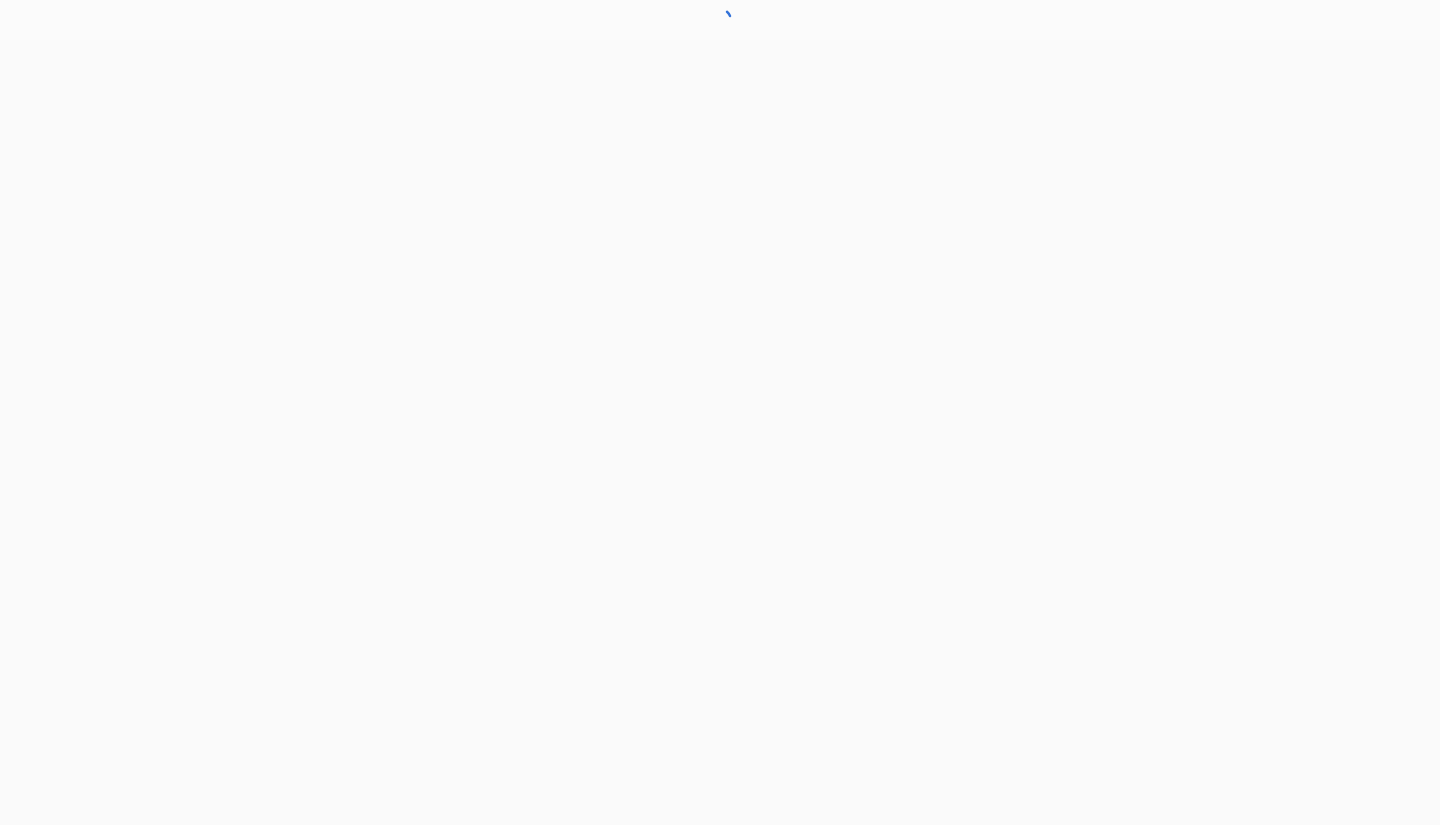 scroll, scrollTop: 0, scrollLeft: 0, axis: both 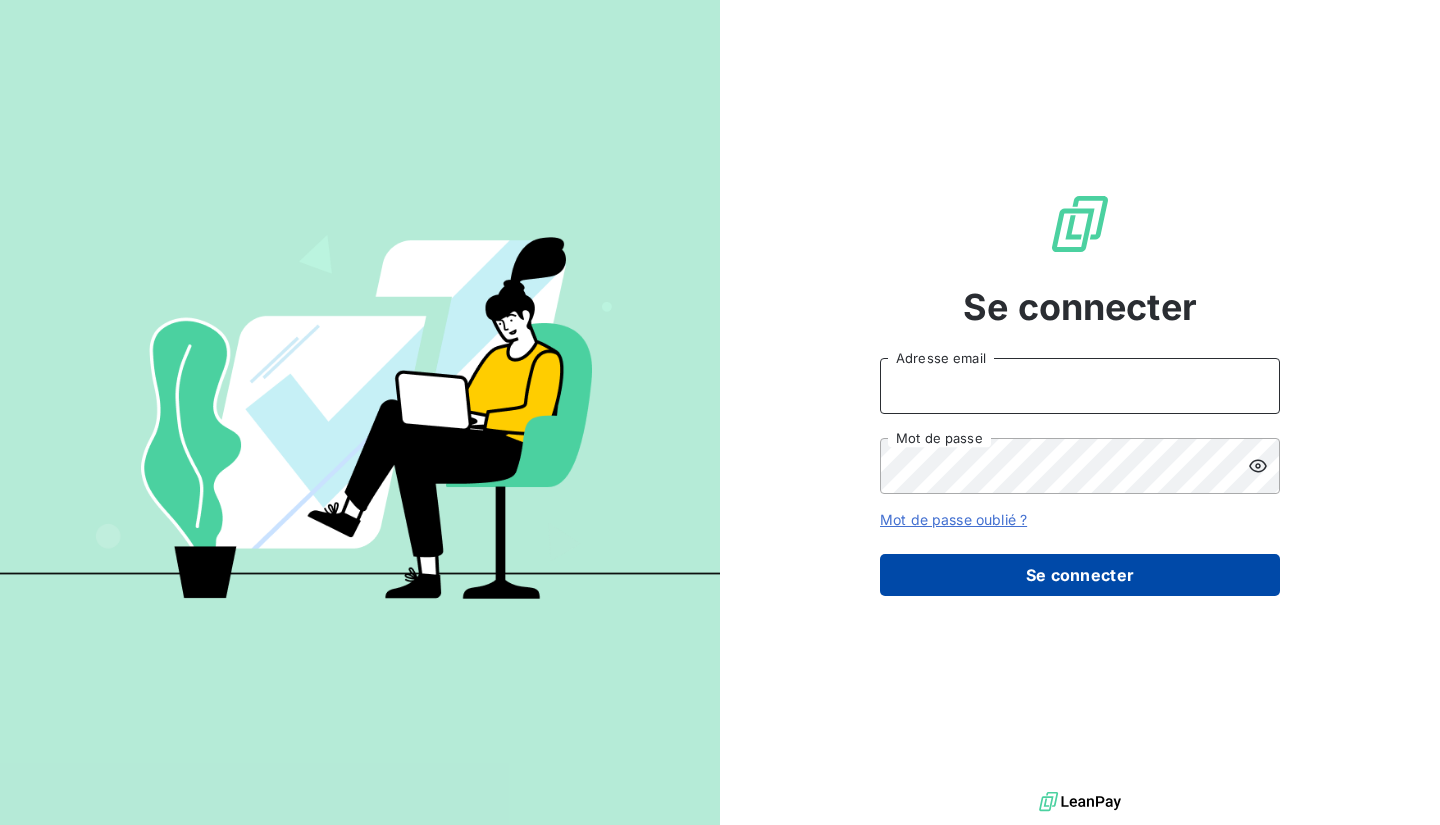 type on "[EMAIL]" 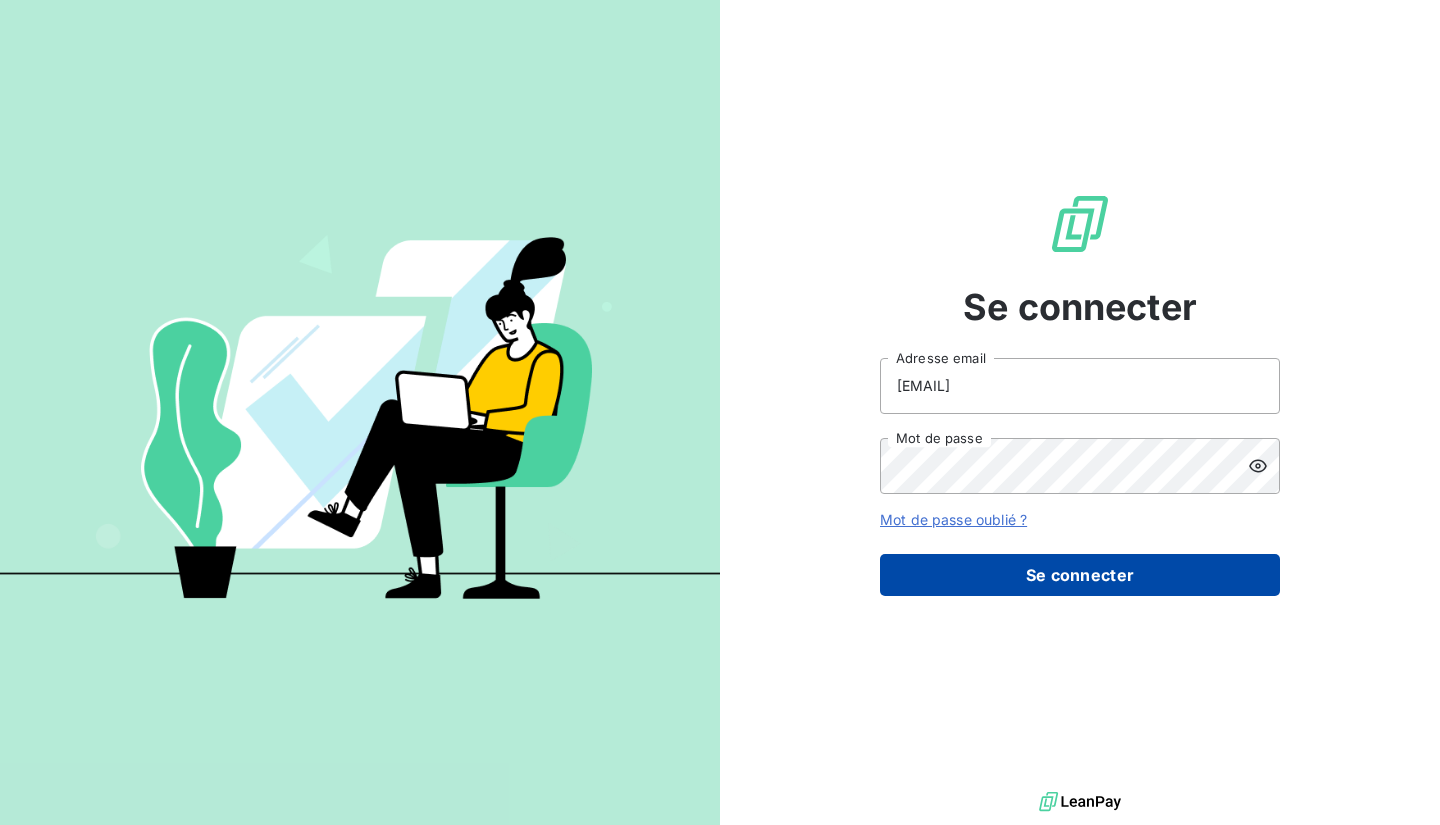 click on "Se connecter" at bounding box center (1080, 575) 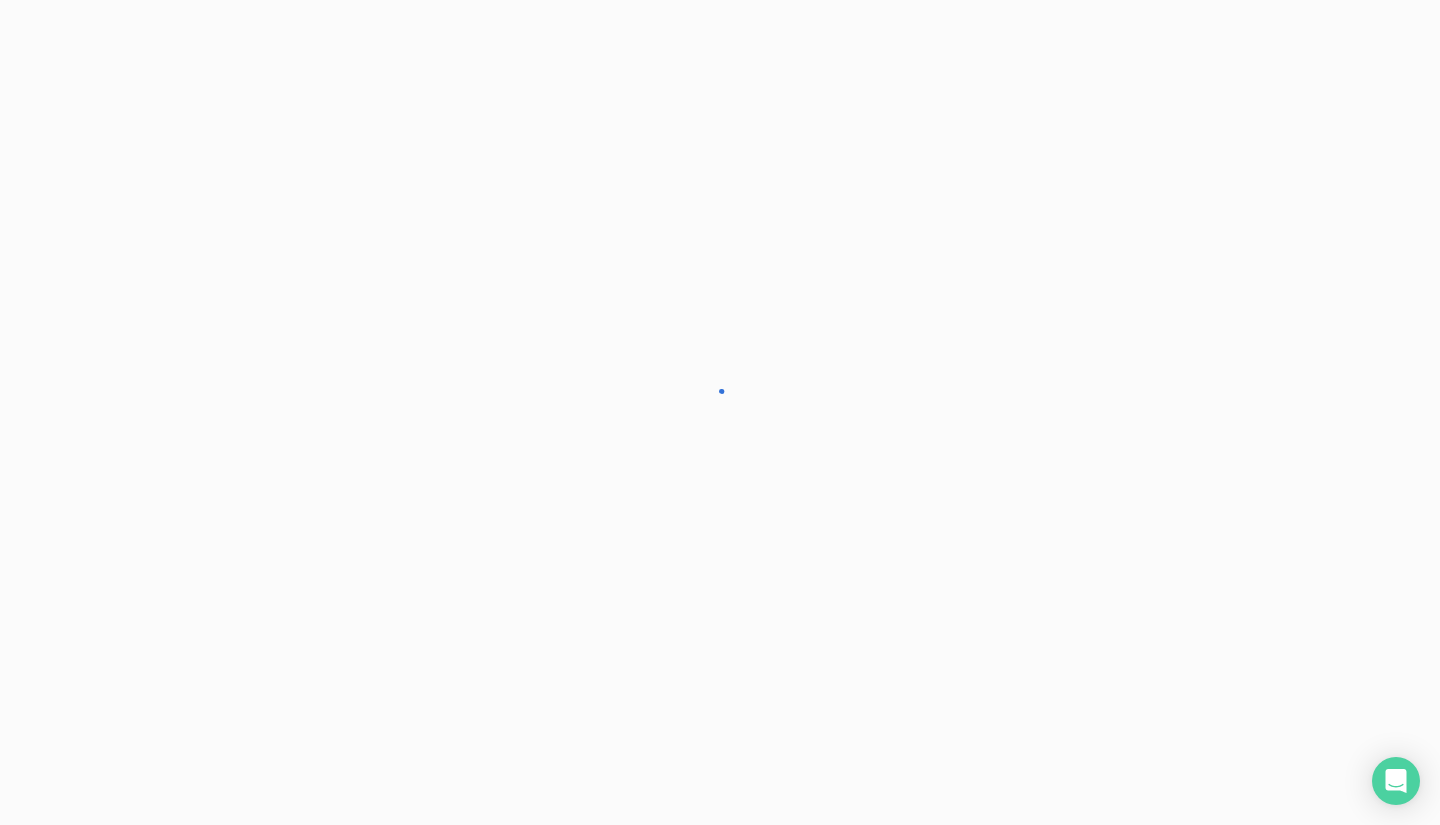 scroll, scrollTop: 0, scrollLeft: 0, axis: both 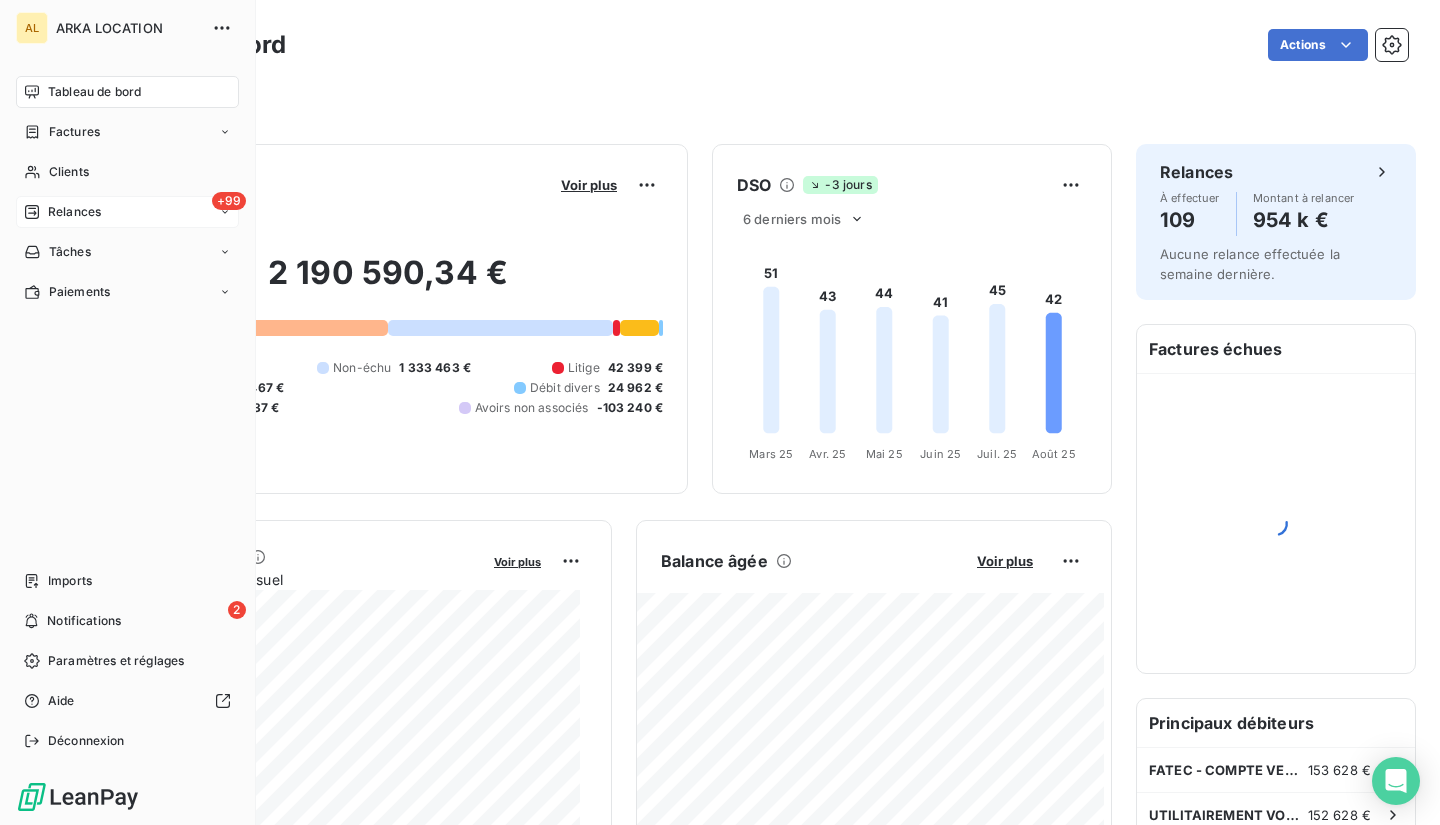 click on "Relances" at bounding box center [74, 212] 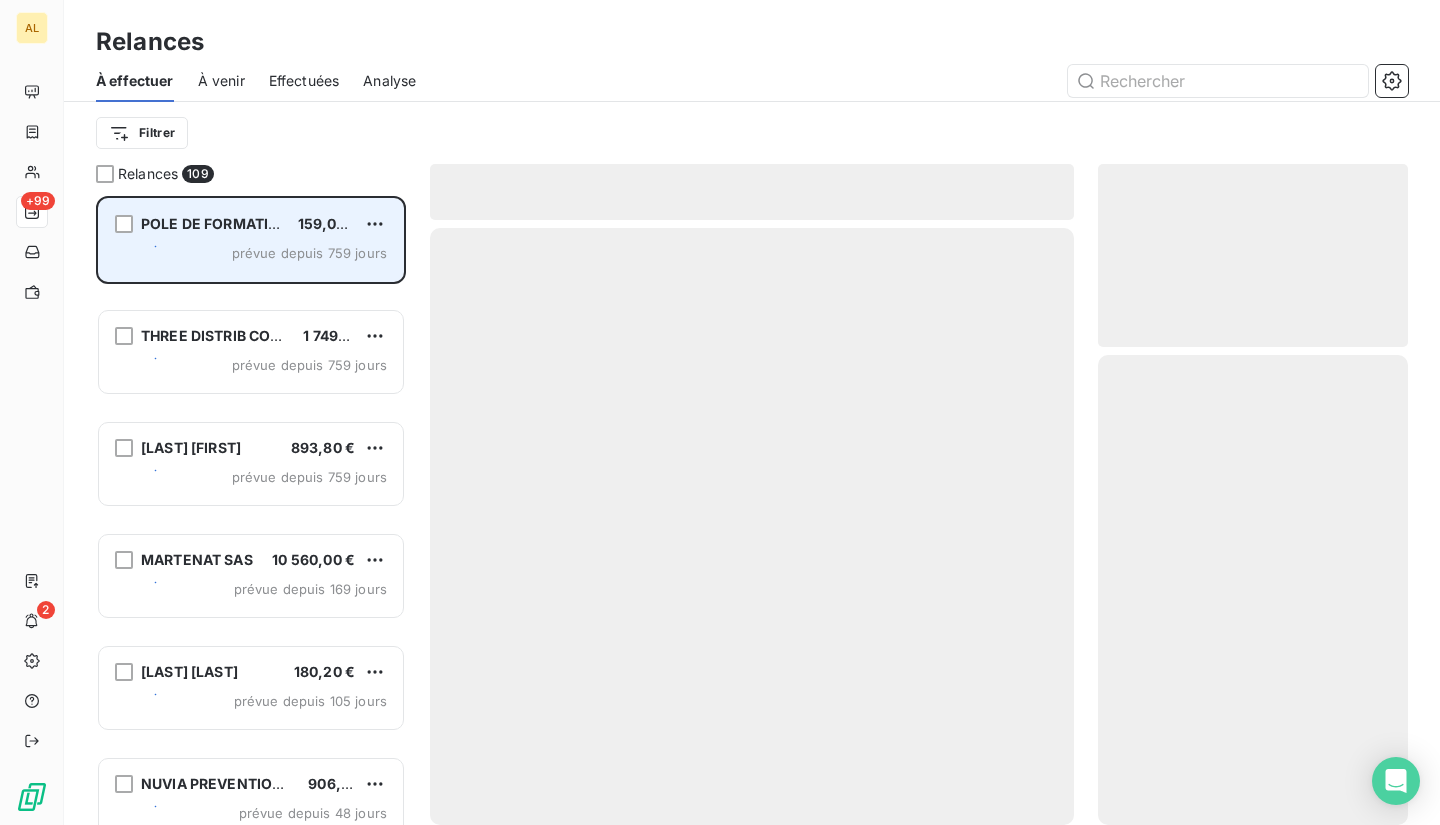 scroll, scrollTop: 16, scrollLeft: 16, axis: both 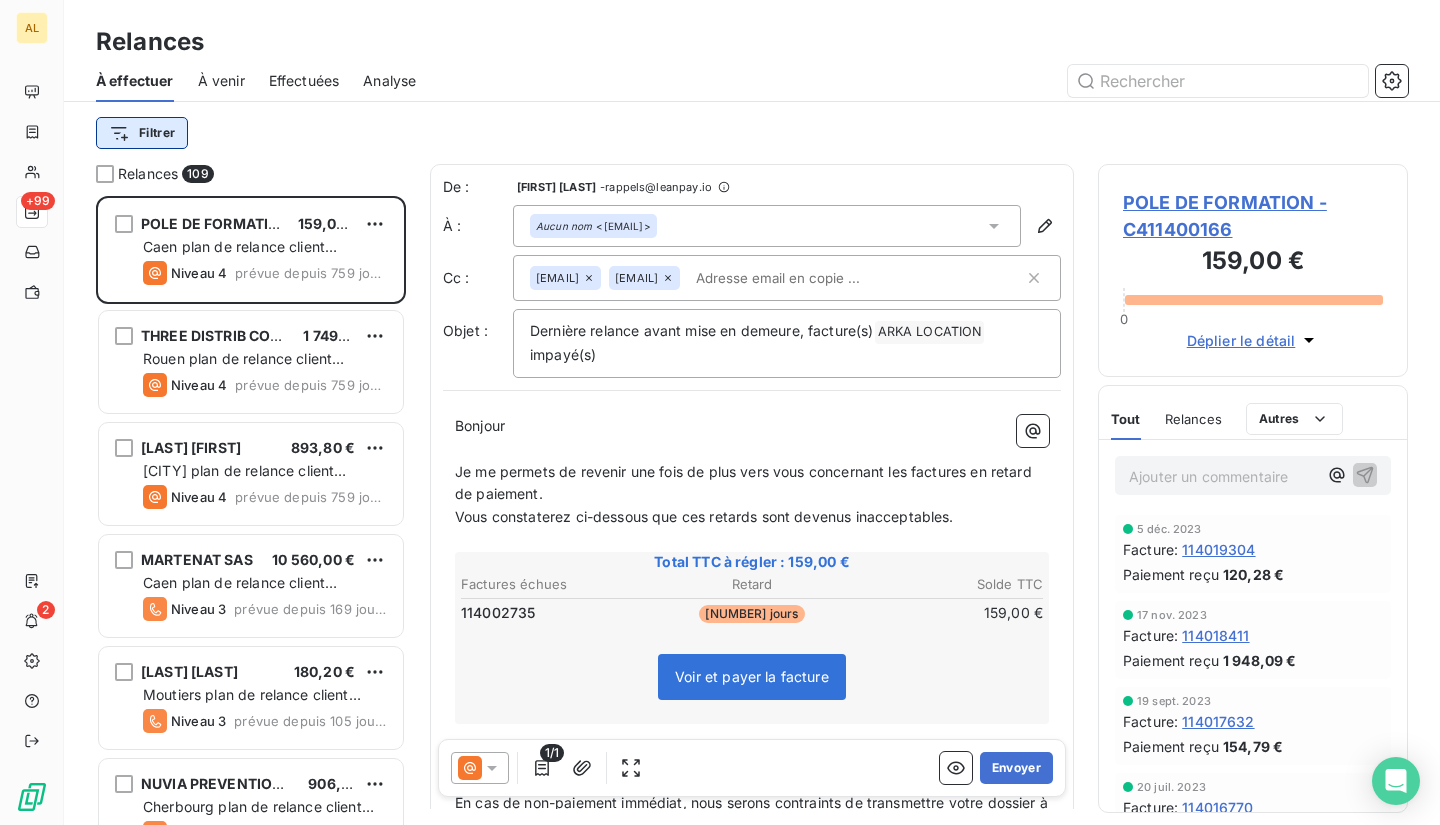 click on "AL +99 2 Relances À effectuer À venir Effectuées Analyse Filtrer Relances 109 POLE DE FORMATION [PRICE] [CITY] plan de relance client standard Niveau 4 prévue depuis 759 jours THREE DISTRIB CONSULTING [PRICE] [CITY] plan de relance client standard Niveau 4 prévue depuis 759 jours BORGNA MARC [PRICE] [CITY] plan de relance client standard Niveau 4 prévue depuis 759 jours MARTENAT SAS [PRICE] [CITY] plan de relance client standard Niveau 3 prévue depuis 169 jours ZKAR Caroline [PRICE] [CITY] plan de relance client standard Niveau 3 prévue depuis 105 jours NUVIA PREVENTION RP & HSE [PRICE] [CITY] plan de relance client standard Niveau 3 prévue depuis 48 jours BBC Studios France [PRICE] [CITY] plan de relance client standard Niveau 3 prévue depuis 48 jours SAS AMBITION AUTO [PRICE] [CITY] plan de relance client standard Niveau 3 prévue depuis 48 jours PENET PLASTIQUES [PRICE] [CITY] plan de relance client standard Niveau 4 Niveau 4 De :" at bounding box center [720, 412] 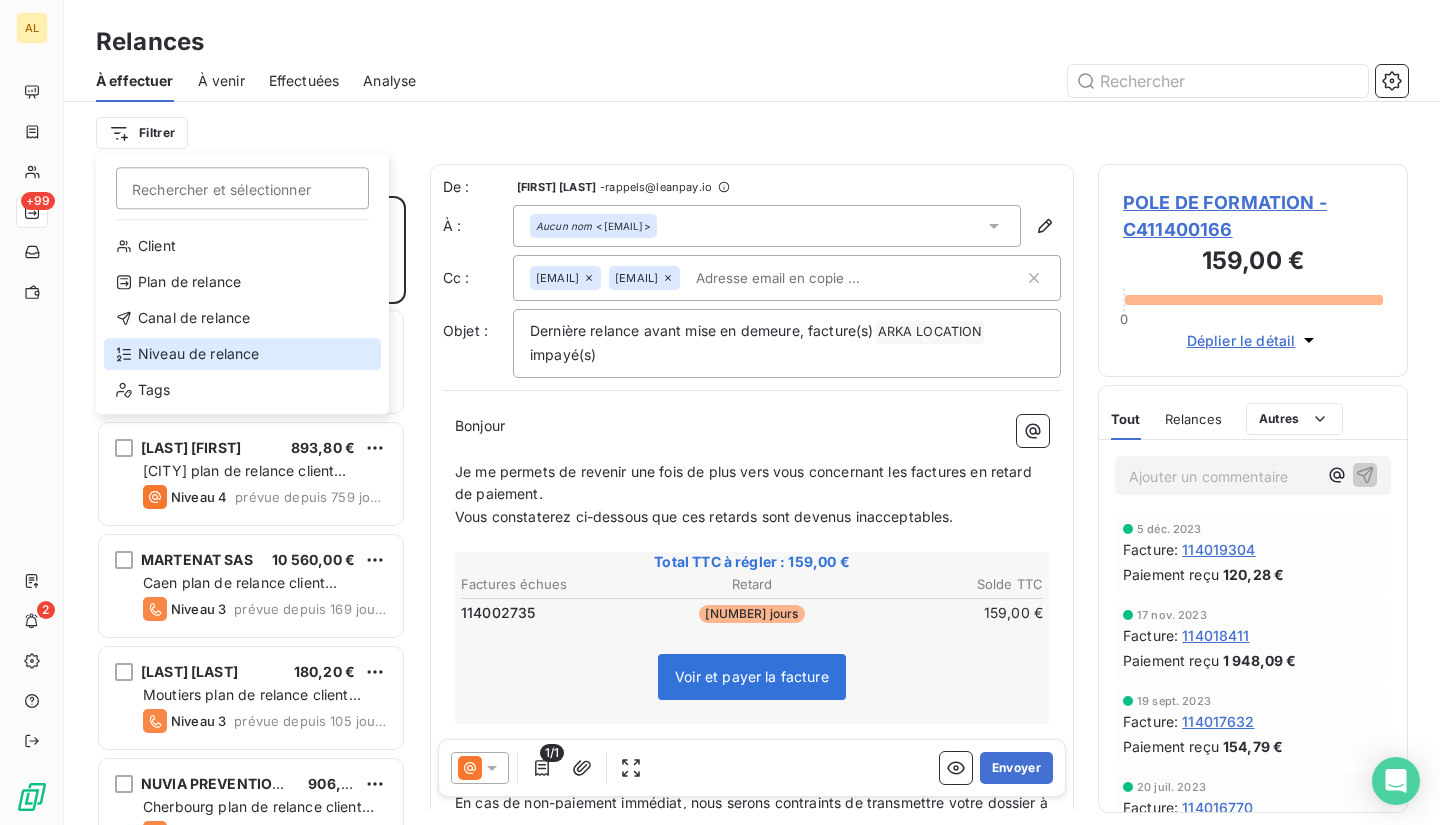 click on "Niveau de relance" at bounding box center [242, 354] 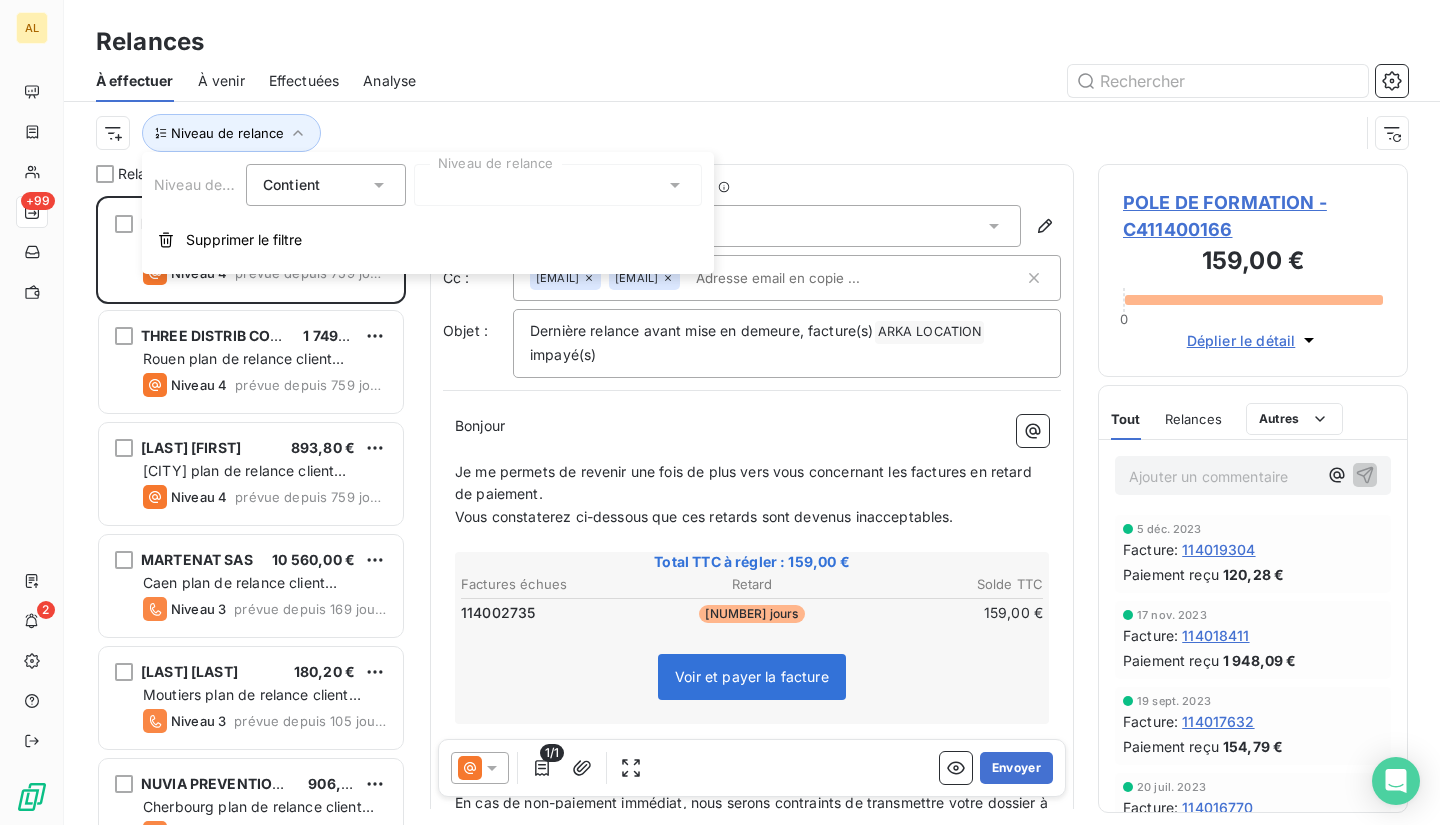 click 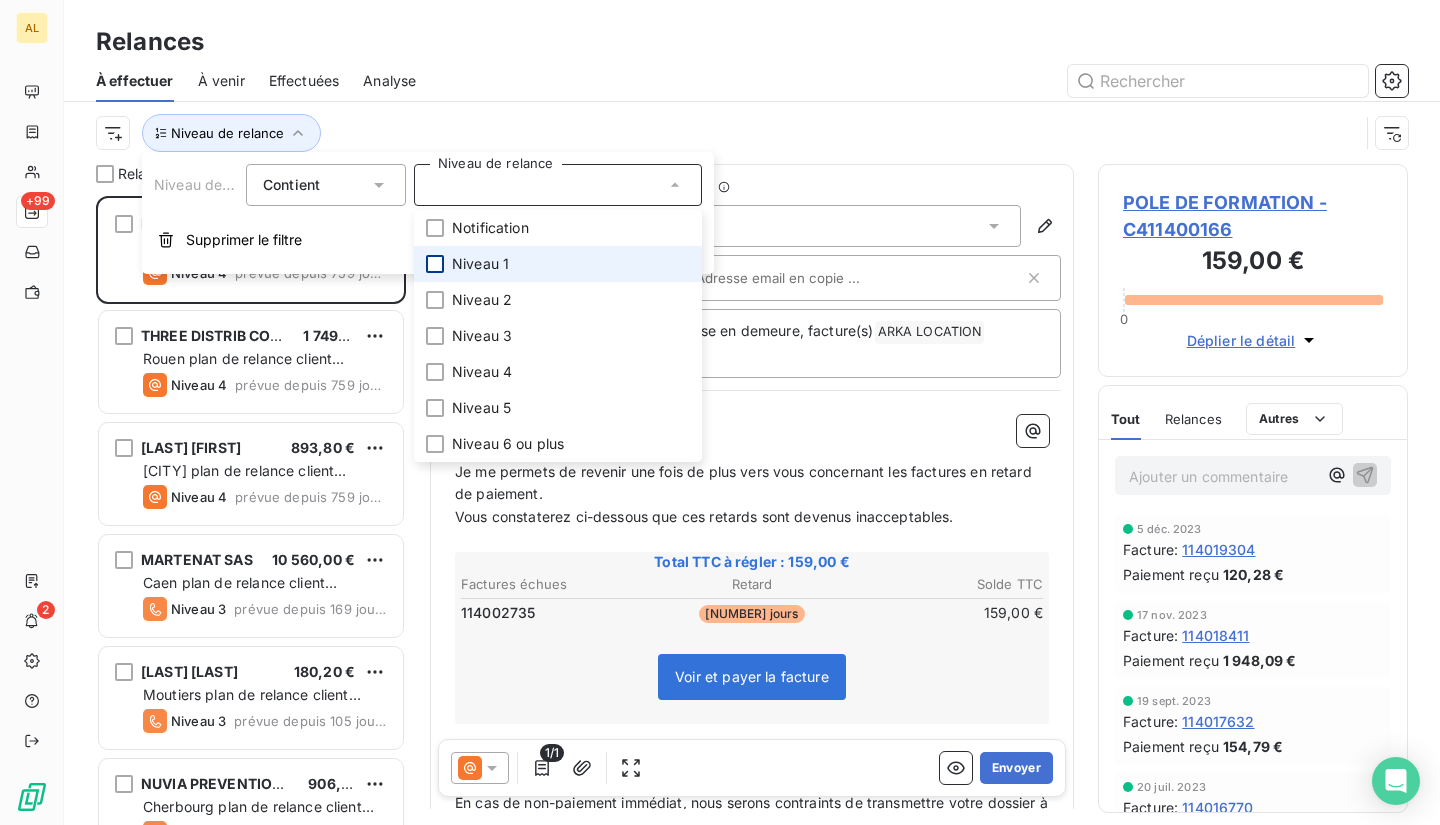 click at bounding box center [435, 264] 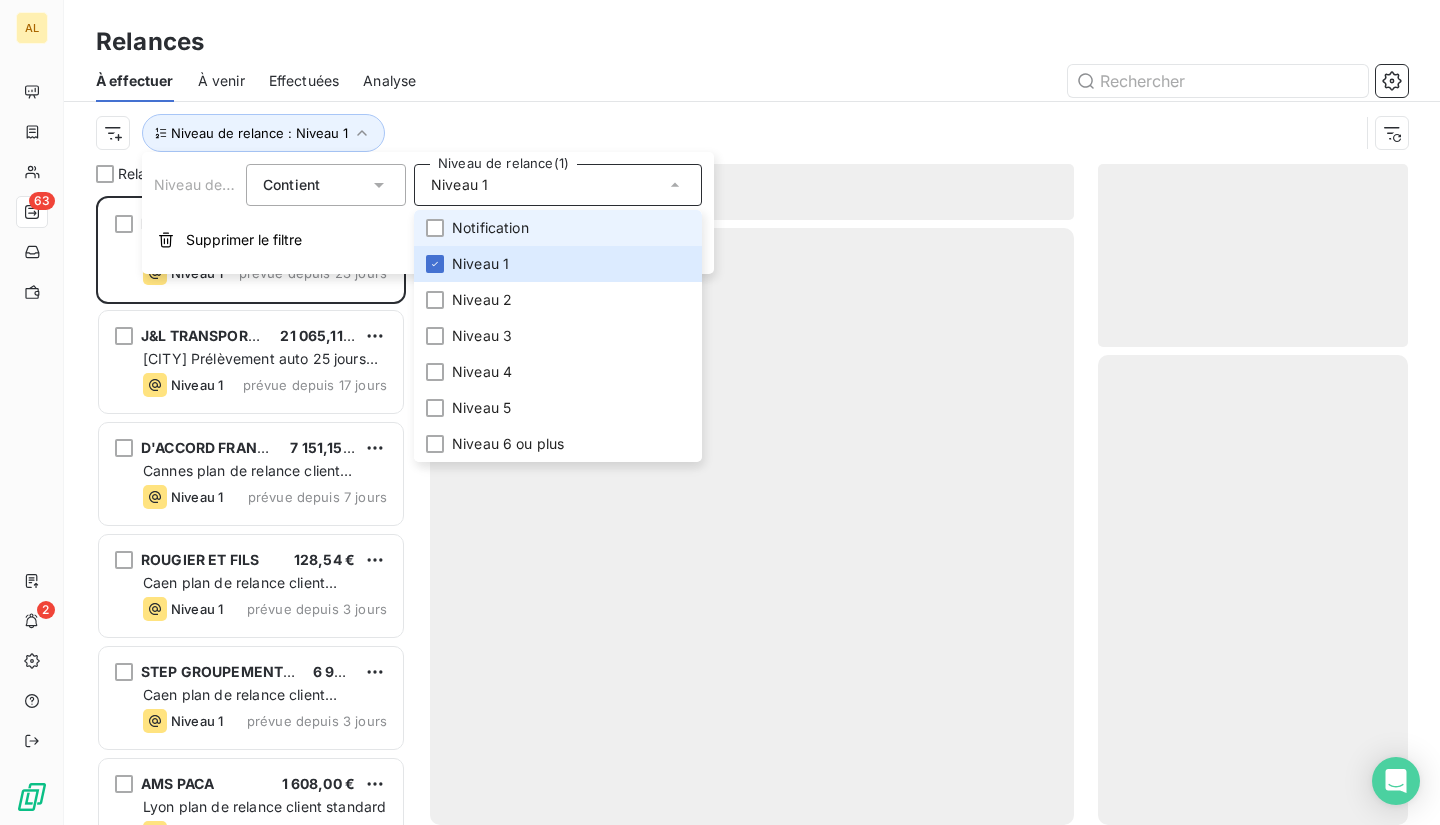scroll, scrollTop: 16, scrollLeft: 16, axis: both 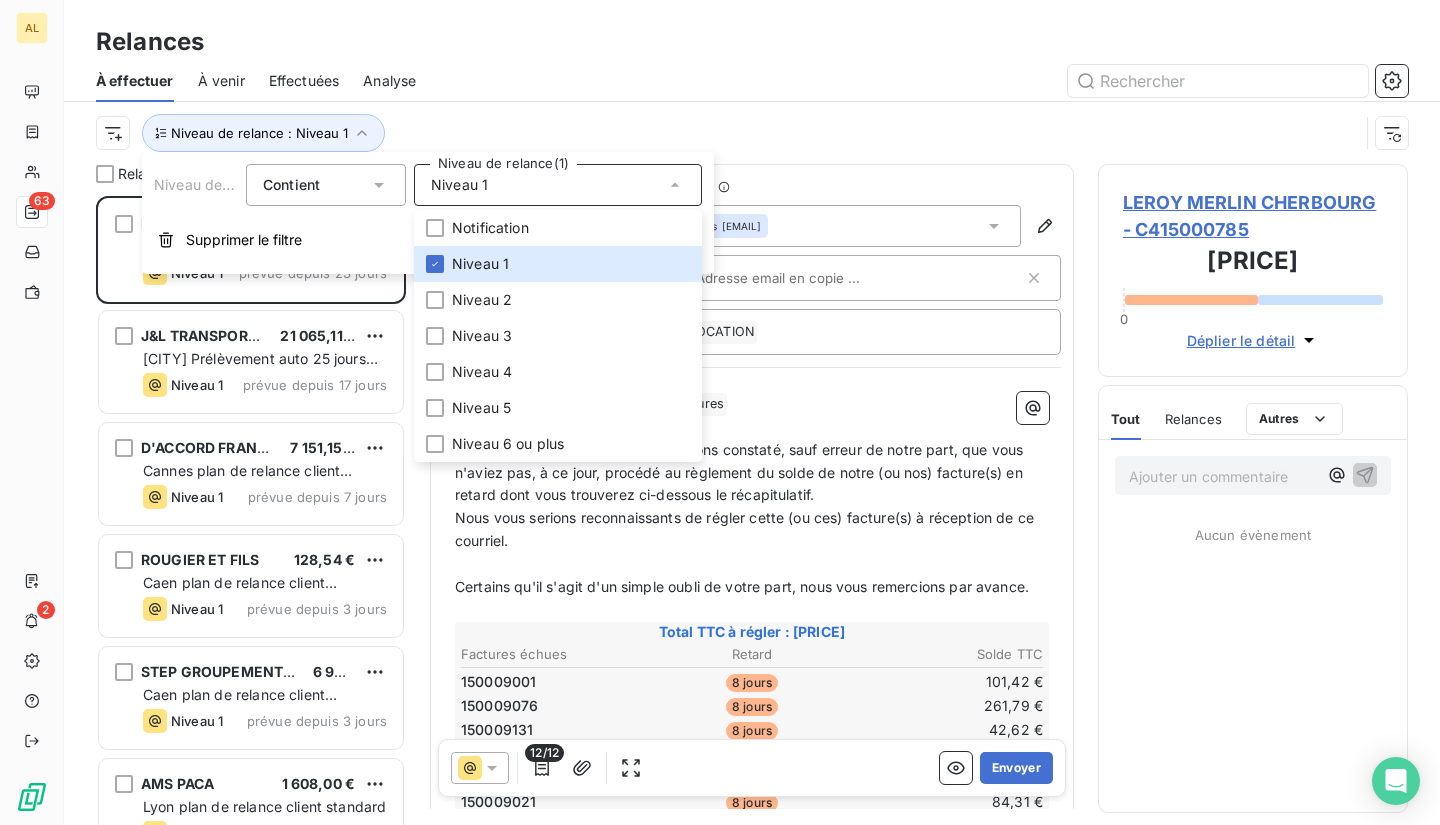 click on "Niveau de relance  : Niveau 1" at bounding box center (752, 133) 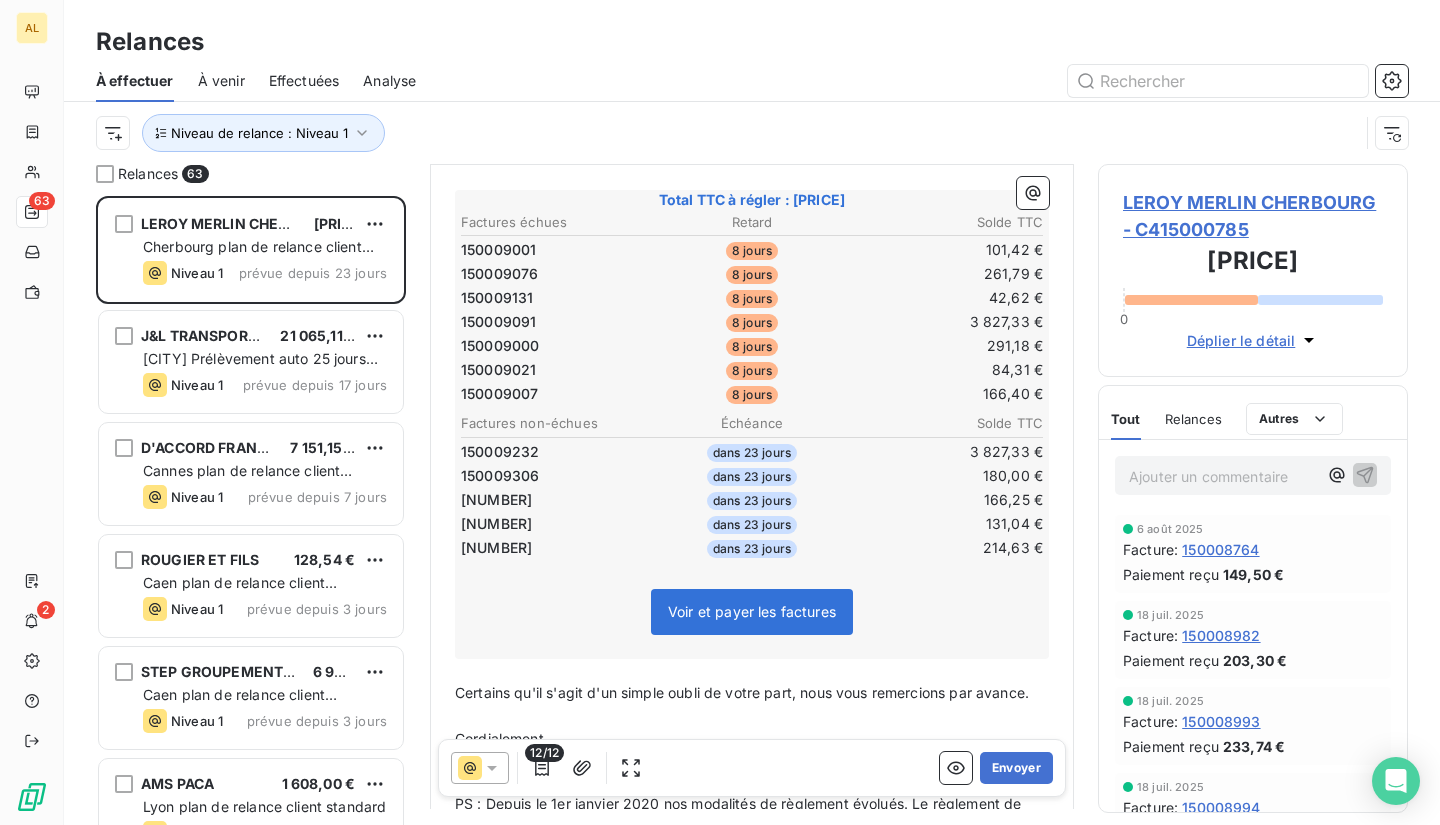 scroll, scrollTop: 402, scrollLeft: 0, axis: vertical 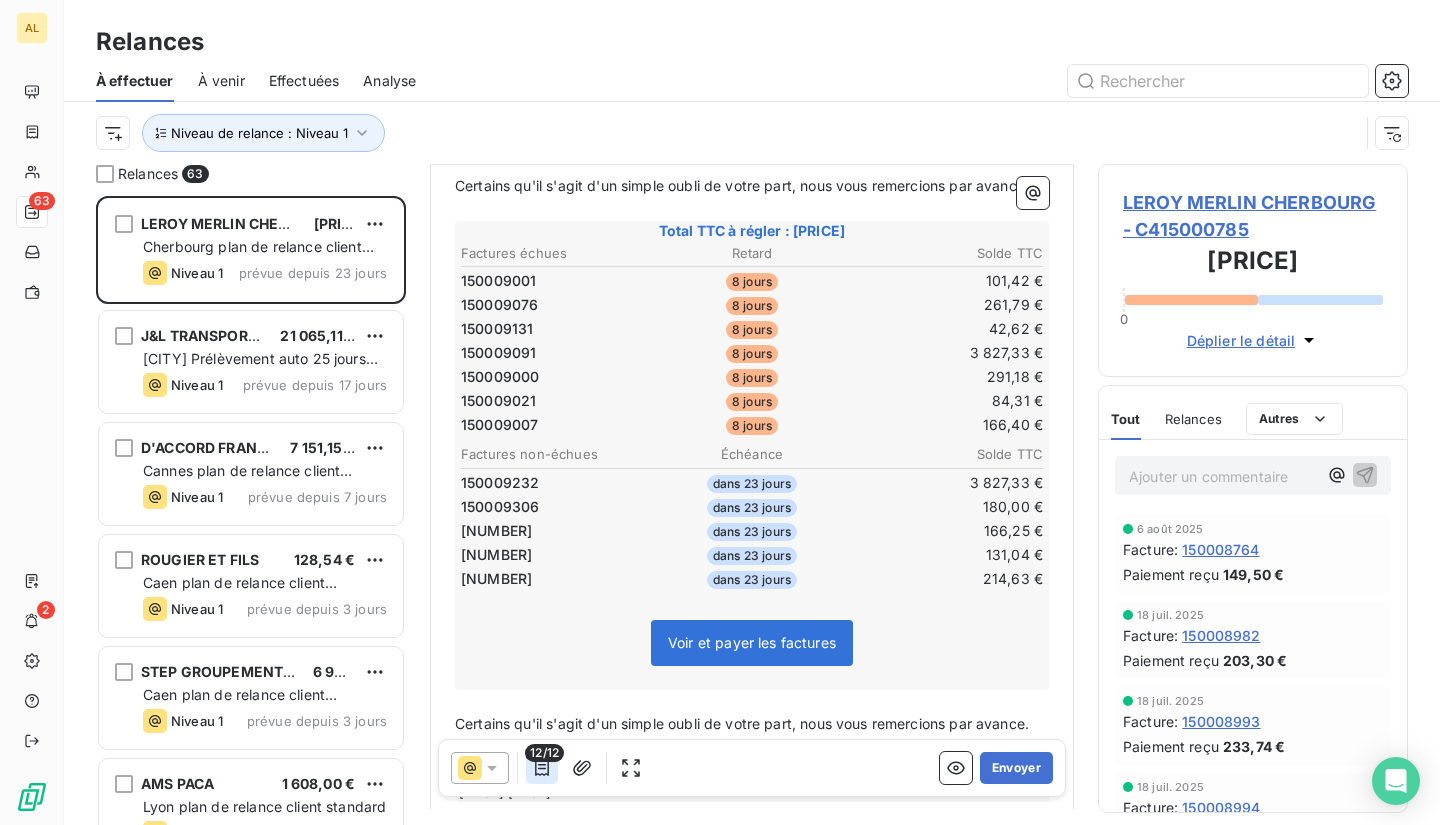 click 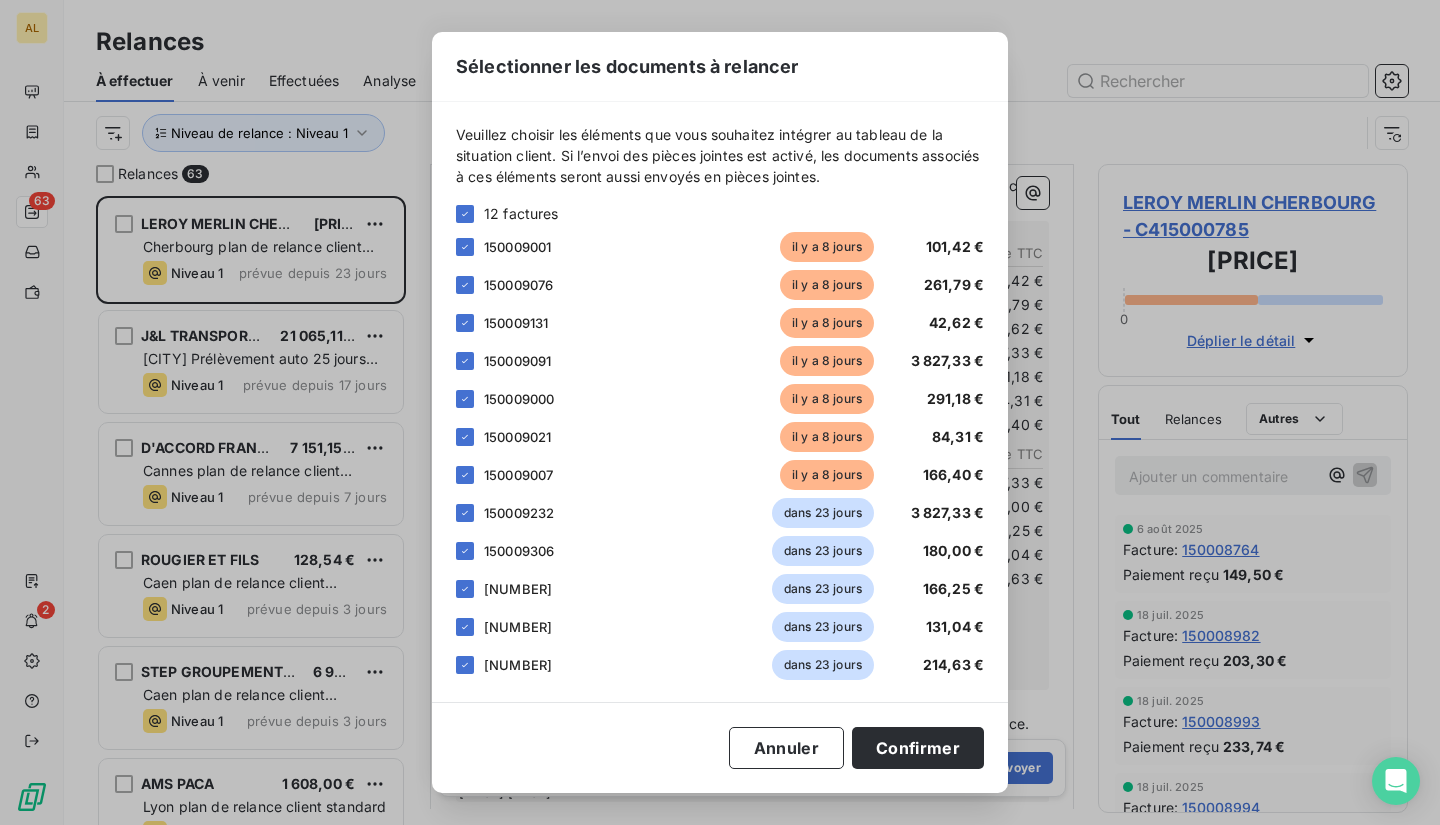 scroll, scrollTop: 3, scrollLeft: 0, axis: vertical 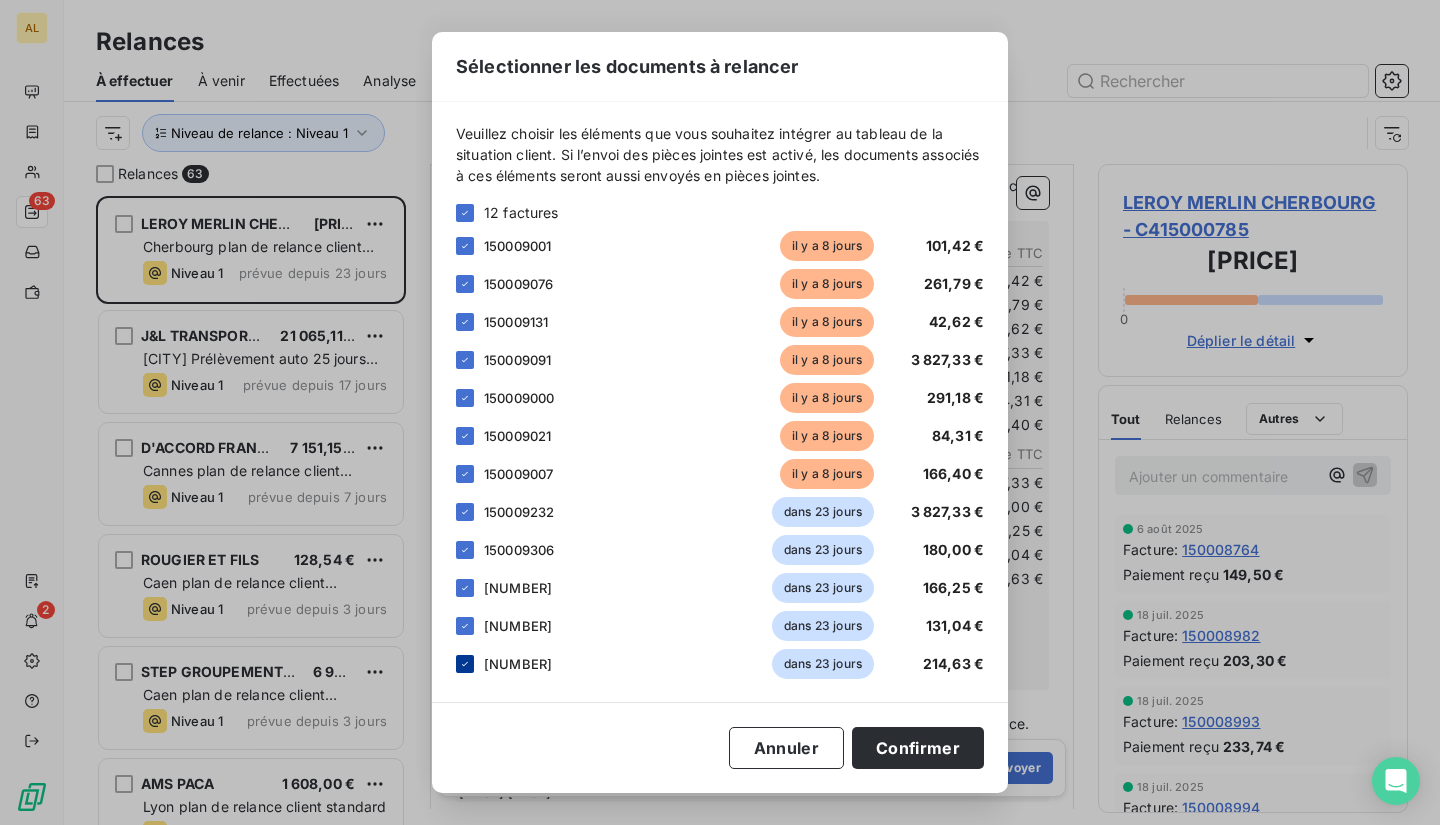 click 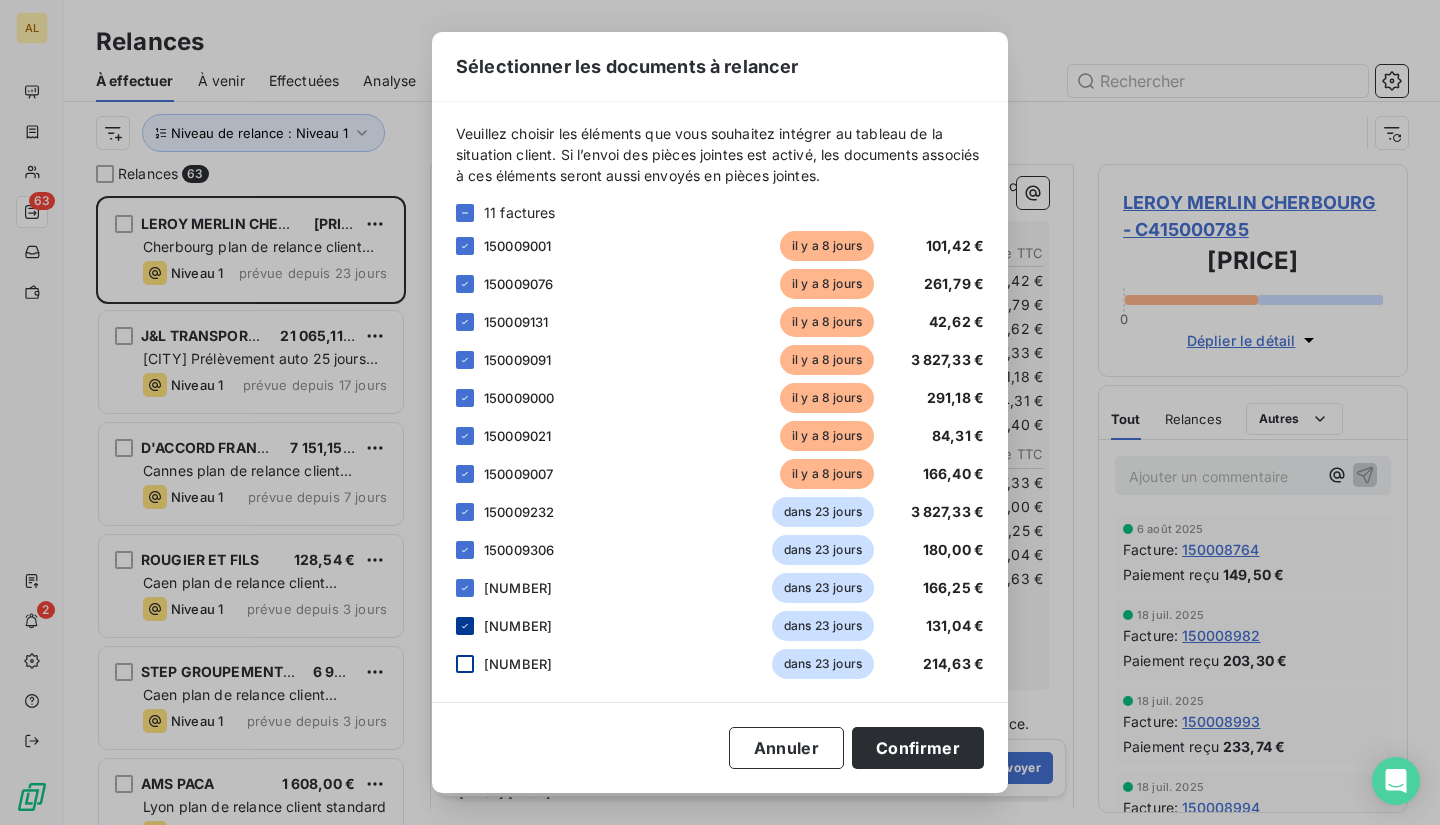 click 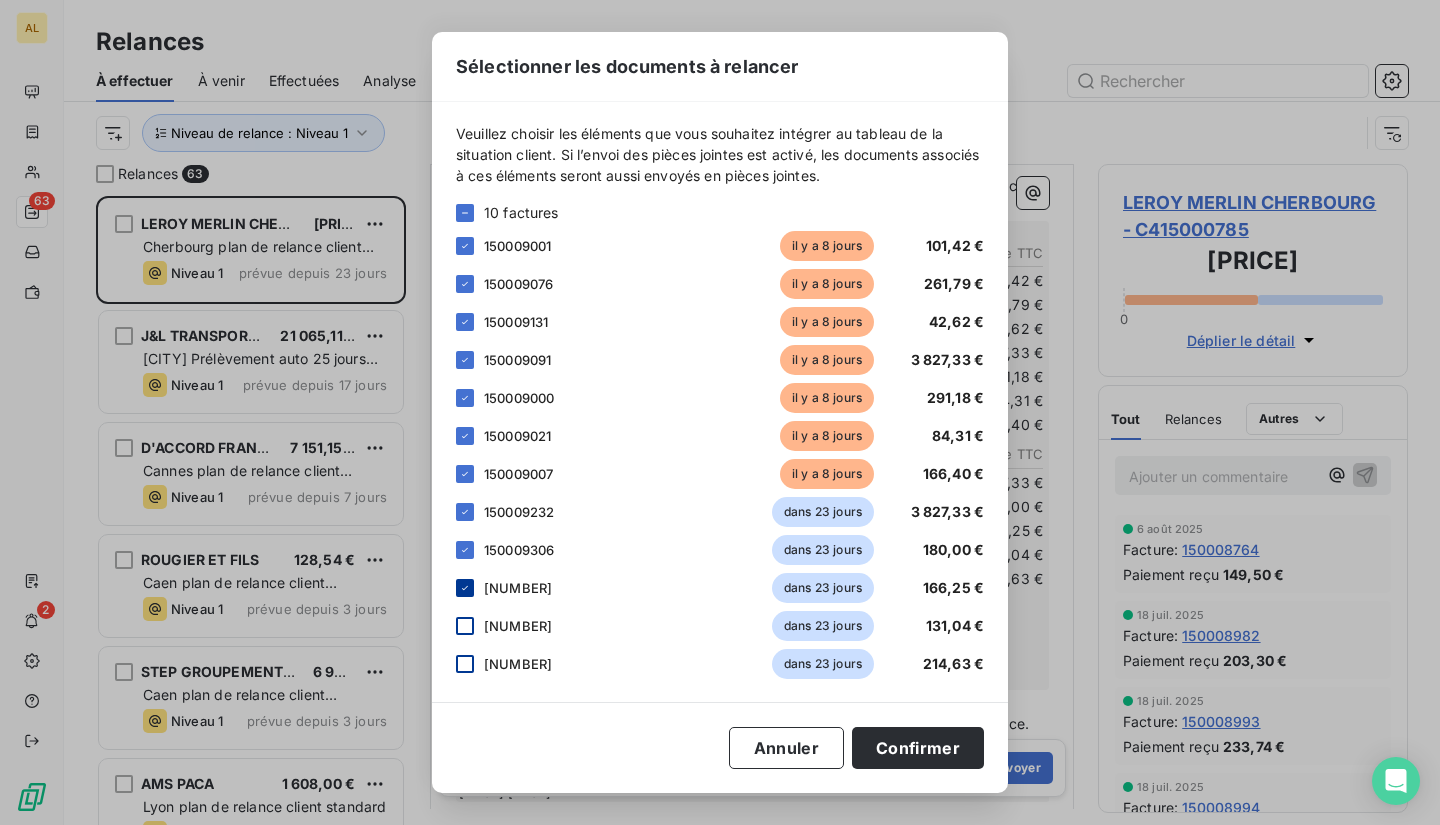 click 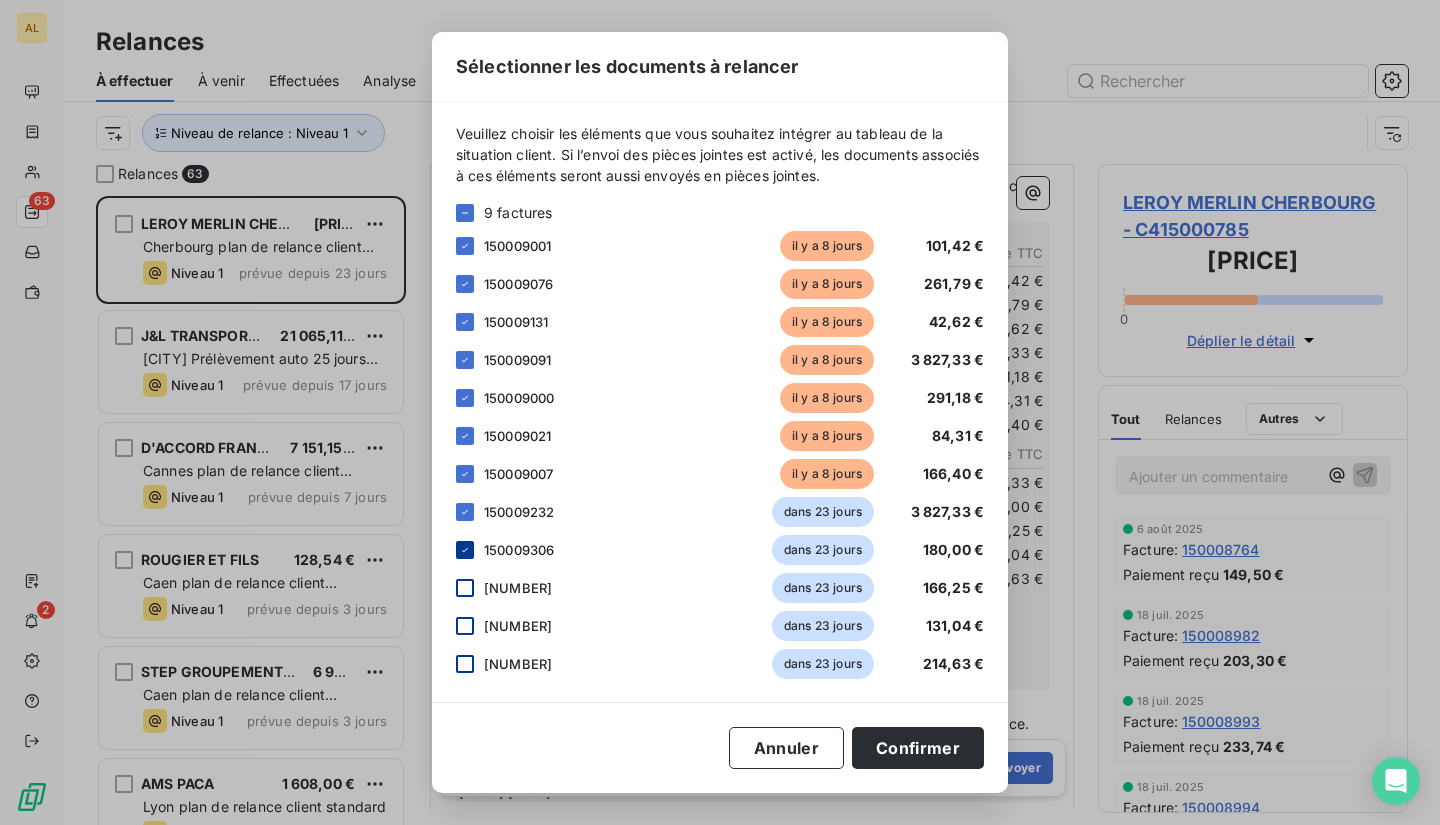 click at bounding box center [465, 550] 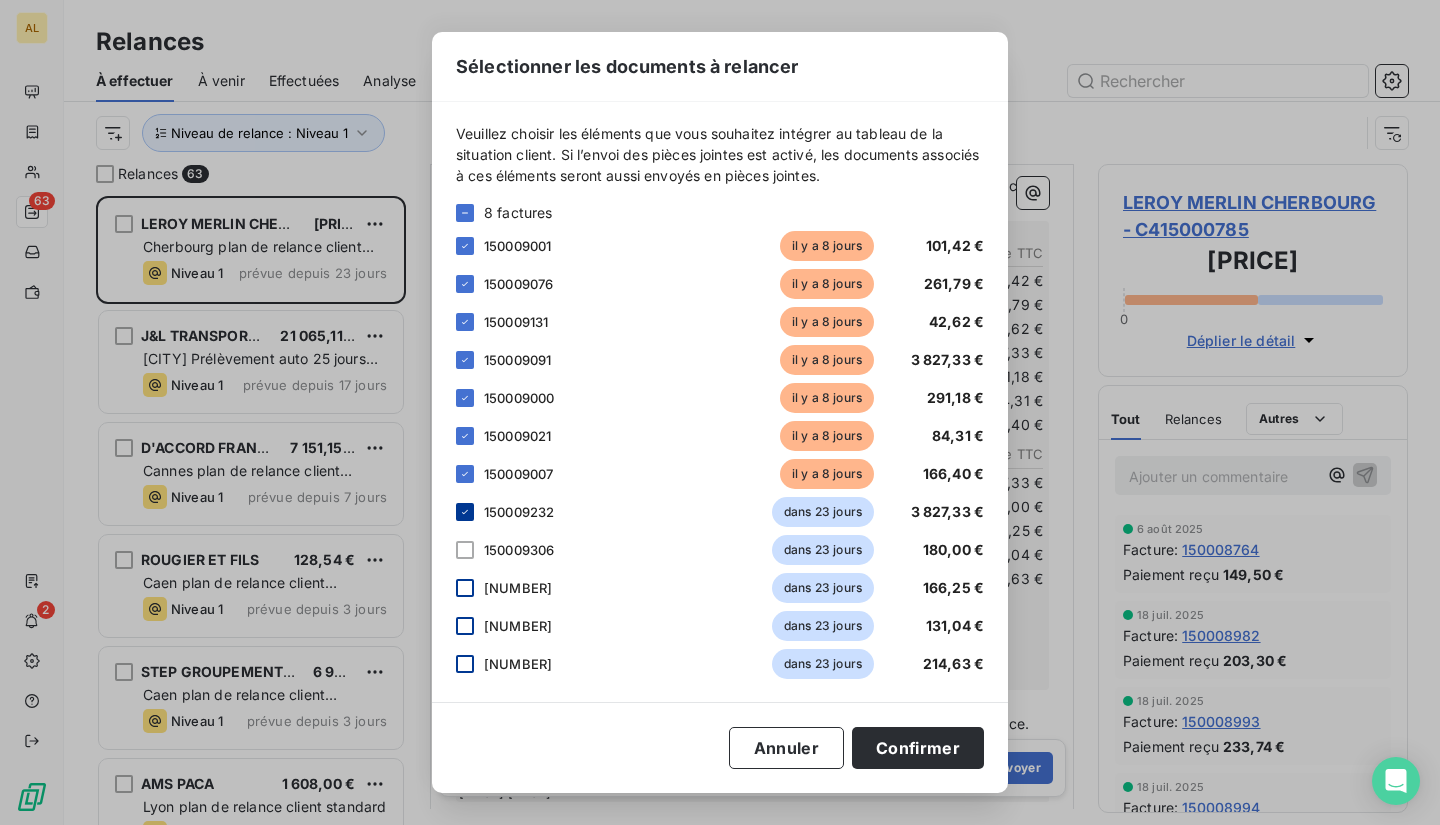 click at bounding box center [465, 512] 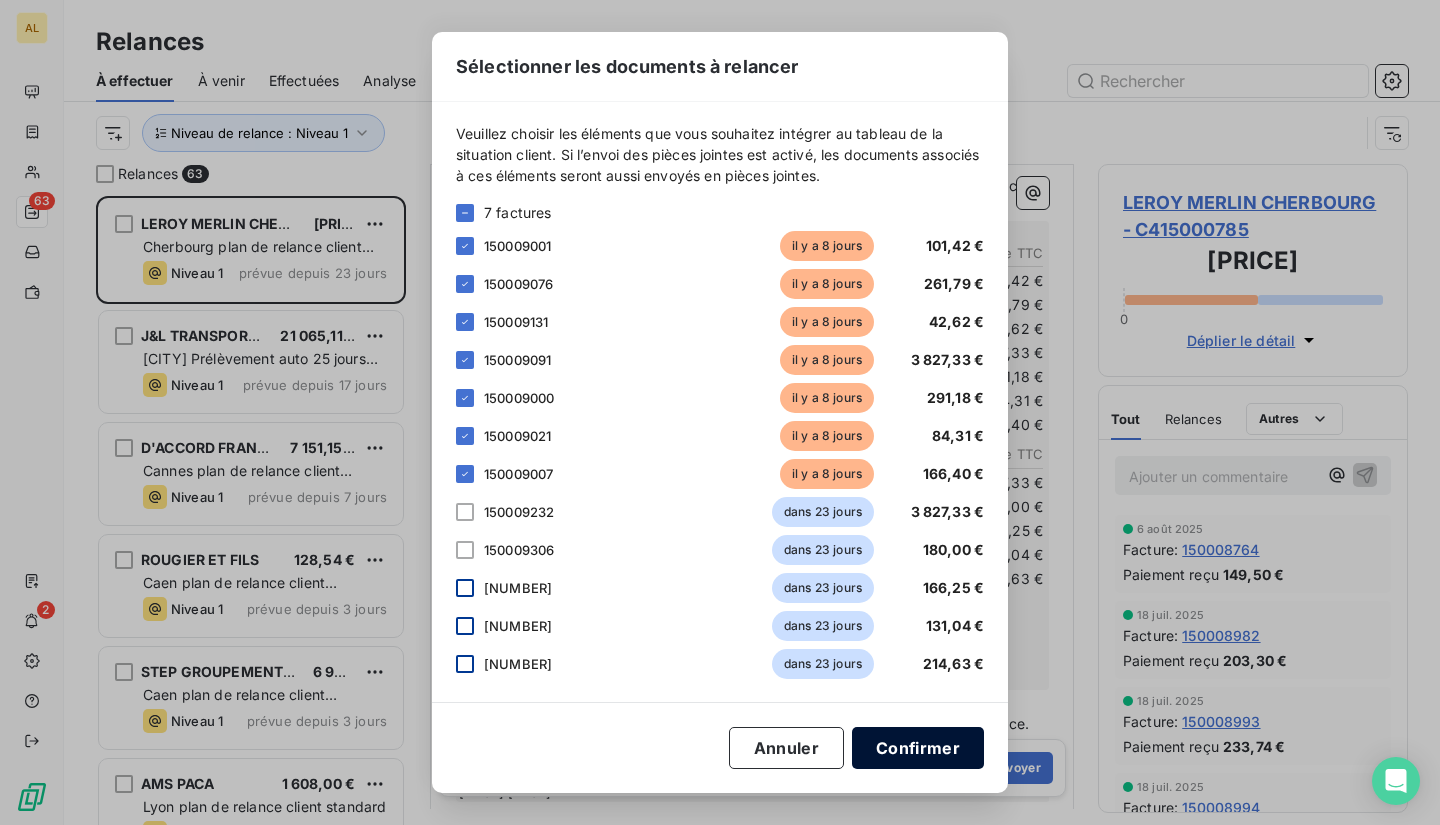 click on "Confirmer" at bounding box center [918, 748] 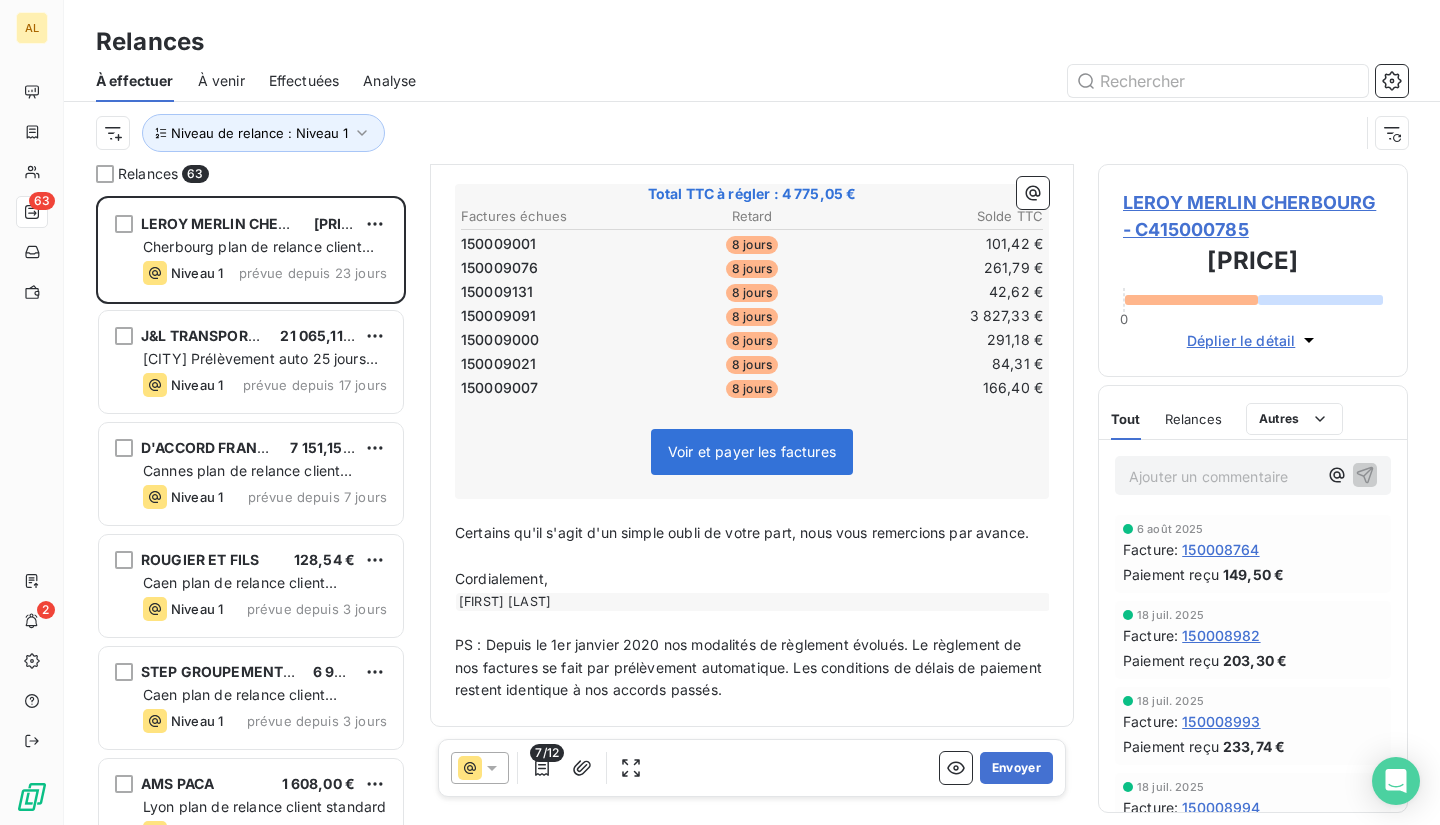 scroll, scrollTop: 511, scrollLeft: 0, axis: vertical 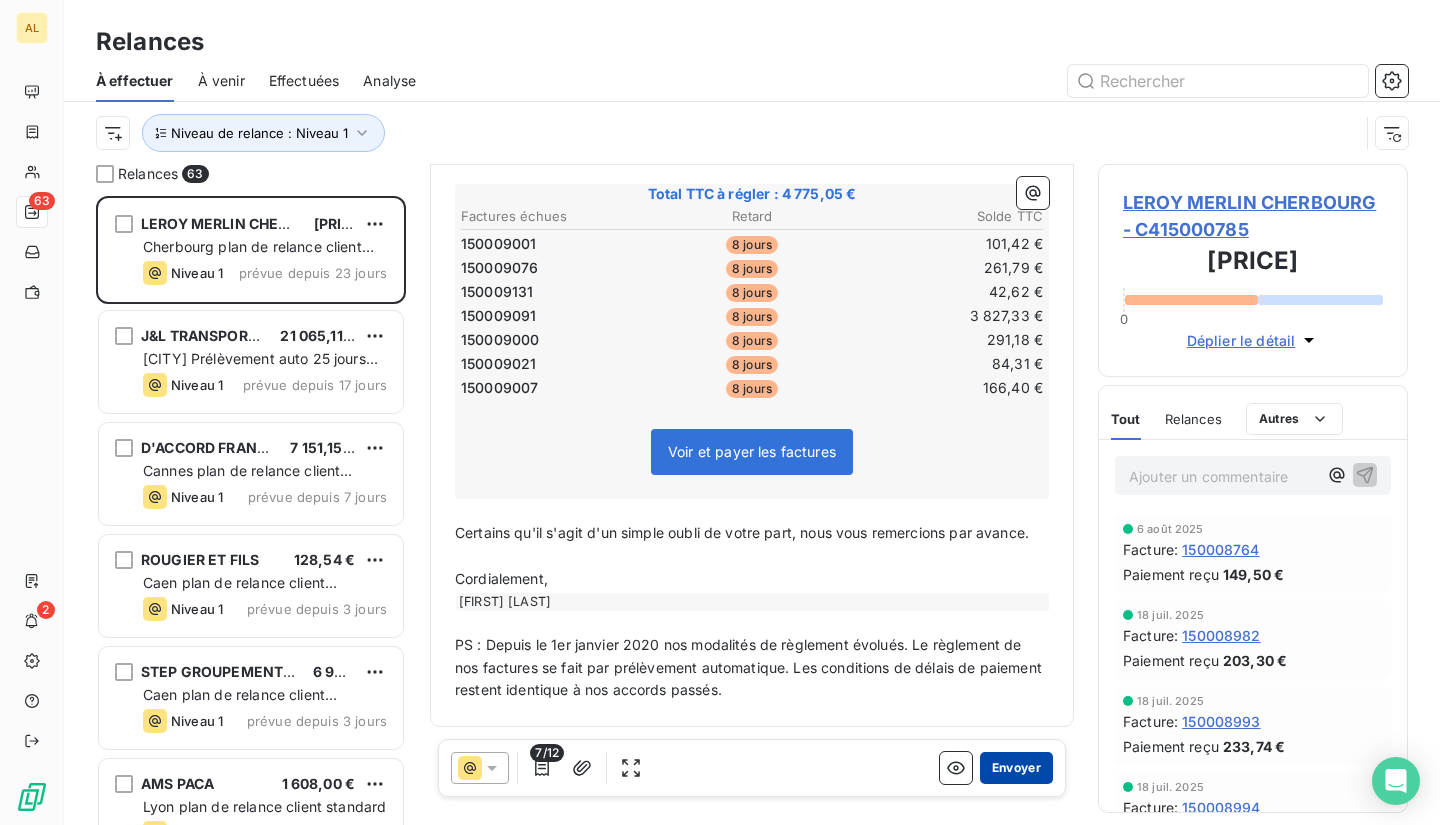 click on "Envoyer" at bounding box center (1016, 768) 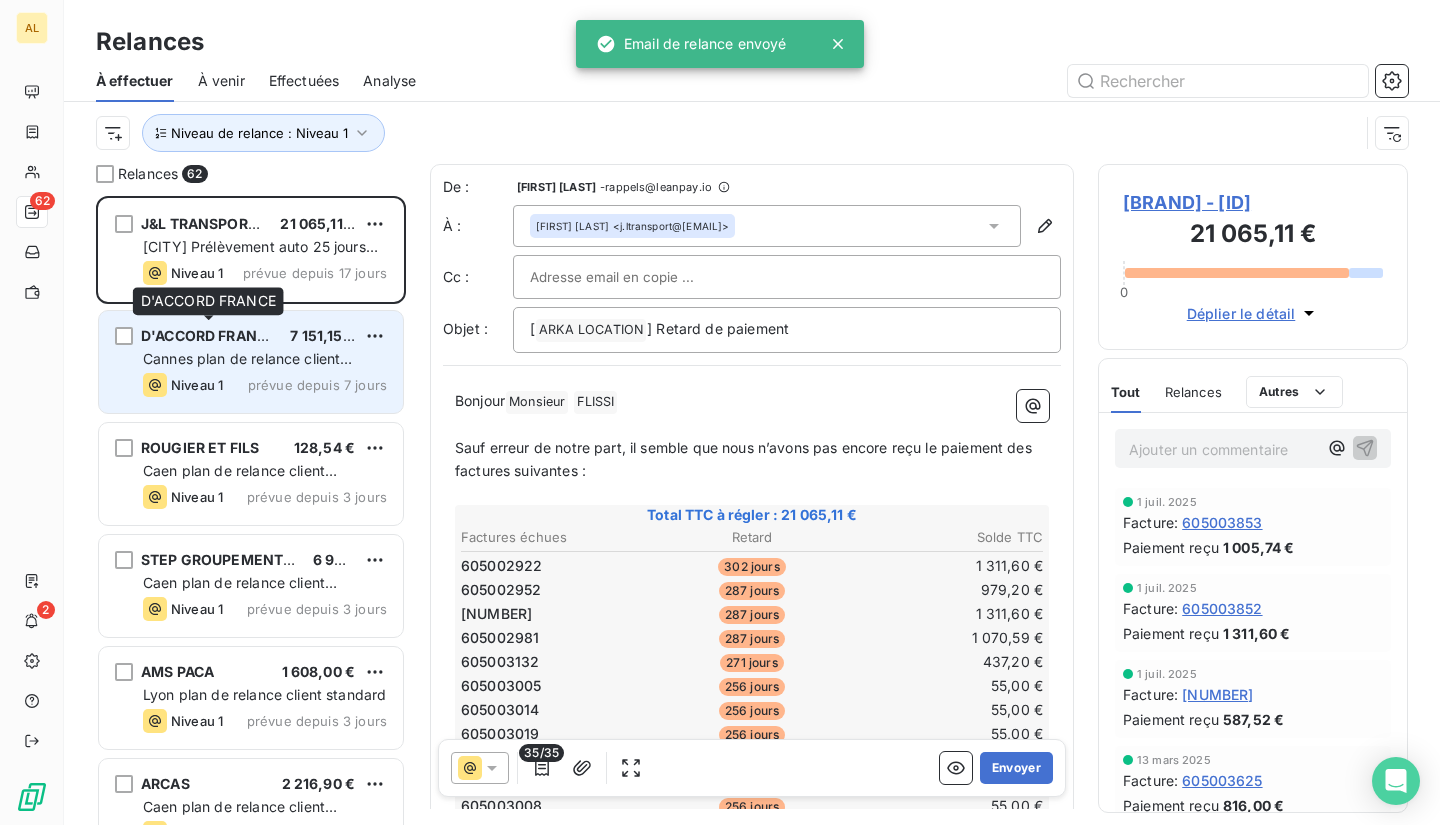 click on "D'ACCORD FRANCE" at bounding box center [208, 335] 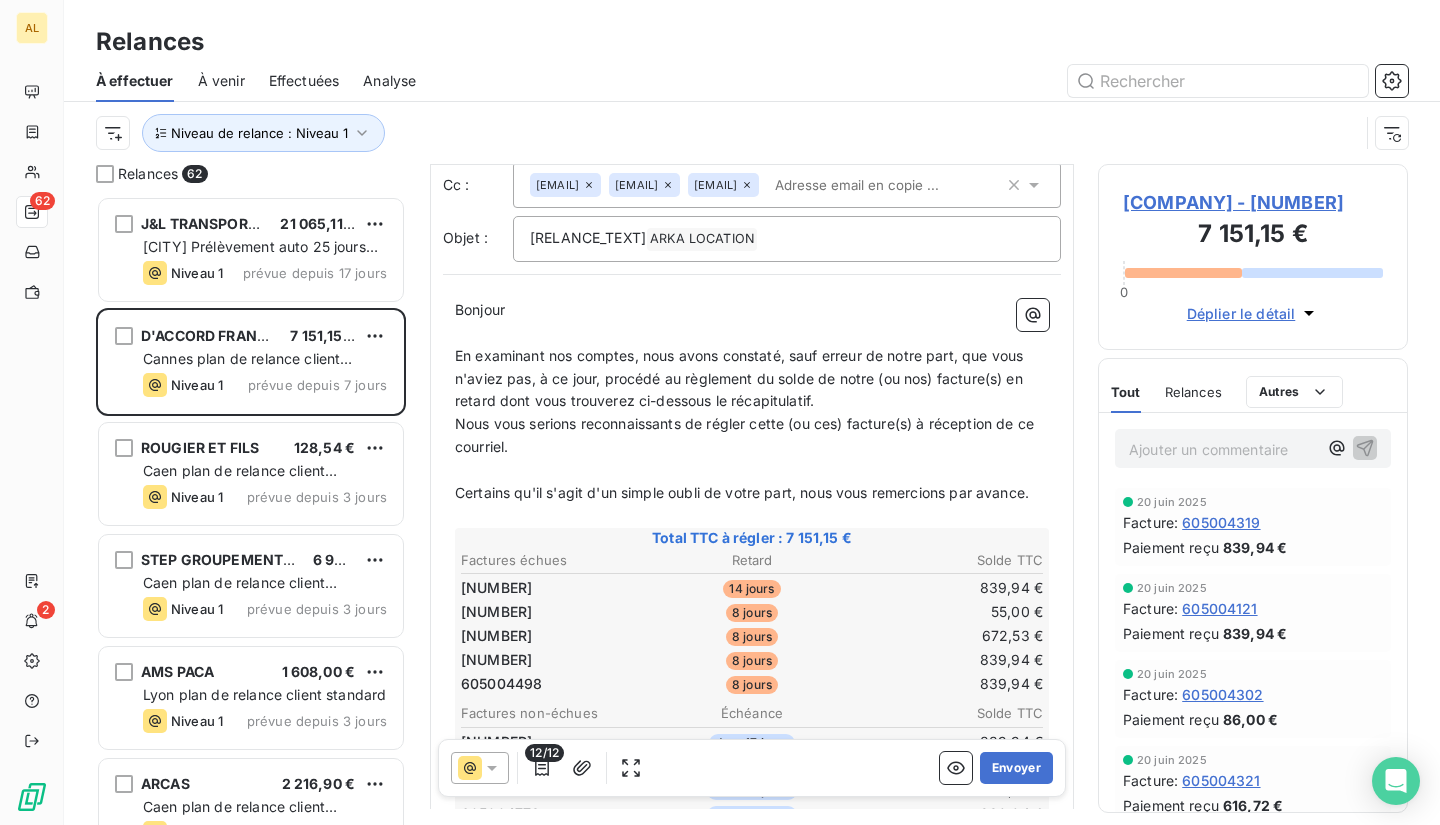 scroll, scrollTop: 0, scrollLeft: 0, axis: both 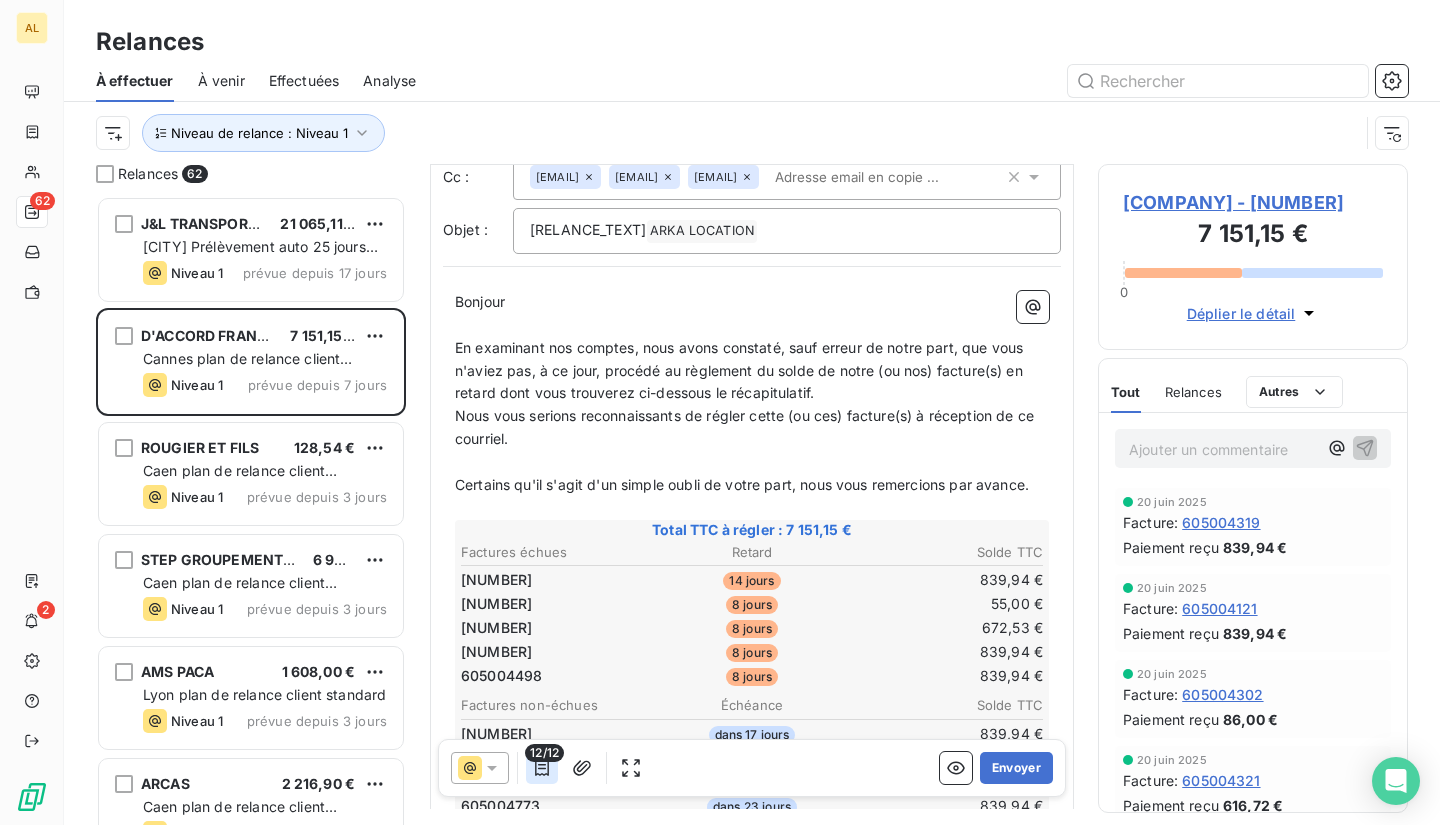 click 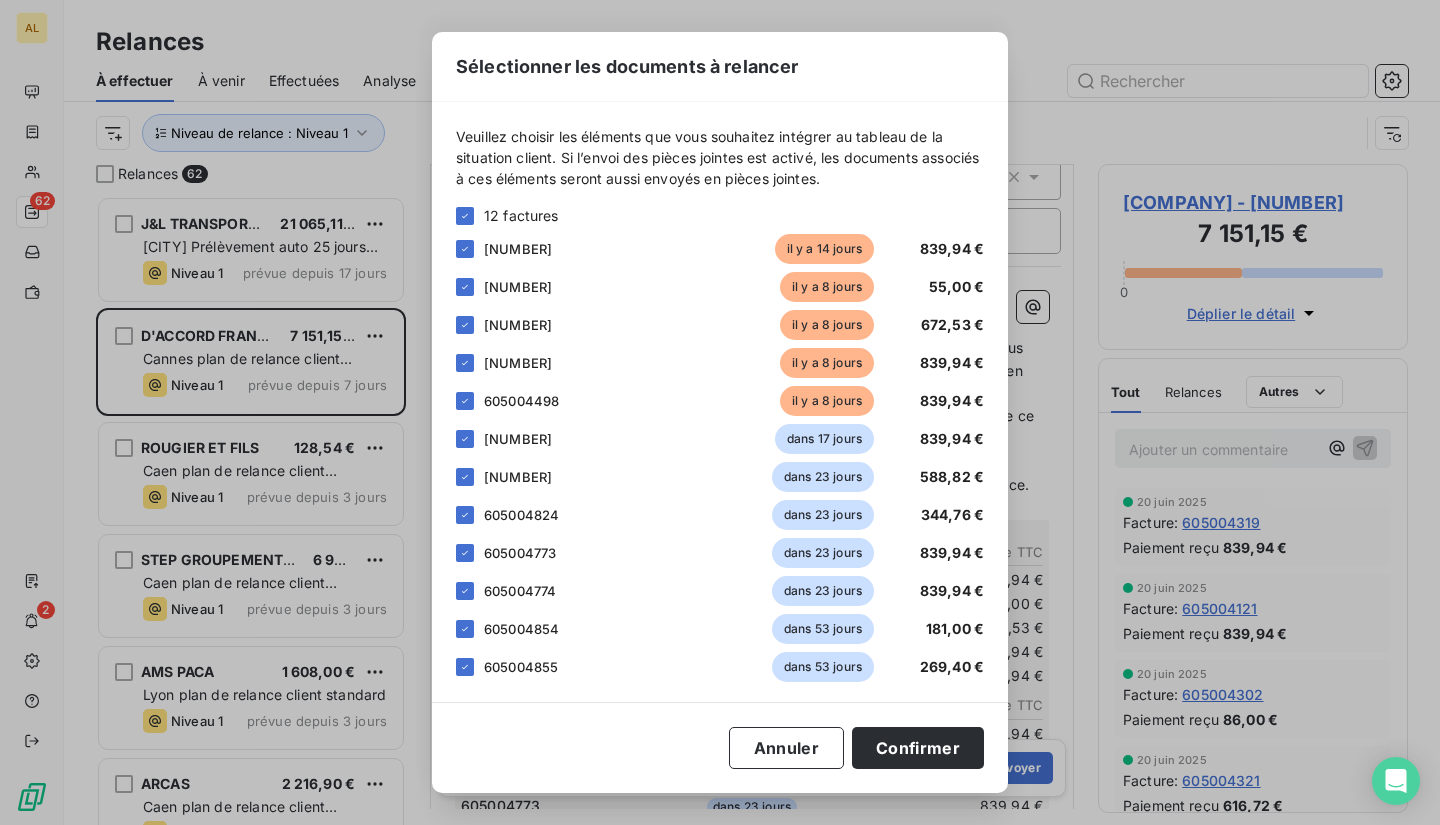 click on "Veuillez choisir les éléments que vous souhaitez intégrer au tableau de la situation client. Si l’envoi des pièces jointes est activé, les documents associés à ces éléments seront aussi envoyés en pièces jointes. 12 factures [NUMBER] il y a [DAYS]   [PRICE] [NUMBER] il y a [DAYS]   [PRICE] [NUMBER] il y a [DAYS]   [PRICE] [NUMBER] il y a [DAYS]   [PRICE] [NUMBER] il y a [DAYS]   [PRICE] [NUMBER] dans [DAYS]   [PRICE] [NUMBER] dans [DAYS]   [PRICE] [NUMBER] dans [DAYS]   [PRICE] [NUMBER] dans [DAYS]   [PRICE] [NUMBER] dans [DAYS]   [PRICE] [NUMBER] dans [DAYS]   [PRICE] [NUMBER] dans [DAYS]   [PRICE] [NUMBER] dans [DAYS]   [PRICE] [NUMBER] dans [DAYS]   [PRICE] [NUMBER] dans [DAYS]   [PRICE] [NUMBER] dans [DAYS]   [PRICE] [NUMBER] dans [DAYS]   [PRICE] [NUMBER] dans [DAYS]   [PRICE] [NUMBER] dans [DAYS]   [PRICE]" at bounding box center (720, 402) 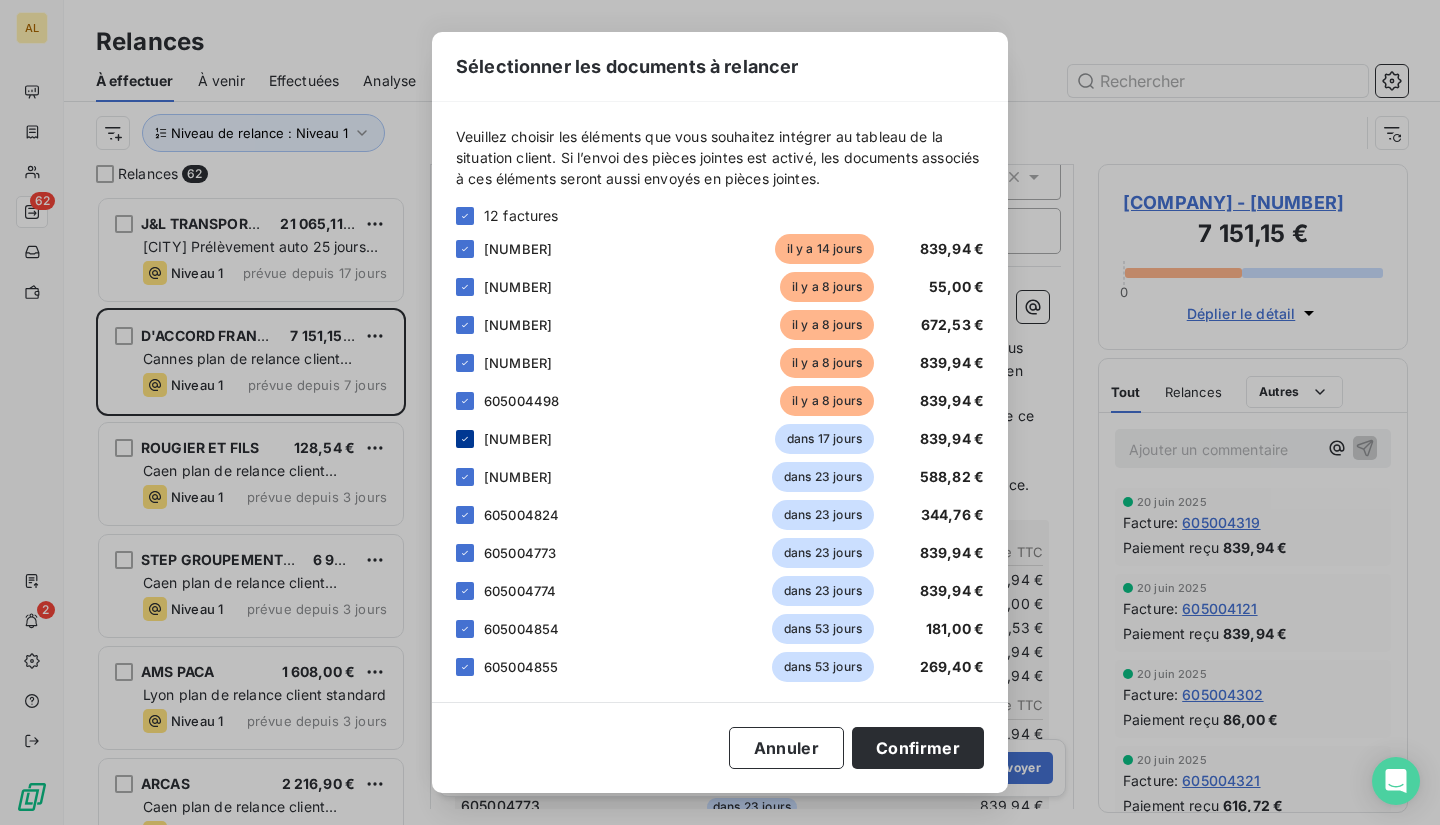 click at bounding box center [465, 439] 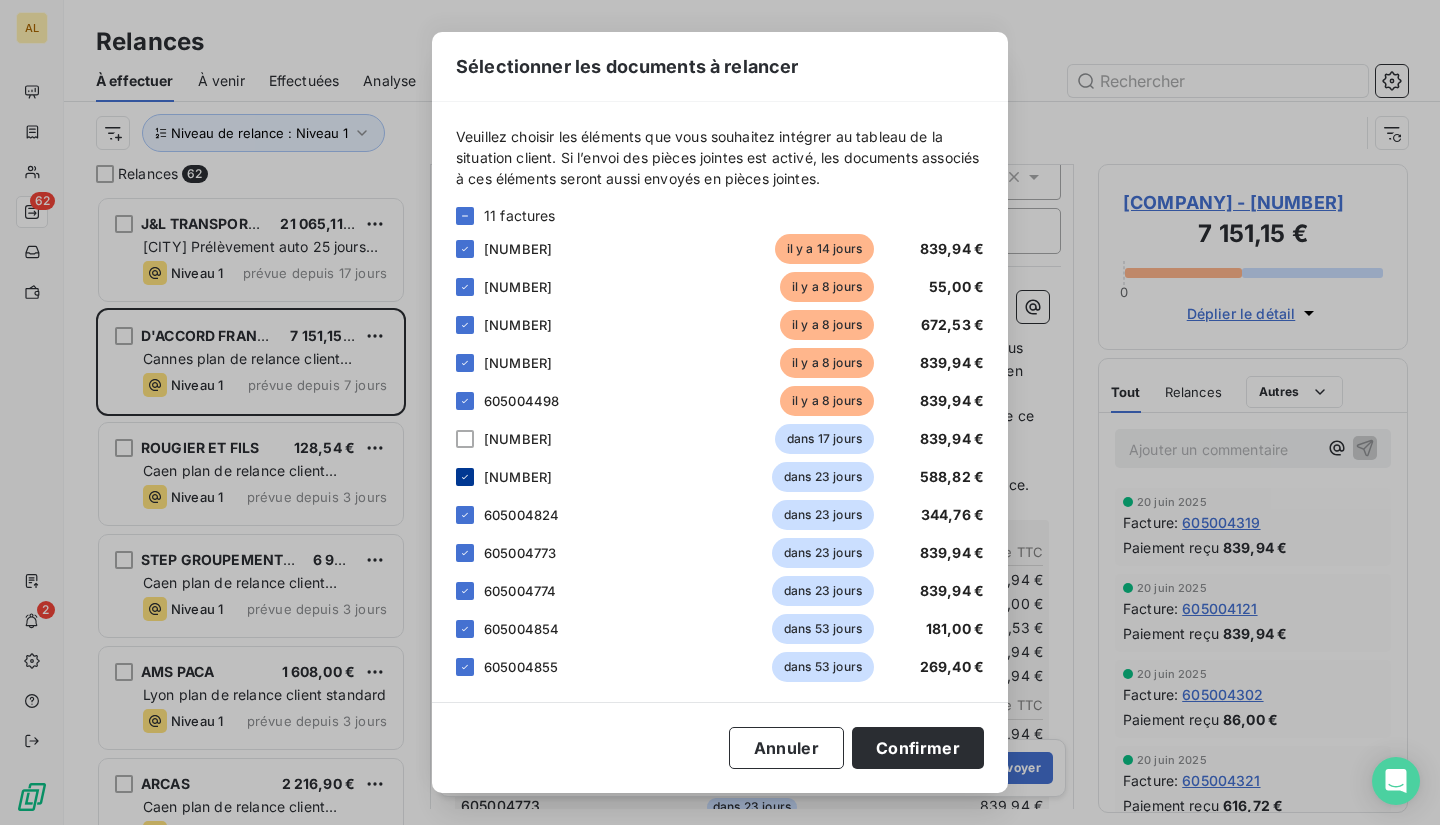 click 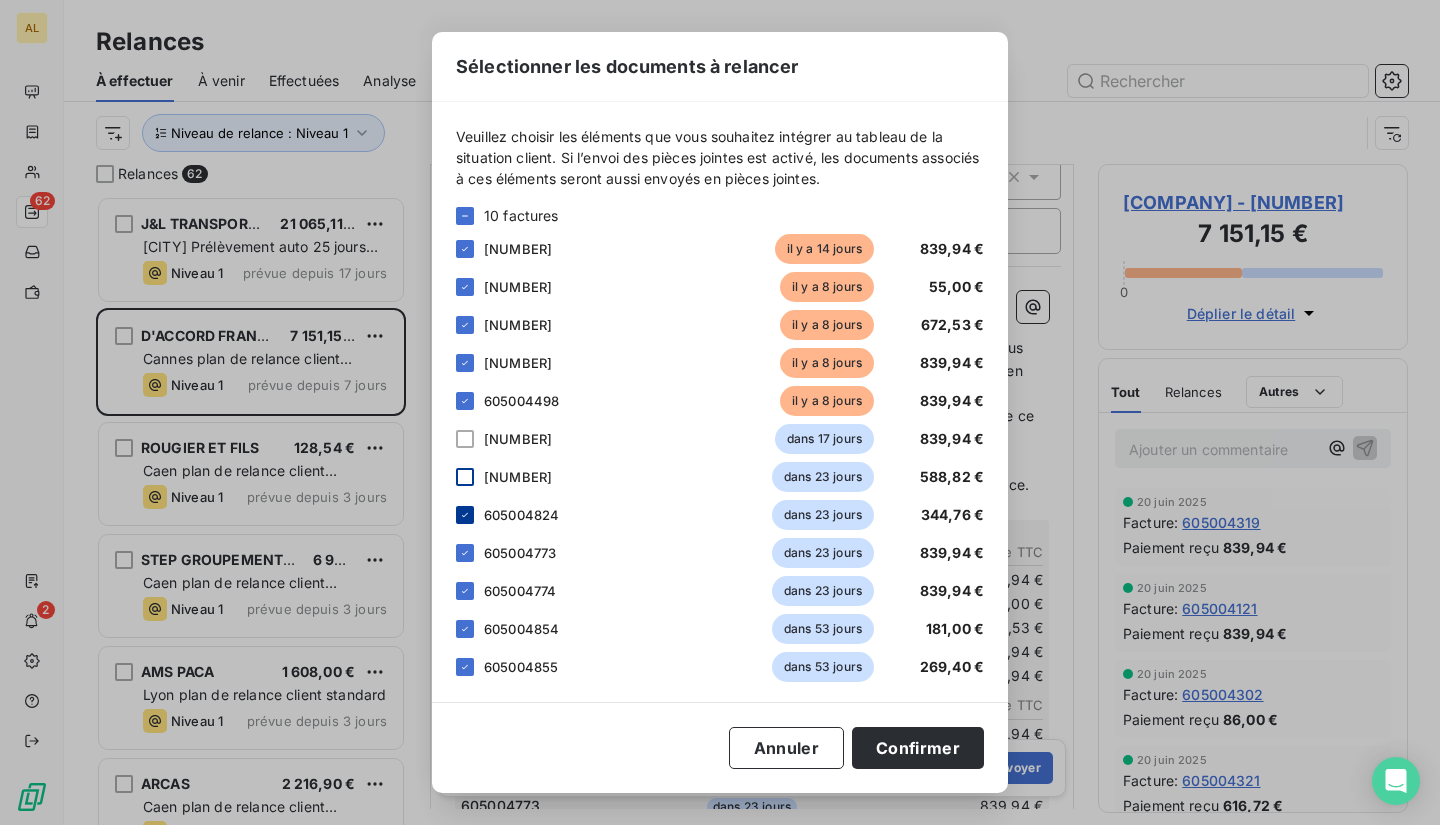 click 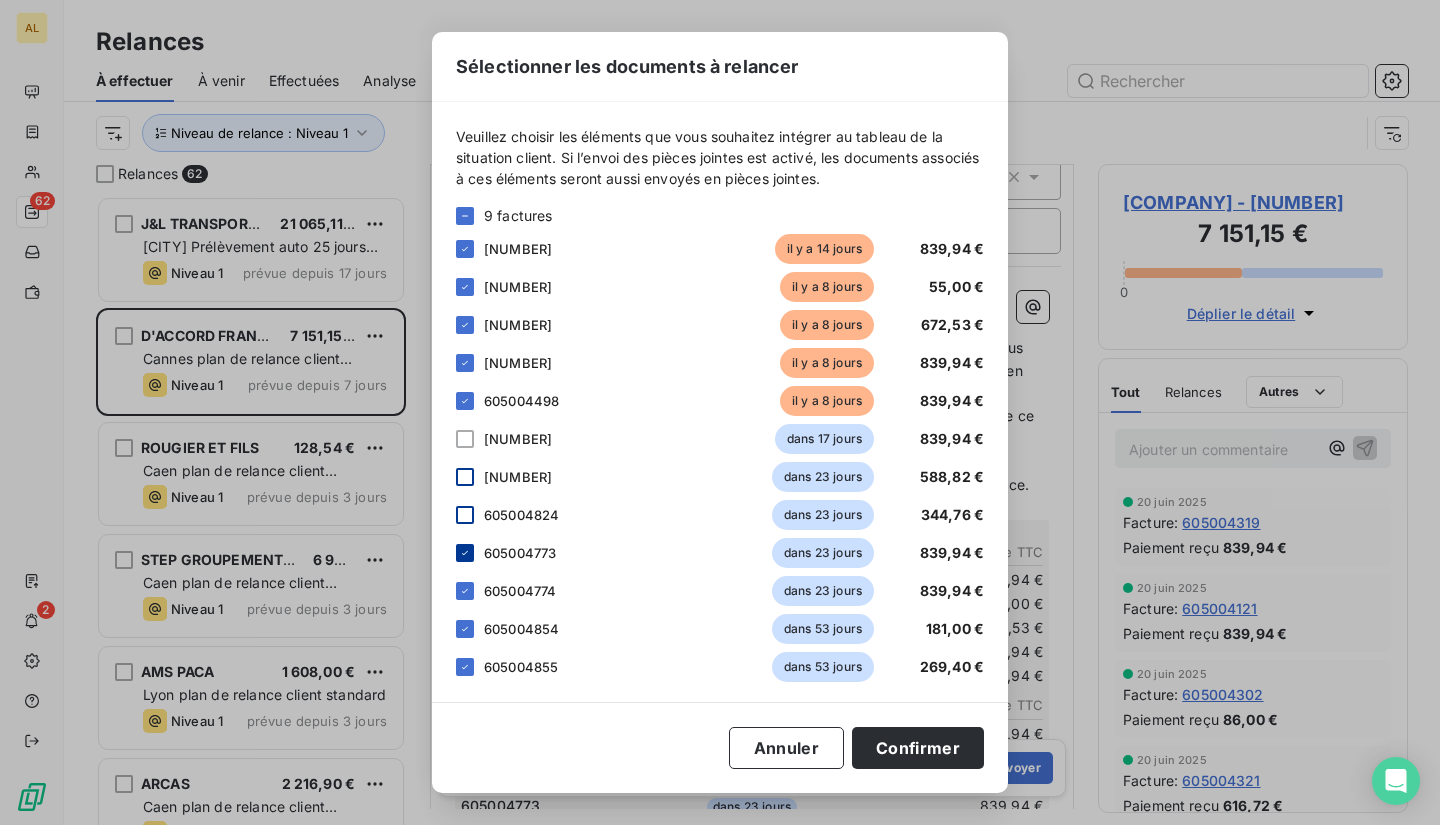 click 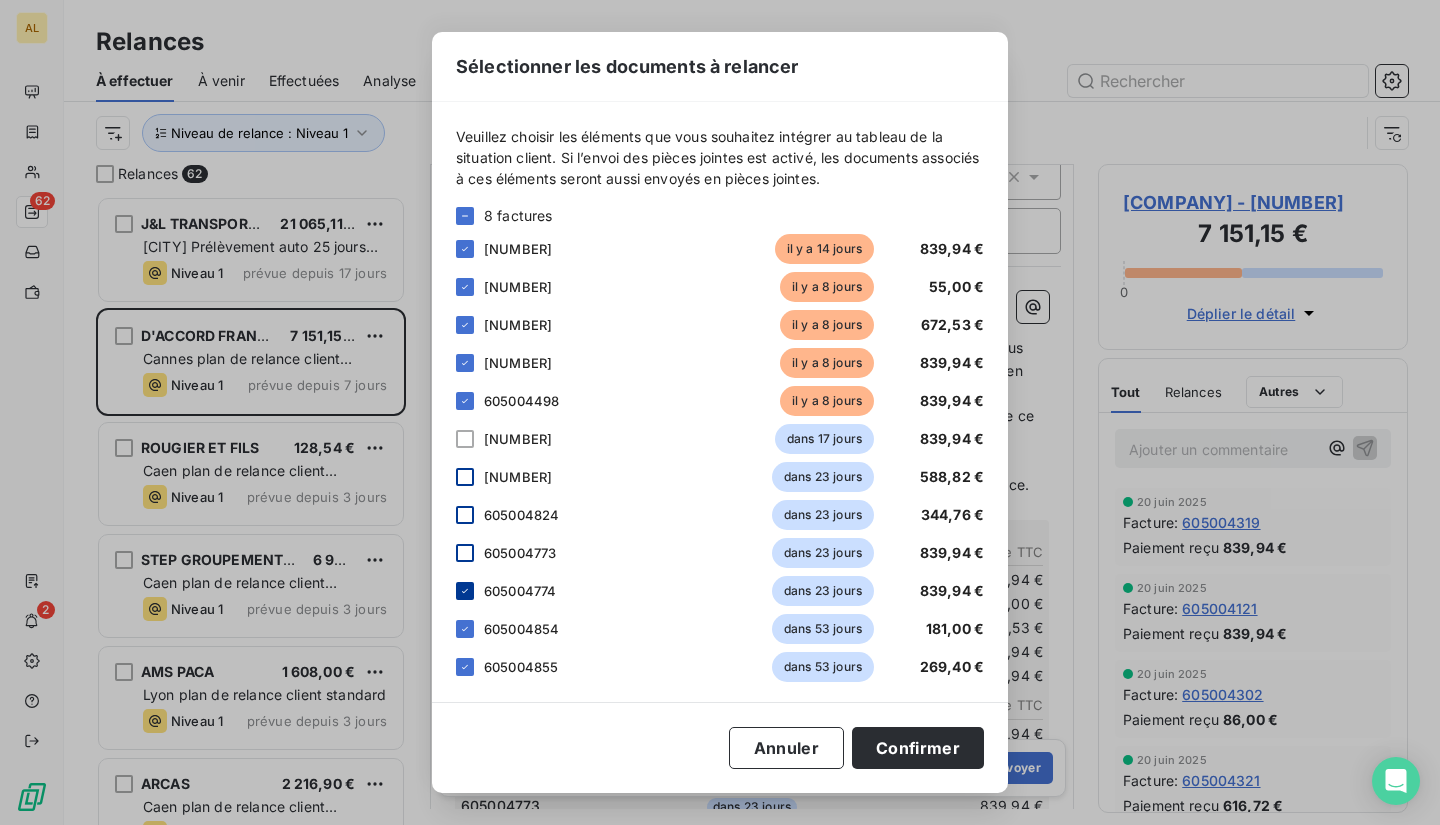 click 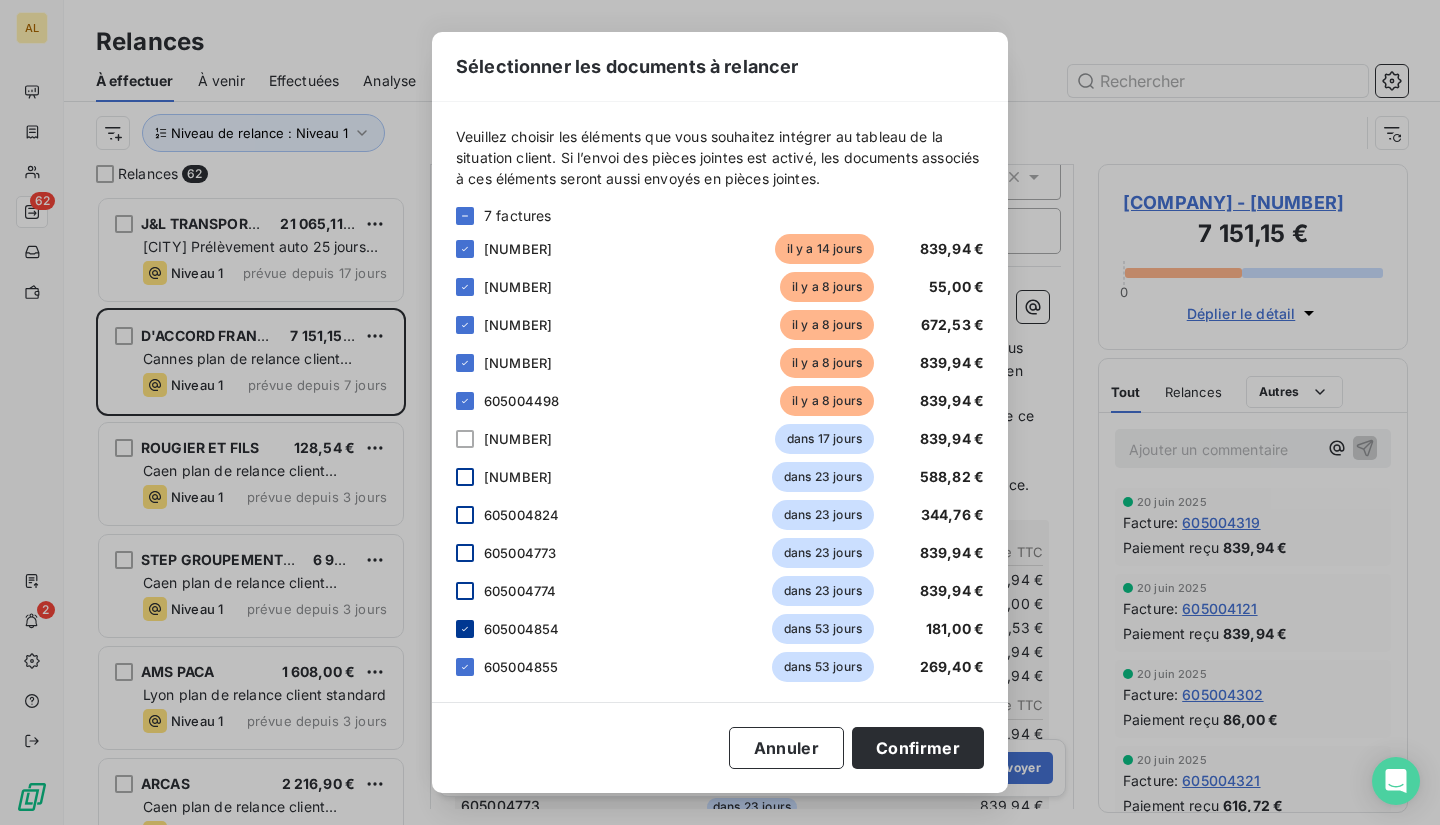 click 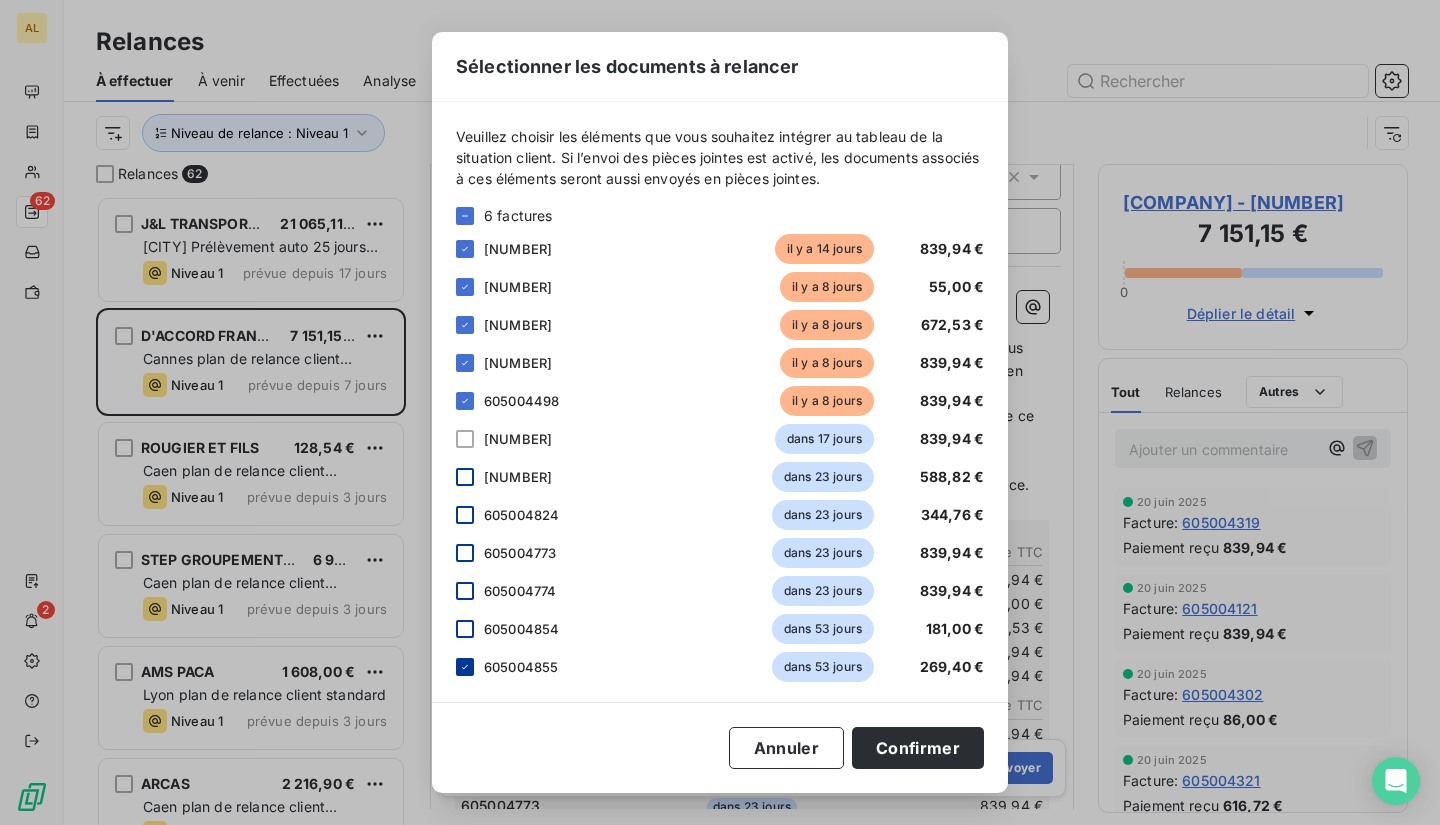 click 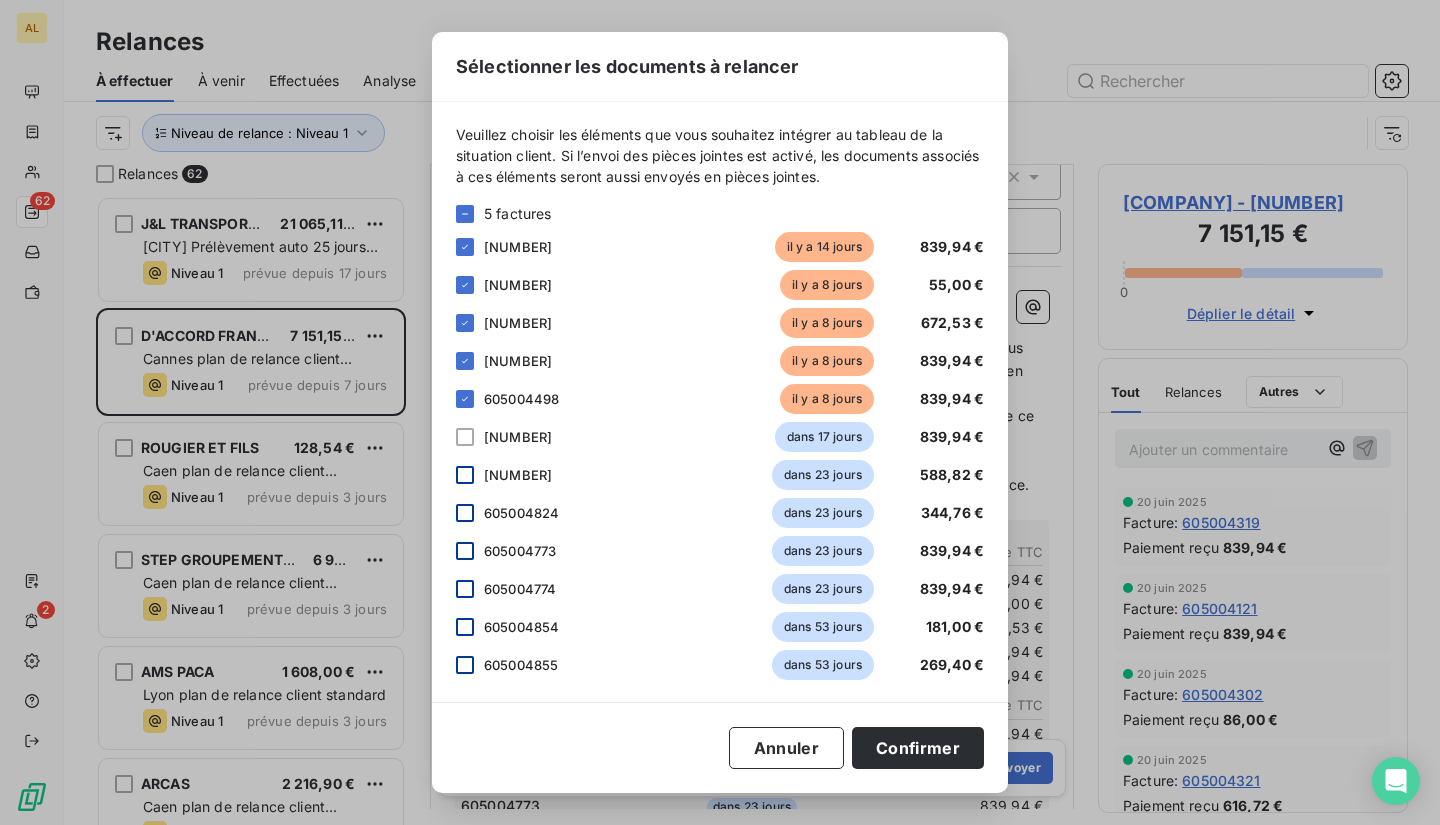scroll, scrollTop: 3, scrollLeft: 0, axis: vertical 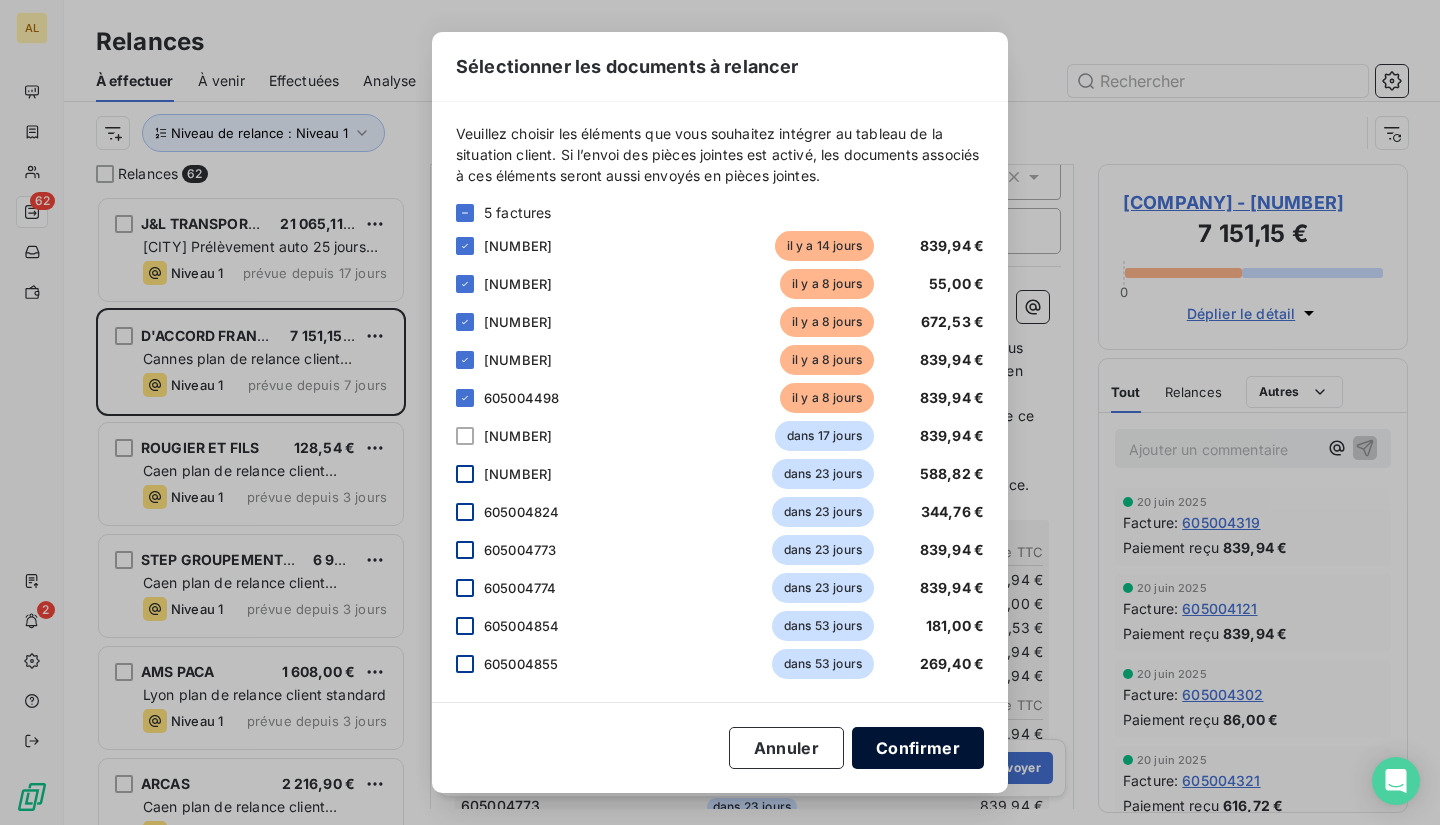 click on "Confirmer" at bounding box center (918, 748) 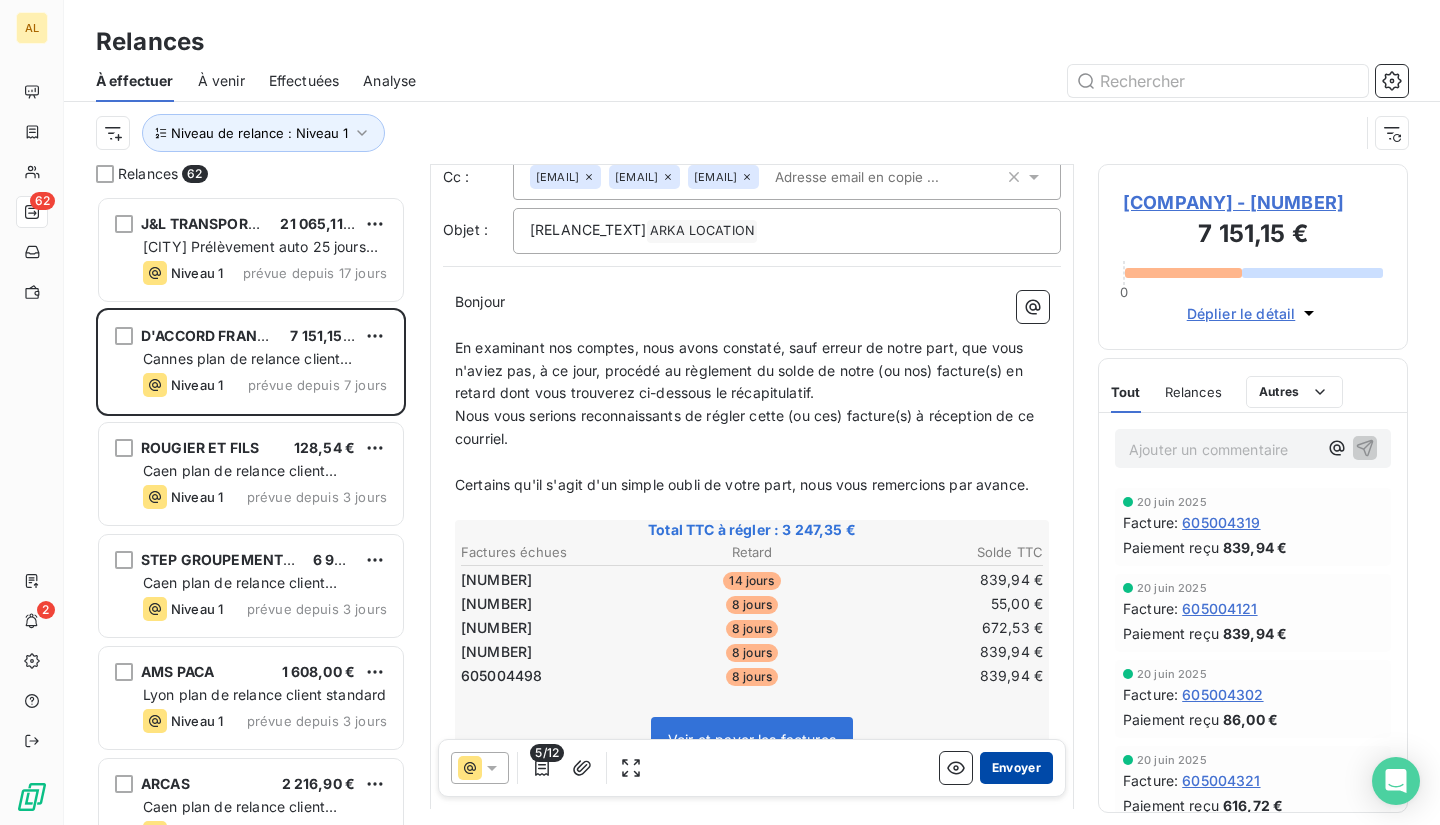 click on "Envoyer" at bounding box center (1016, 768) 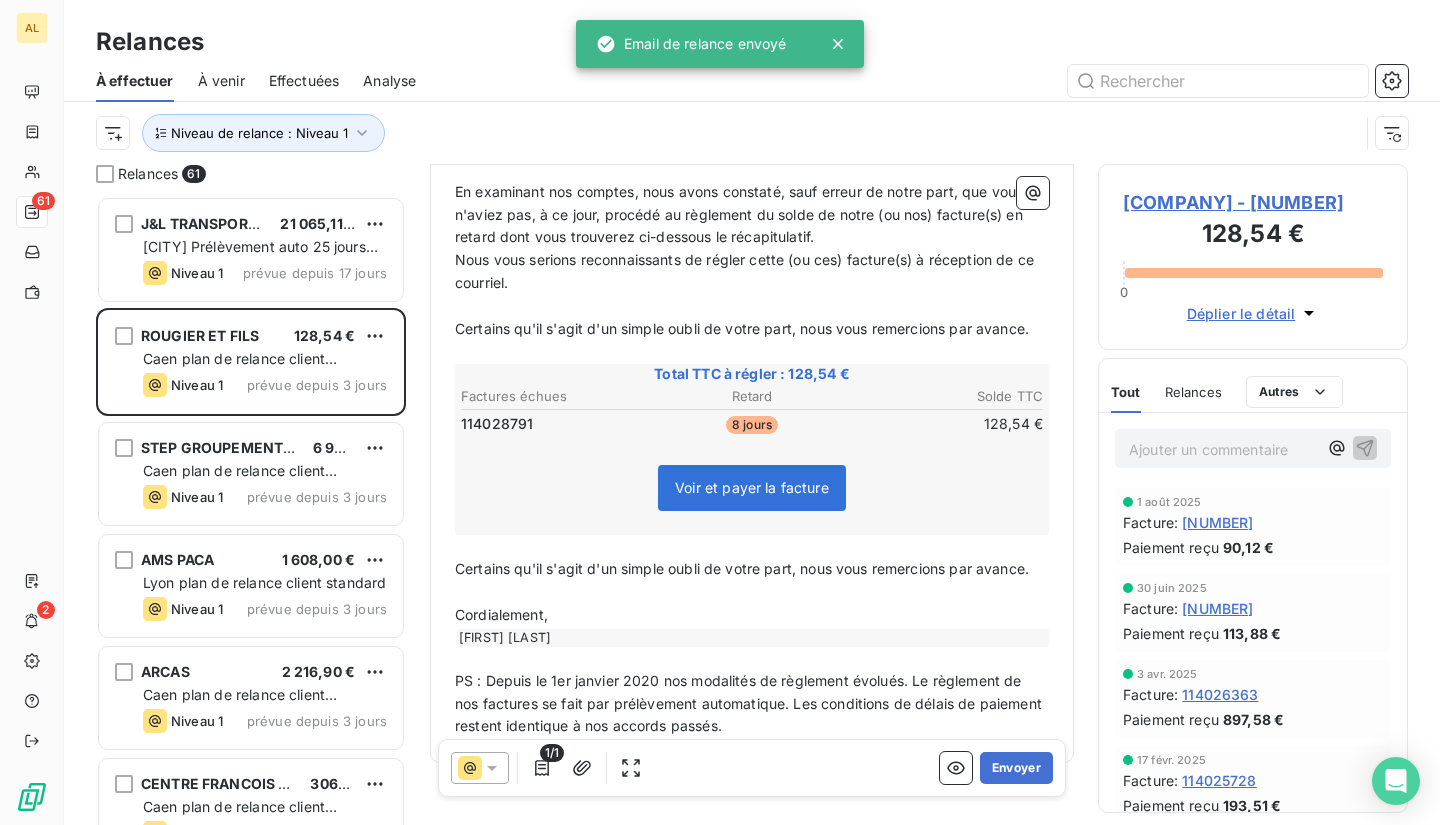 scroll, scrollTop: 300, scrollLeft: 0, axis: vertical 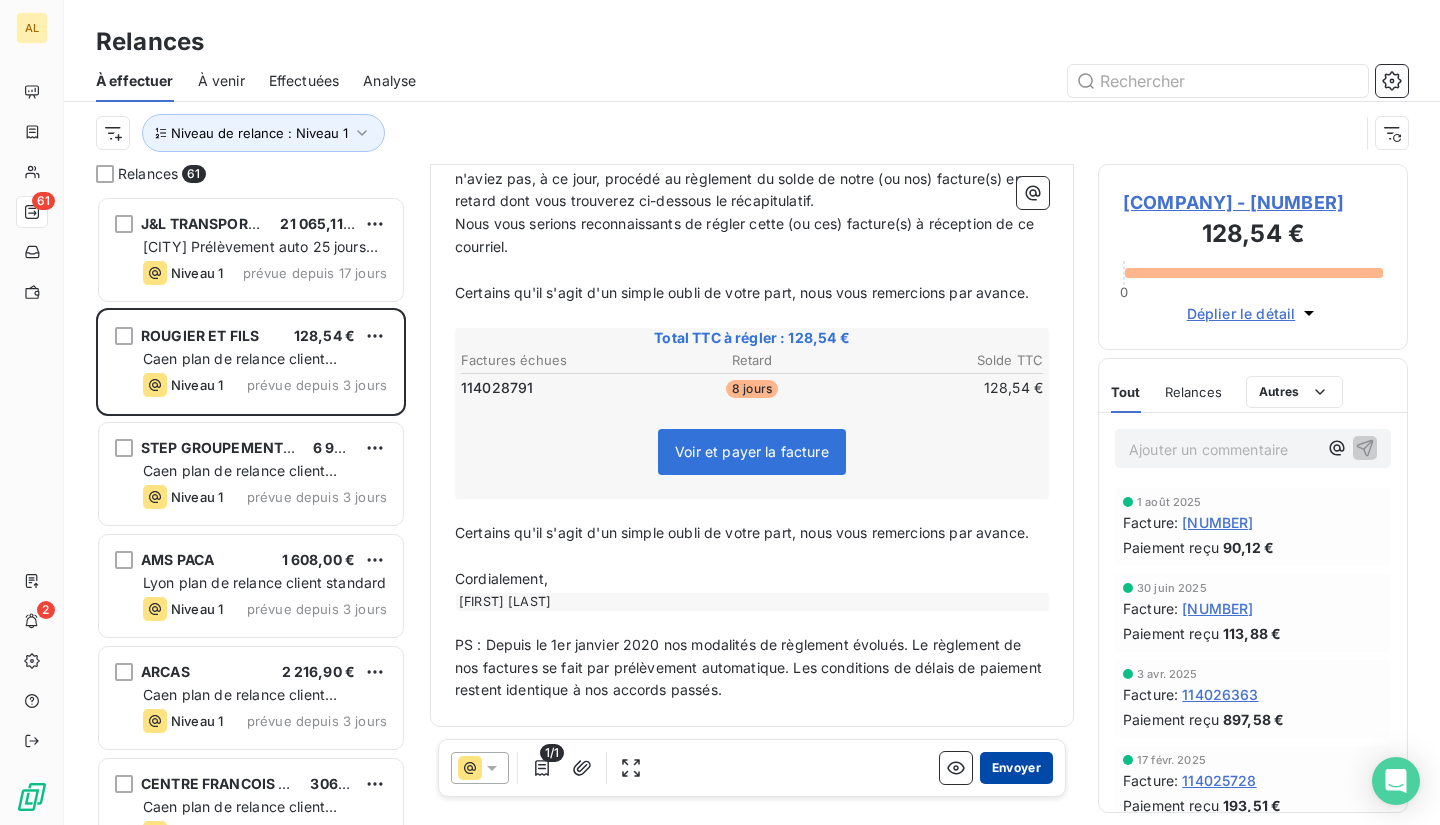click on "Envoyer" at bounding box center [1016, 768] 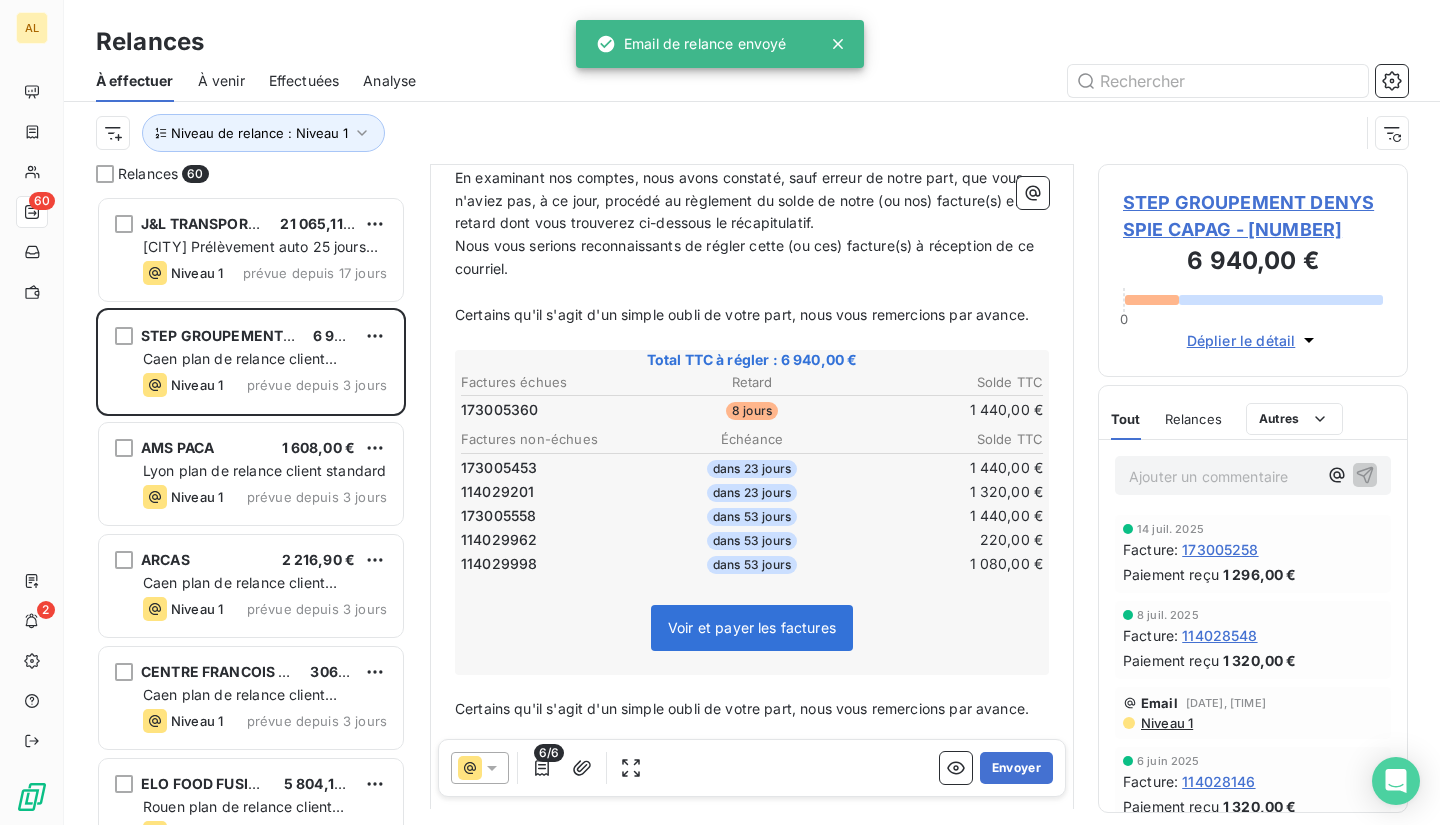 scroll, scrollTop: 300, scrollLeft: 0, axis: vertical 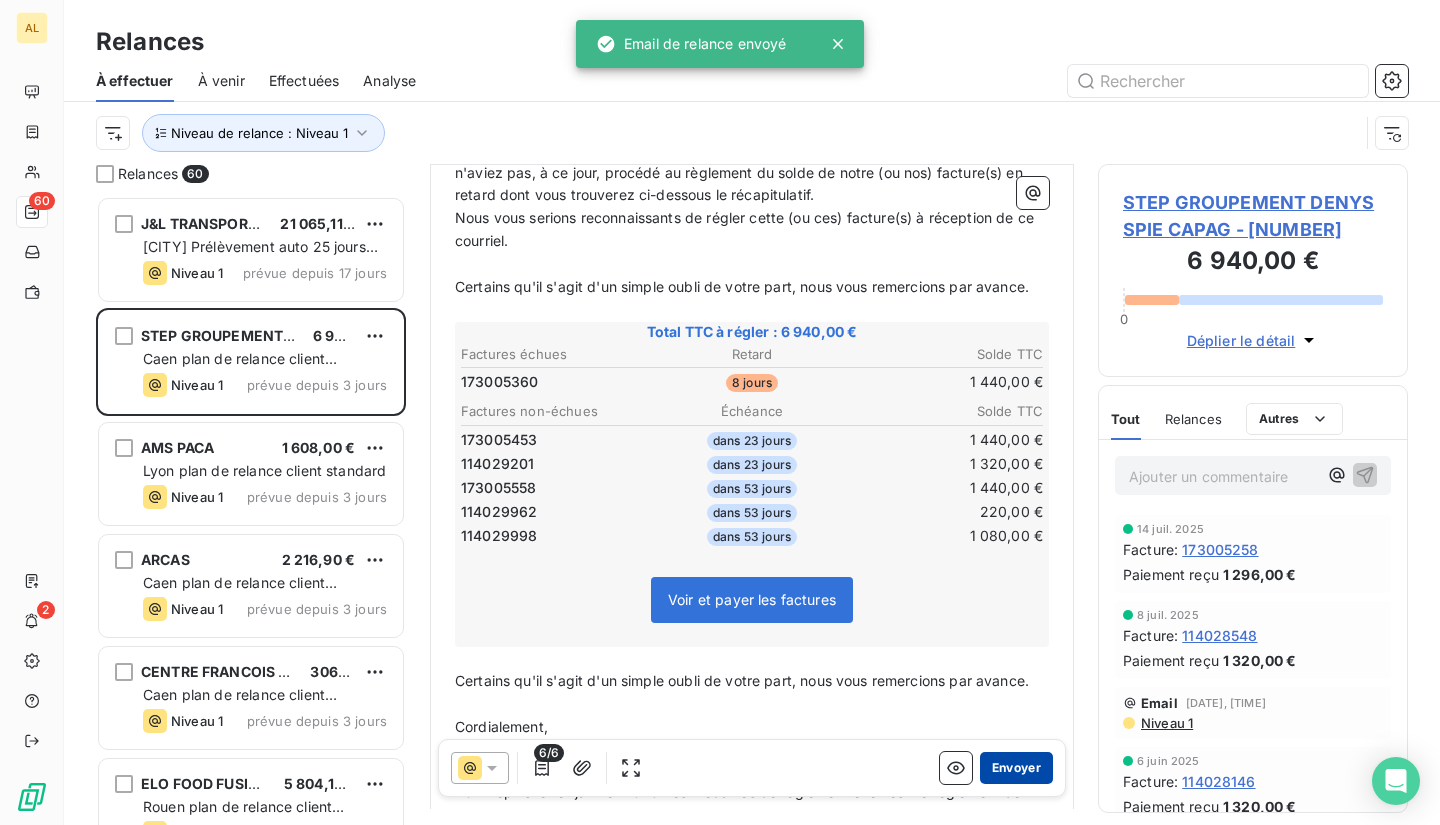 click on "Envoyer" at bounding box center (1016, 768) 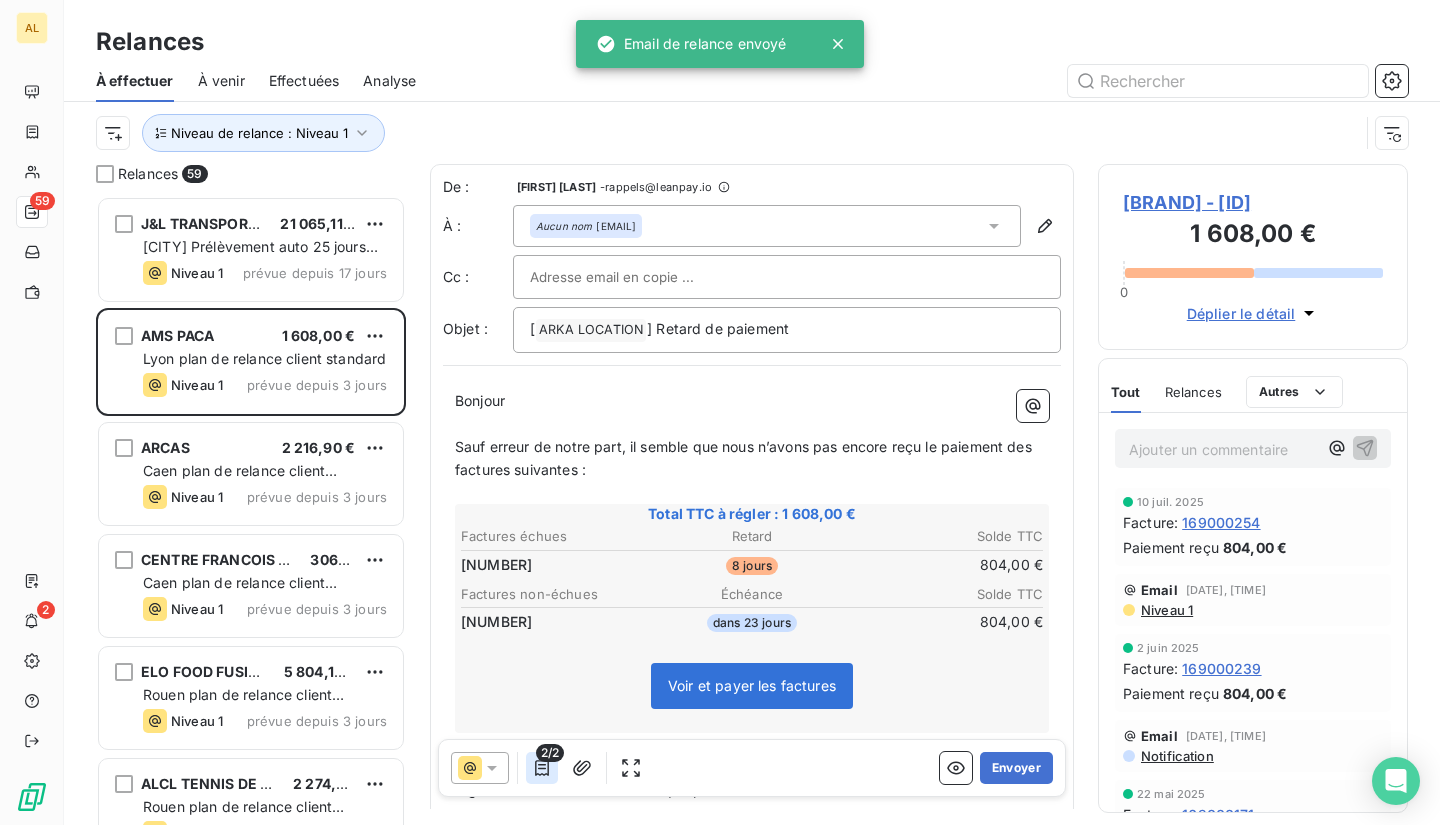 click 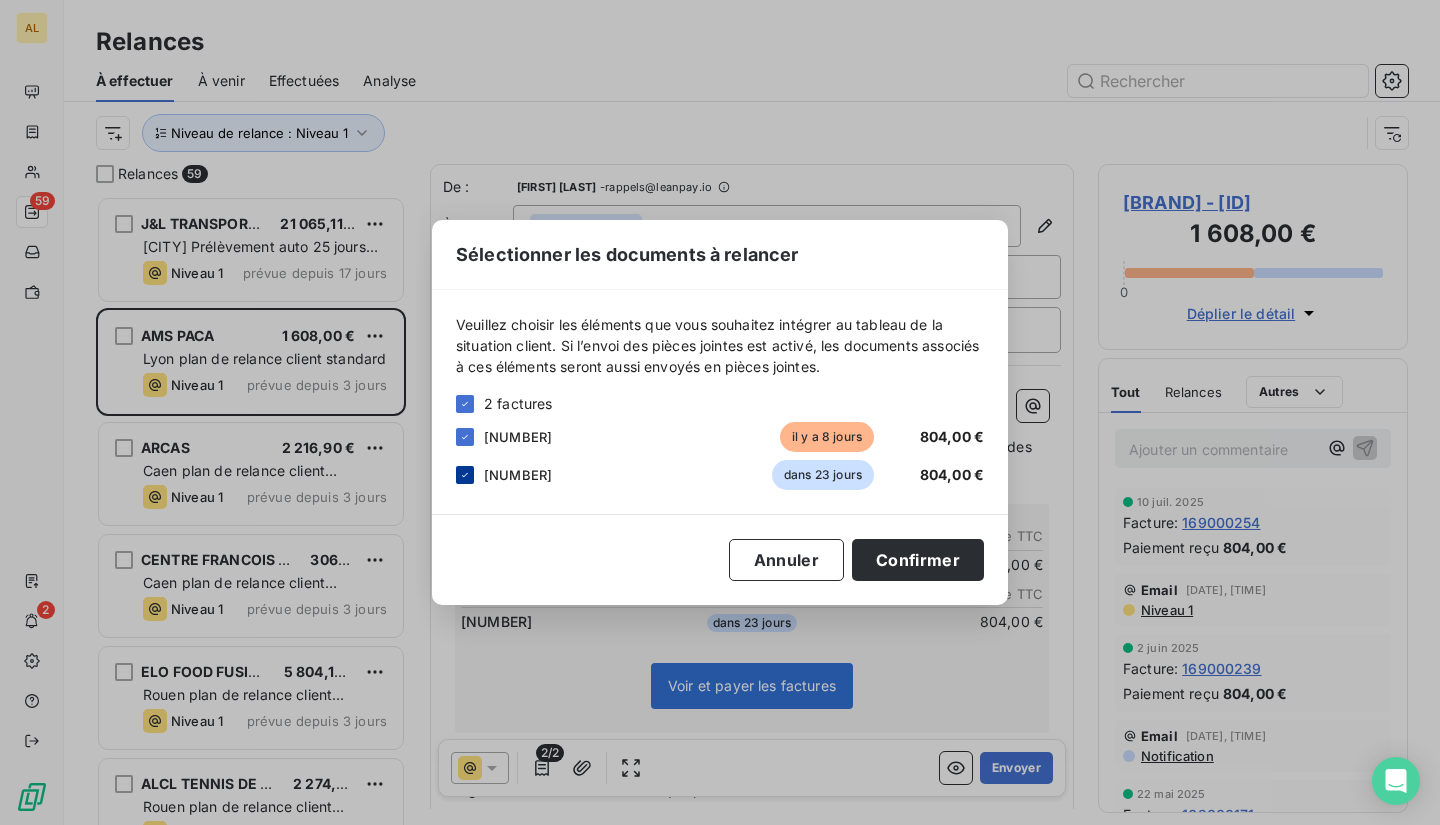 click 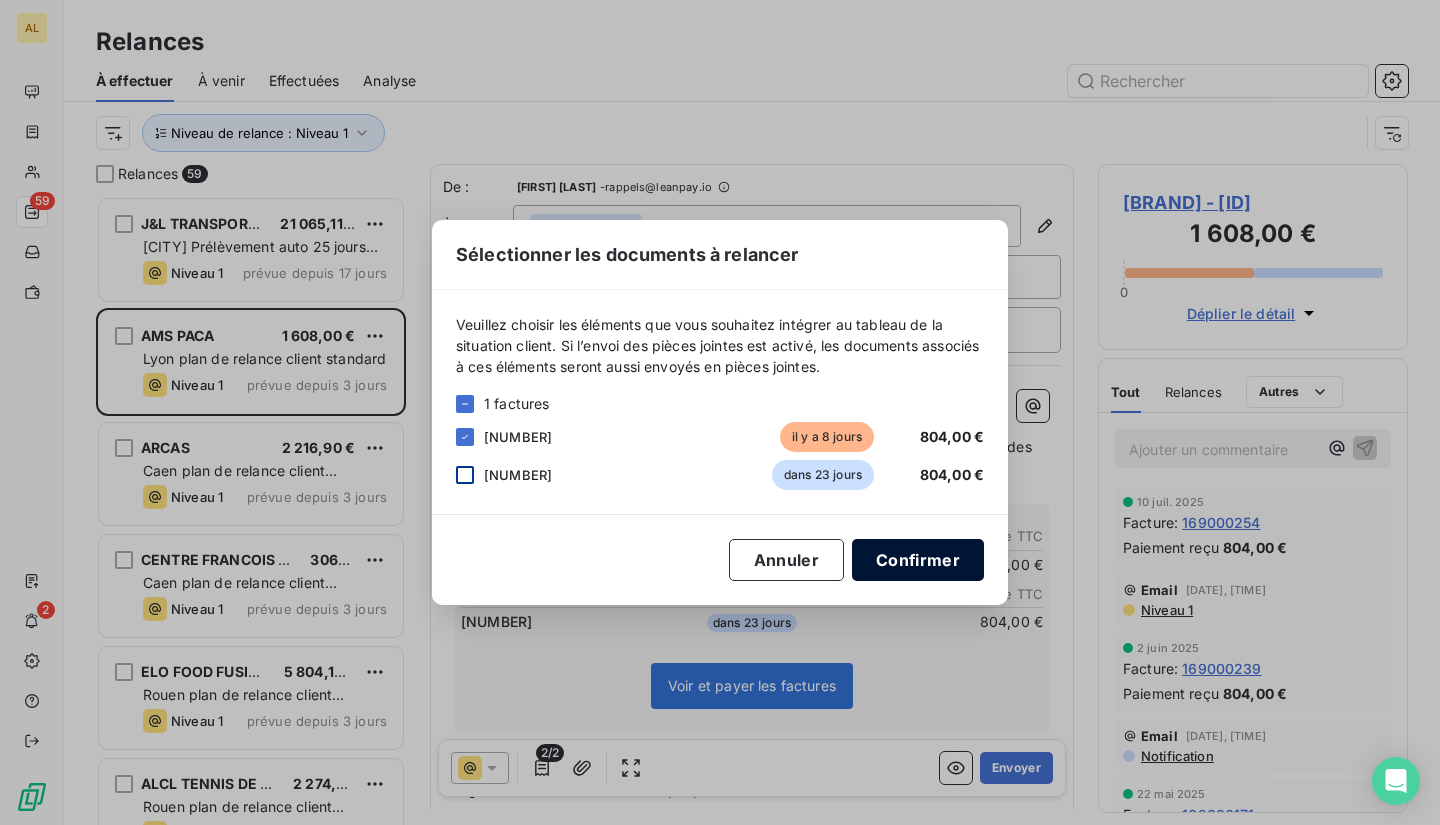 click on "Confirmer" at bounding box center (918, 560) 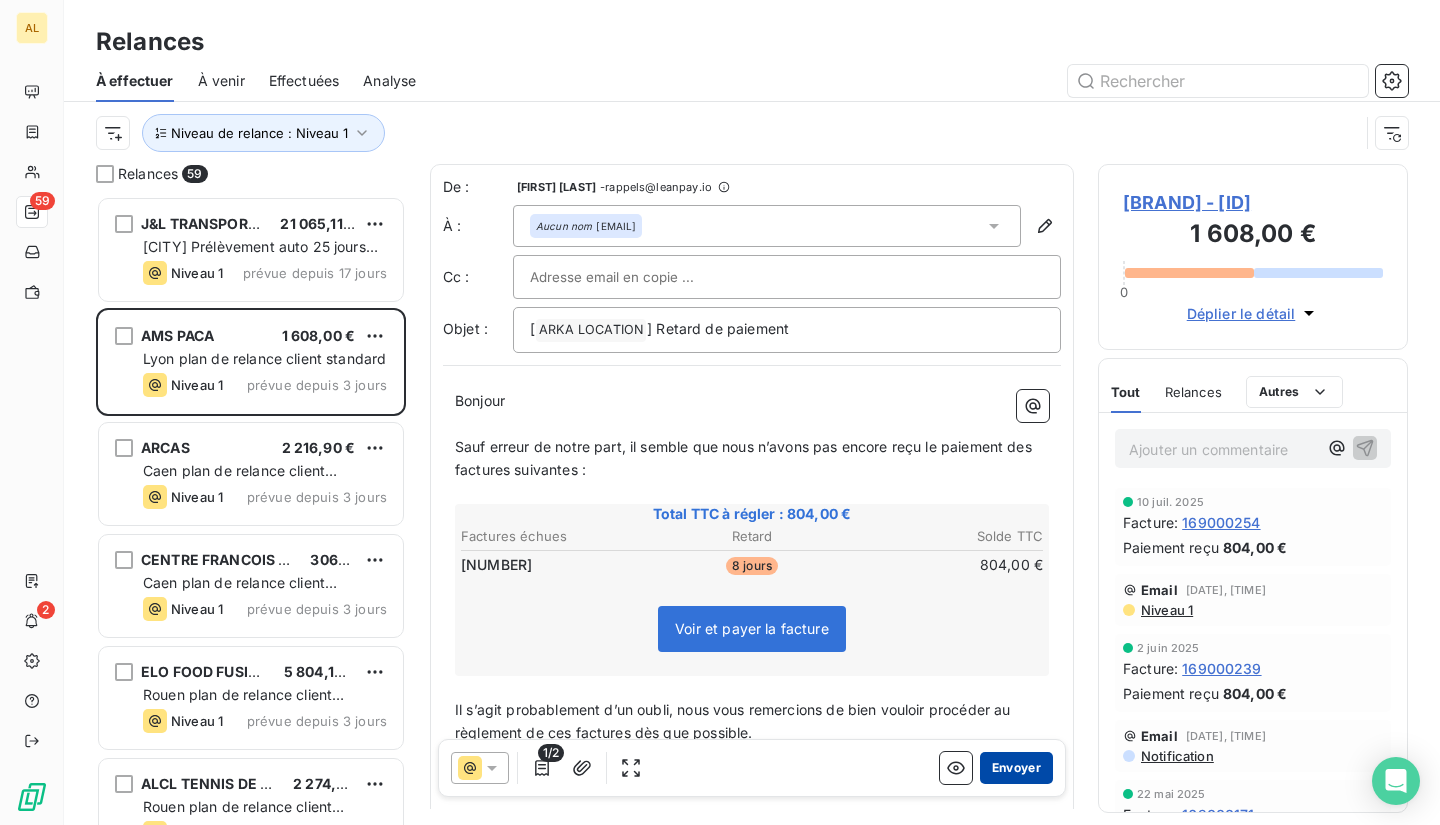 click on "Envoyer" at bounding box center [1016, 768] 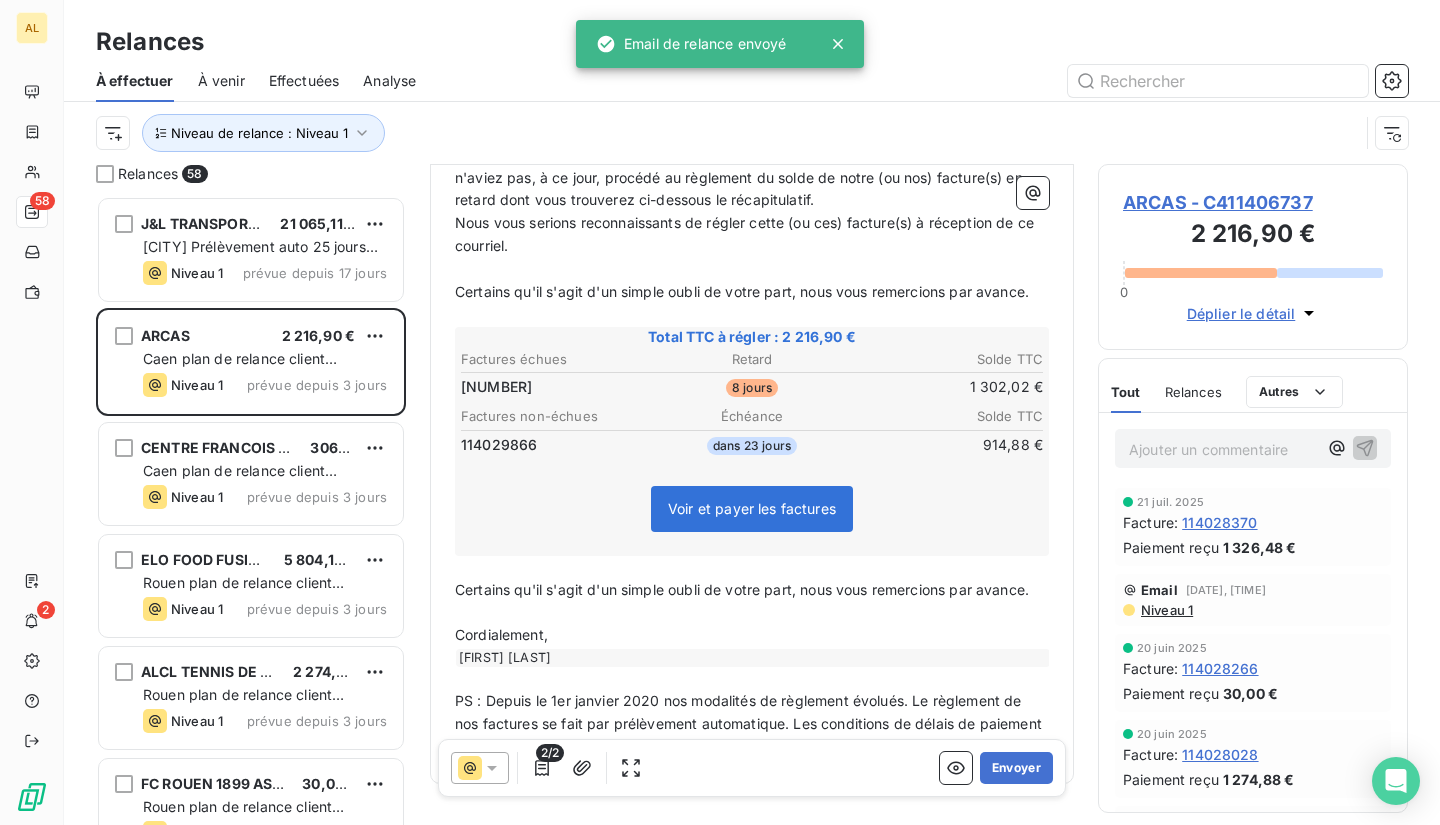 scroll, scrollTop: 300, scrollLeft: 0, axis: vertical 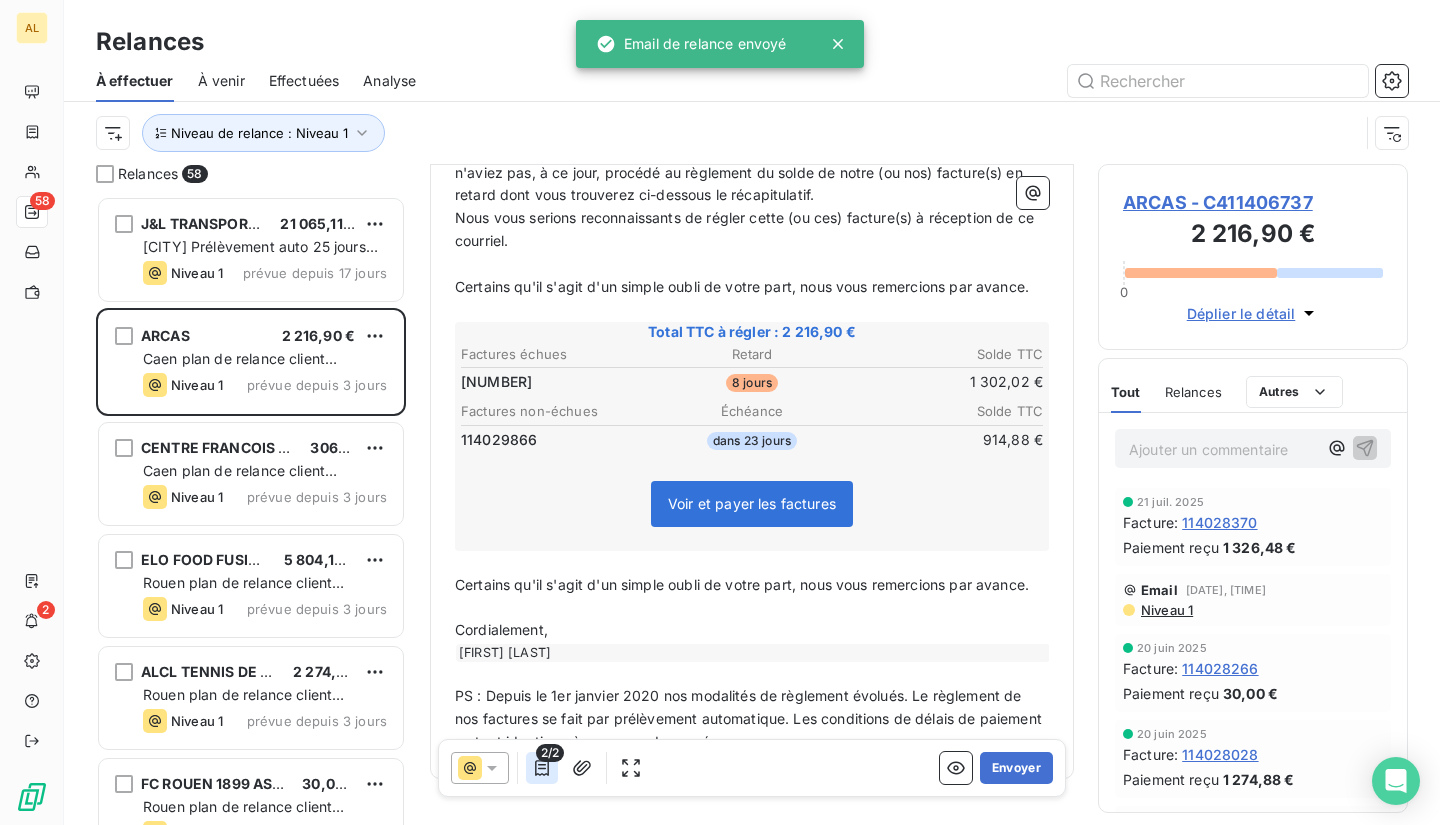 click 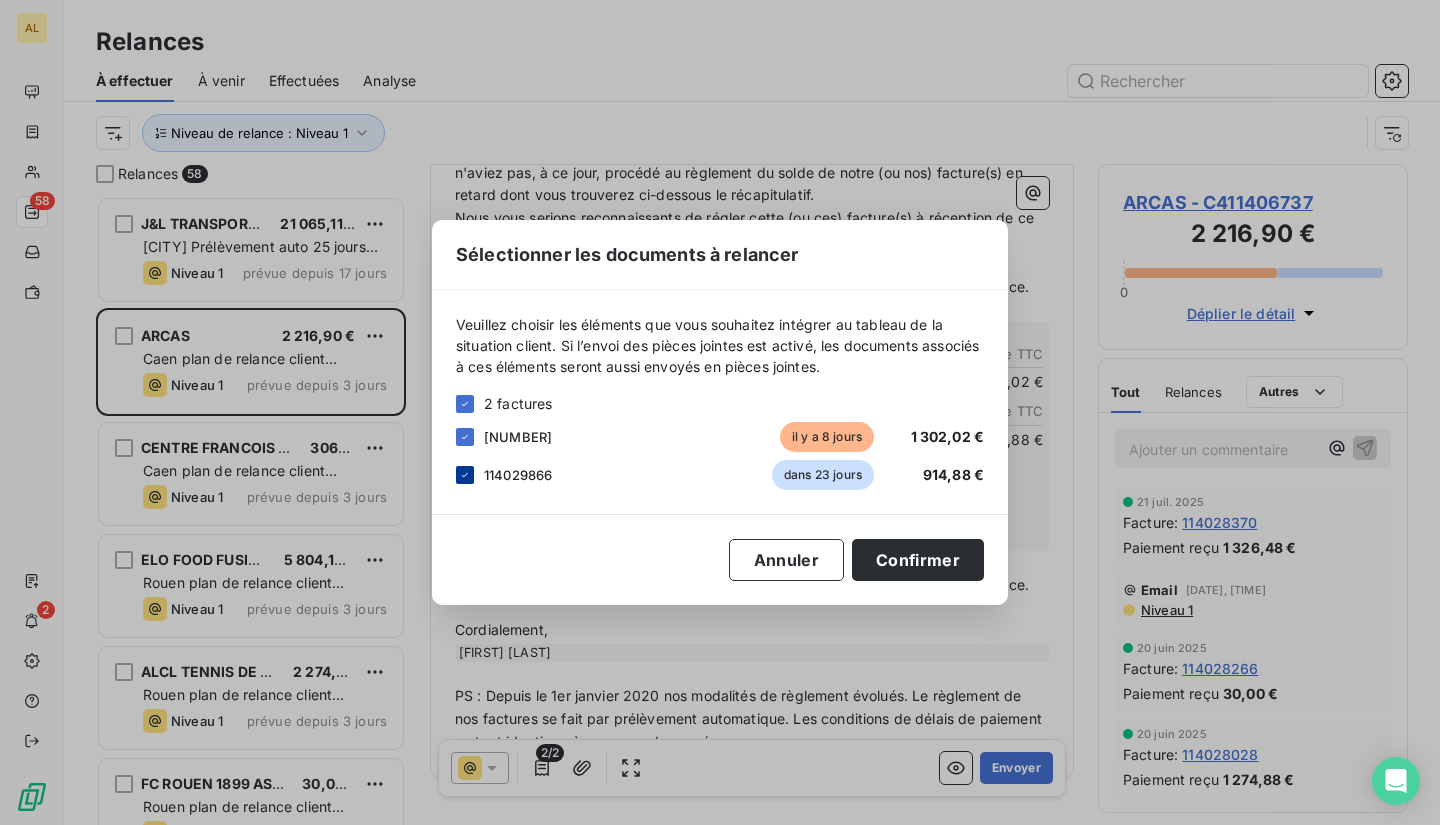 click 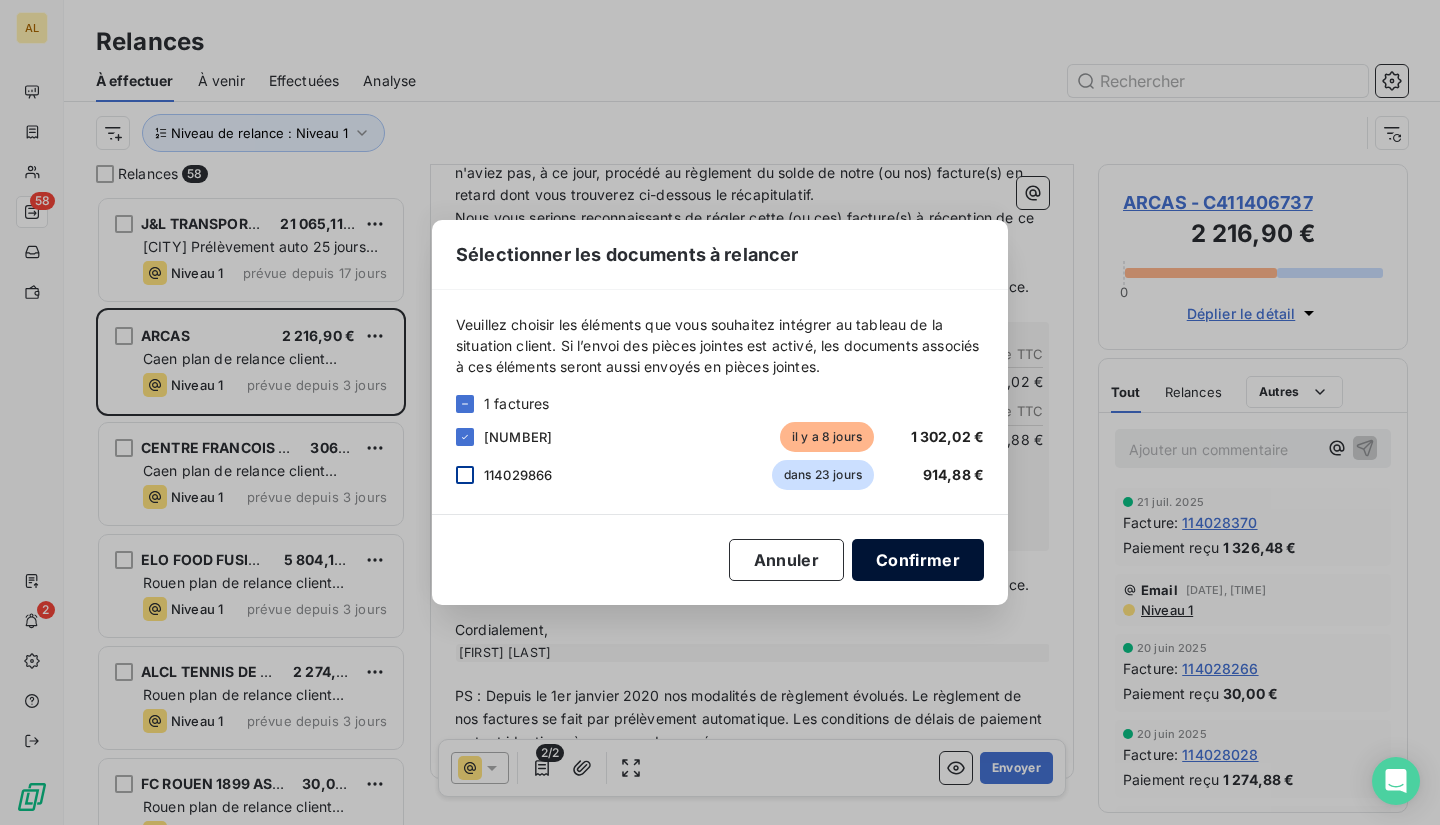 click on "Confirmer" at bounding box center [918, 560] 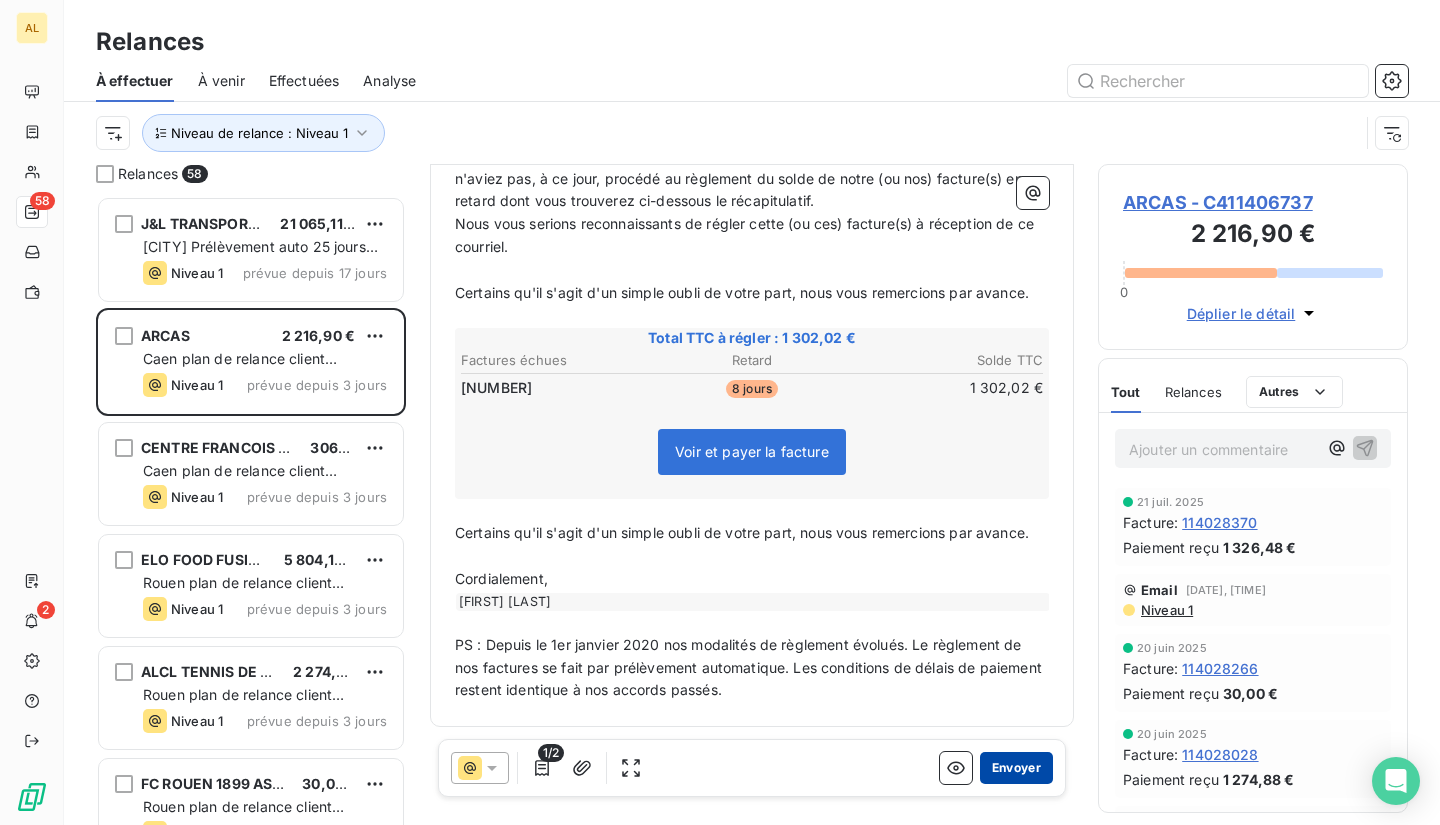 click on "Envoyer" at bounding box center (1016, 768) 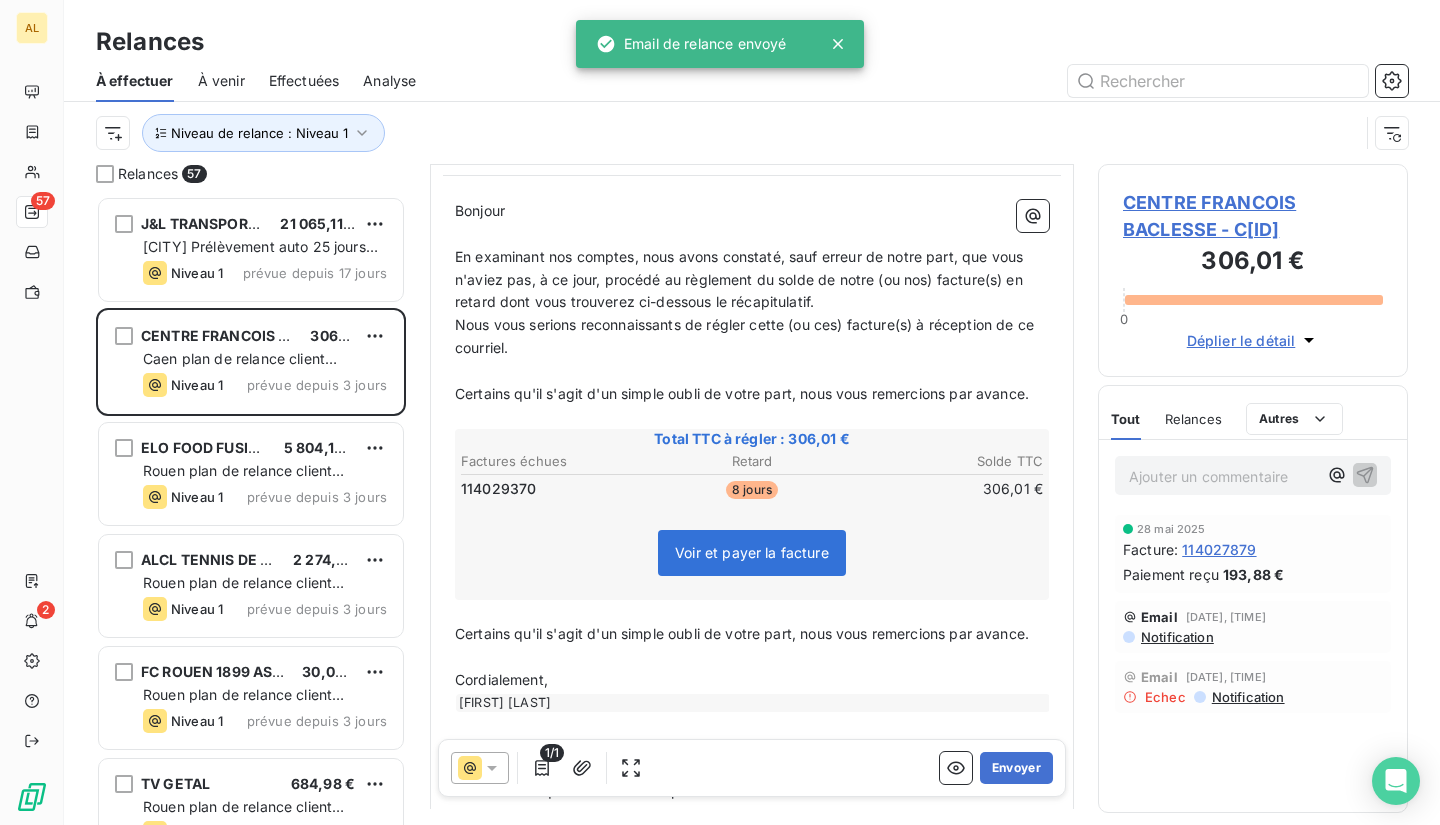 scroll, scrollTop: 300, scrollLeft: 0, axis: vertical 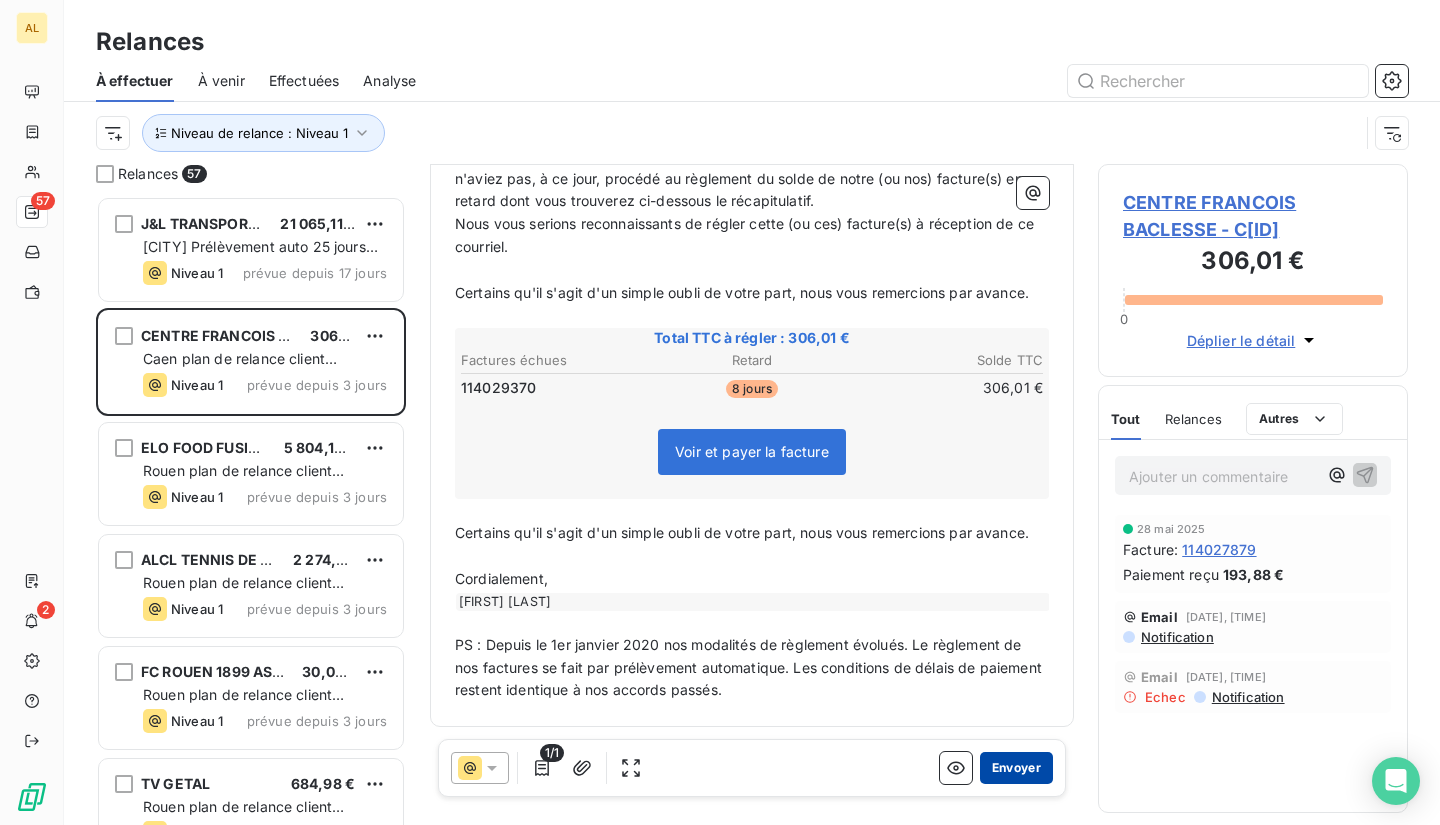 click on "Envoyer" at bounding box center (1016, 768) 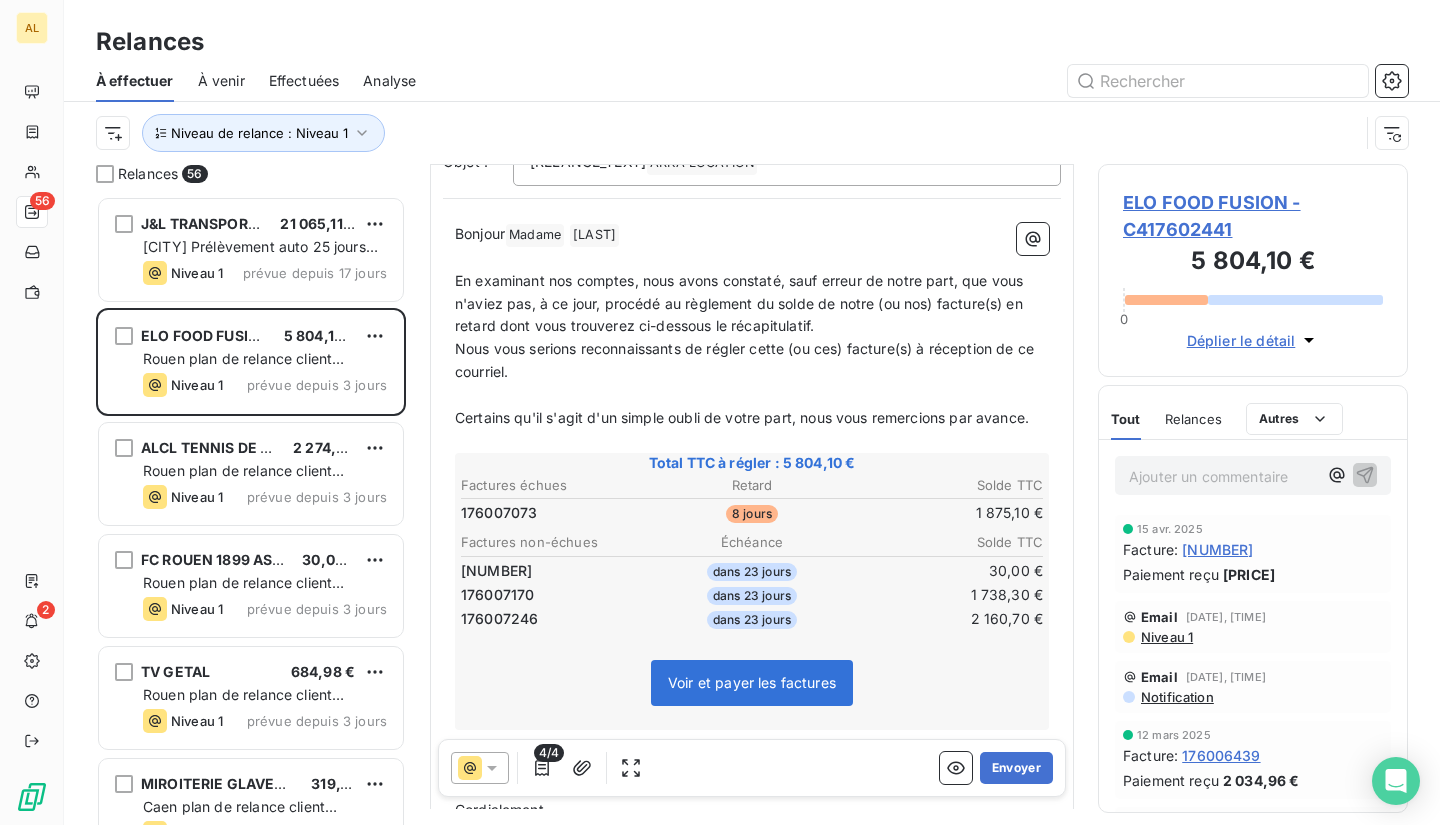 scroll, scrollTop: 300, scrollLeft: 0, axis: vertical 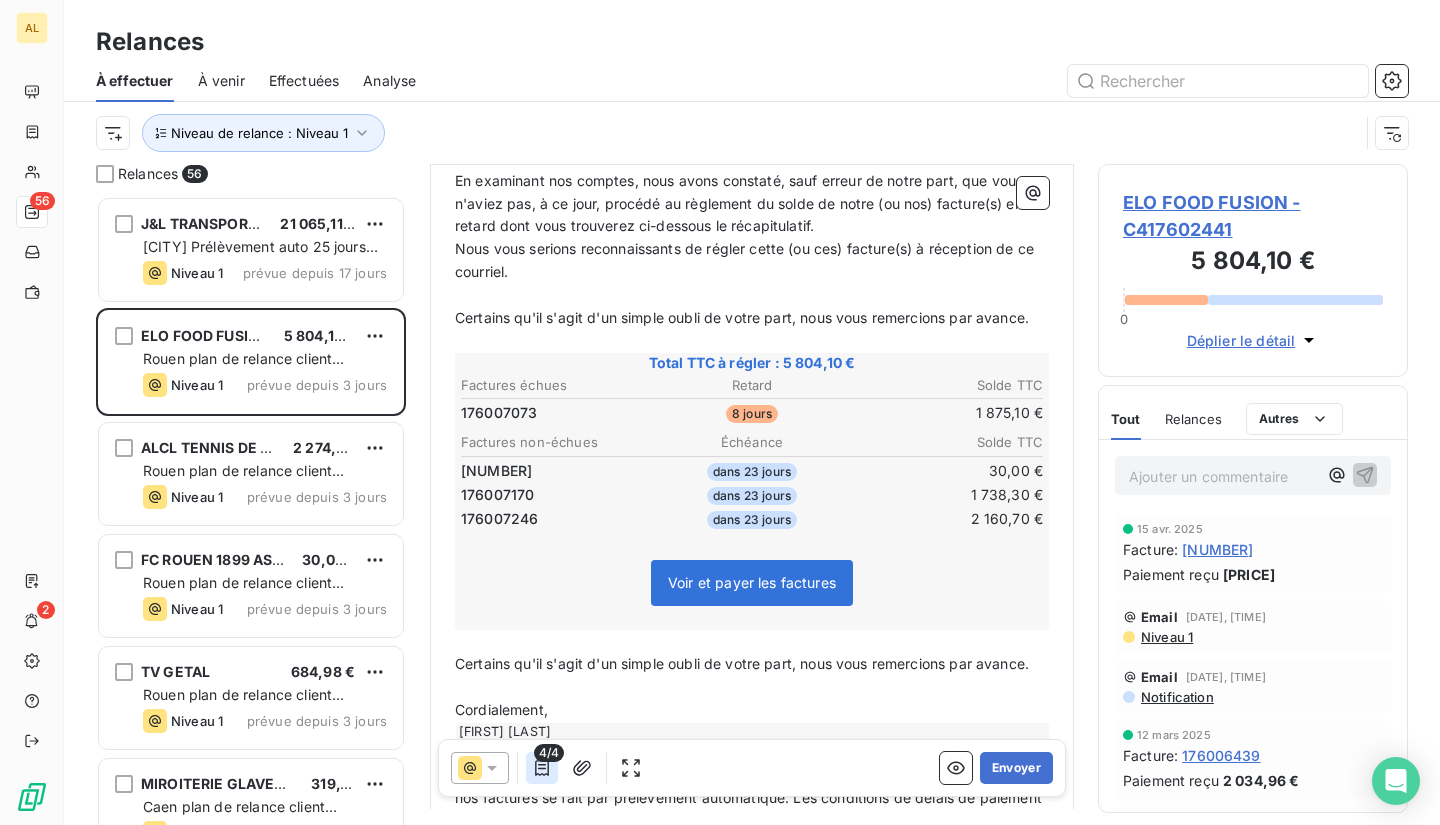click 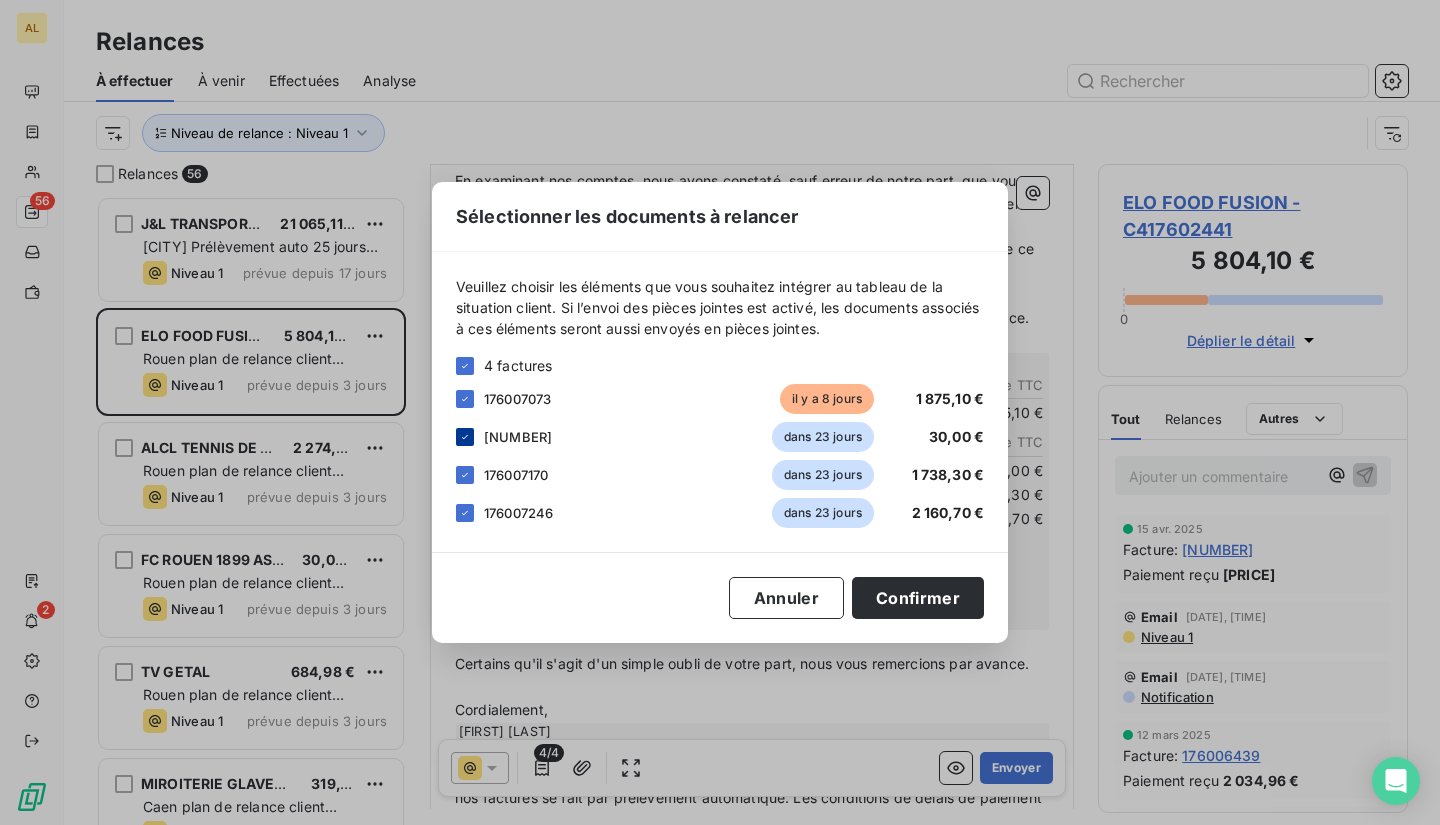 click at bounding box center [465, 437] 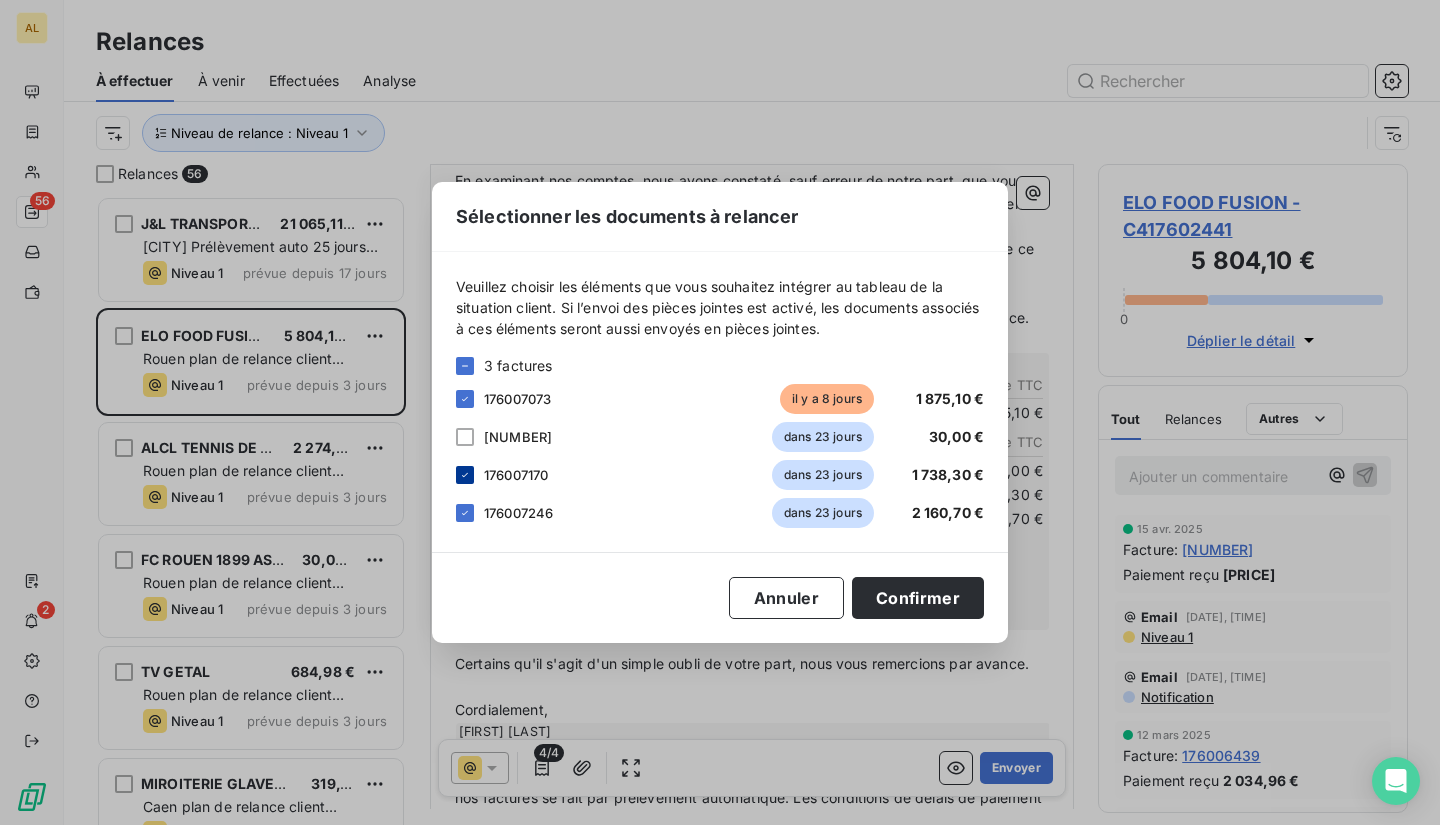 click 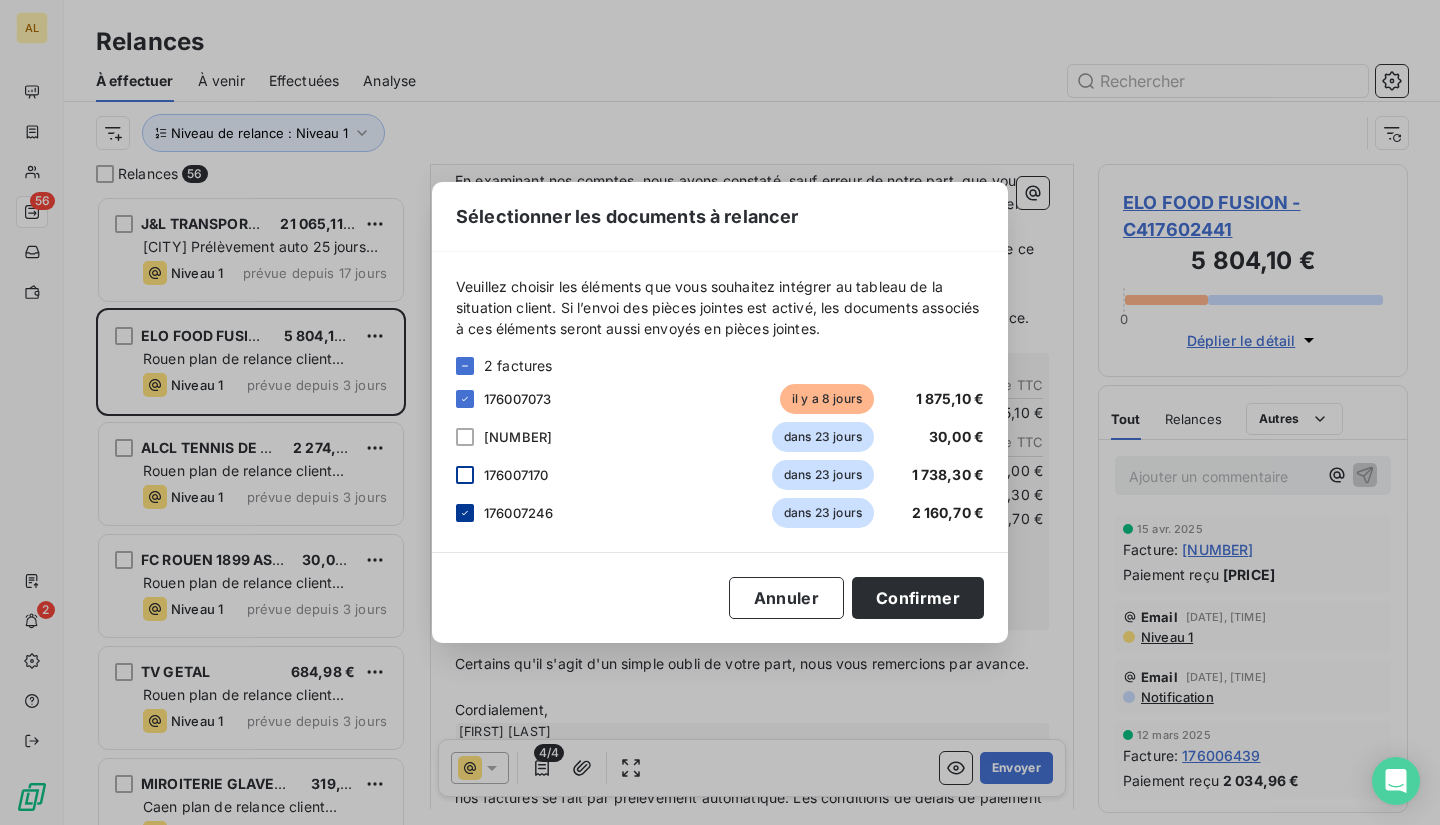 click 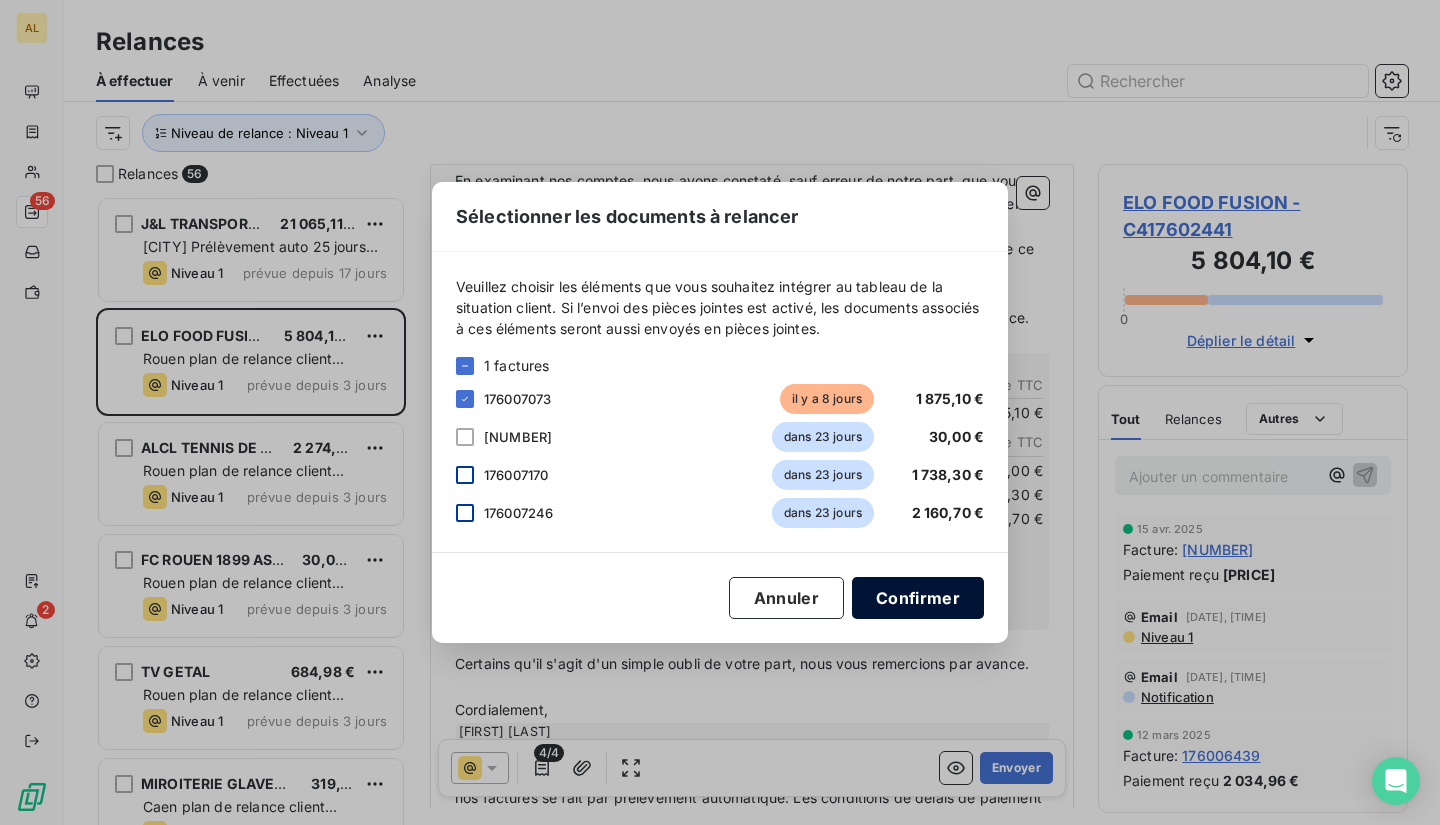 click on "Confirmer" at bounding box center (918, 598) 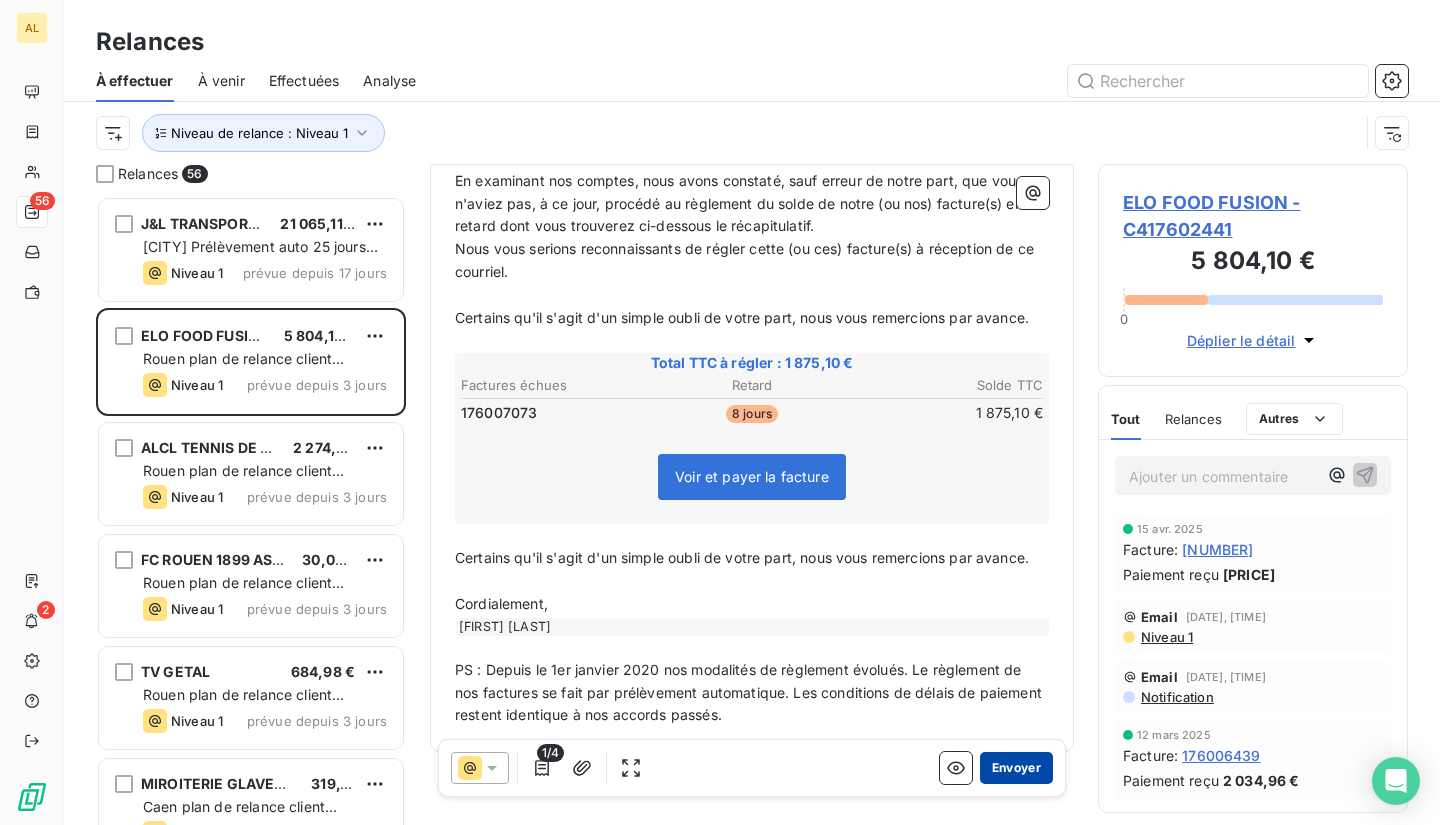 click on "Envoyer" at bounding box center [1016, 768] 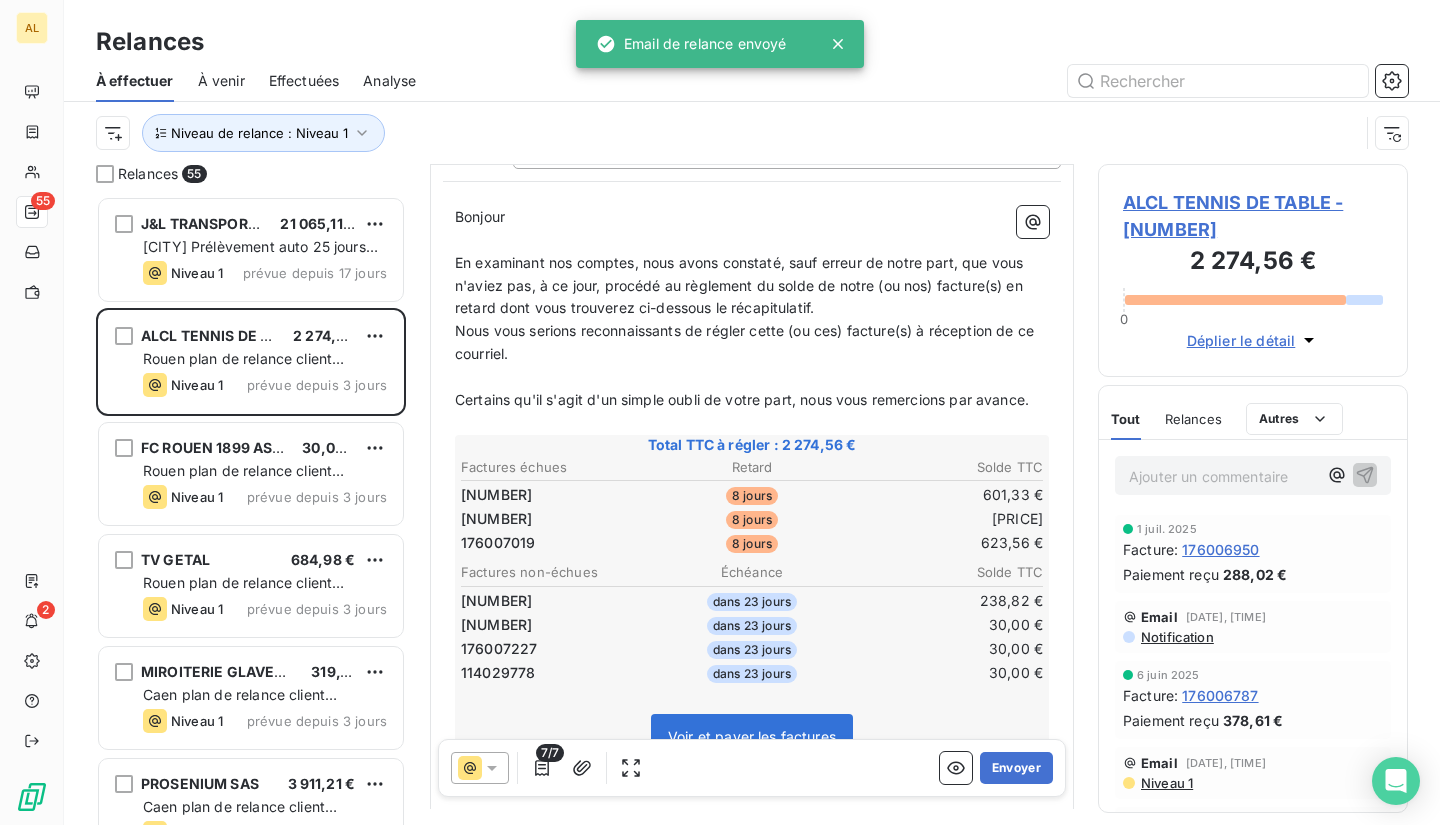 scroll, scrollTop: 300, scrollLeft: 0, axis: vertical 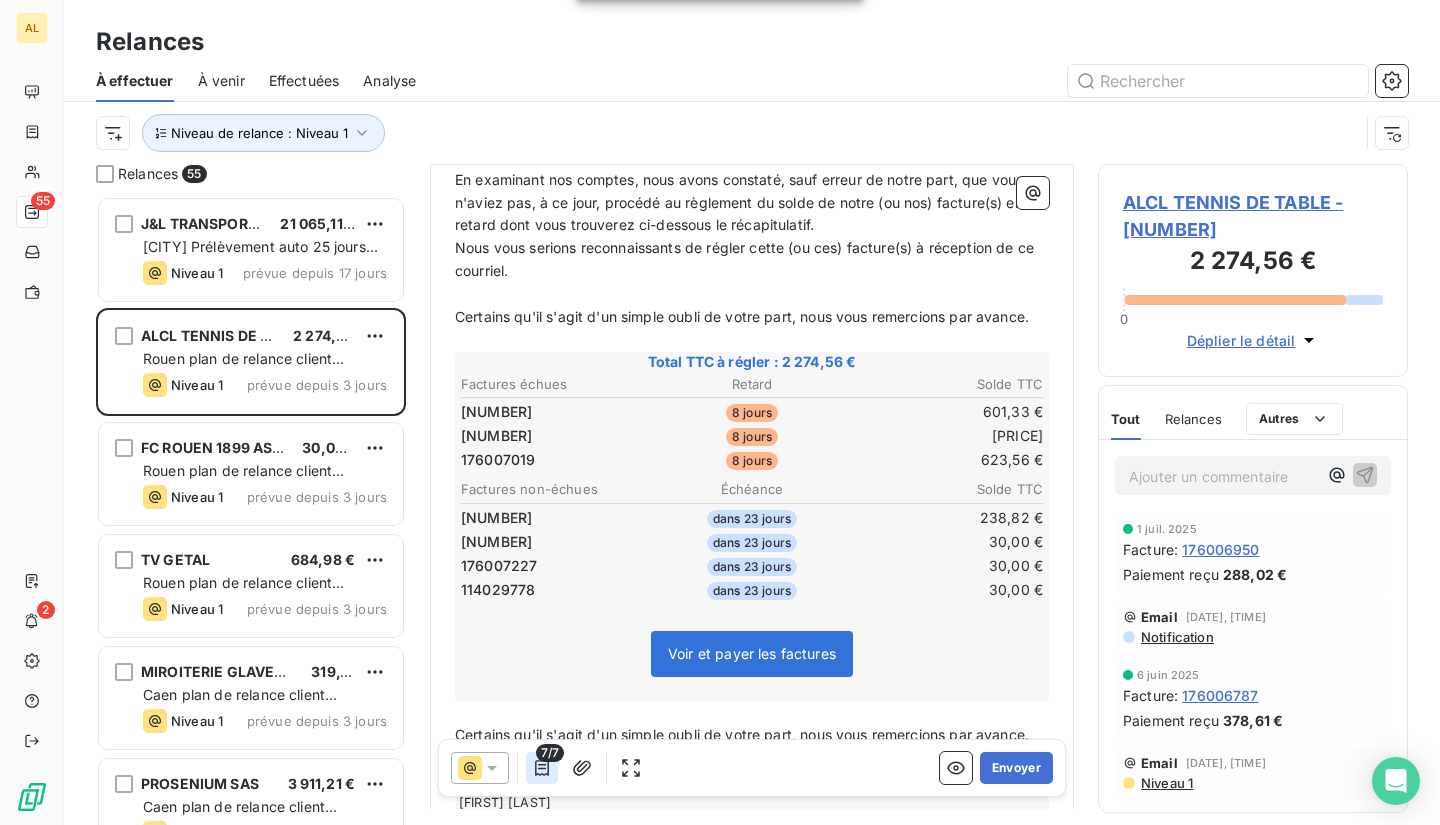 click 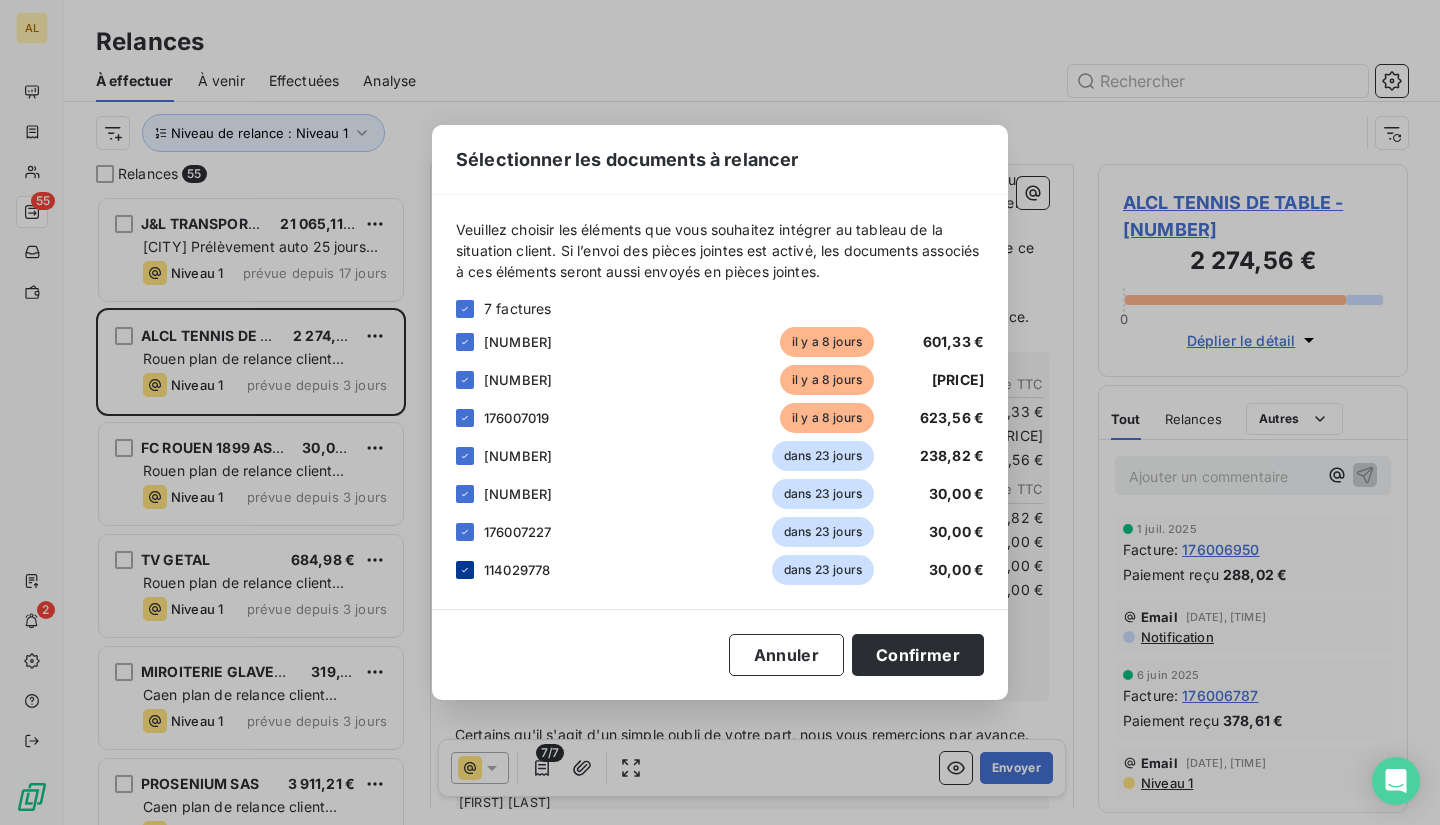 click 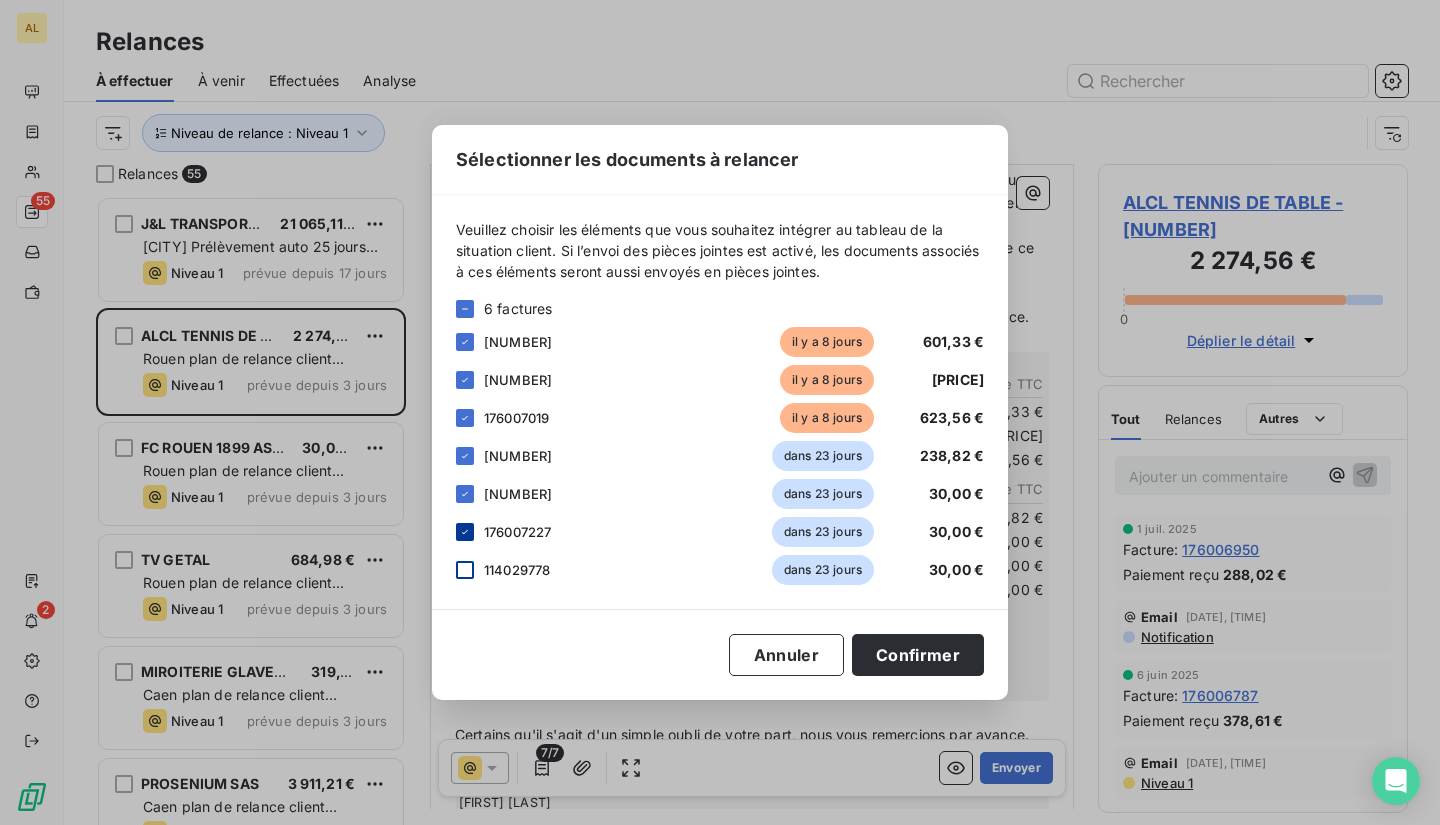 click 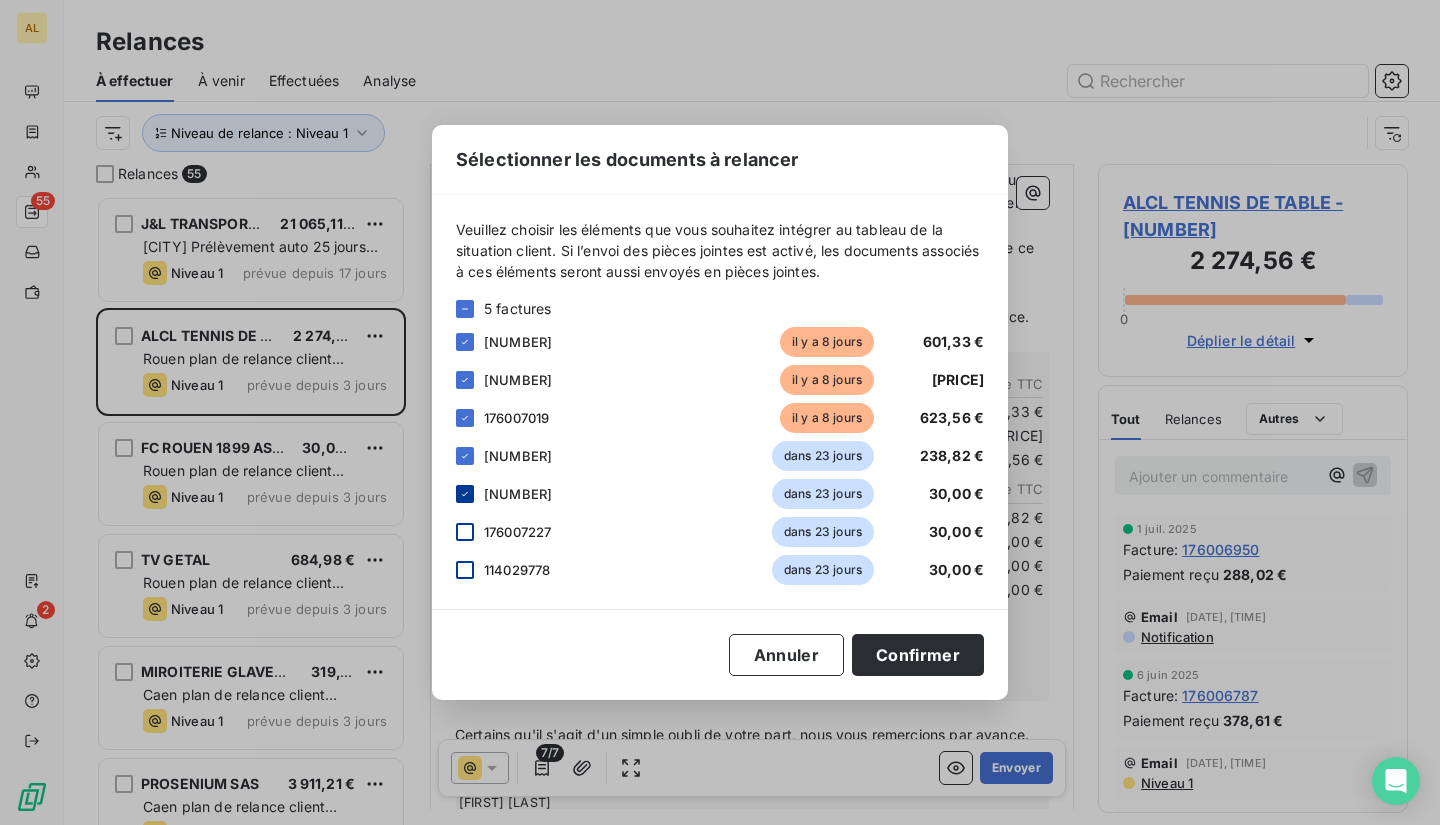 click 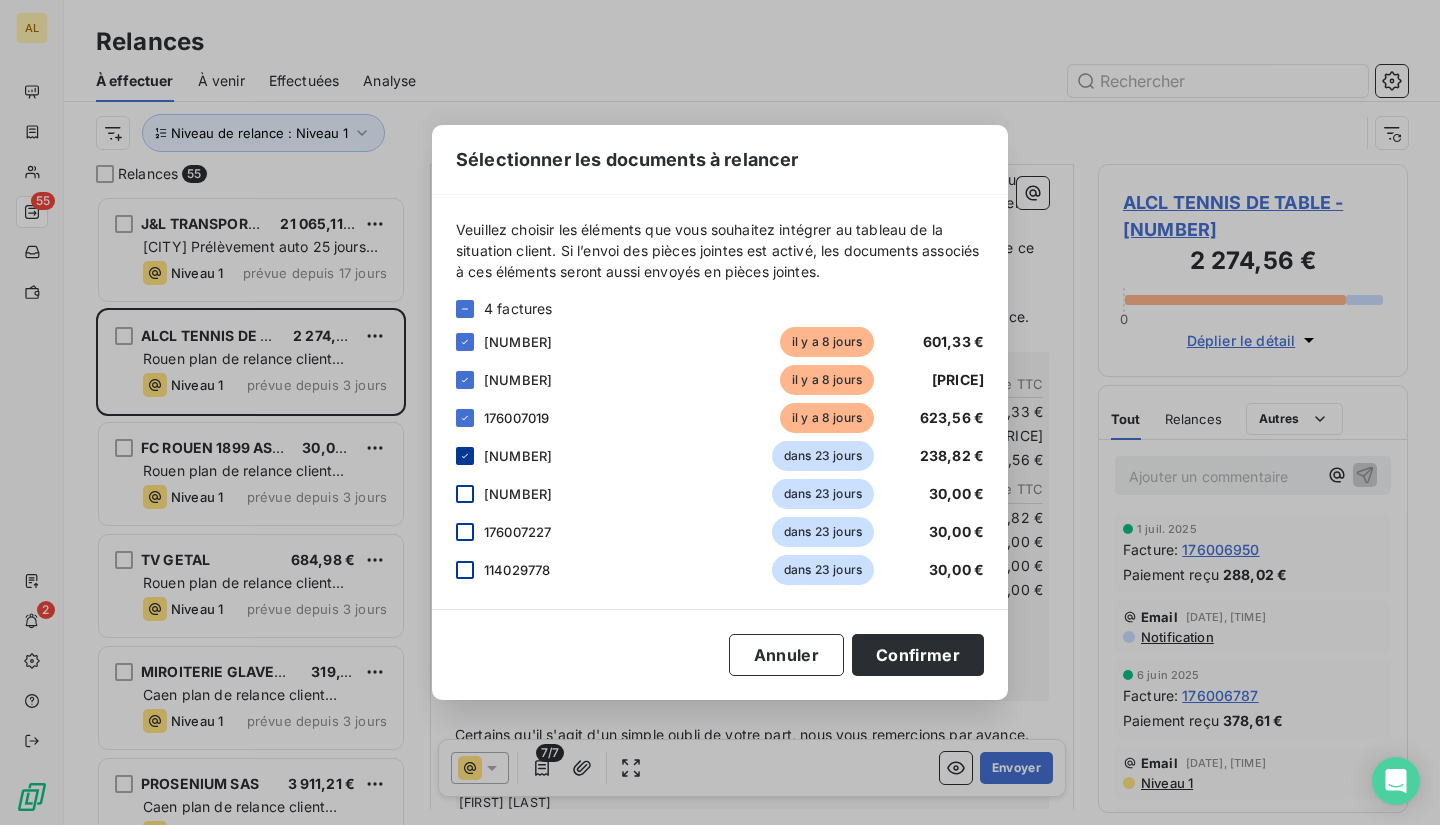 click 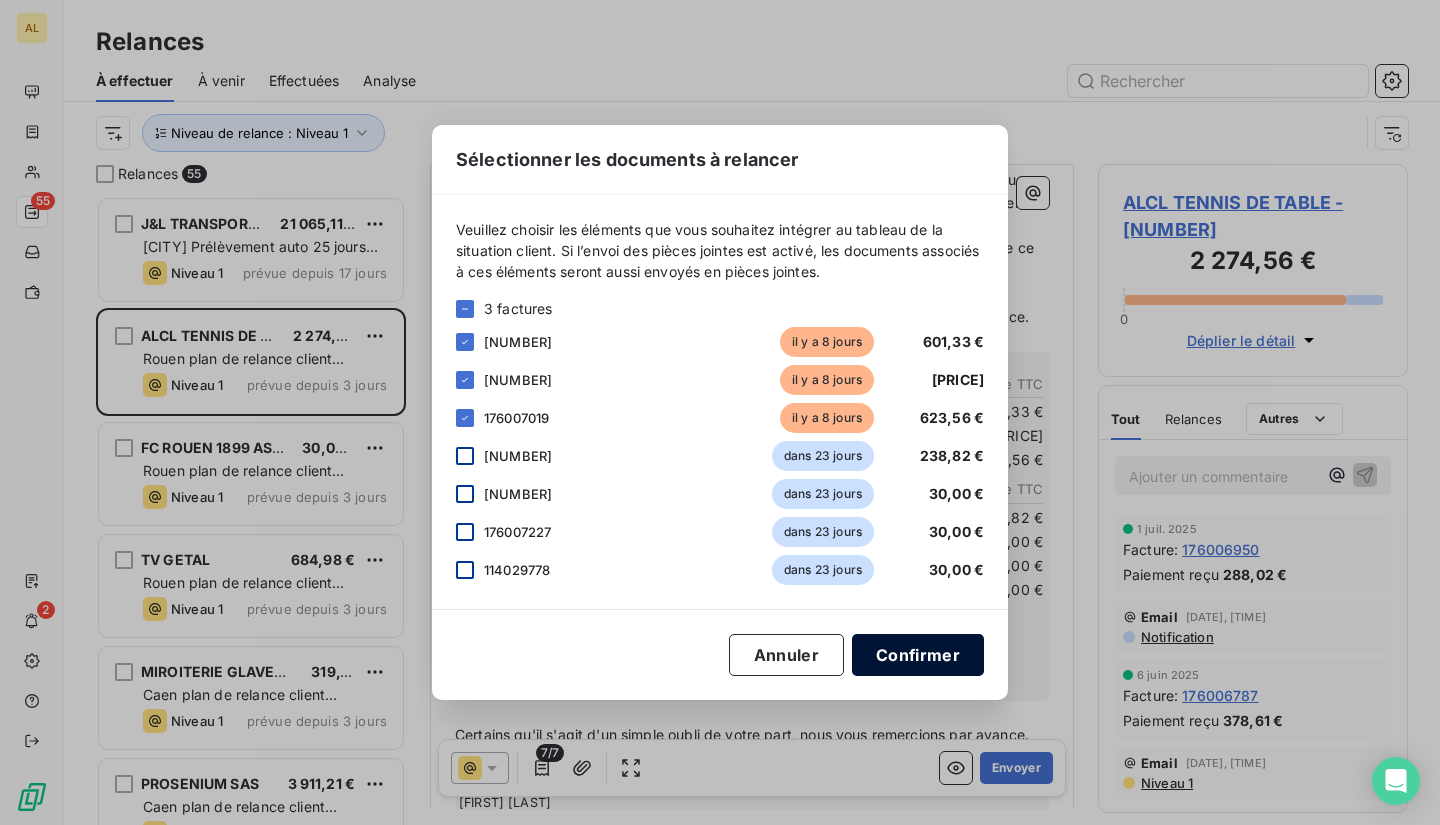 click on "Confirmer" at bounding box center (918, 655) 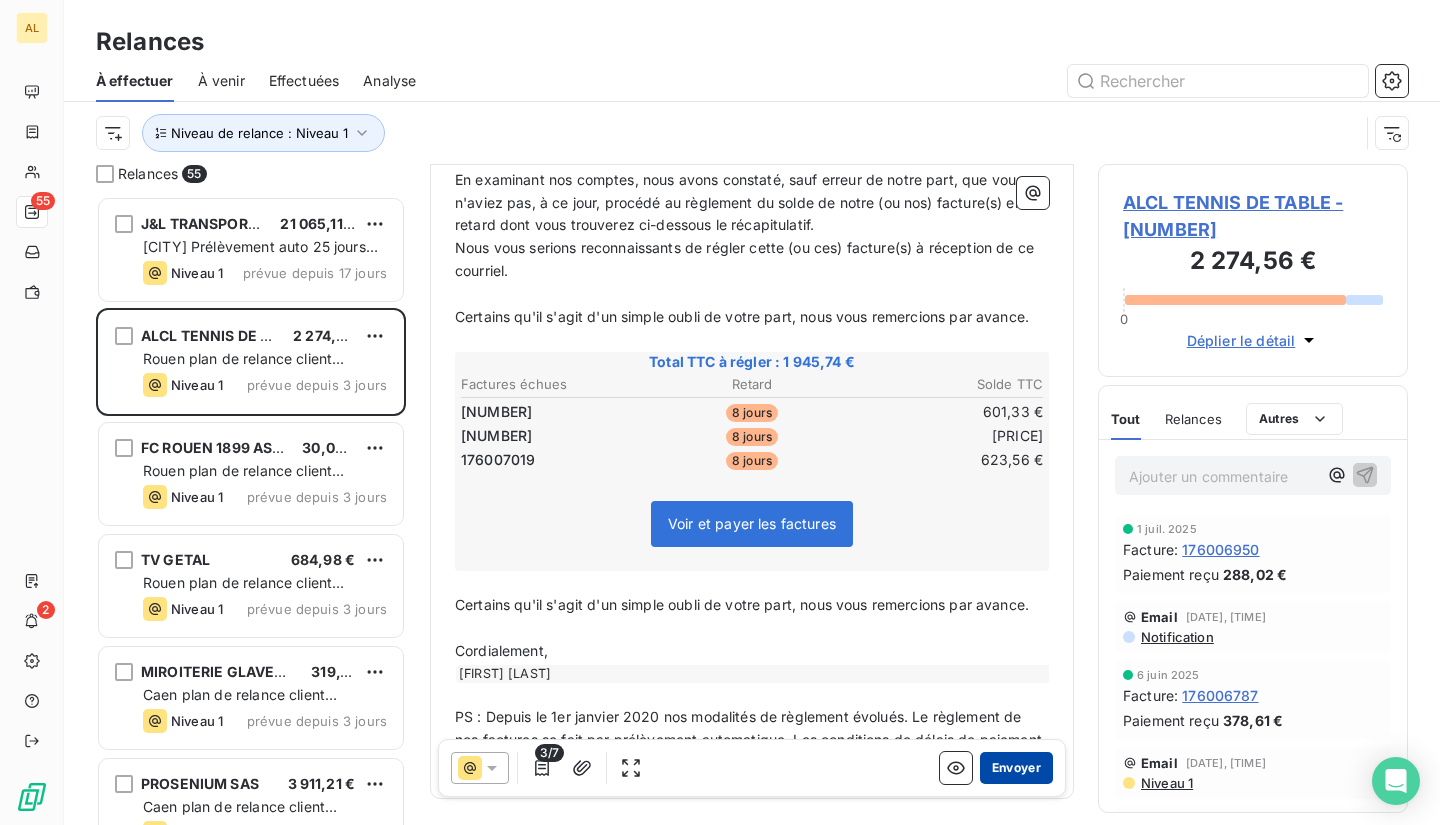 click on "Envoyer" at bounding box center [1016, 768] 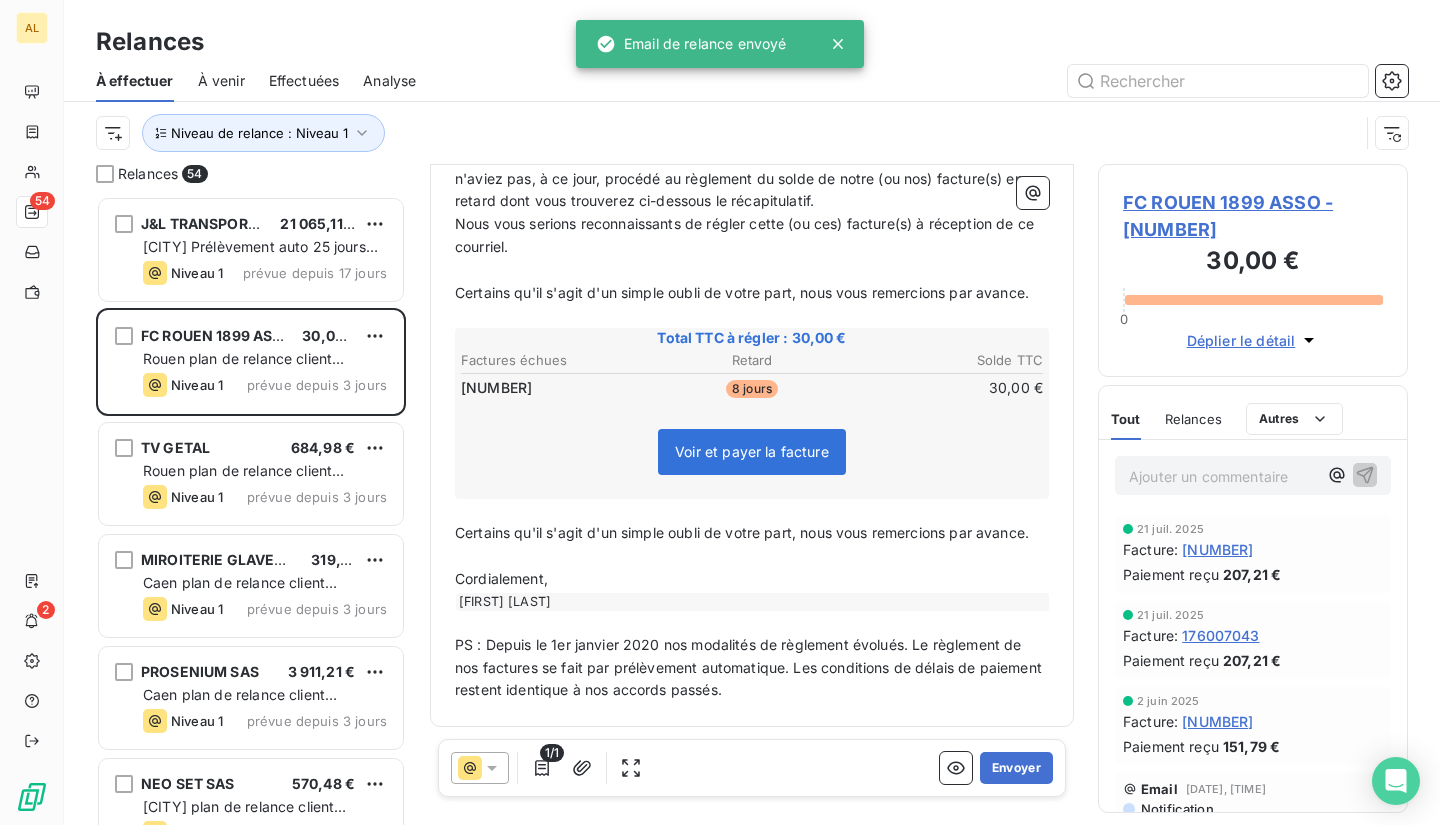 scroll, scrollTop: 366, scrollLeft: 0, axis: vertical 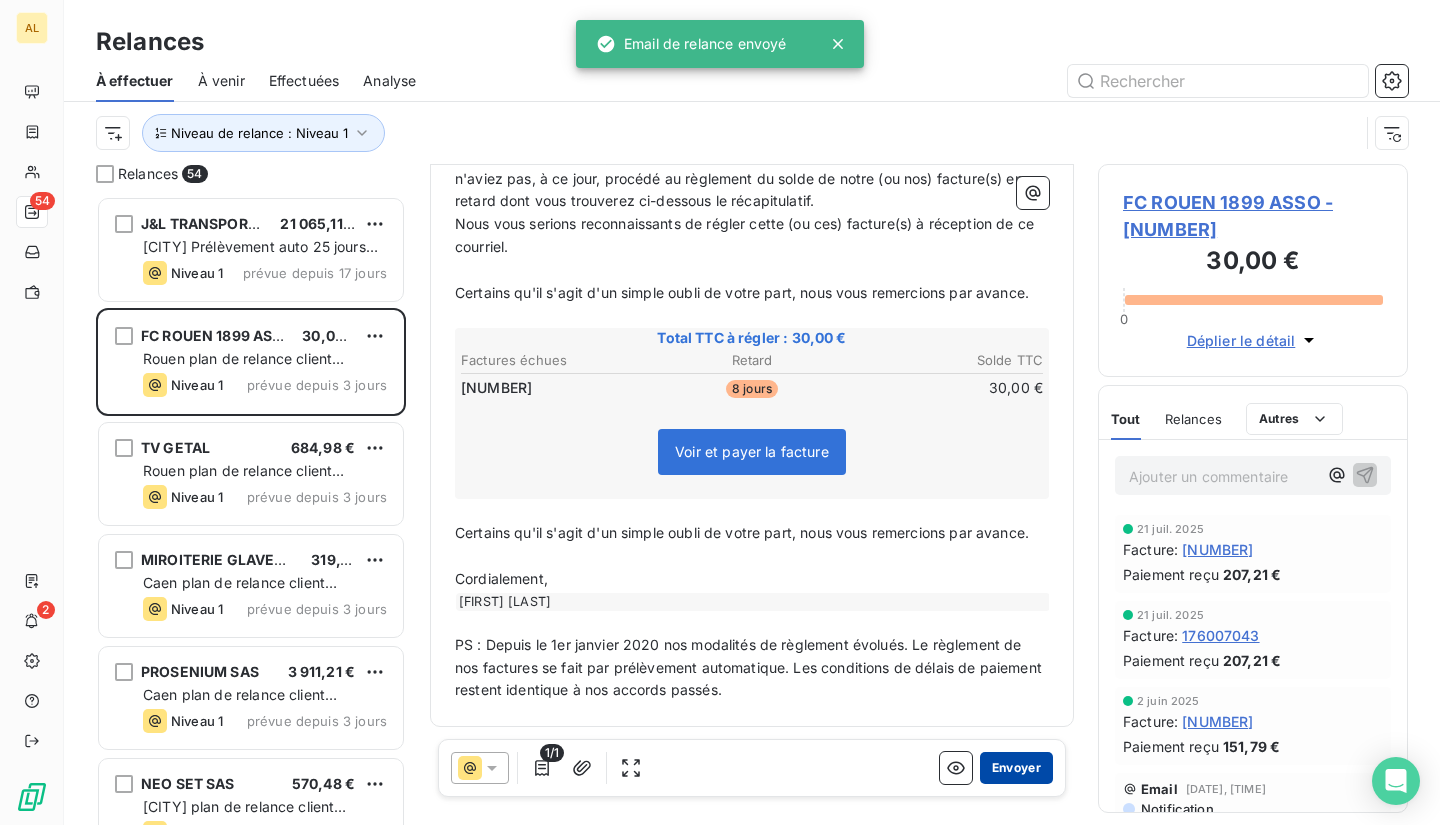 click on "Envoyer" at bounding box center [1016, 768] 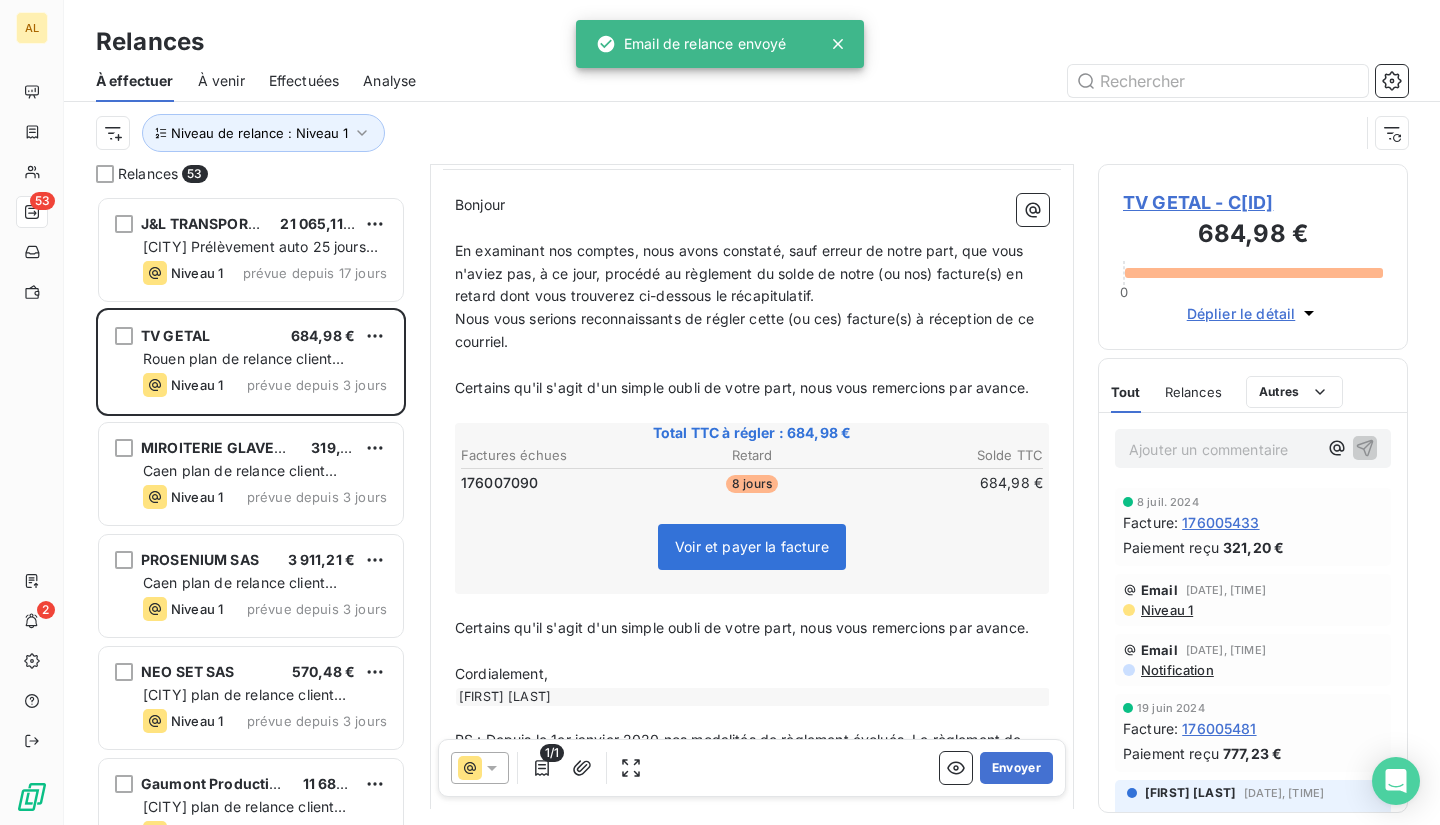scroll, scrollTop: 202, scrollLeft: 0, axis: vertical 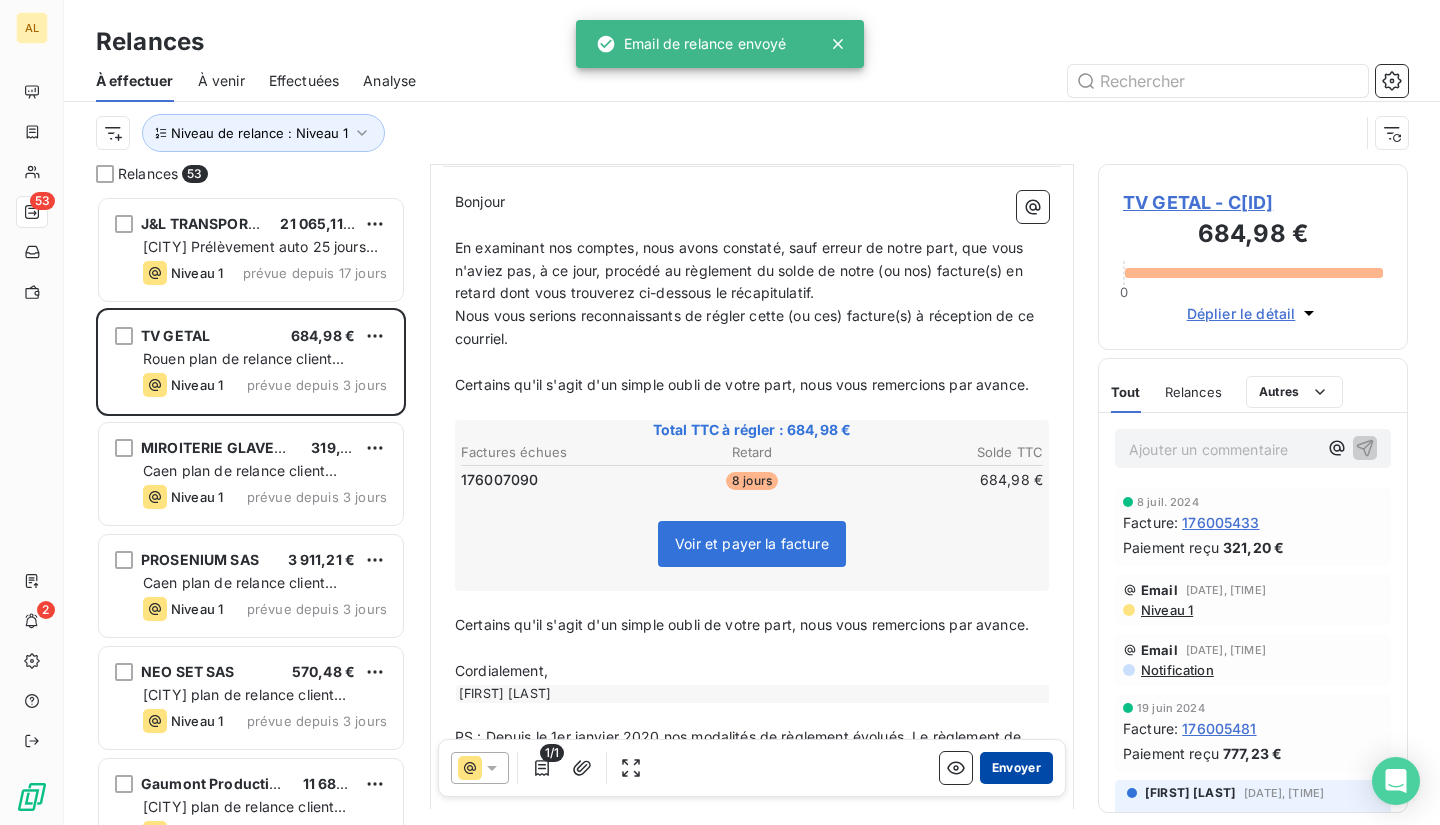 click on "Envoyer" at bounding box center [1016, 768] 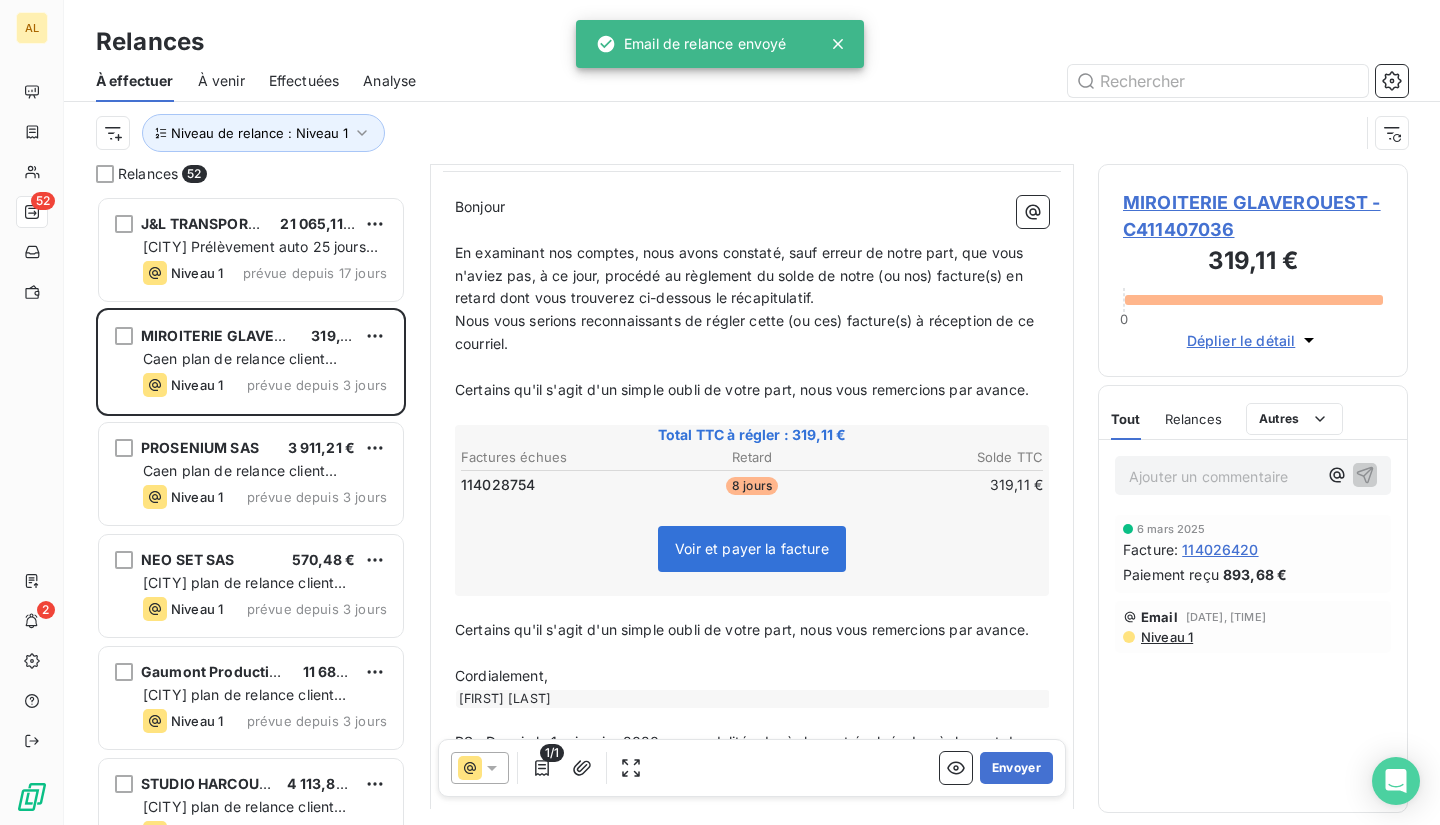 scroll, scrollTop: 200, scrollLeft: 0, axis: vertical 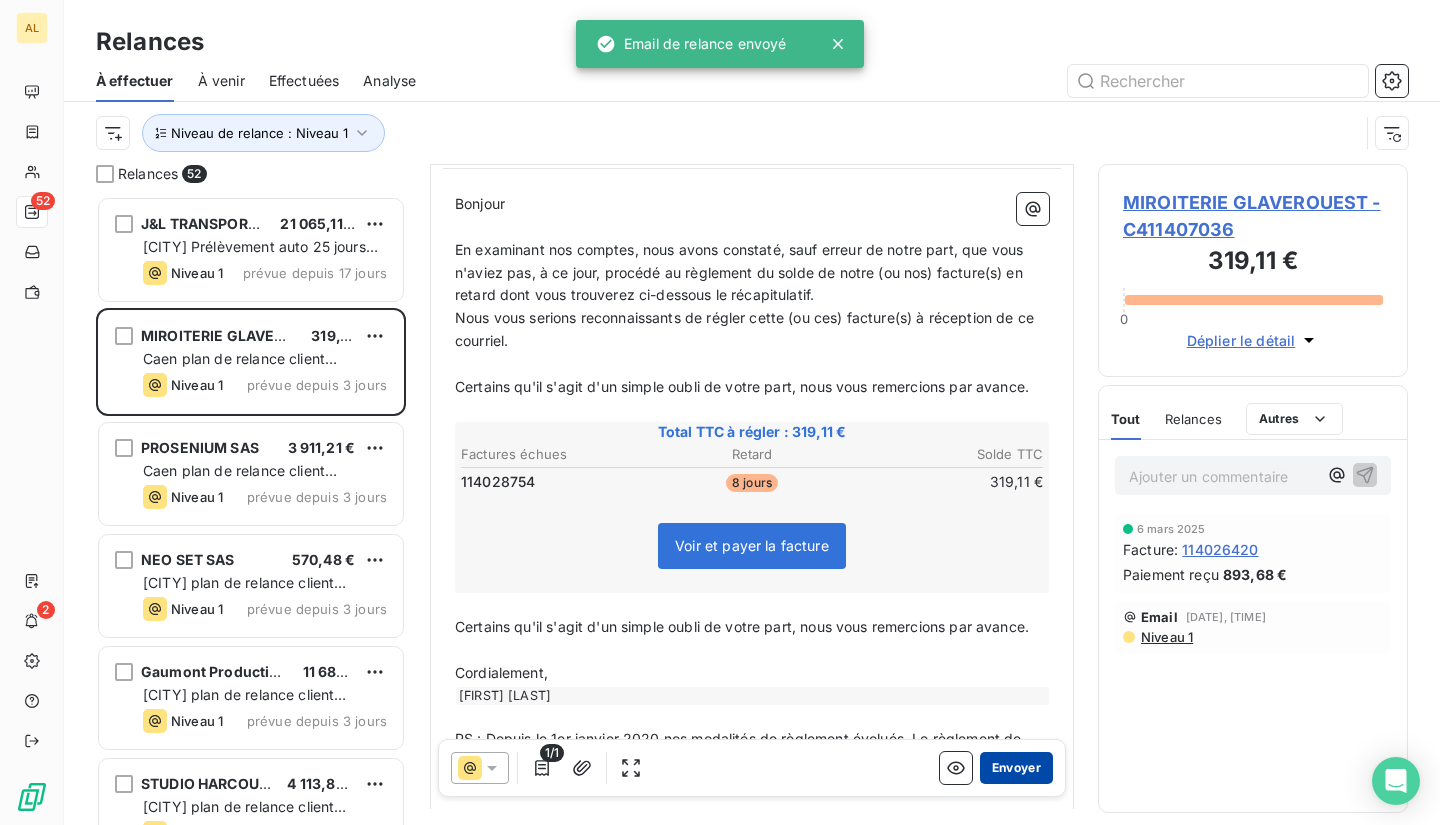 click on "Envoyer" at bounding box center (1016, 768) 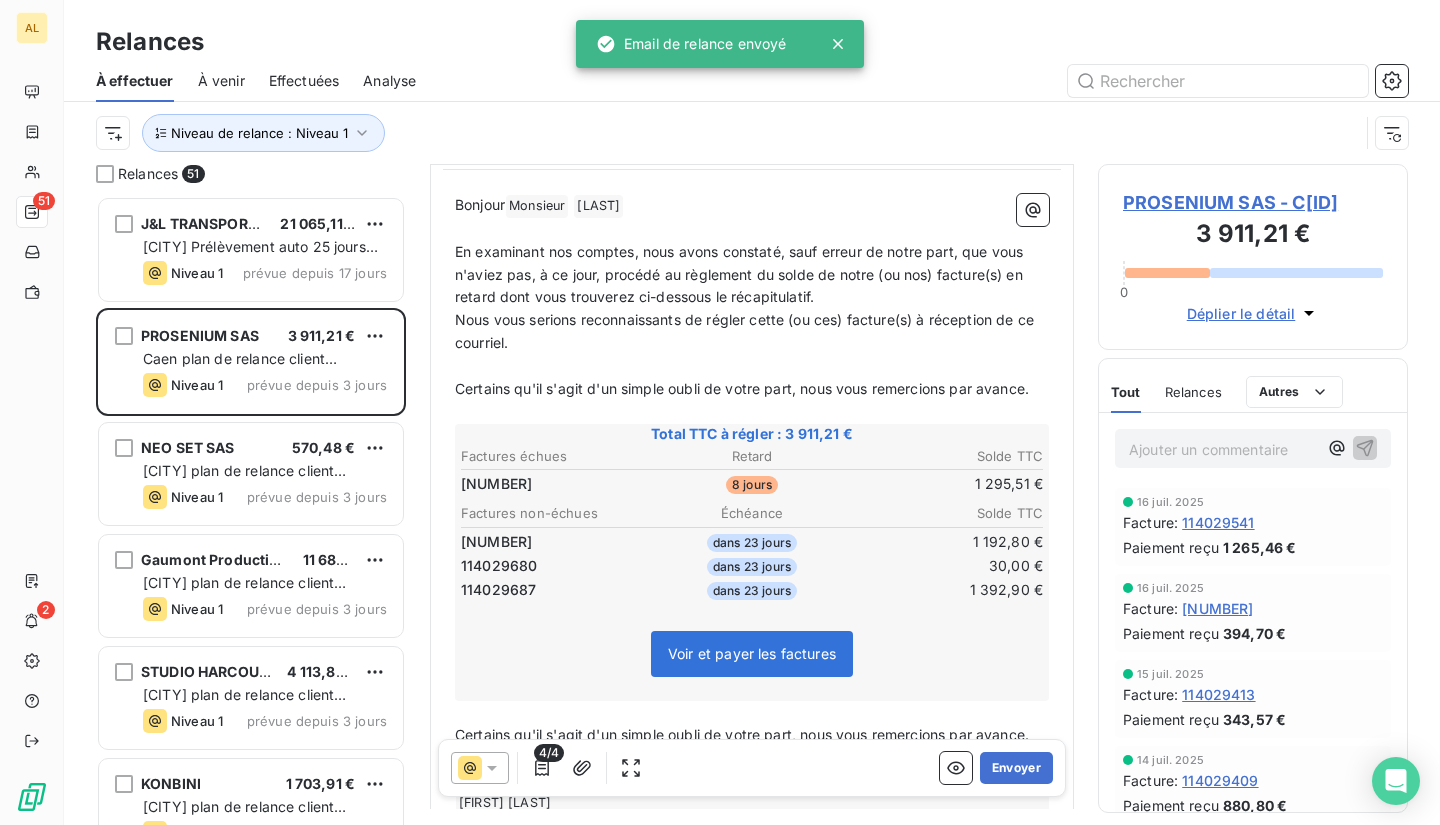 scroll, scrollTop: 200, scrollLeft: 0, axis: vertical 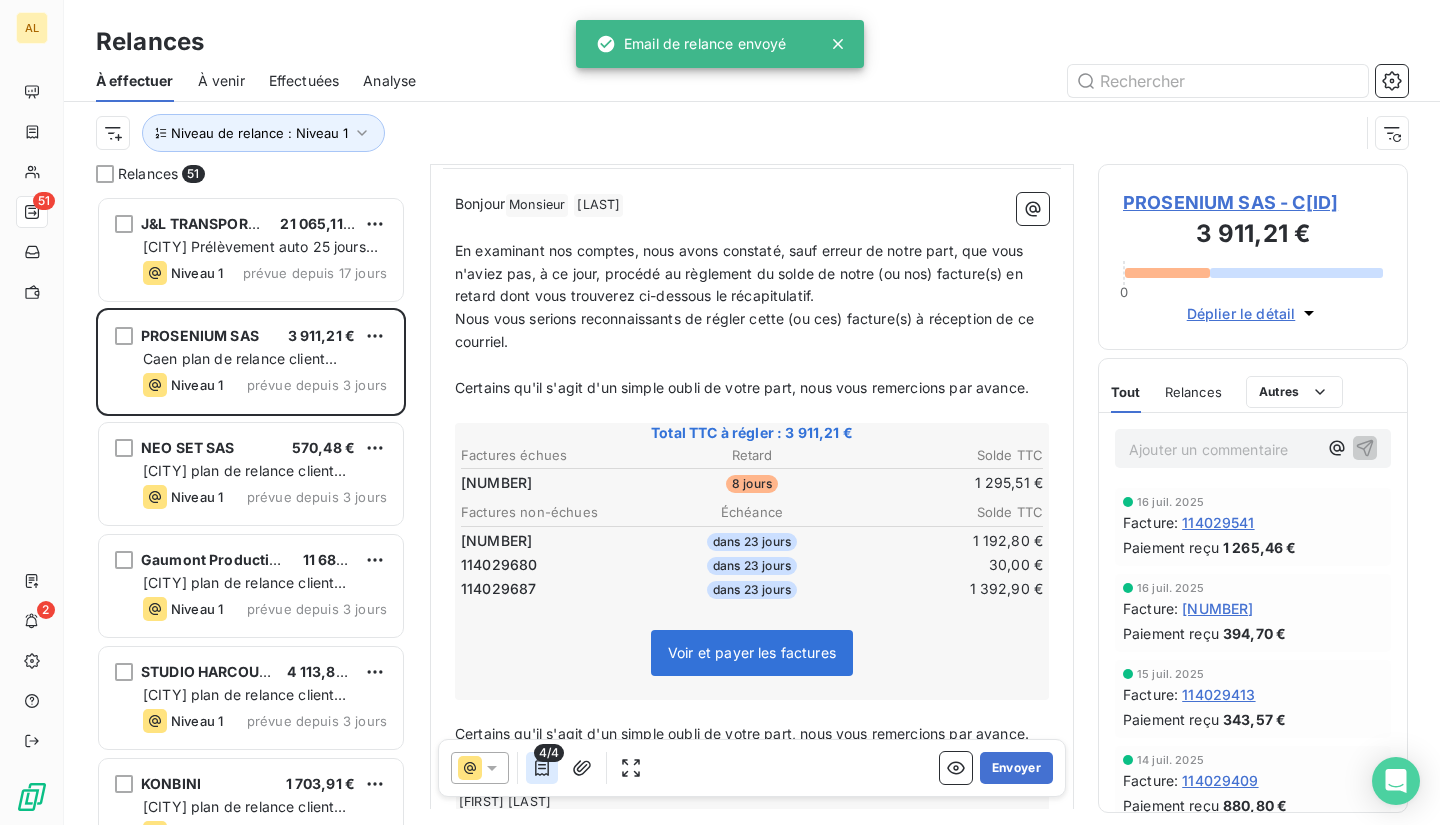 click 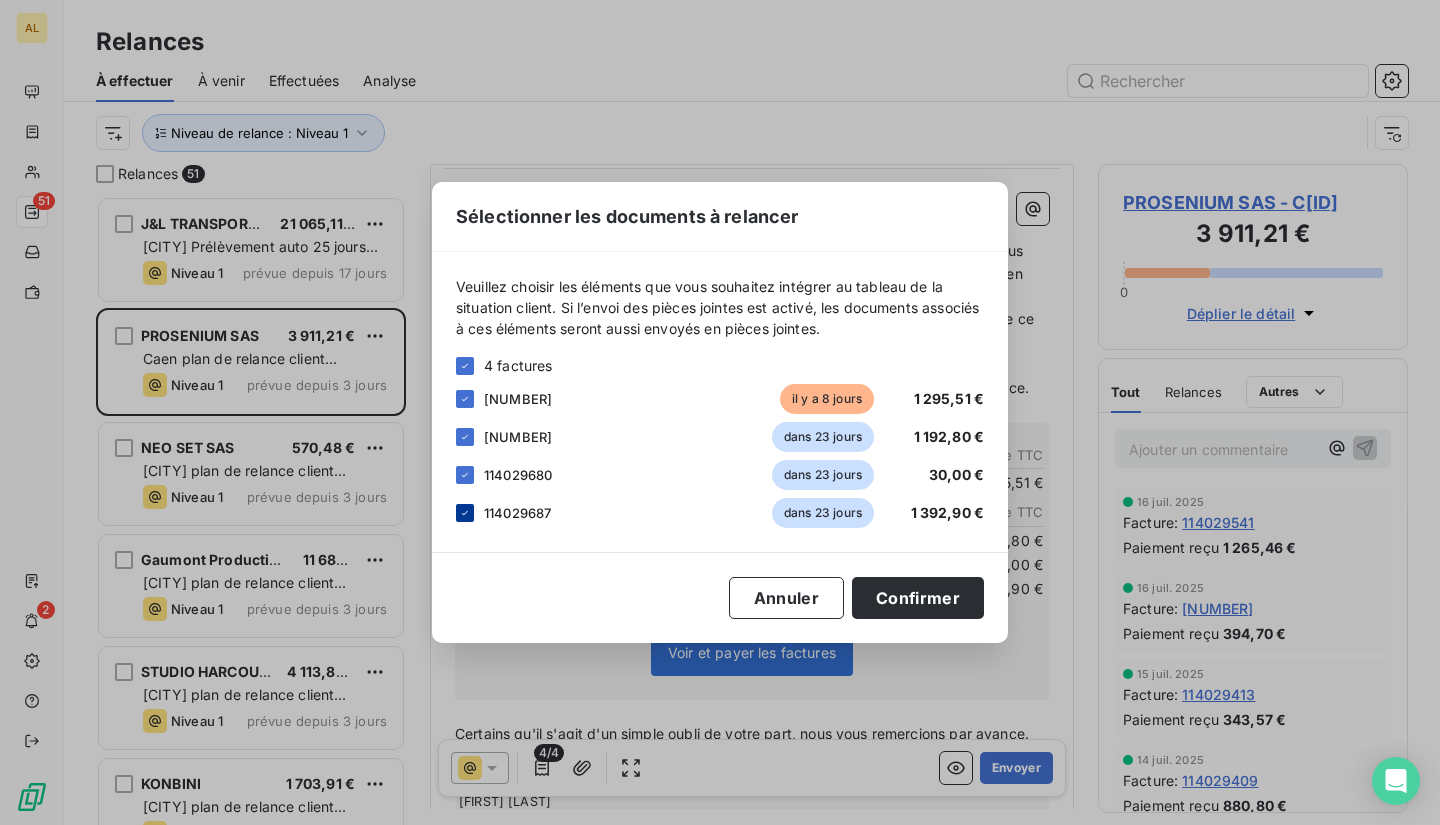 click at bounding box center (465, 513) 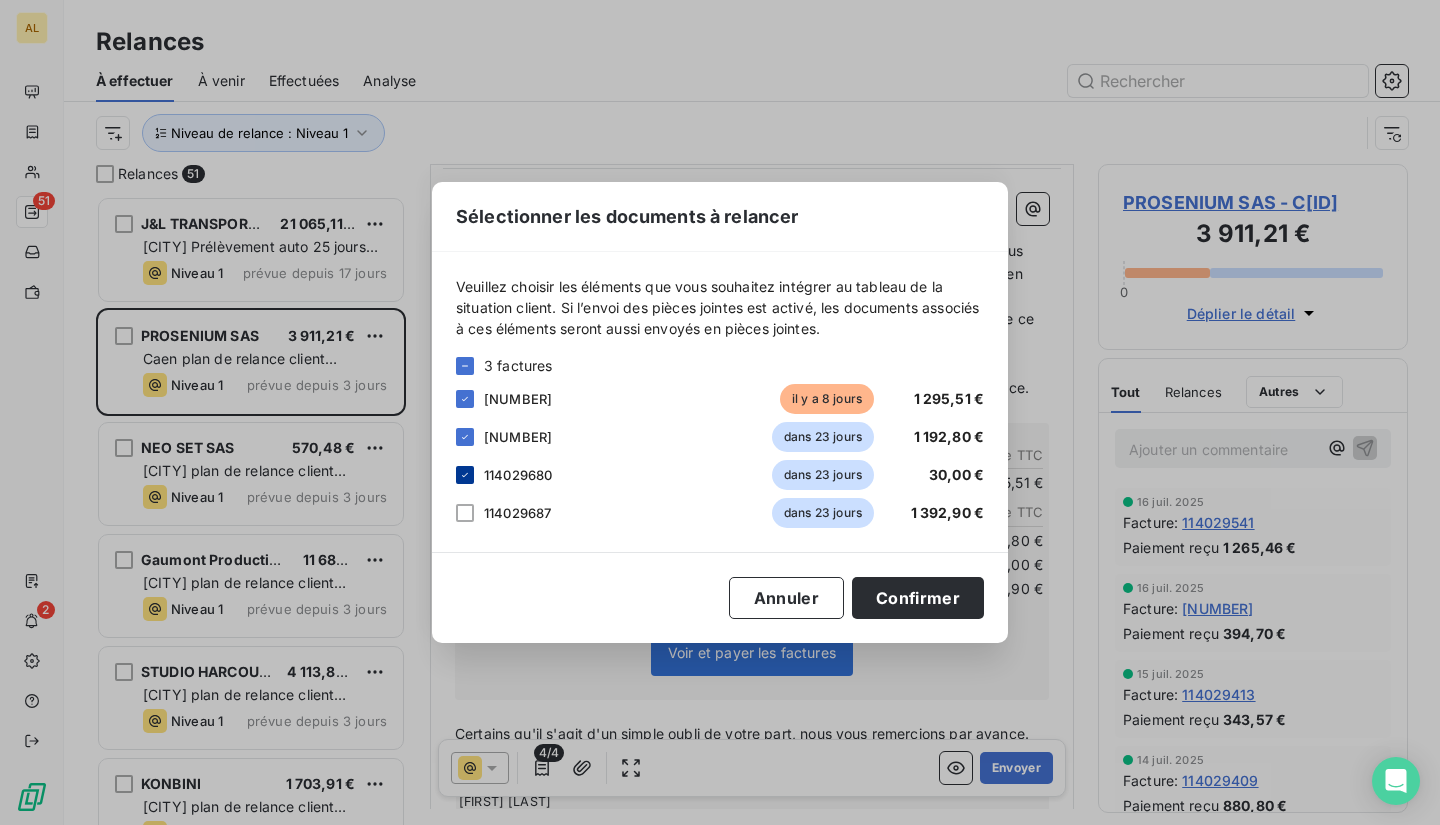 click 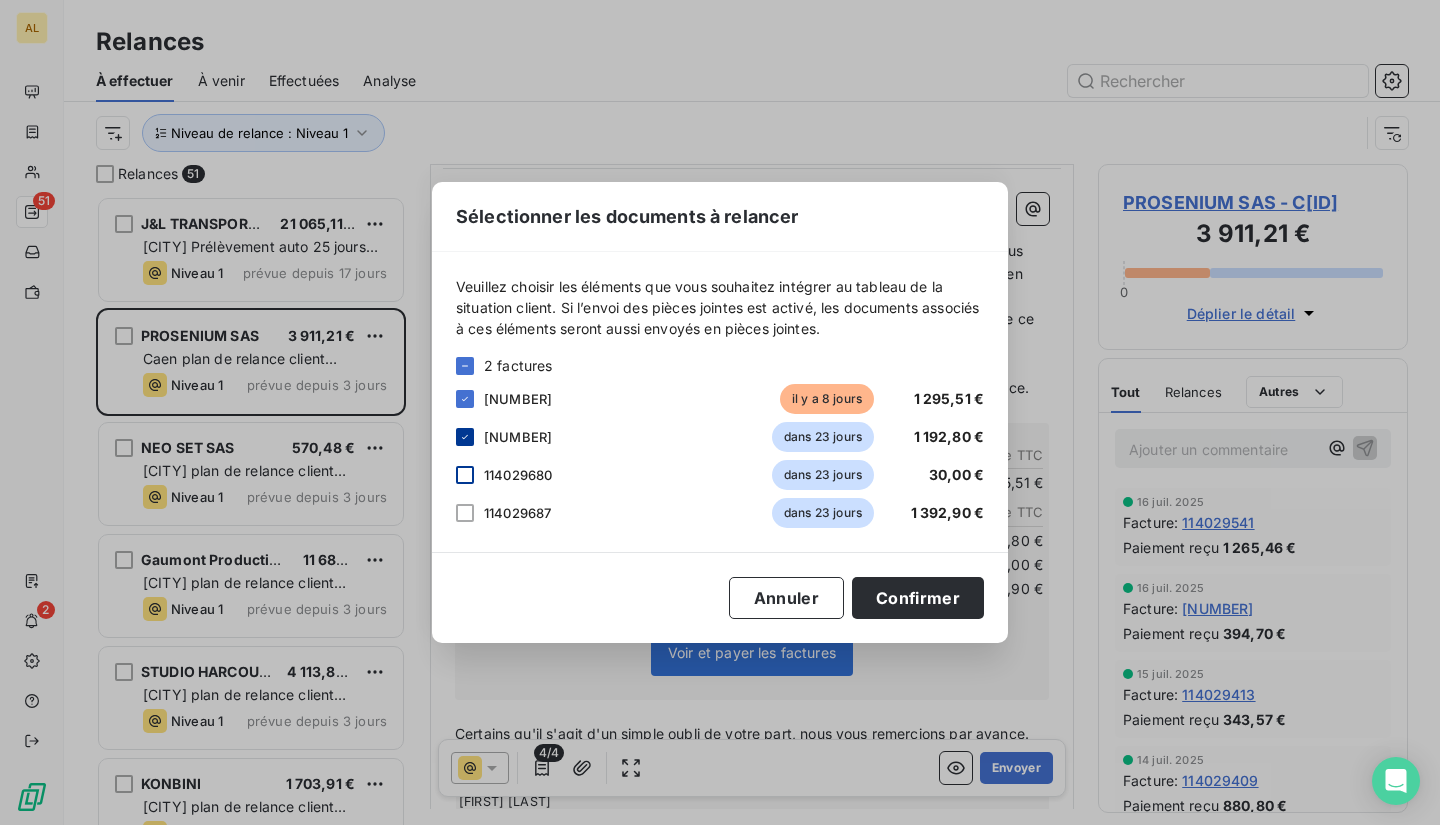 click 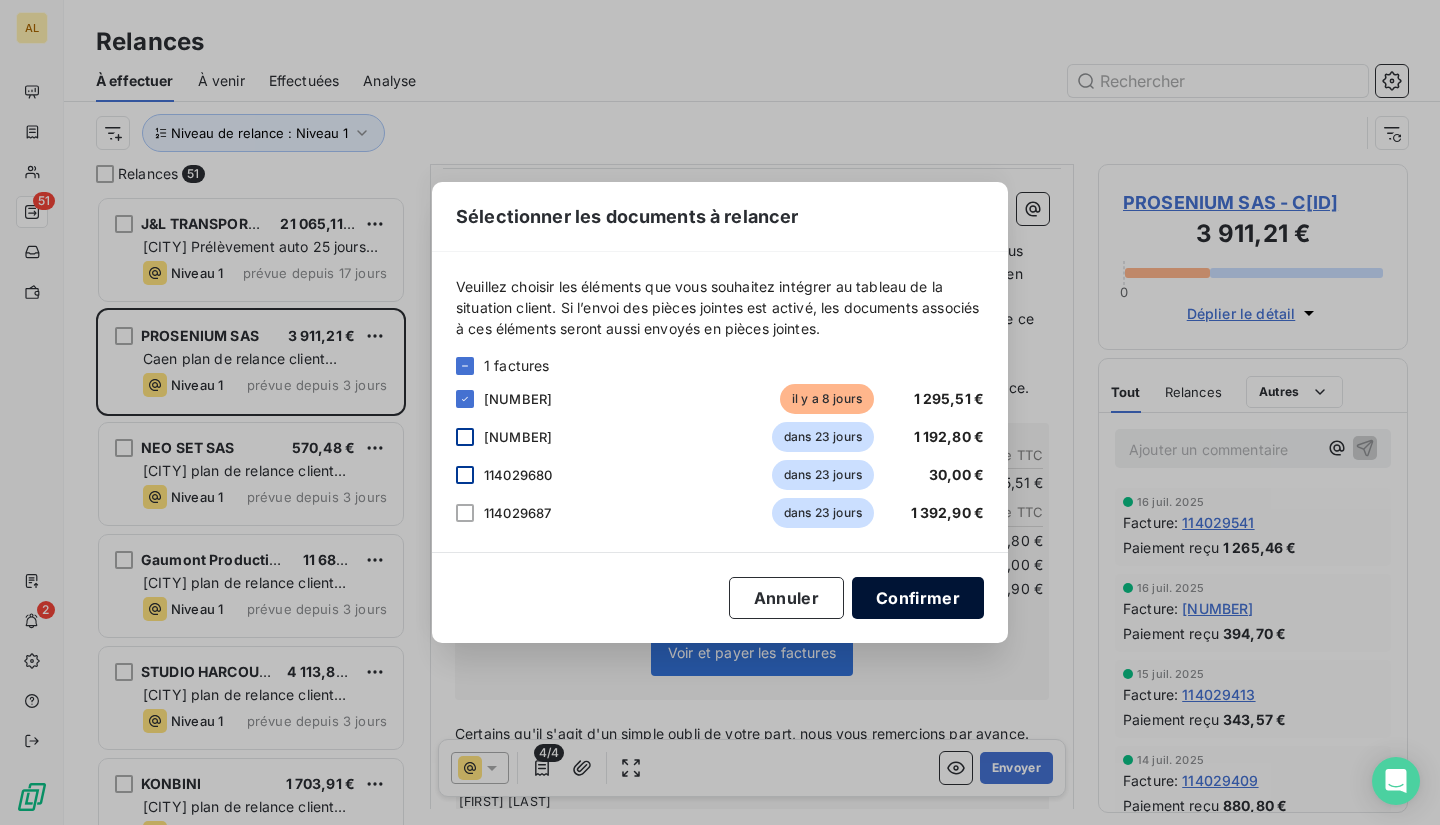 click on "Confirmer" at bounding box center (918, 598) 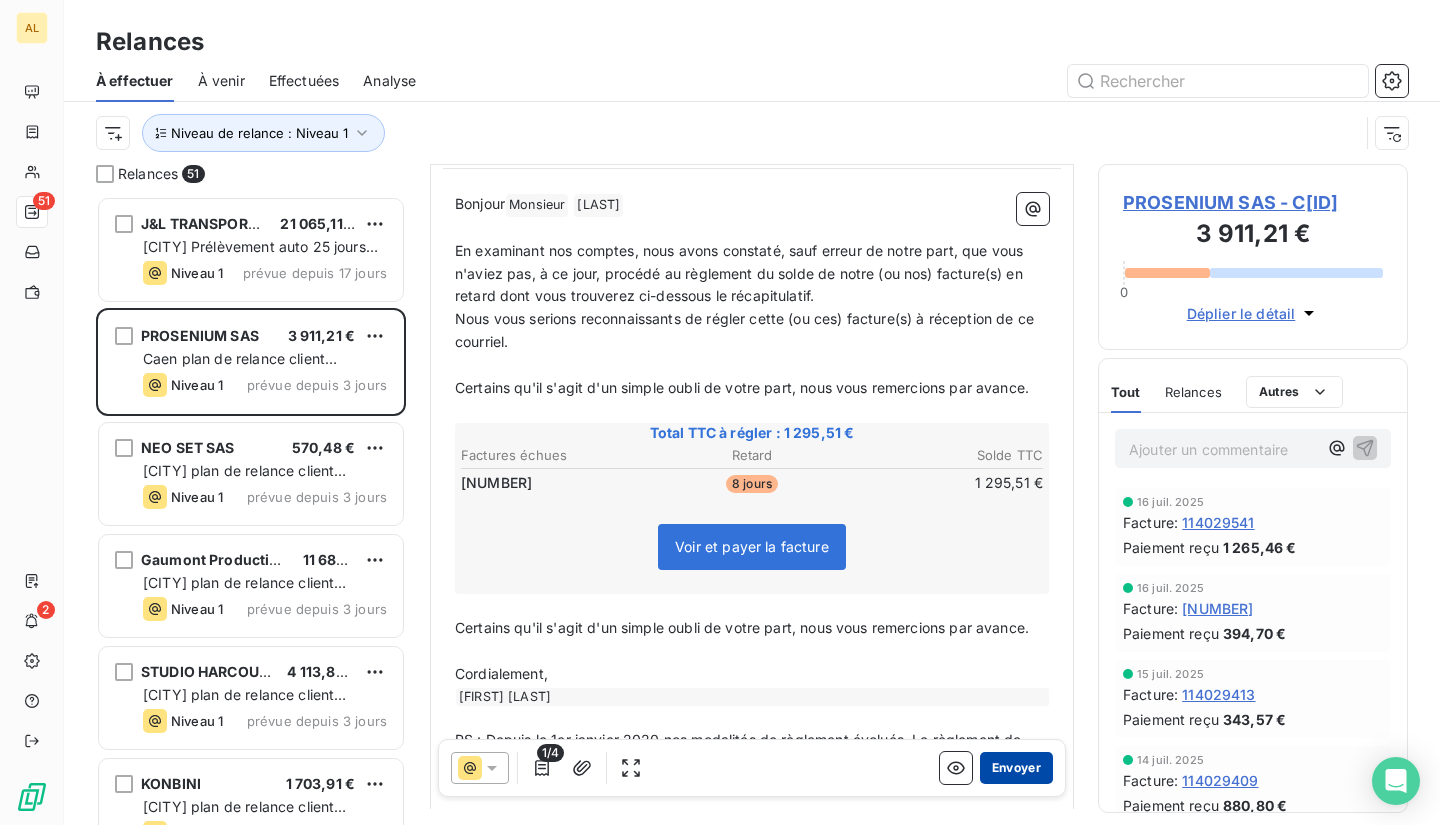 click on "Envoyer" at bounding box center (1016, 768) 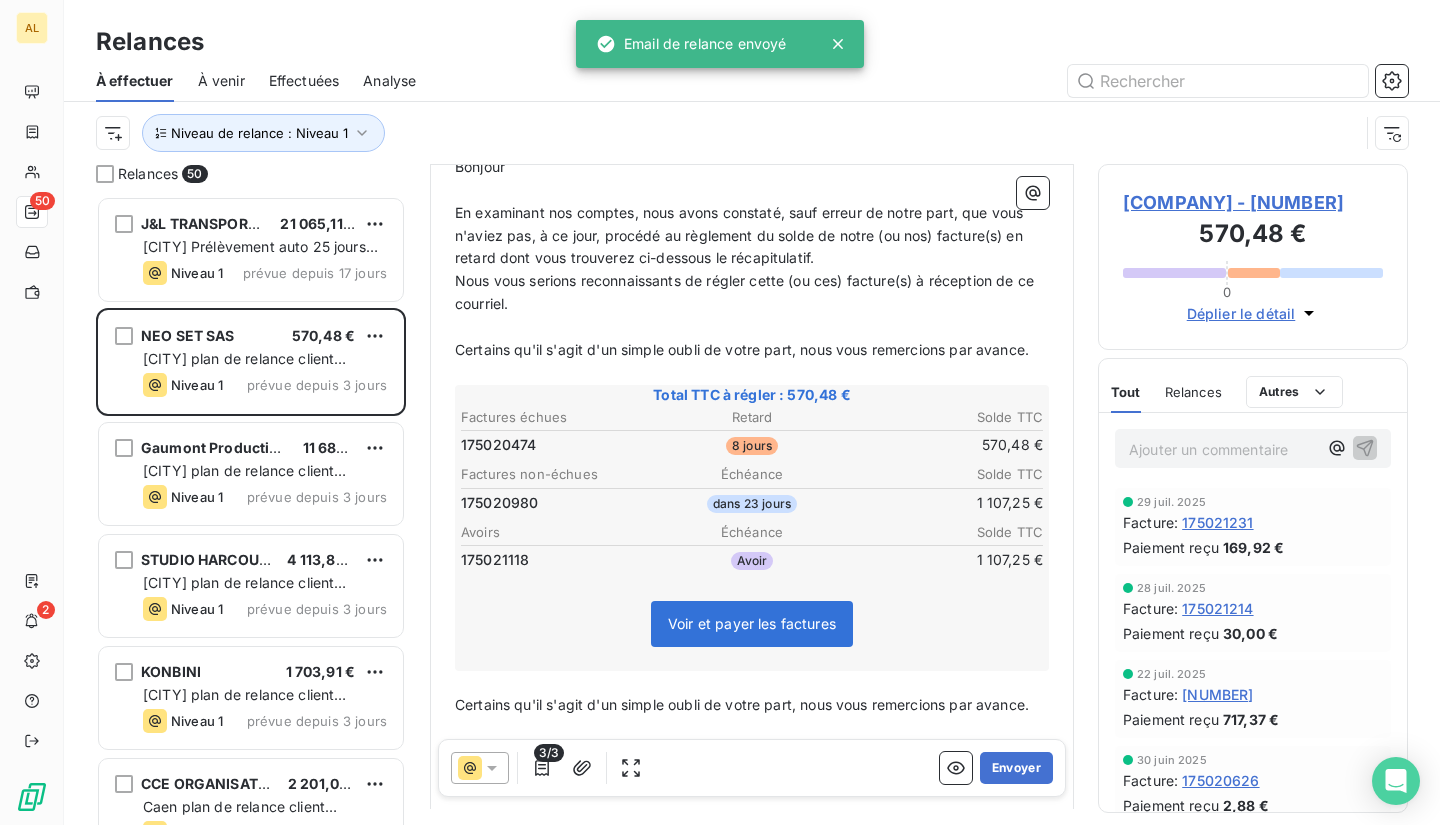 scroll, scrollTop: 302, scrollLeft: 0, axis: vertical 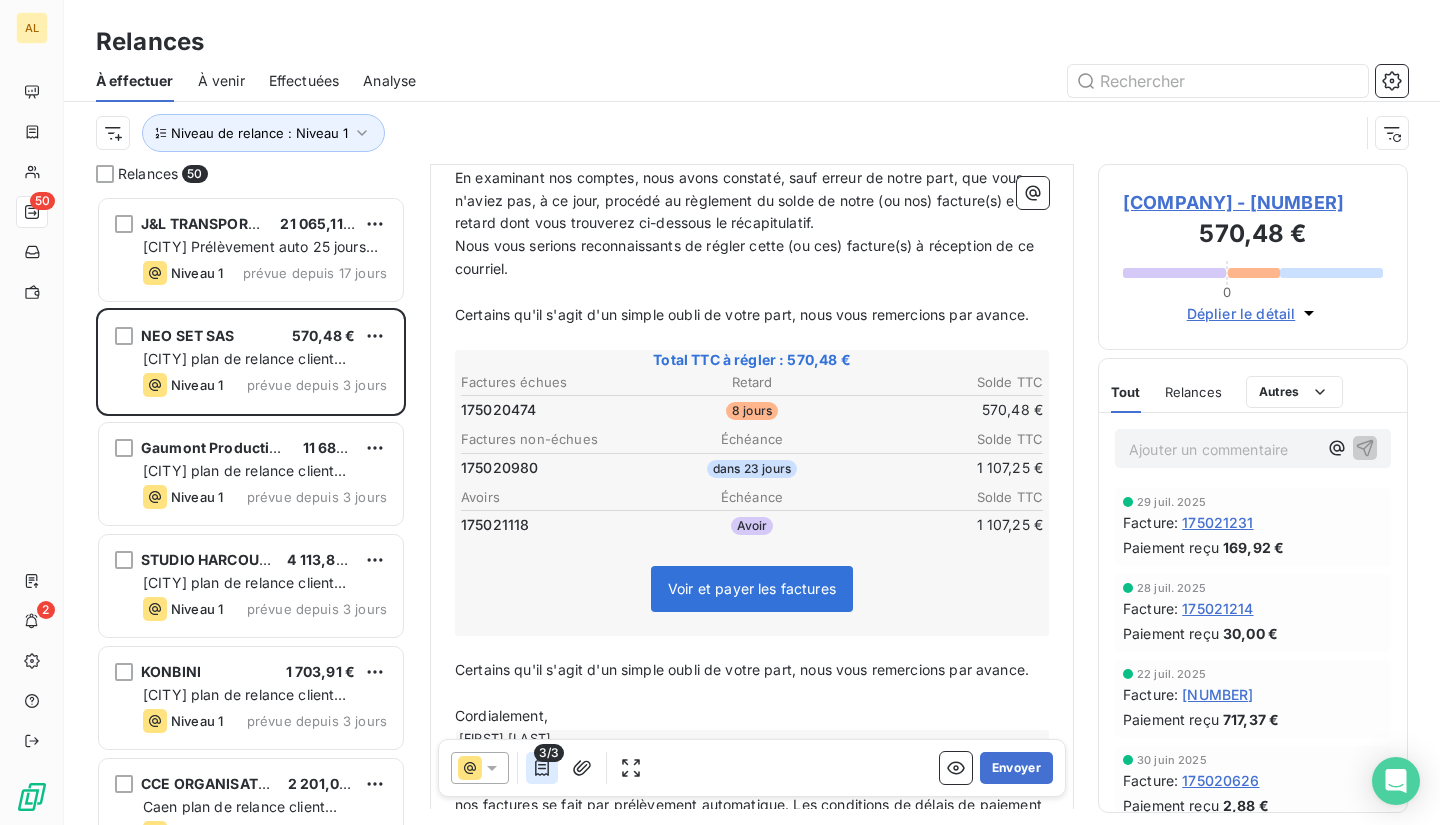 click 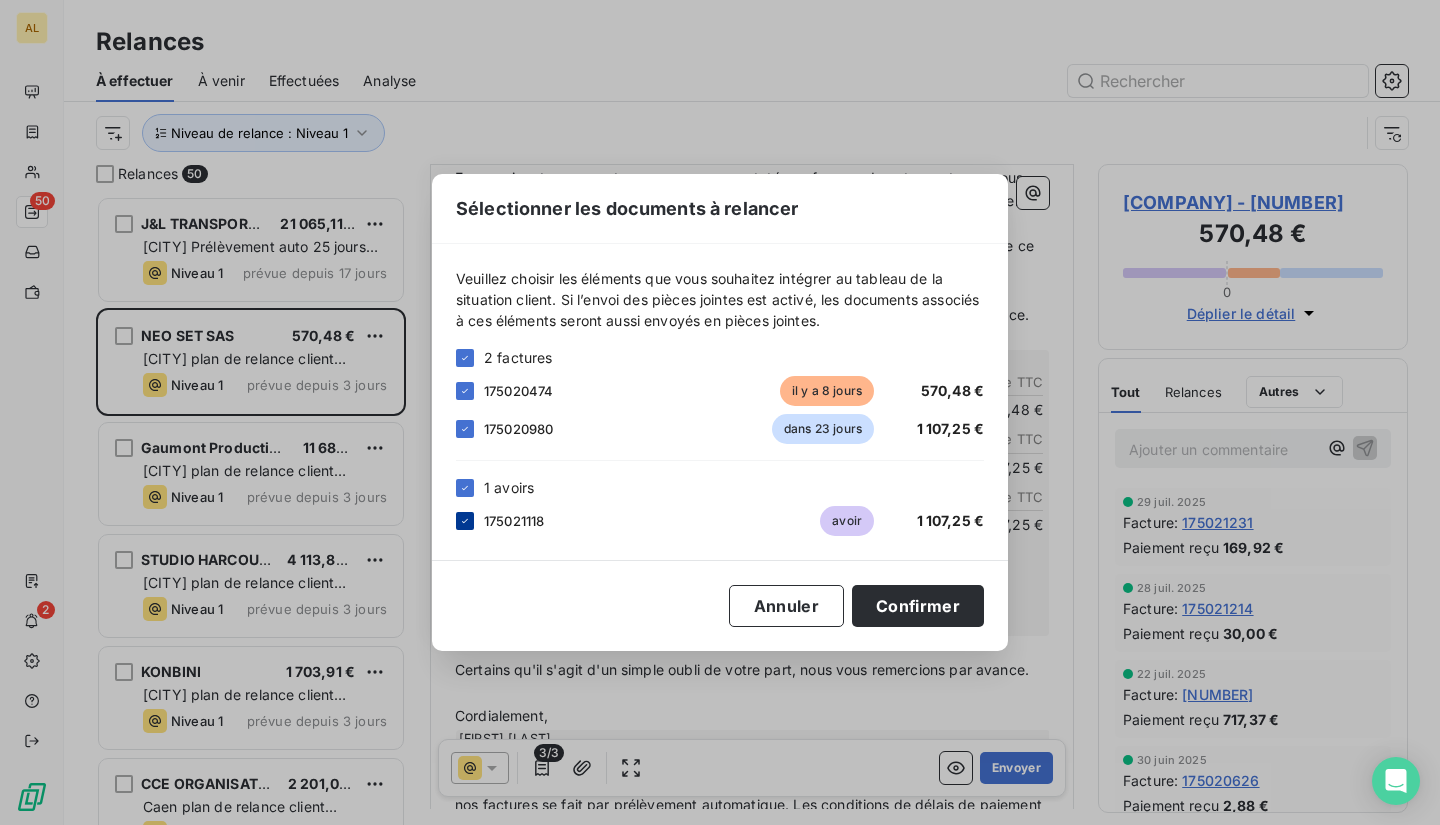 click 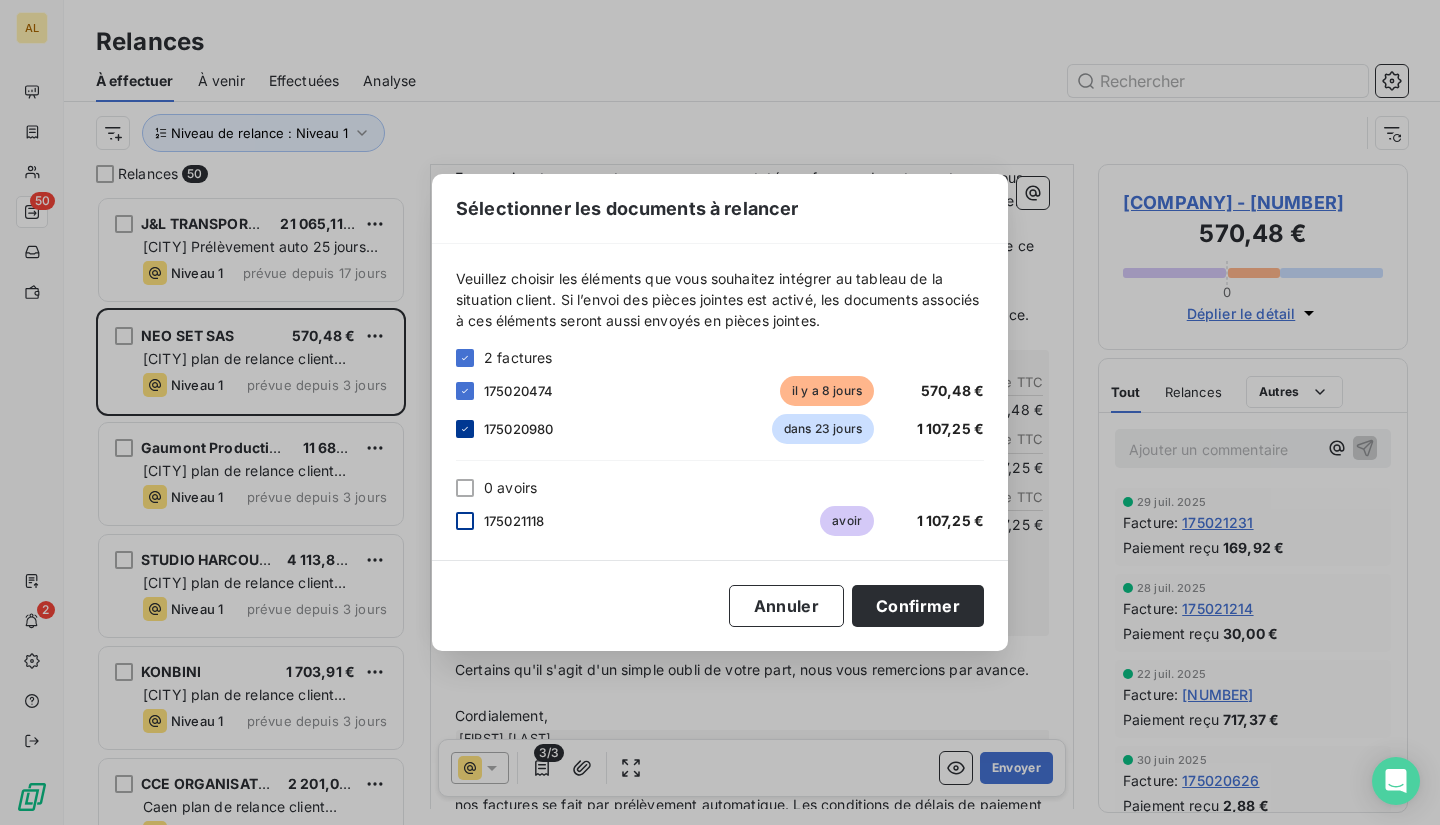 click 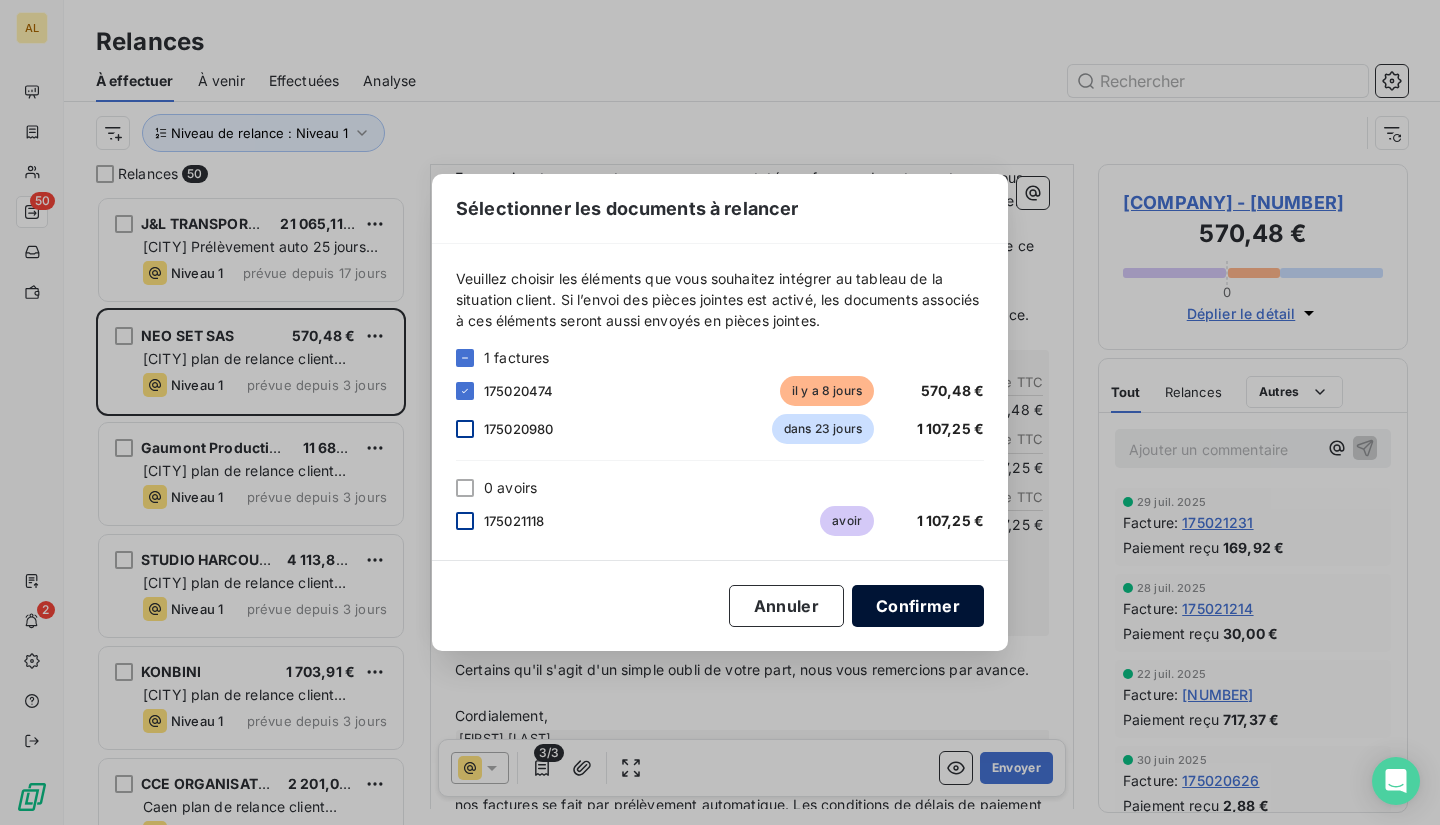 click on "Confirmer" at bounding box center [918, 606] 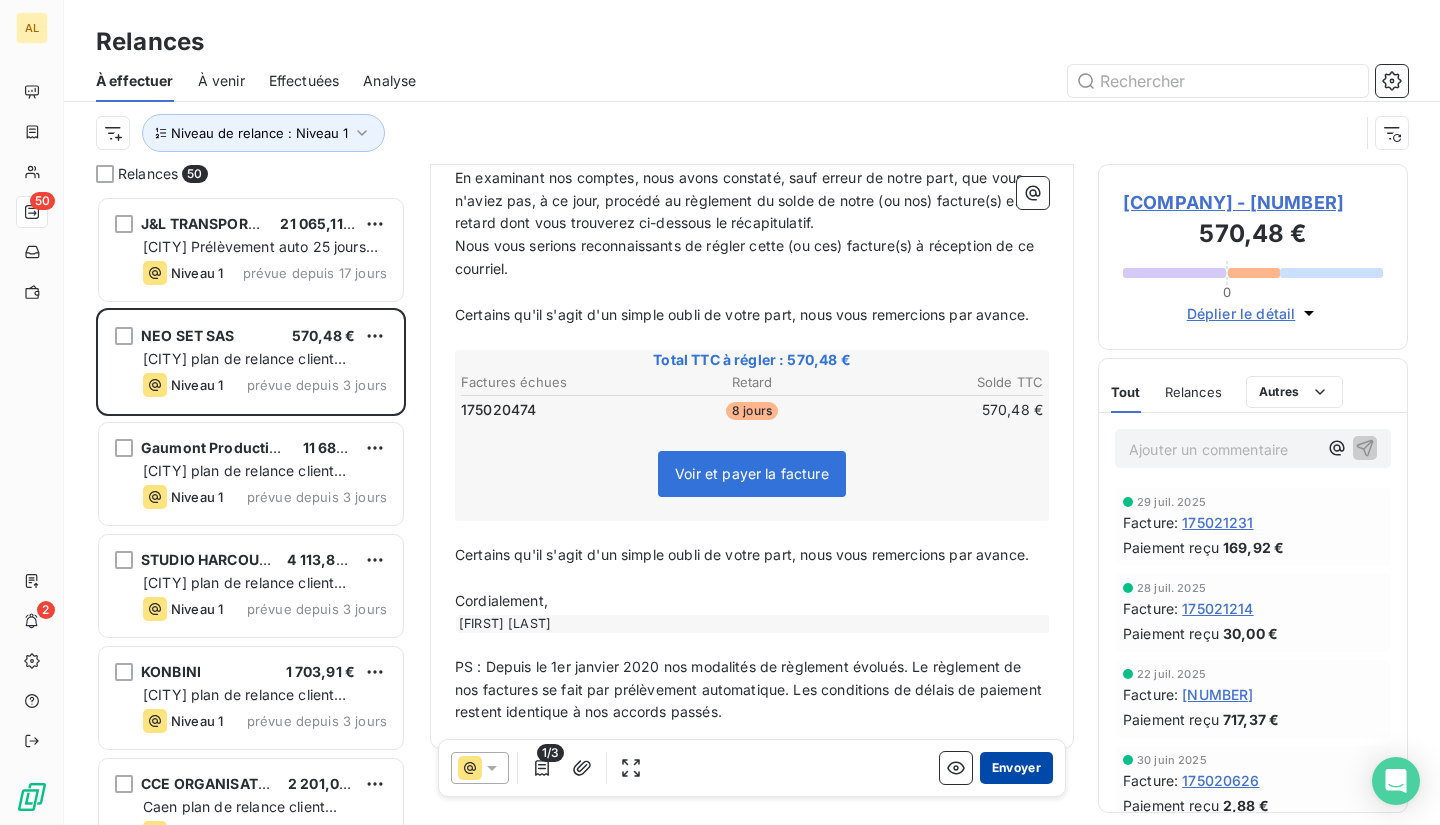 click on "Envoyer" at bounding box center (1016, 768) 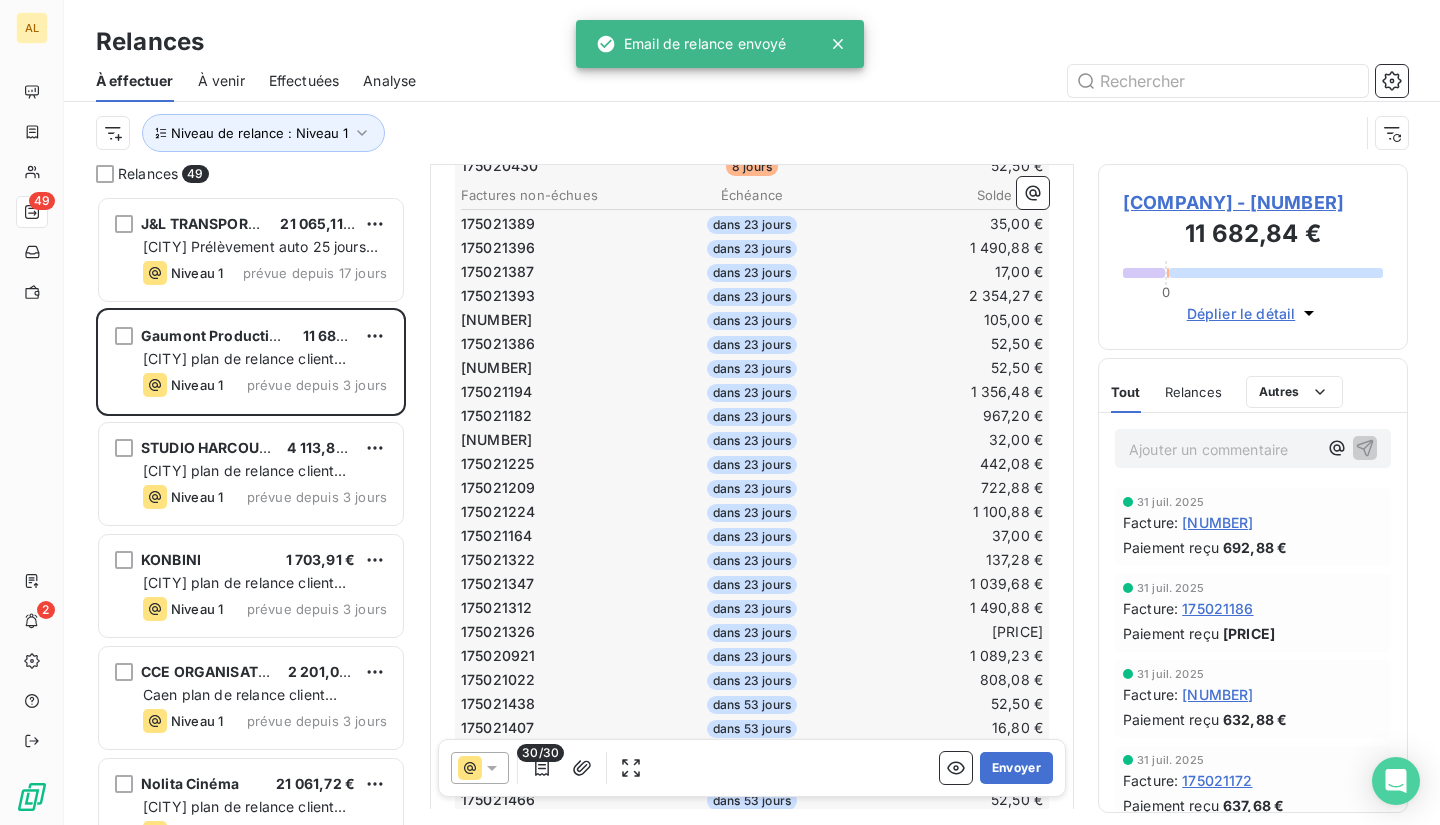 scroll, scrollTop: 600, scrollLeft: 0, axis: vertical 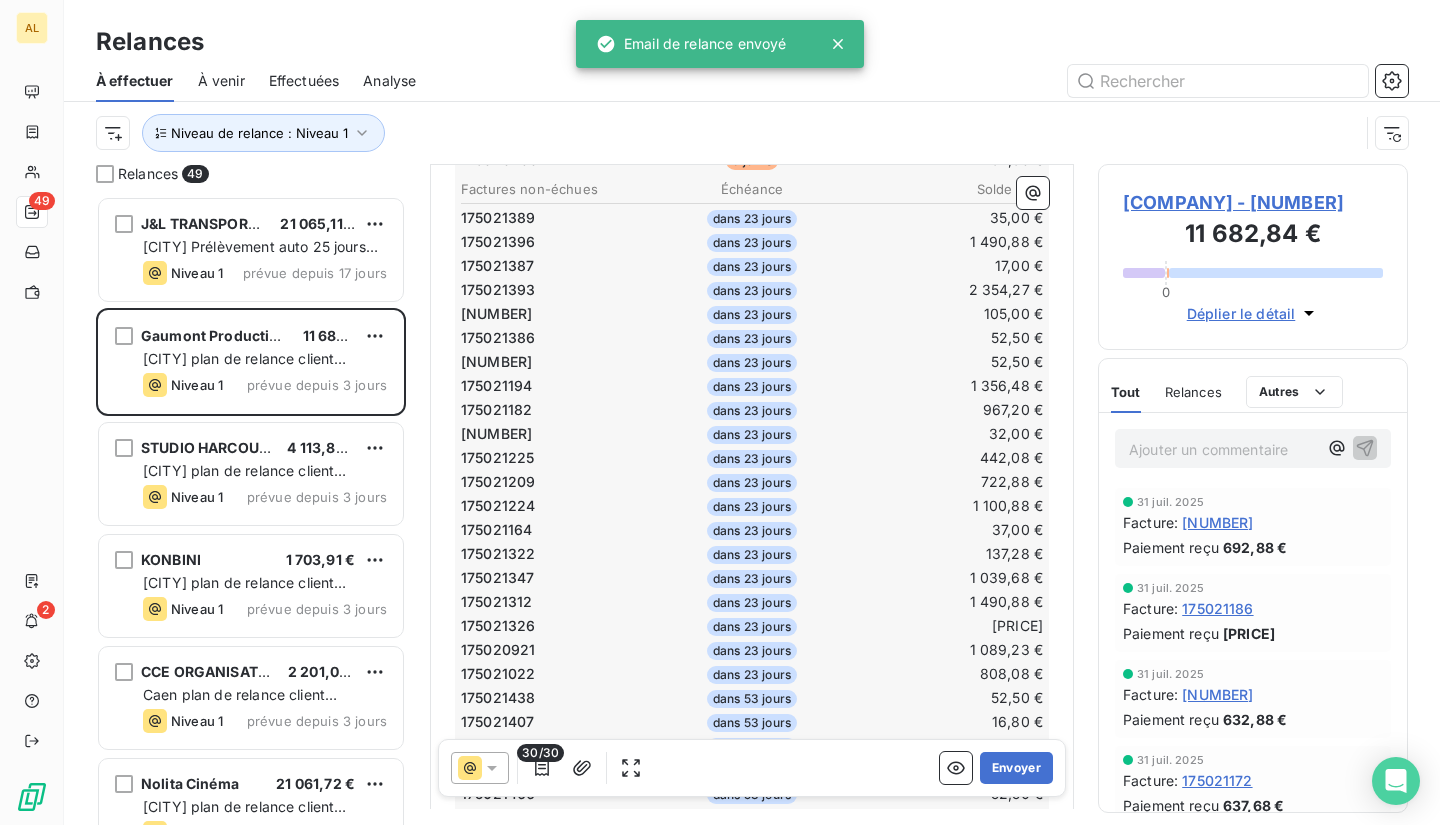 click on "30/30" at bounding box center [540, 753] 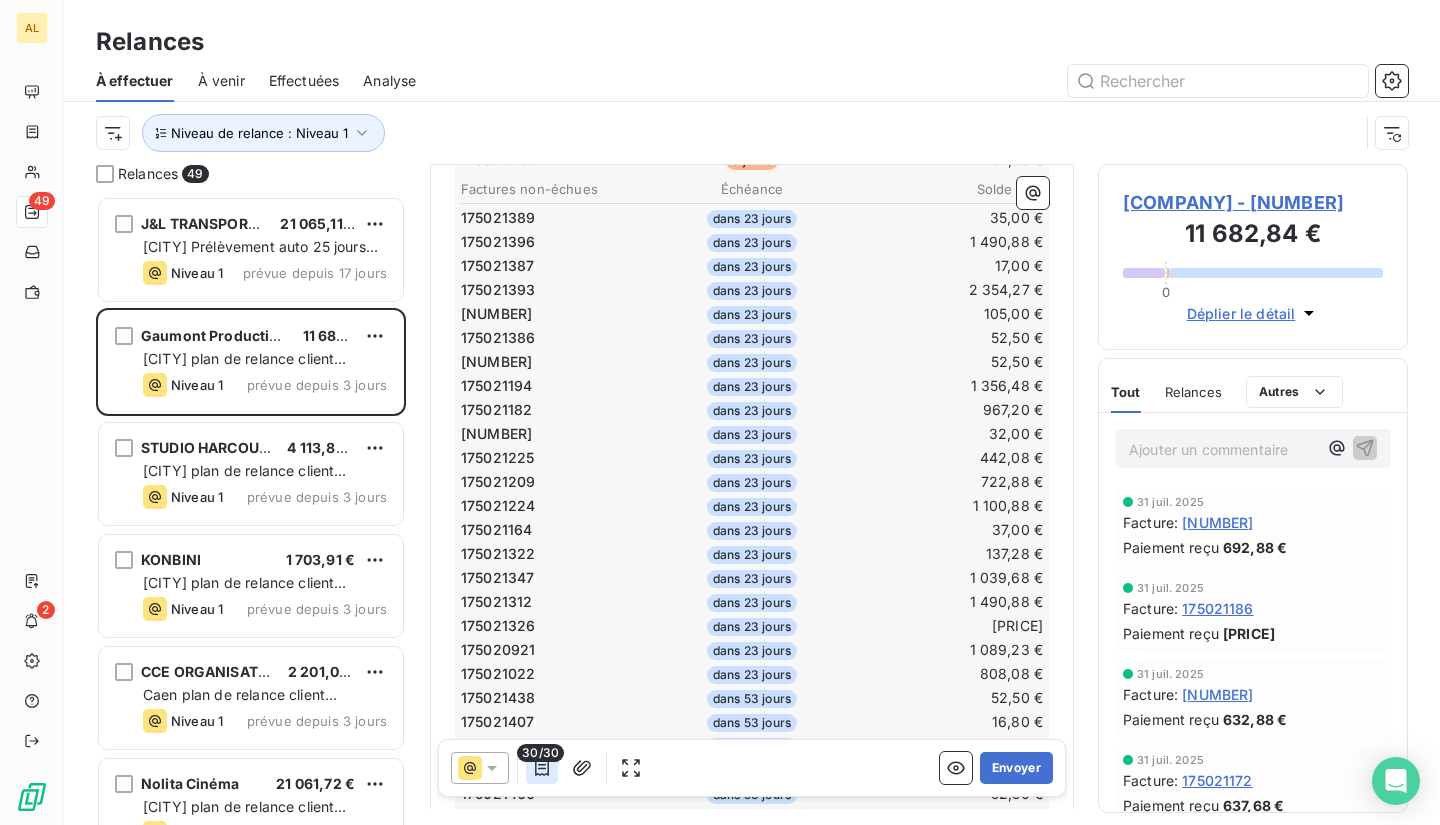 click 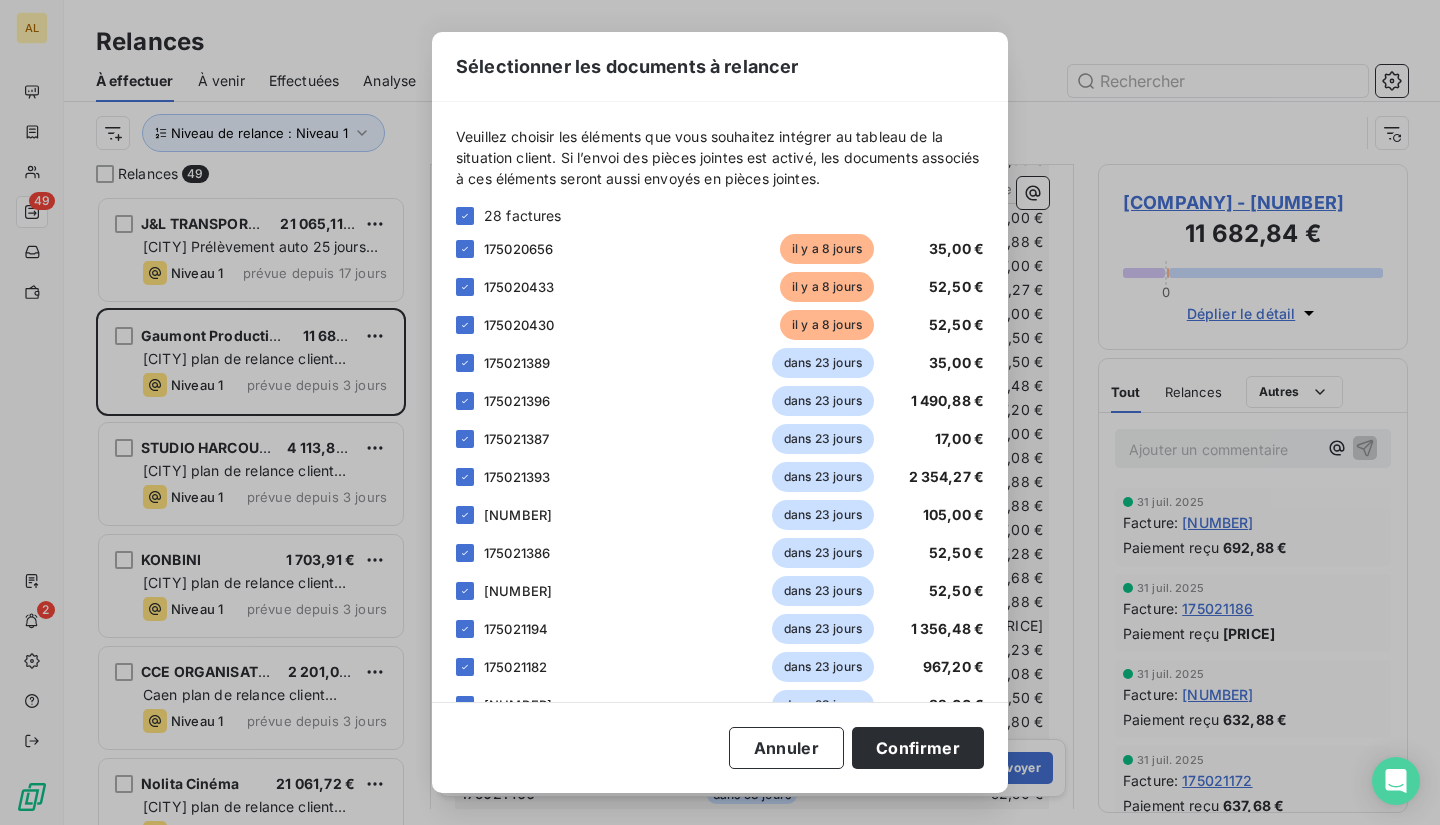 click on "[RELANCE_TEXT] [NUMBER] [ID] [DAYS] [CURRENCY] [ID] [DAYS] [CURRENCY] [ID] [DAYS] [CURRENCY] [ID] [DAYS] [CURRENCY] [ID] [DAYS] [CURRENCY] [ID] [DAYS] [CURRENCY] [ID] [DAYS] [CURRENCY] [ID] [DAYS] [CURRENCY] [ID] [DAYS] [CURRENCY] [ID] [DAYS] [CURRENCY] [ID] [DAYS] [CURRENCY] [ID] [DAYS] [CURRENCY] [ID] [DAYS] [CURRENCY] [ID] [DAYS] [CURRENCY] [ID] [DAYS] [CURRENCY] [ID] [DAYS] [CURRENCY] [ID] [DAYS] [CURRENCY] [ID] [DAYS] [CURRENCY] [ID] [DAYS] [CURRENCY] [ID] [DAYS] [CURRENCY] [ID] [DAYS] [CURRENCY] [ID] [DAYS] [CURRENCY]" at bounding box center [720, 402] 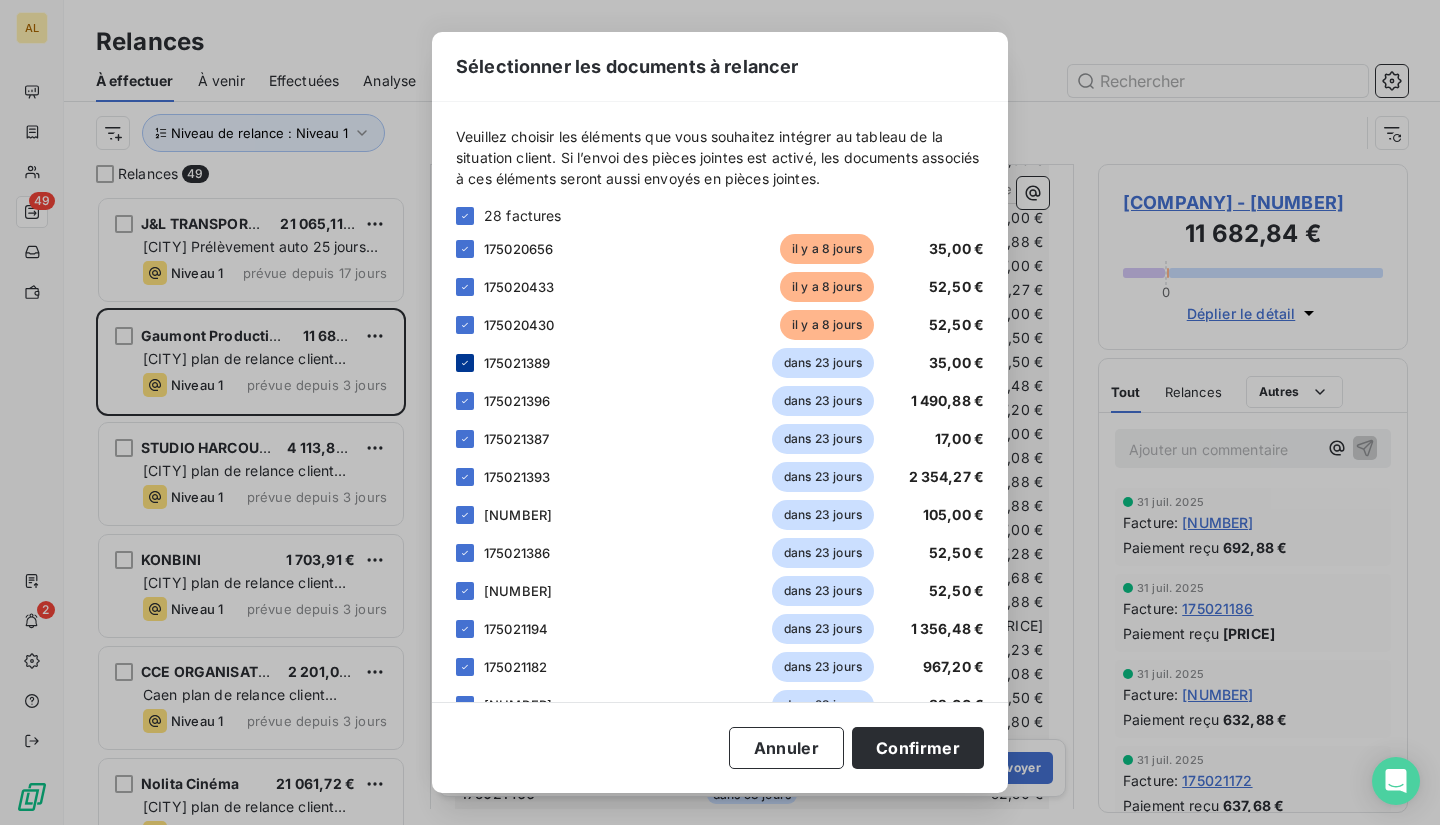 click 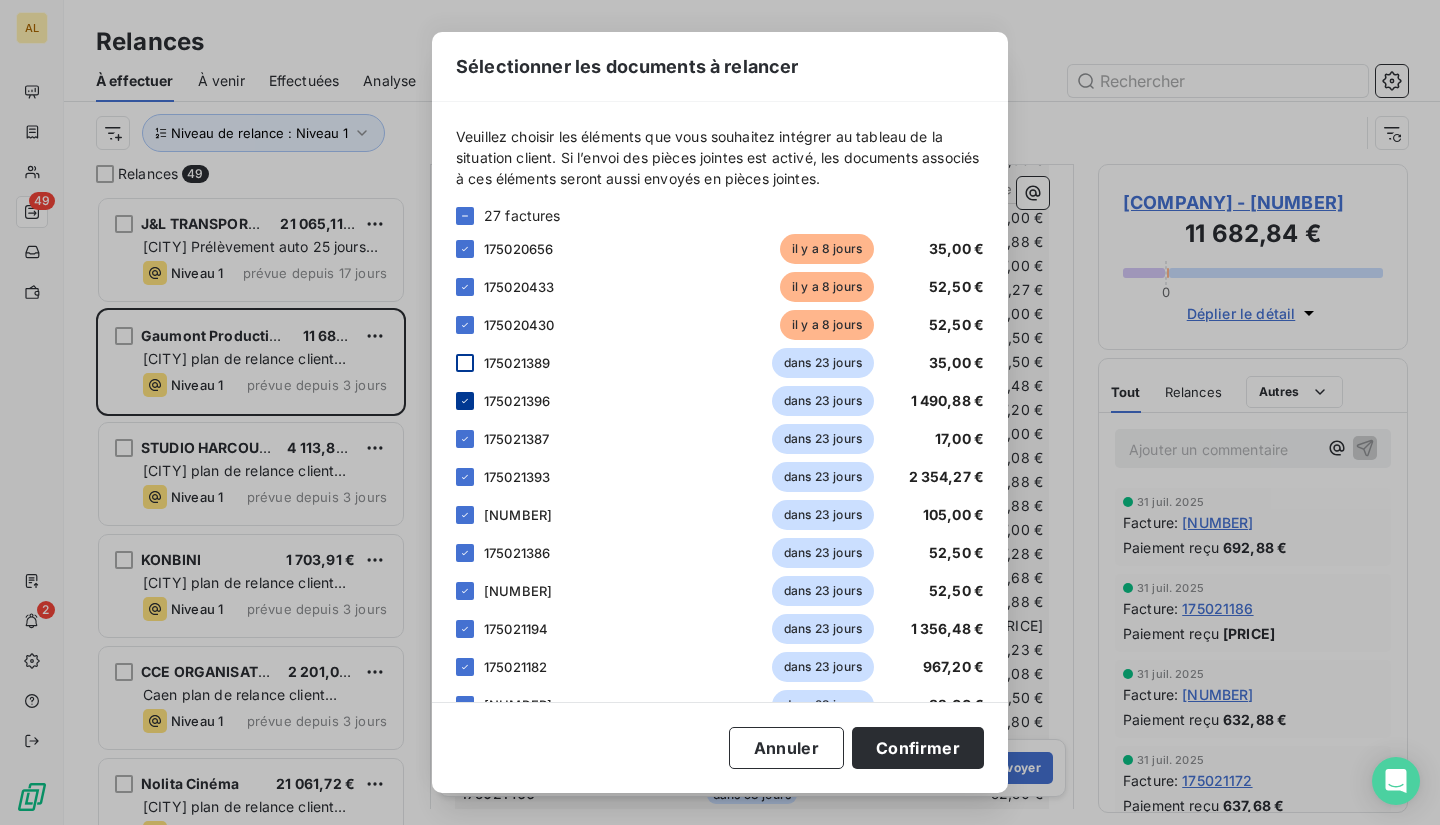 click 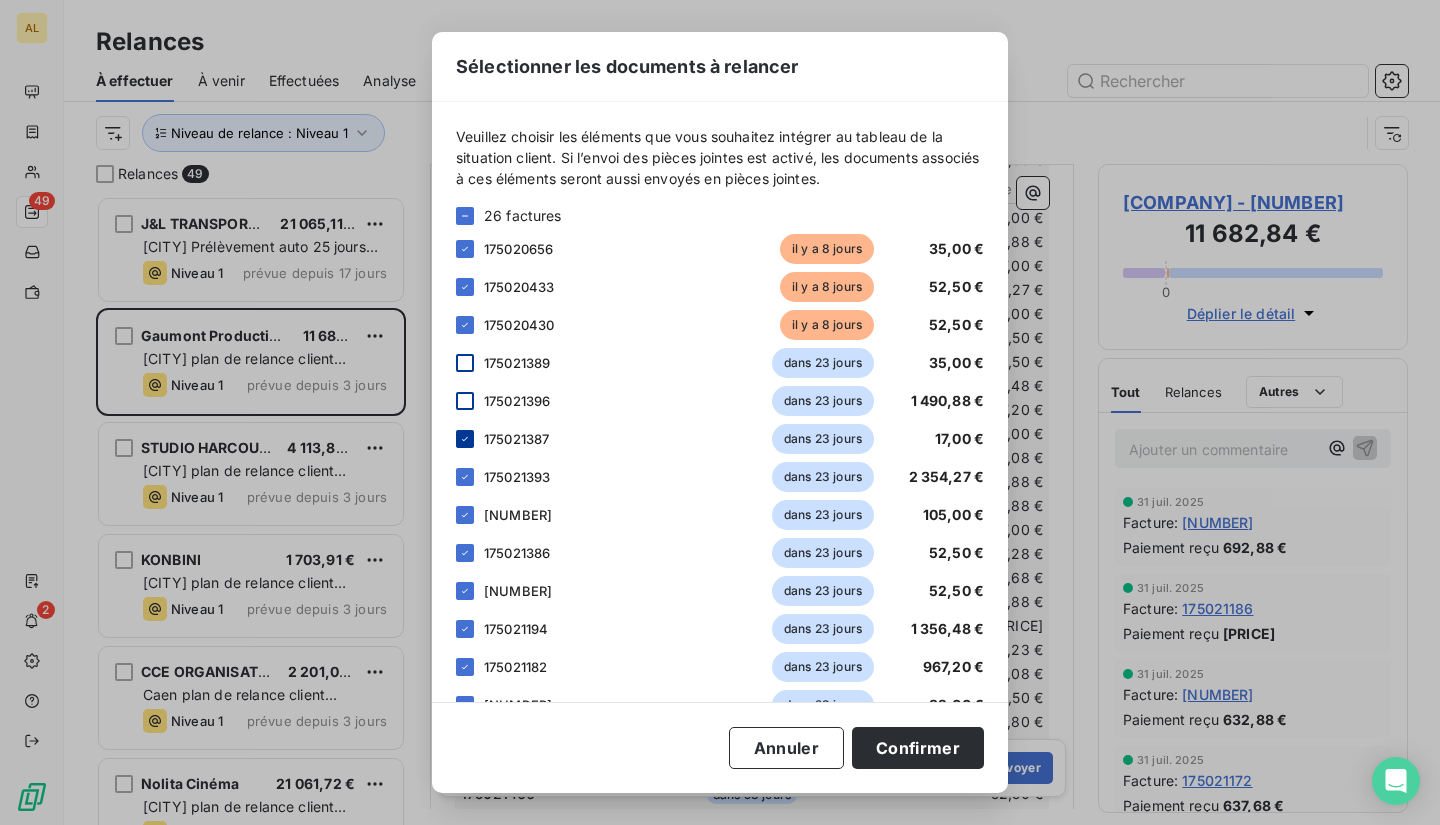 click 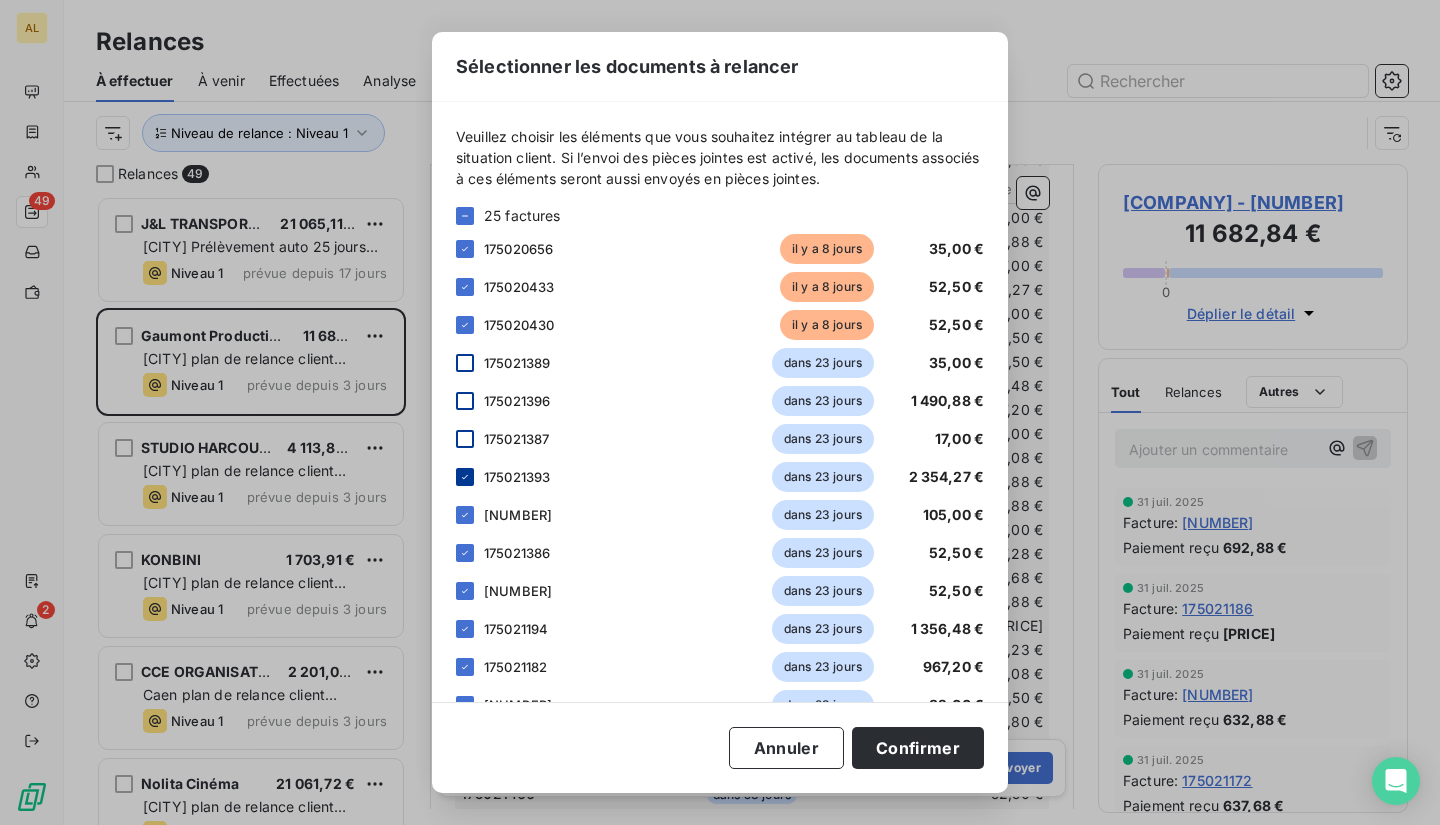click 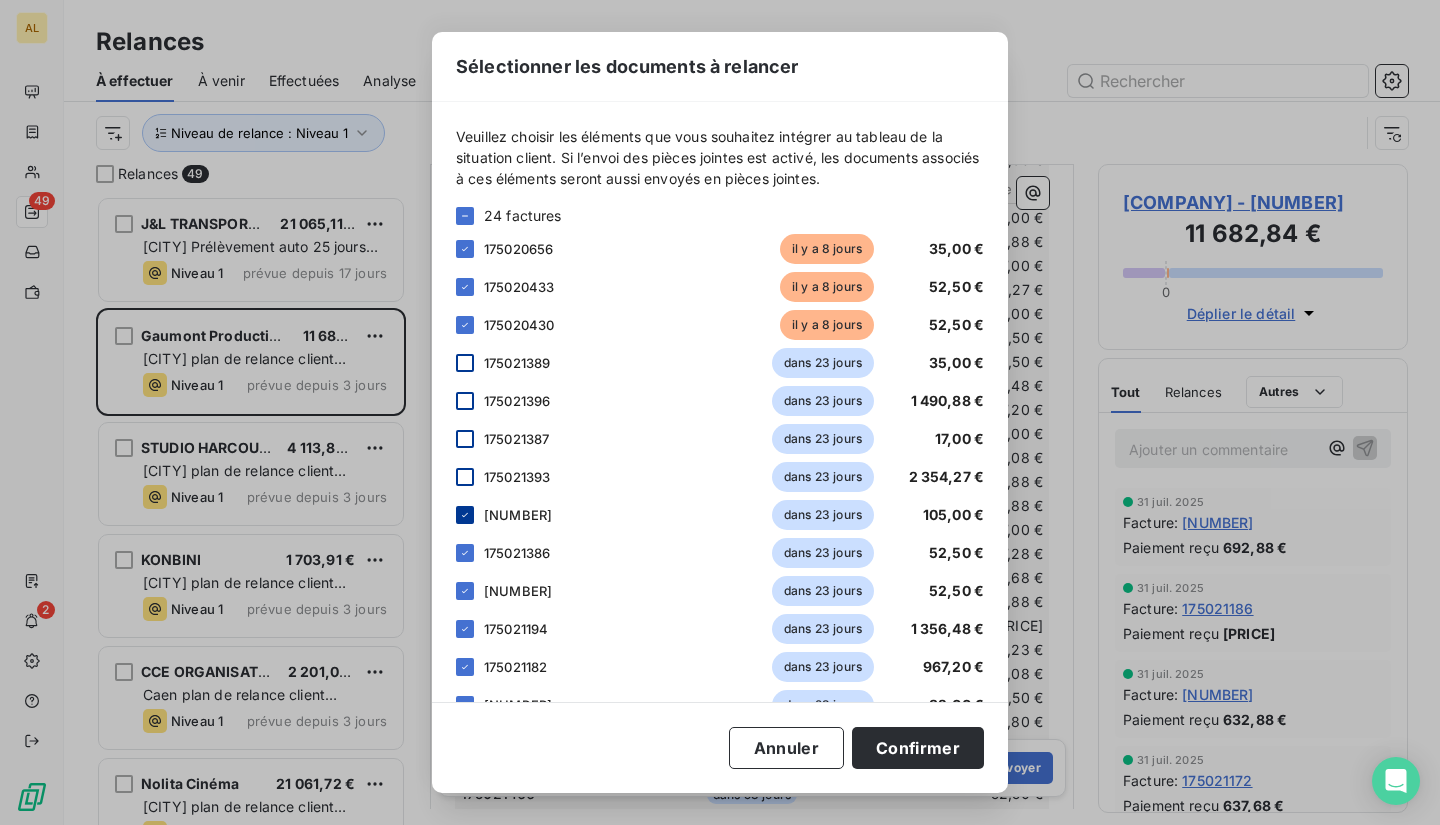 click at bounding box center (465, 515) 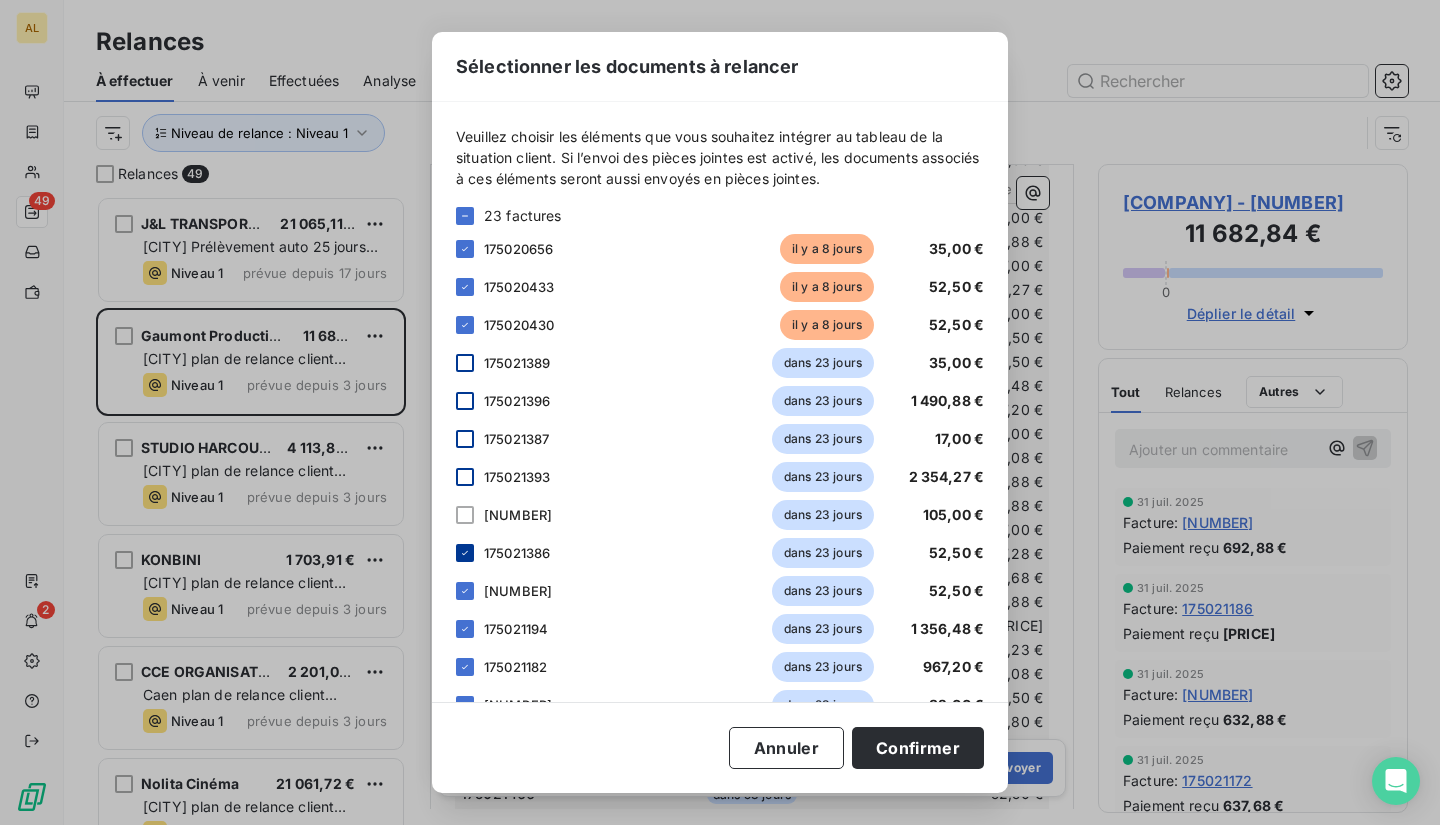 click 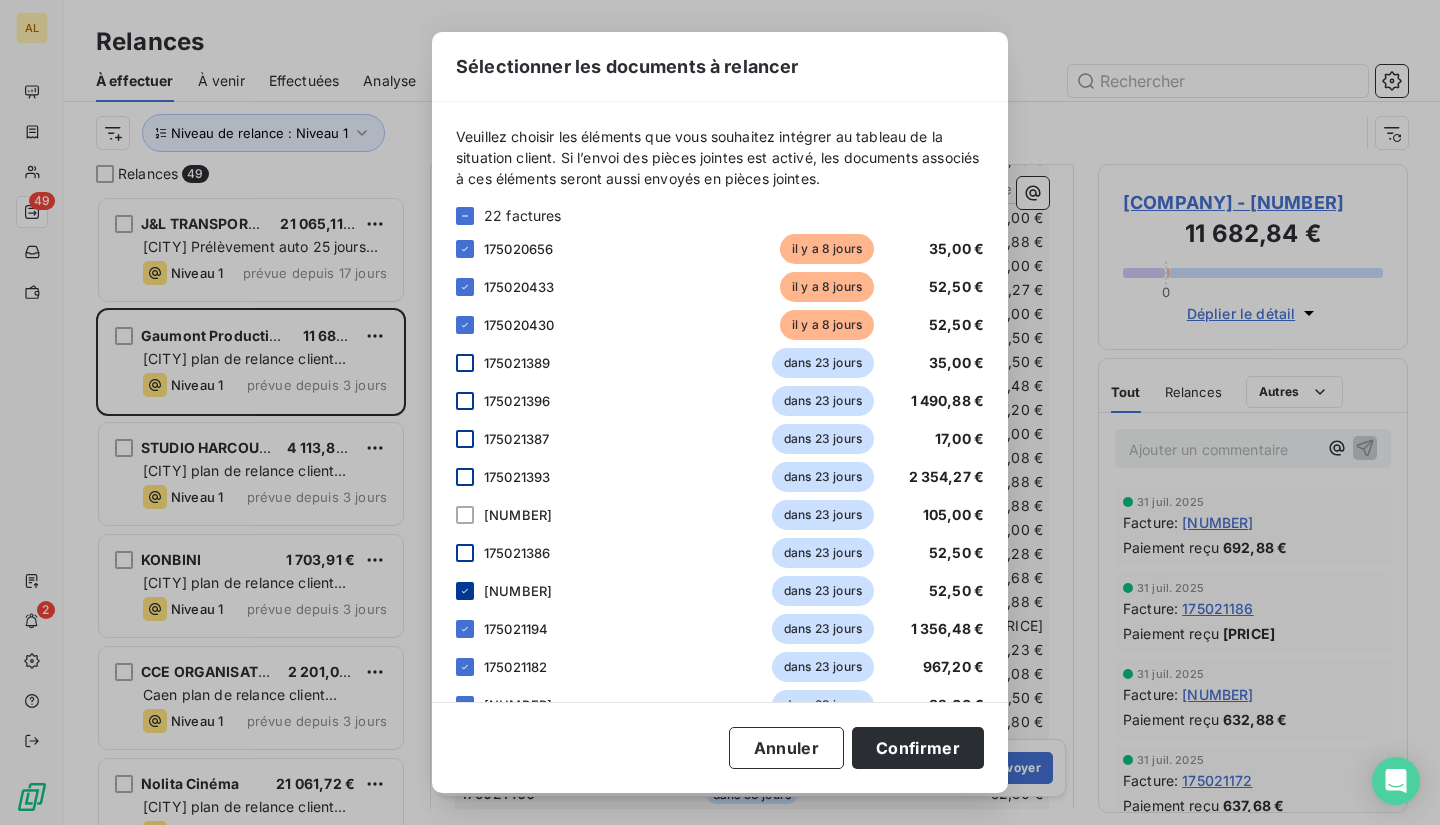 click 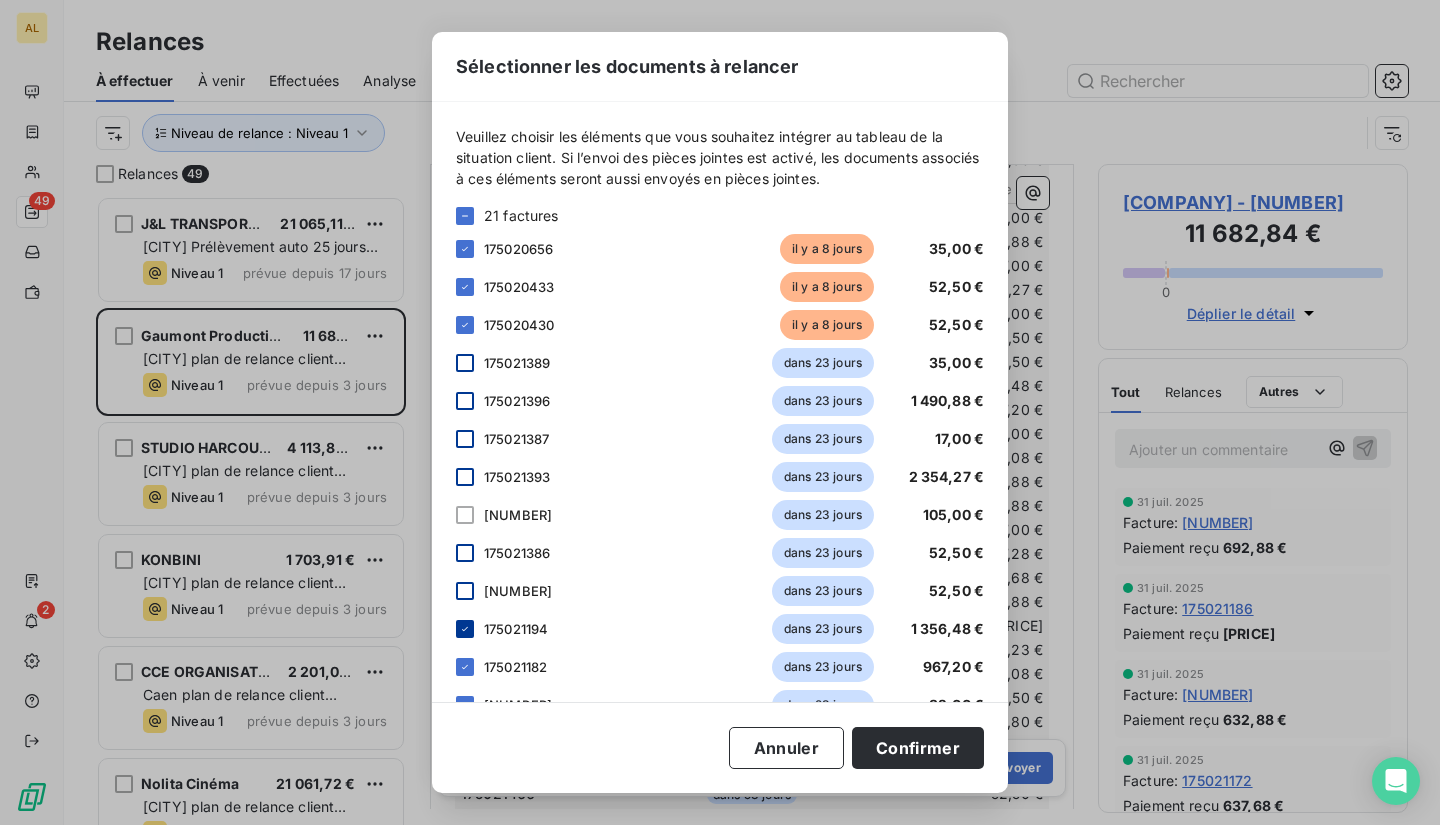 click 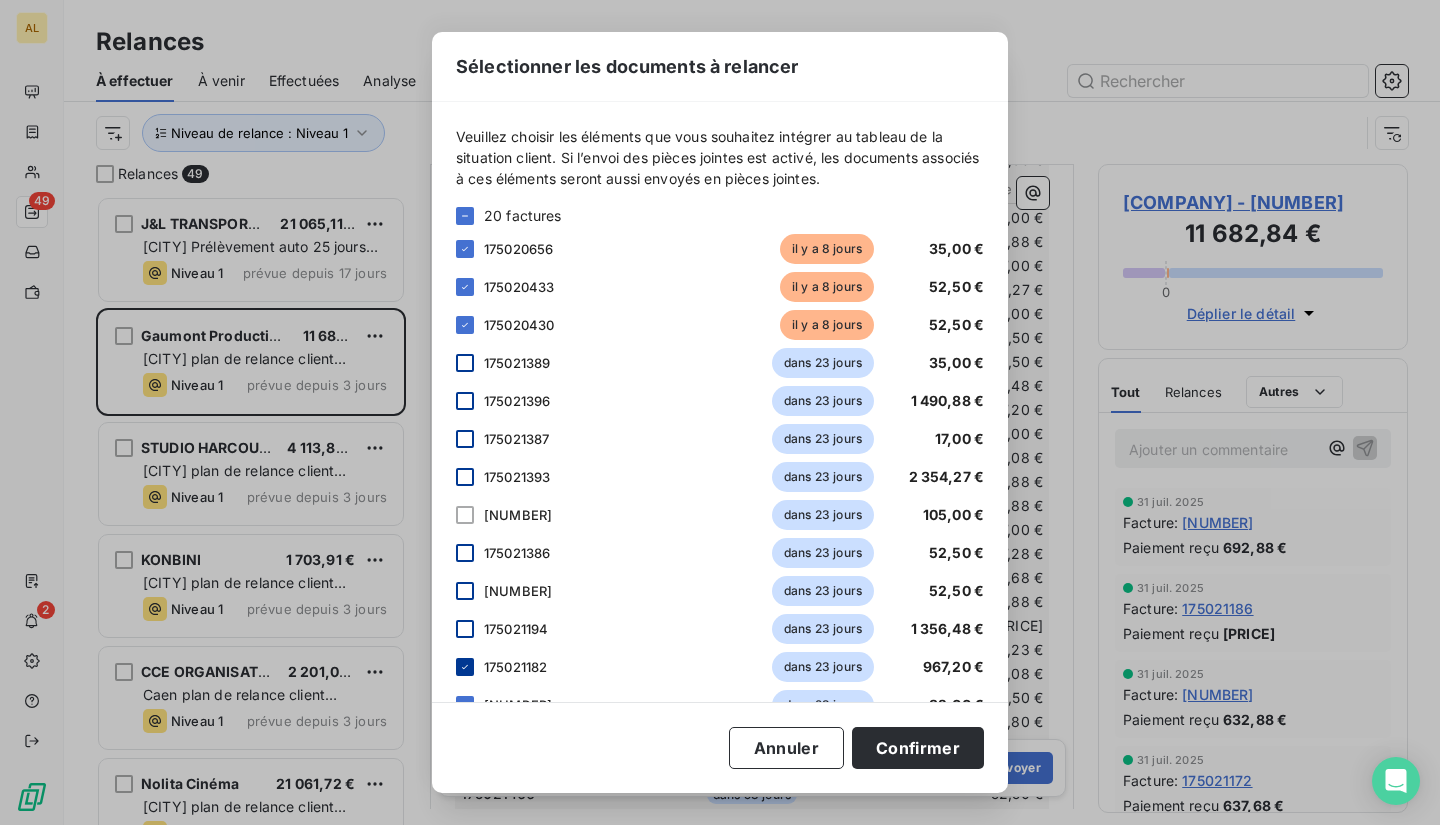 click 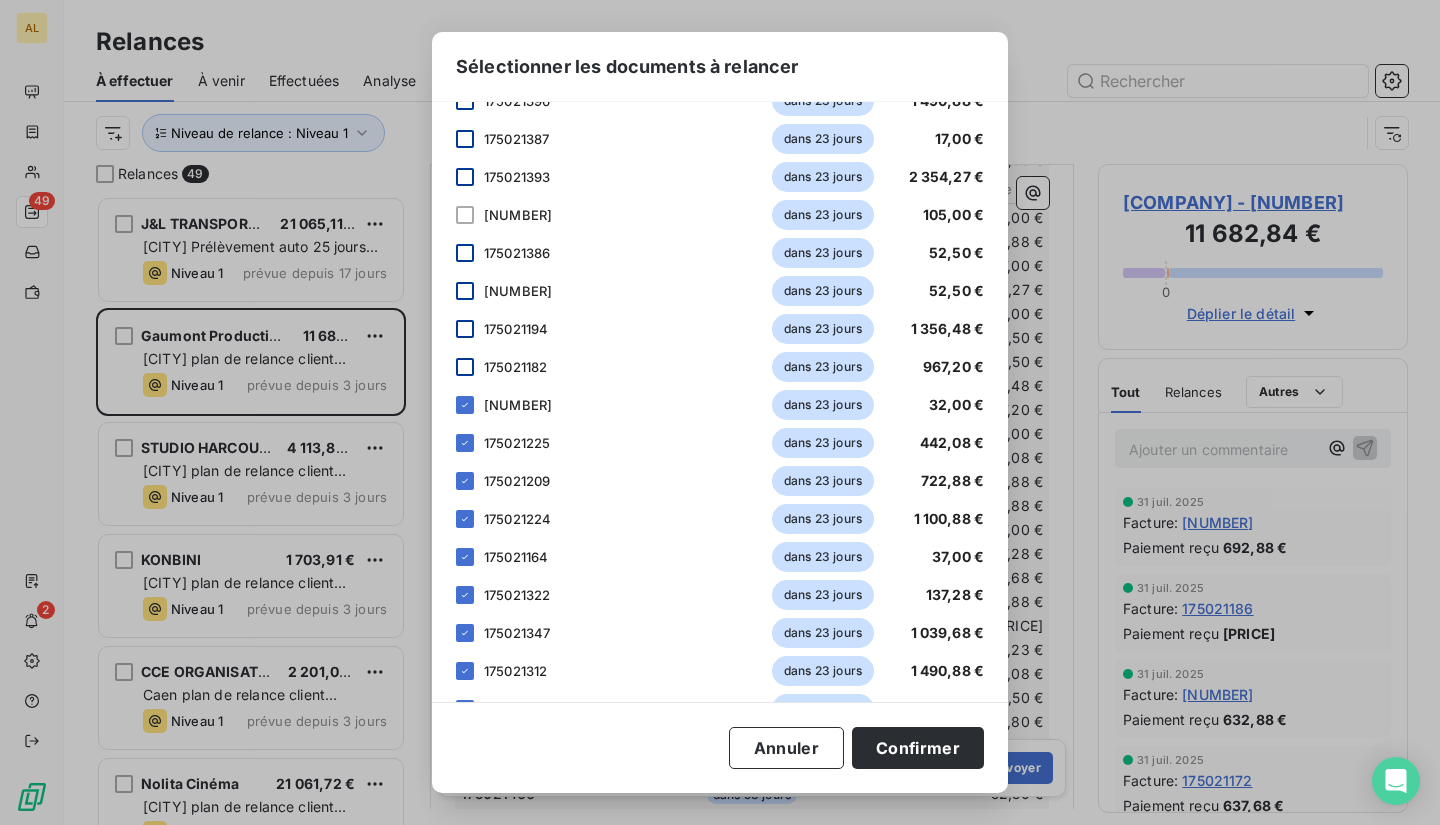 scroll, scrollTop: 400, scrollLeft: 0, axis: vertical 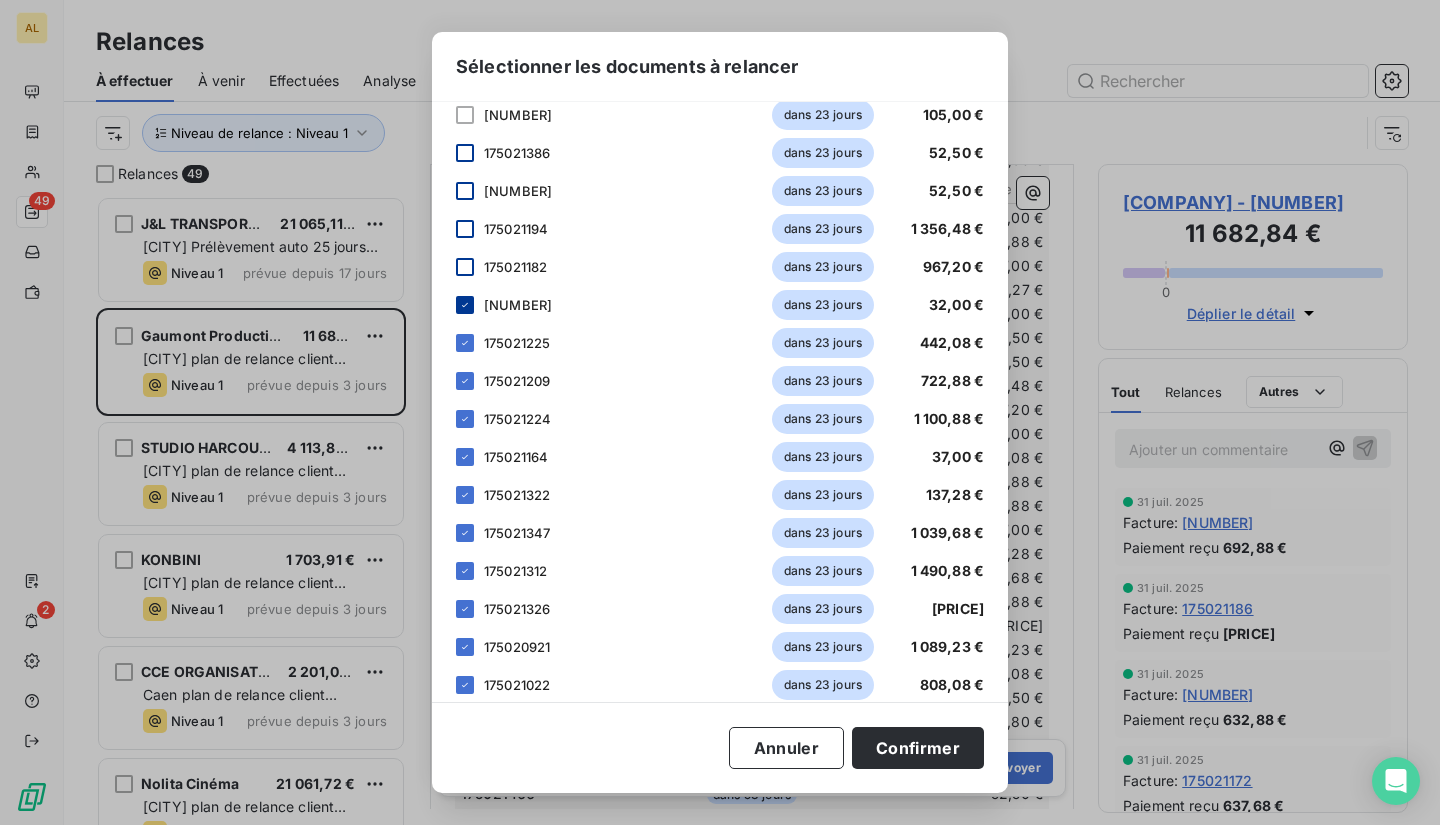 click 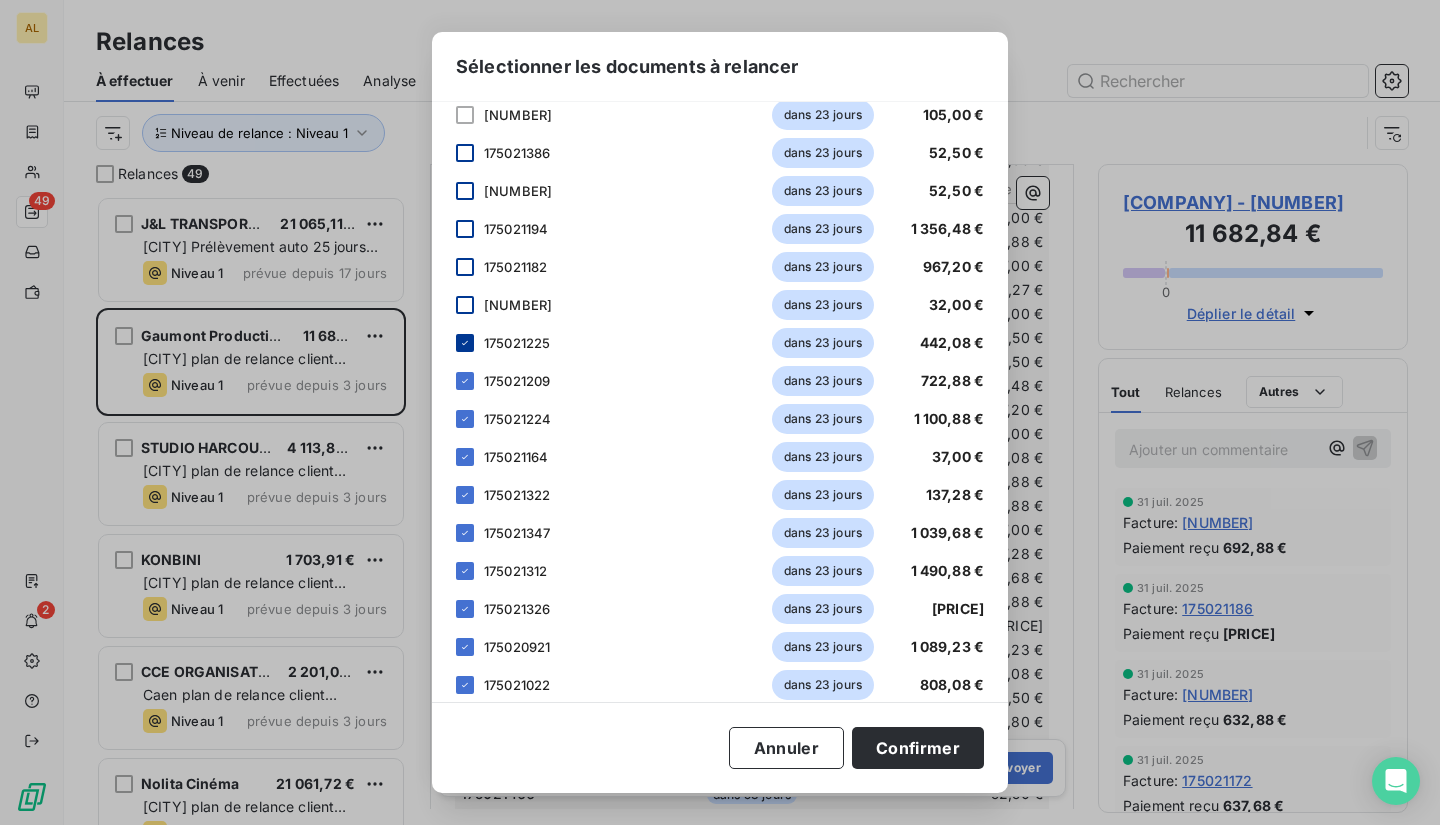 click 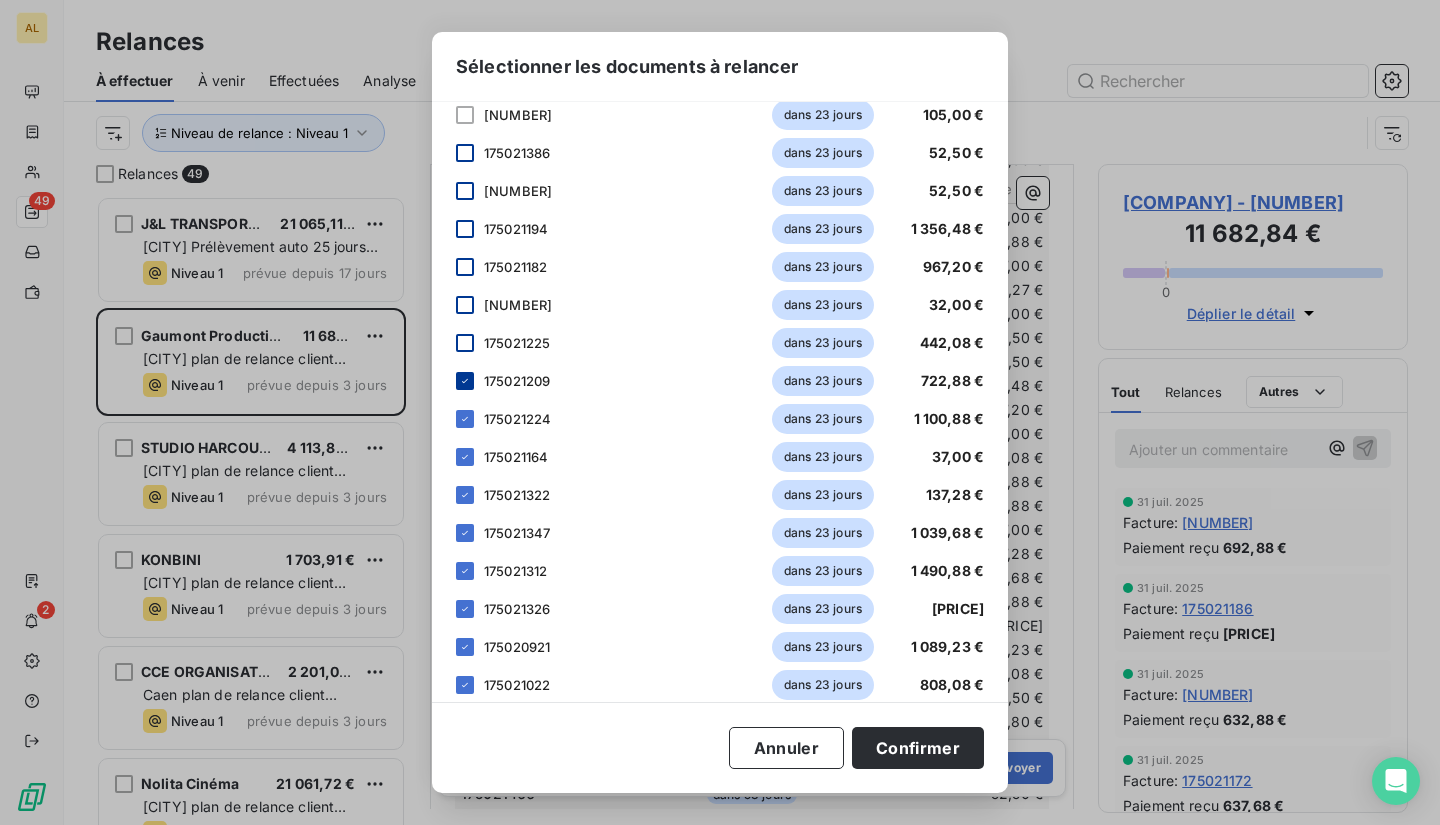 click 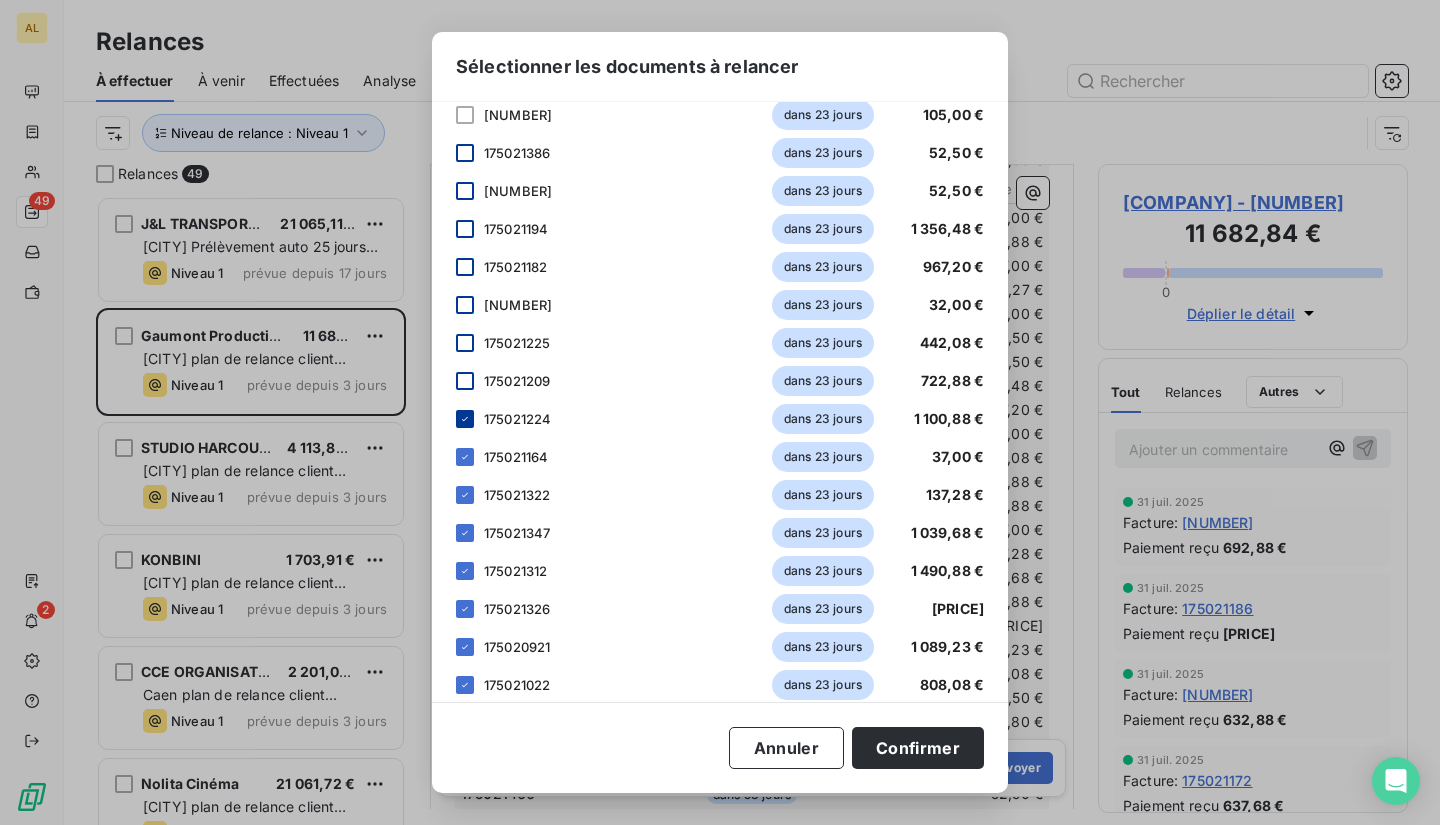 click 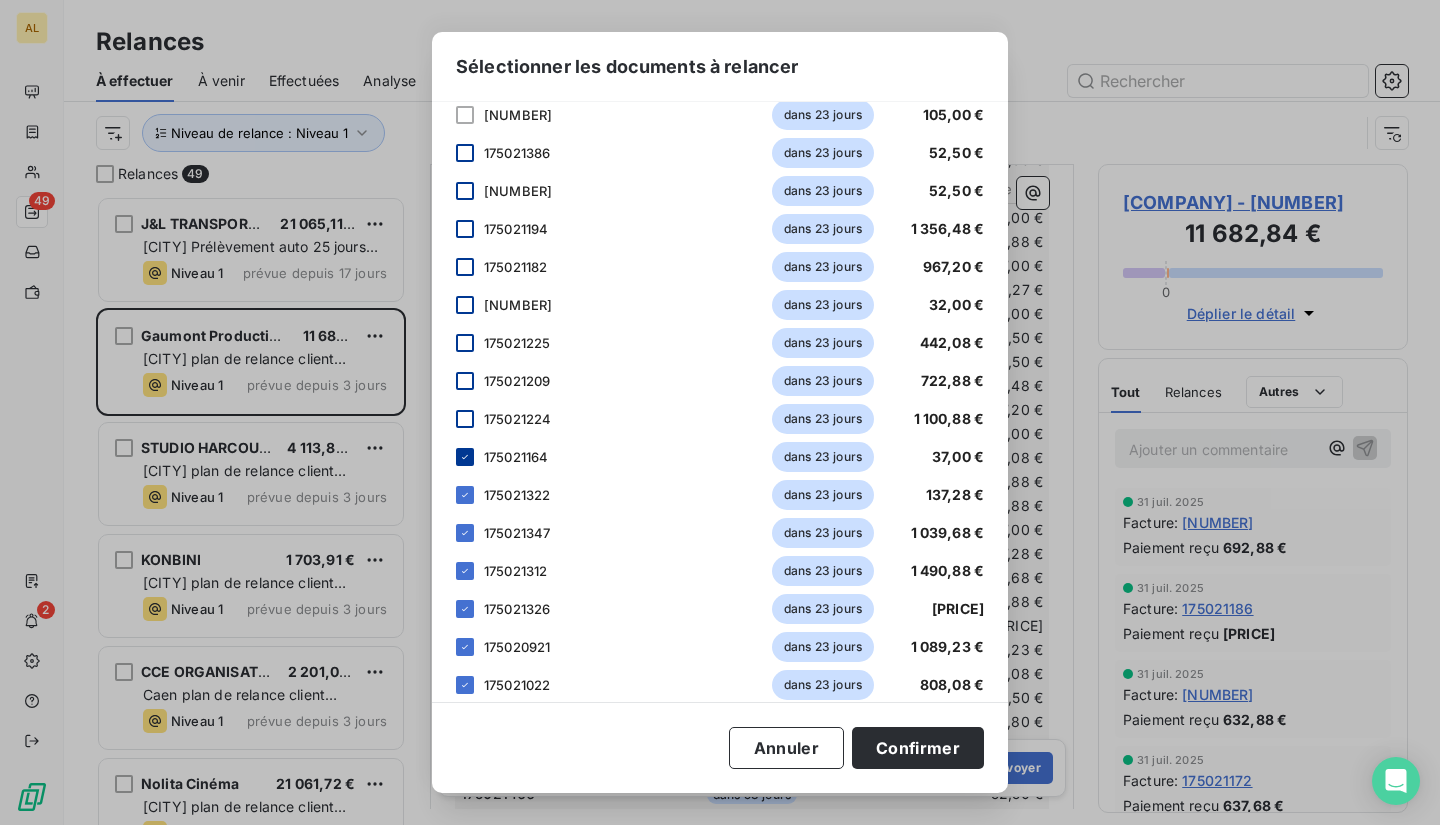 click at bounding box center [465, 457] 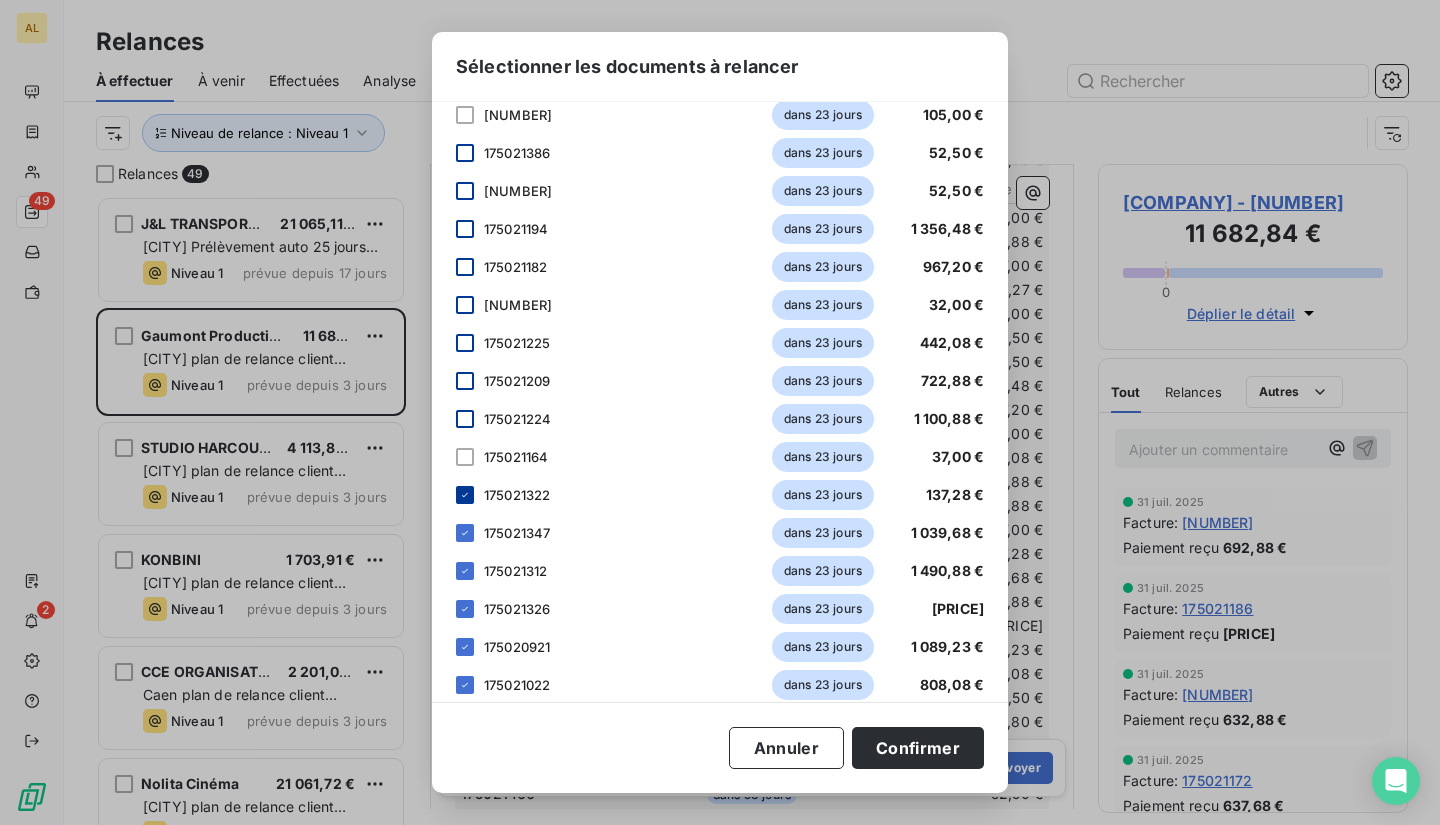 click 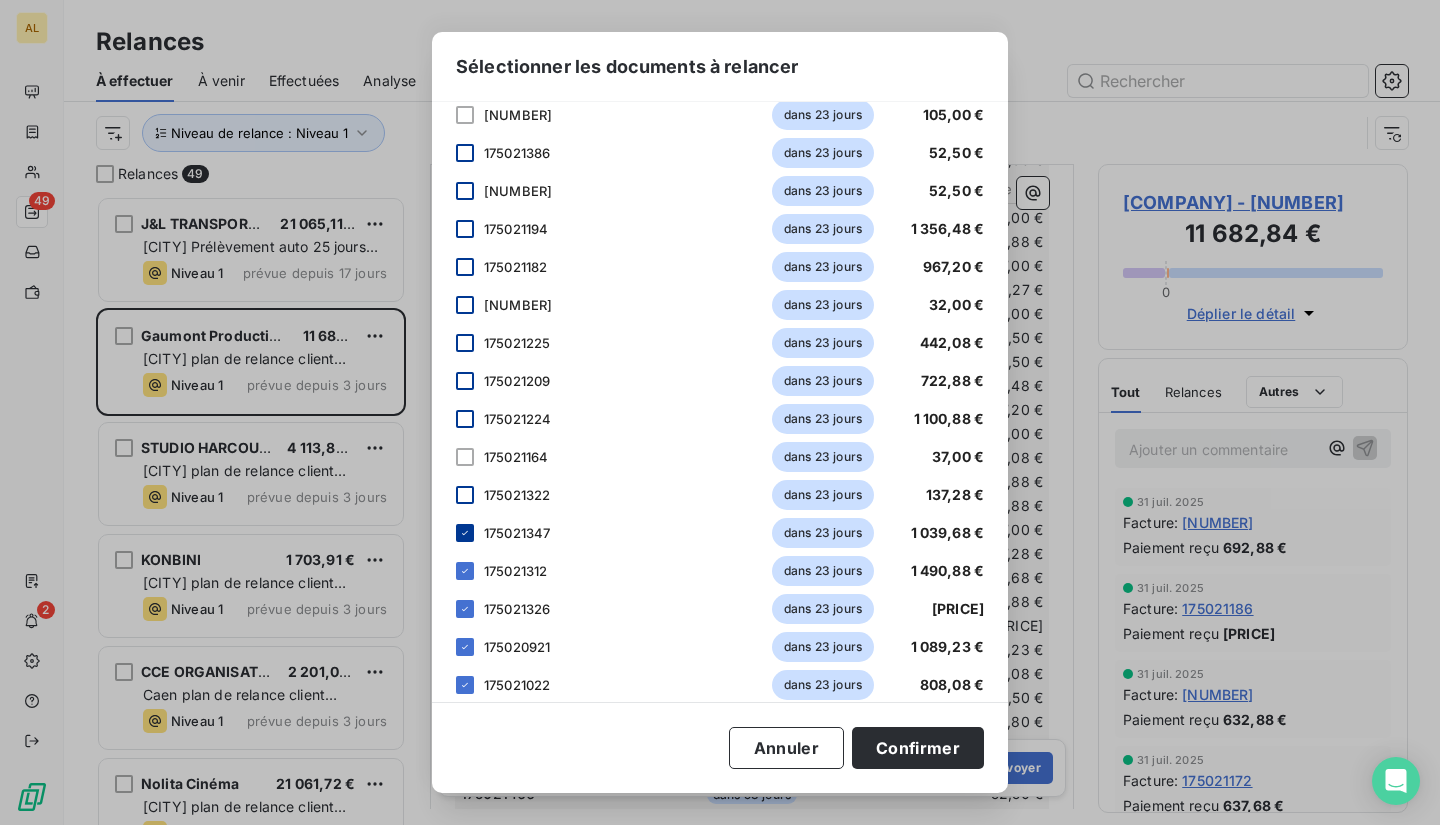 click 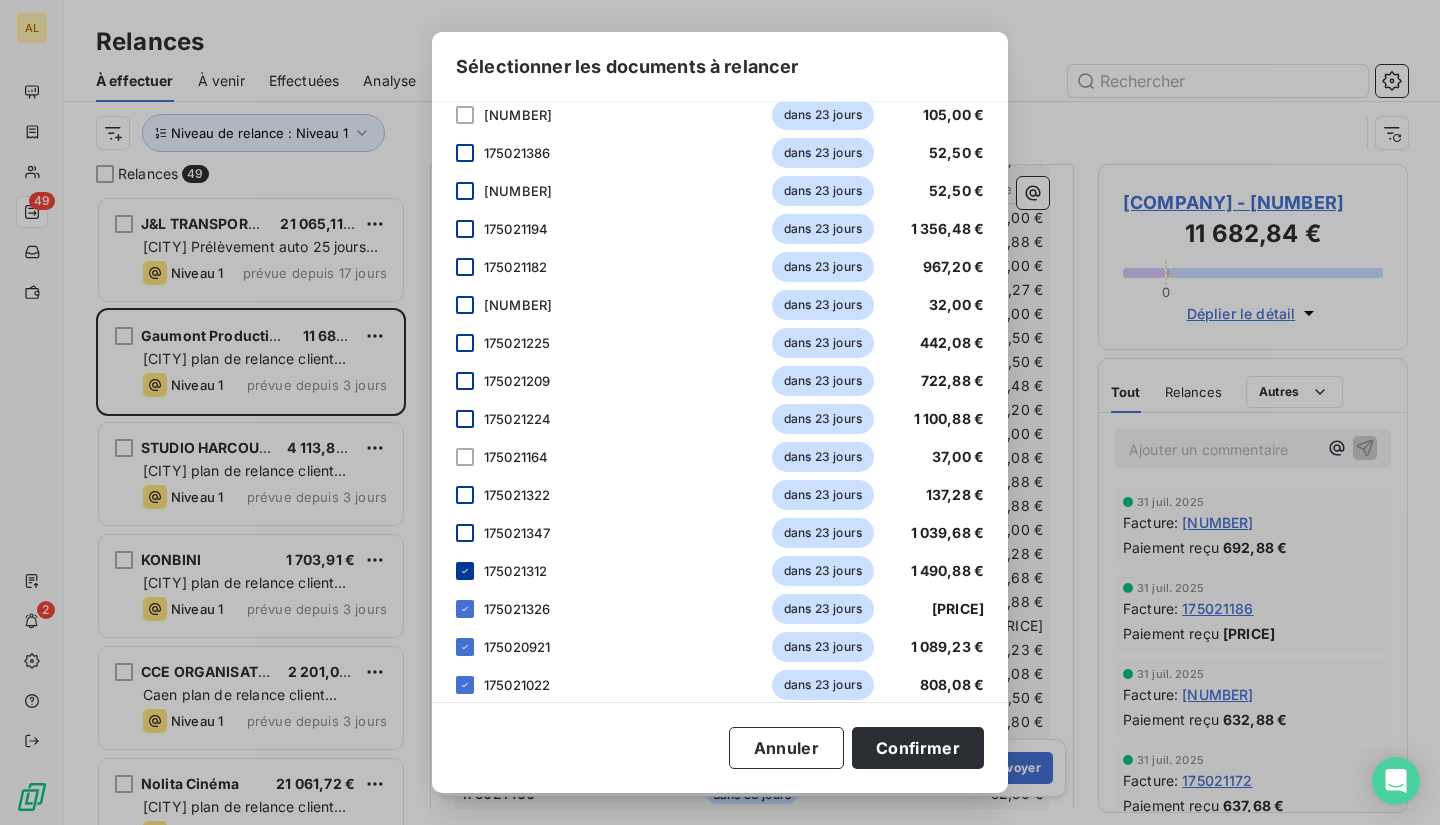 click 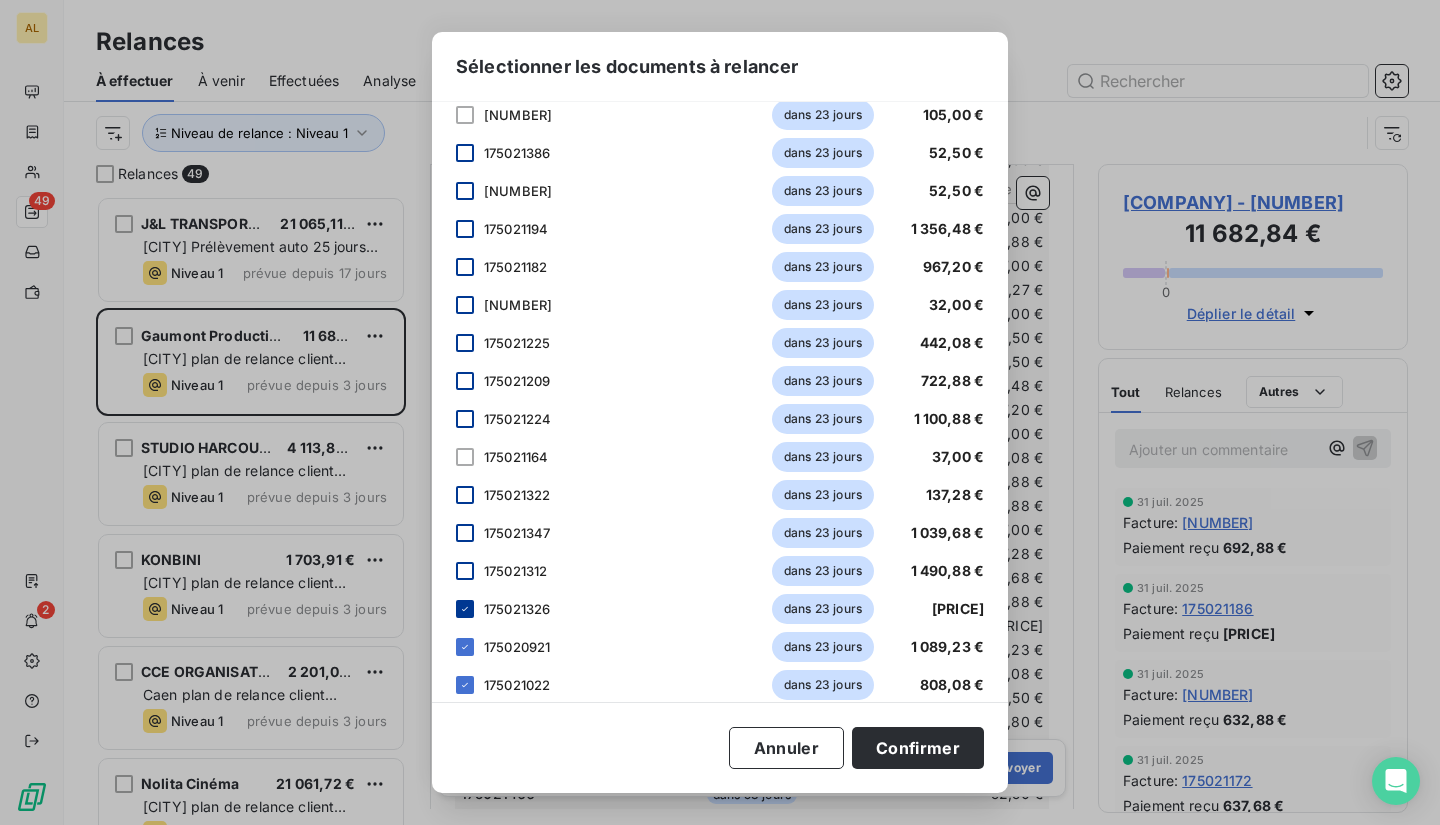 click 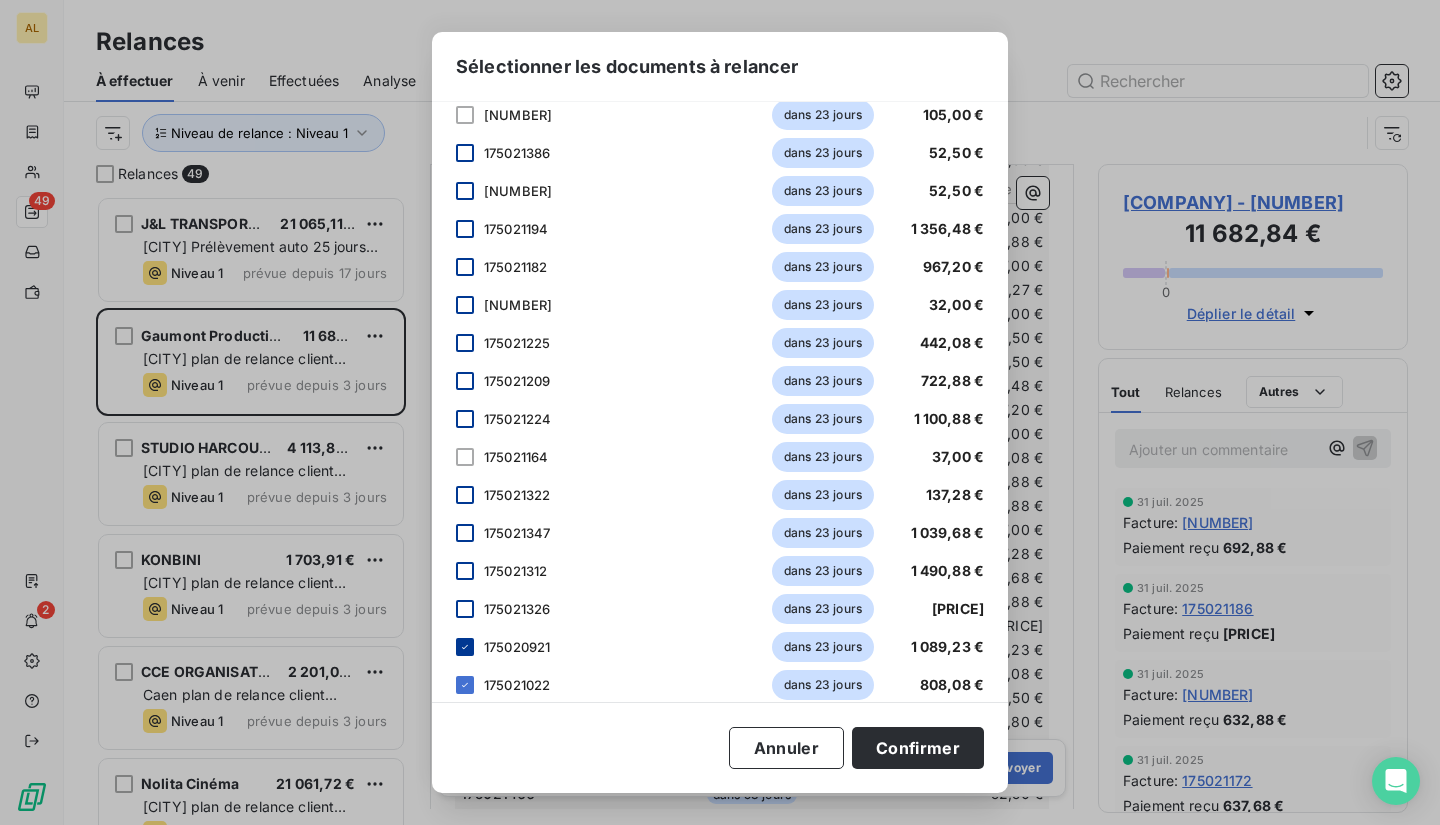 click 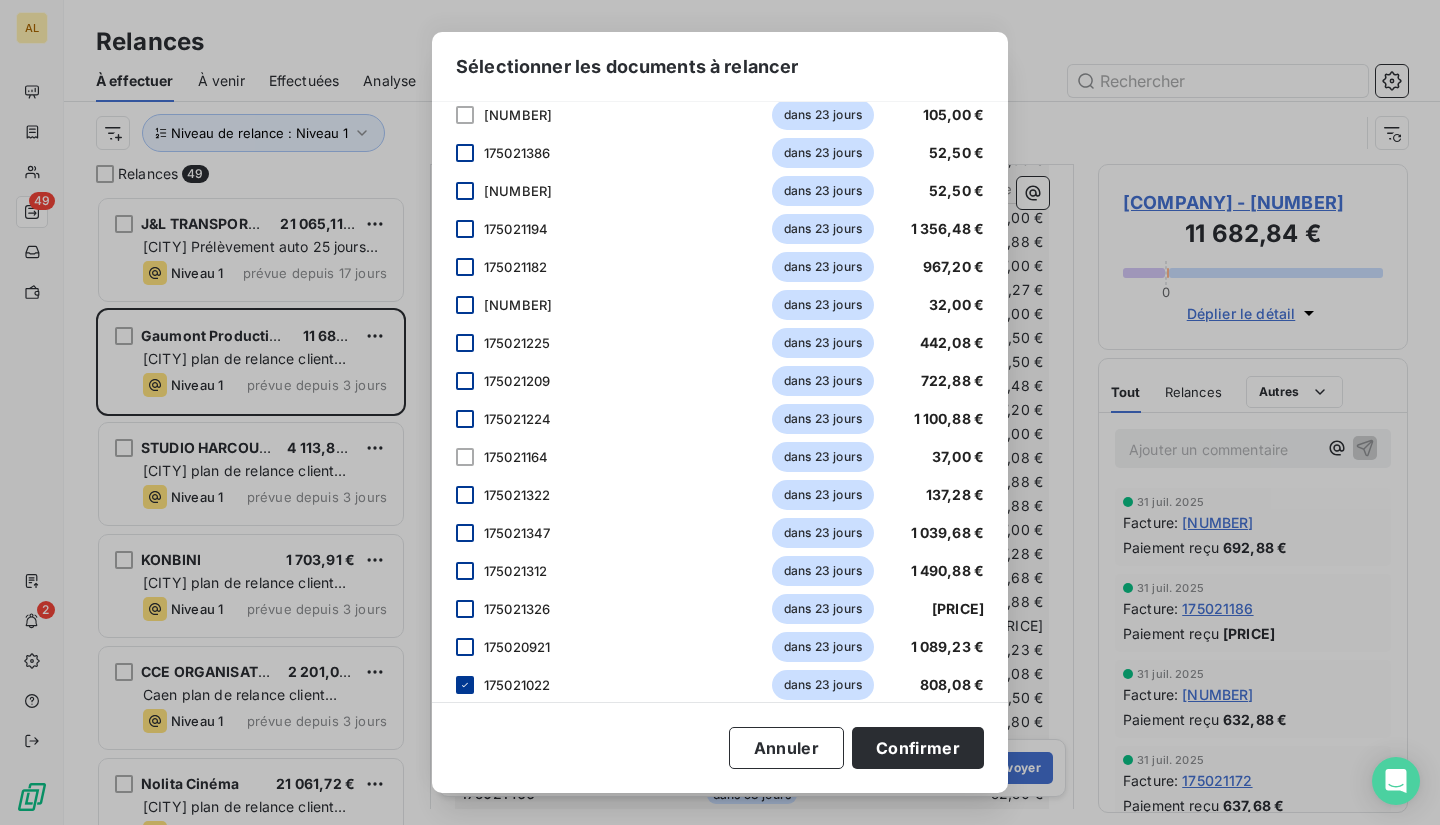 click 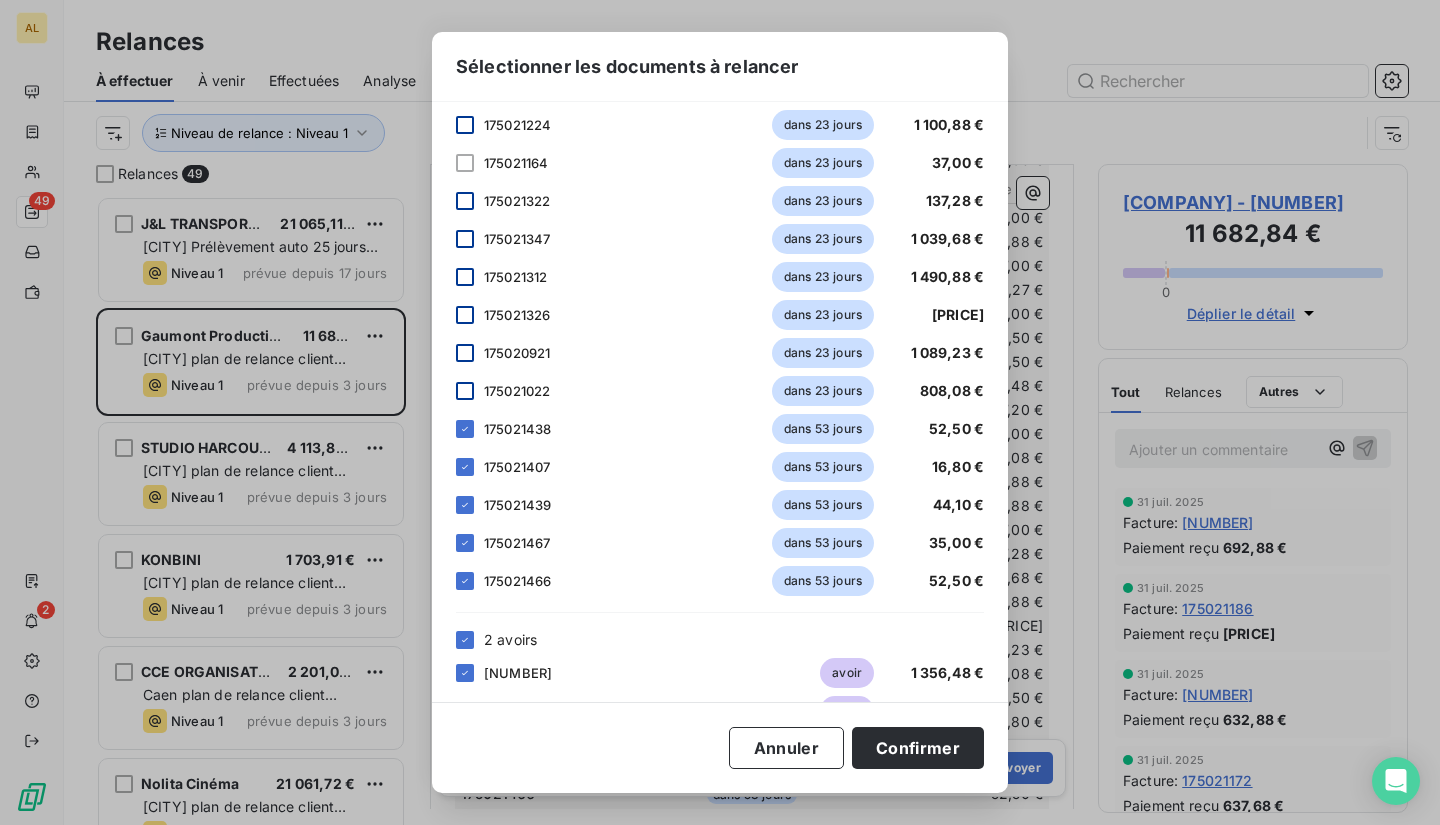 scroll, scrollTop: 741, scrollLeft: 0, axis: vertical 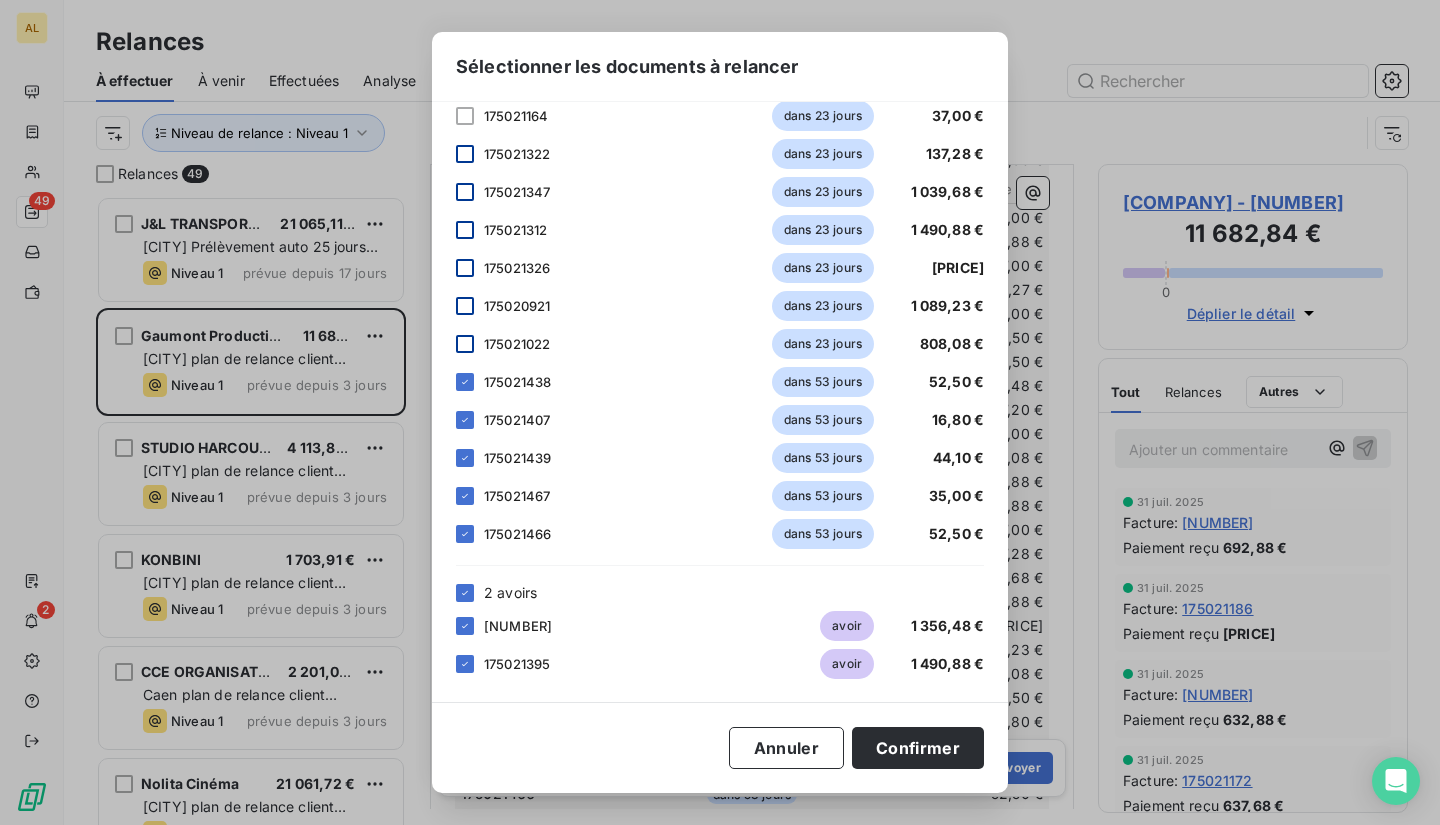 click on "2 avoirs" at bounding box center [720, 592] 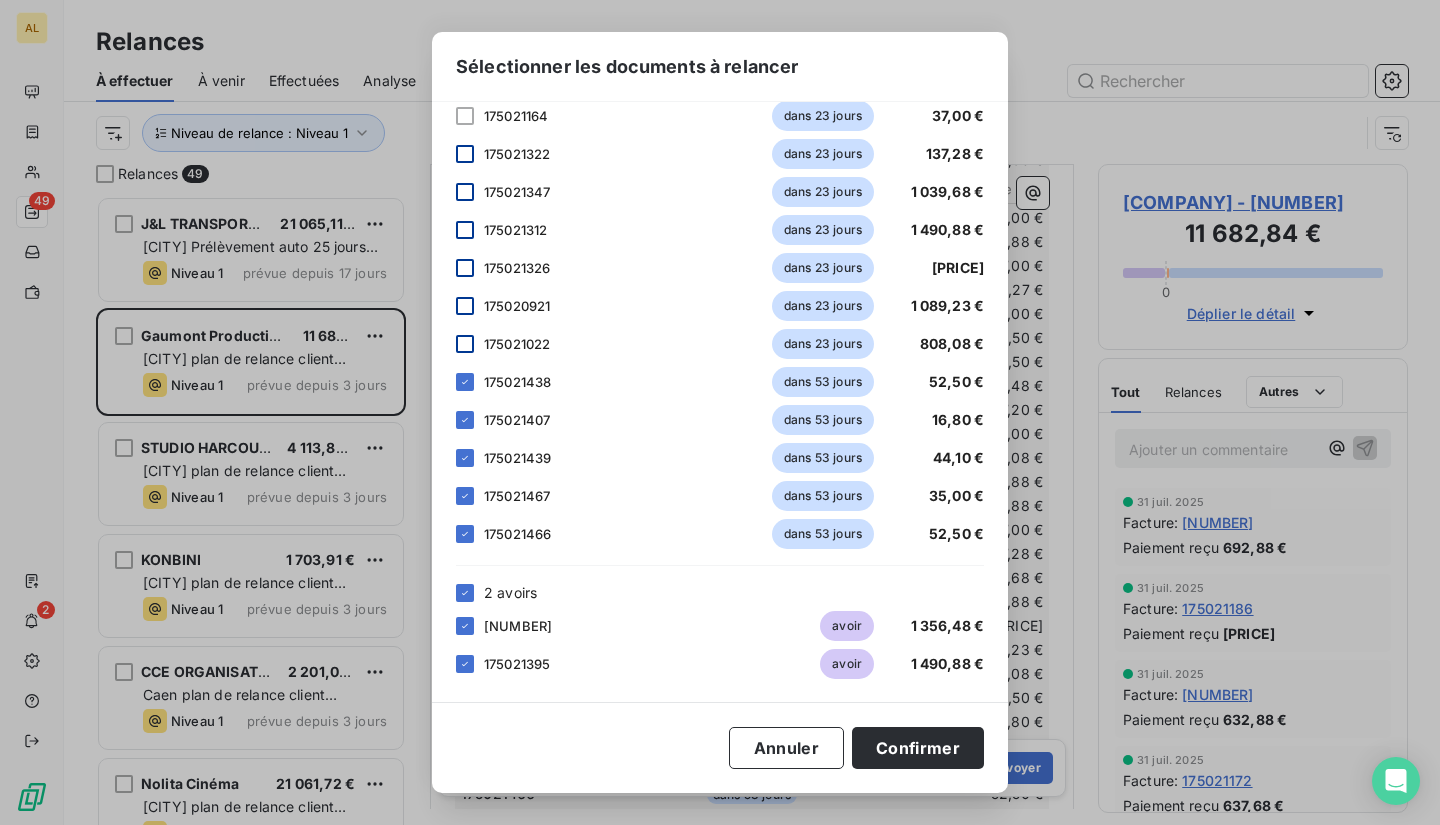 click on "avoir [AMOUNT]" at bounding box center (720, 626) 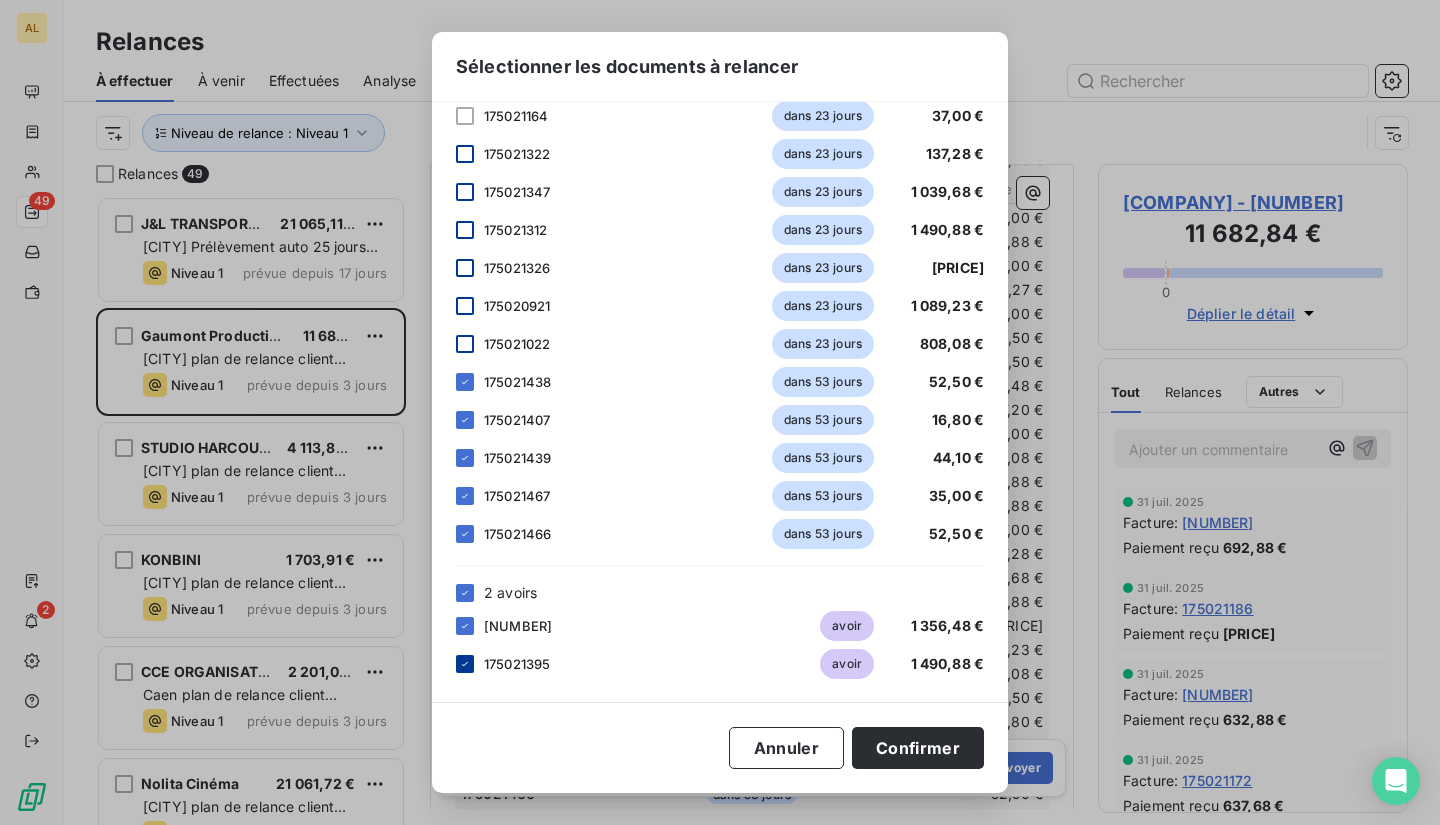 click at bounding box center [465, 664] 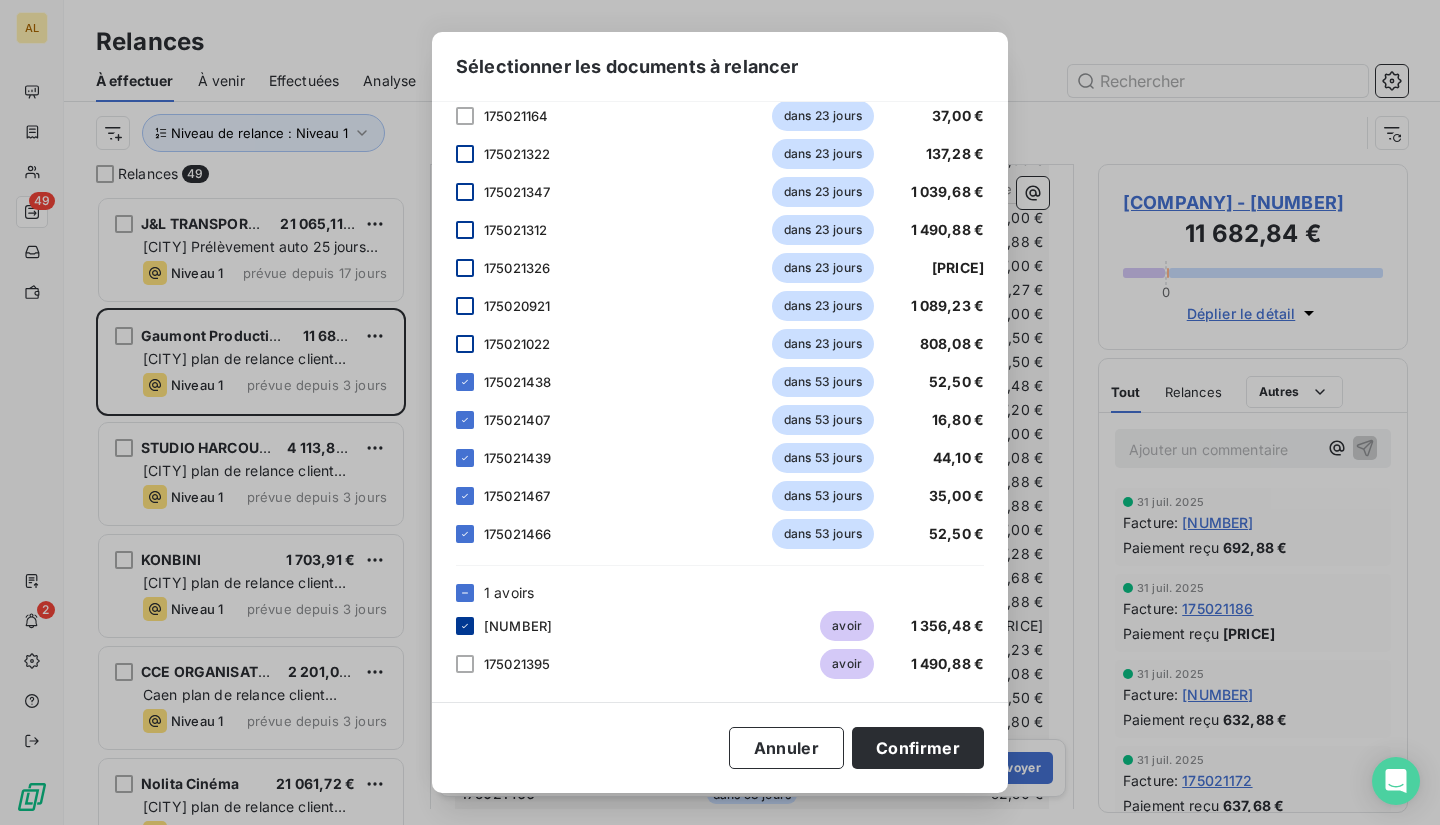 click 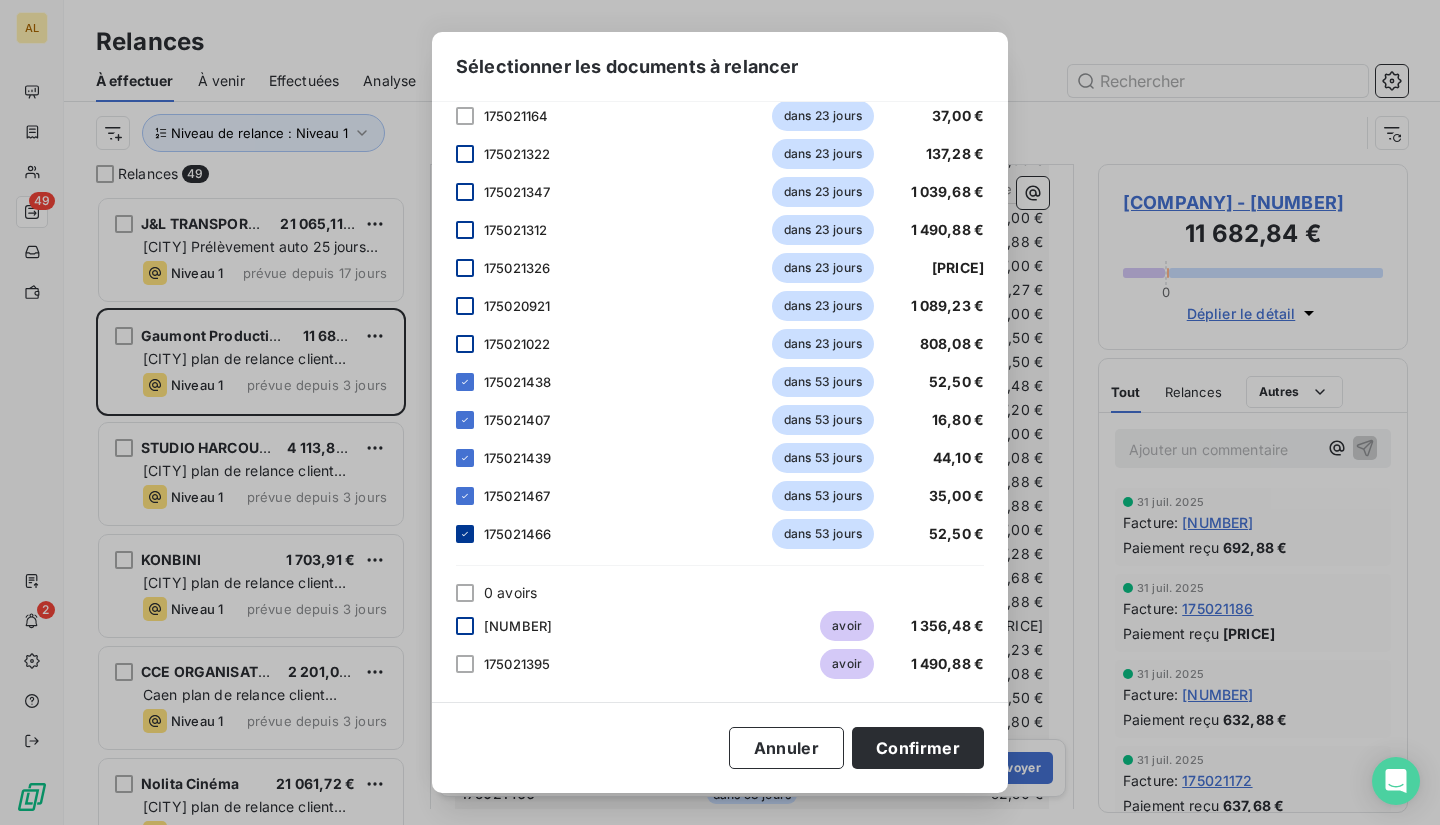 click 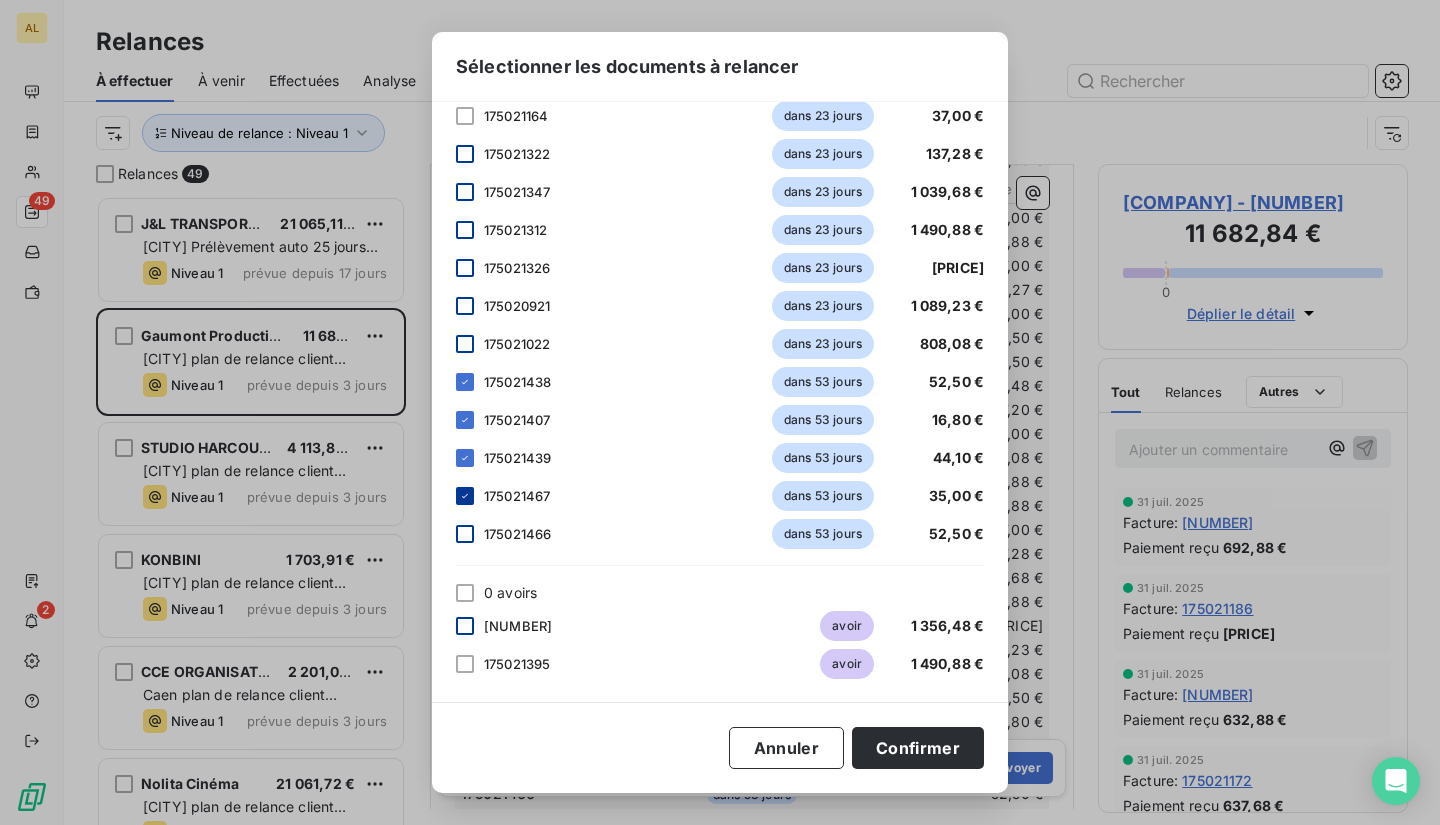 click 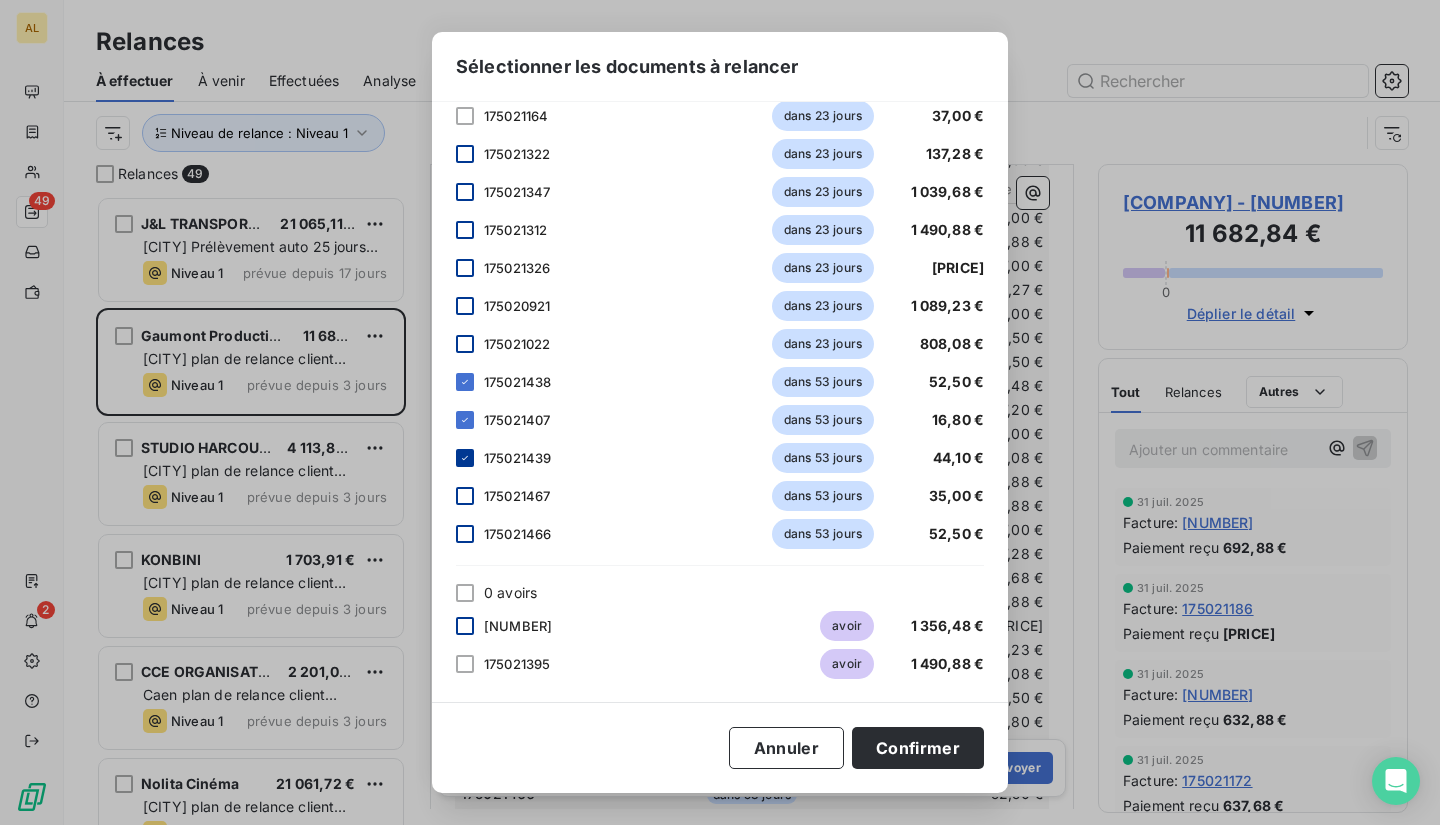 click 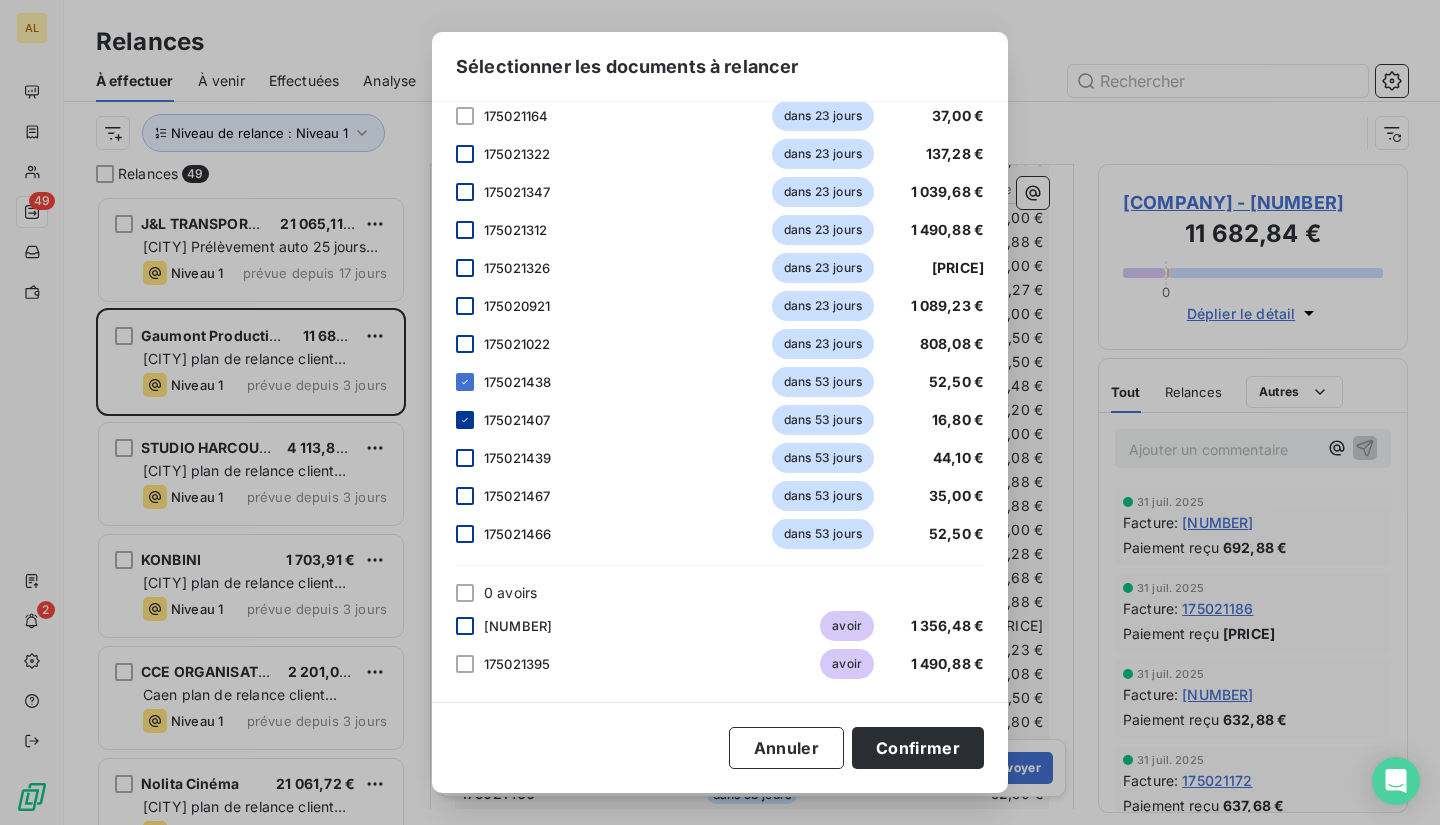 click 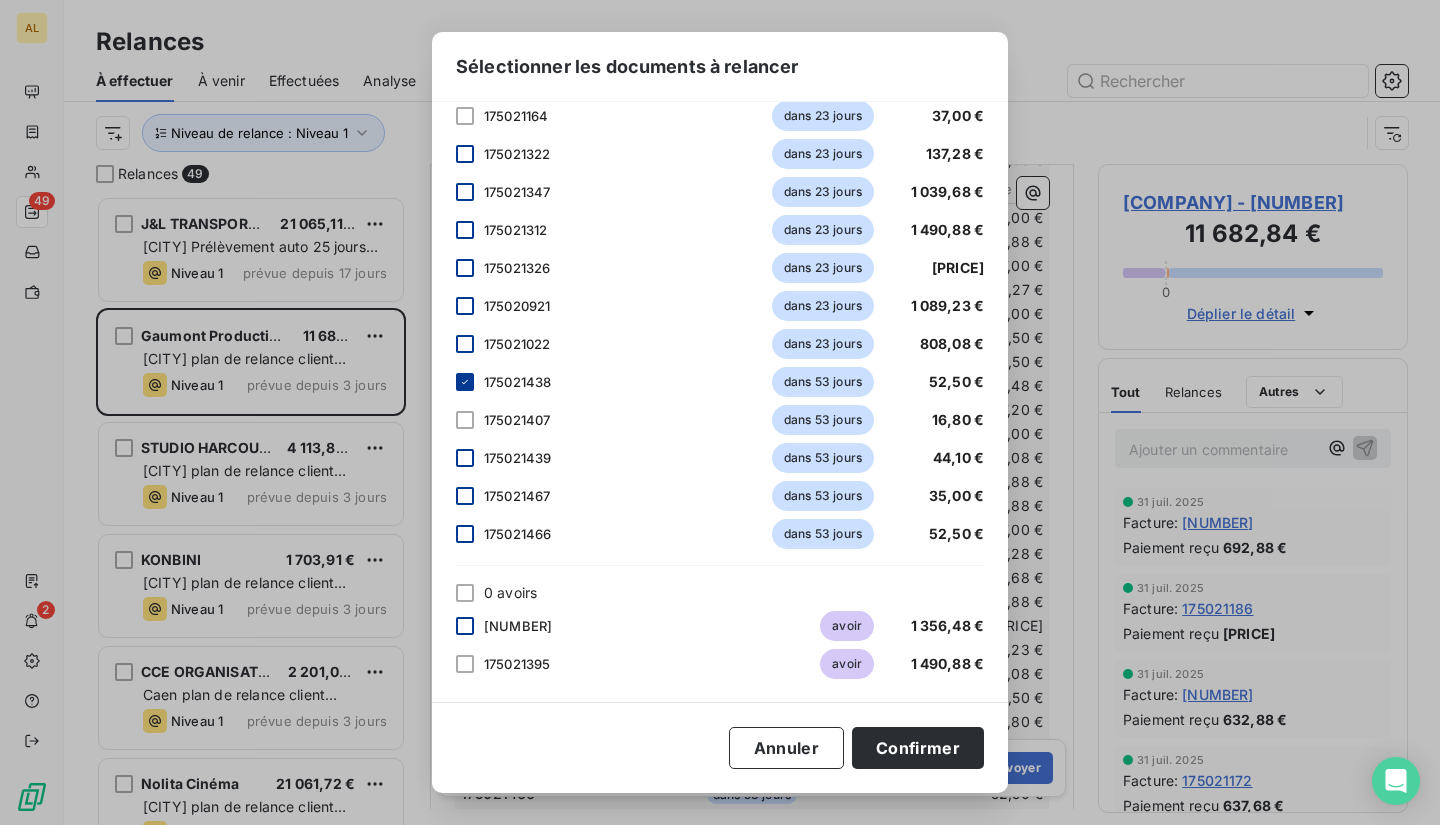 click at bounding box center [465, 382] 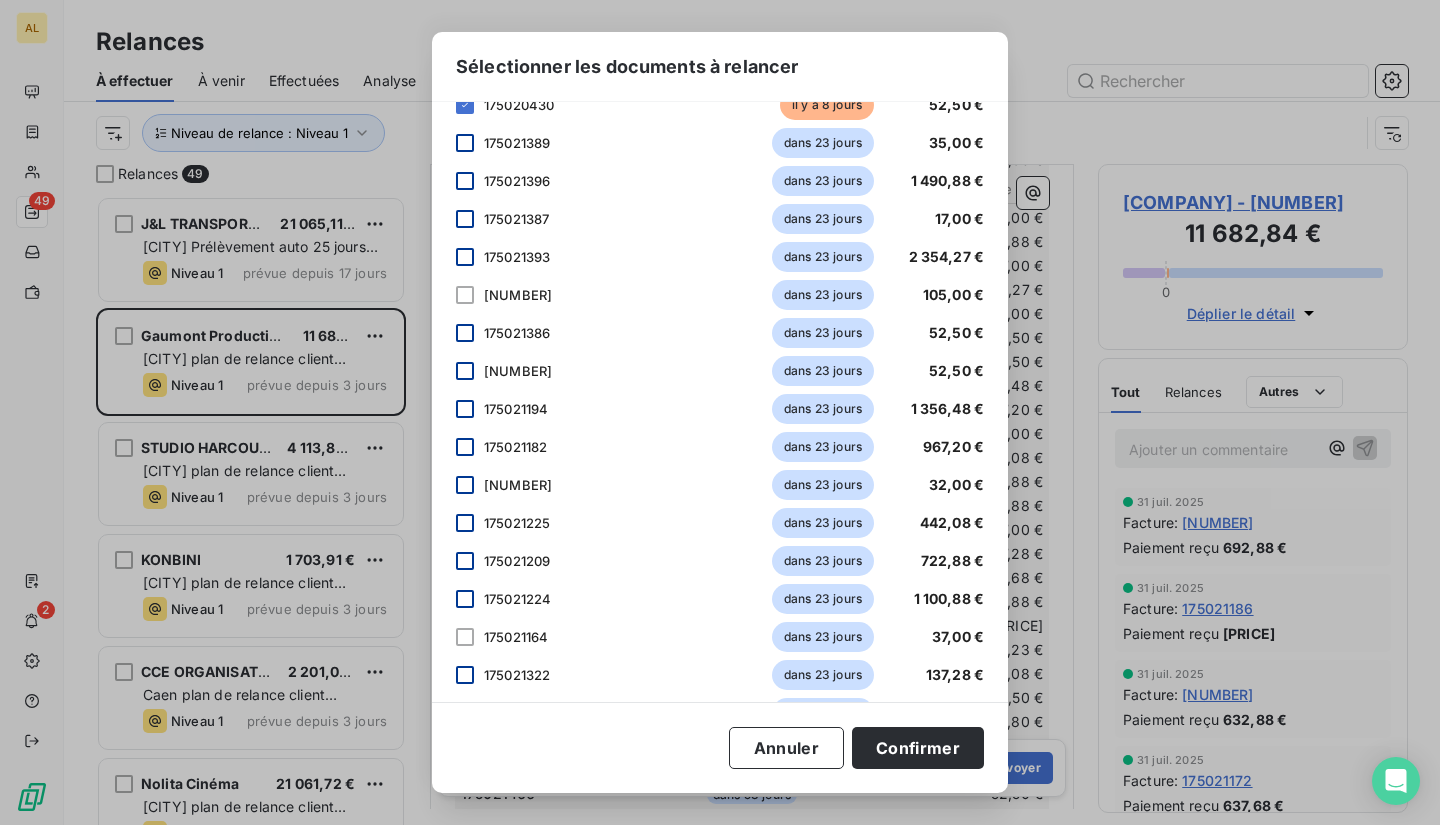 scroll, scrollTop: 0, scrollLeft: 0, axis: both 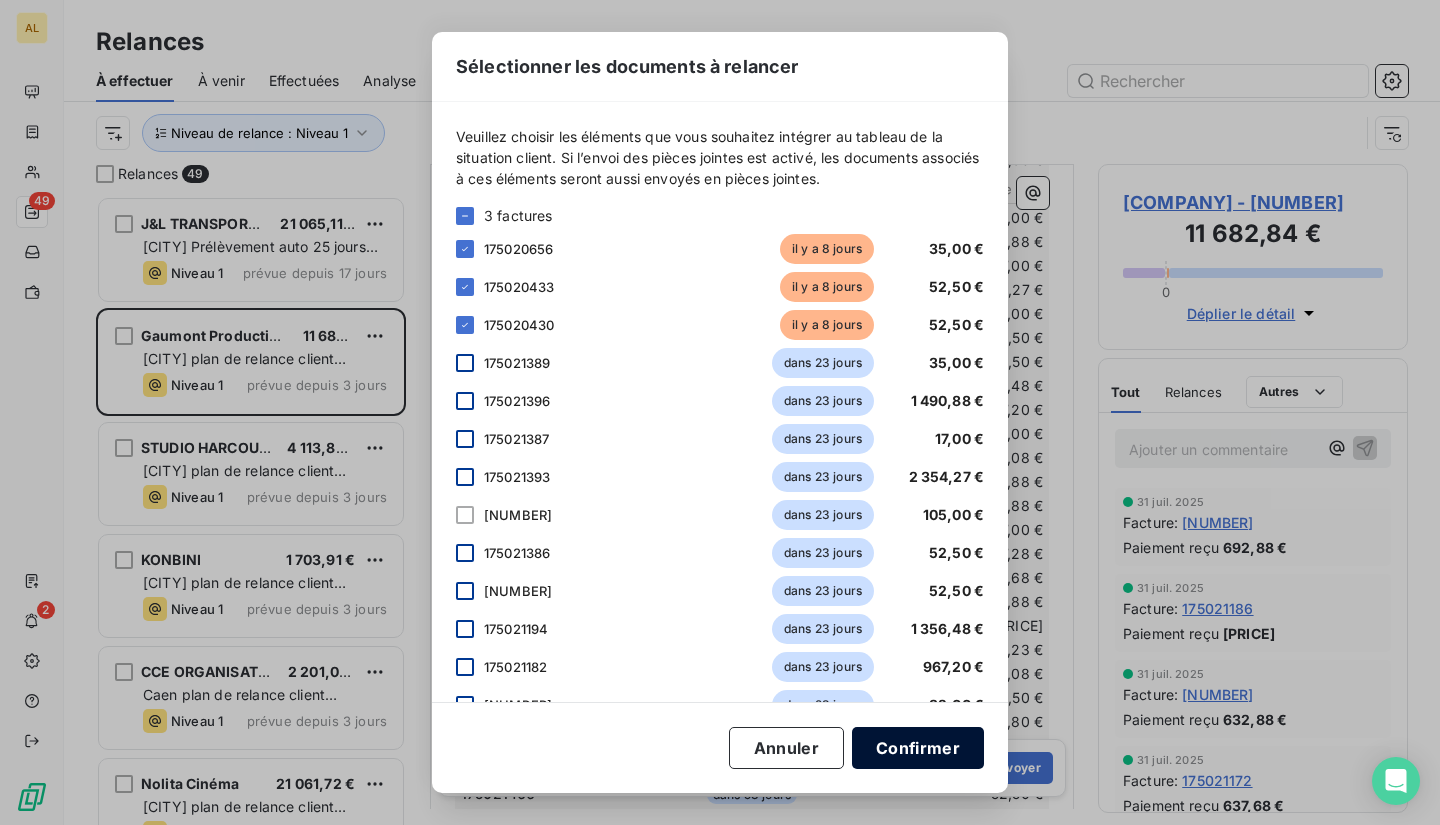 click on "Confirmer" at bounding box center (918, 748) 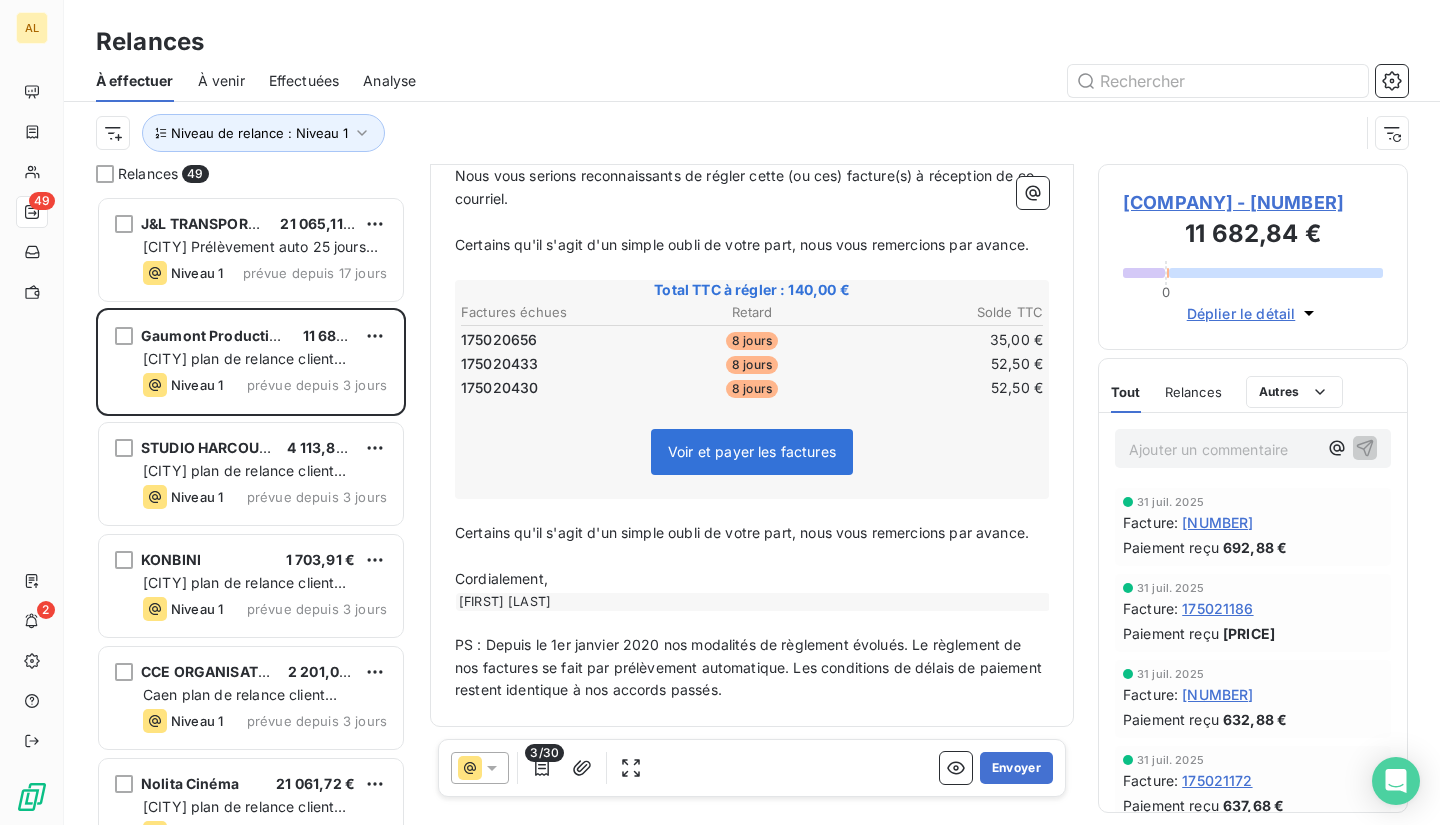 scroll, scrollTop: 414, scrollLeft: 0, axis: vertical 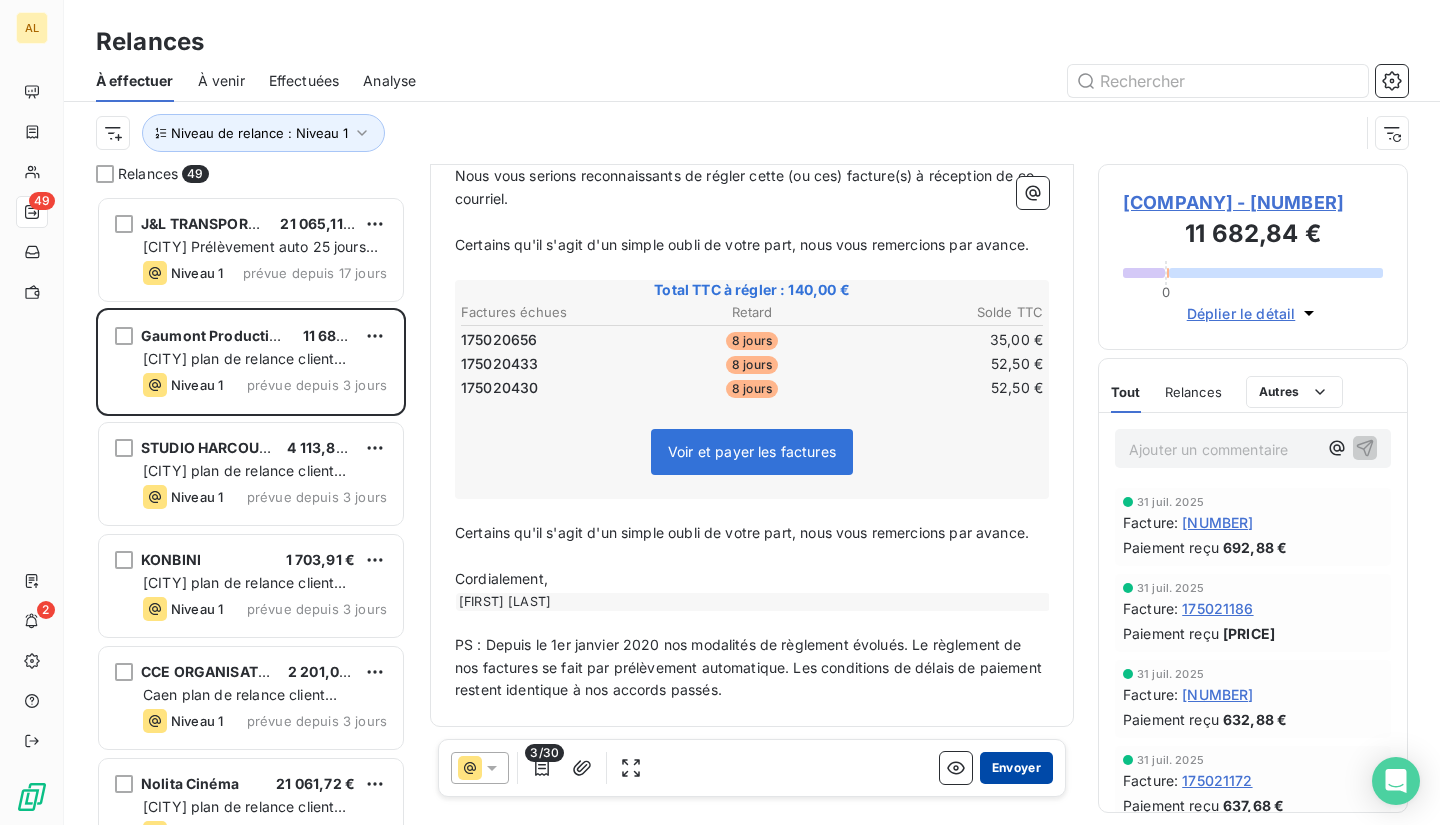 click on "Envoyer" at bounding box center (1016, 768) 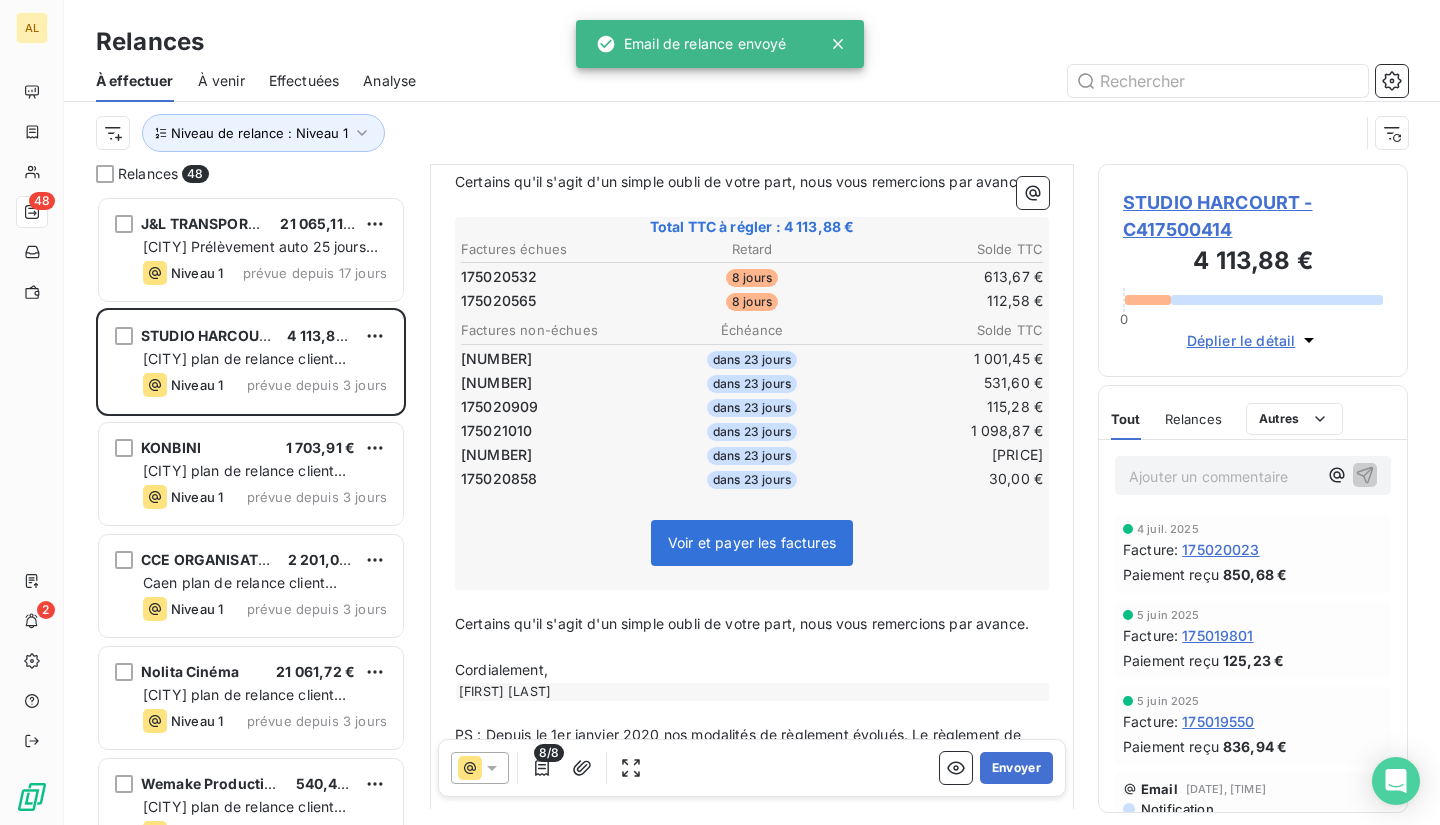 scroll, scrollTop: 502, scrollLeft: 0, axis: vertical 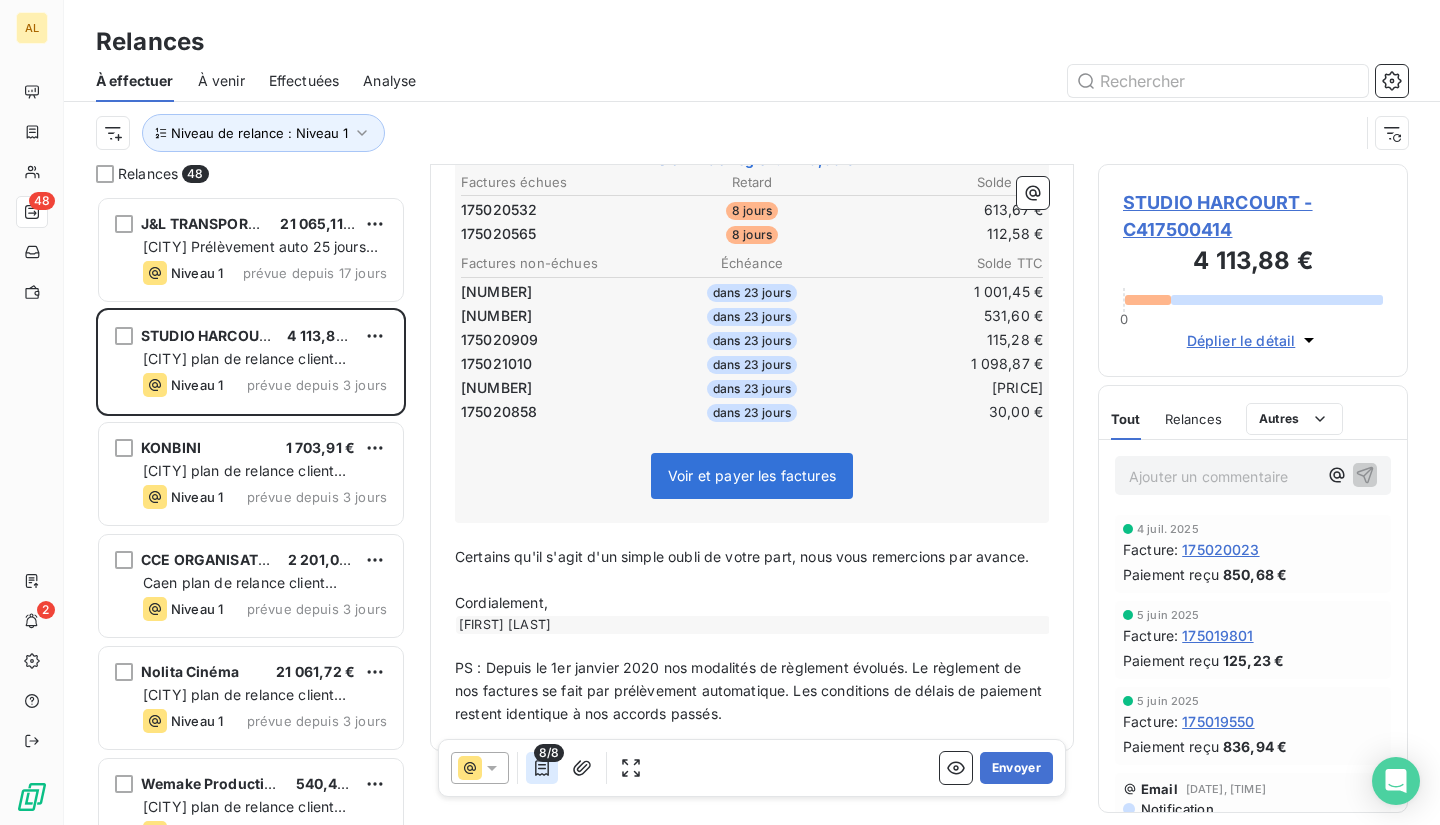 click 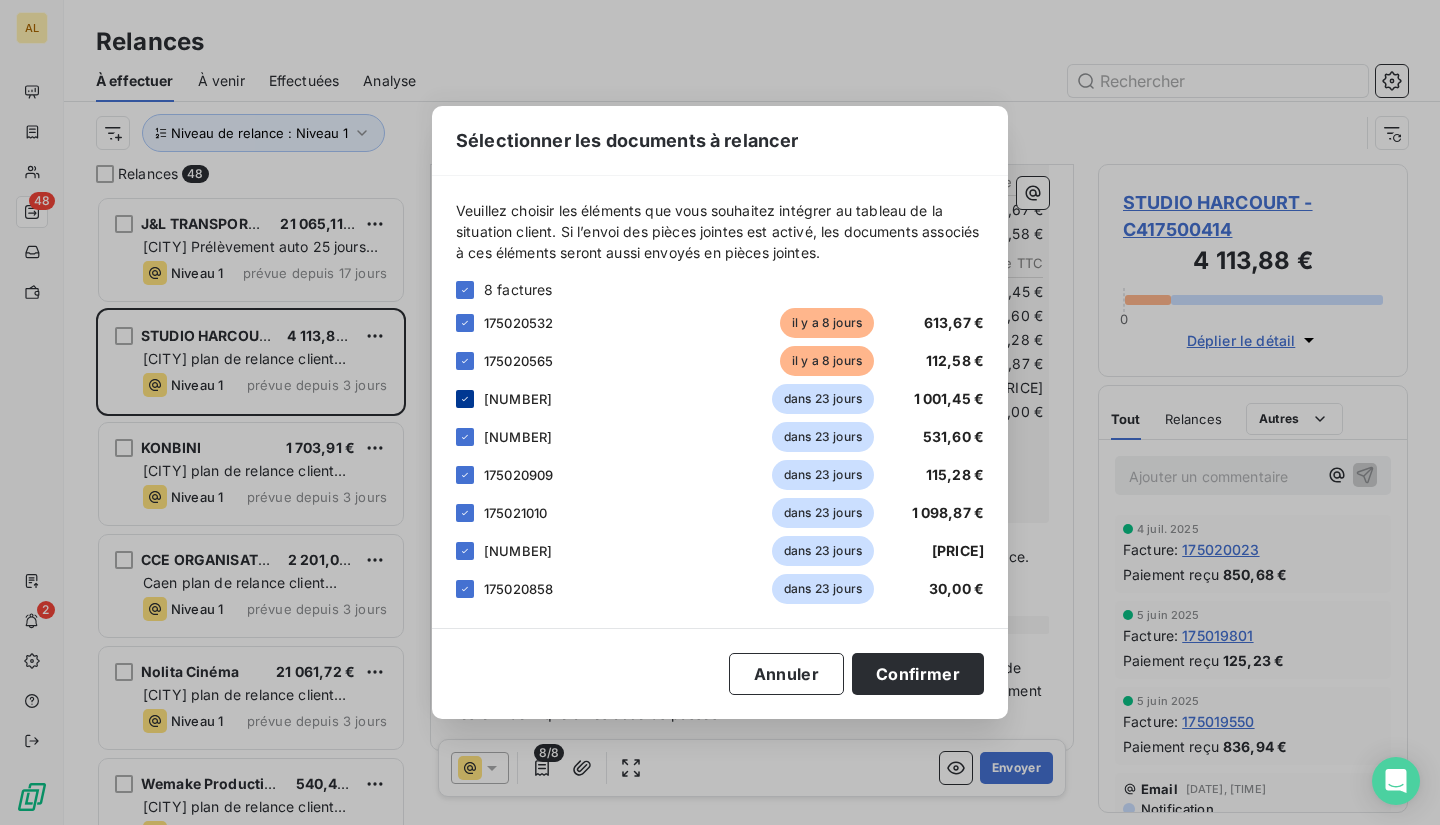 click 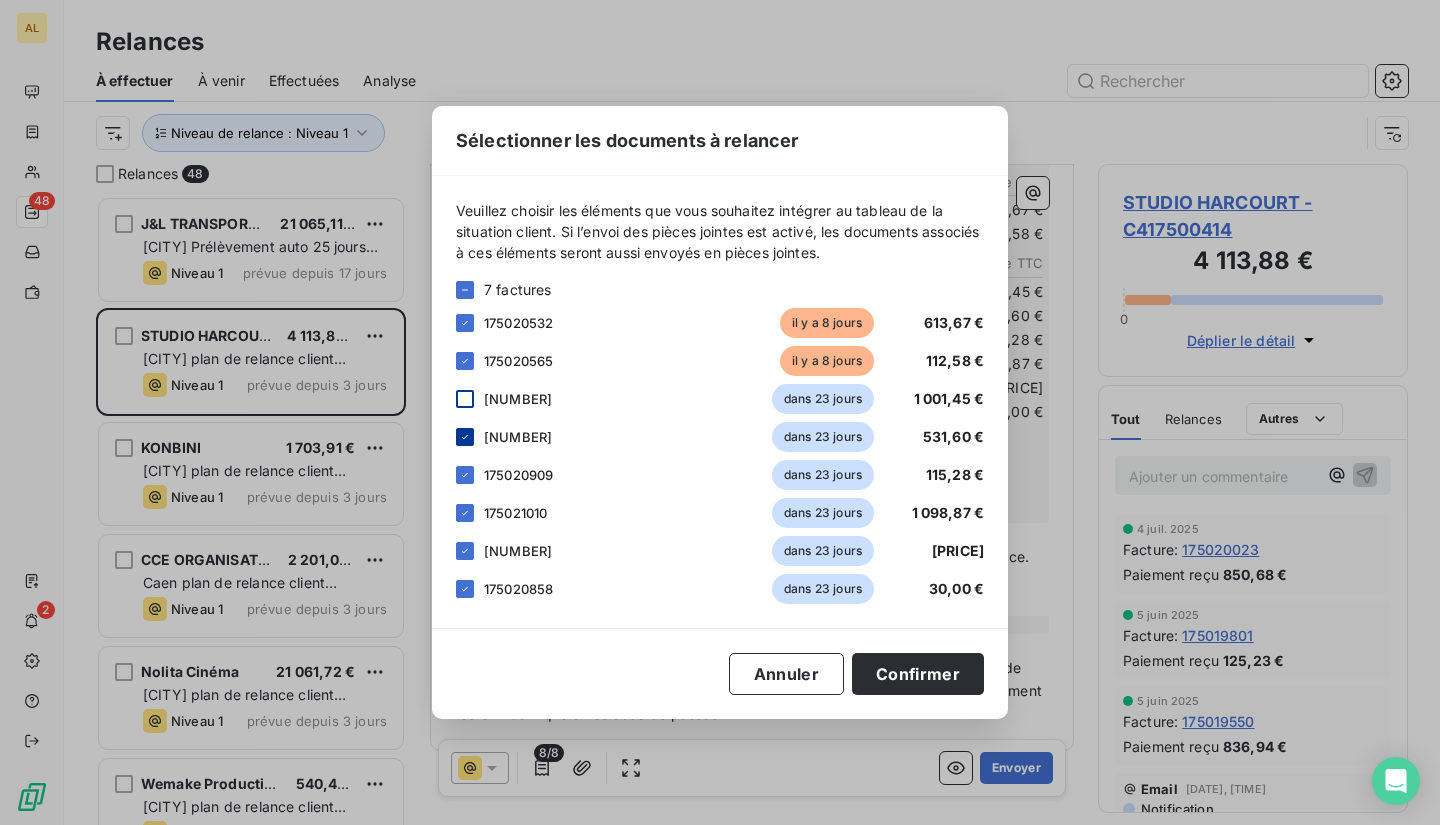 click 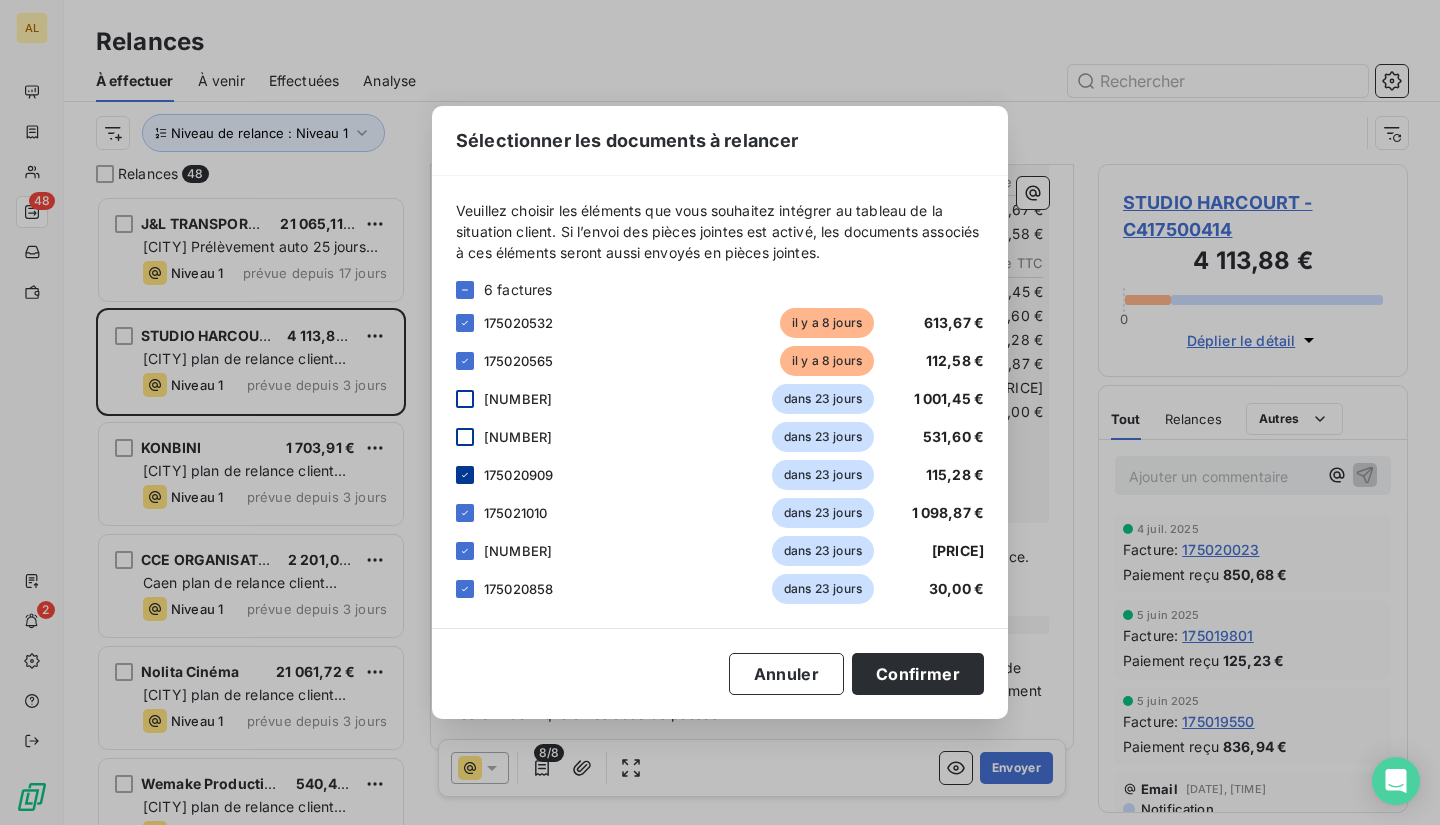 click at bounding box center (465, 475) 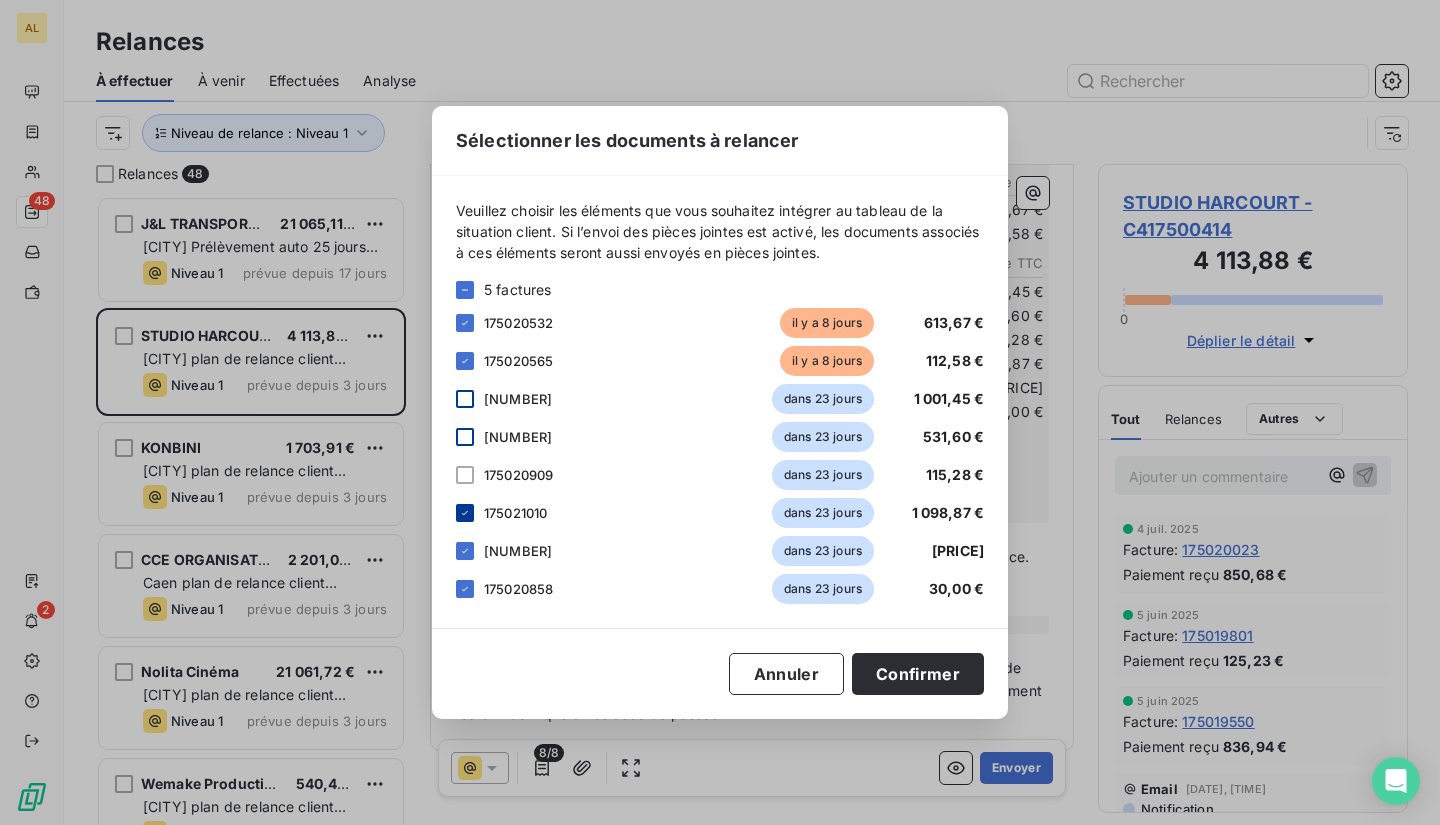click at bounding box center (465, 513) 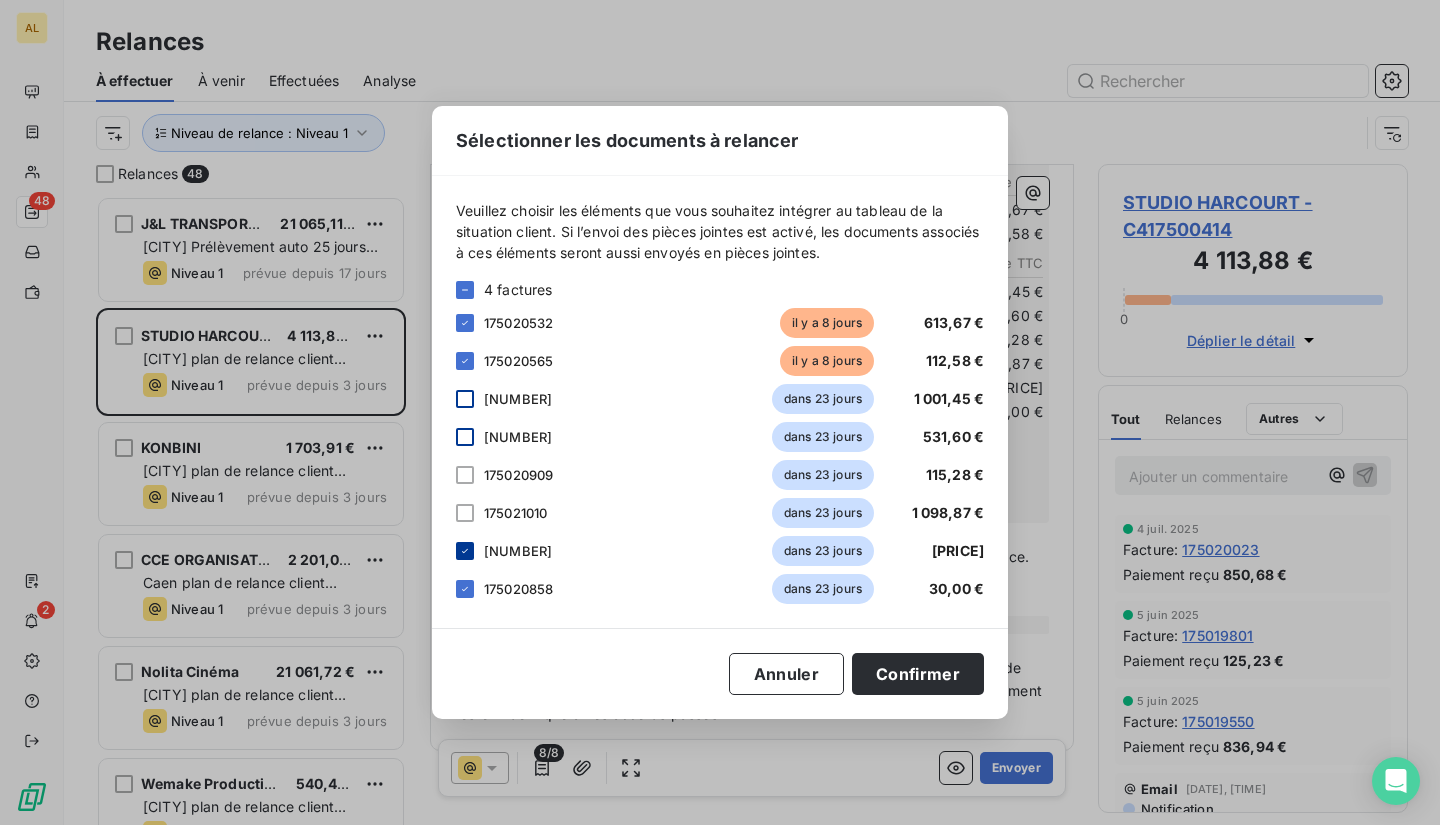 click at bounding box center [465, 551] 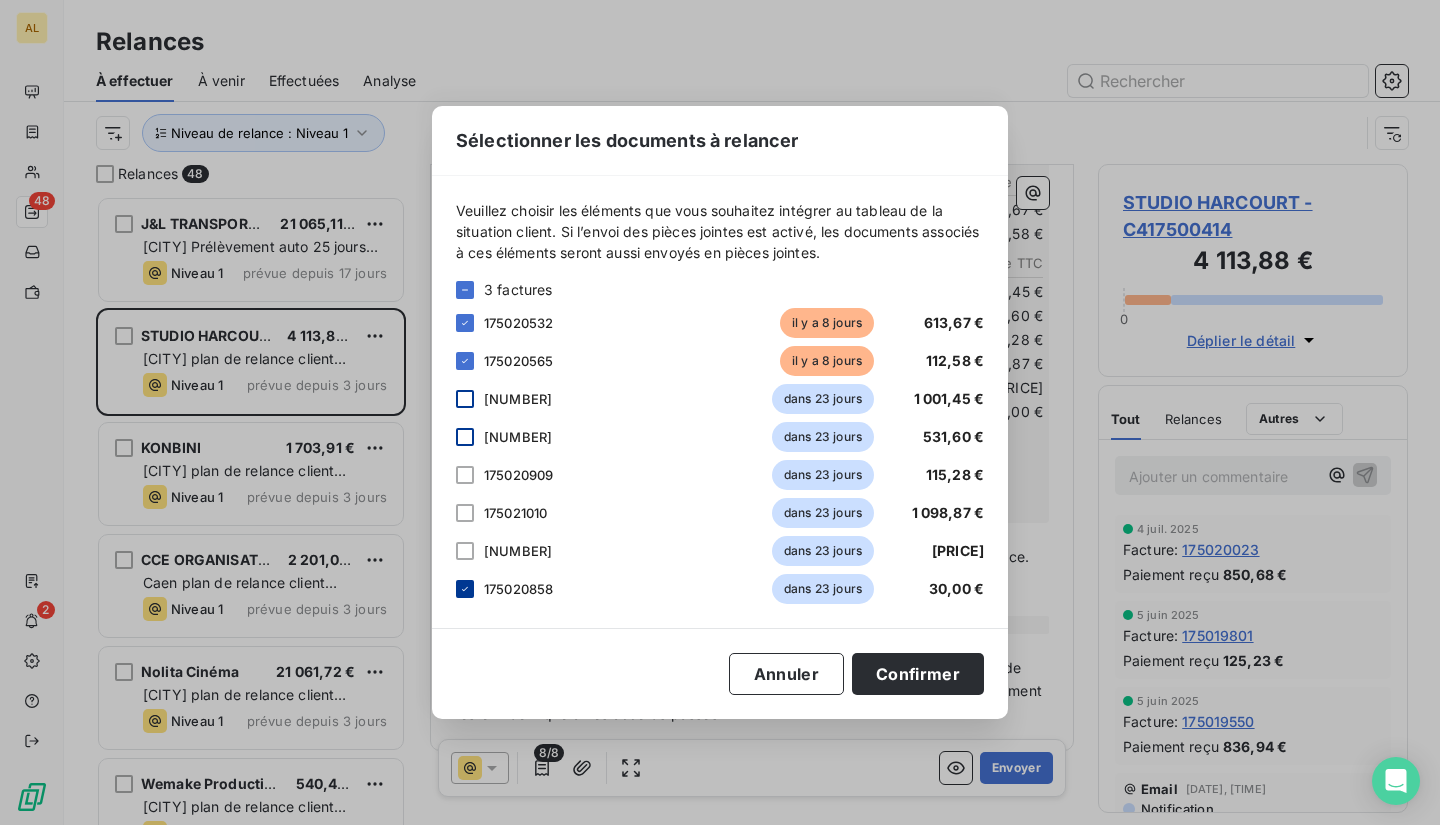 click 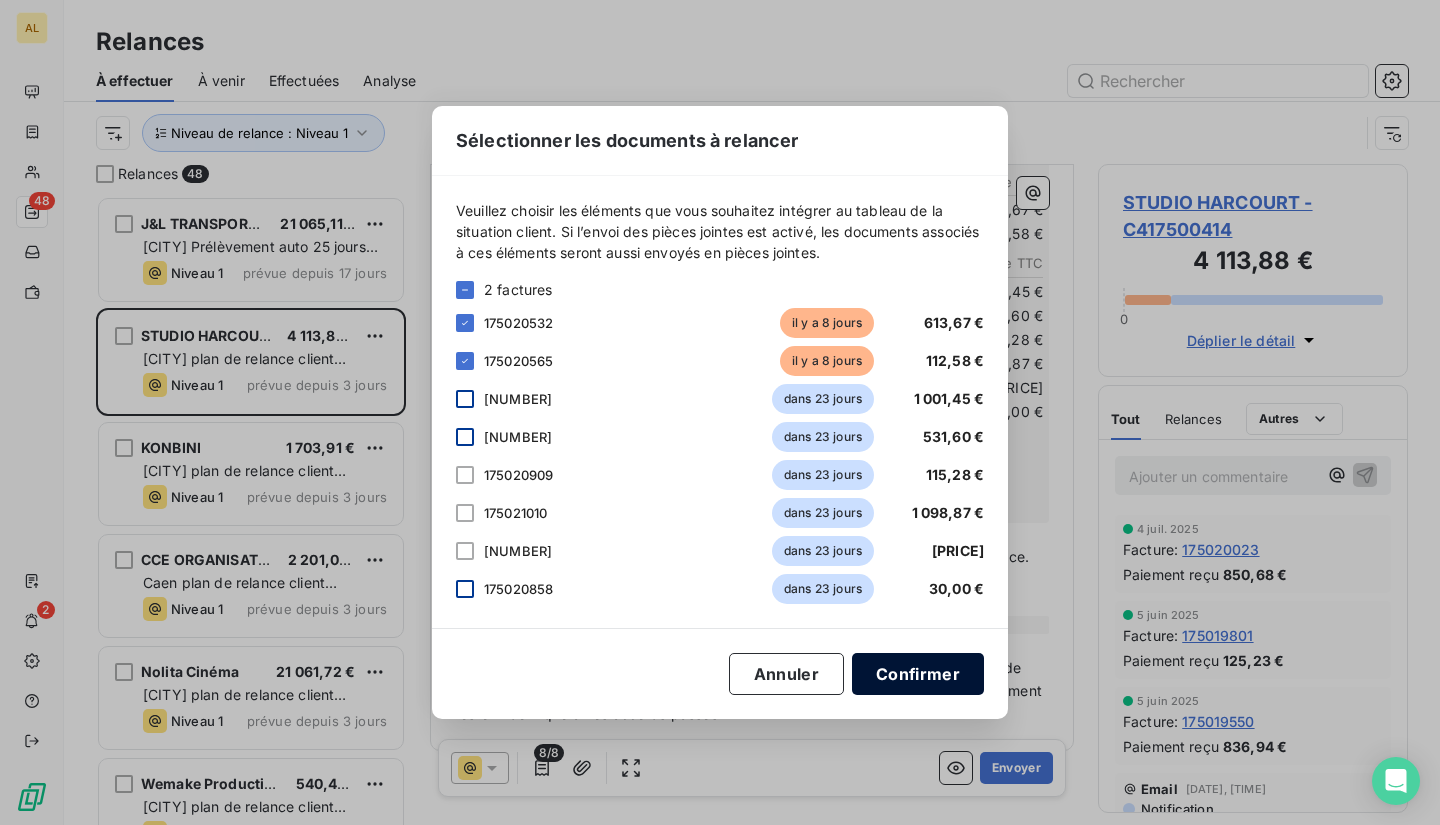 click on "Confirmer" at bounding box center (918, 674) 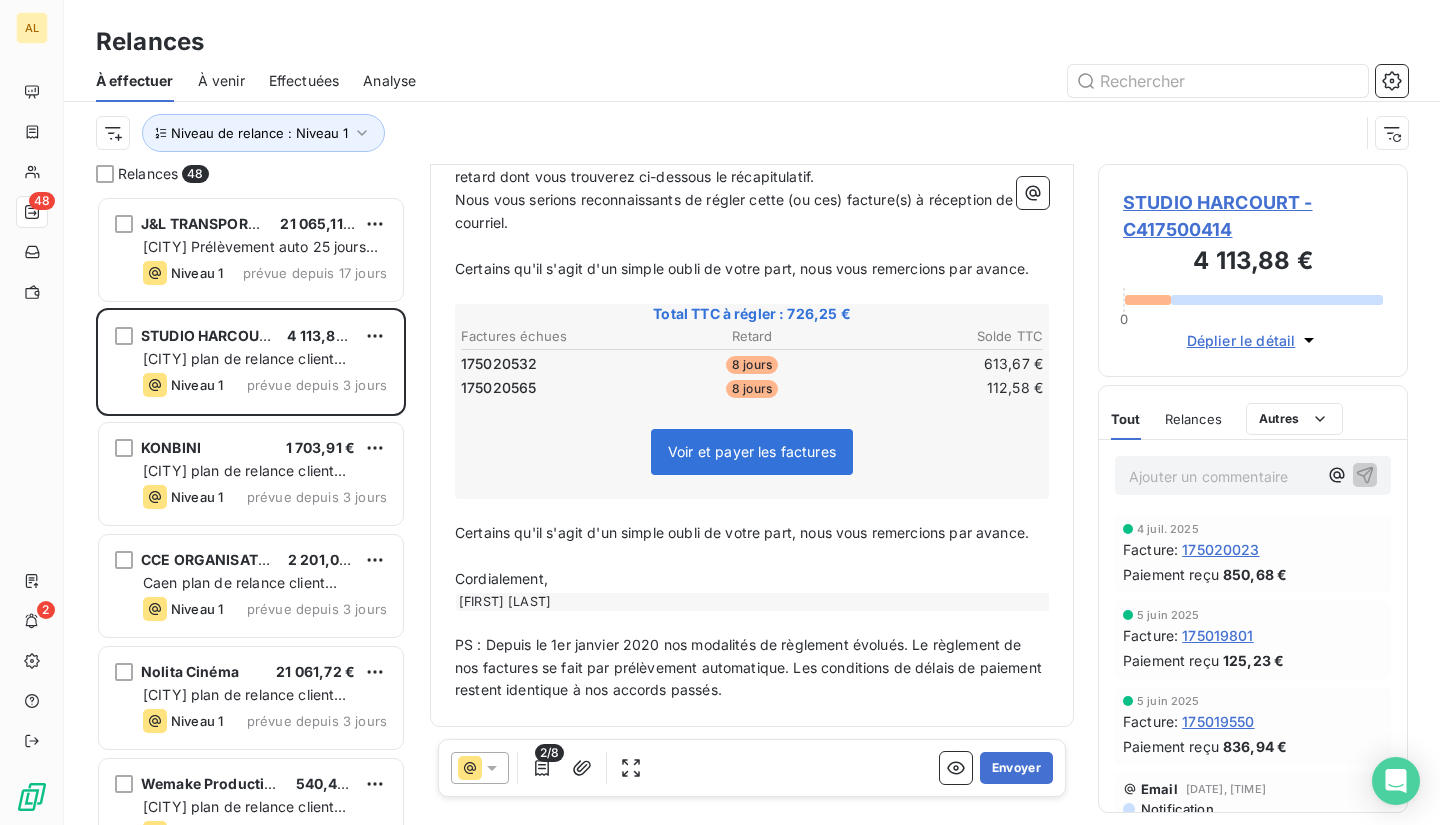 scroll, scrollTop: 422, scrollLeft: 0, axis: vertical 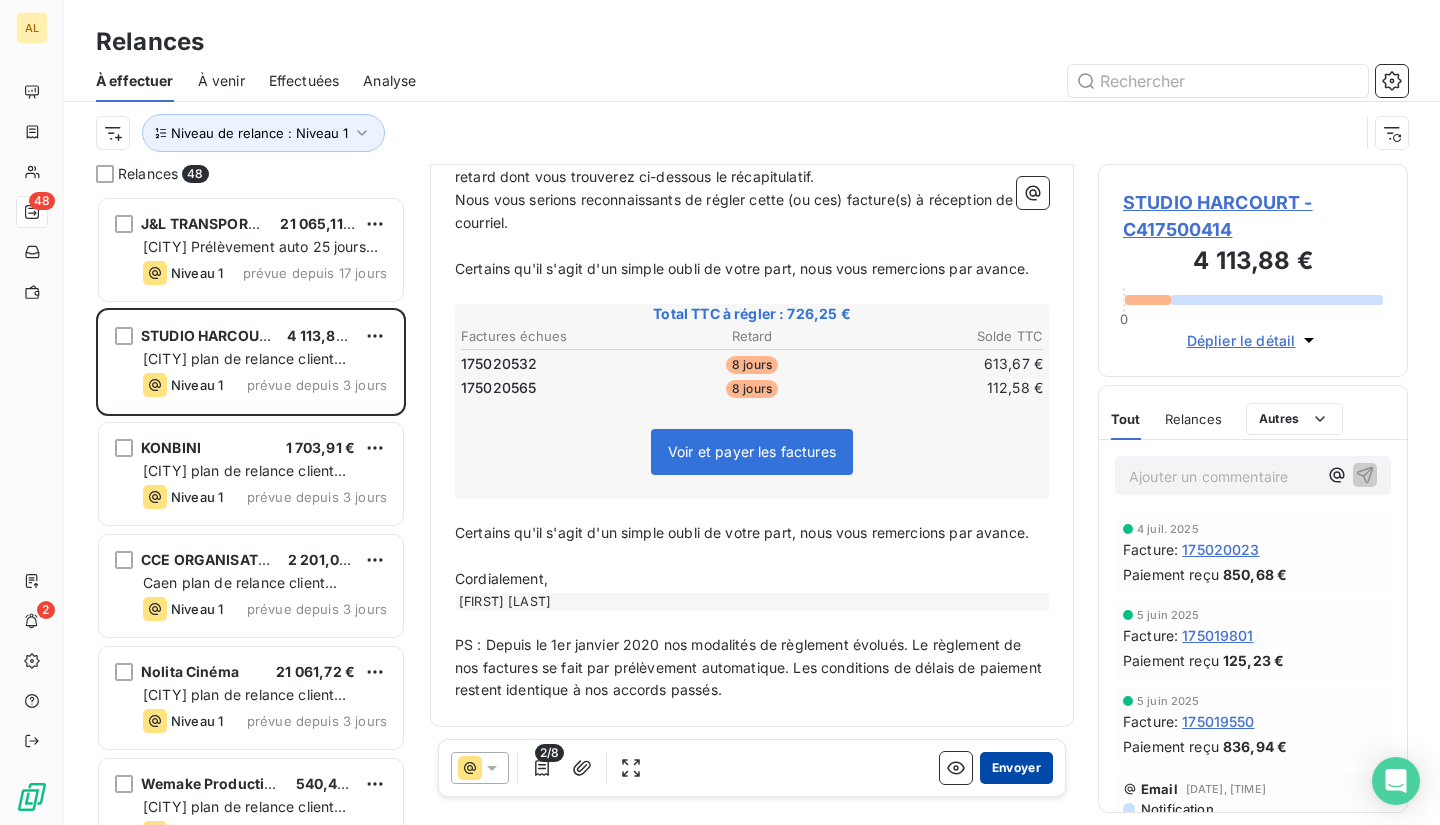 click on "Envoyer" at bounding box center (1016, 768) 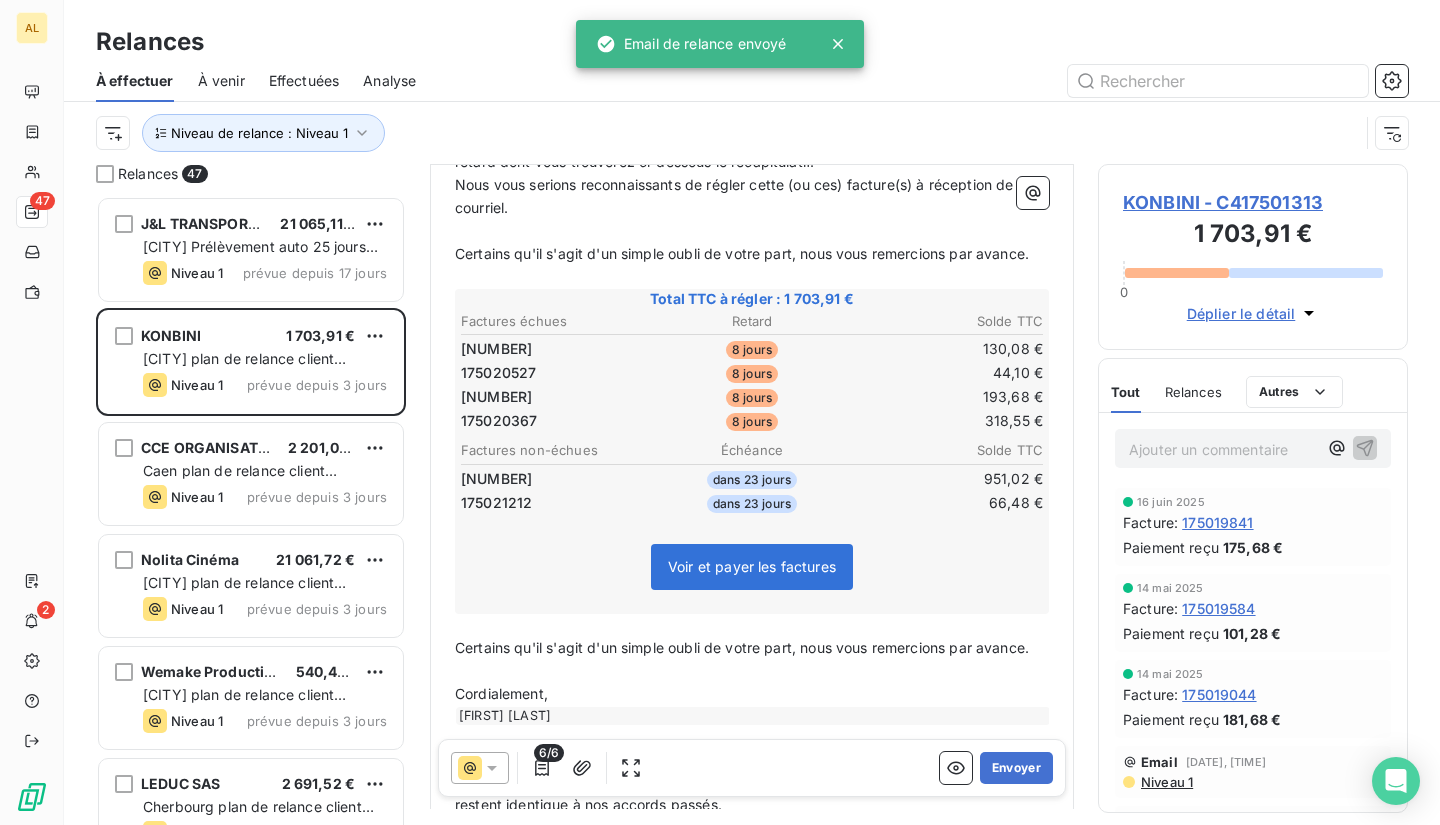 scroll, scrollTop: 400, scrollLeft: 0, axis: vertical 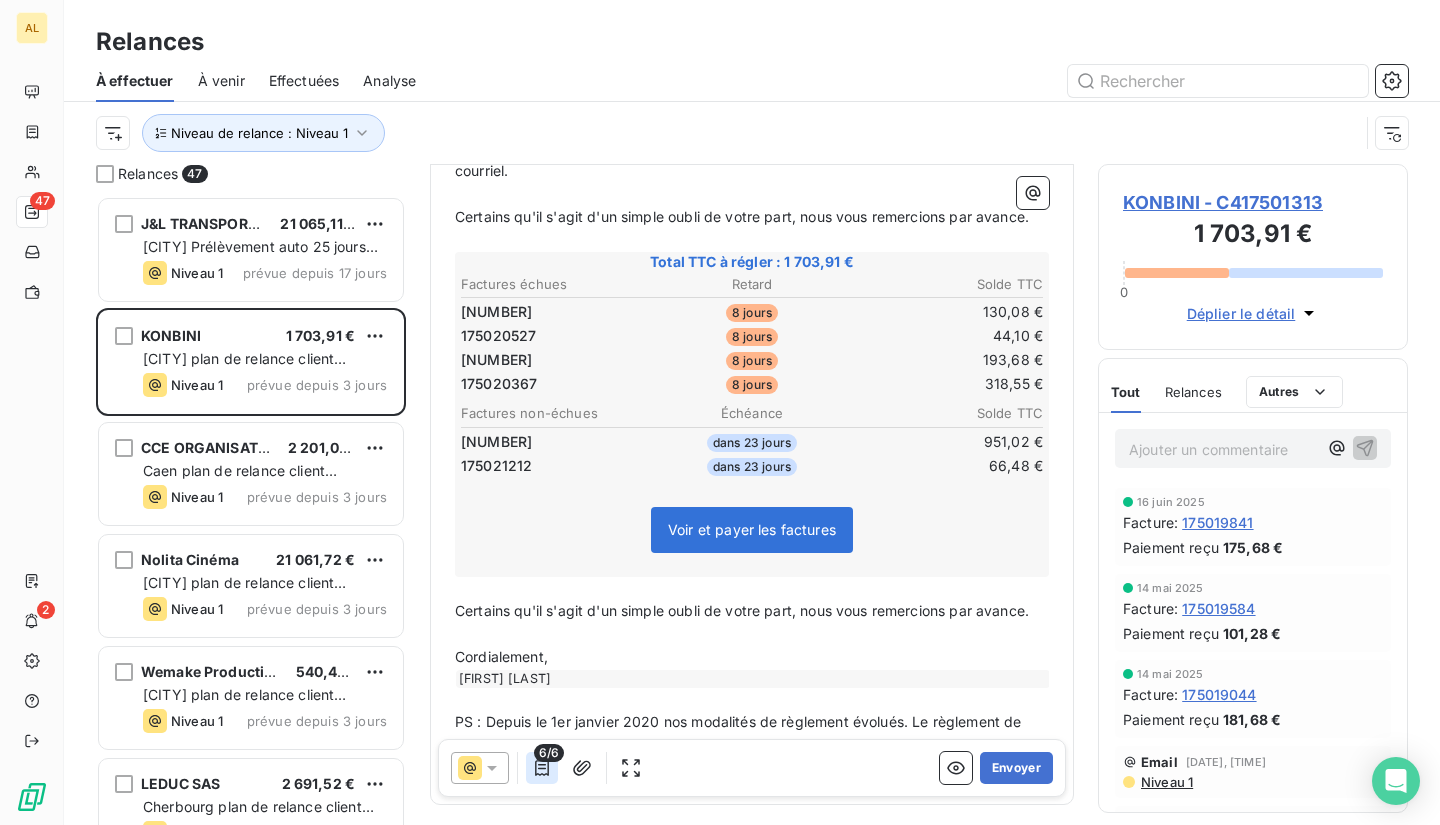click 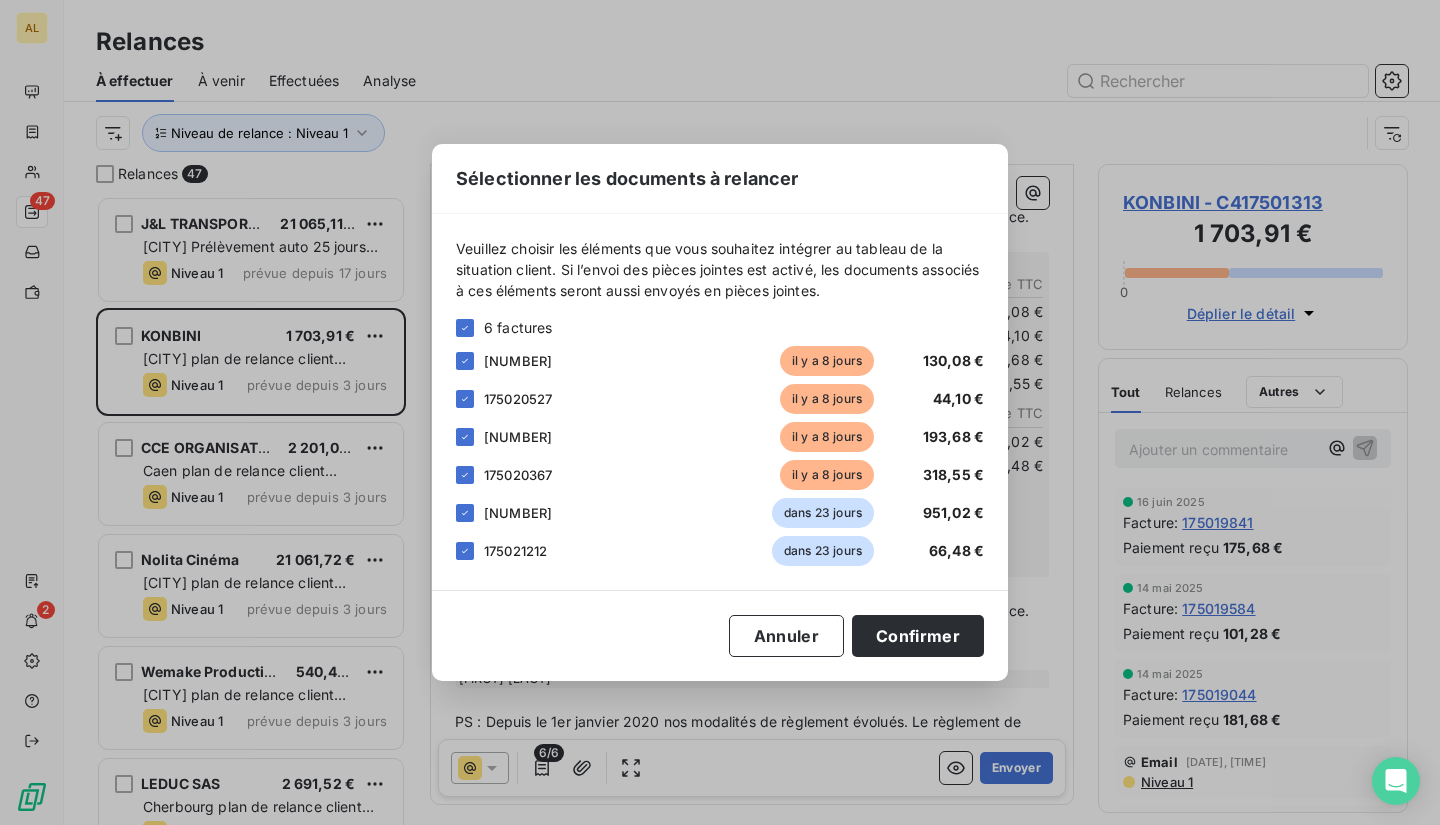 click on "Veuillez choisir les éléments que vous souhaitez intégrer au tableau de la situation client. Si l’envoi des pièces jointes est activé, les documents associés à ces éléments seront aussi envoyés en pièces jointes. 6 factures 175020506 il y a 8 jours   130,08 € 175020527 il y a 8 jours   44,10 € 175020366 il y a 8 jours   193,68 € 175020367 il y a 8 jours   318,55 € 175021043 dans 23 jours   951,02 € 175021212 dans 23 jours   66,48 €" at bounding box center (720, 402) 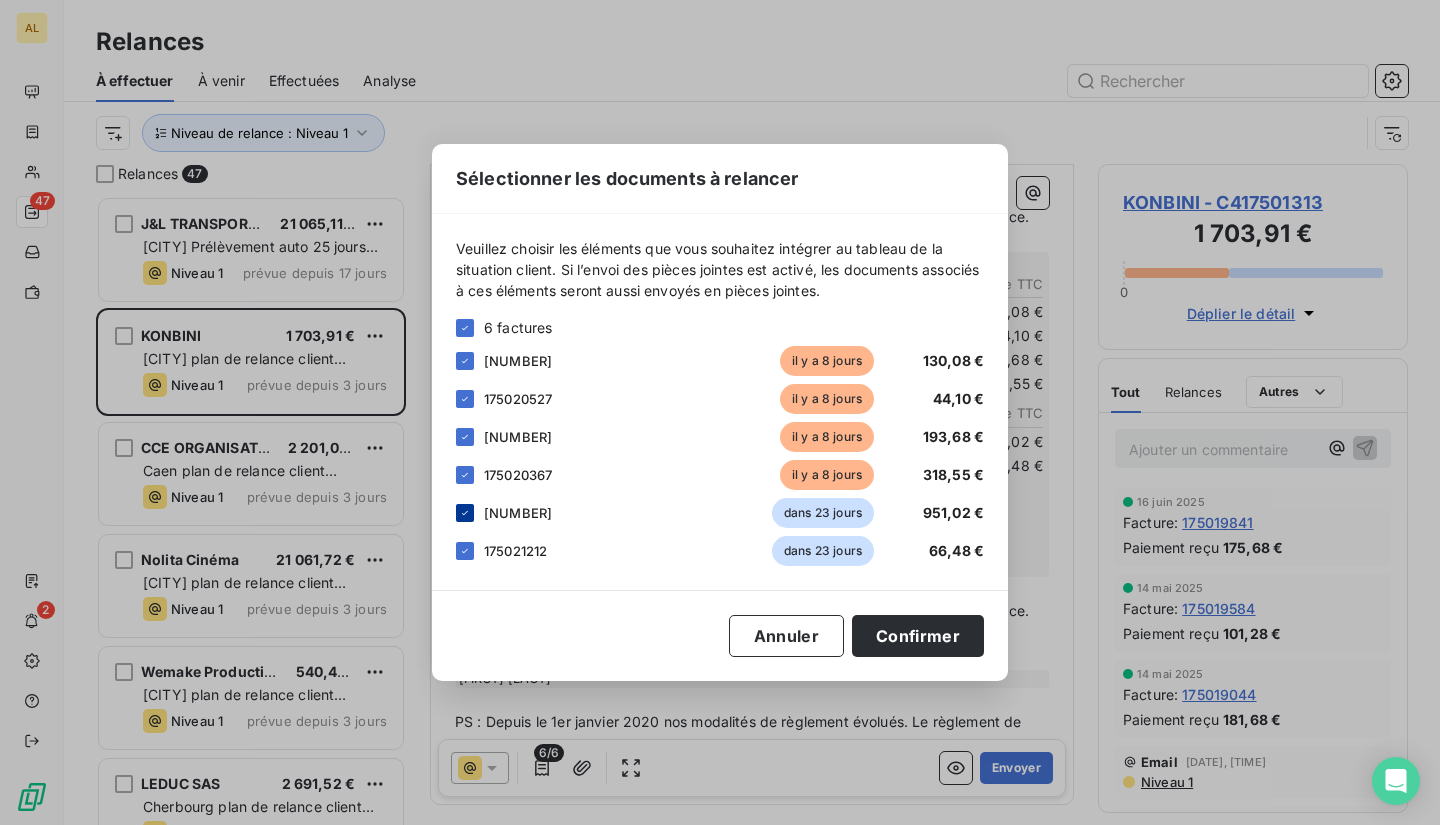 click 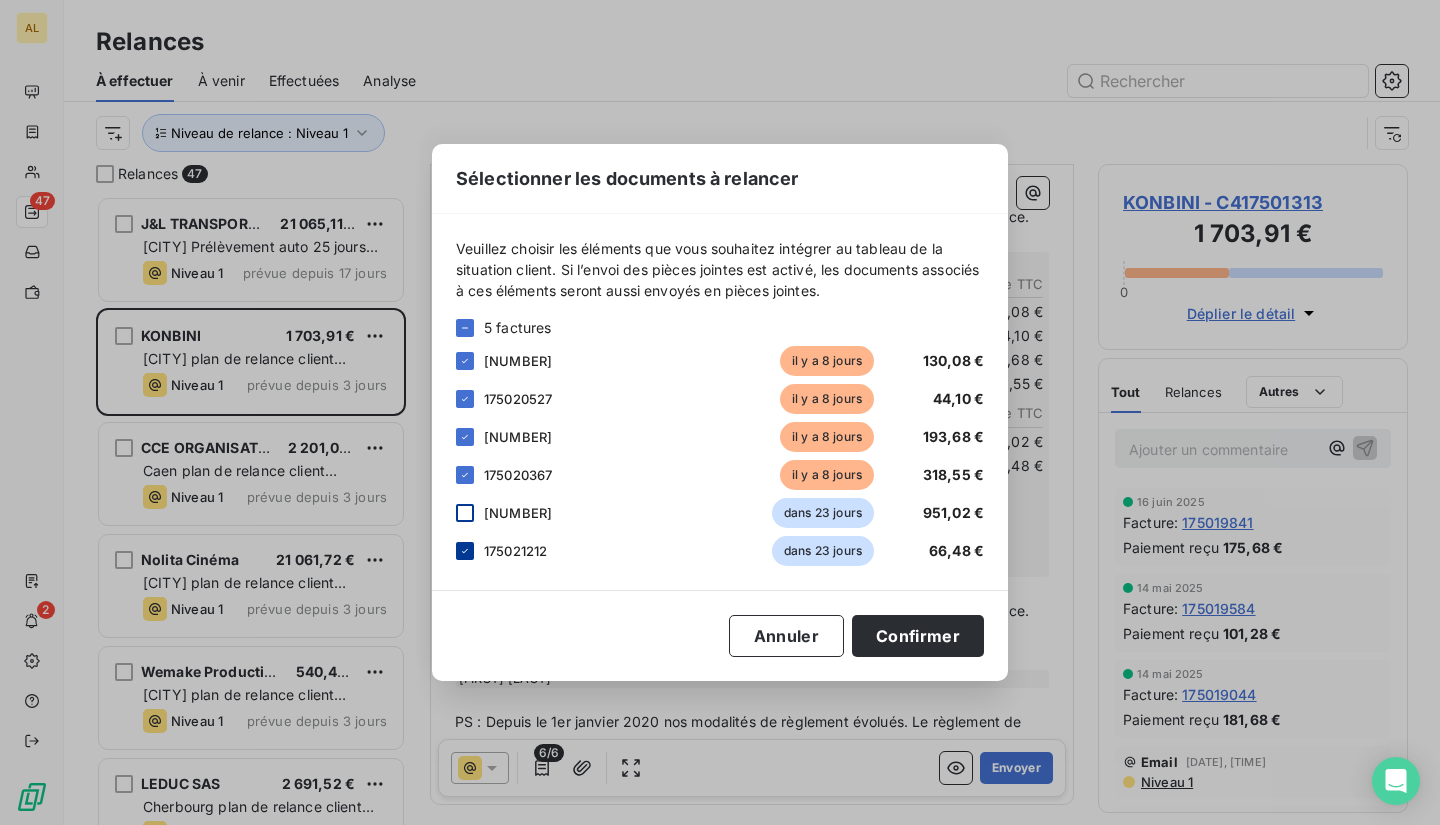 click 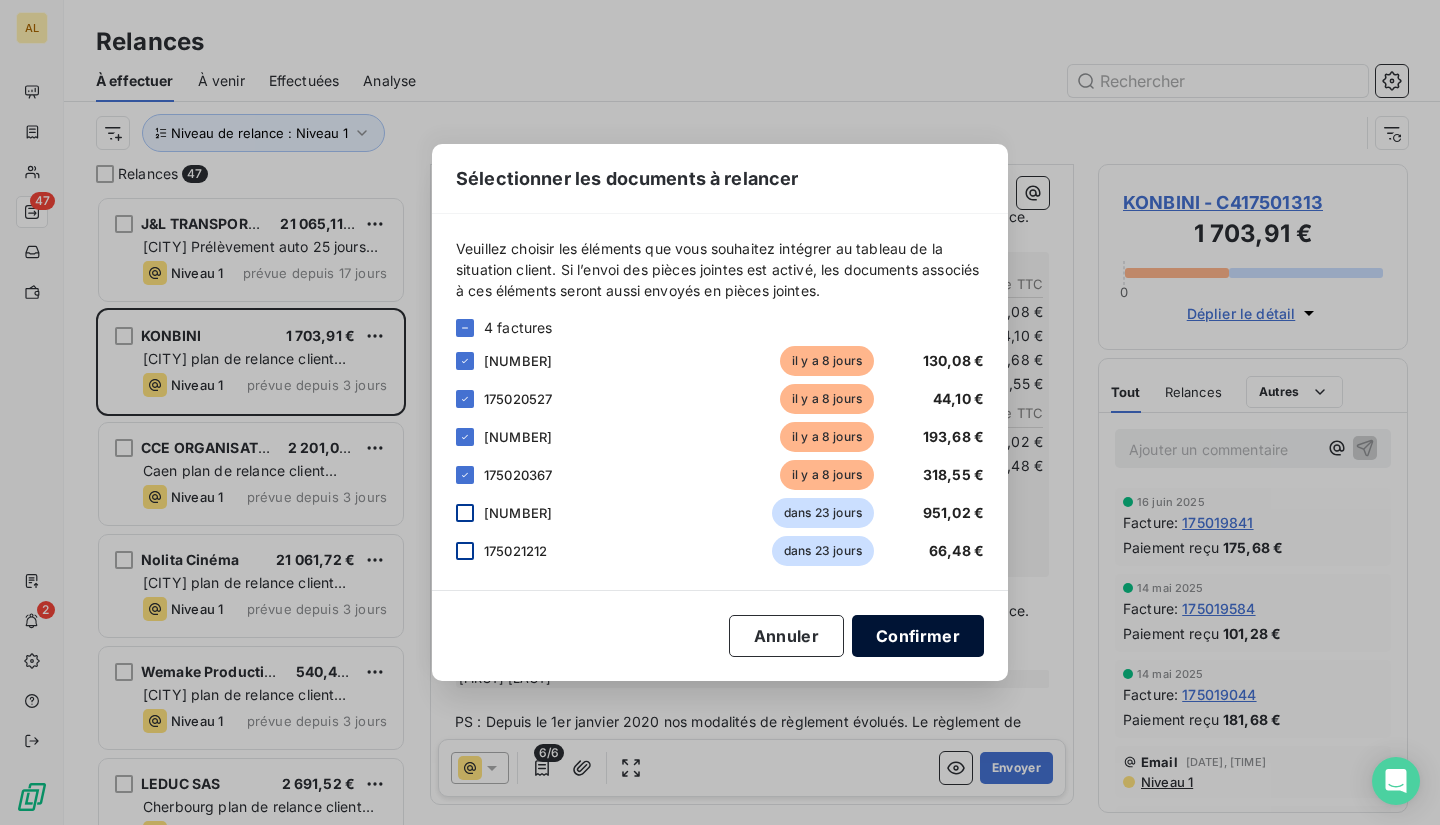 click on "Confirmer" at bounding box center (918, 636) 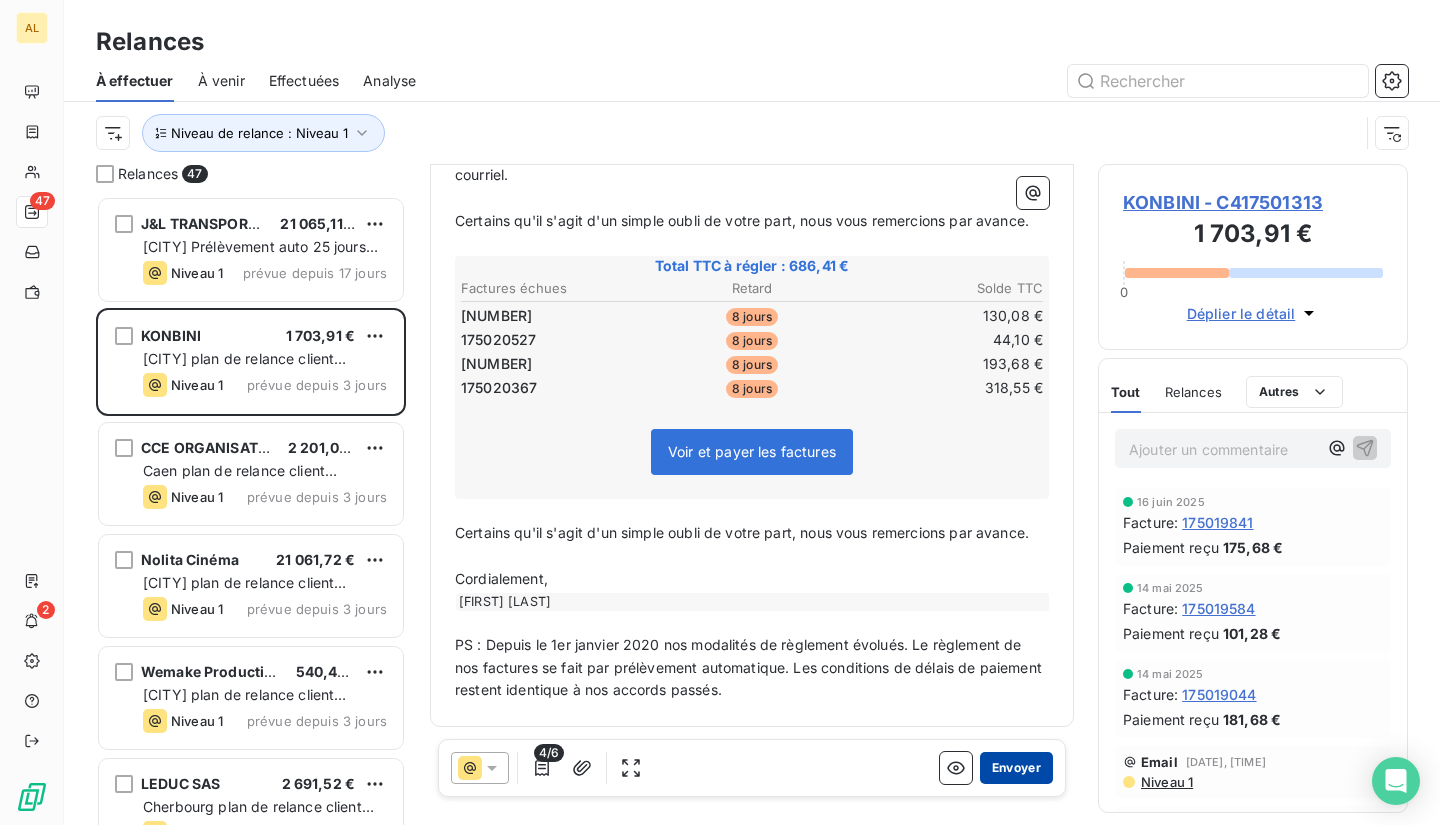 click on "Envoyer" at bounding box center (1016, 768) 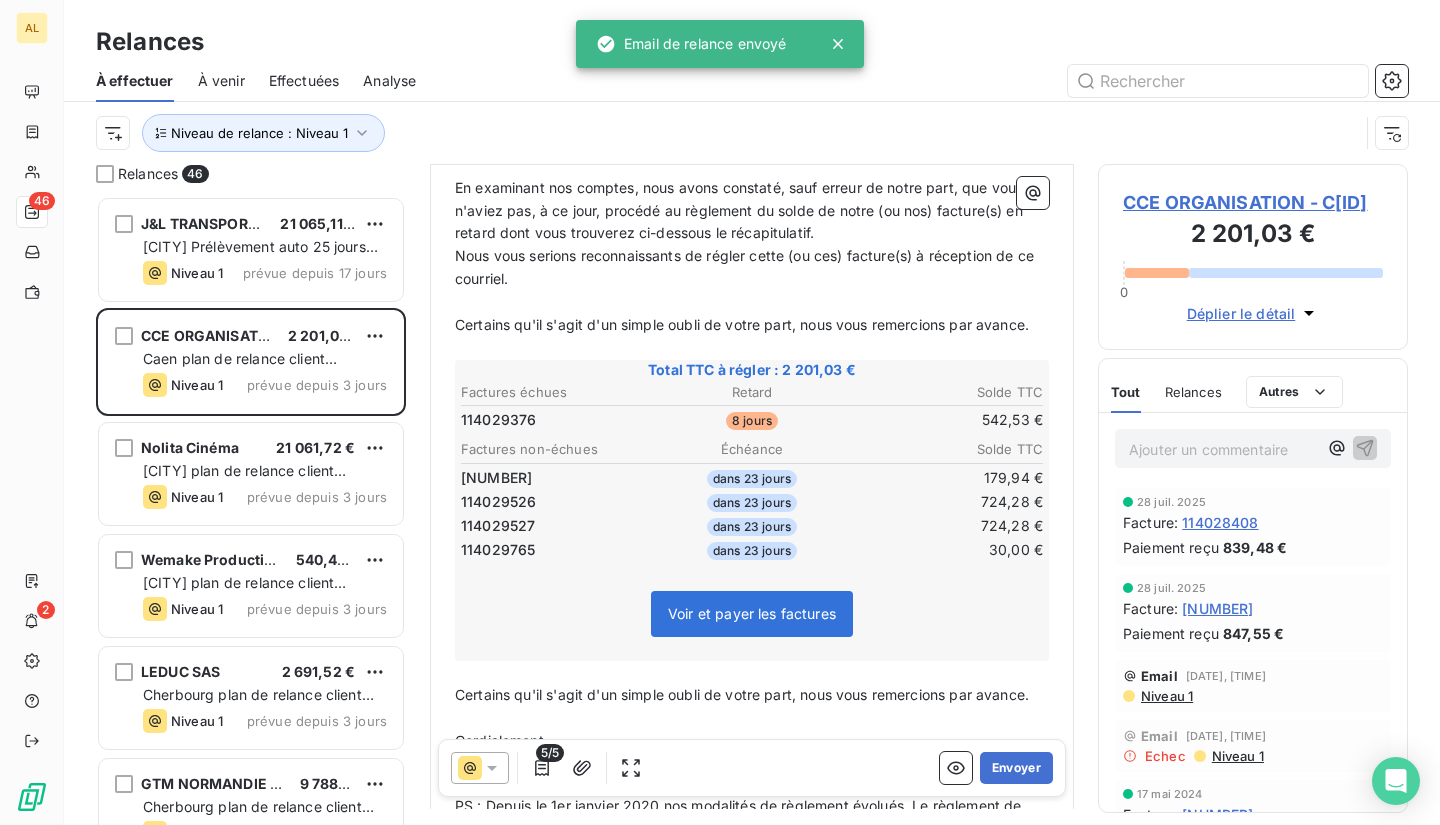 scroll, scrollTop: 302, scrollLeft: 0, axis: vertical 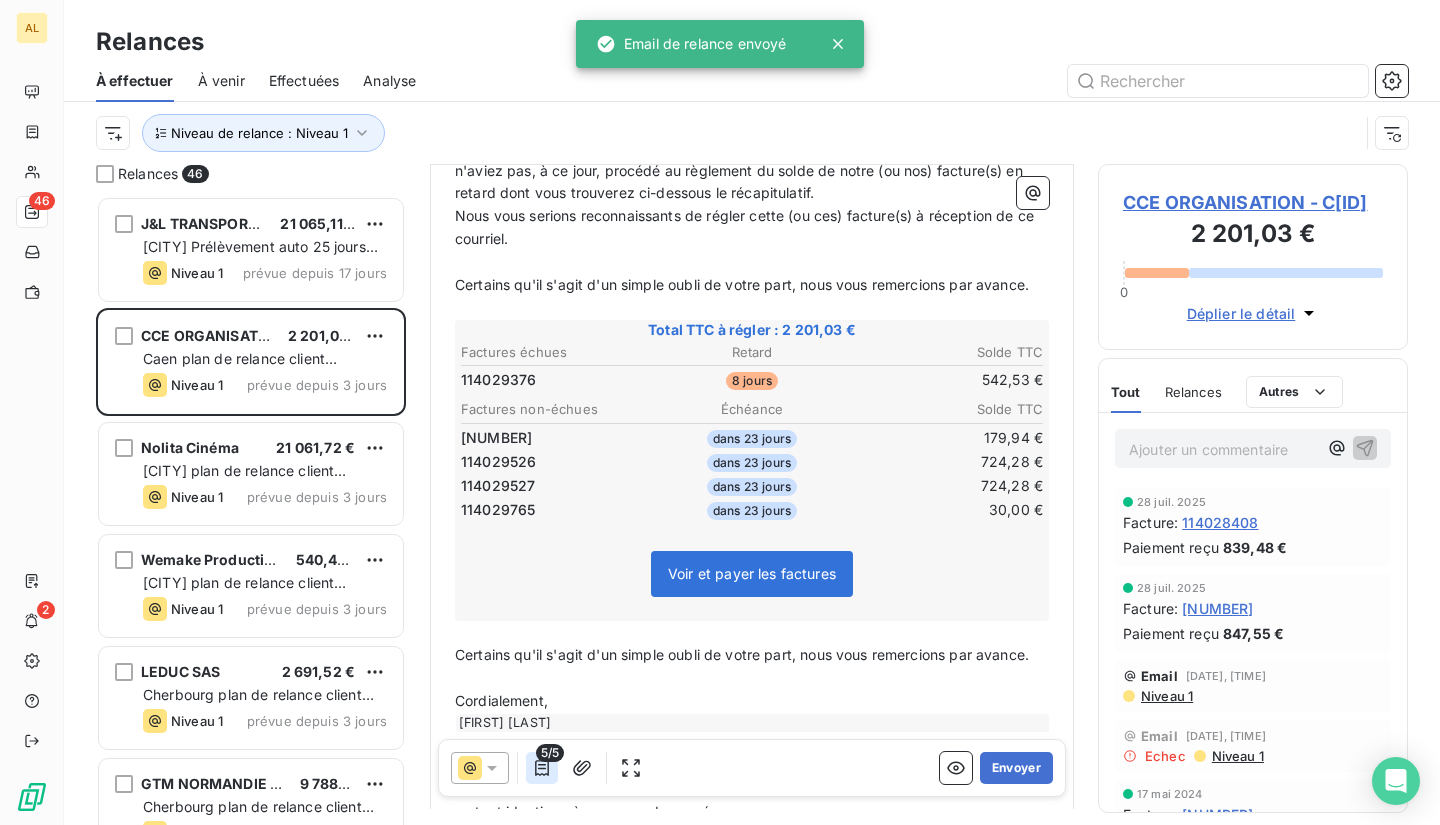 click 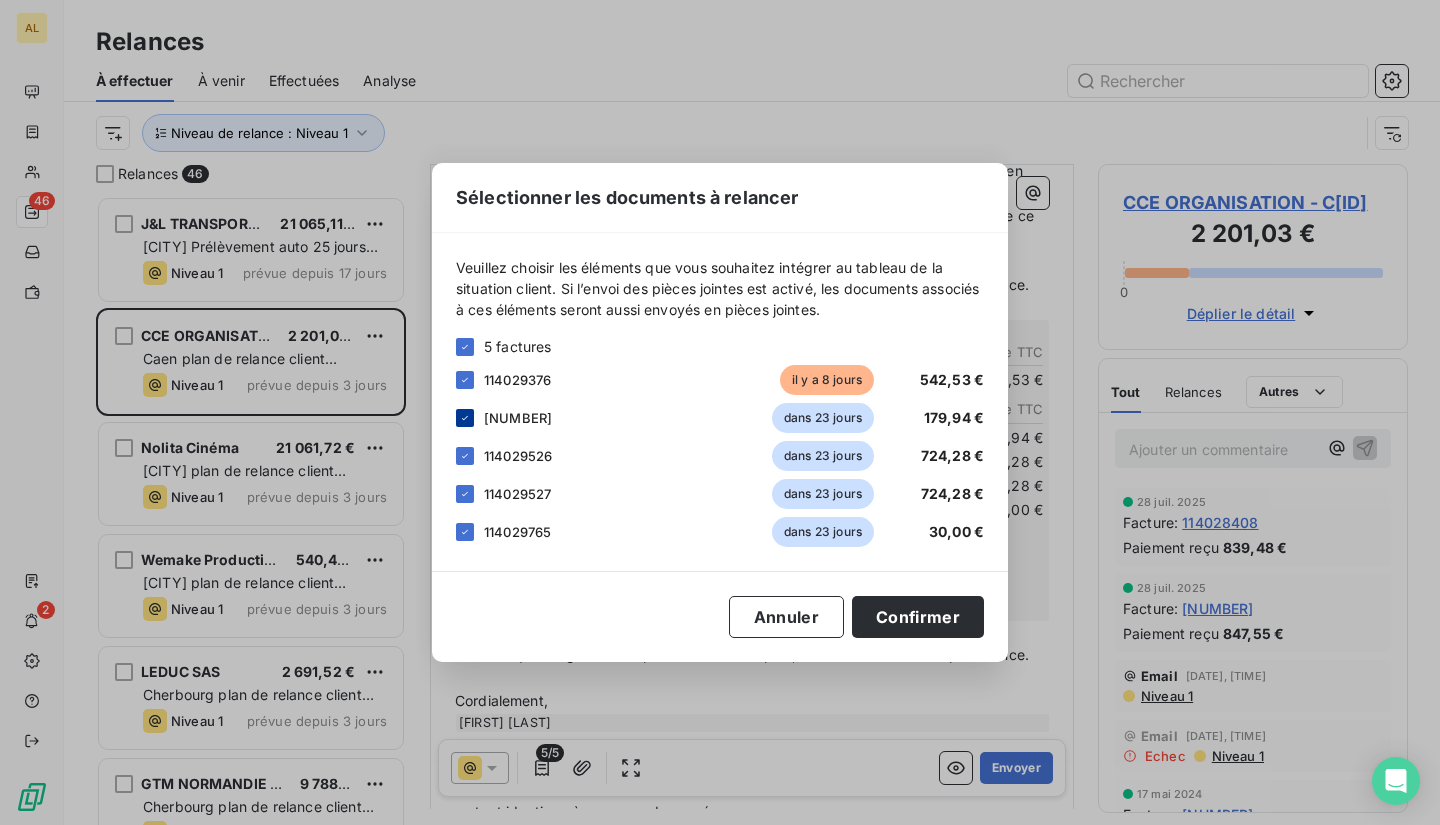 click 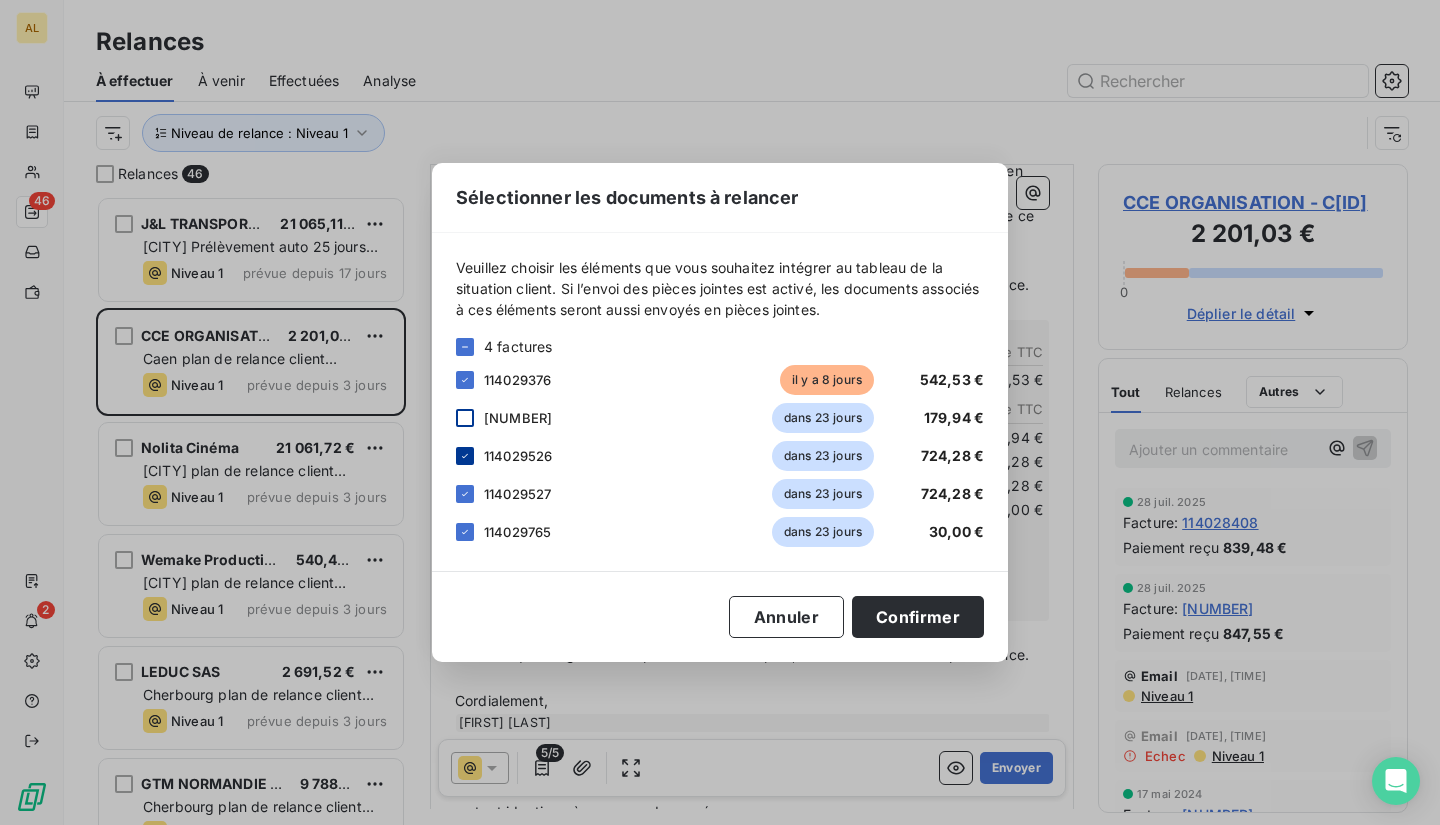 click at bounding box center [465, 456] 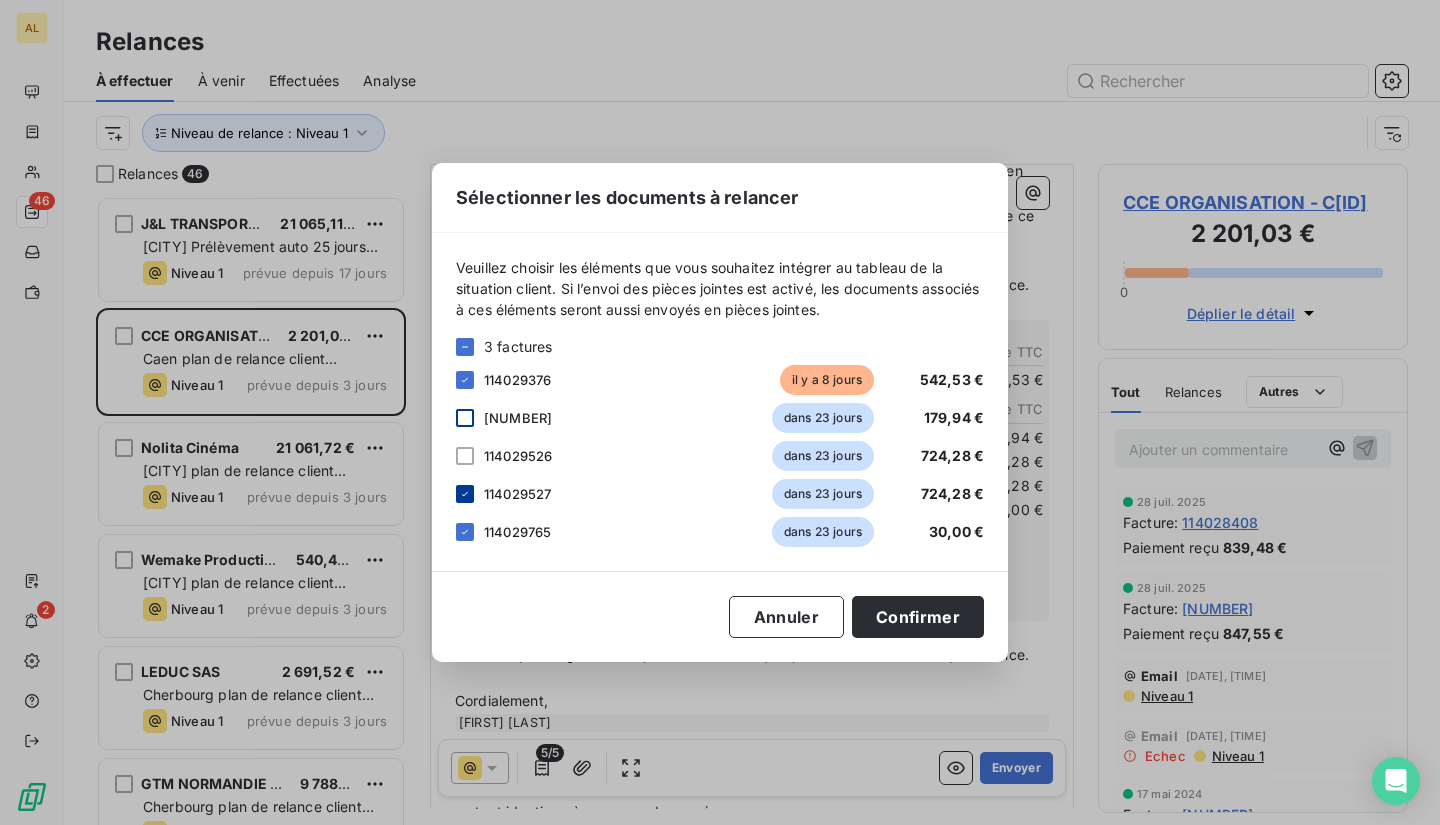 click 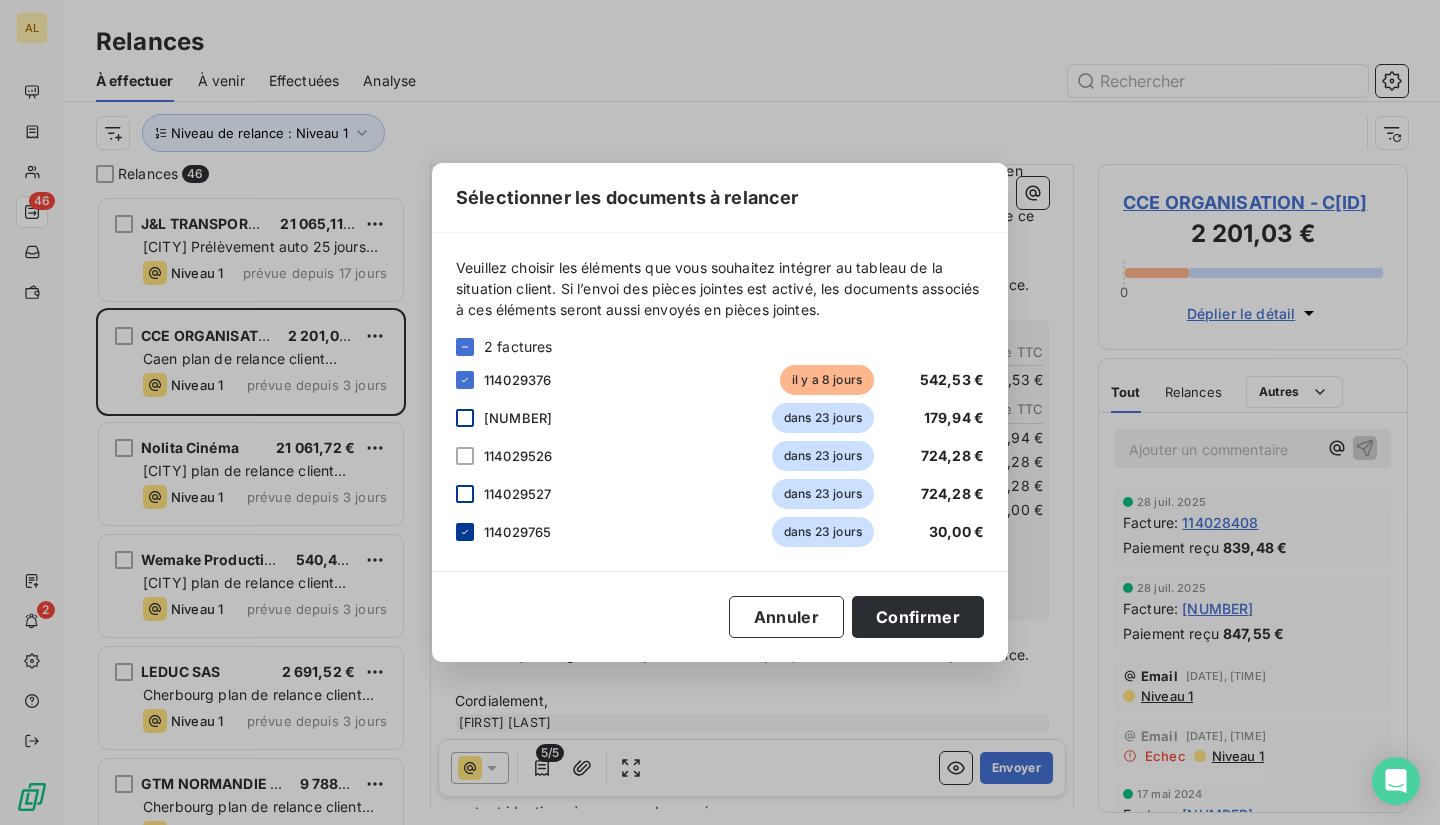 click 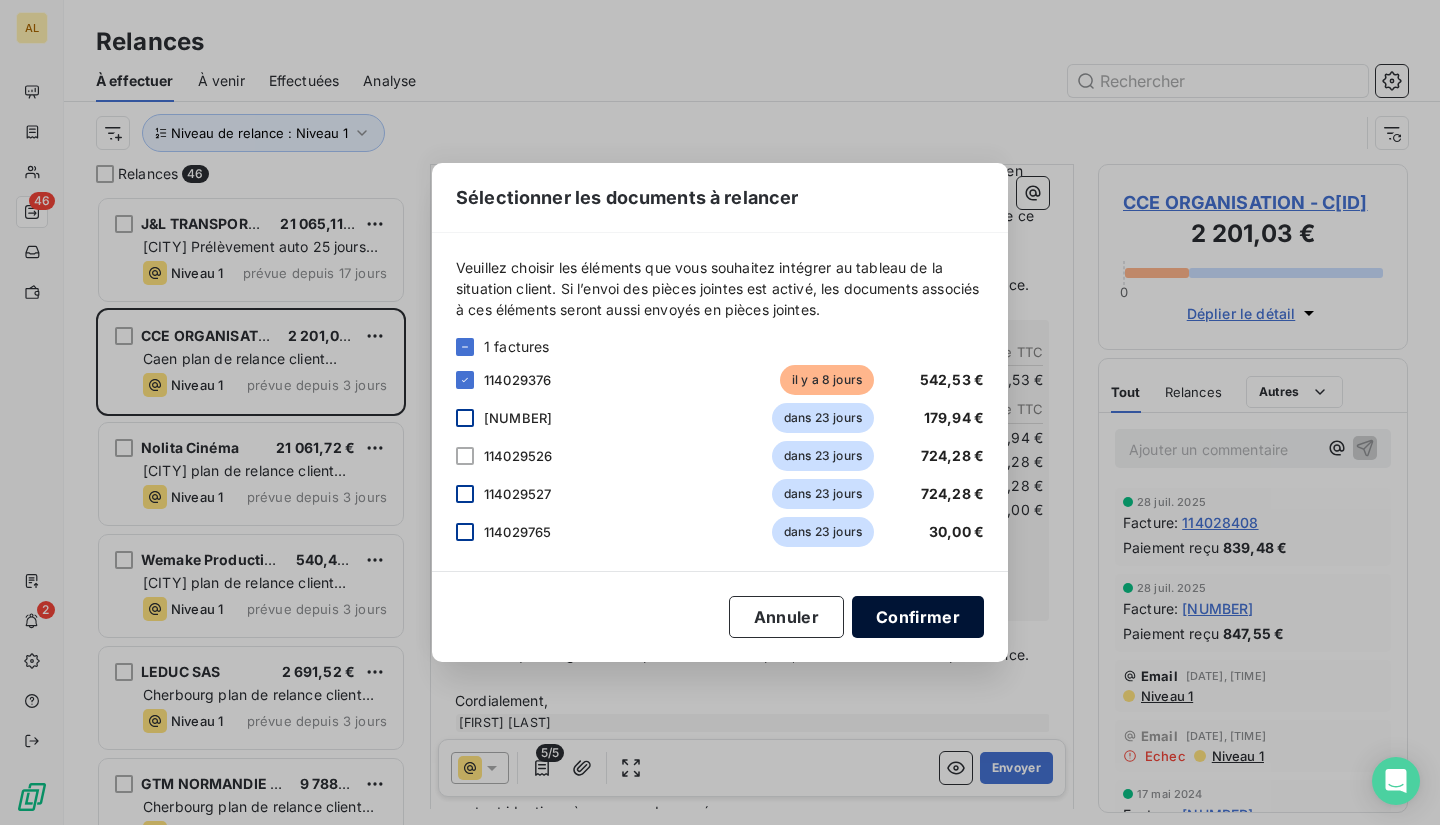 click on "Confirmer" at bounding box center [918, 617] 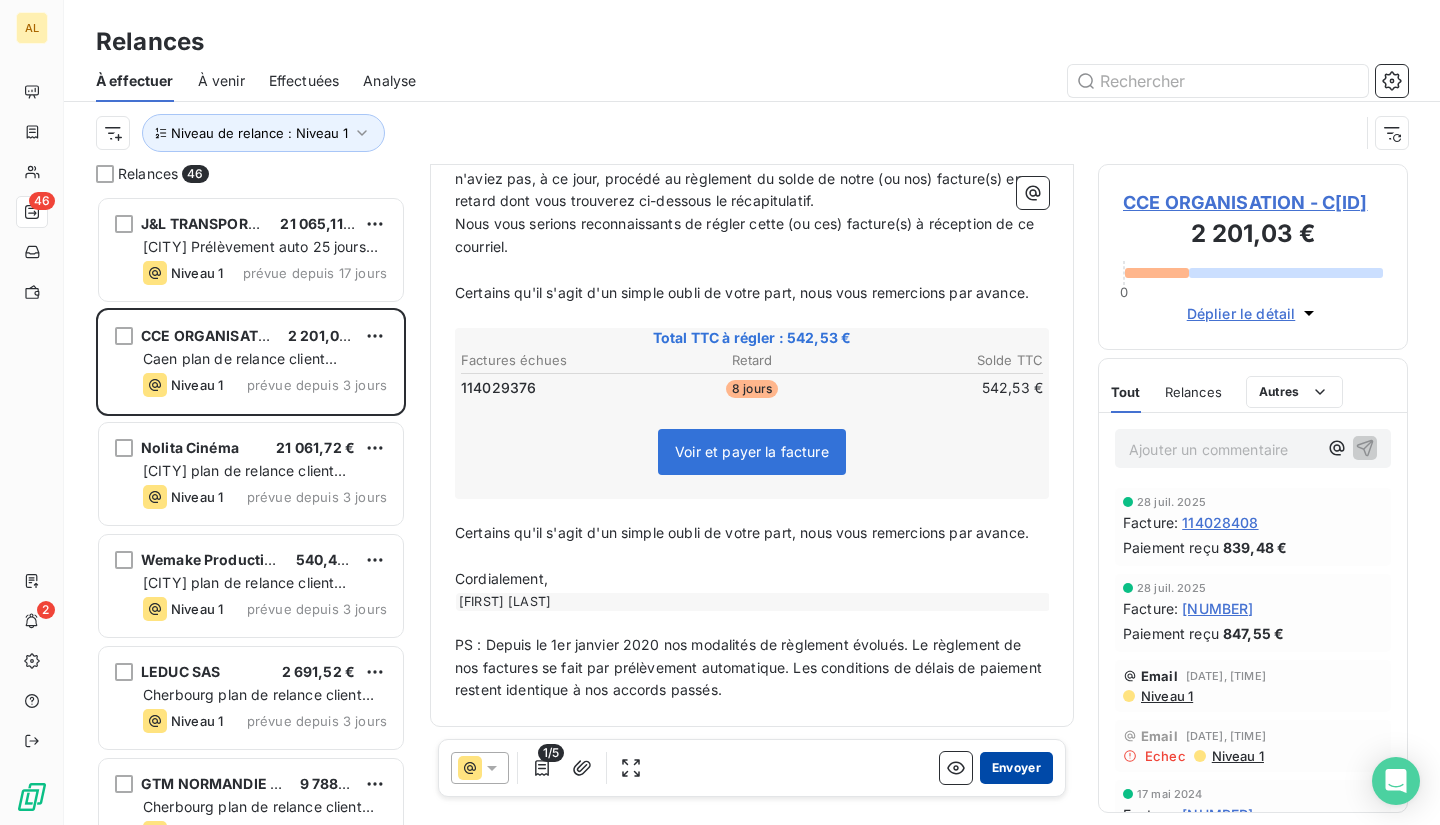 click on "Envoyer" at bounding box center [1016, 768] 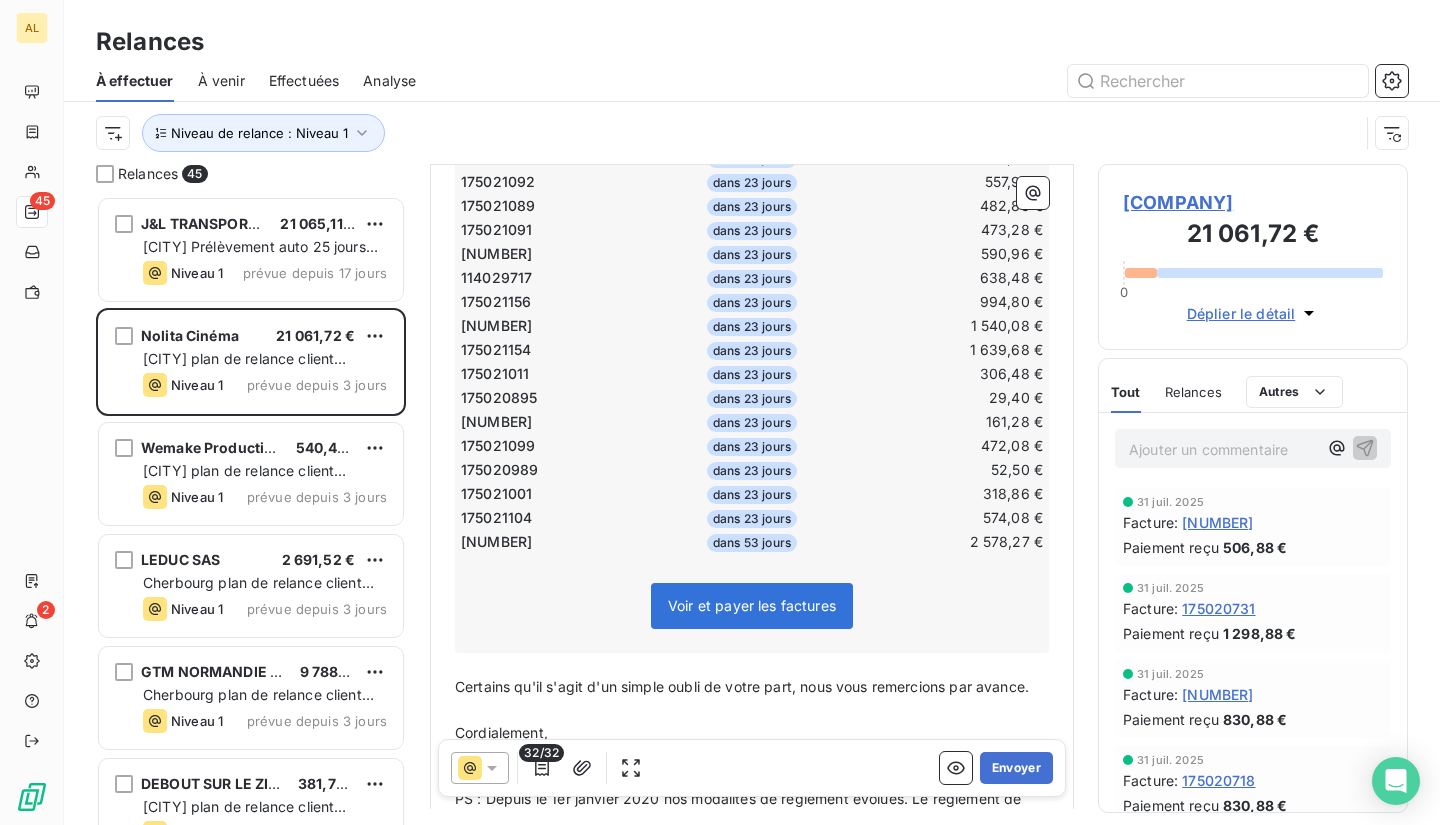 scroll, scrollTop: 1100, scrollLeft: 0, axis: vertical 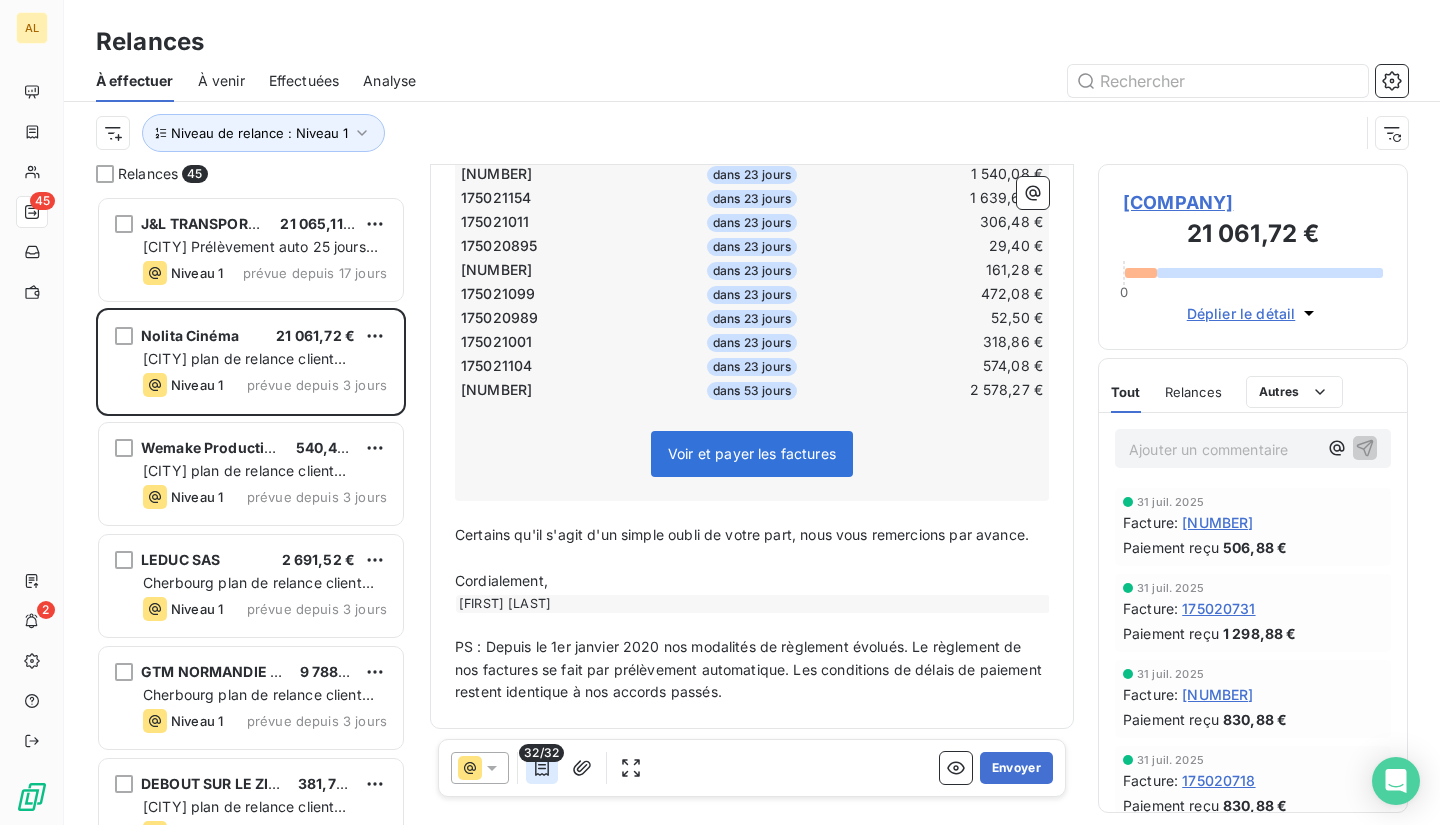 click 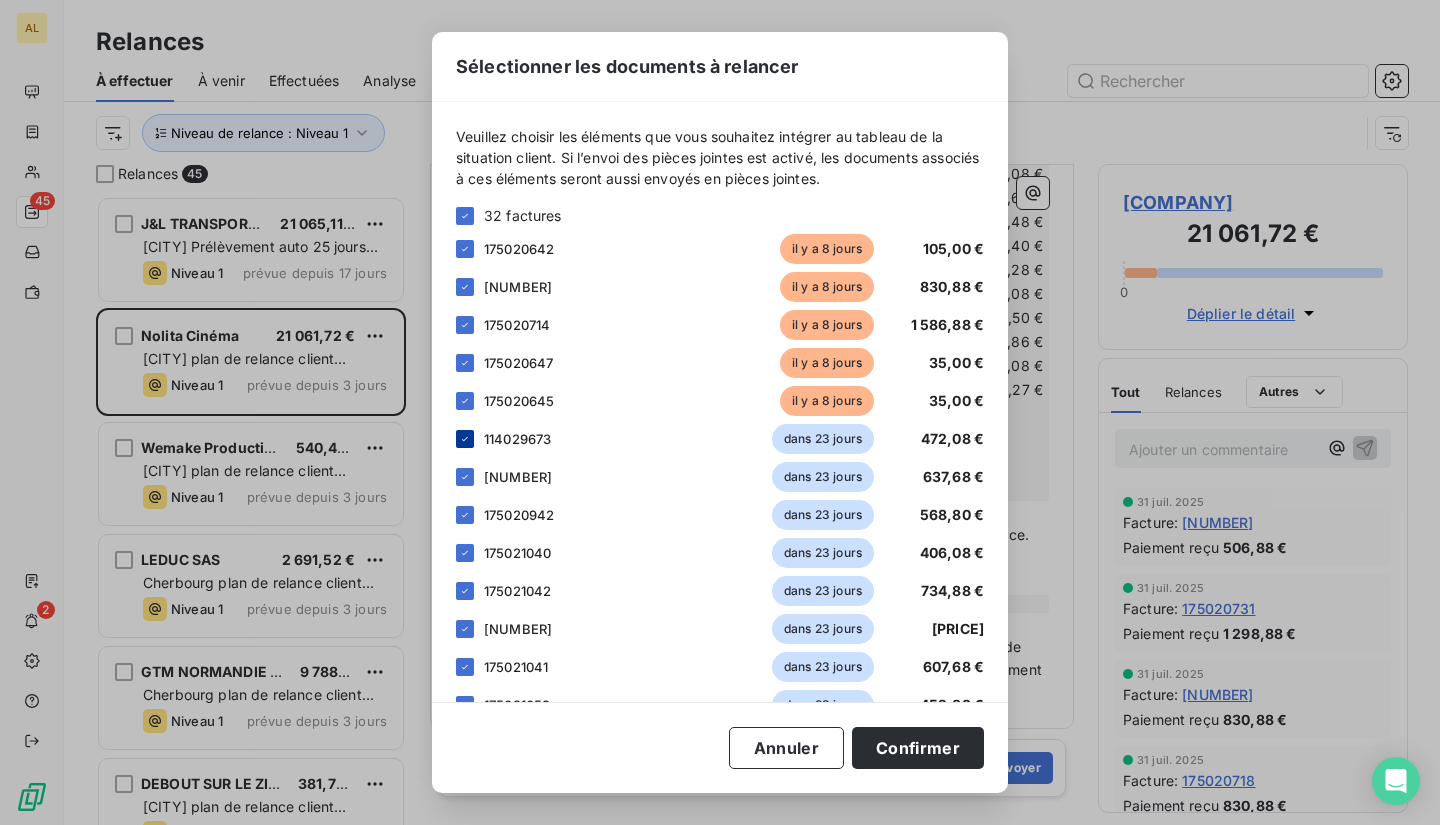 click at bounding box center [465, 439] 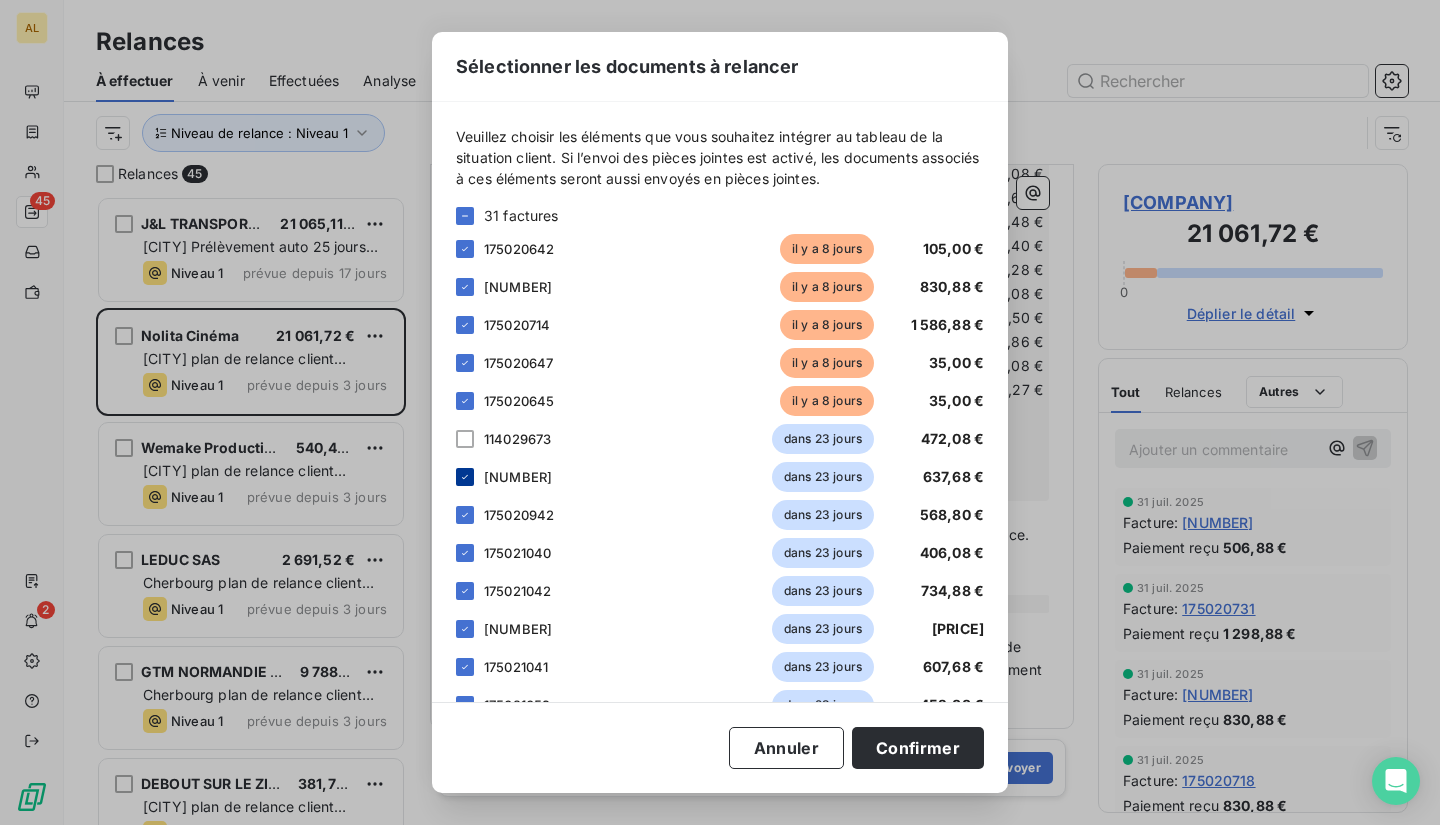 click 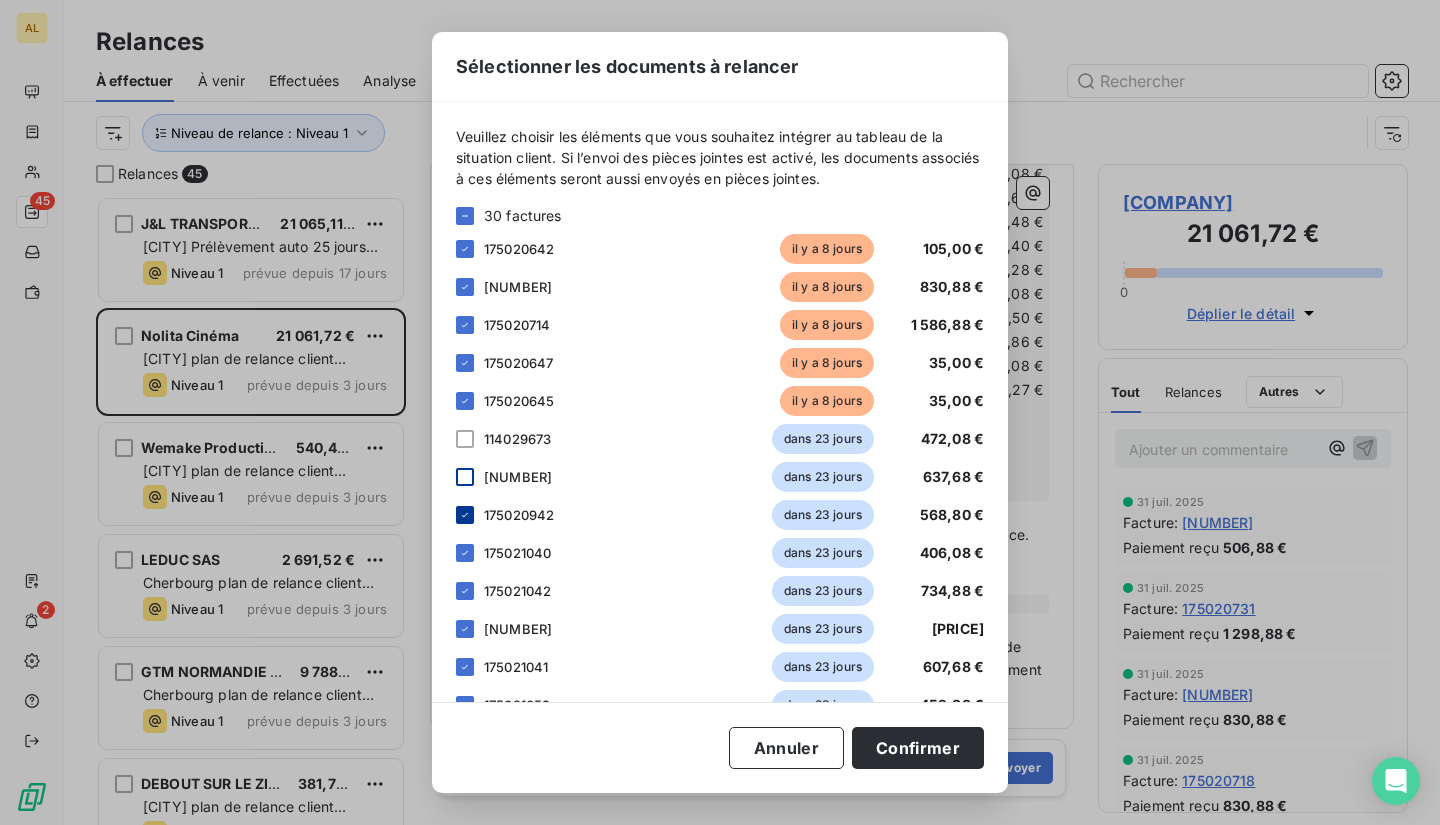 click 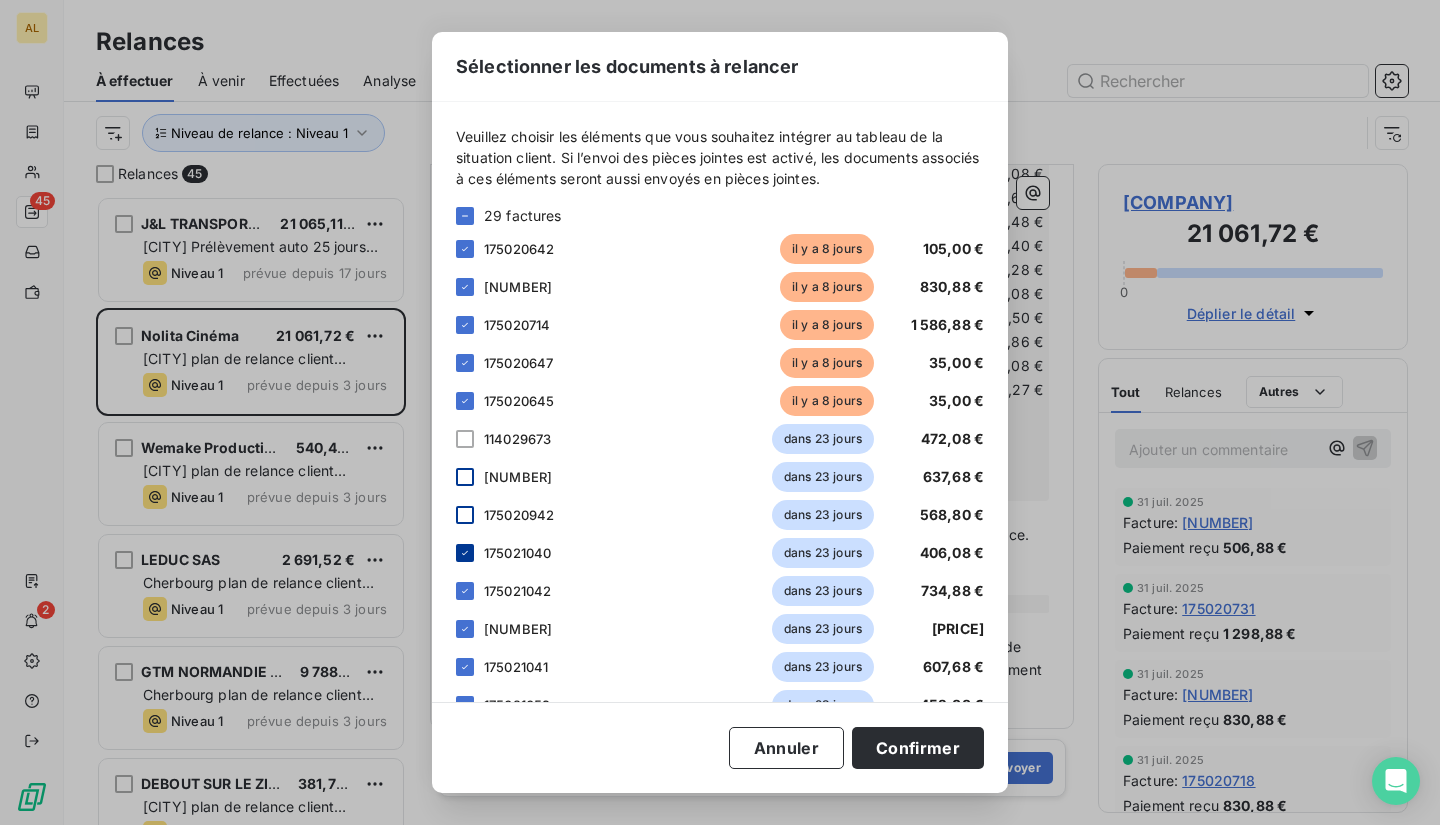 click 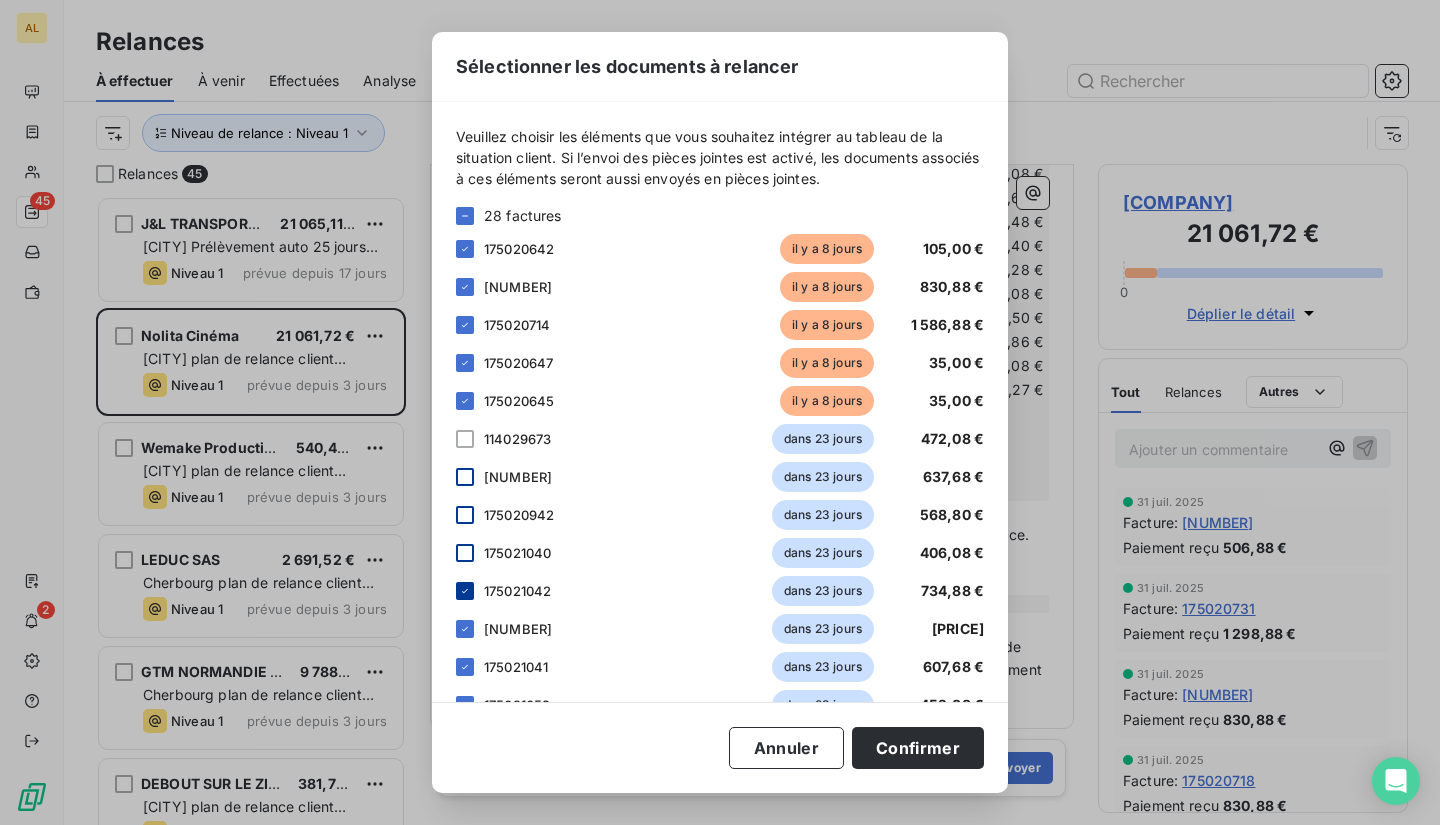 click 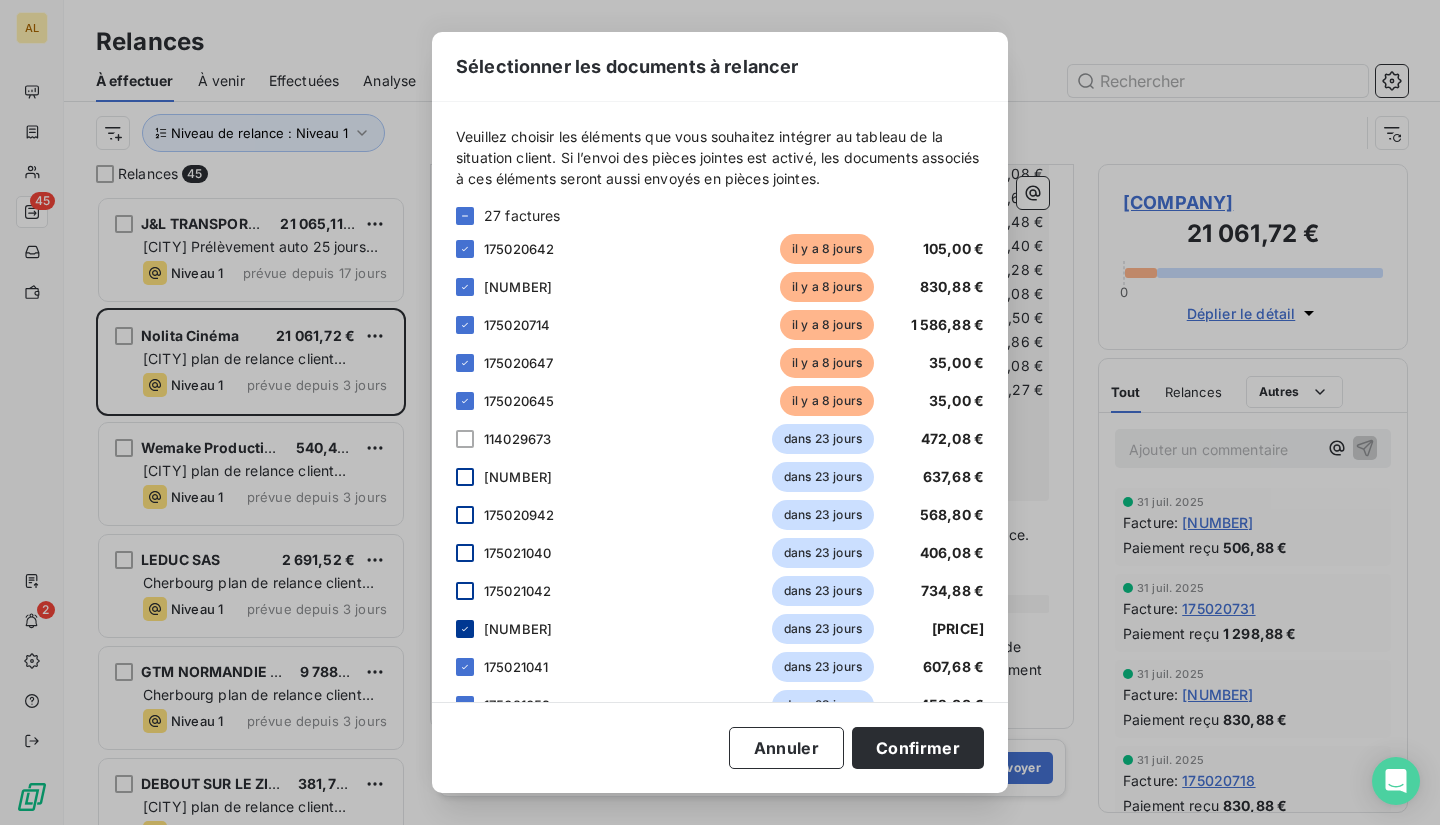 click 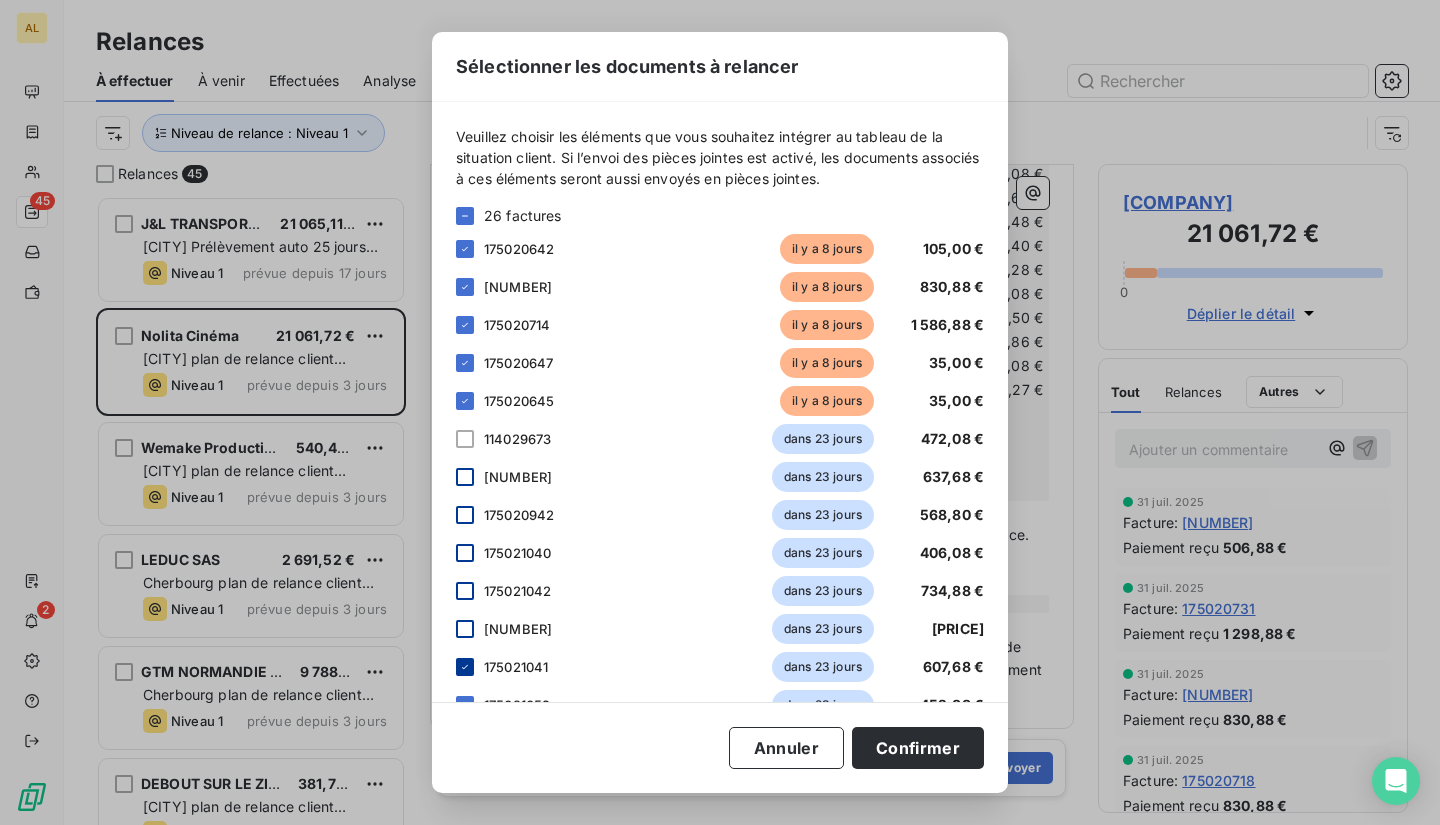 click at bounding box center [465, 667] 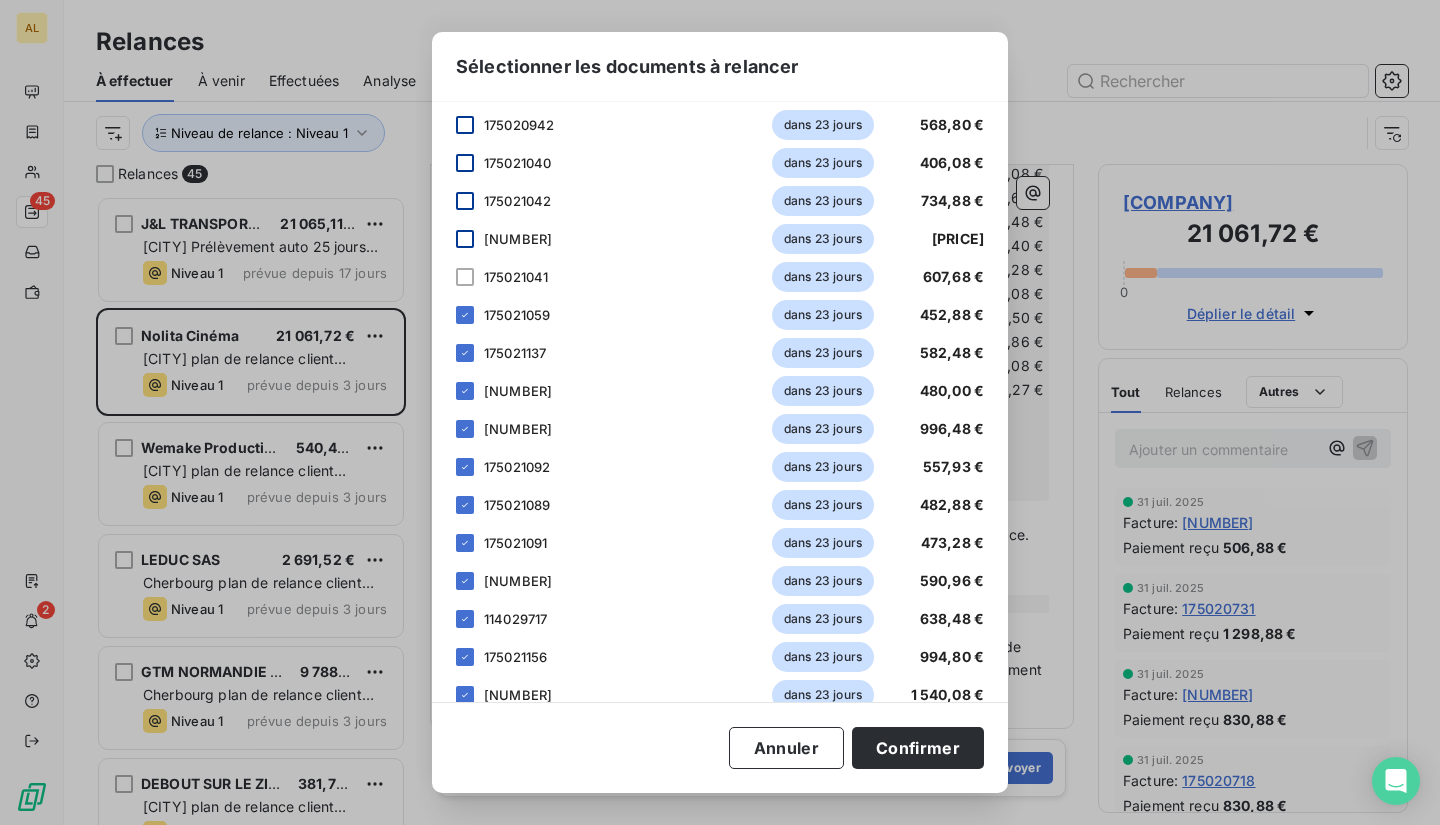 scroll, scrollTop: 400, scrollLeft: 0, axis: vertical 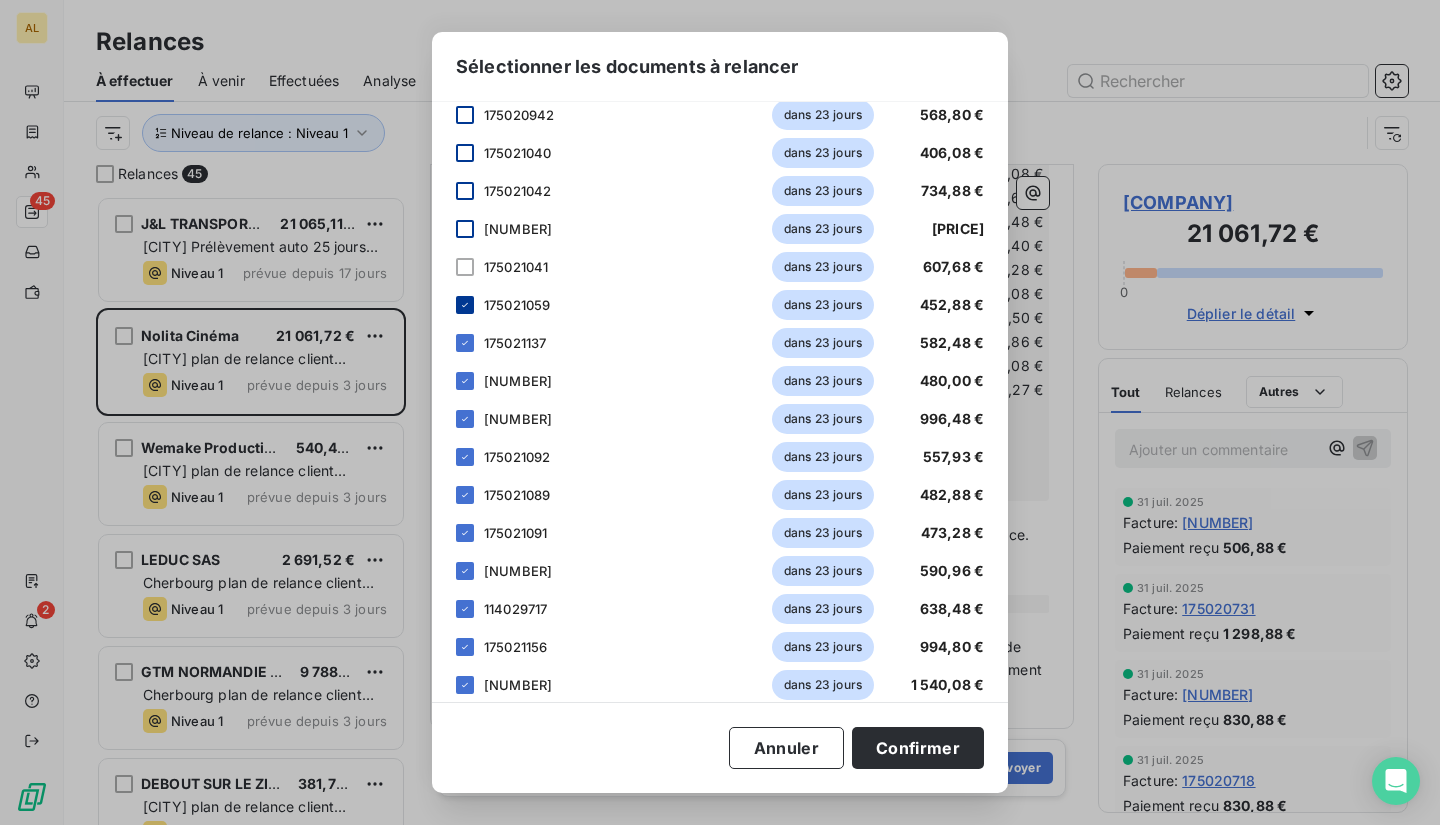 click 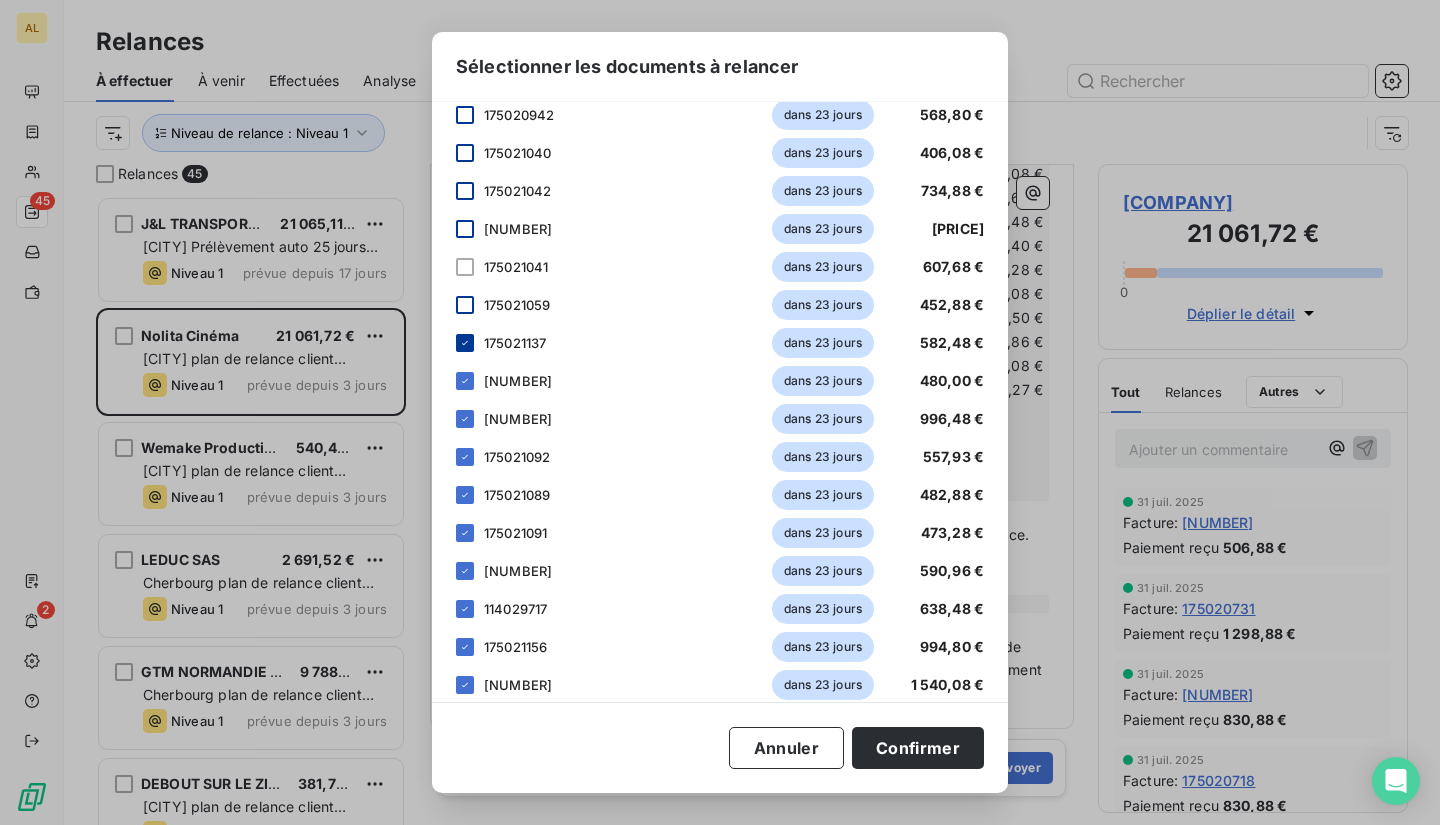 click 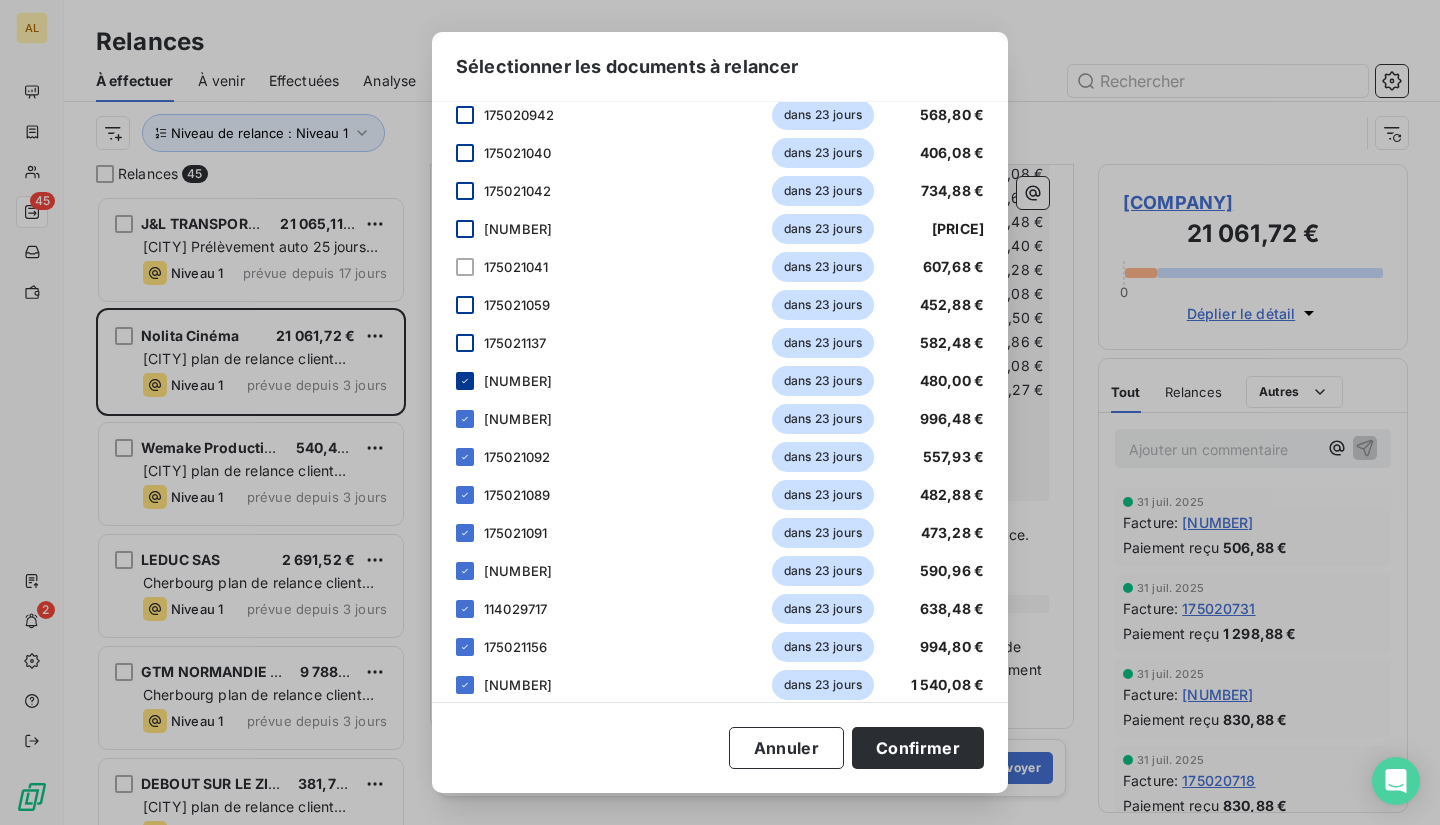 click at bounding box center (465, 381) 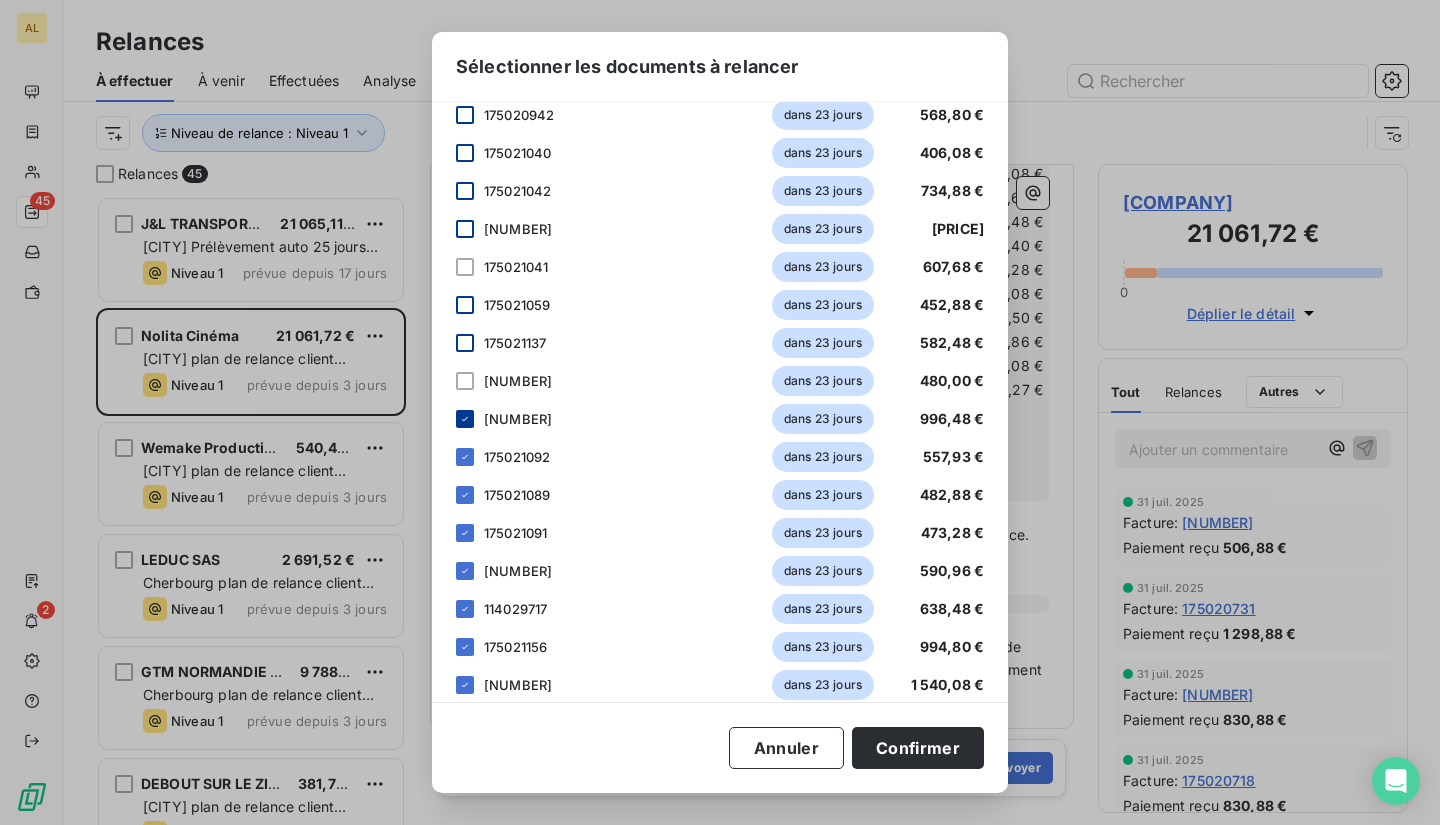 click at bounding box center [465, 419] 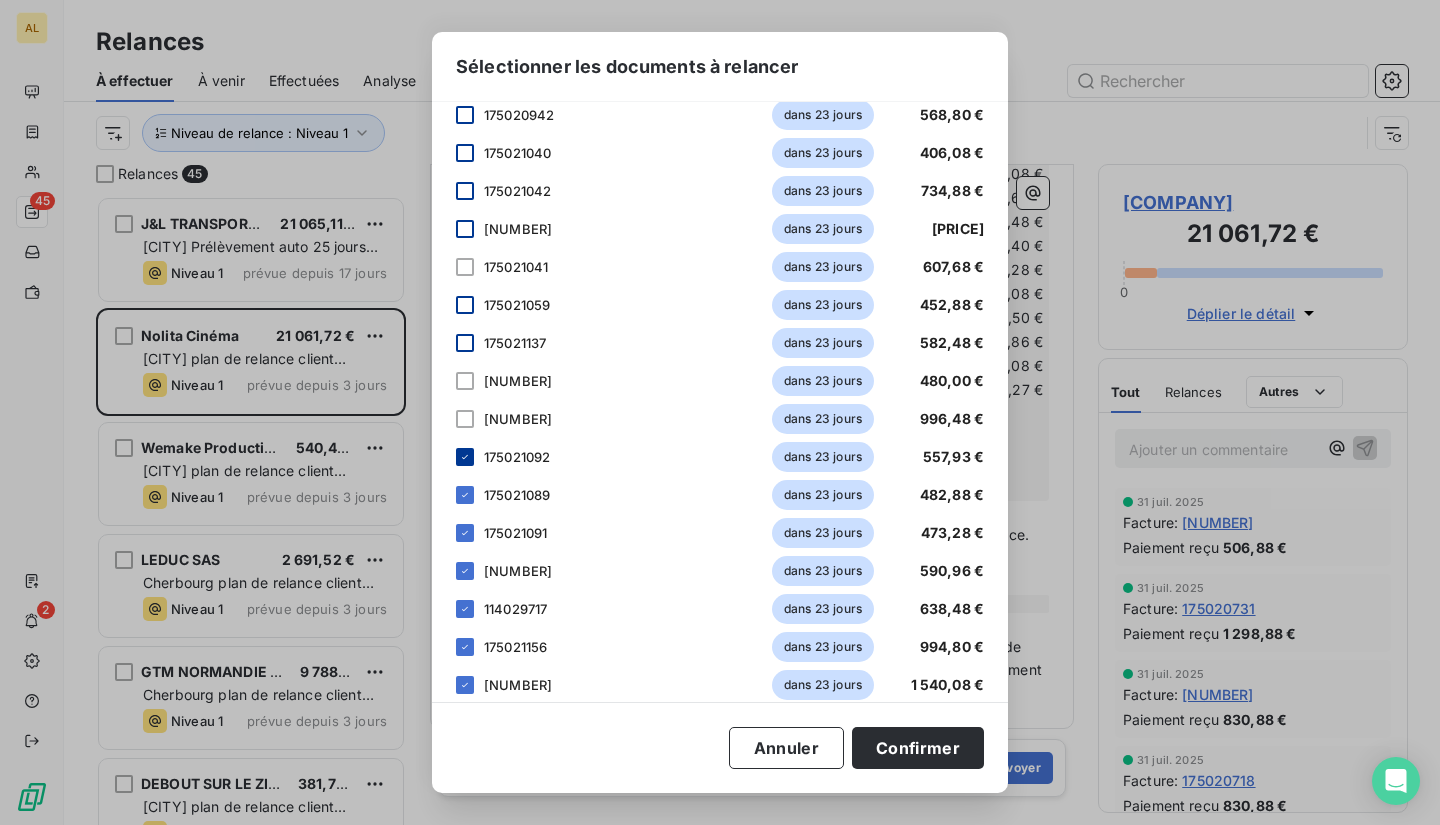 click 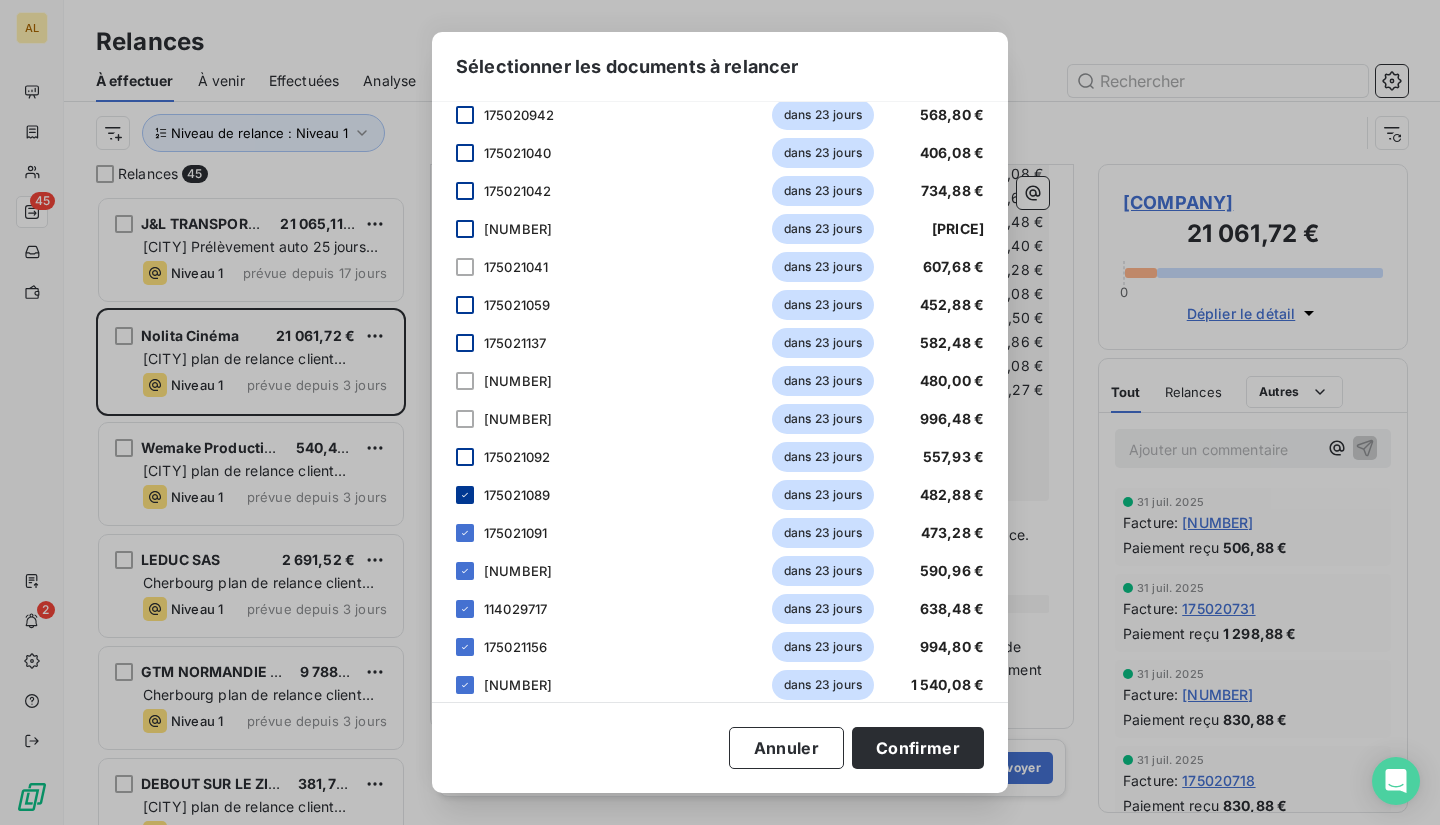 click 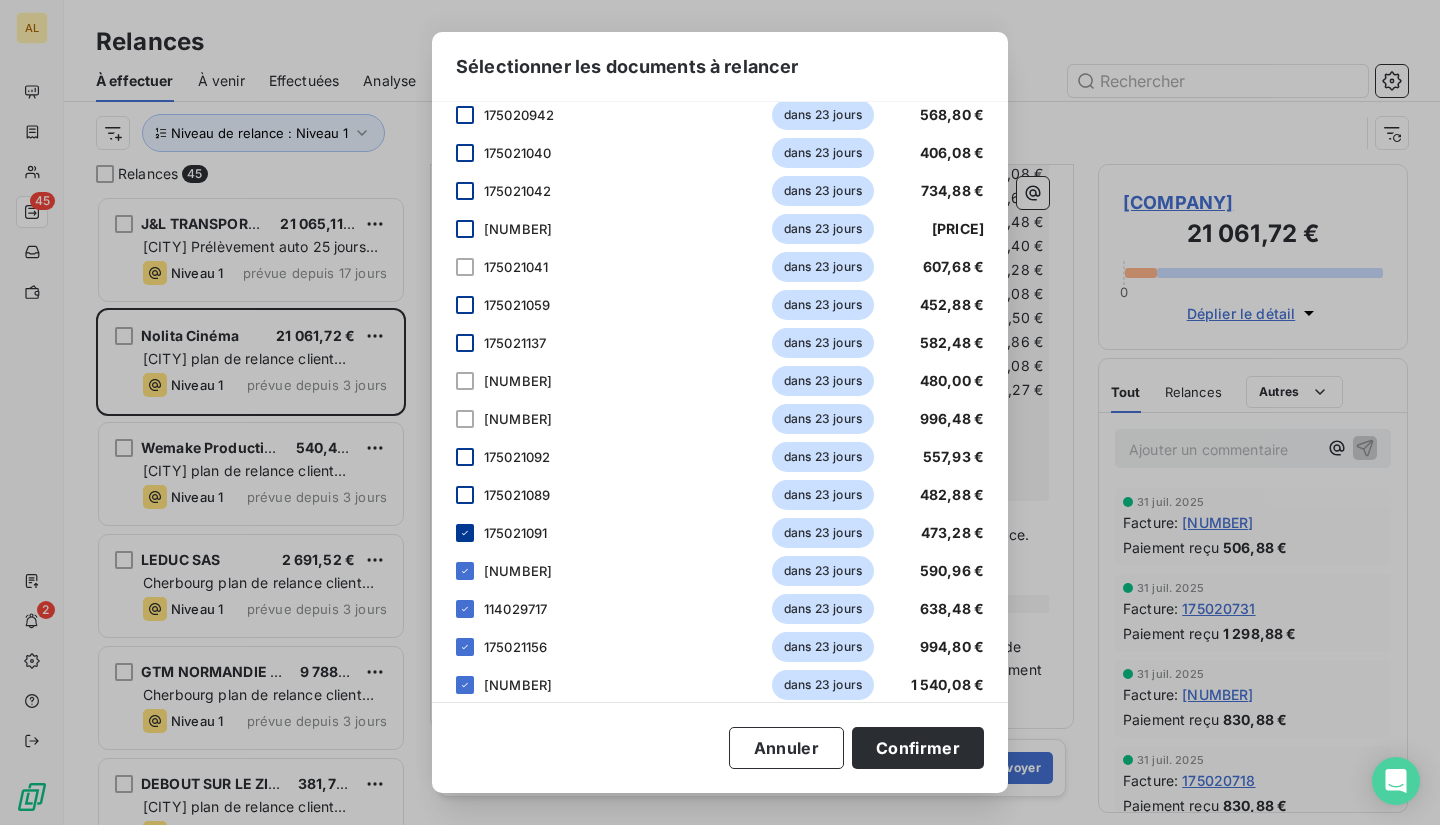 click 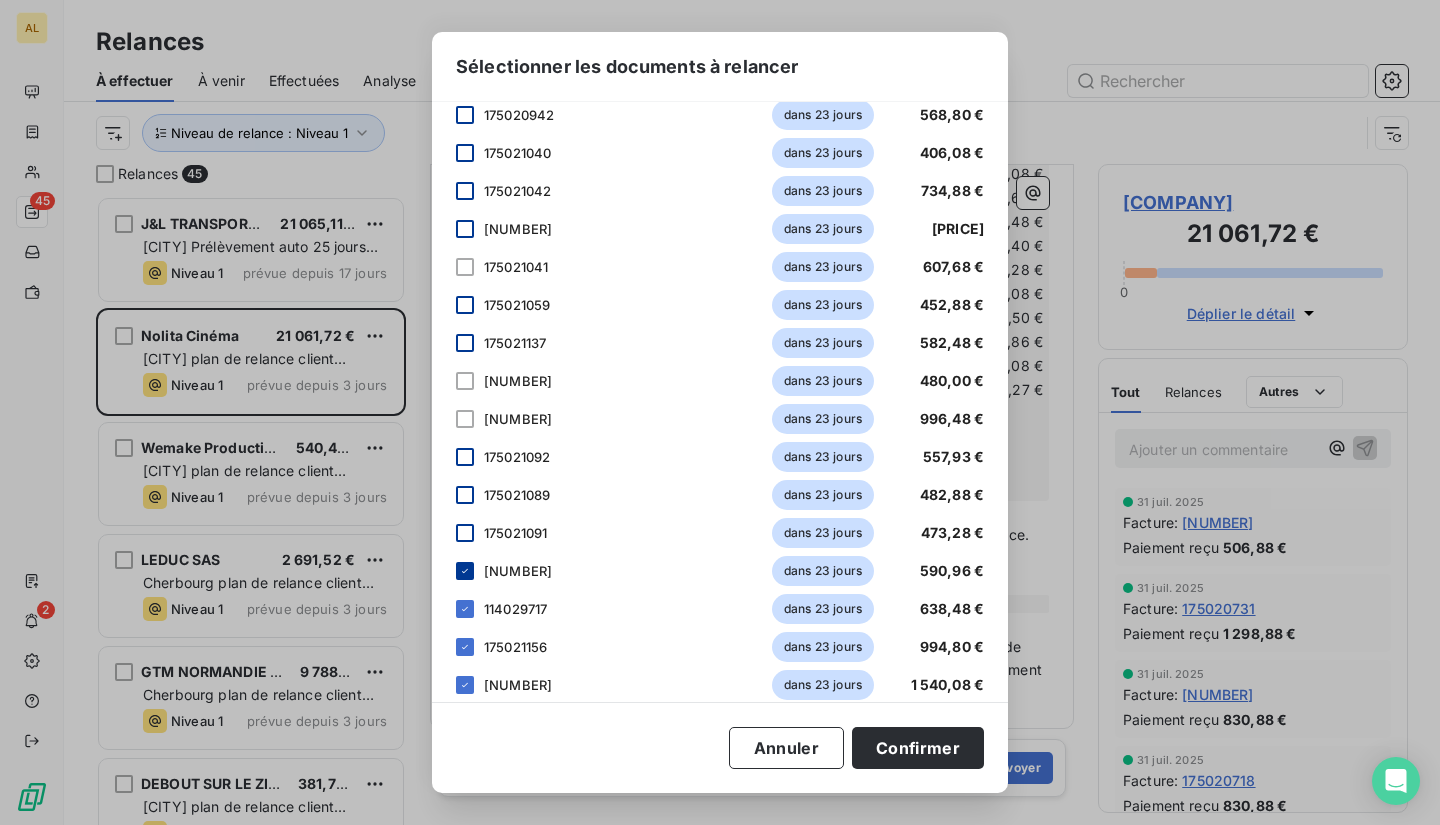 click 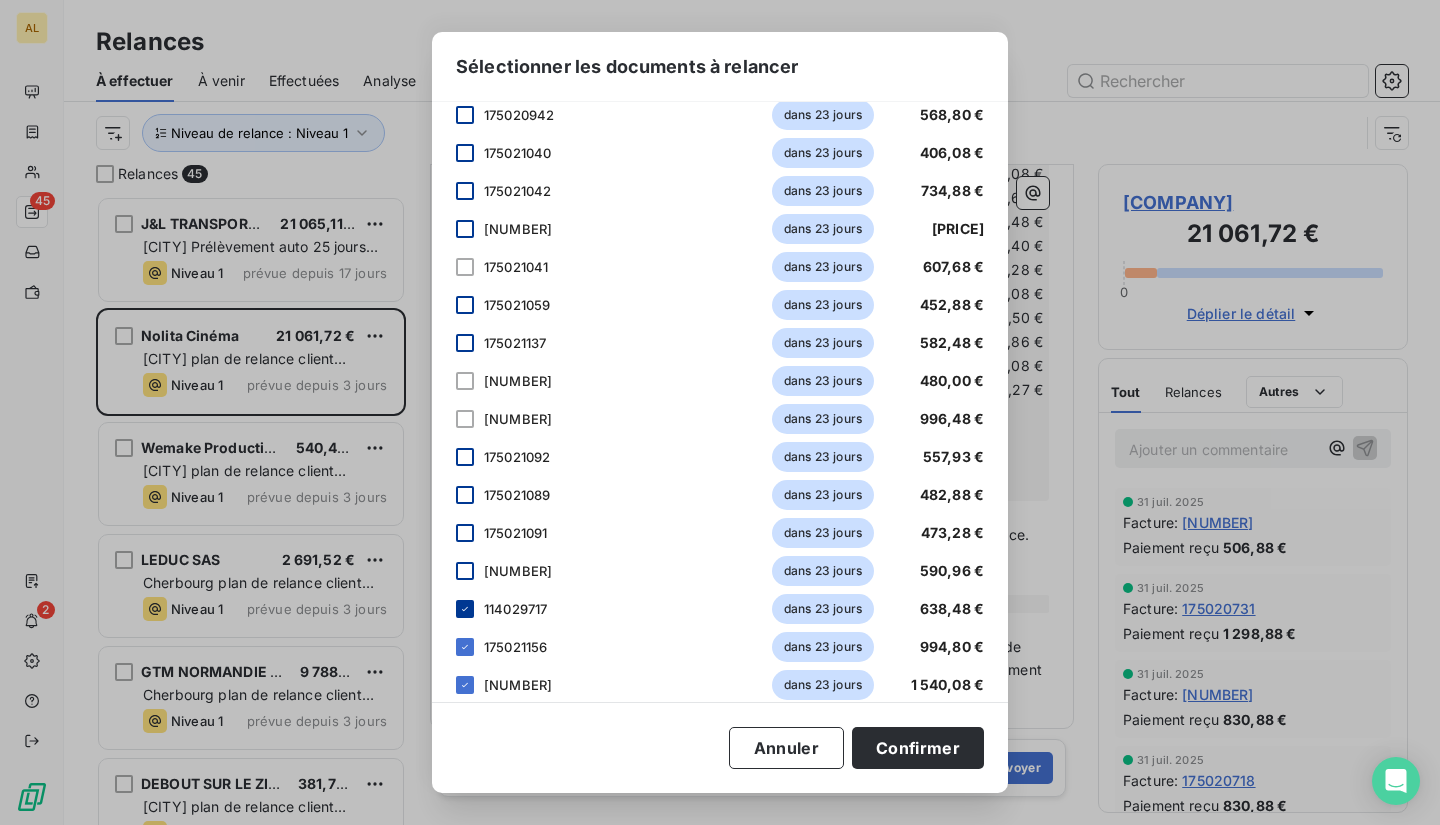 click 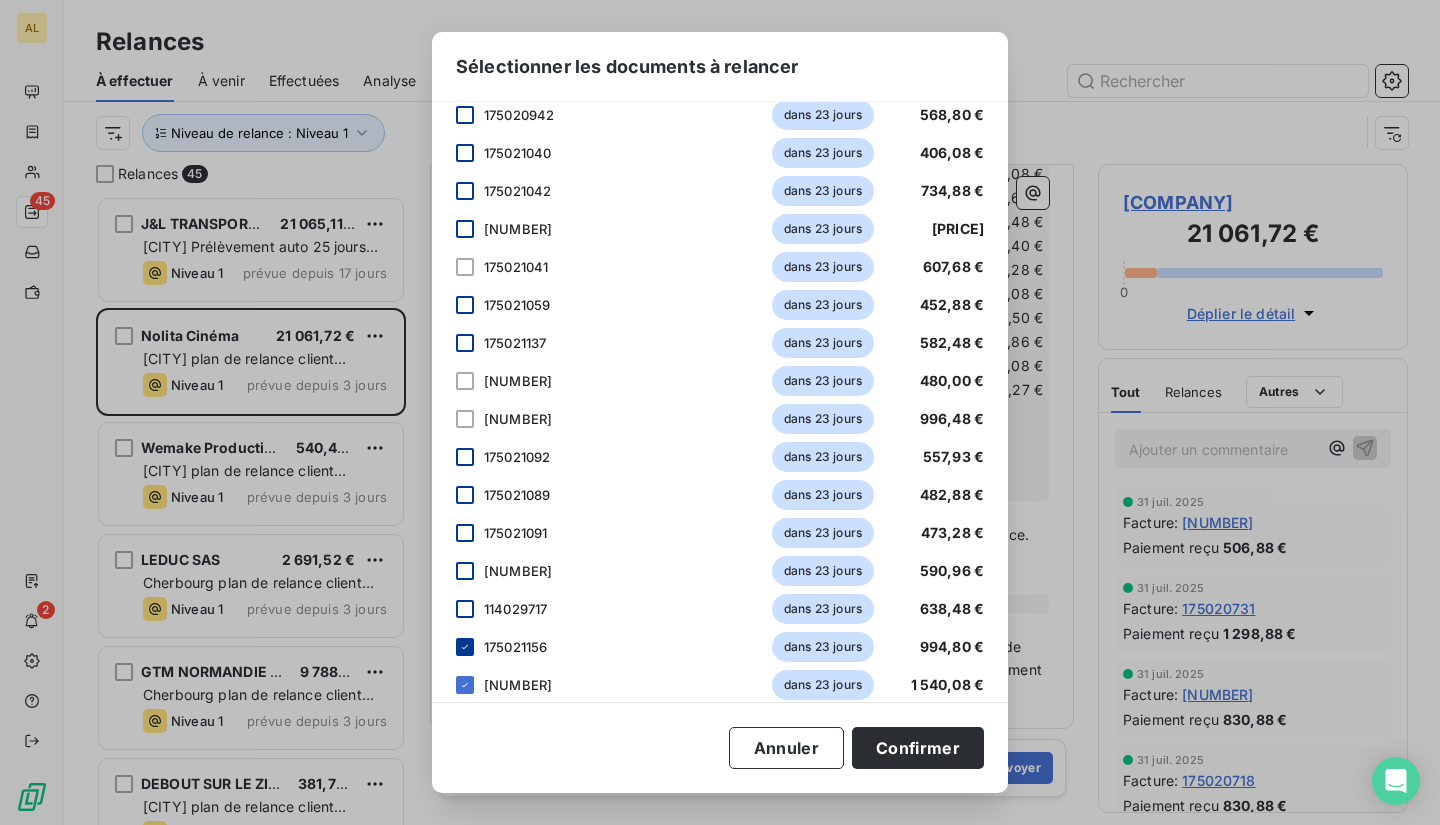 click 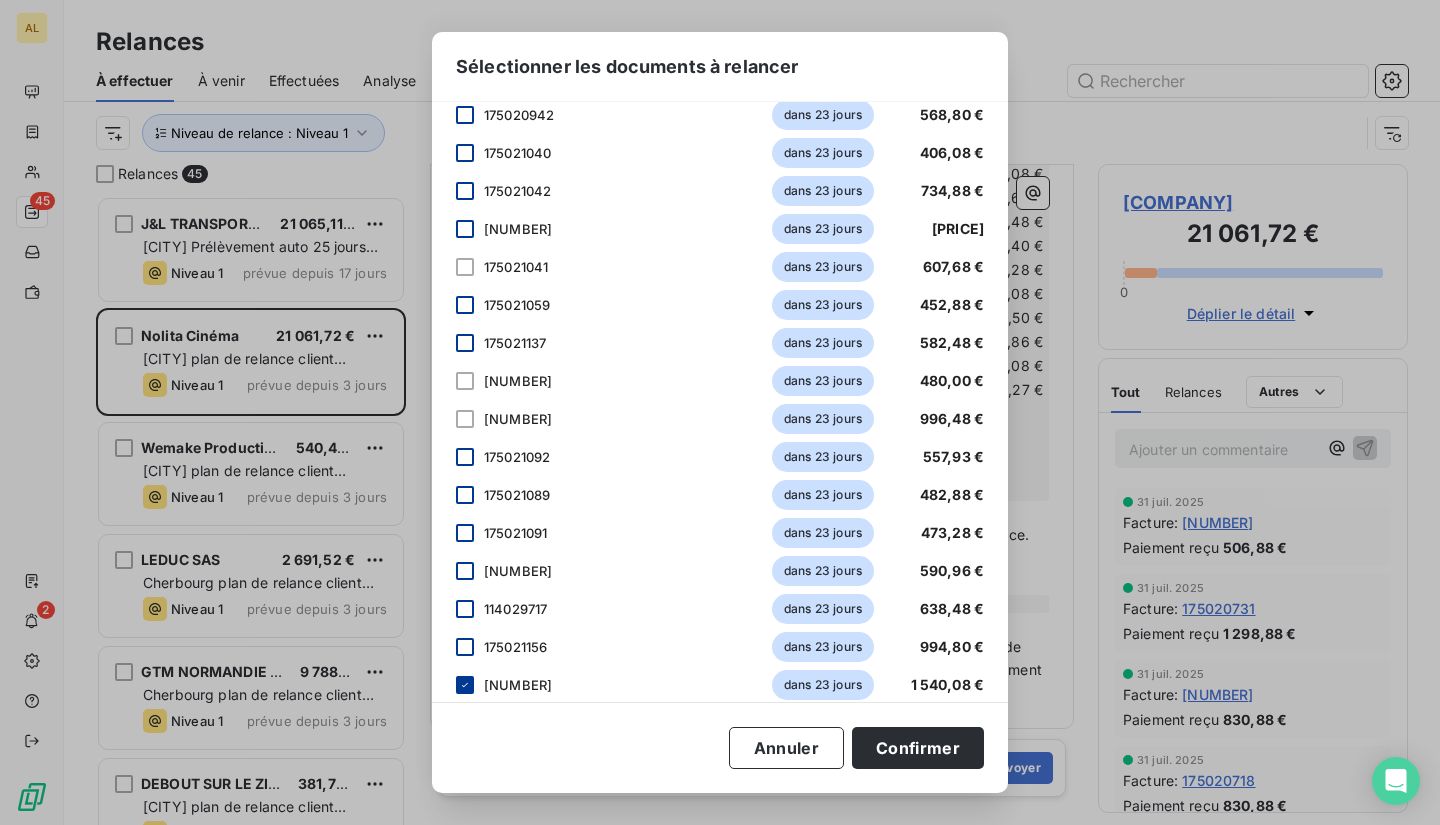 click at bounding box center (465, 685) 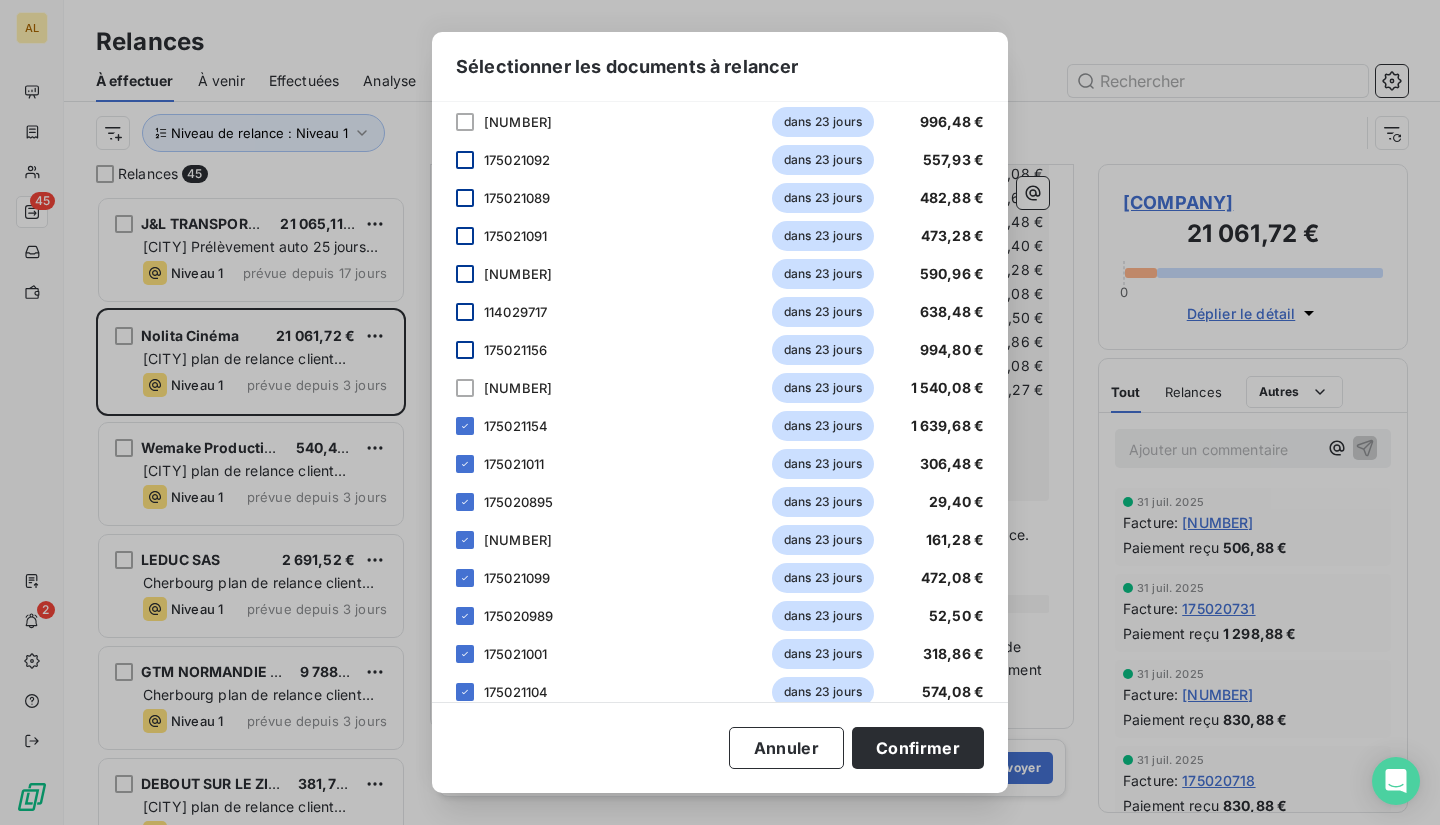 scroll, scrollTop: 763, scrollLeft: 0, axis: vertical 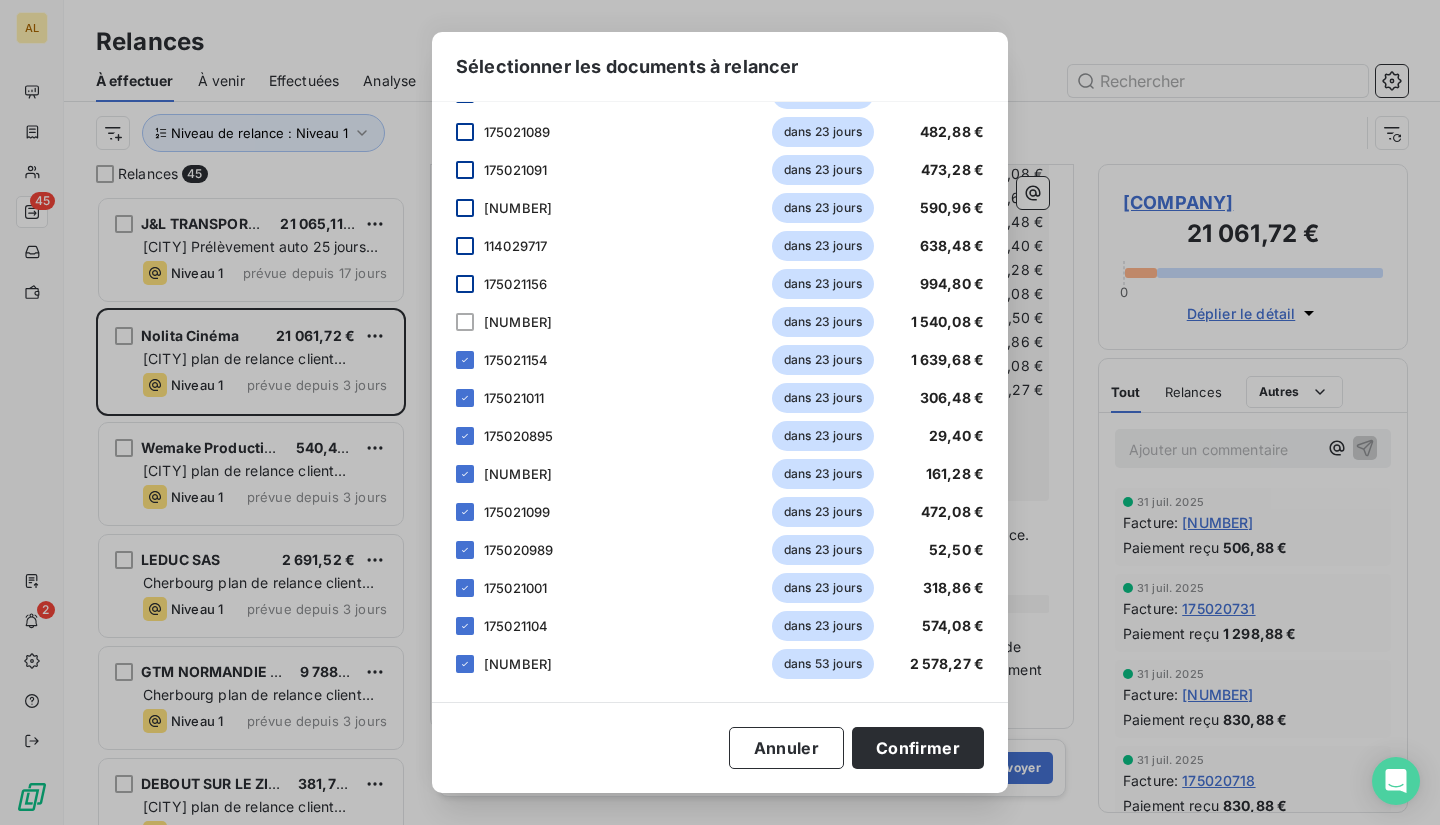 click on "dans [DAYS] [CURRENCY]" at bounding box center (720, 360) 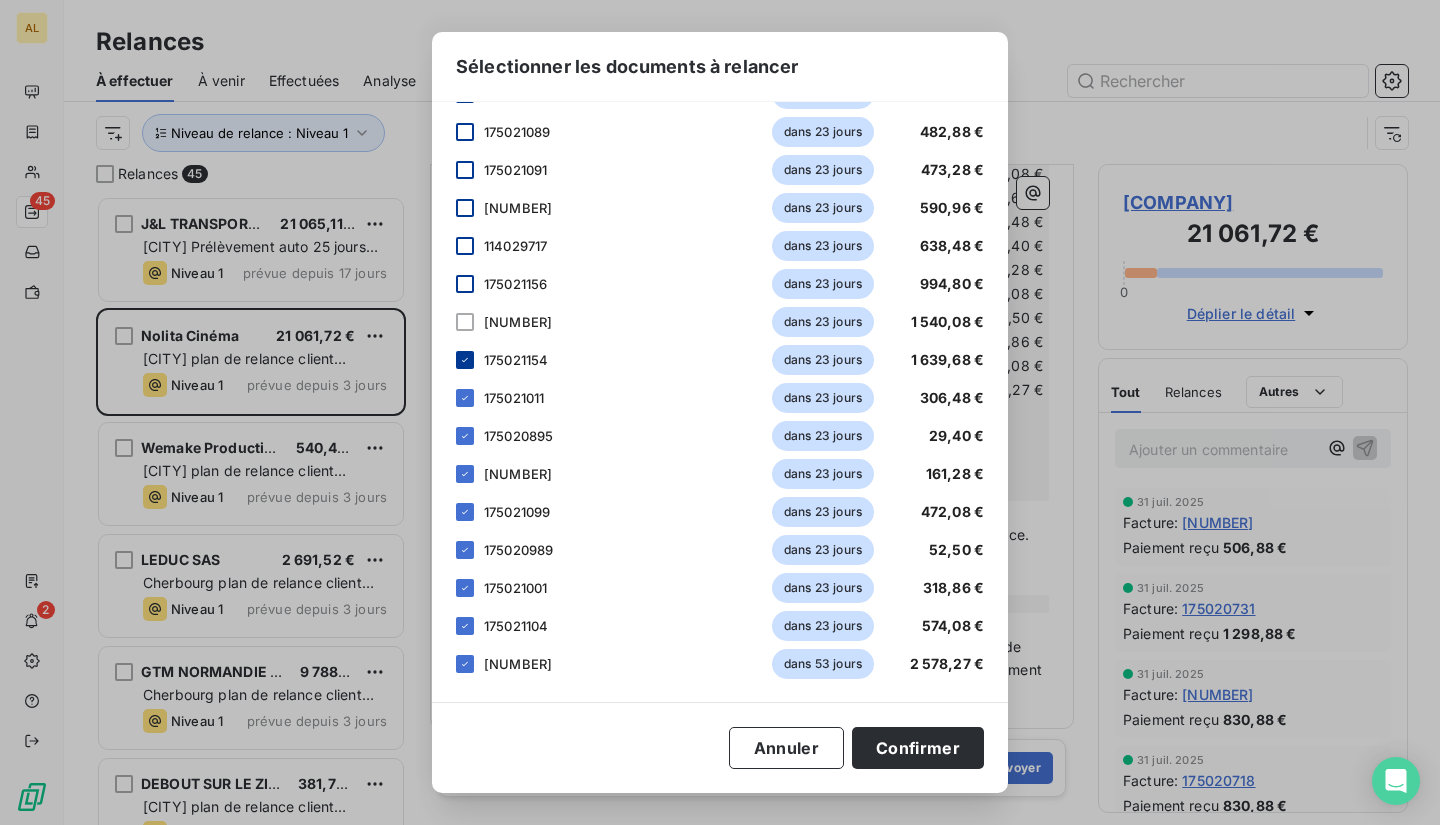 click 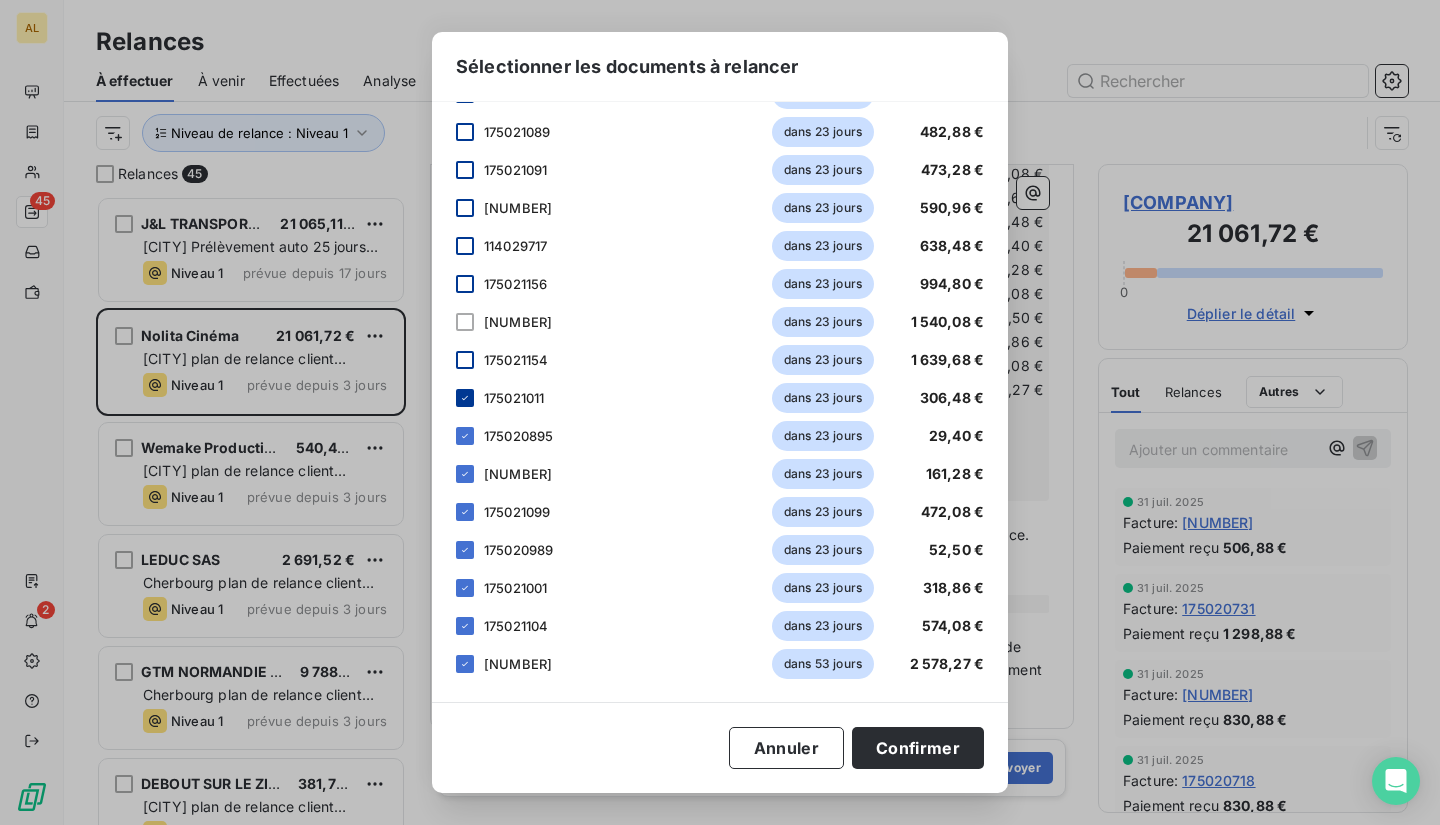 click 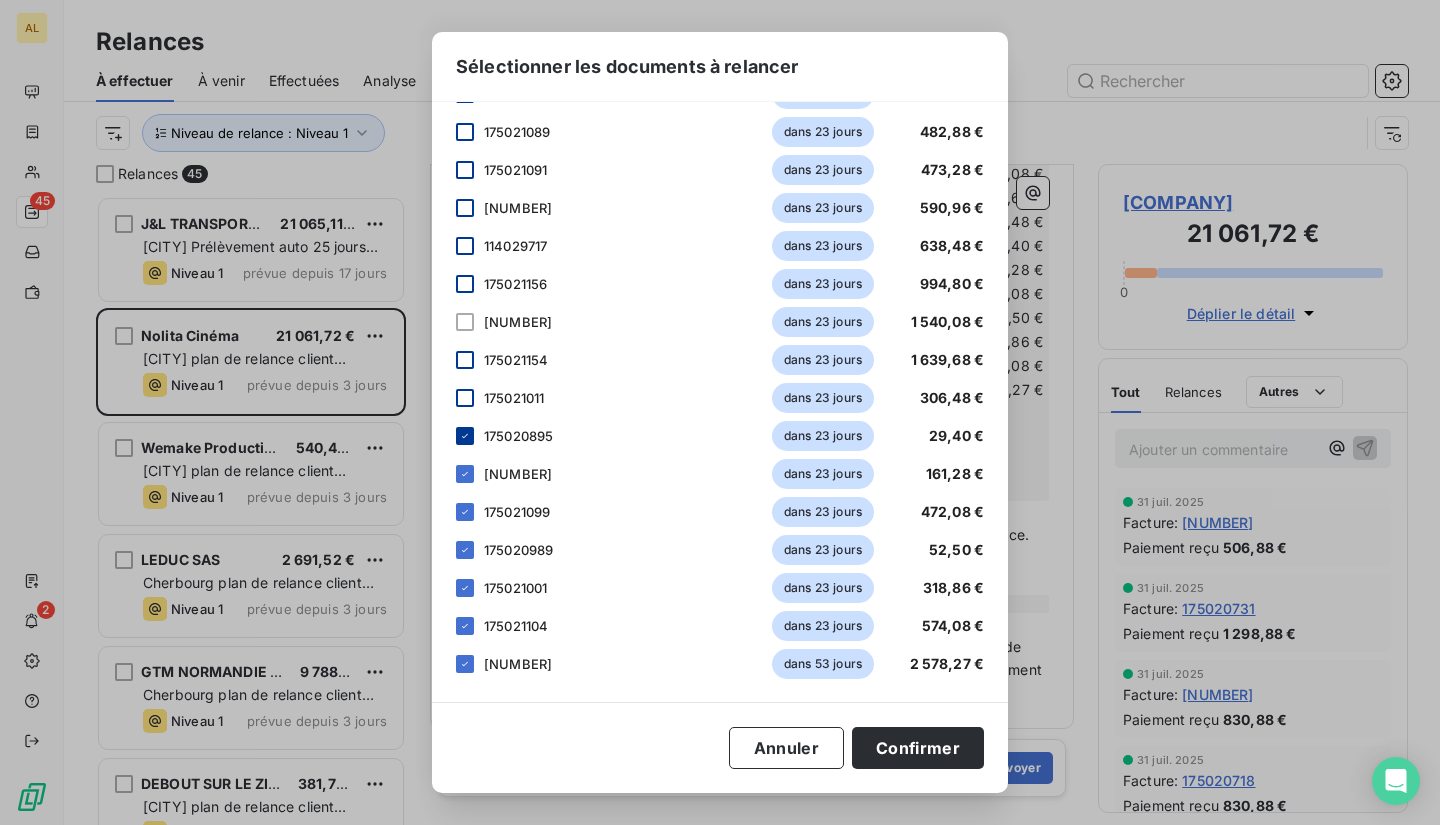 click 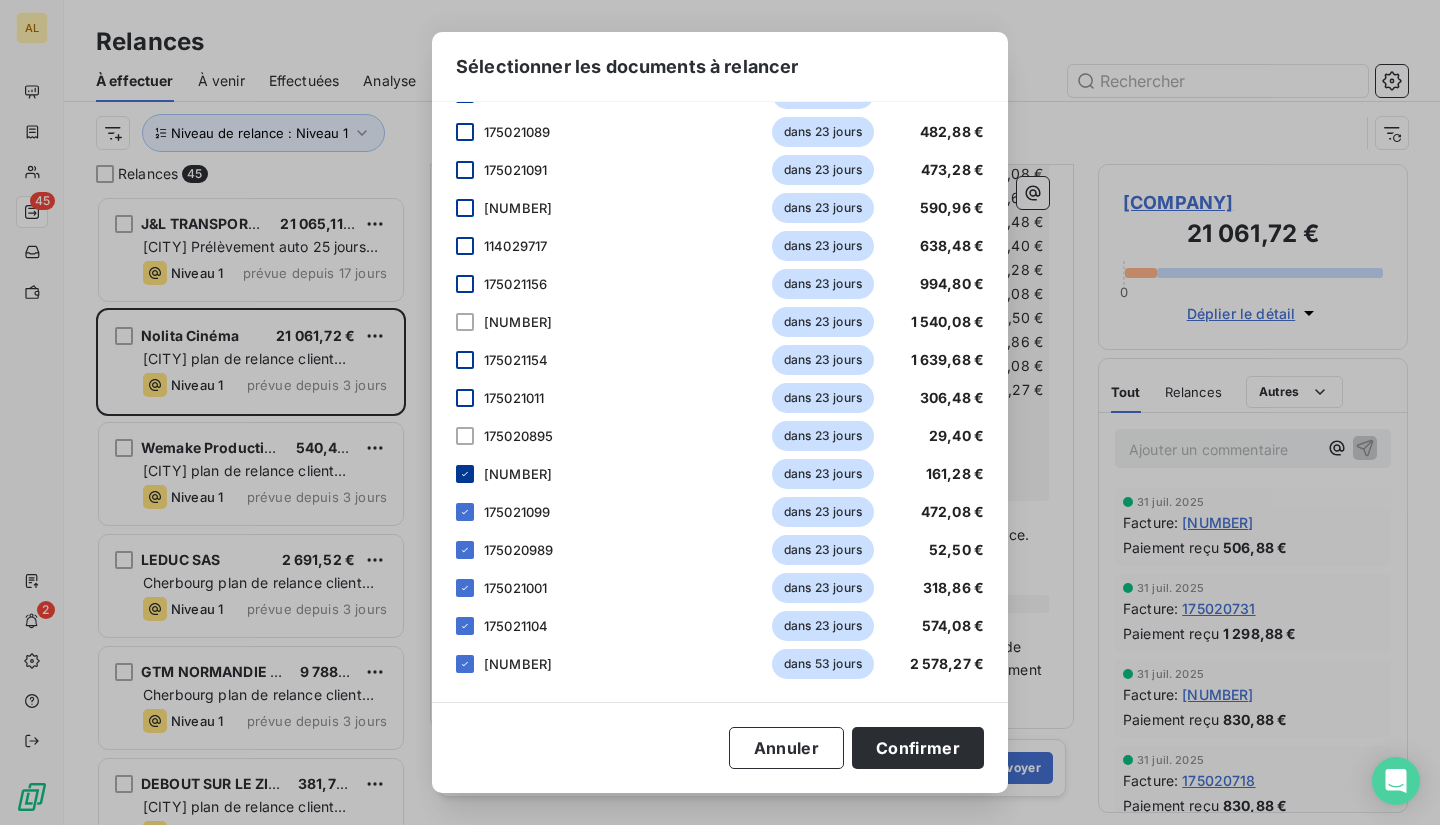 click 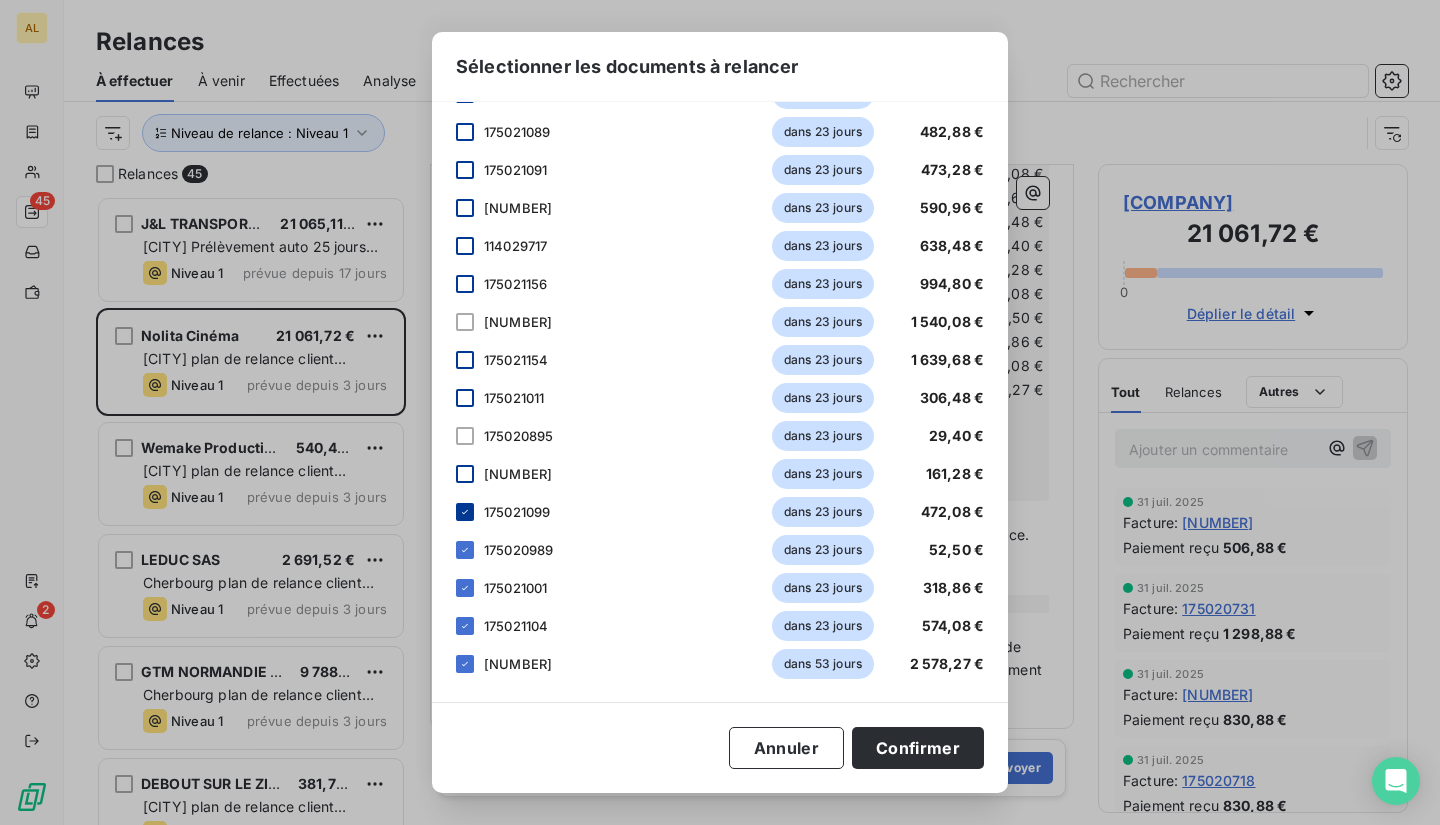 click 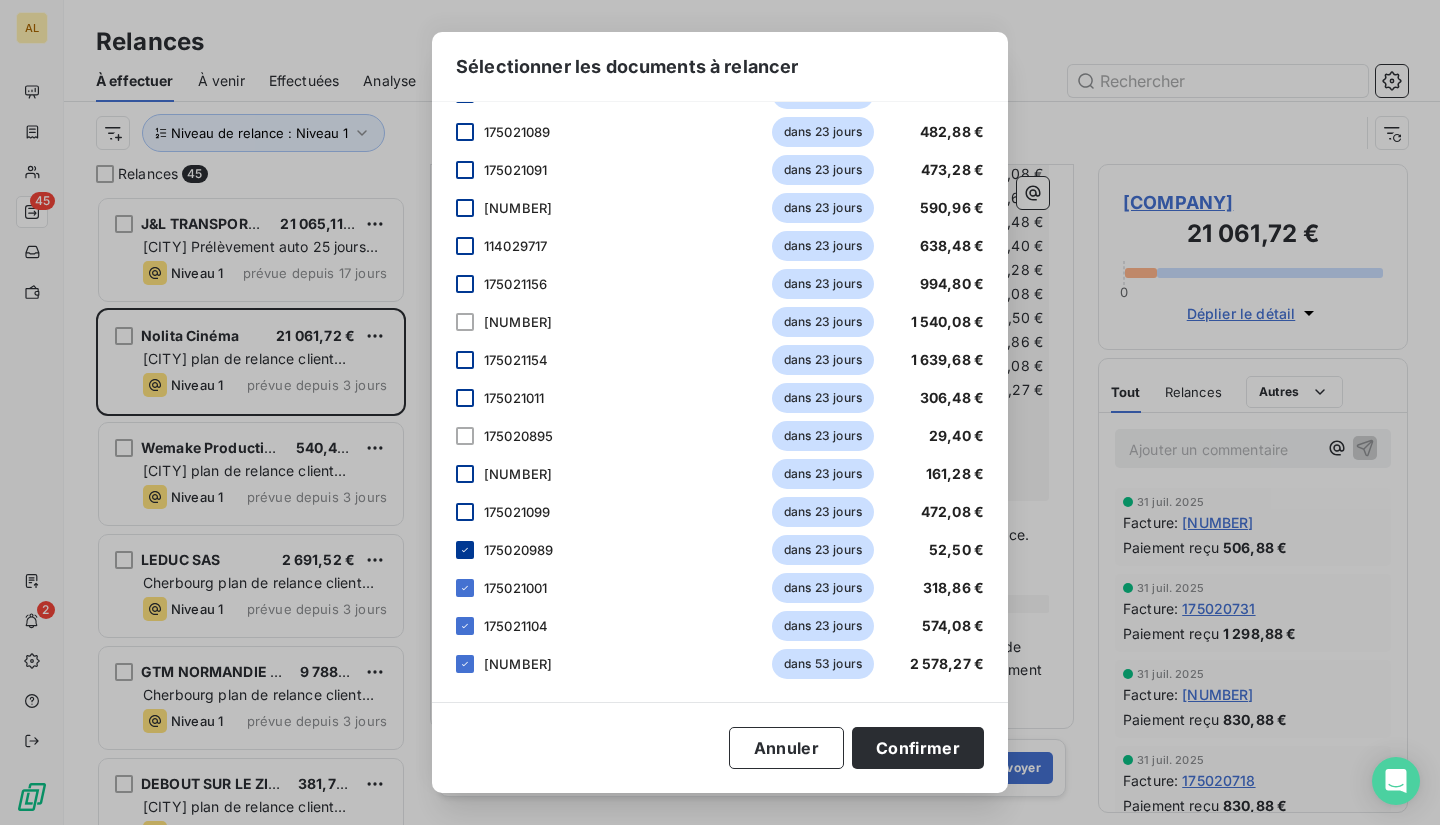 click 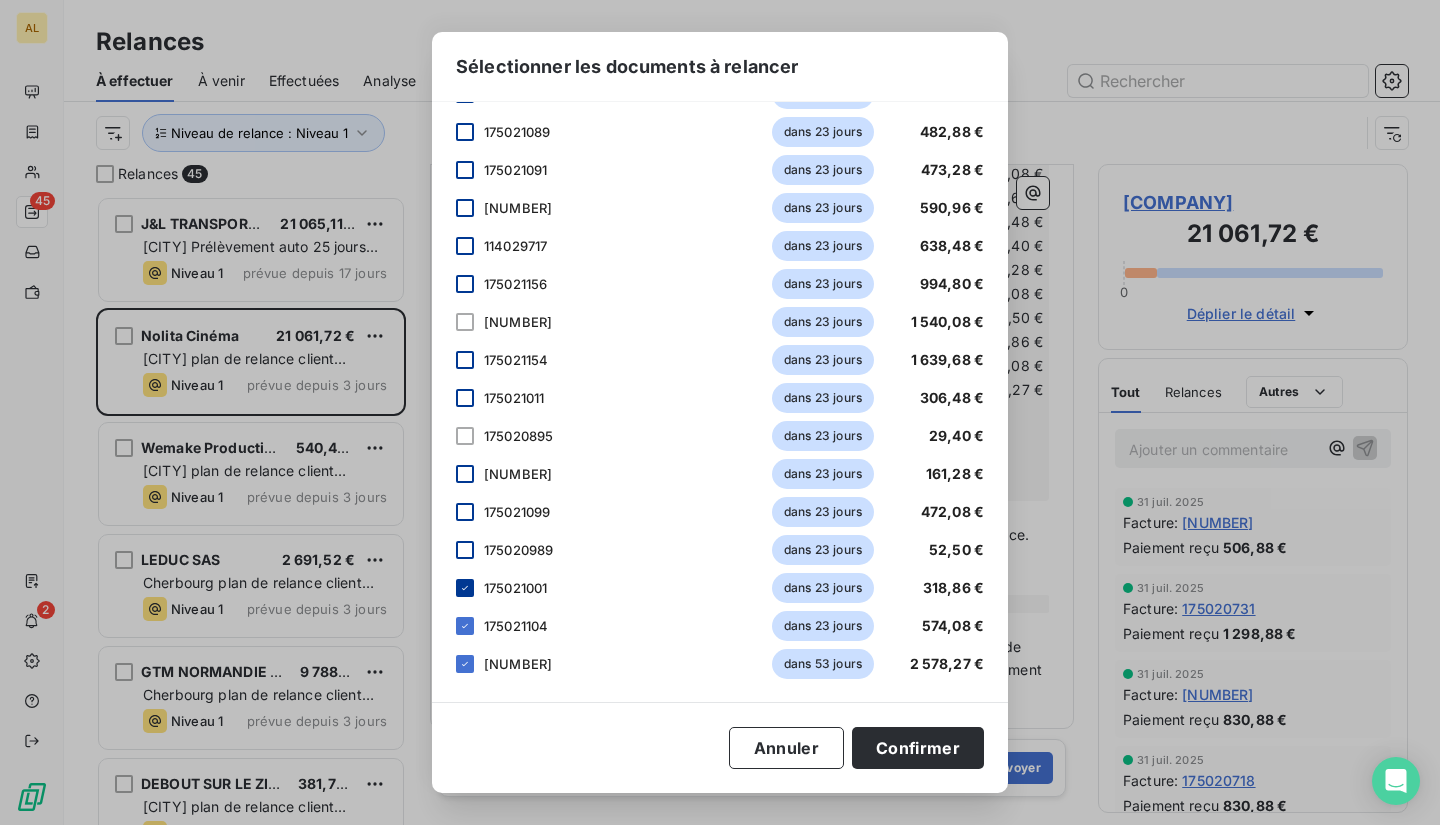 click 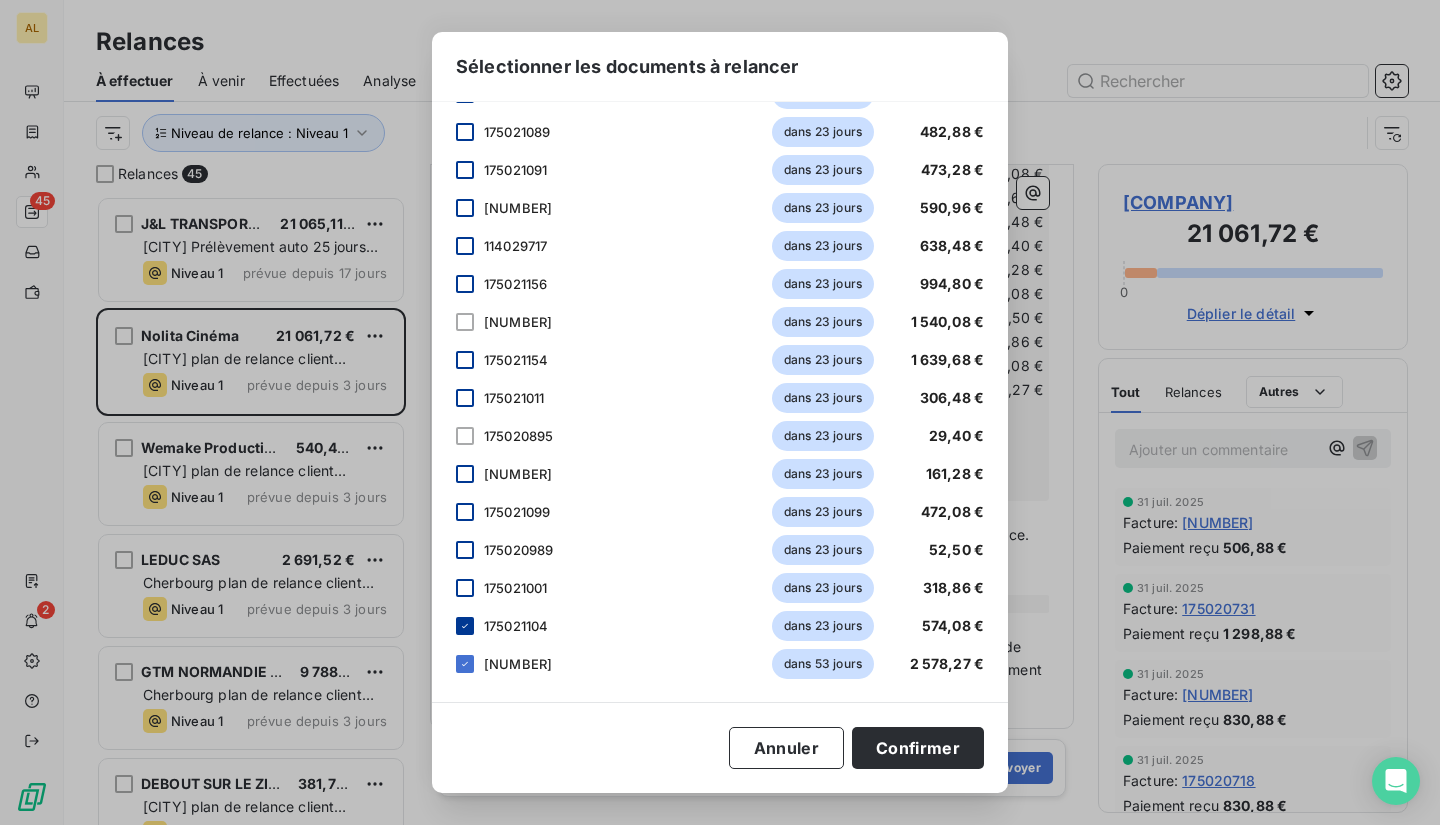 click 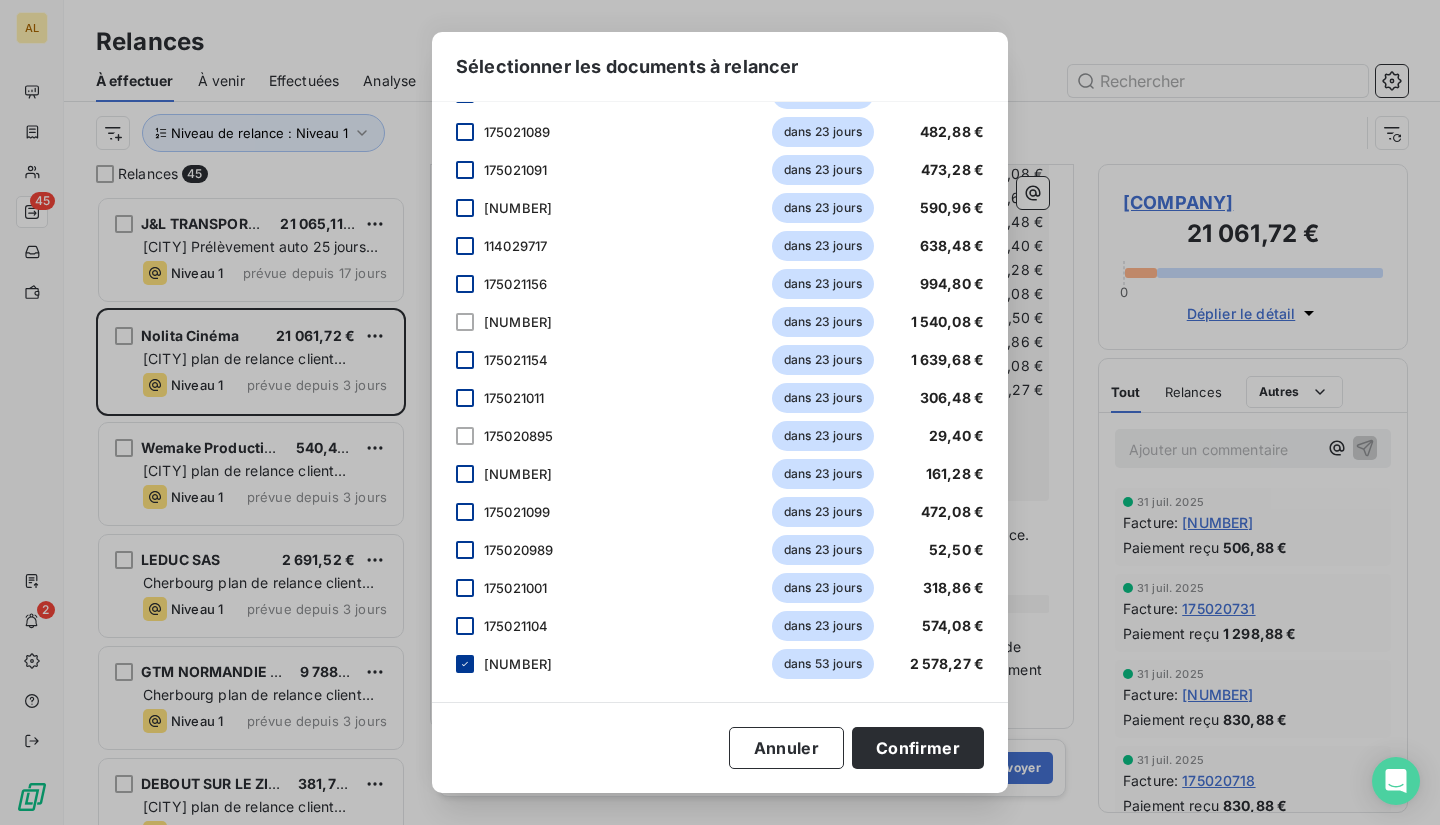 click at bounding box center [465, 664] 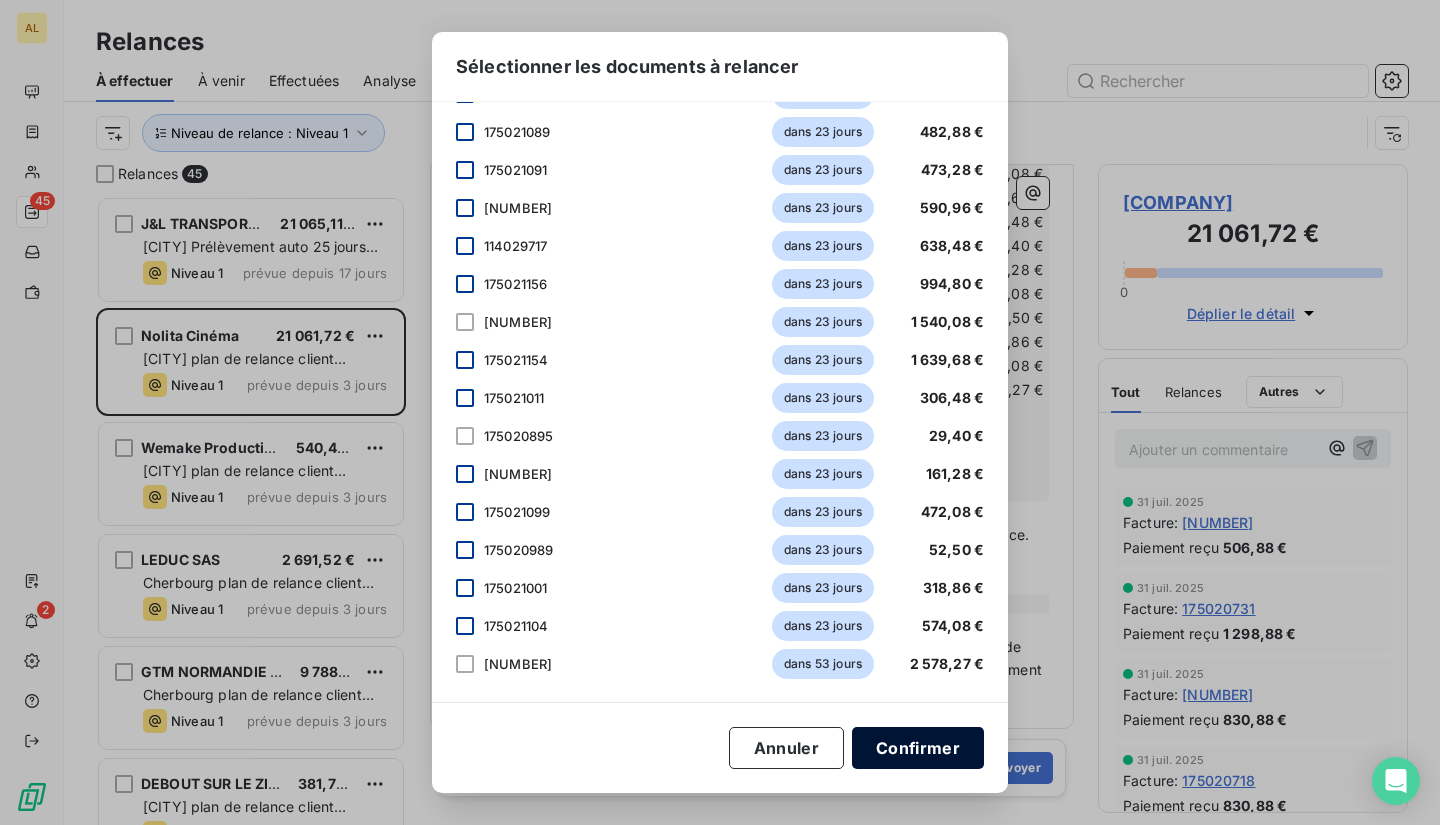 click on "Confirmer" at bounding box center (918, 748) 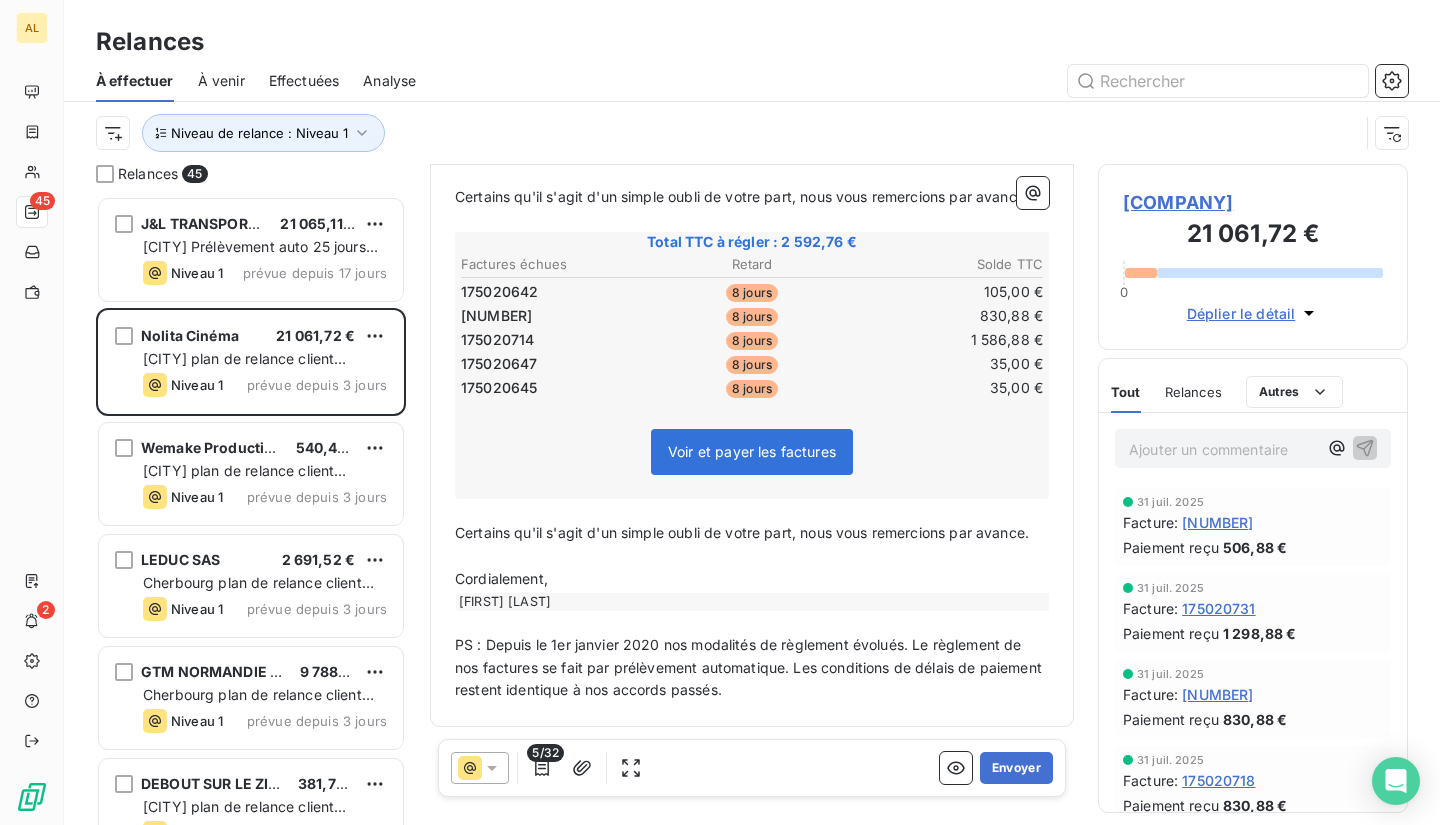 scroll, scrollTop: 462, scrollLeft: 0, axis: vertical 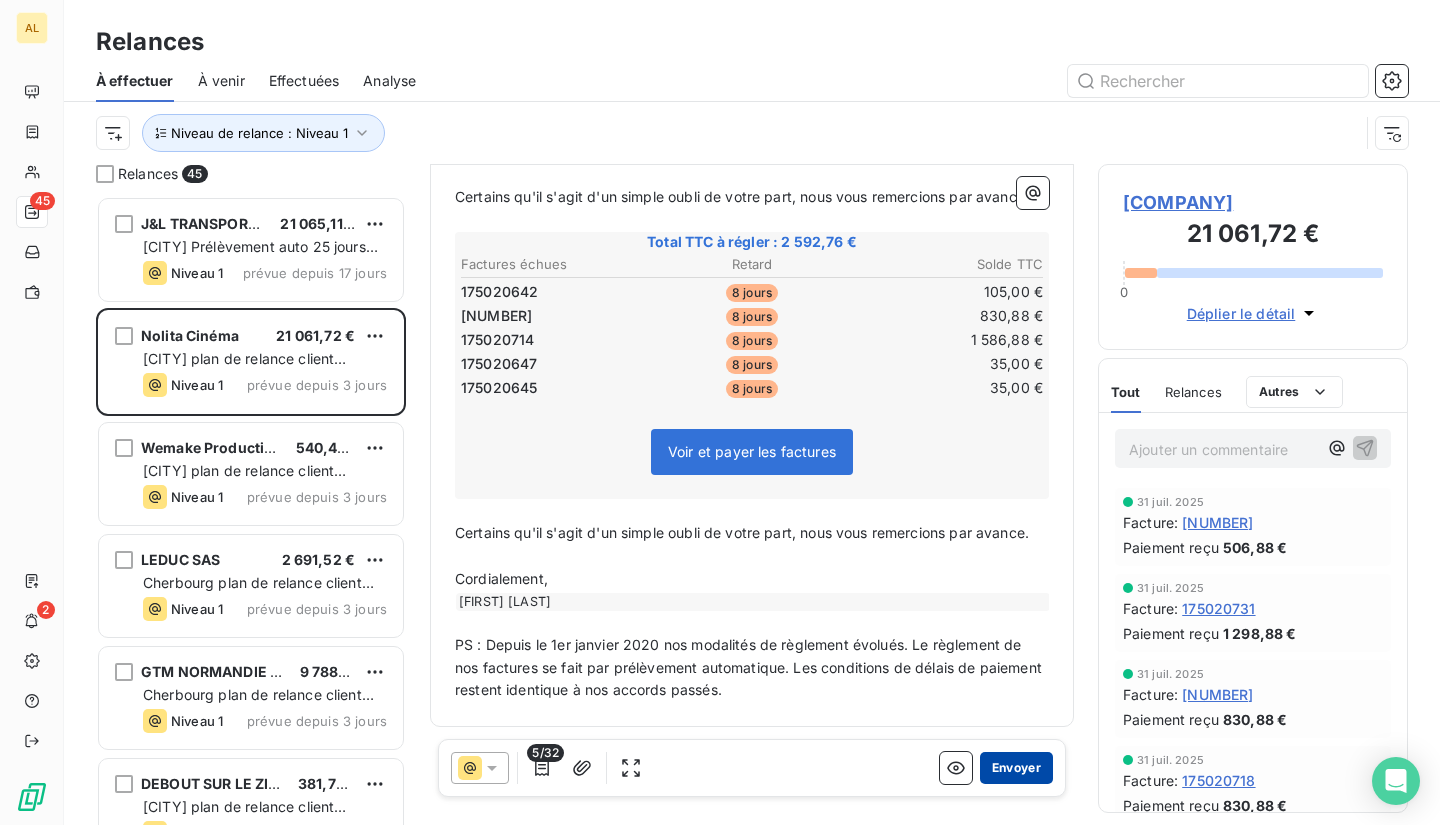 click on "Envoyer" at bounding box center (1016, 768) 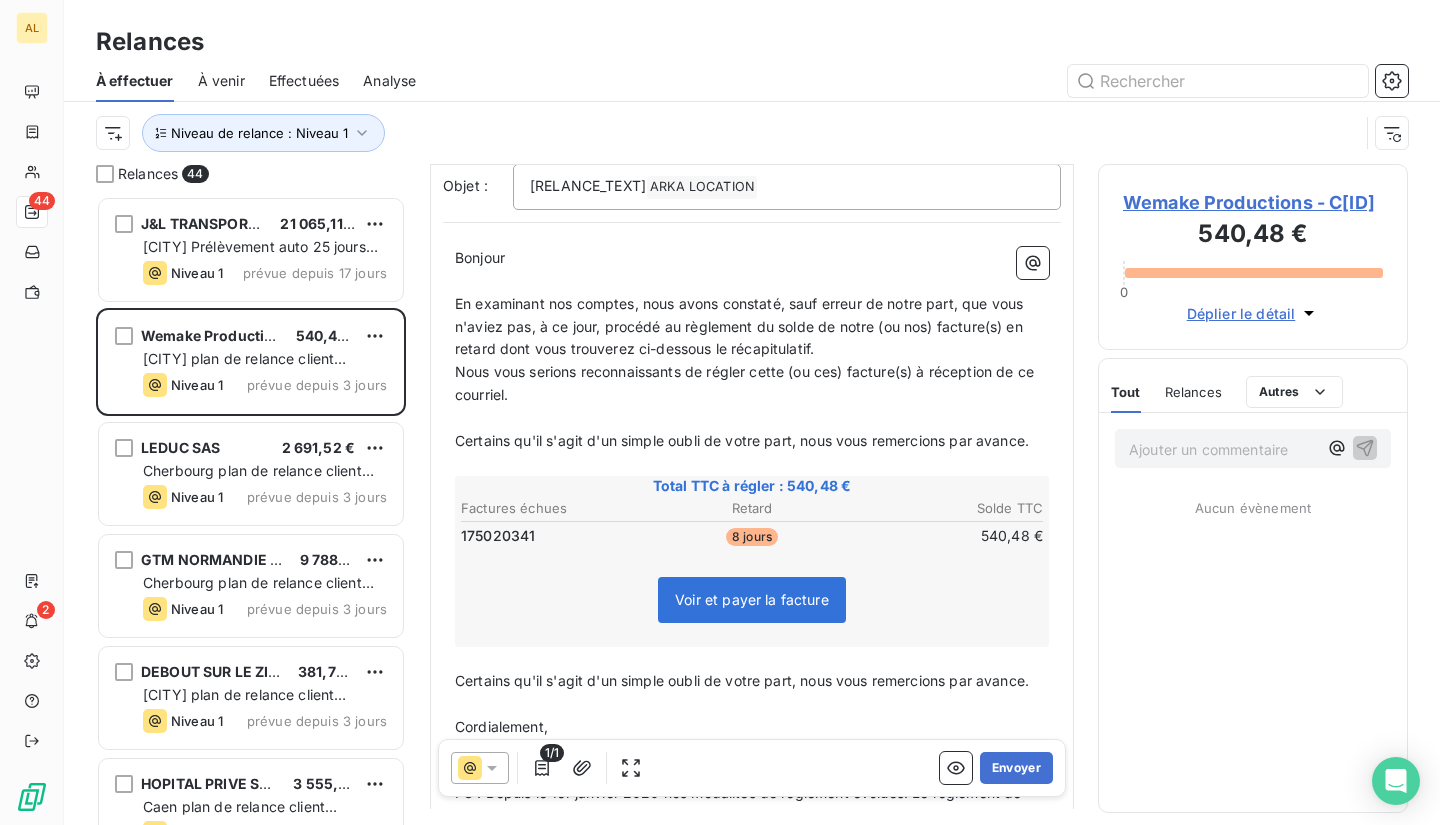 scroll, scrollTop: 366, scrollLeft: 0, axis: vertical 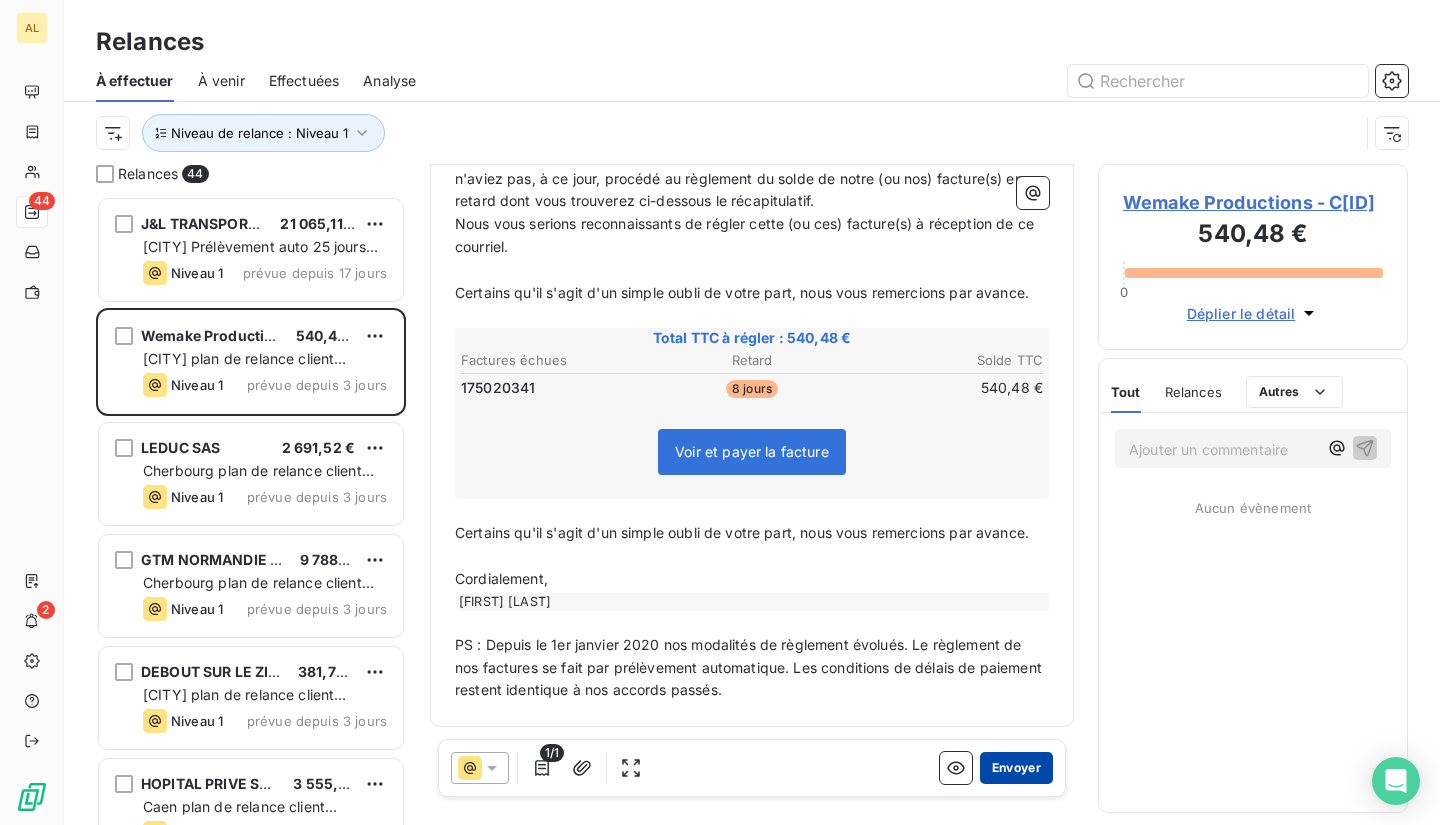 click on "Envoyer" at bounding box center [1016, 768] 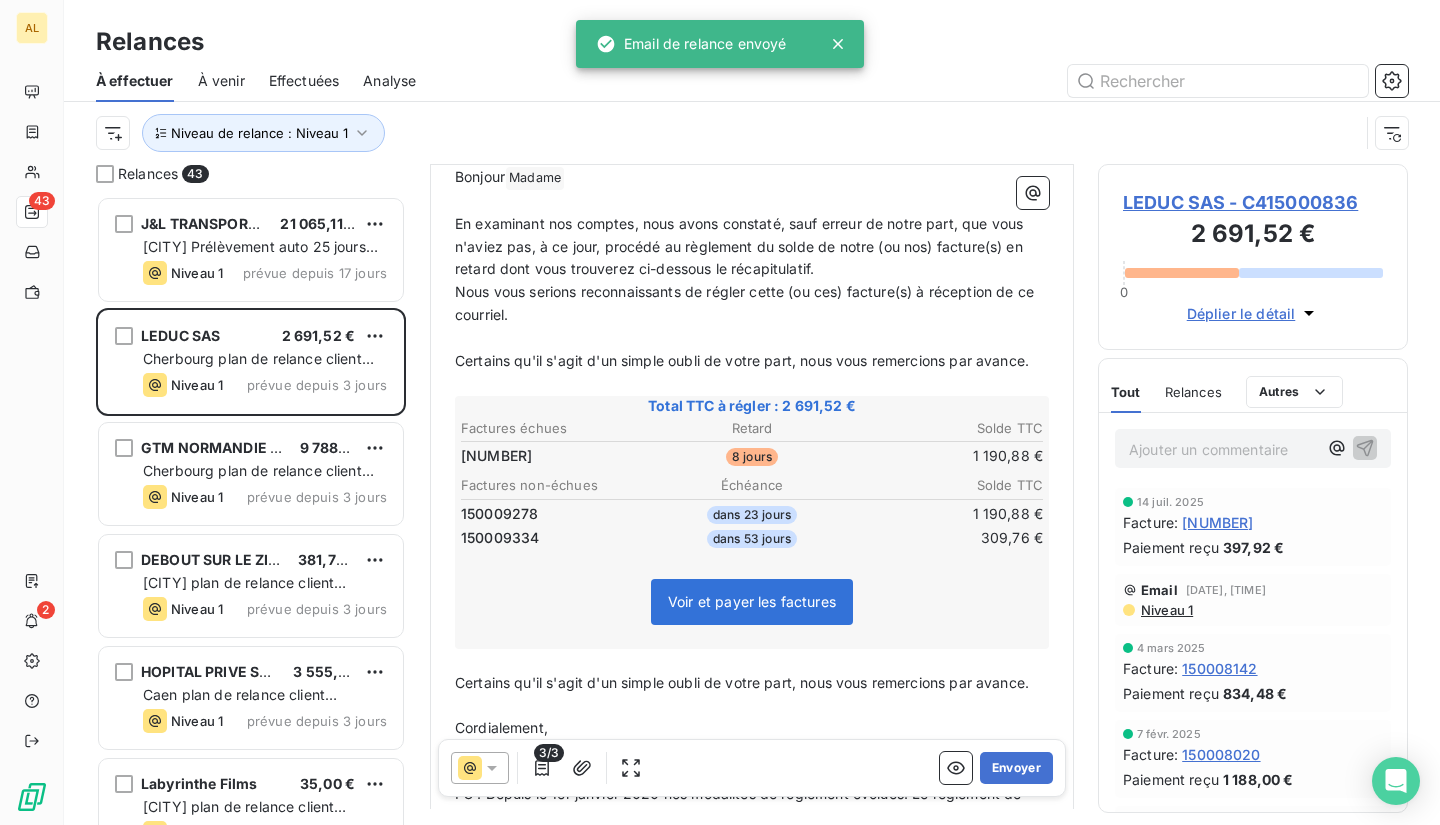 scroll, scrollTop: 302, scrollLeft: 0, axis: vertical 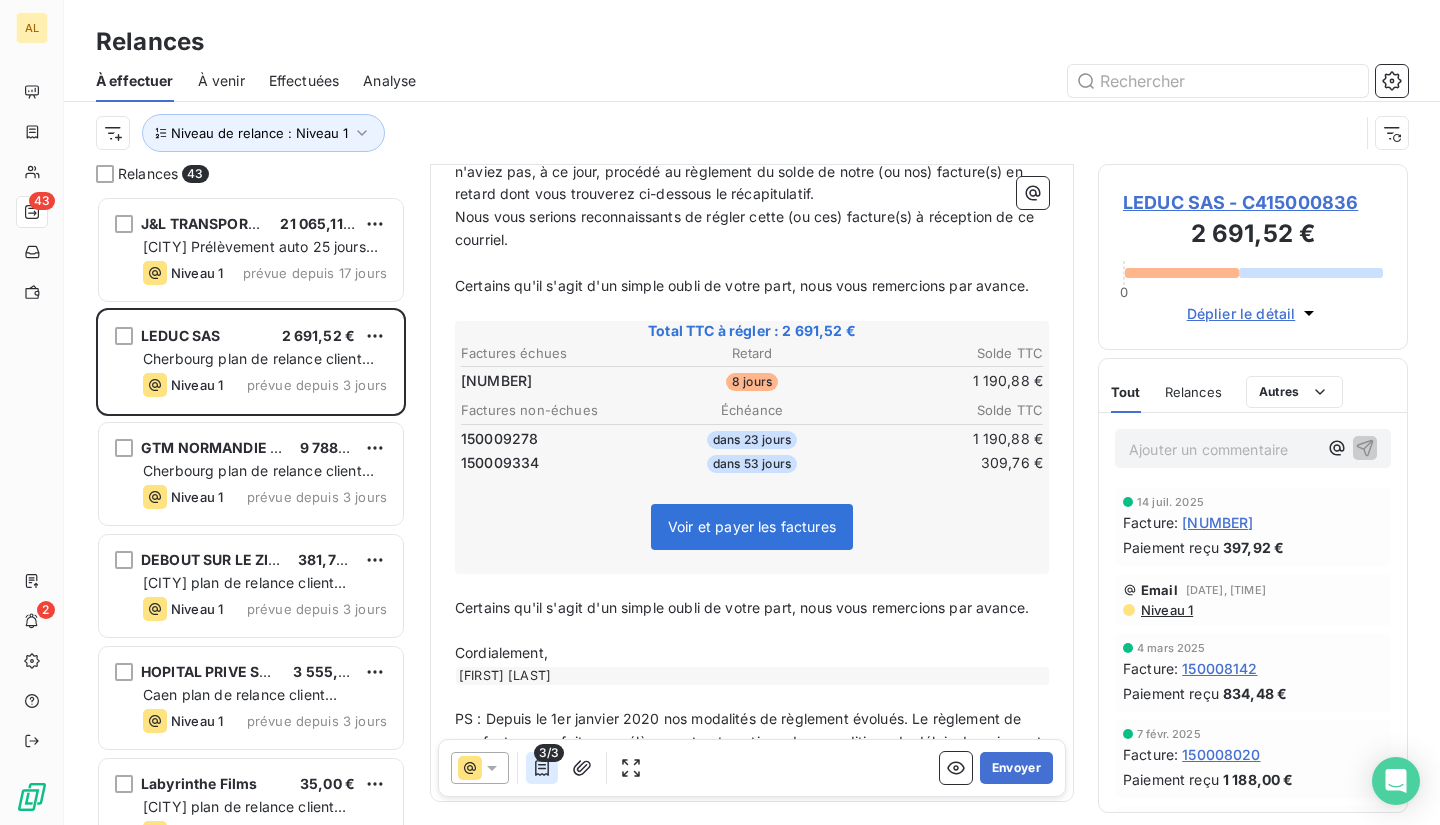 click 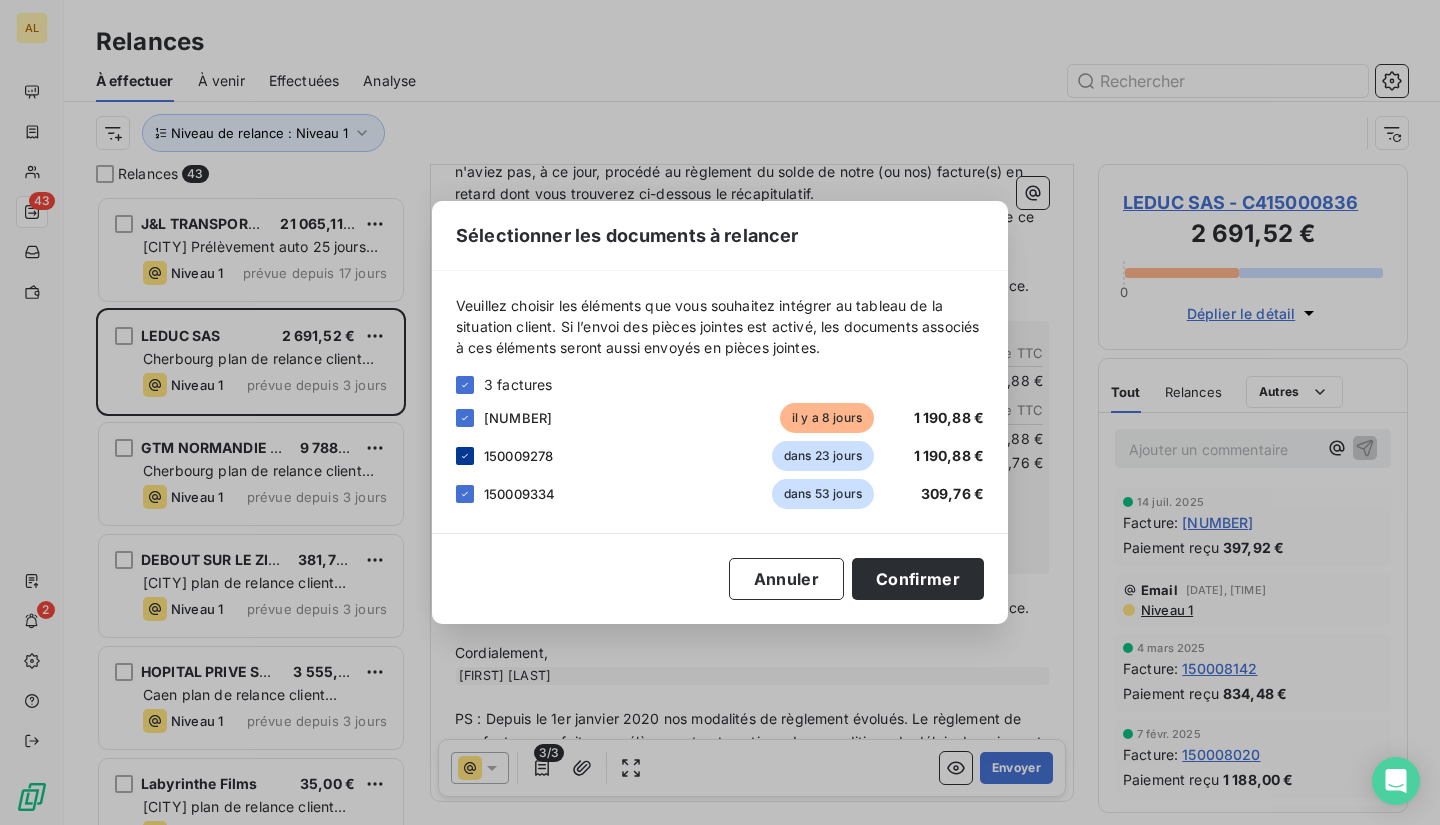 click 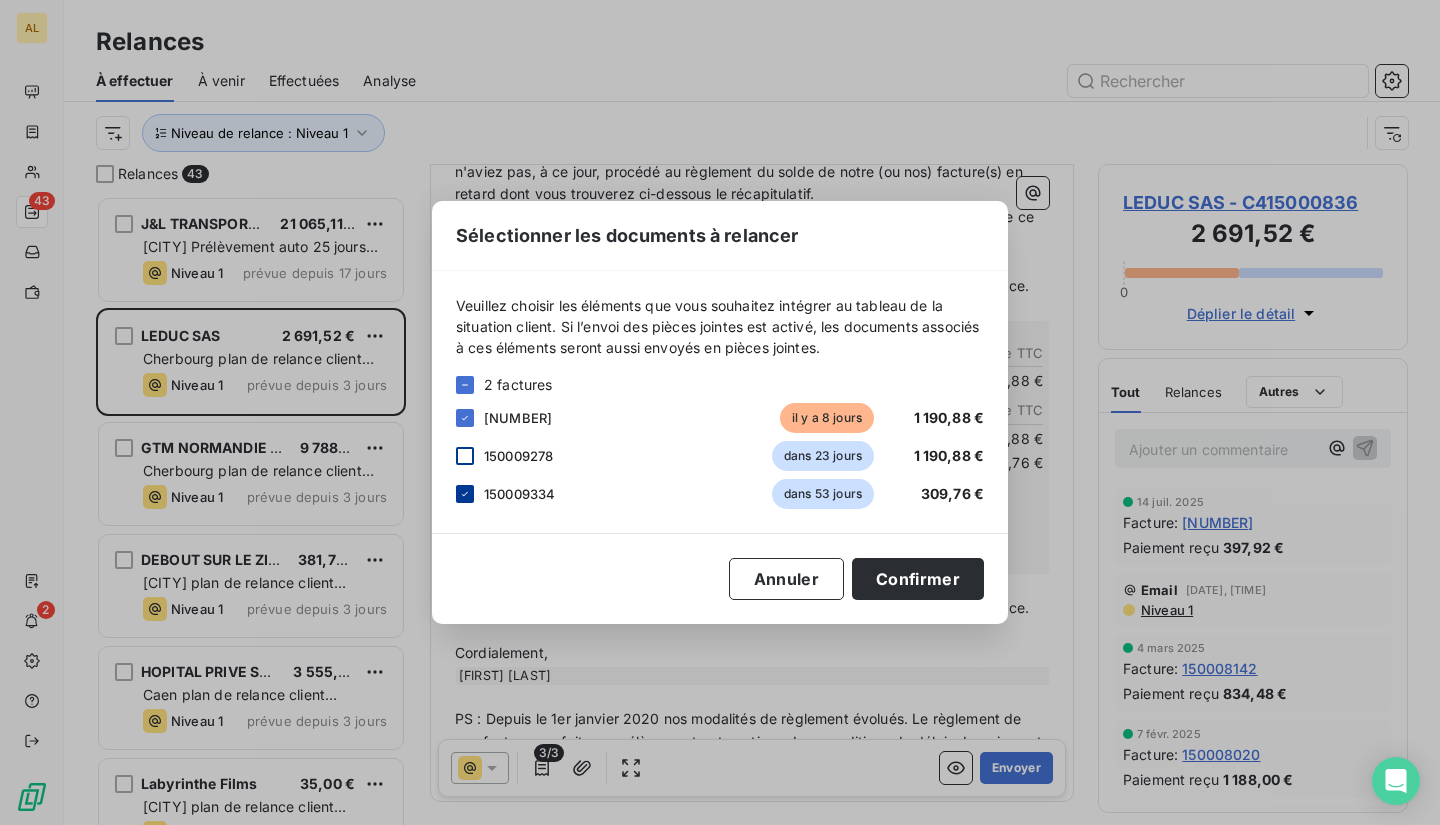 click 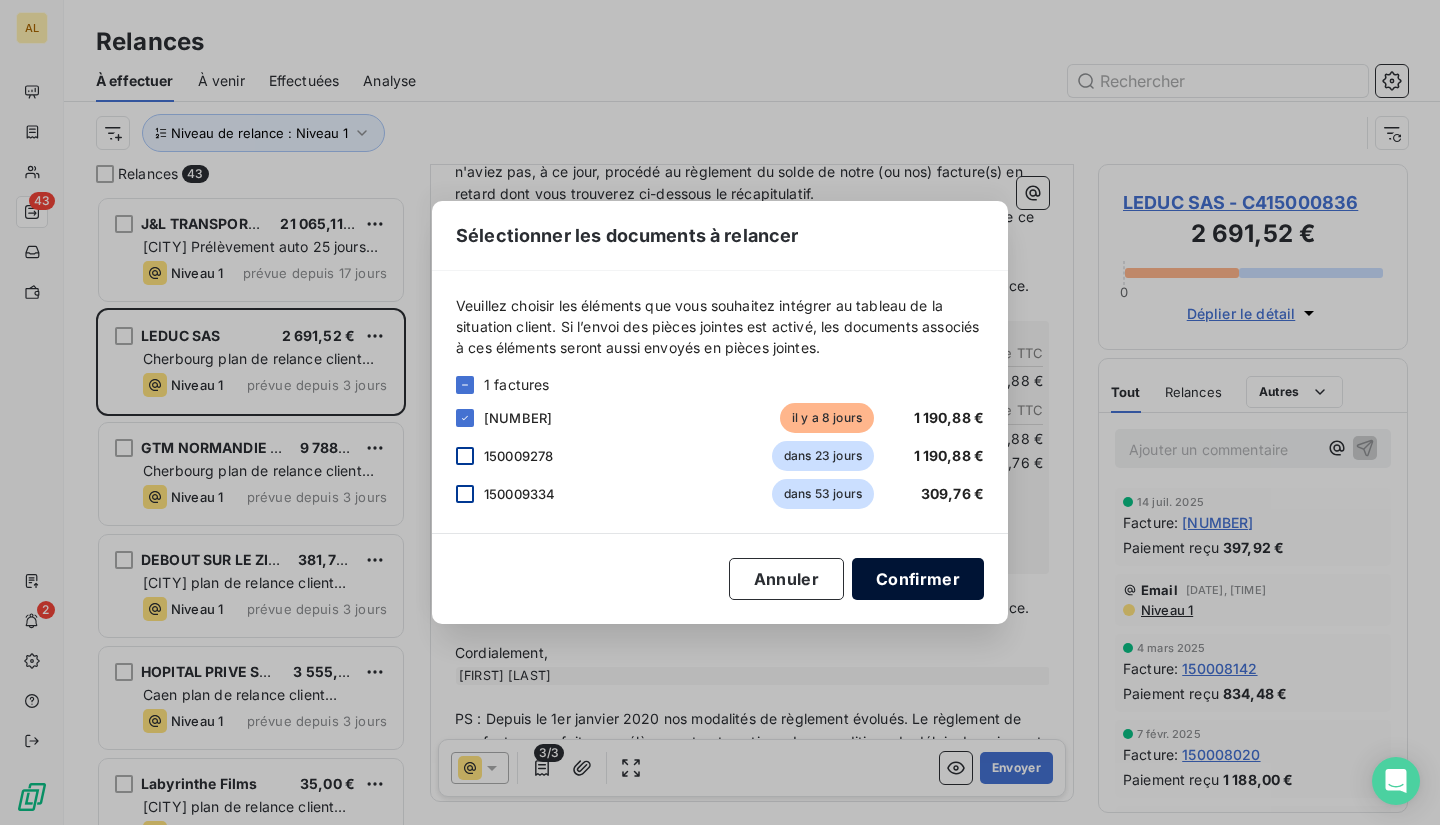 click on "Confirmer" at bounding box center (918, 579) 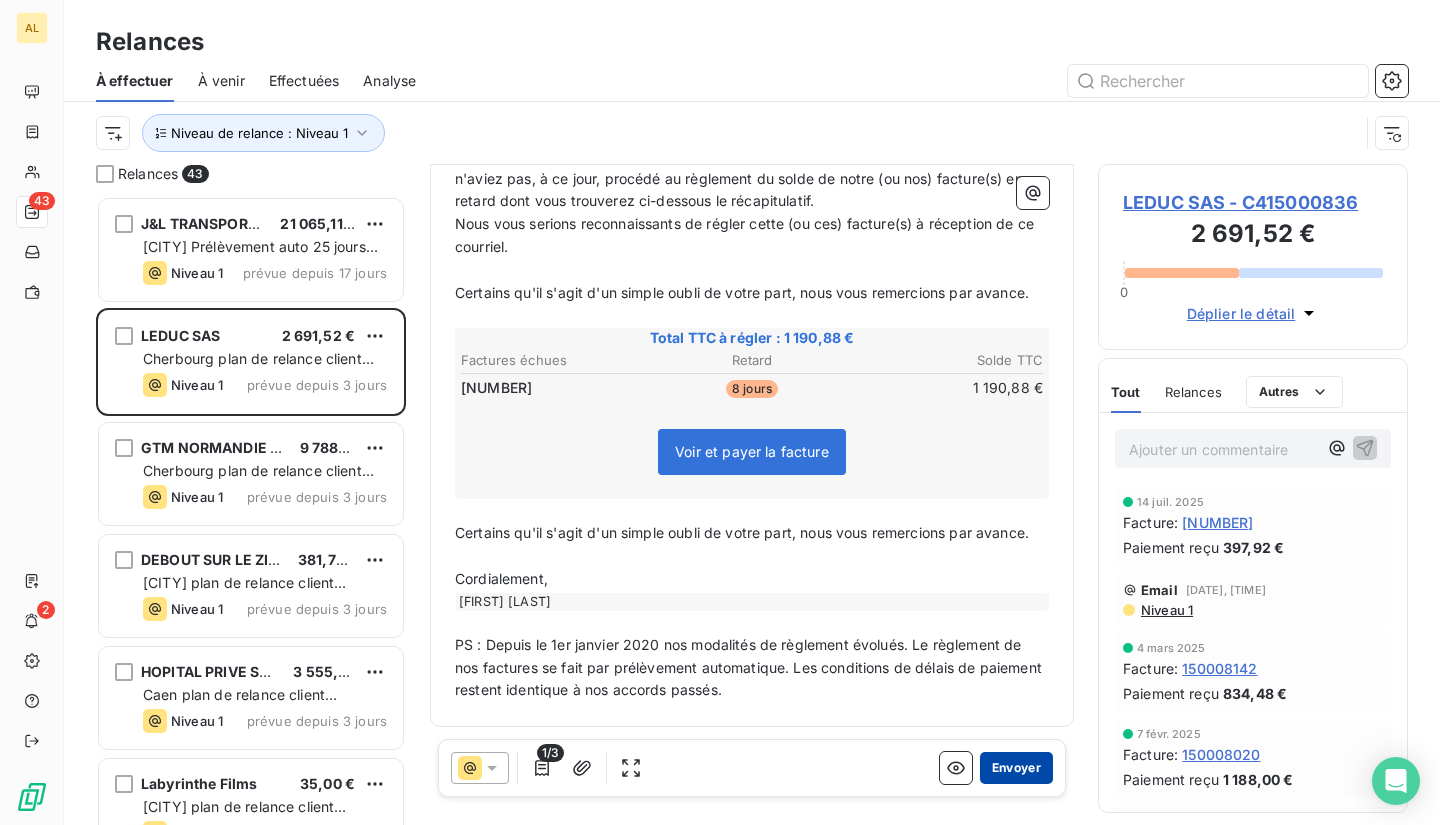 click on "Envoyer" at bounding box center [1016, 768] 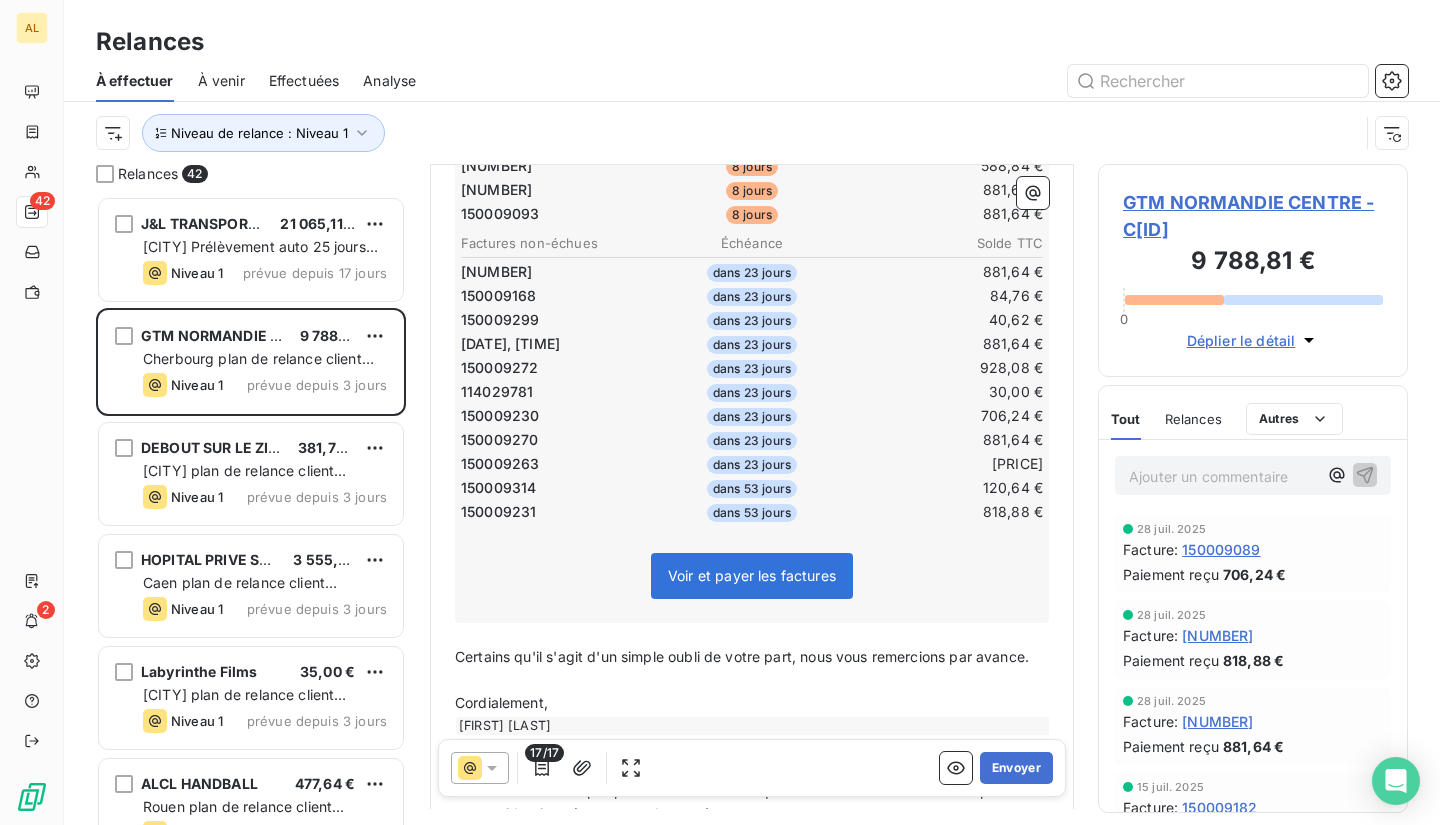 scroll, scrollTop: 584, scrollLeft: 0, axis: vertical 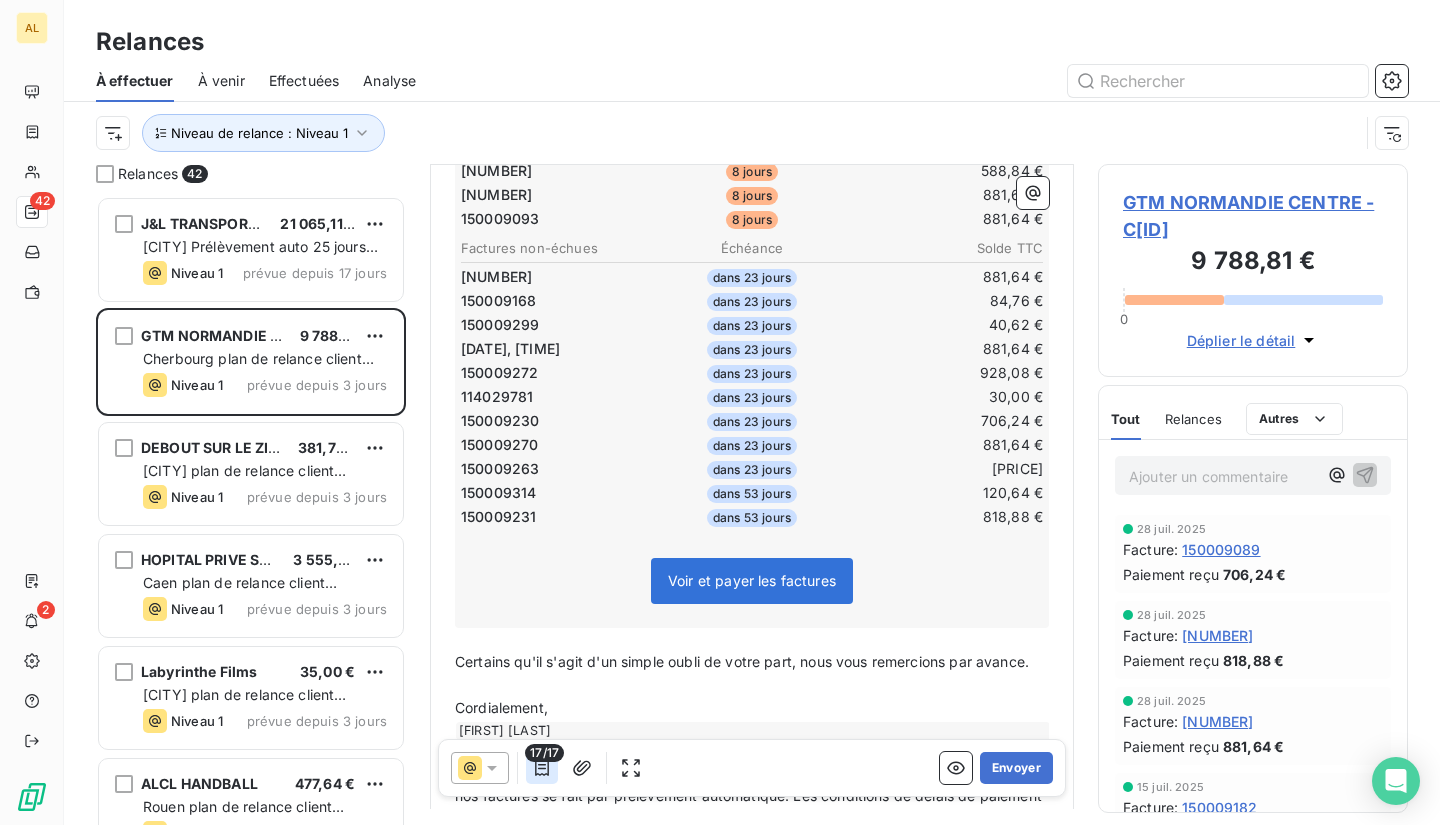 click 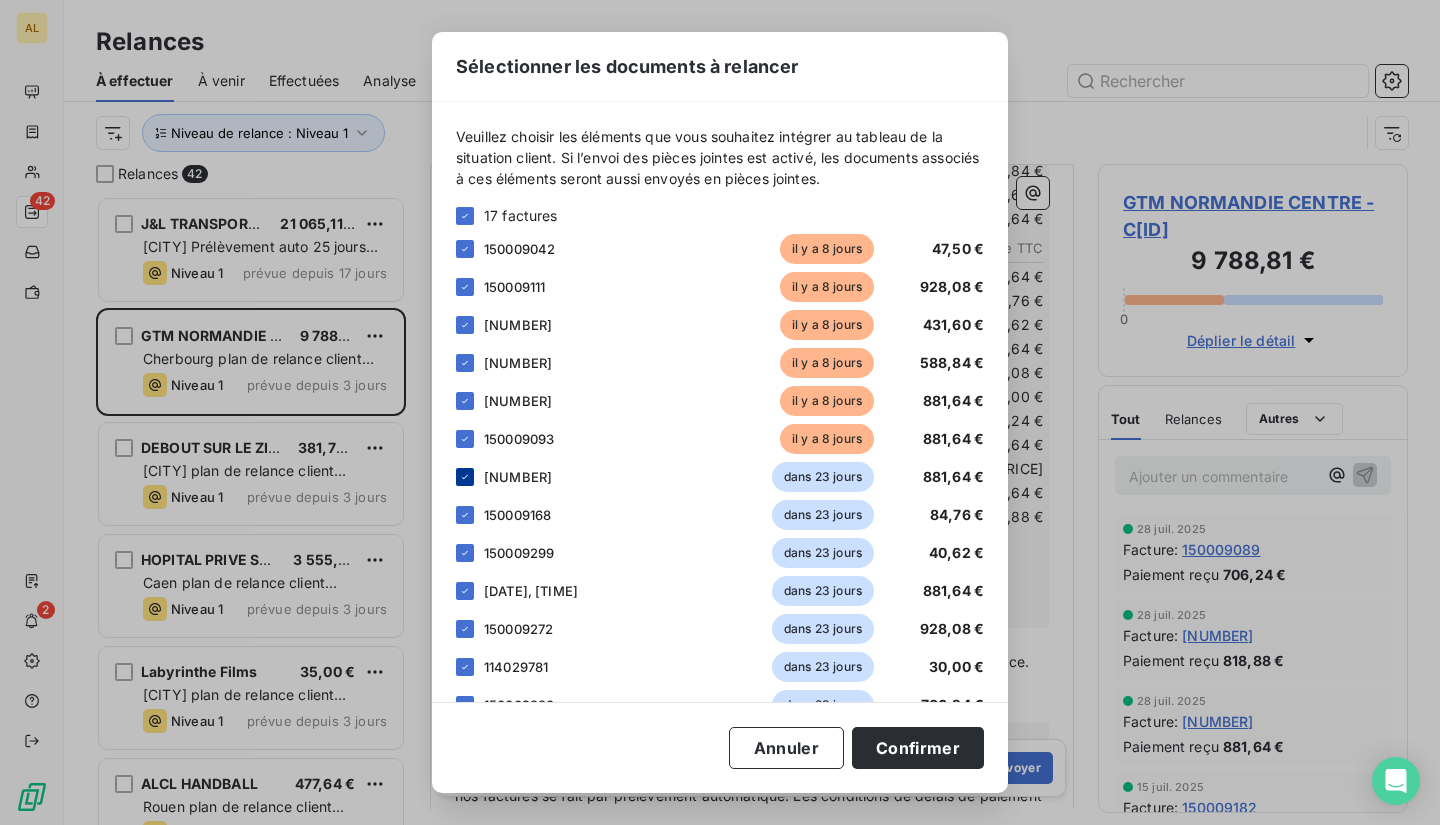 click 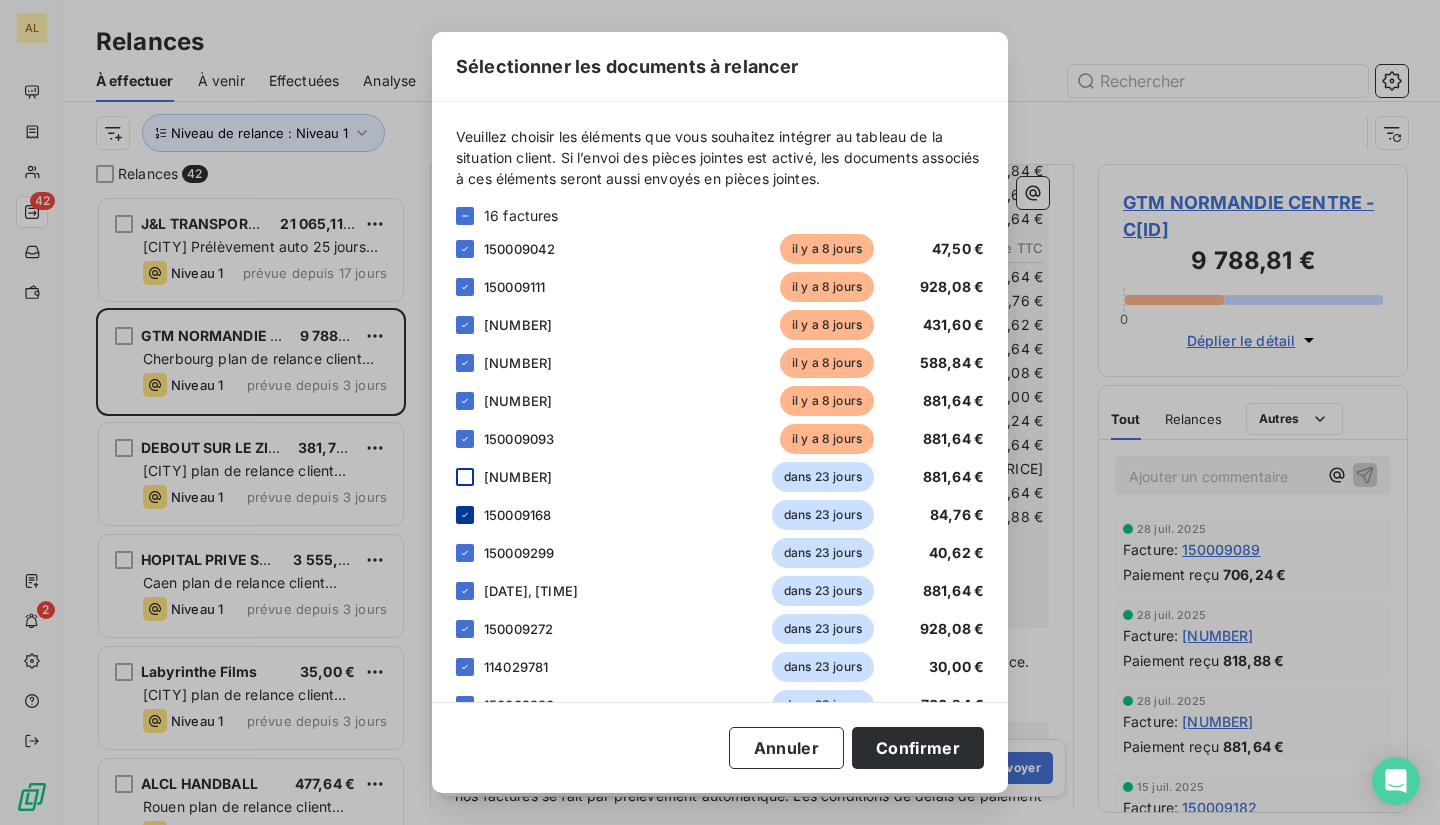 click 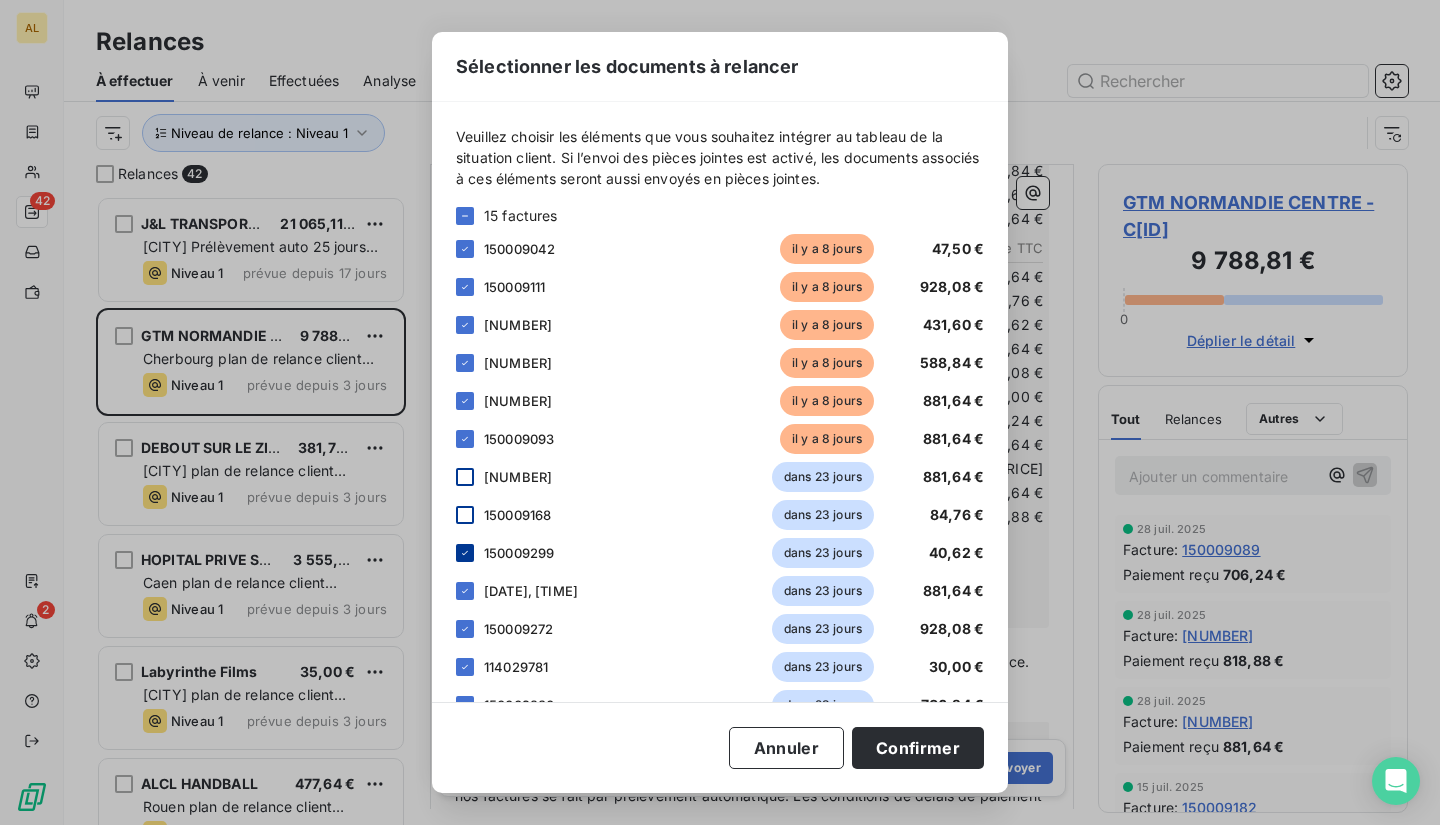 click 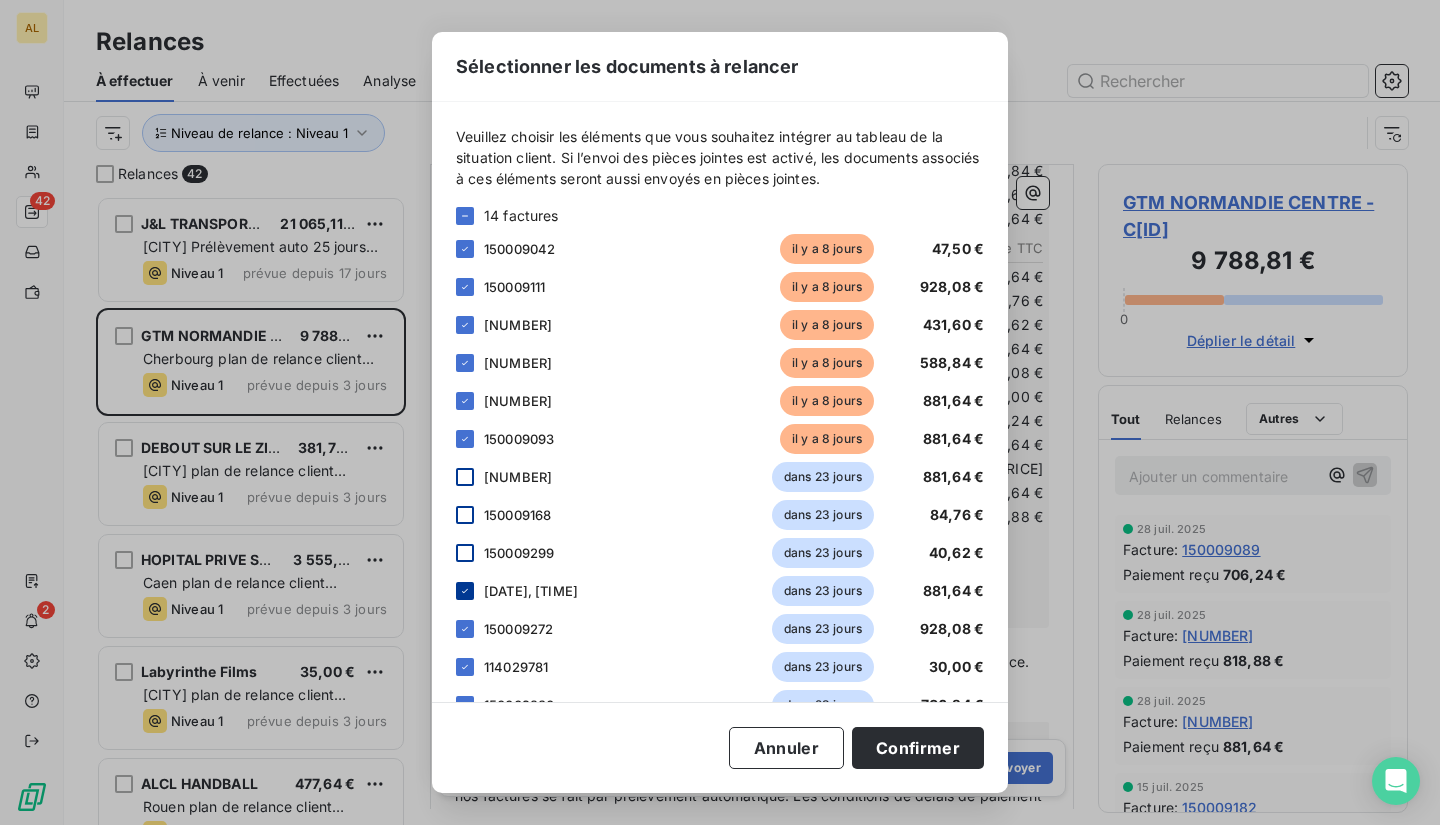click 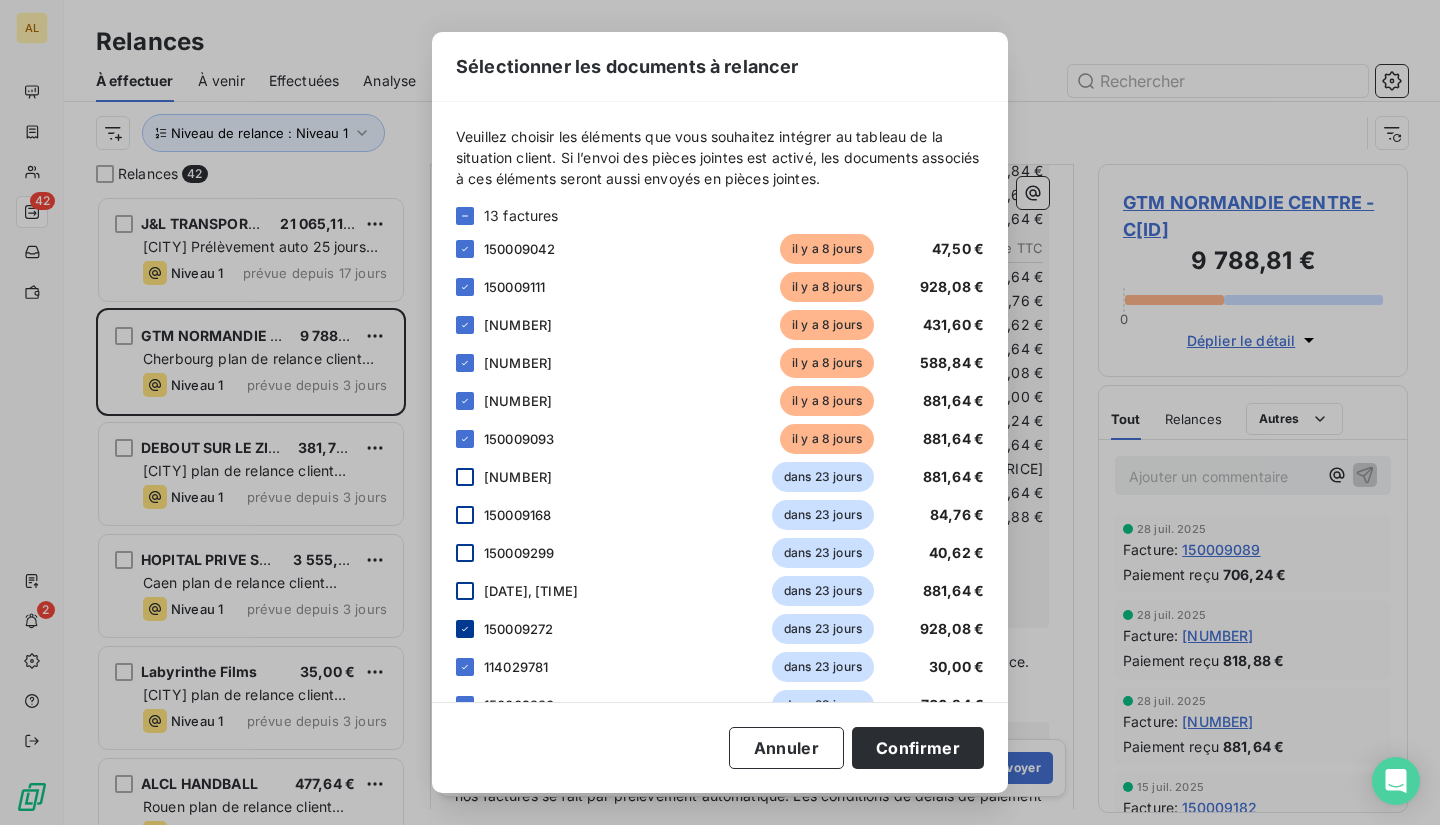 click at bounding box center [465, 629] 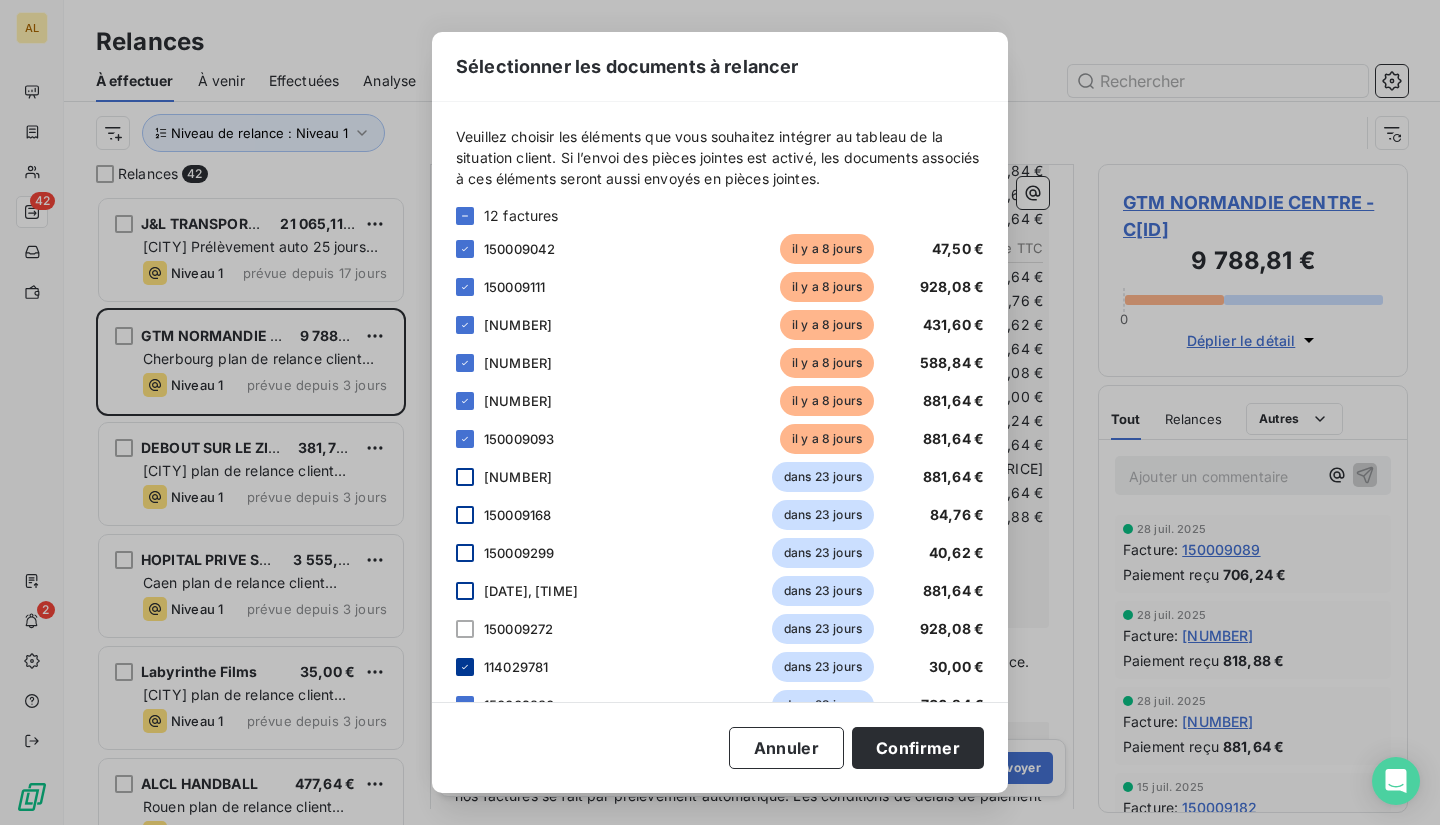 click 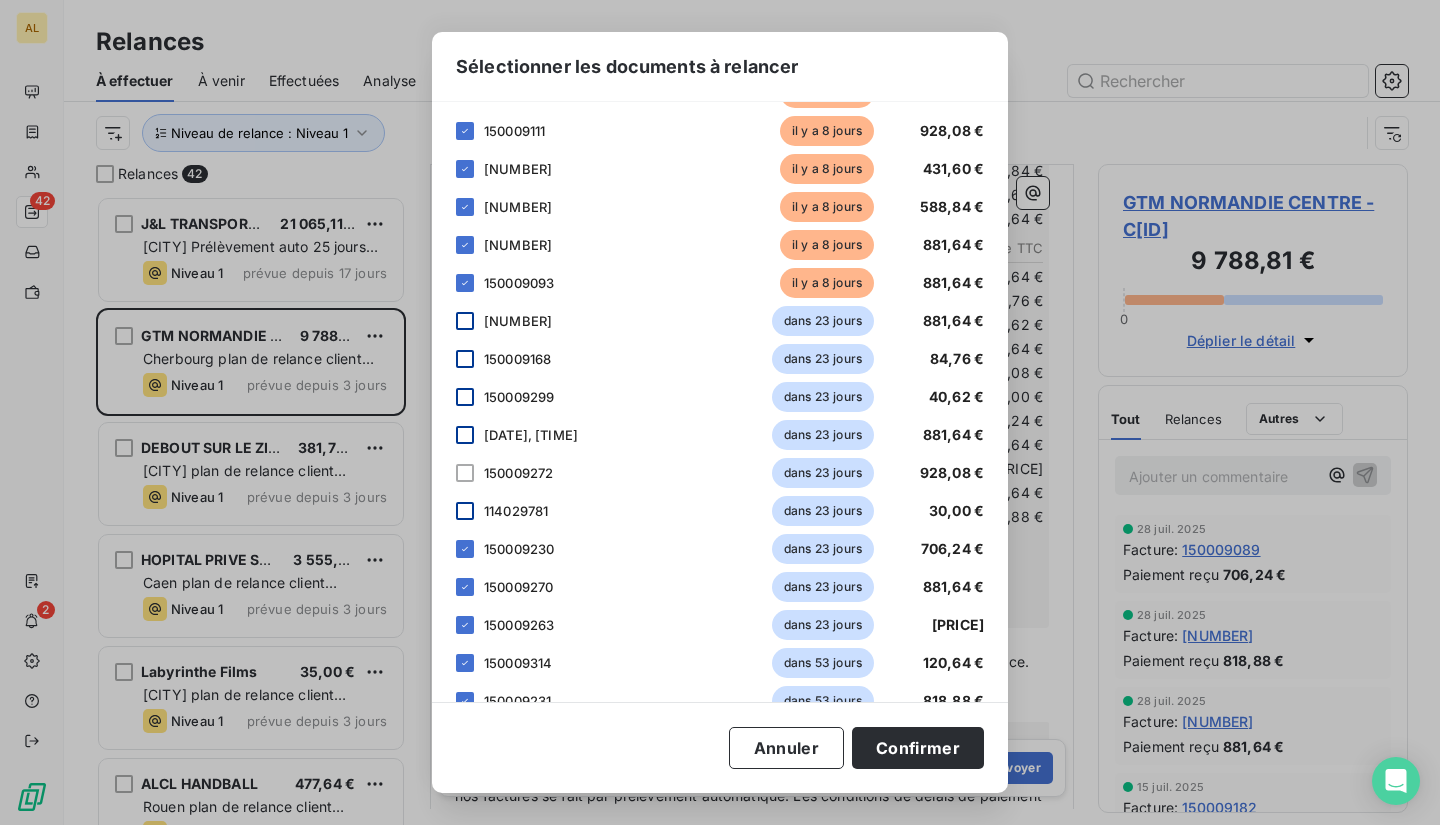scroll, scrollTop: 193, scrollLeft: 0, axis: vertical 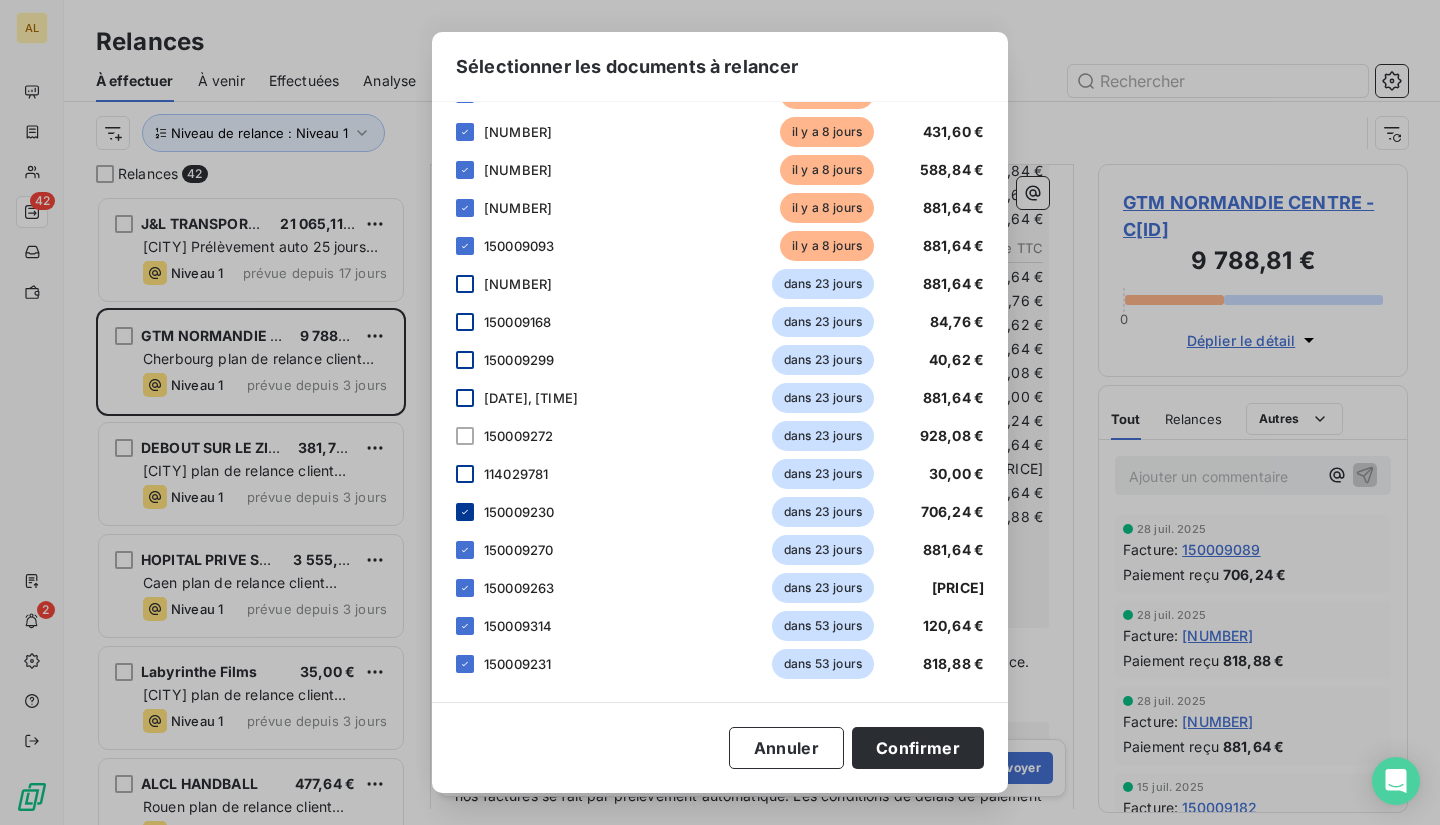 click 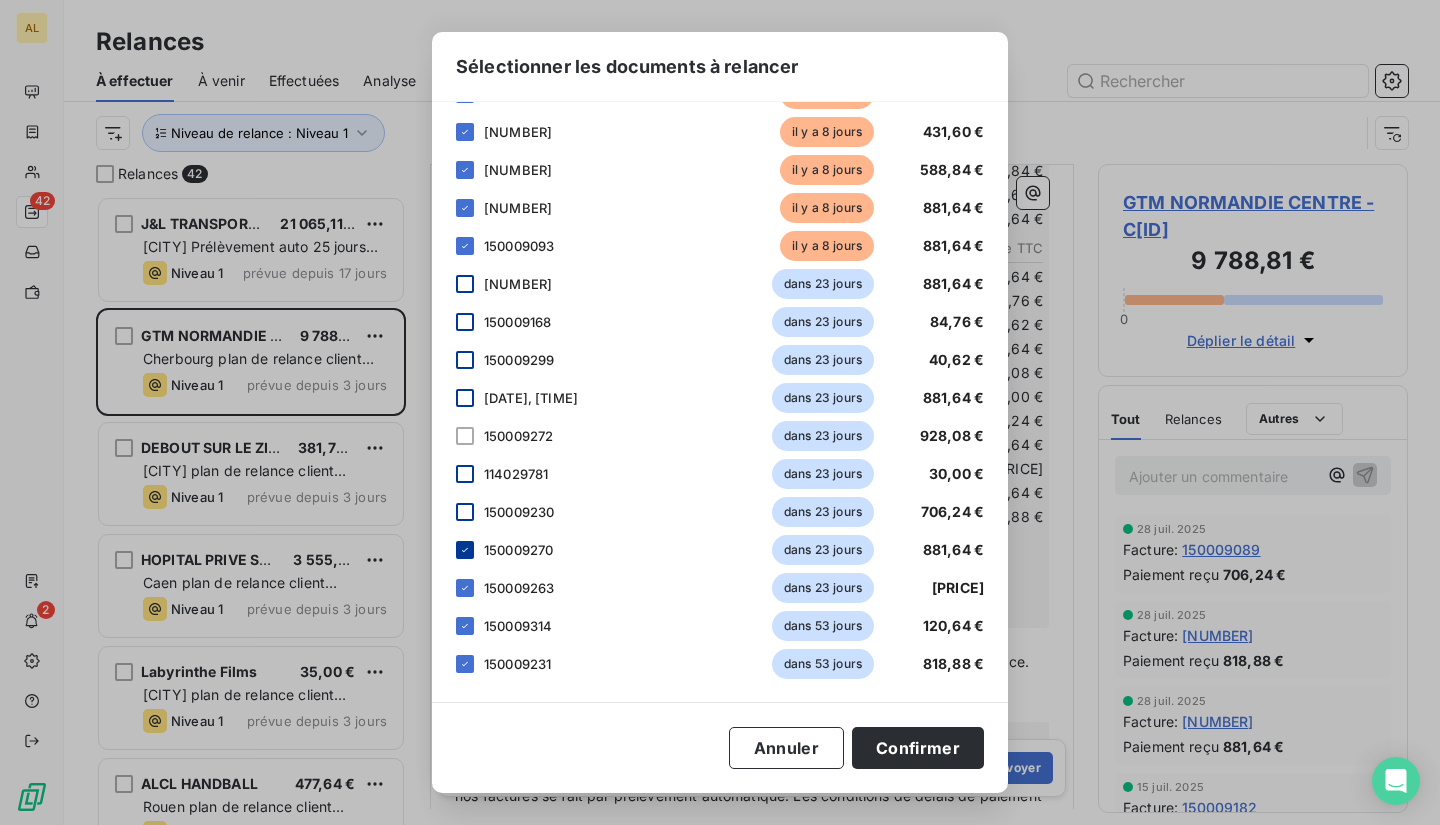 click 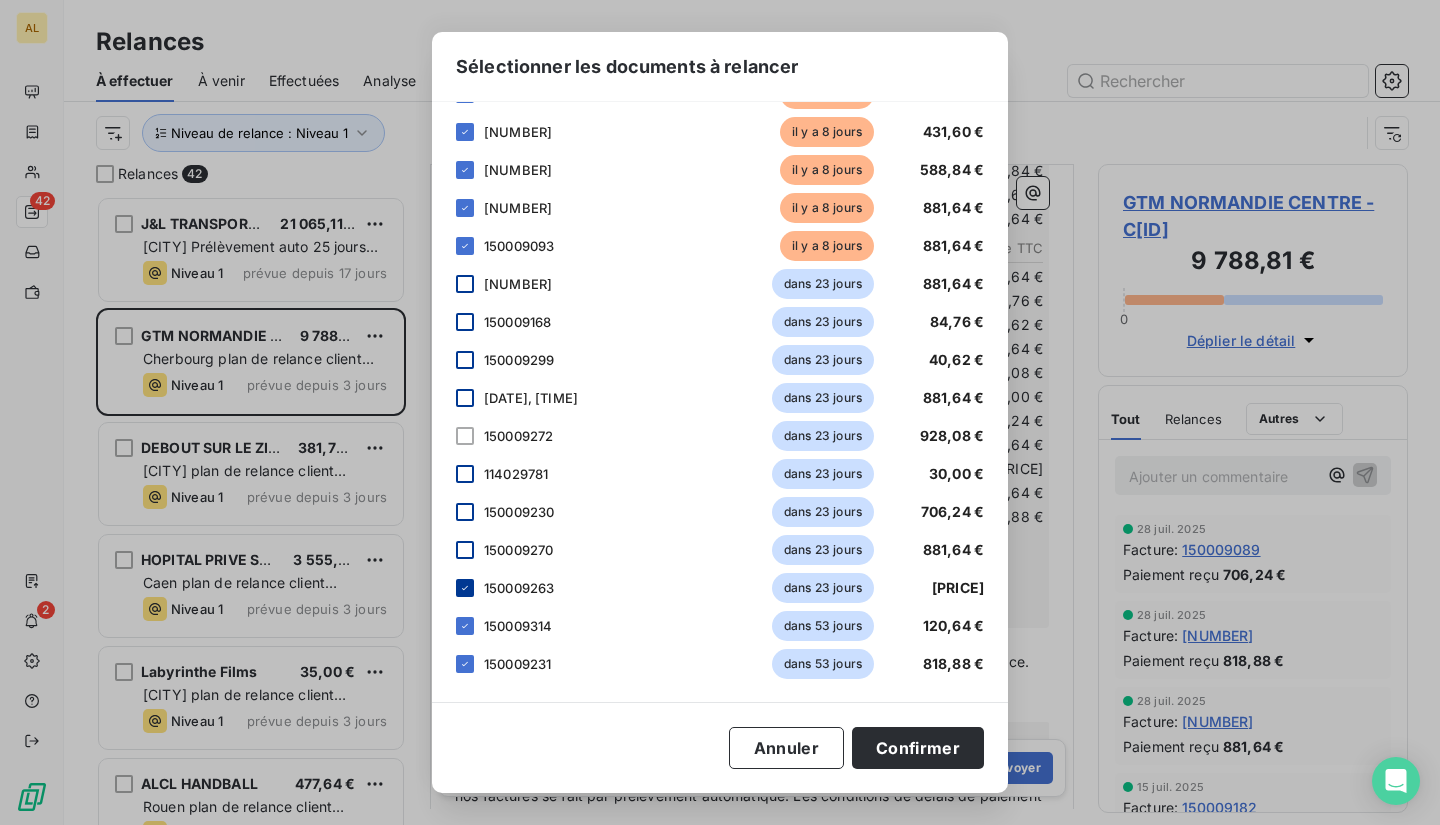 click at bounding box center [465, 588] 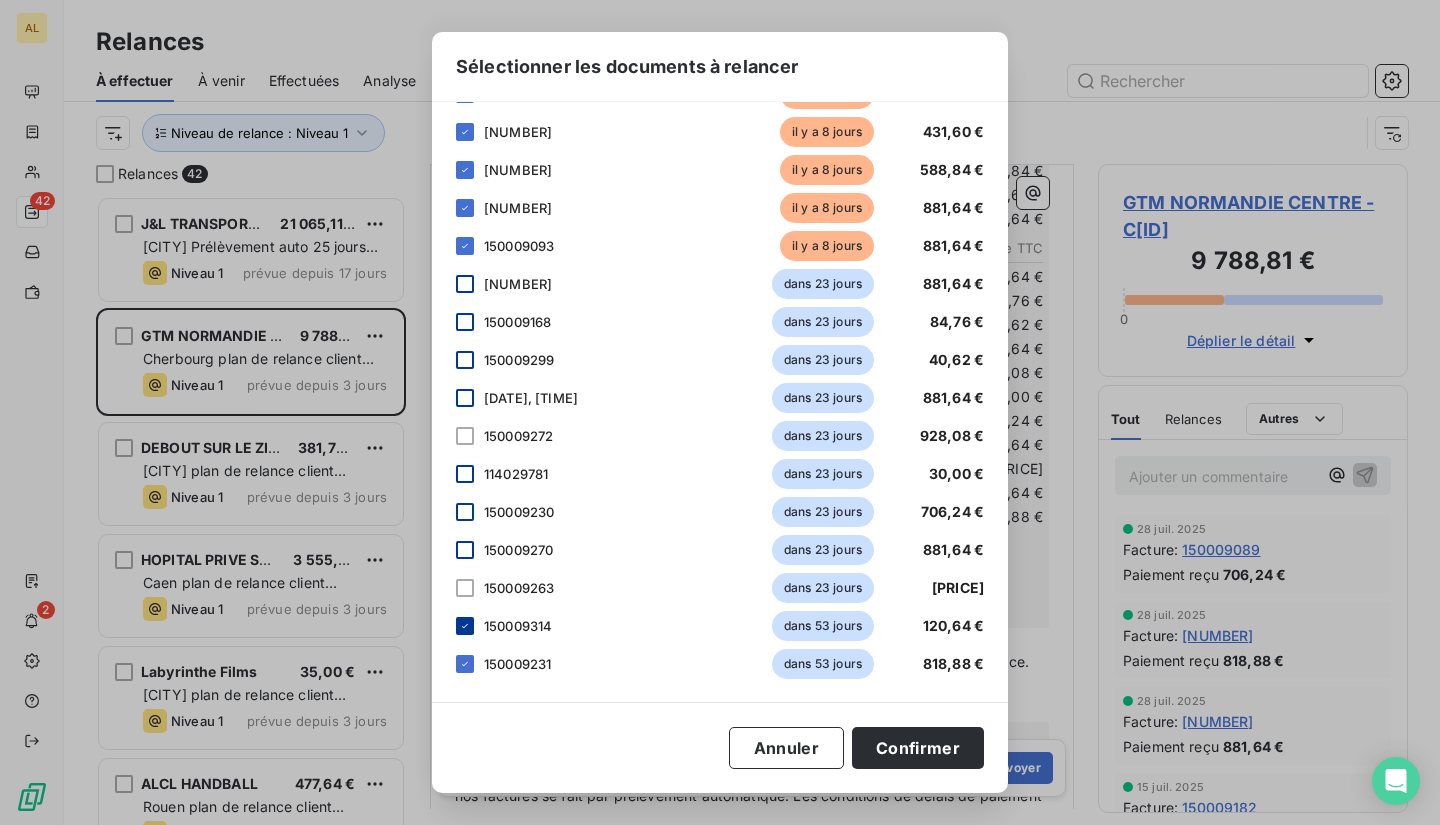 click at bounding box center (465, 626) 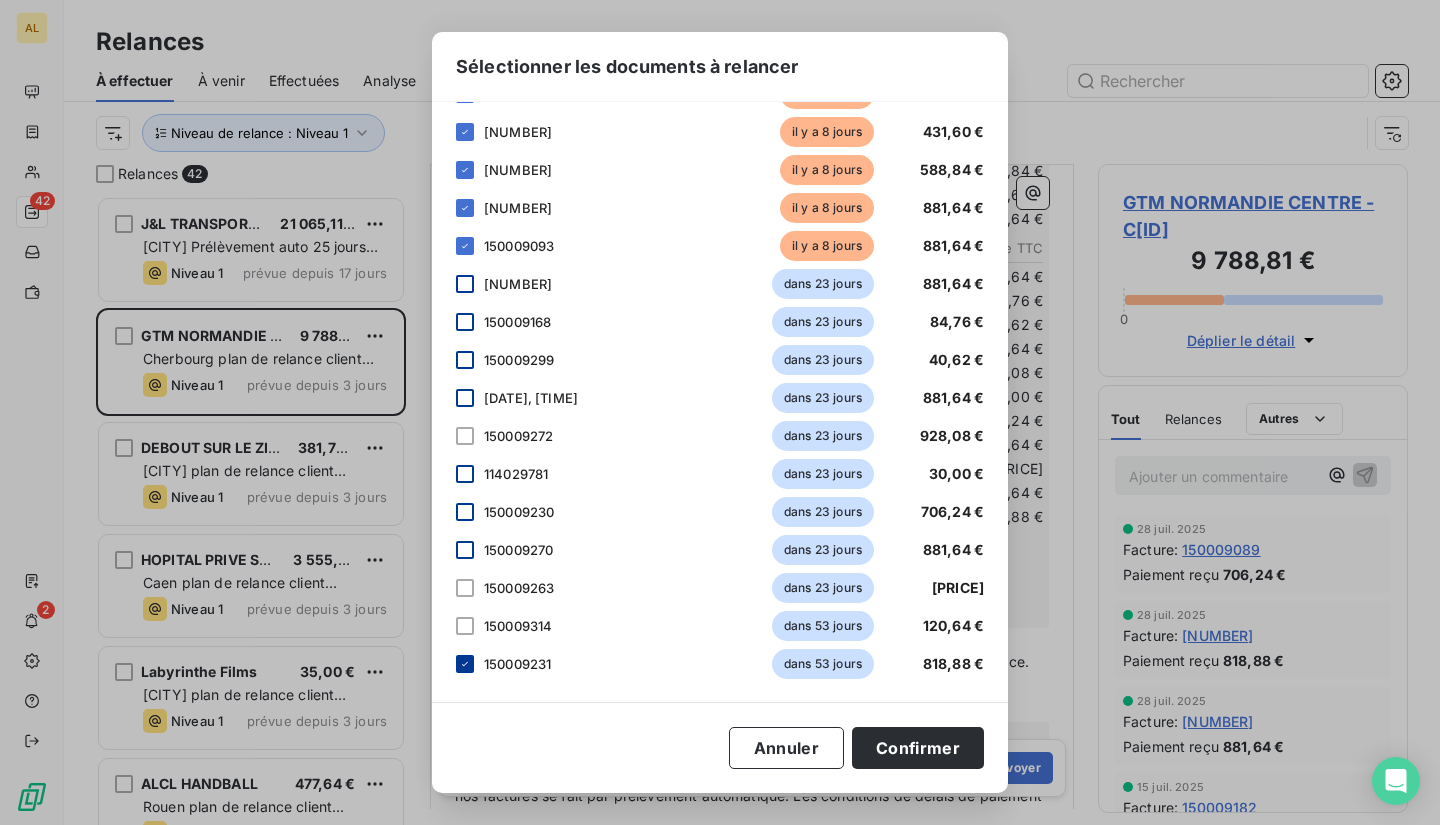 click 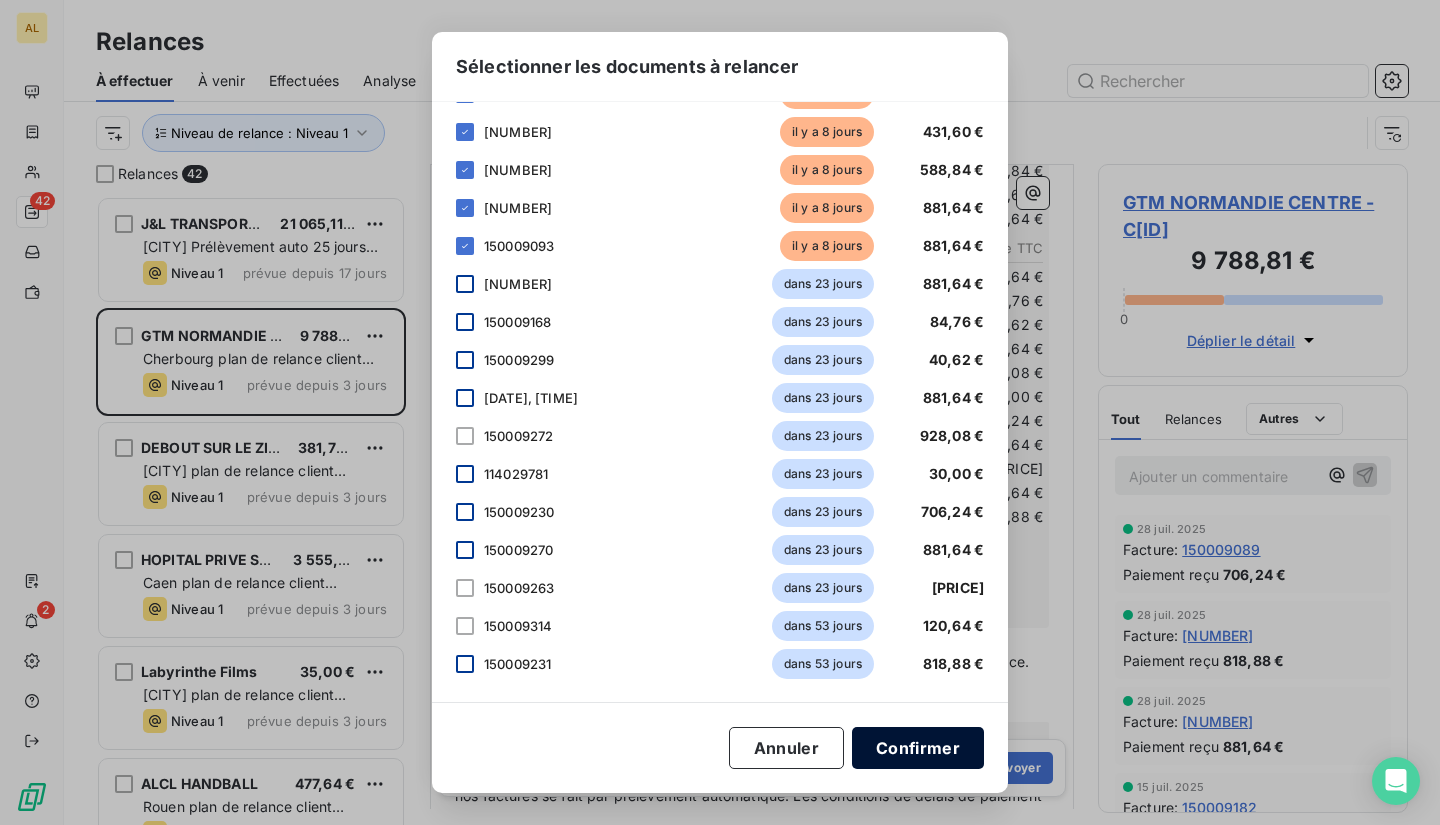 click on "Confirmer" at bounding box center [918, 748] 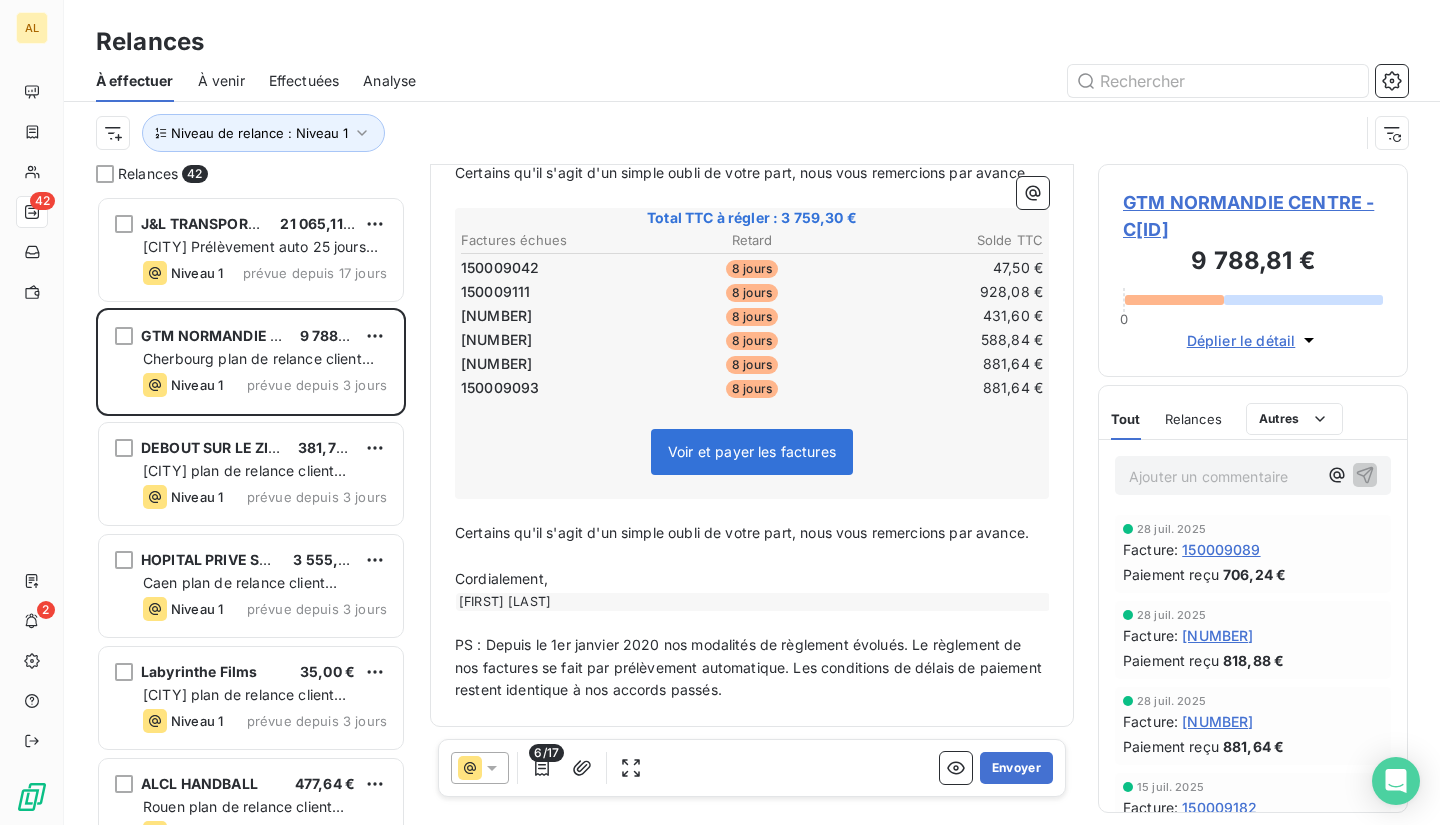 scroll, scrollTop: 487, scrollLeft: 0, axis: vertical 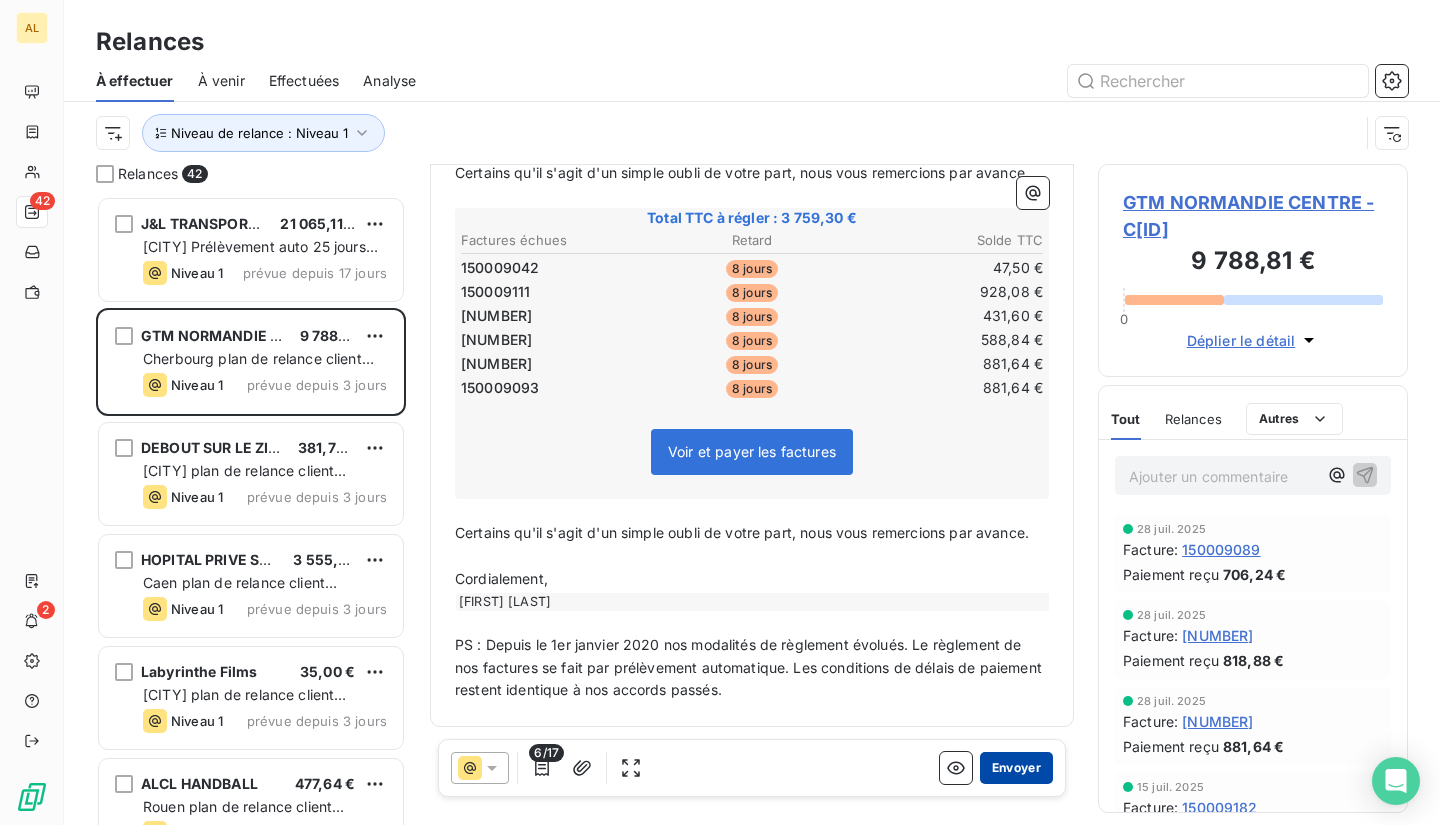 click on "Envoyer" at bounding box center [1016, 768] 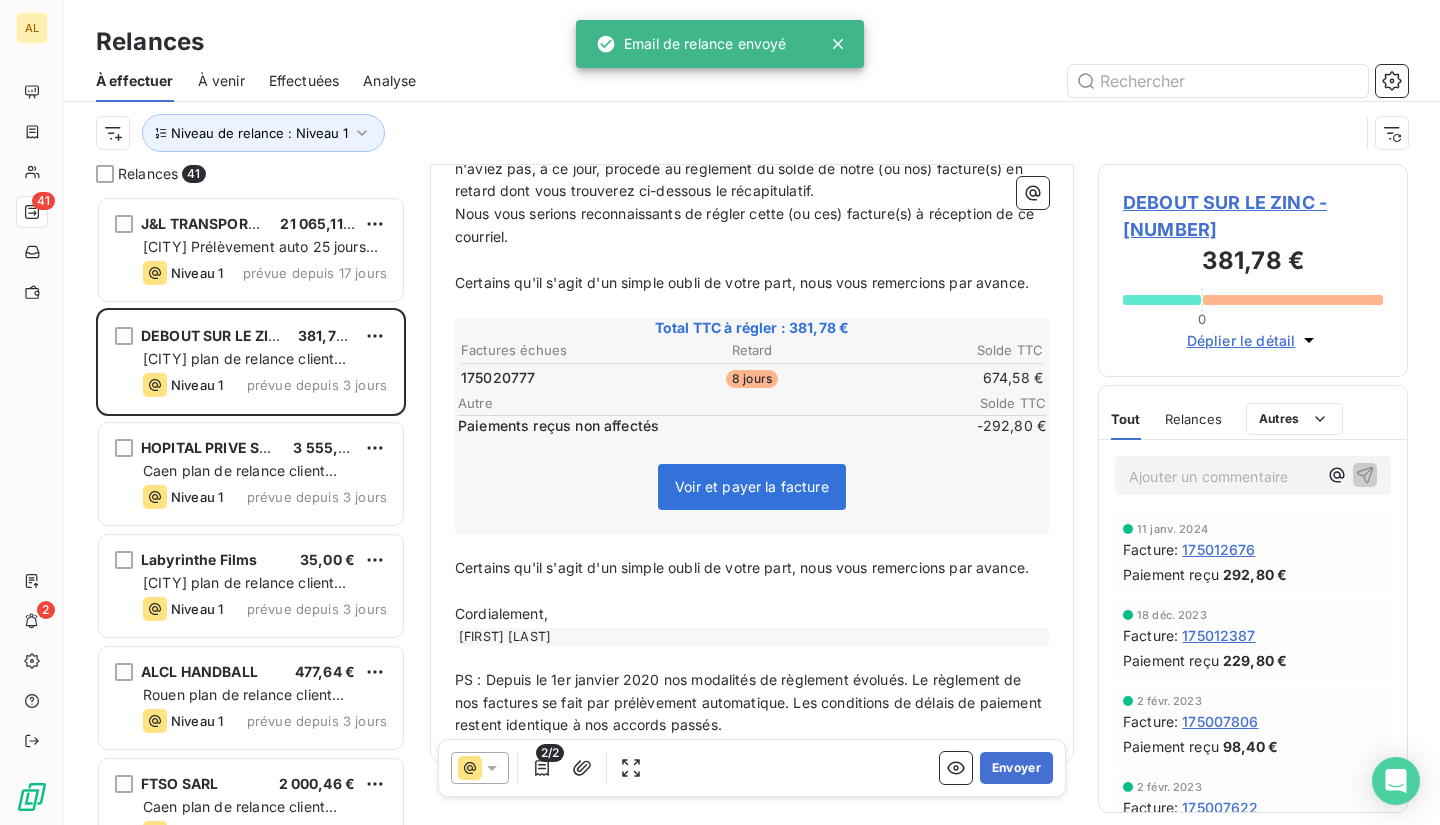 scroll, scrollTop: 402, scrollLeft: 0, axis: vertical 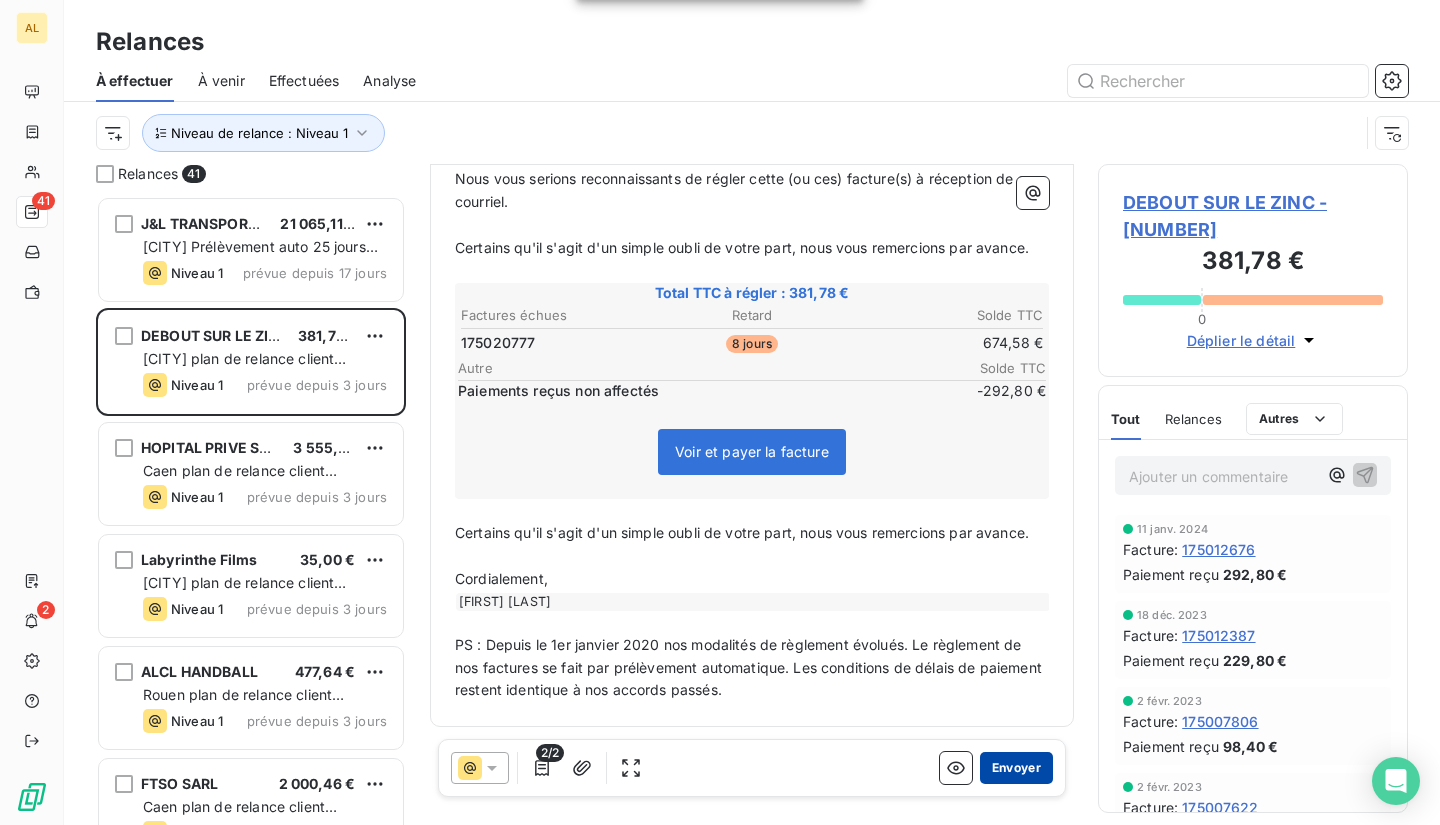 click on "Envoyer" at bounding box center [1016, 768] 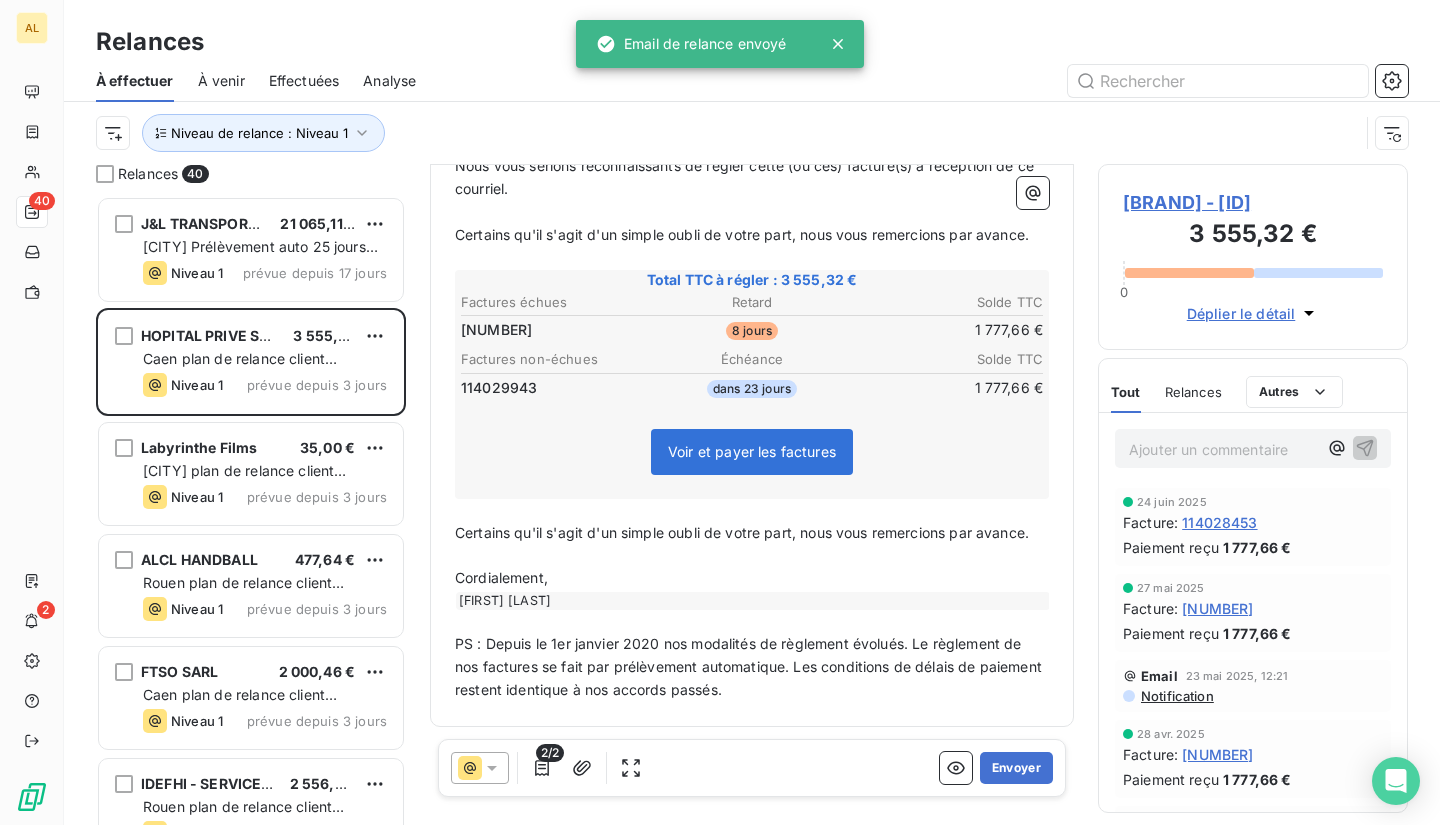 scroll, scrollTop: 424, scrollLeft: 0, axis: vertical 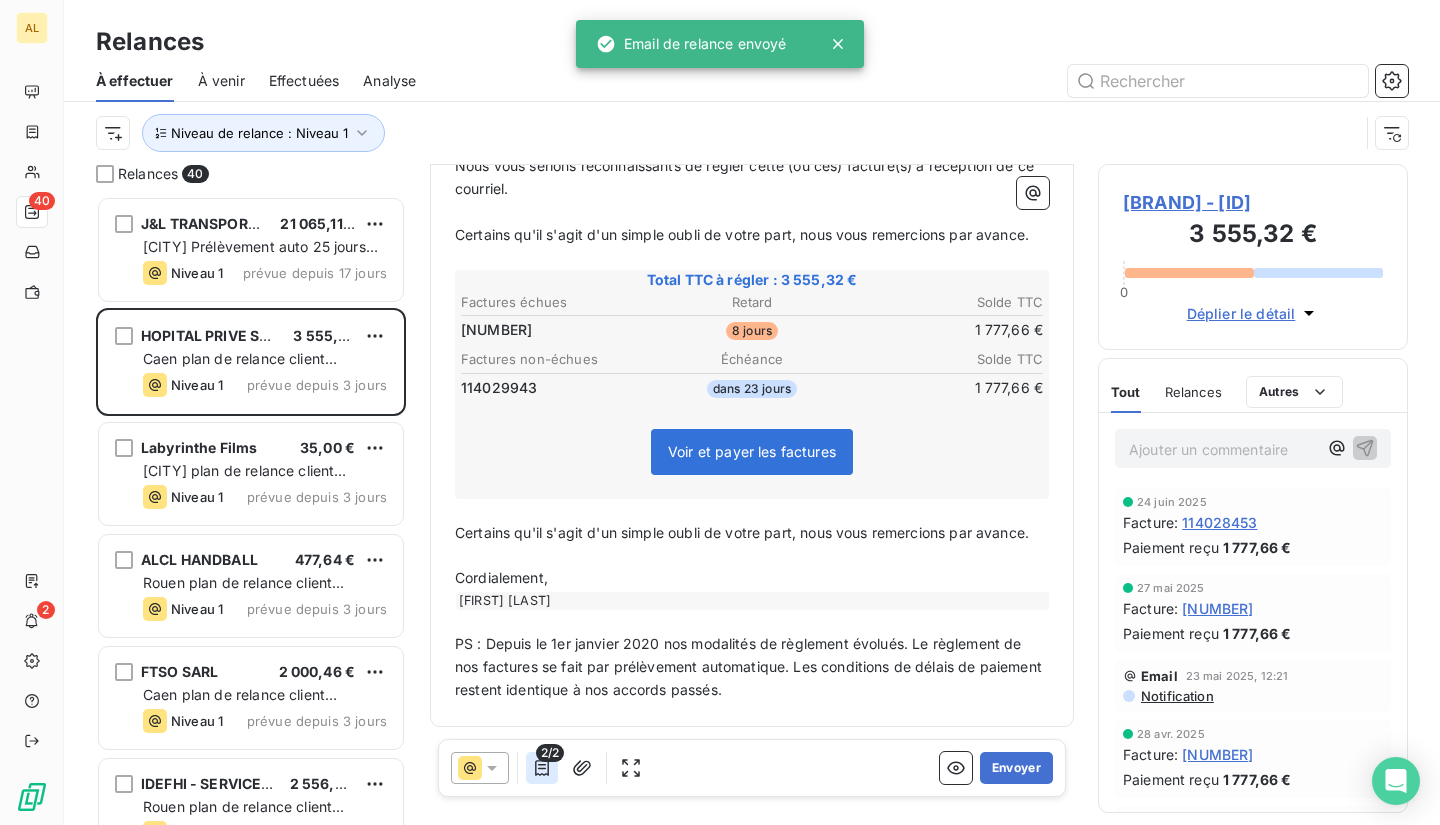 click 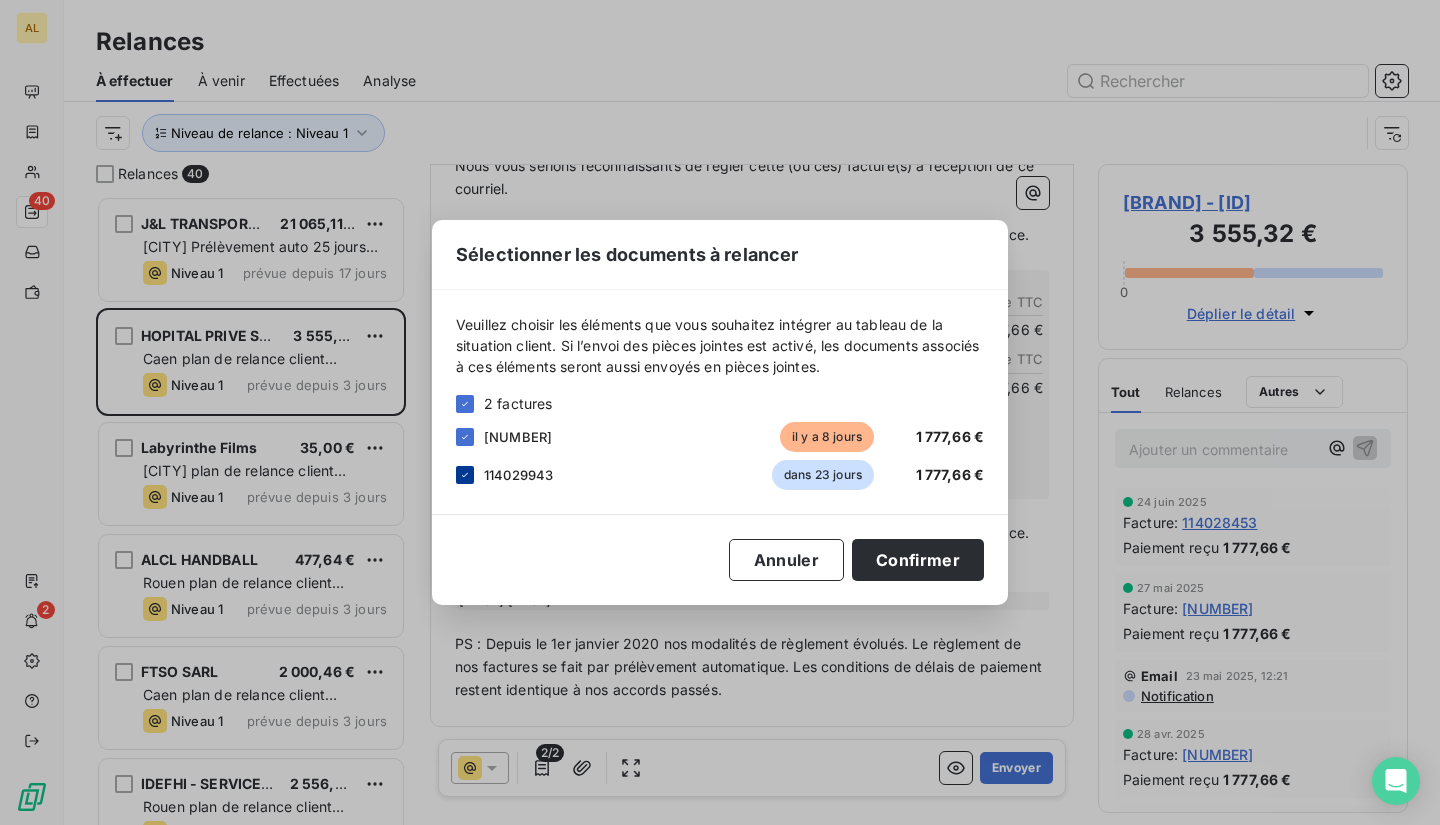 click 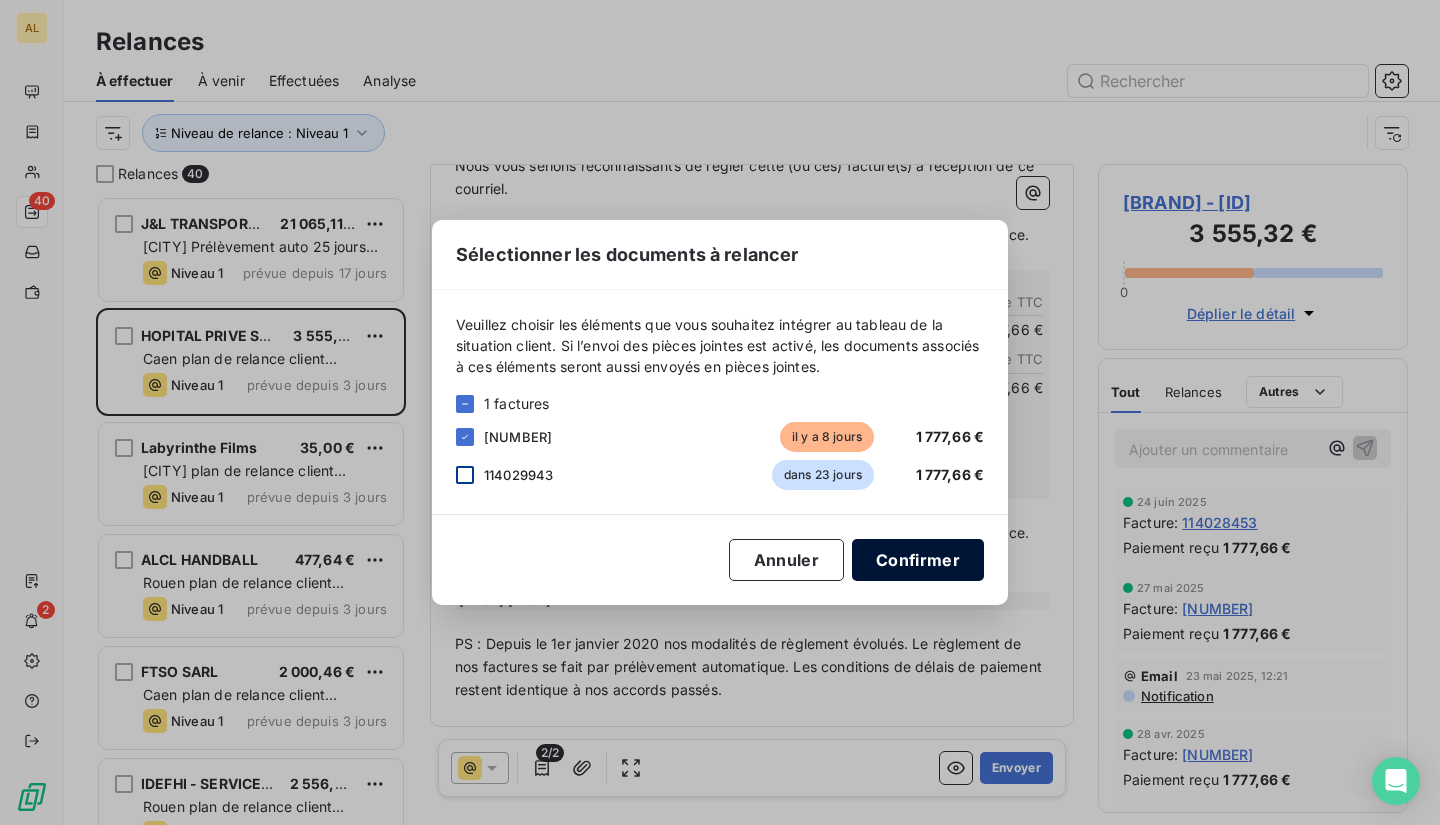 click on "Confirmer" at bounding box center [918, 560] 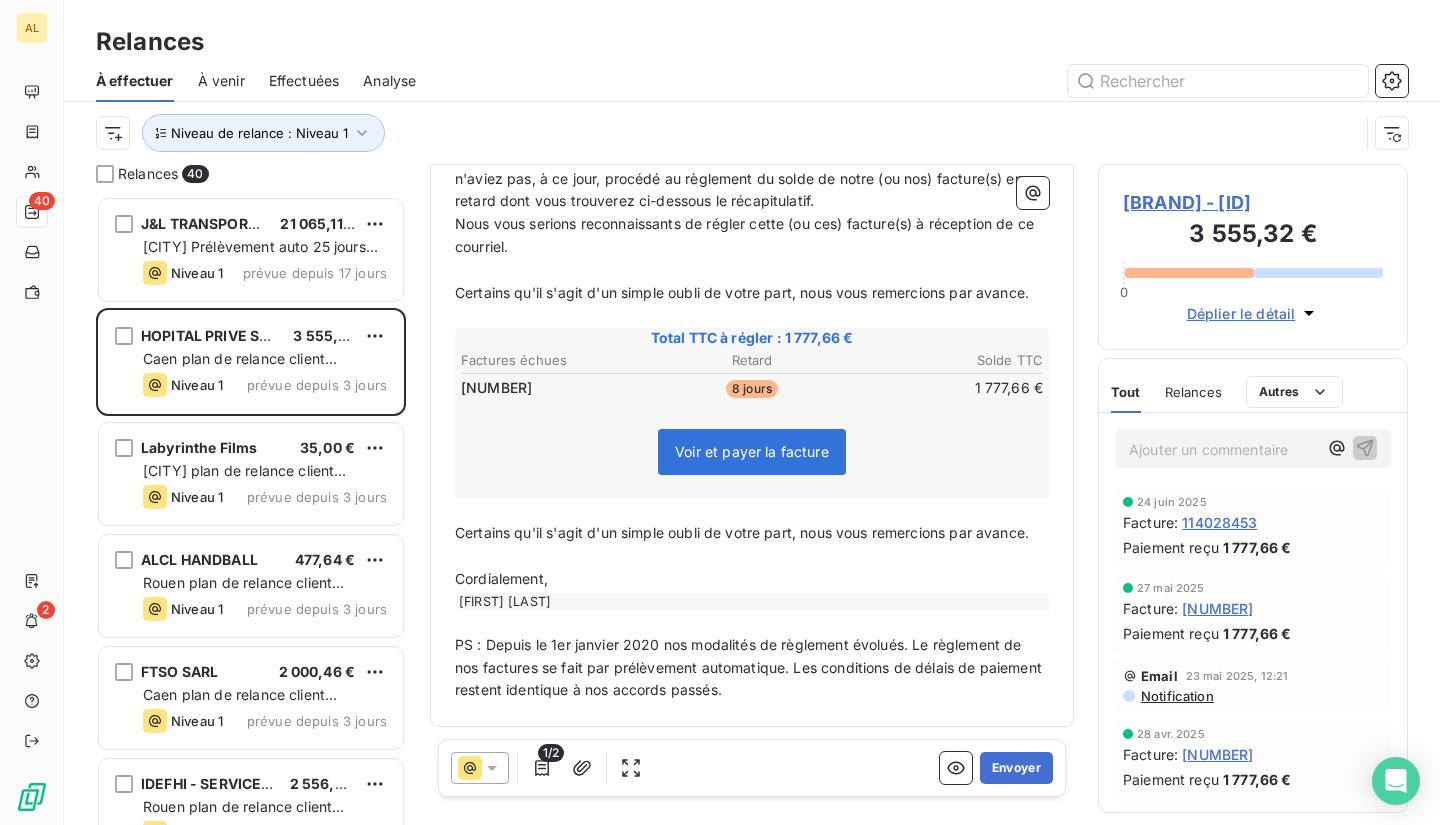 scroll, scrollTop: 367, scrollLeft: 0, axis: vertical 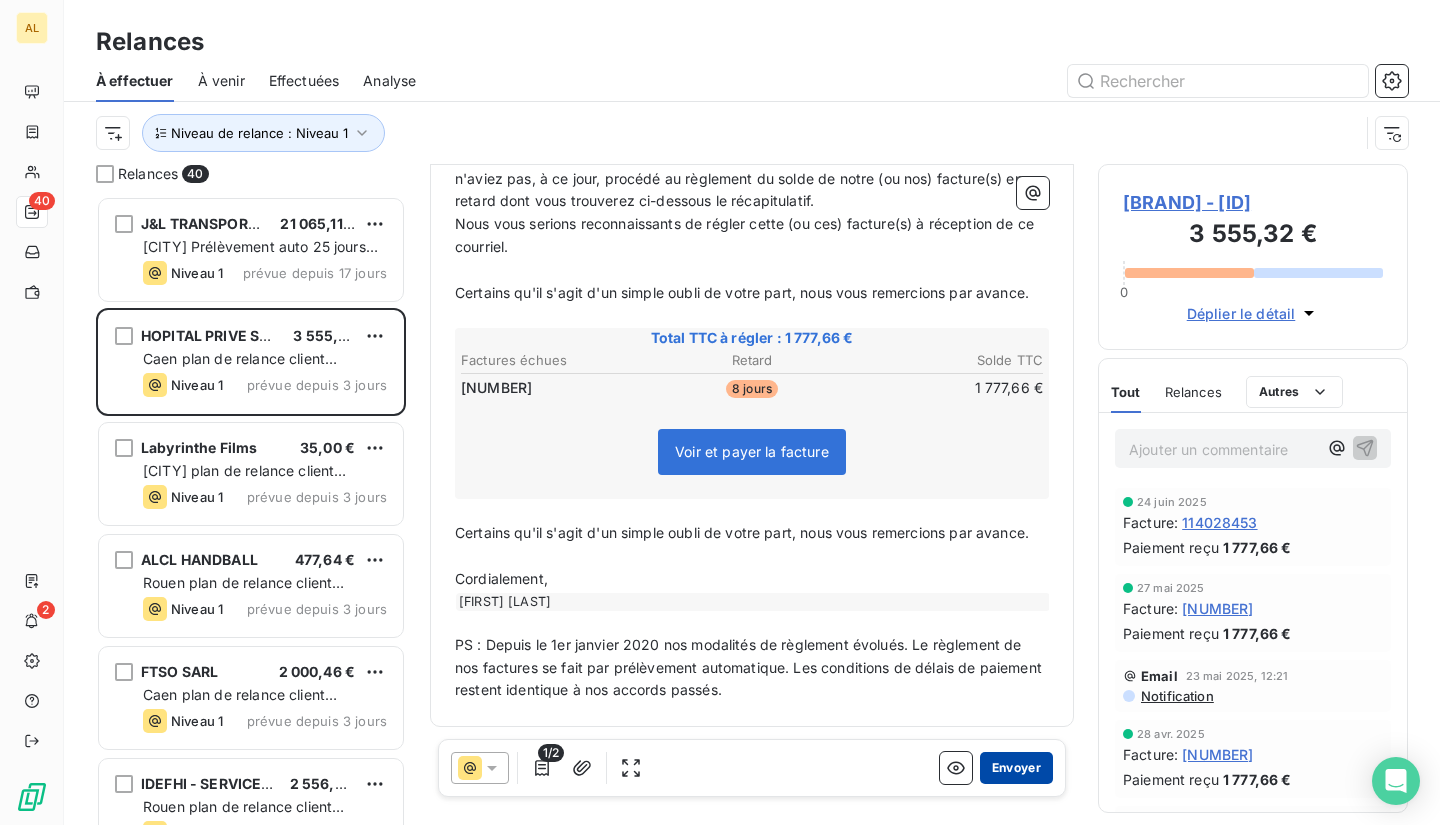click on "Envoyer" at bounding box center [1016, 768] 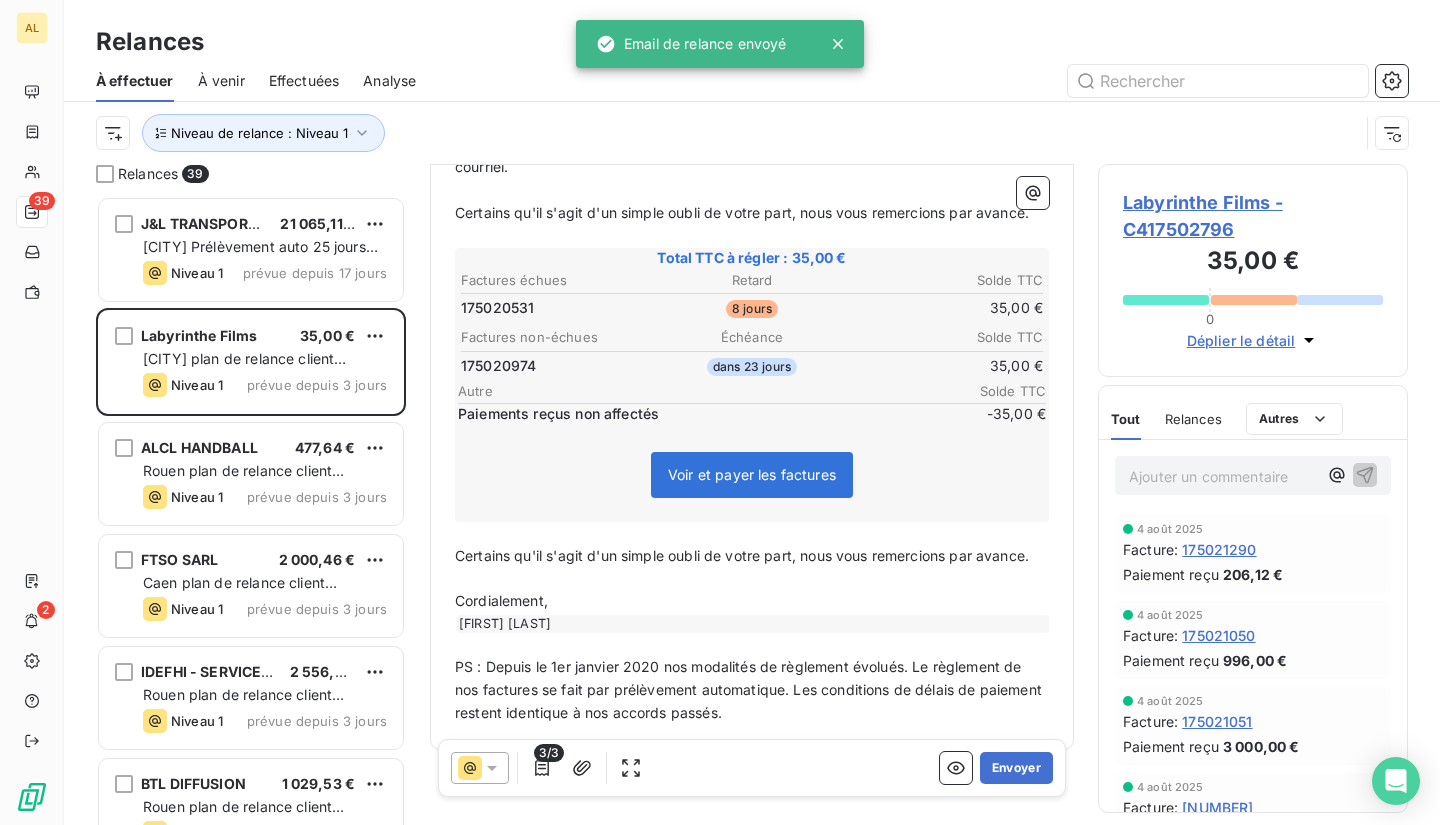 scroll, scrollTop: 500, scrollLeft: 0, axis: vertical 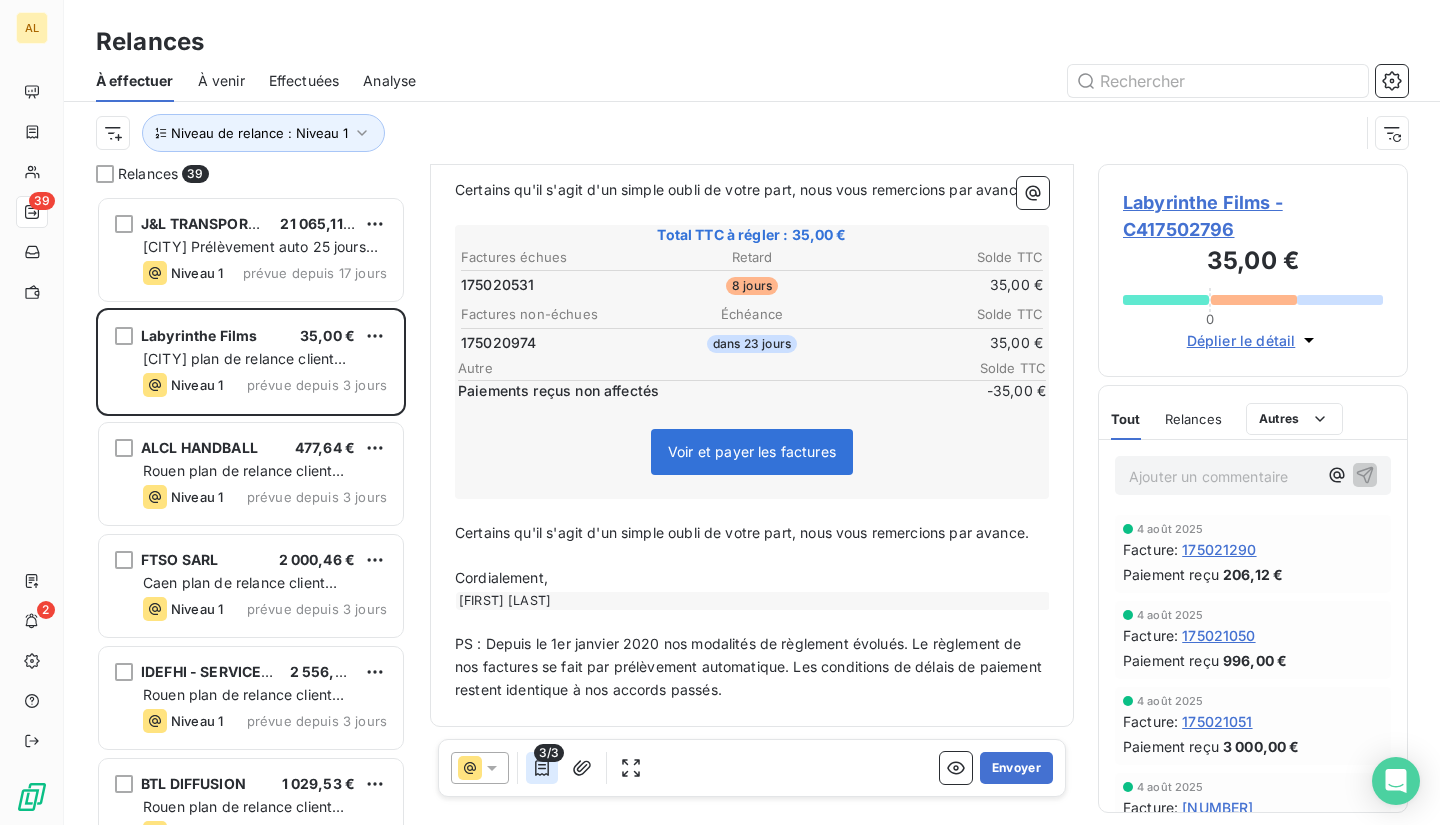 click 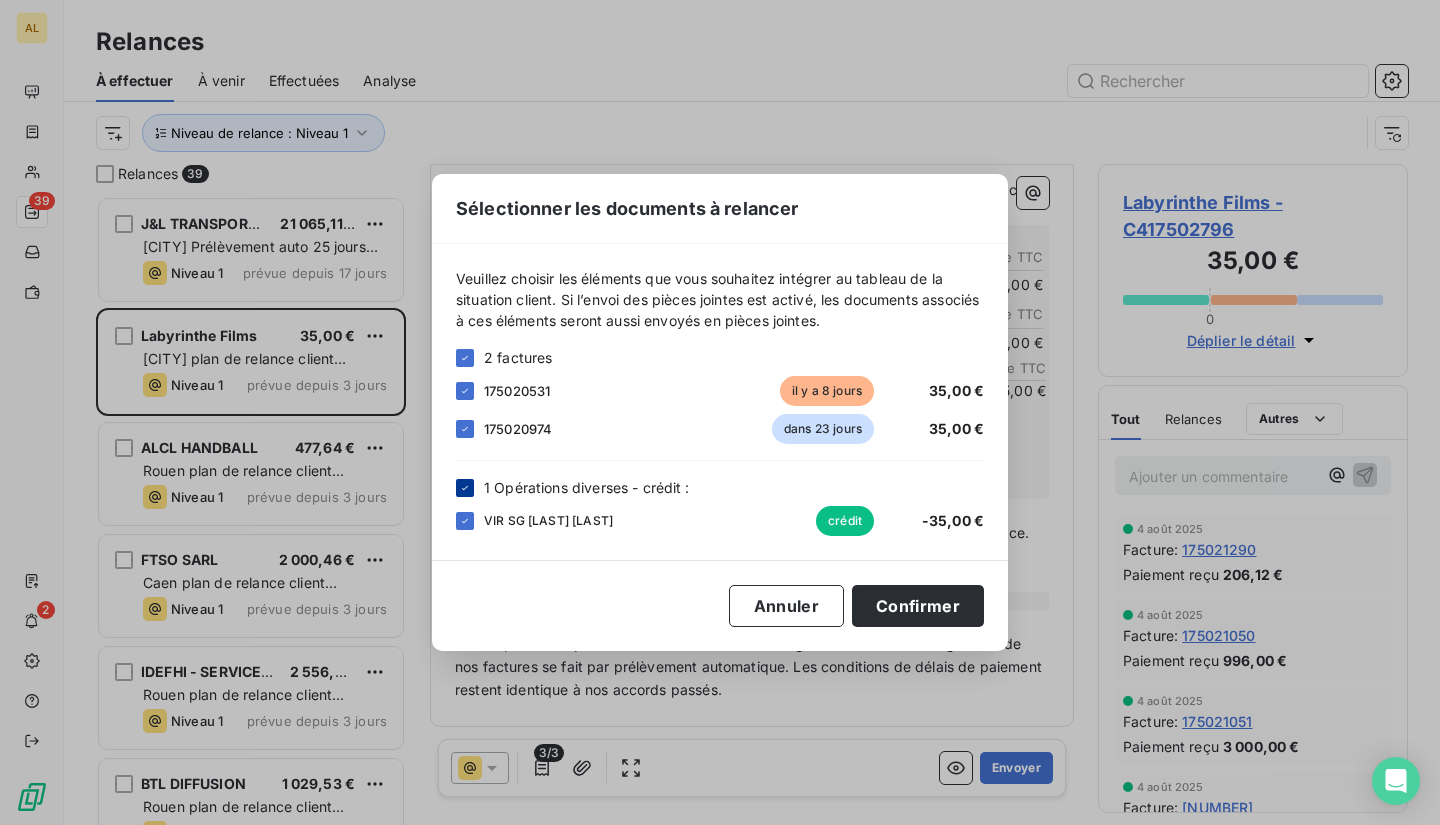 click at bounding box center (465, 488) 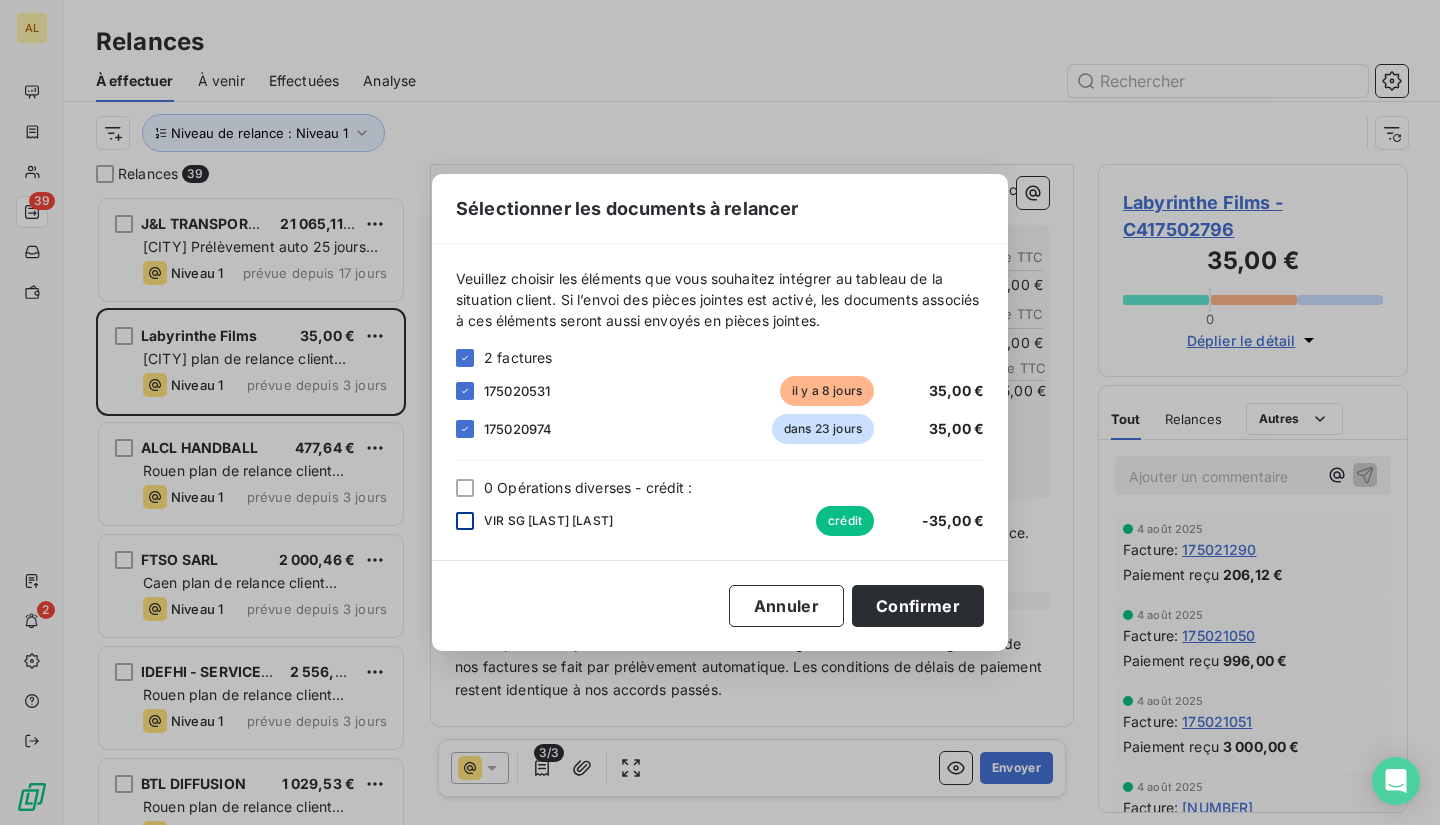 click at bounding box center [465, 521] 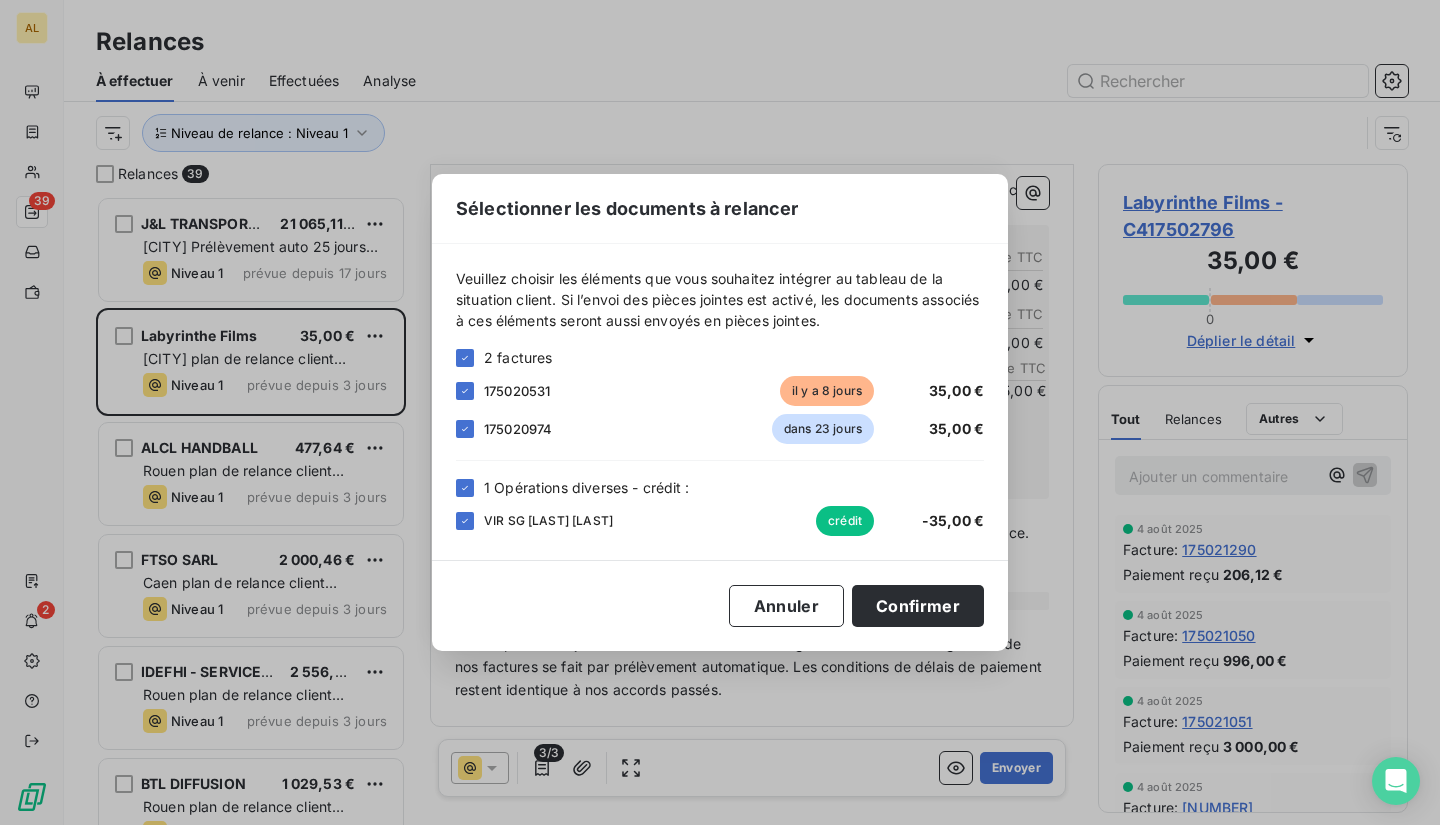 click on "[COMPANY] [NAME] [PRICE]" at bounding box center (720, 521) 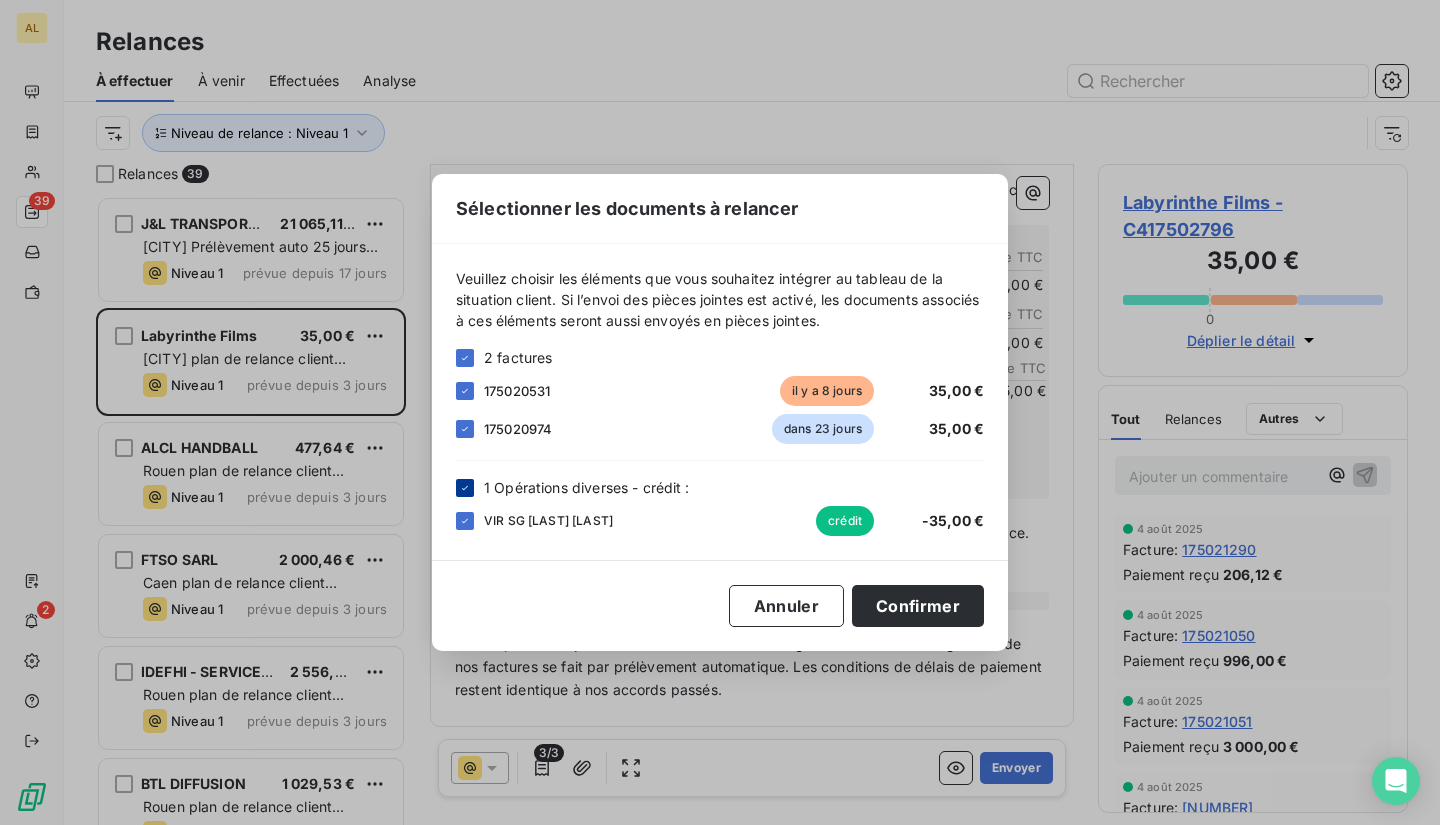 click 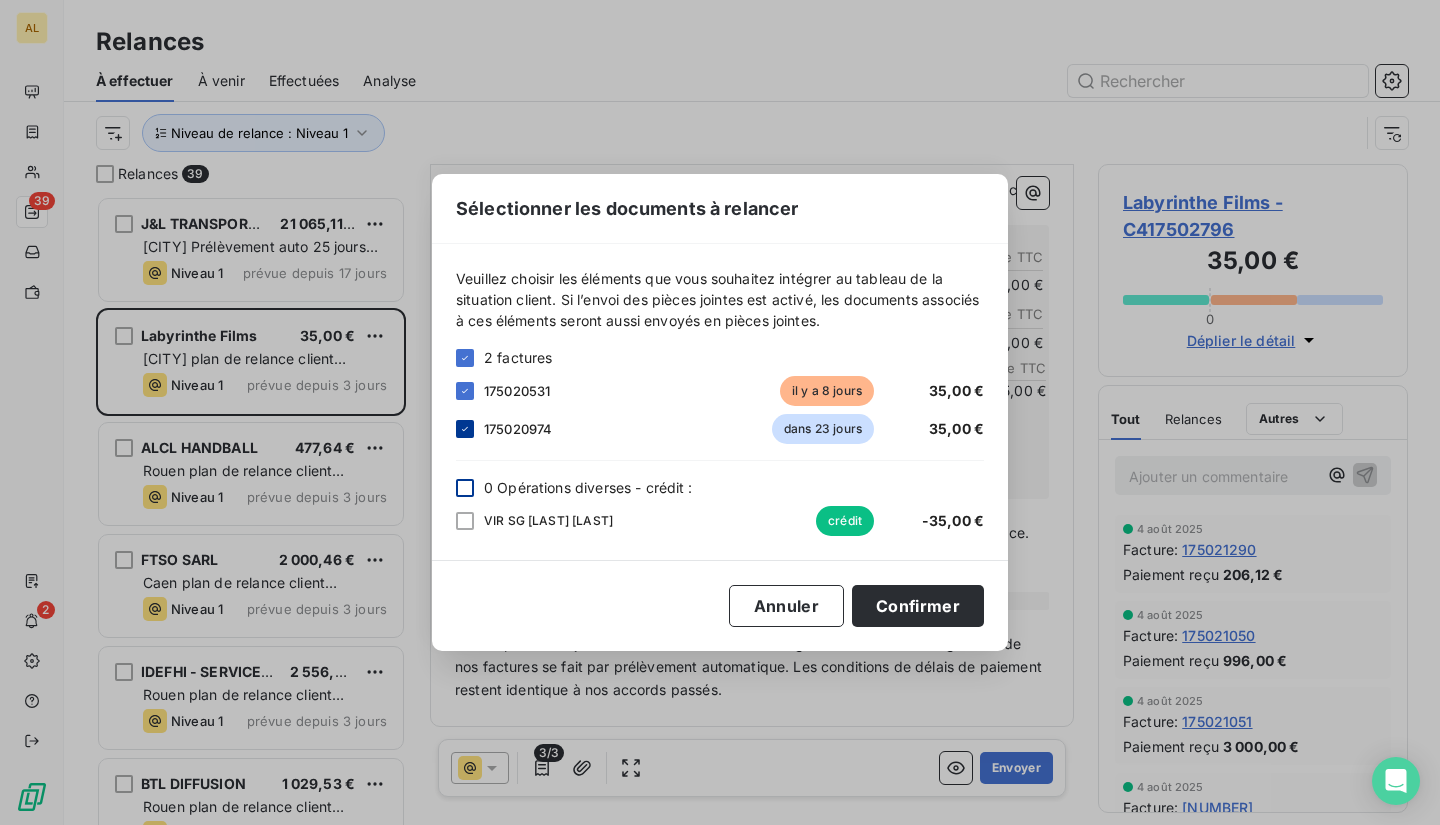 click 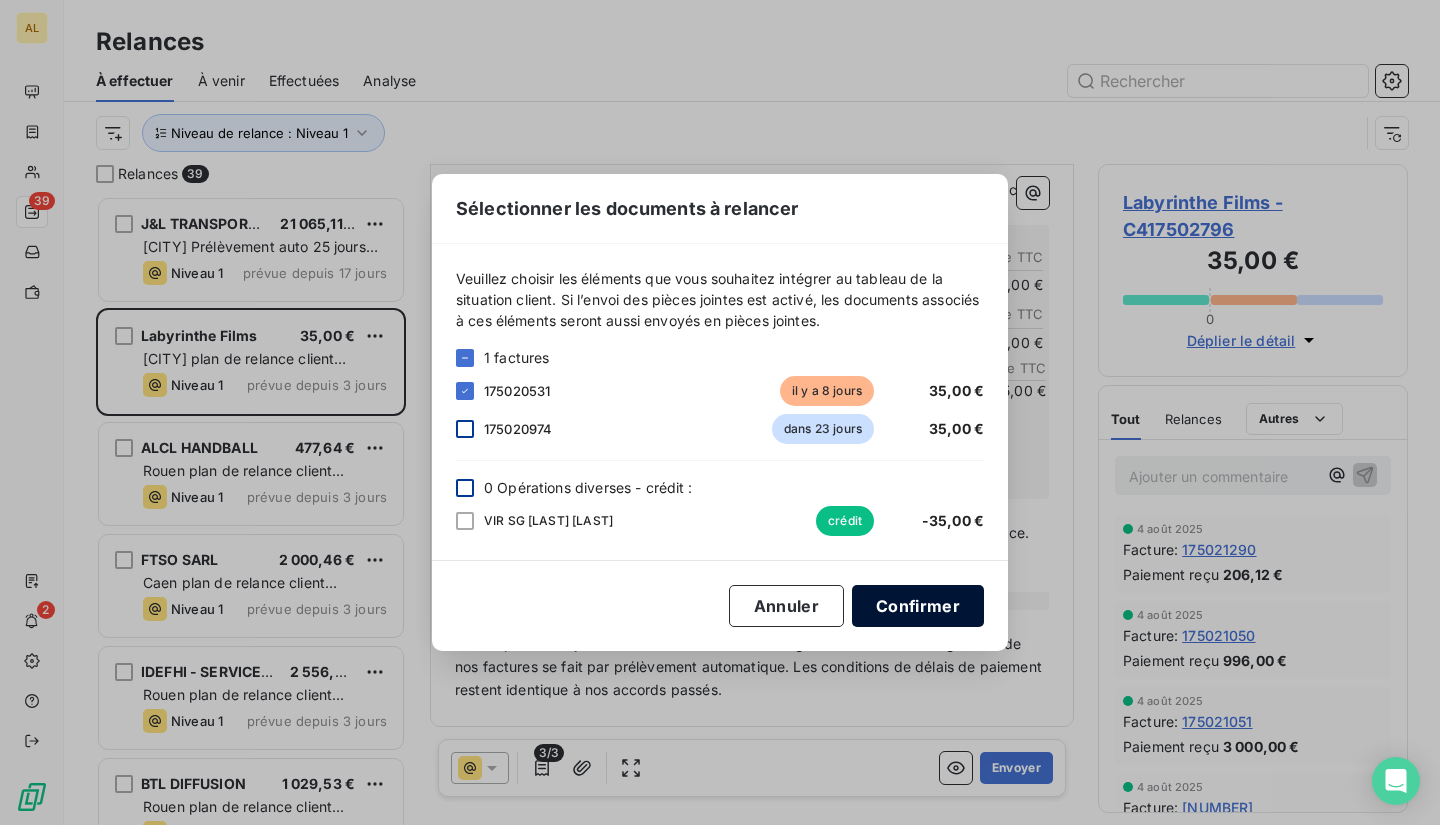 click on "Confirmer" at bounding box center (918, 606) 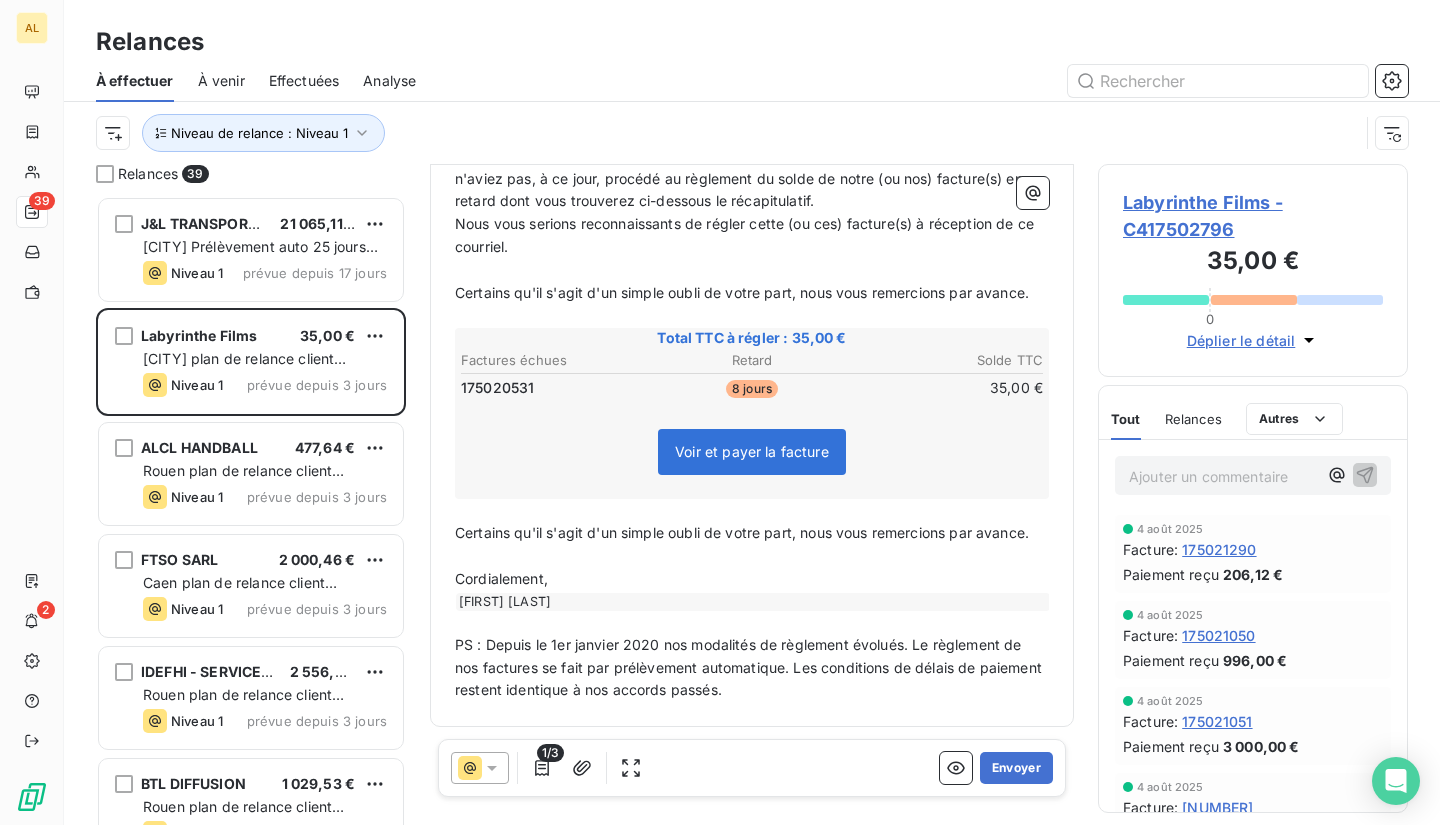 scroll, scrollTop: 398, scrollLeft: 0, axis: vertical 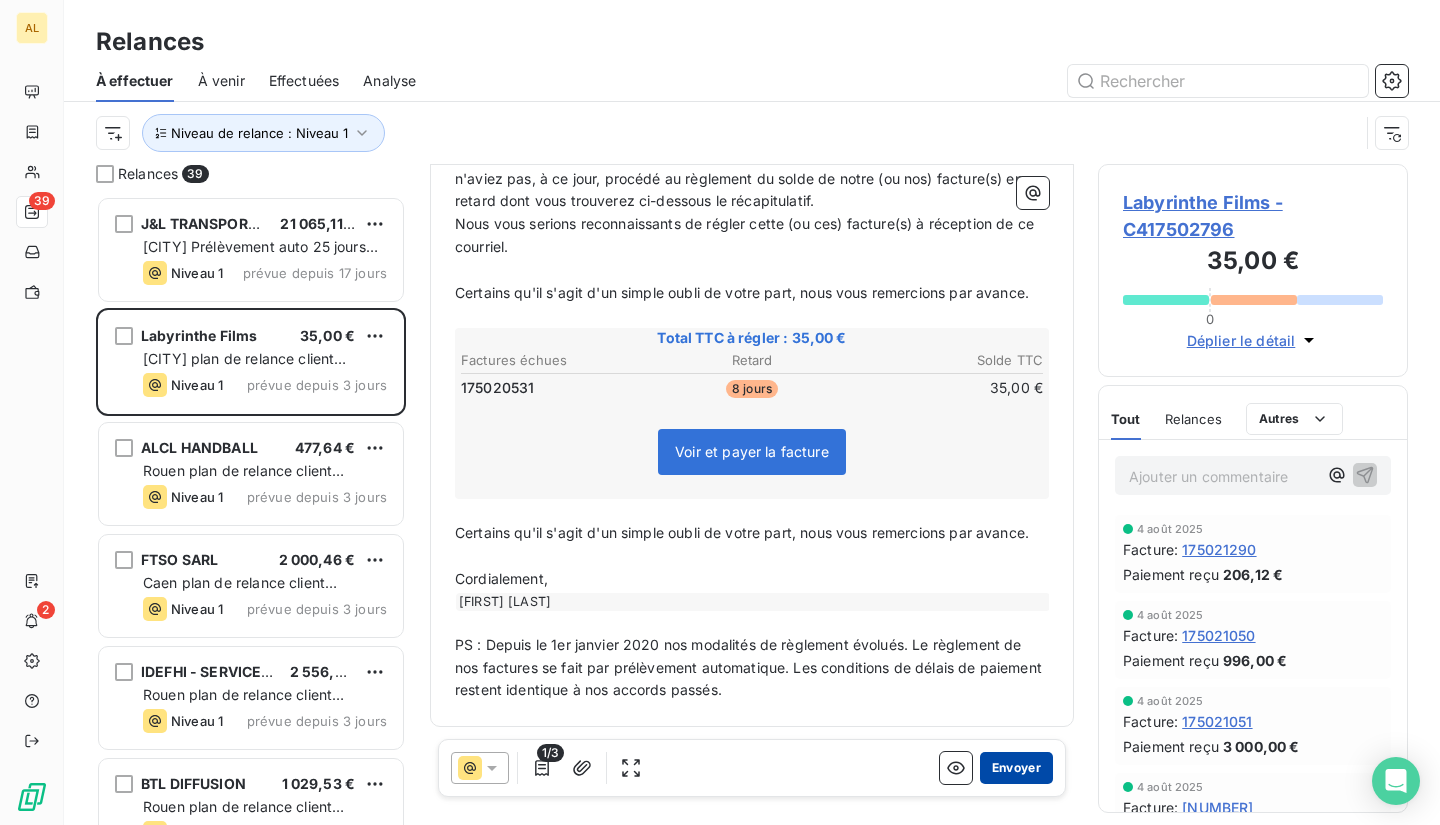 click on "Envoyer" at bounding box center (1016, 768) 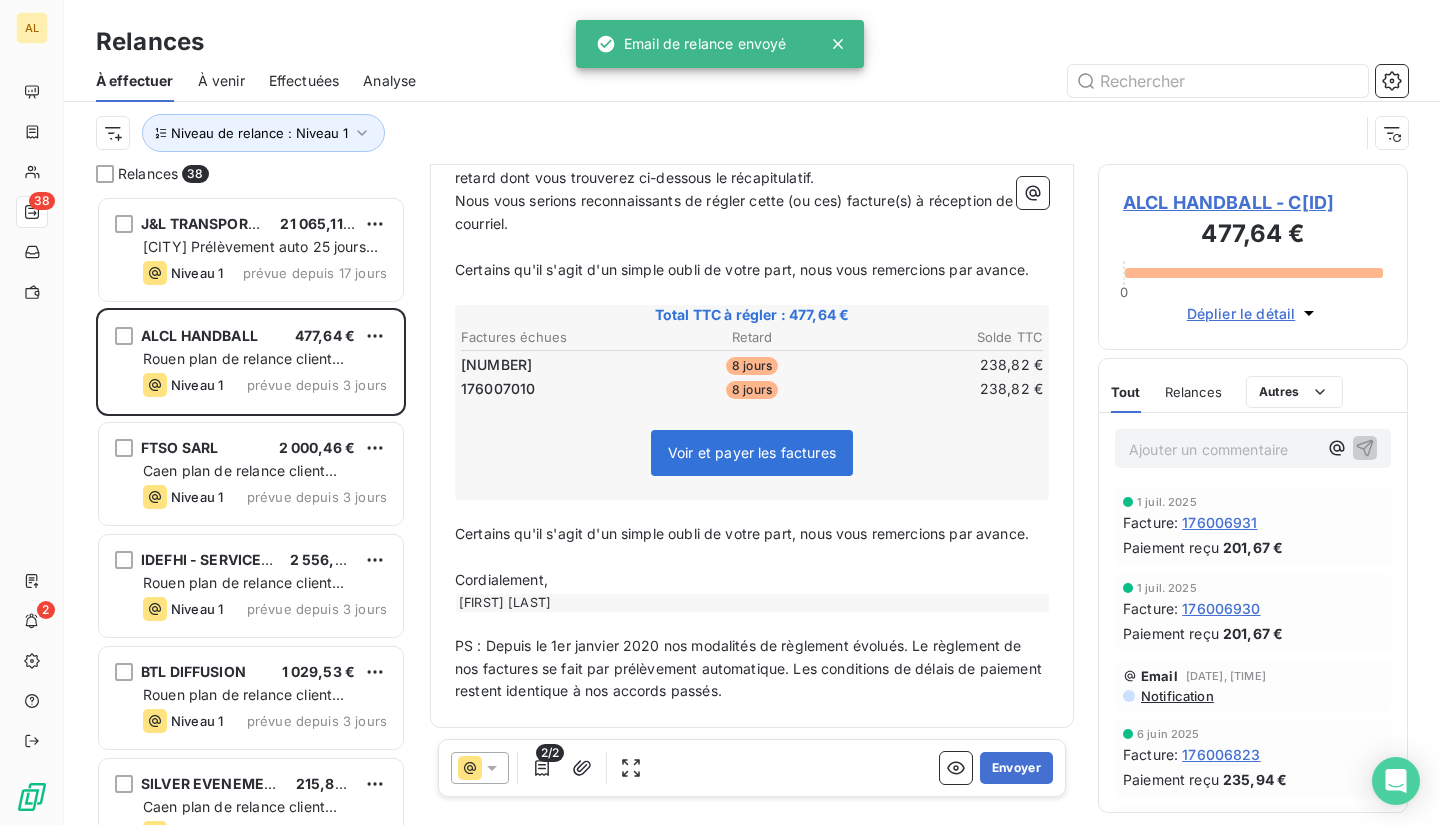 scroll, scrollTop: 400, scrollLeft: 0, axis: vertical 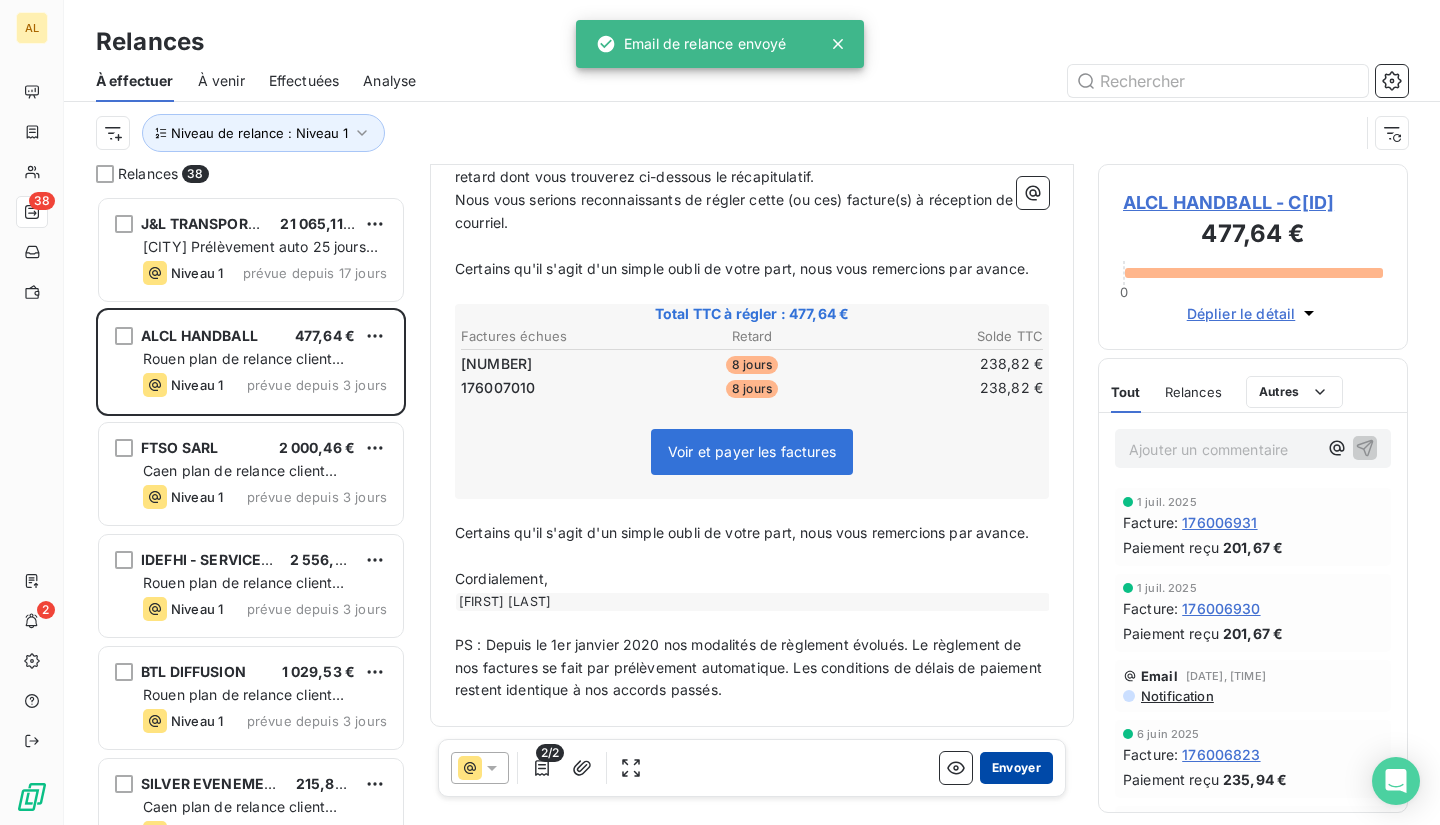 click on "Envoyer" at bounding box center (1016, 768) 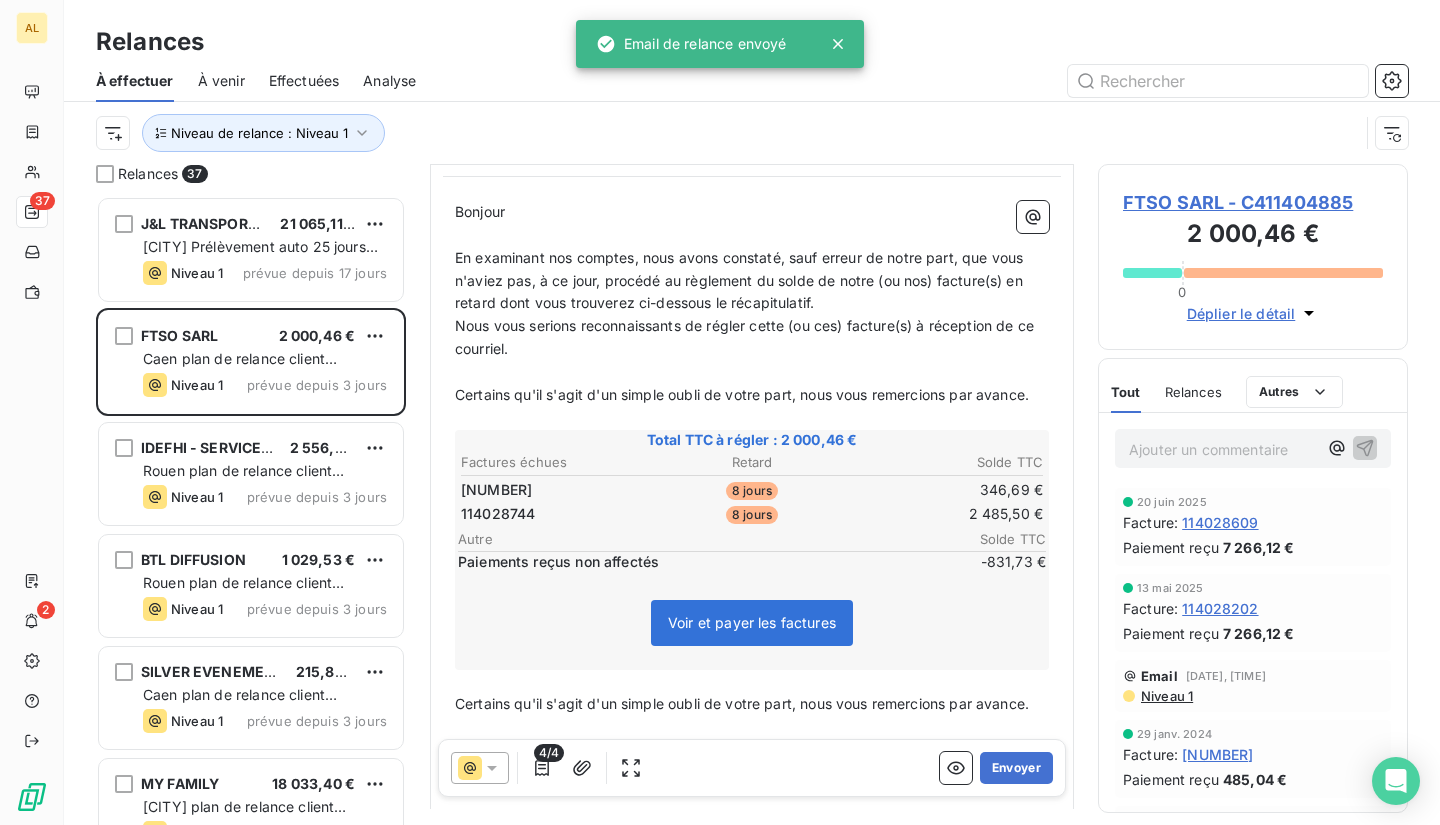 scroll, scrollTop: 300, scrollLeft: 0, axis: vertical 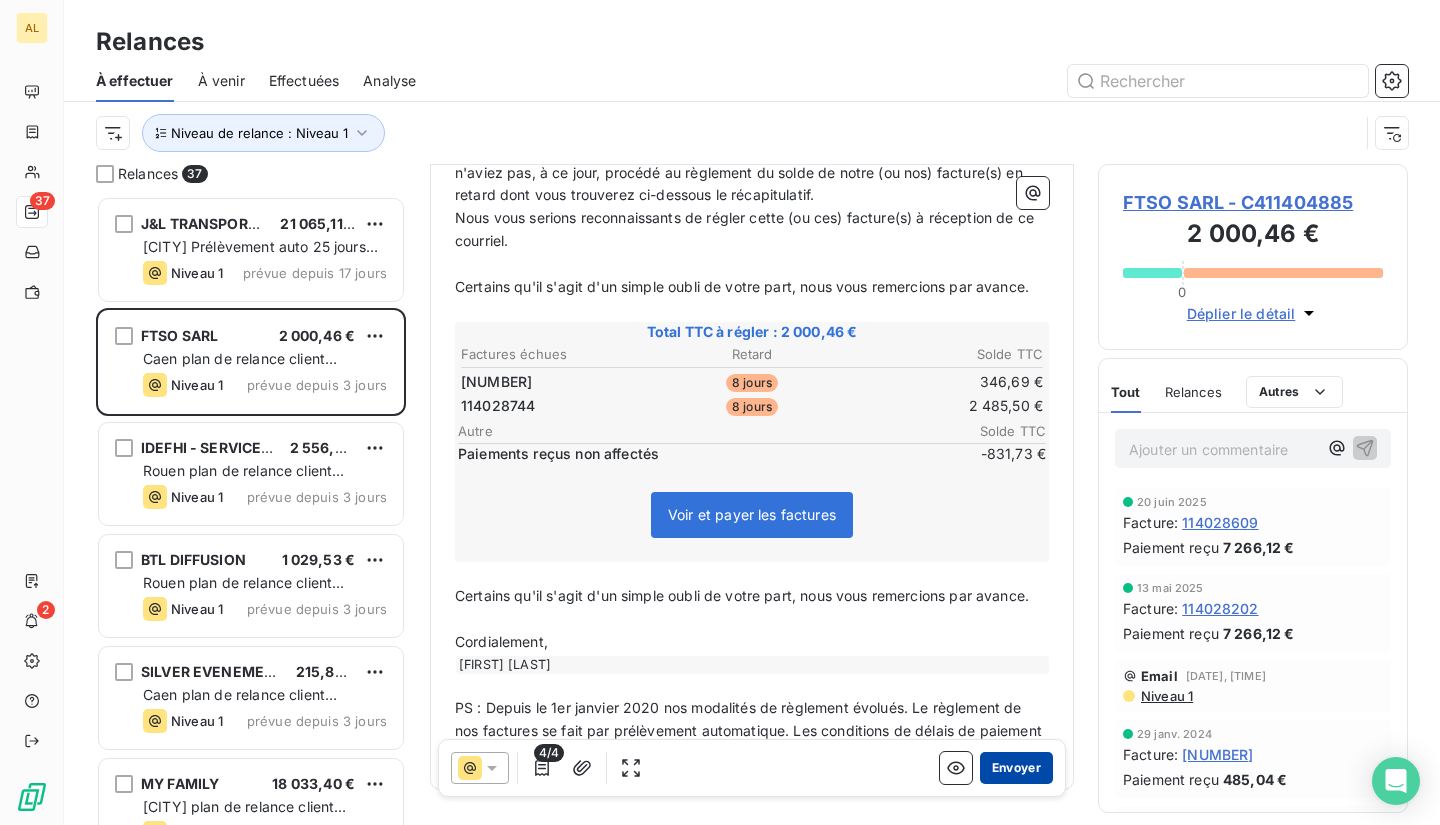 click on "Envoyer" at bounding box center (1016, 768) 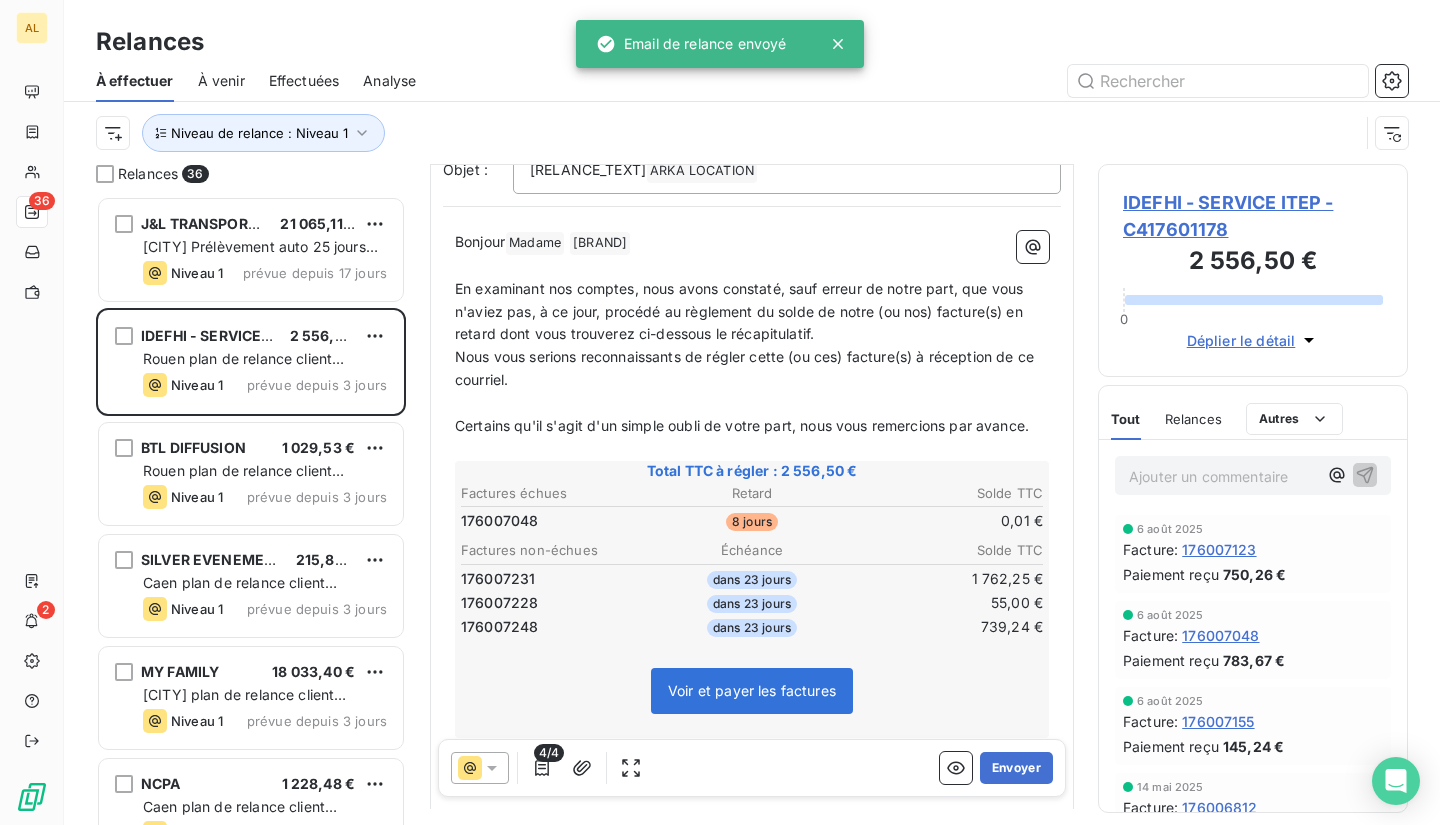 scroll, scrollTop: 200, scrollLeft: 0, axis: vertical 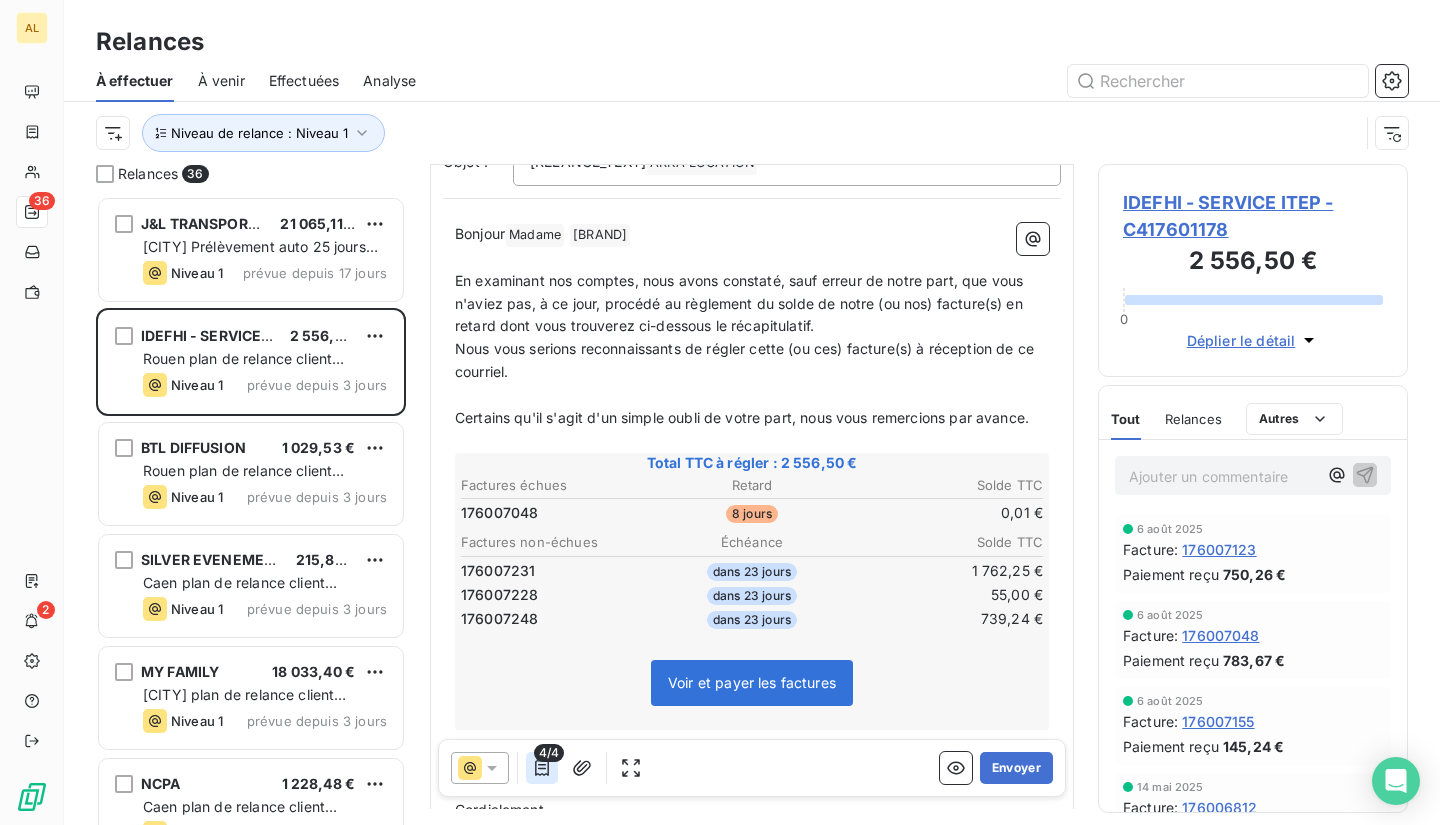 click 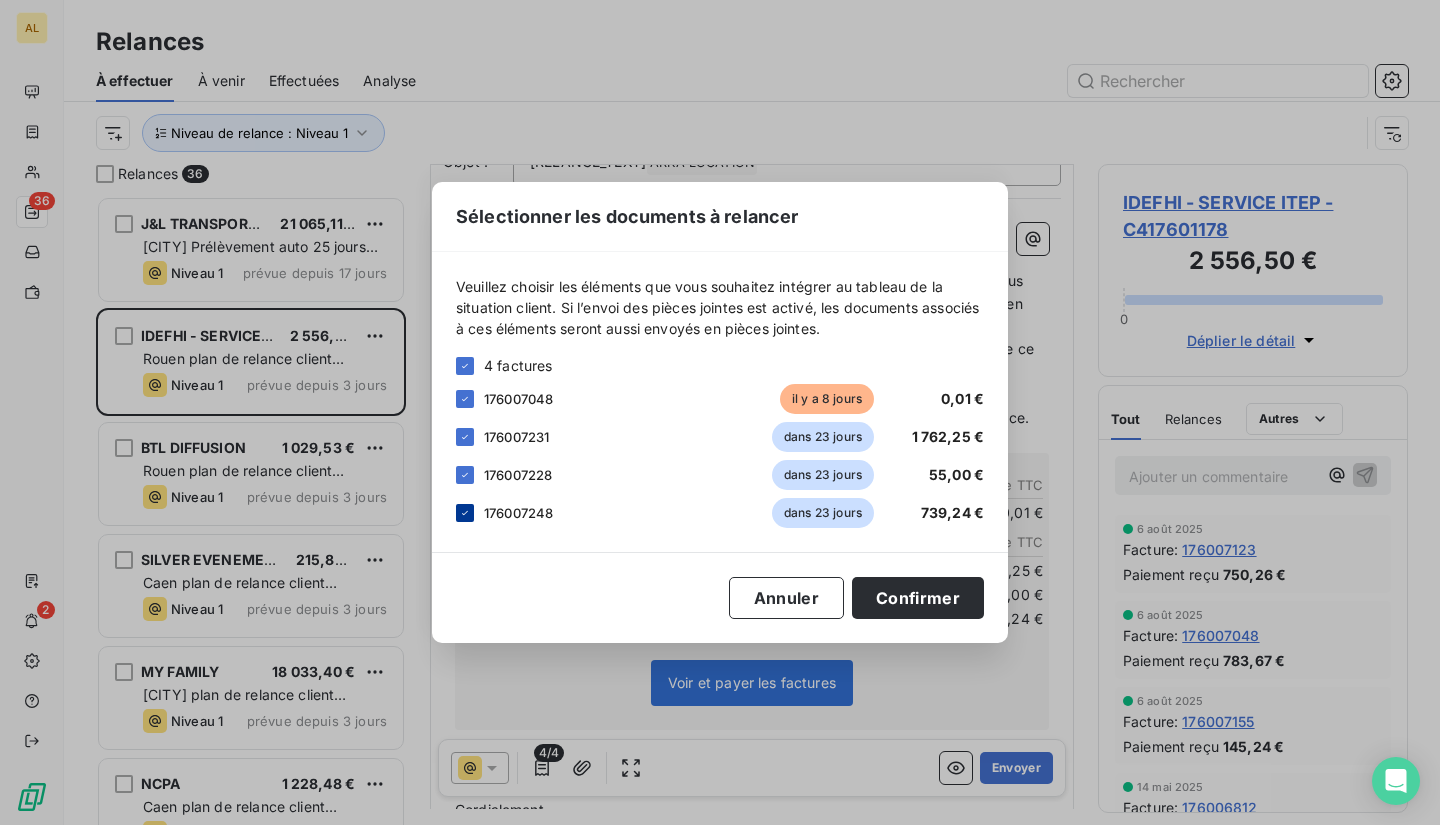 click 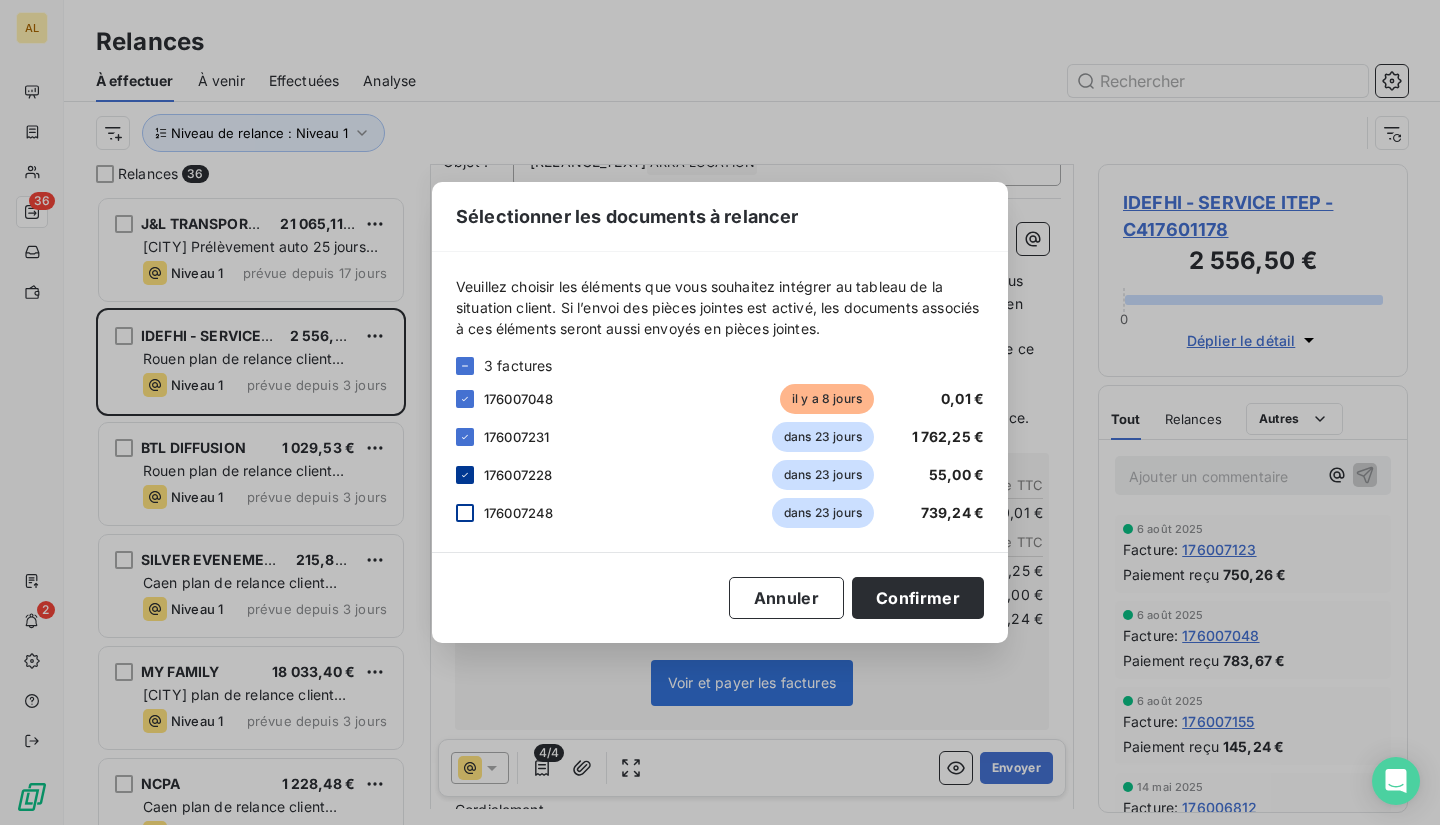 click 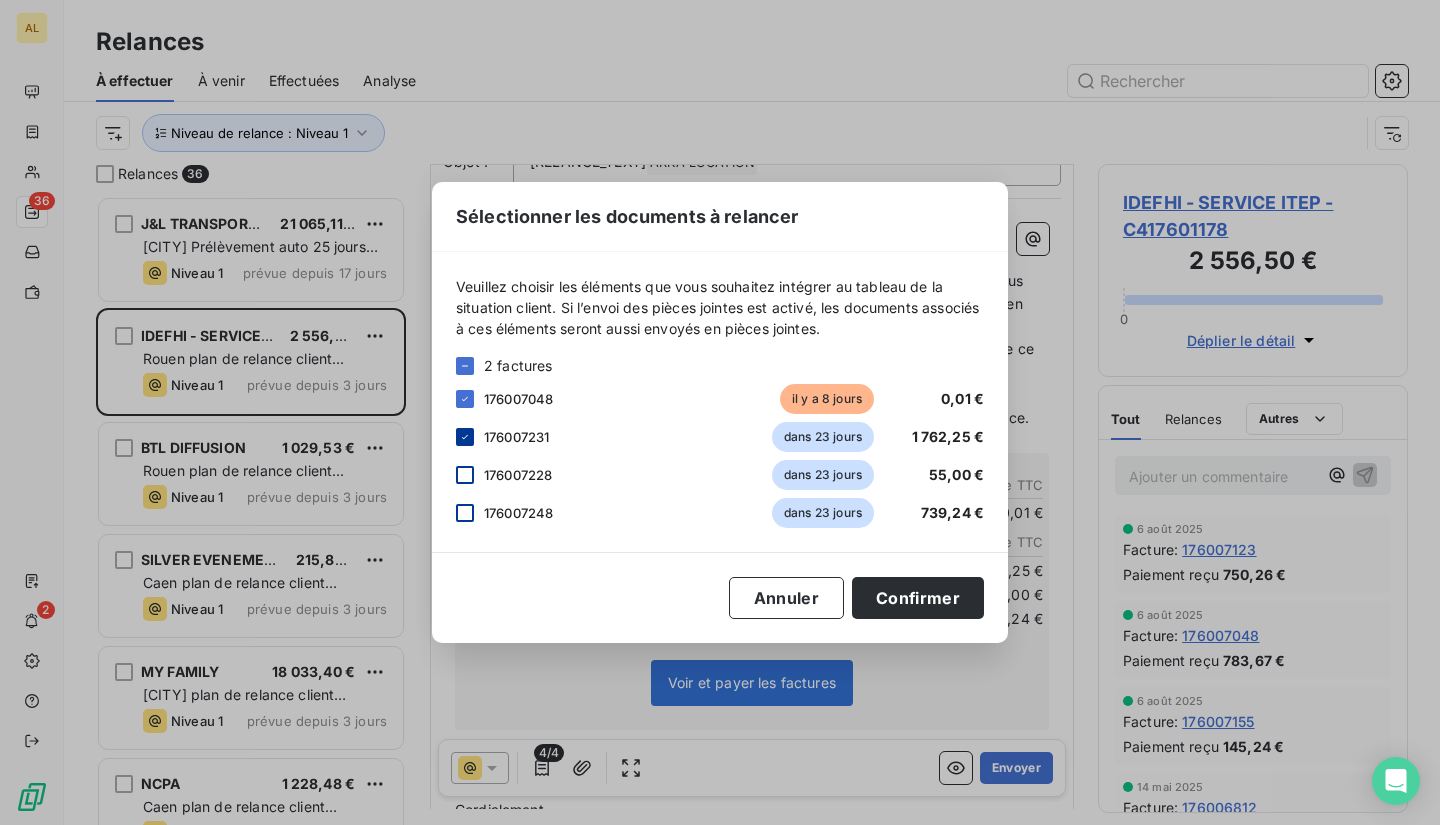 click 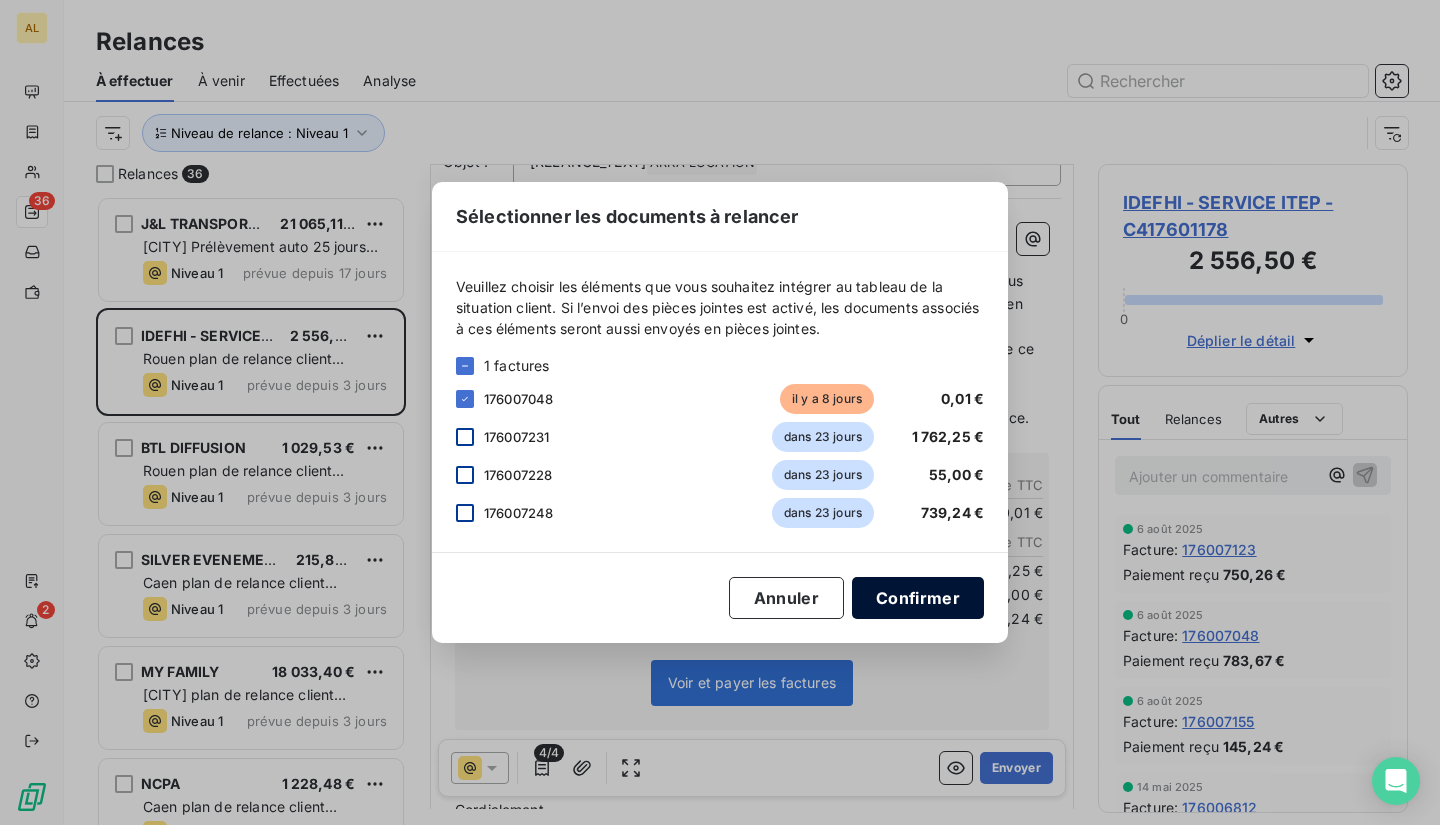 click on "Confirmer" at bounding box center (918, 598) 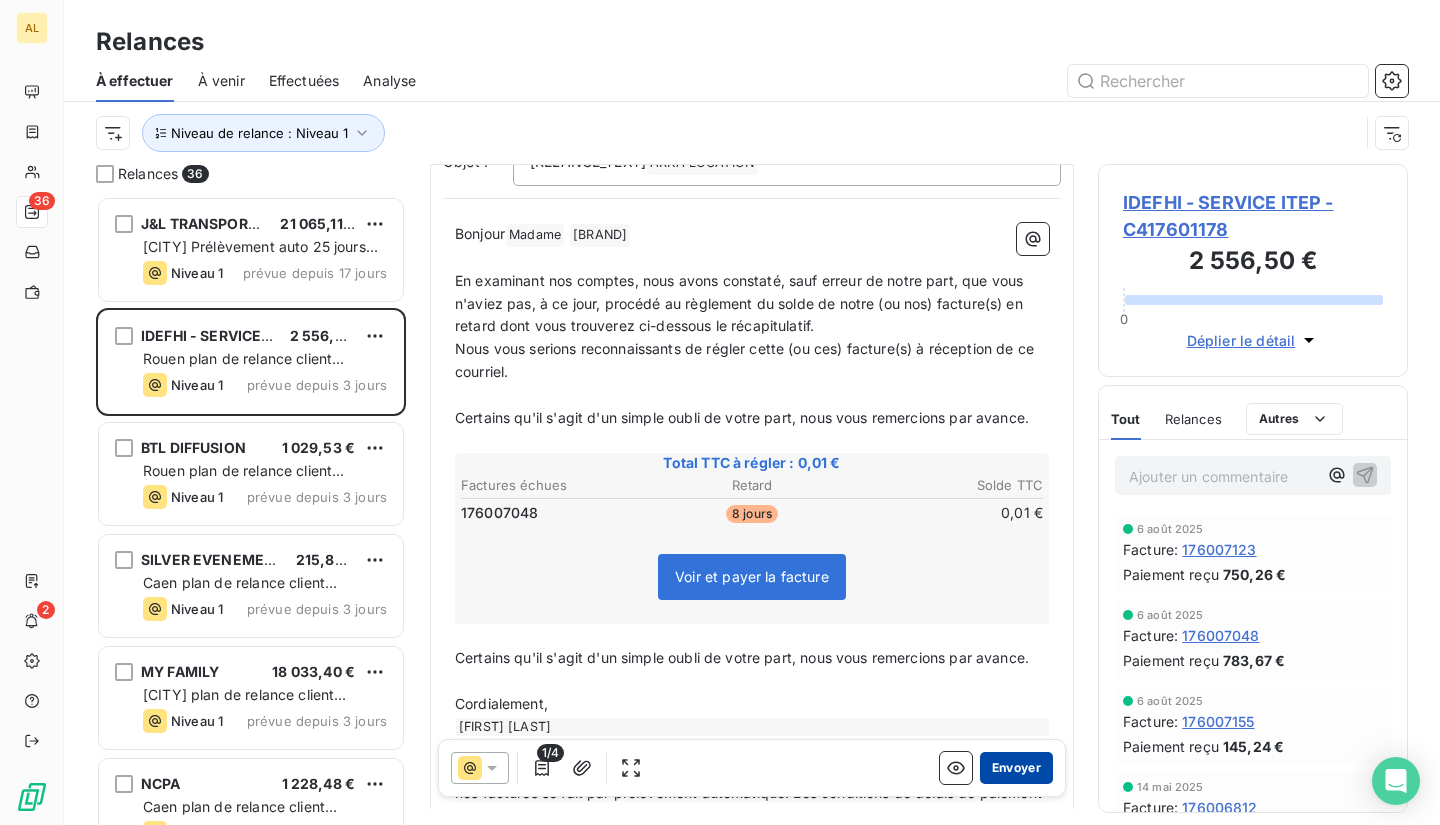 click on "Envoyer" at bounding box center (1016, 768) 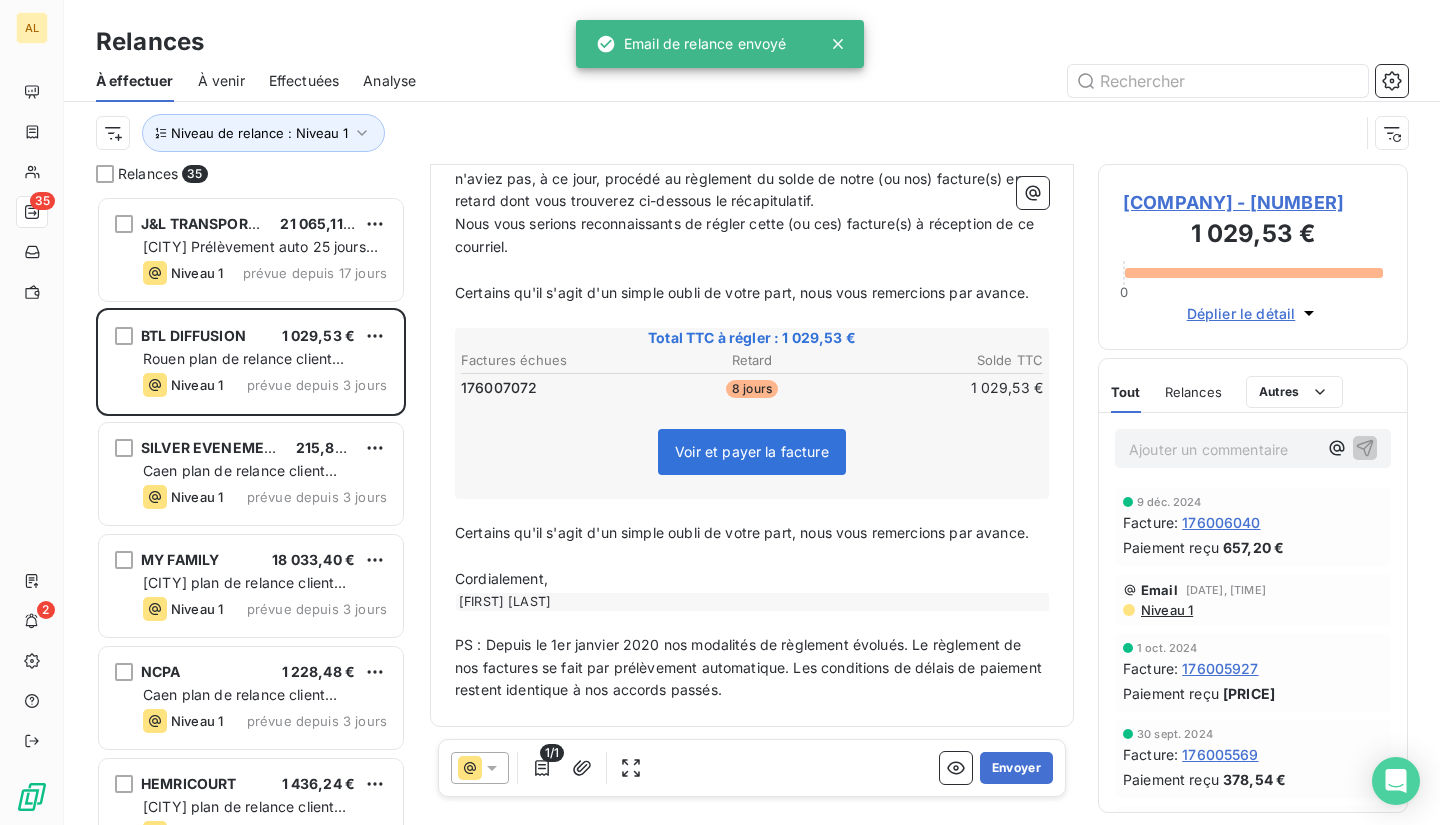 scroll, scrollTop: 366, scrollLeft: 0, axis: vertical 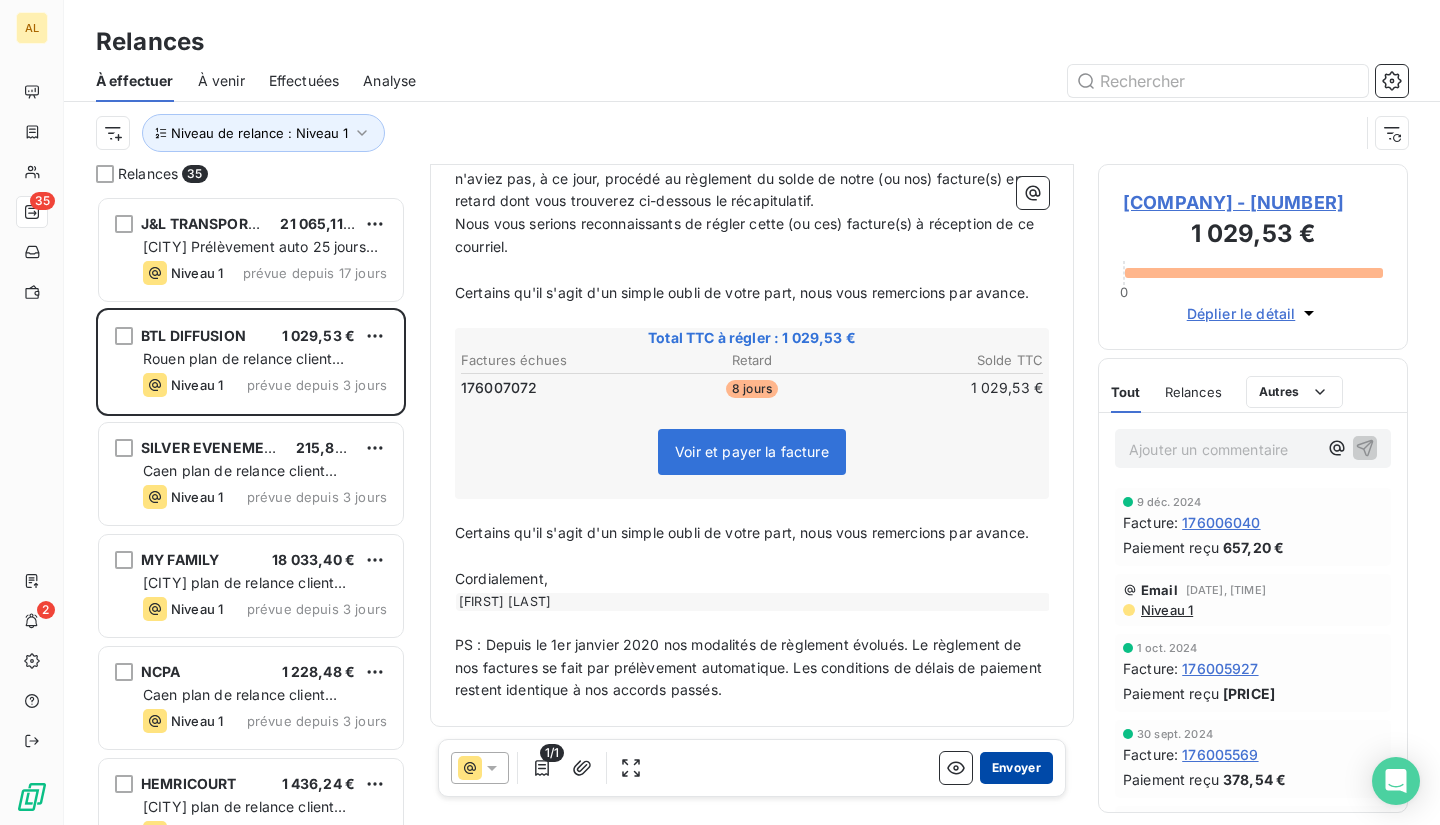 click on "Envoyer" at bounding box center [1016, 768] 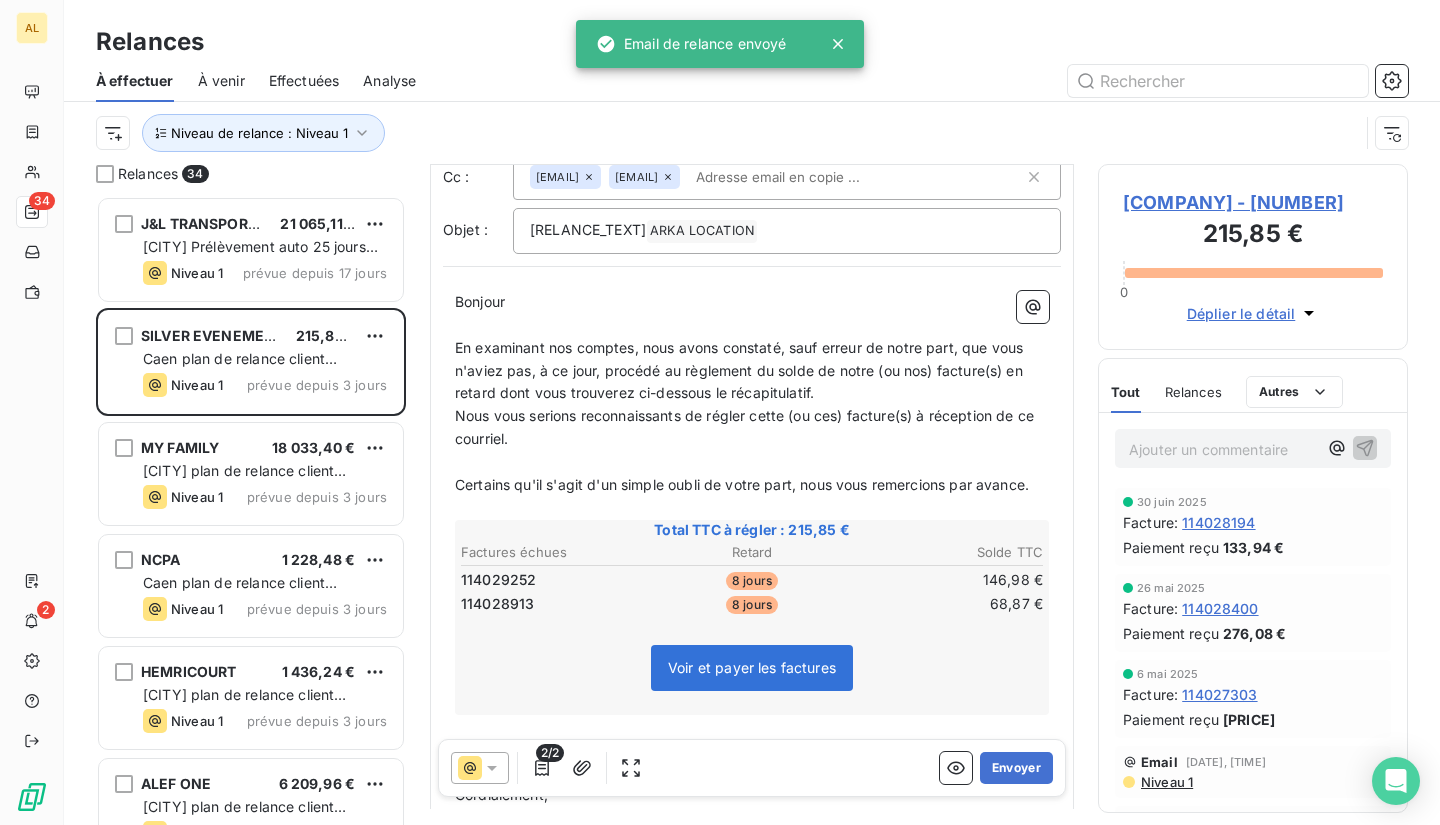 scroll, scrollTop: 202, scrollLeft: 0, axis: vertical 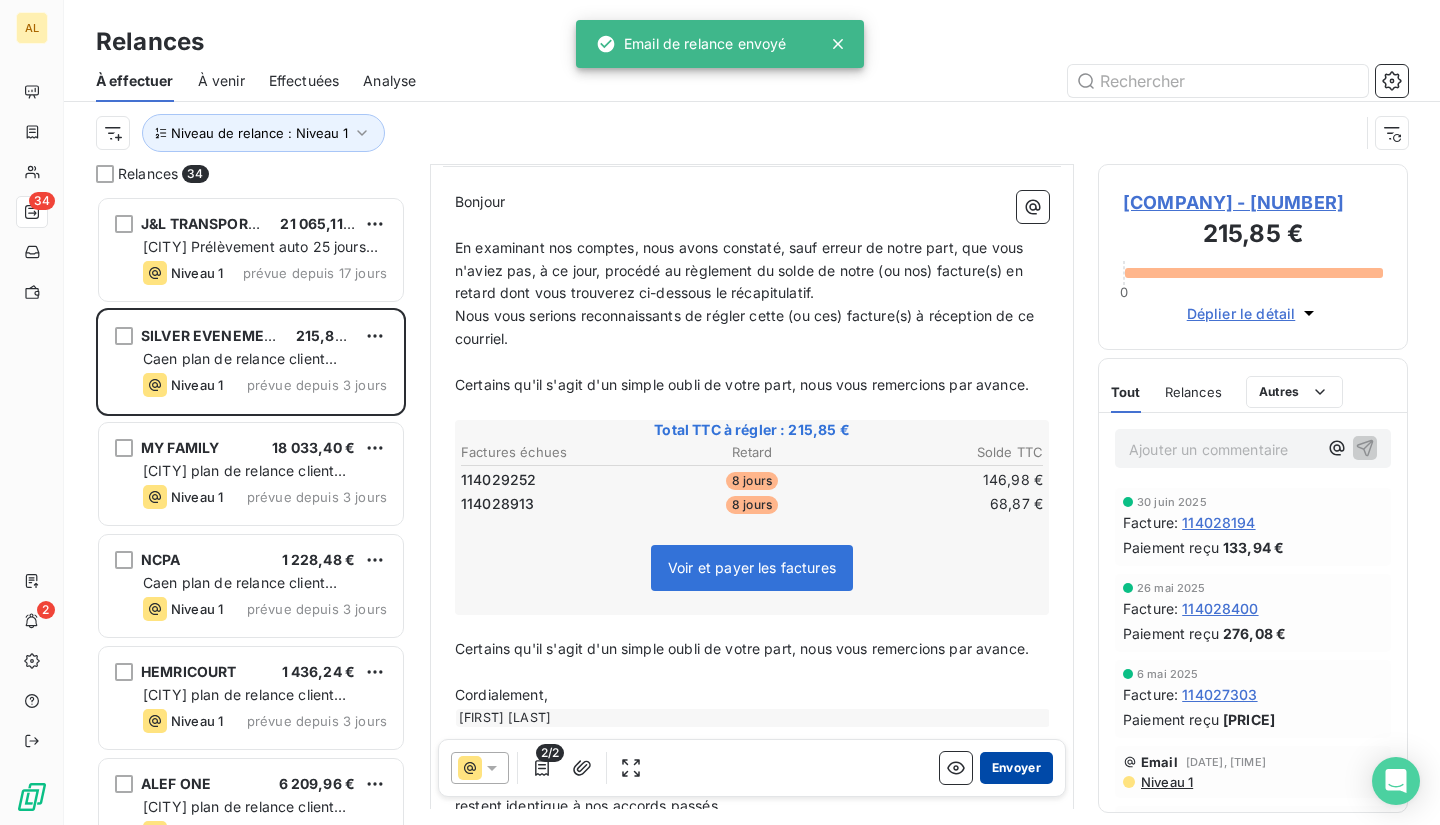 click on "Envoyer" at bounding box center [1016, 768] 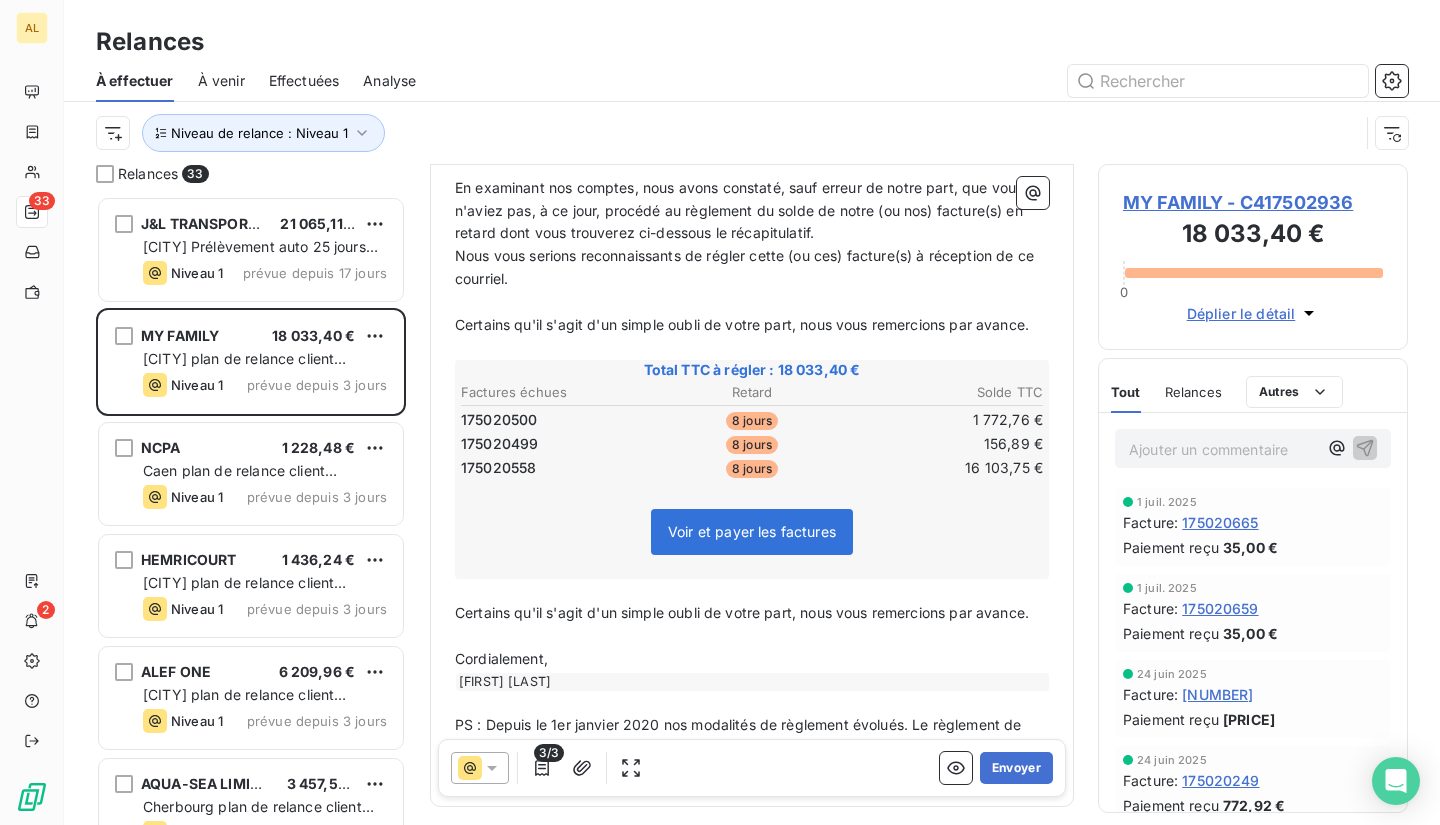 scroll, scrollTop: 414, scrollLeft: 0, axis: vertical 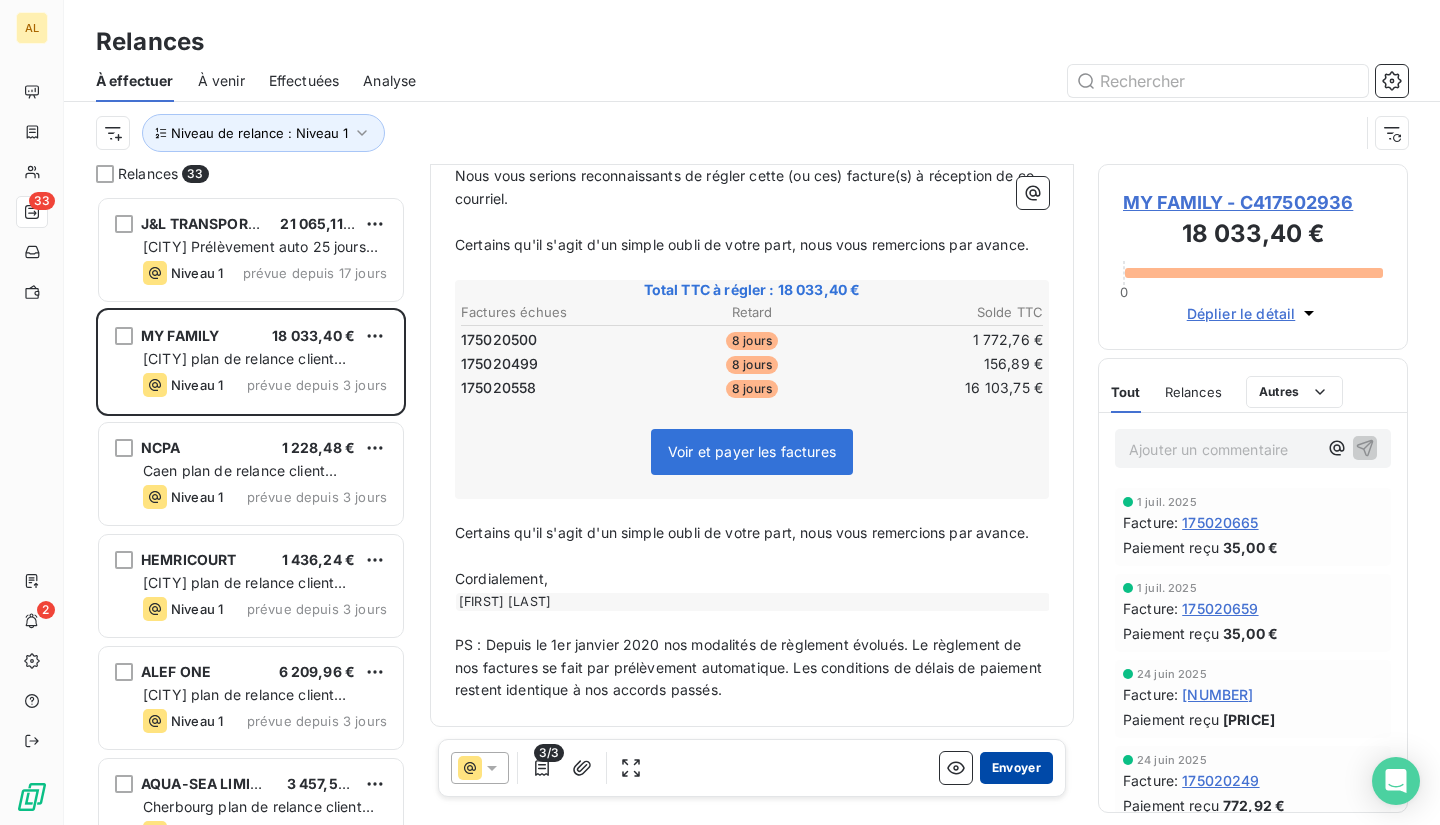 click on "Envoyer" at bounding box center (1016, 768) 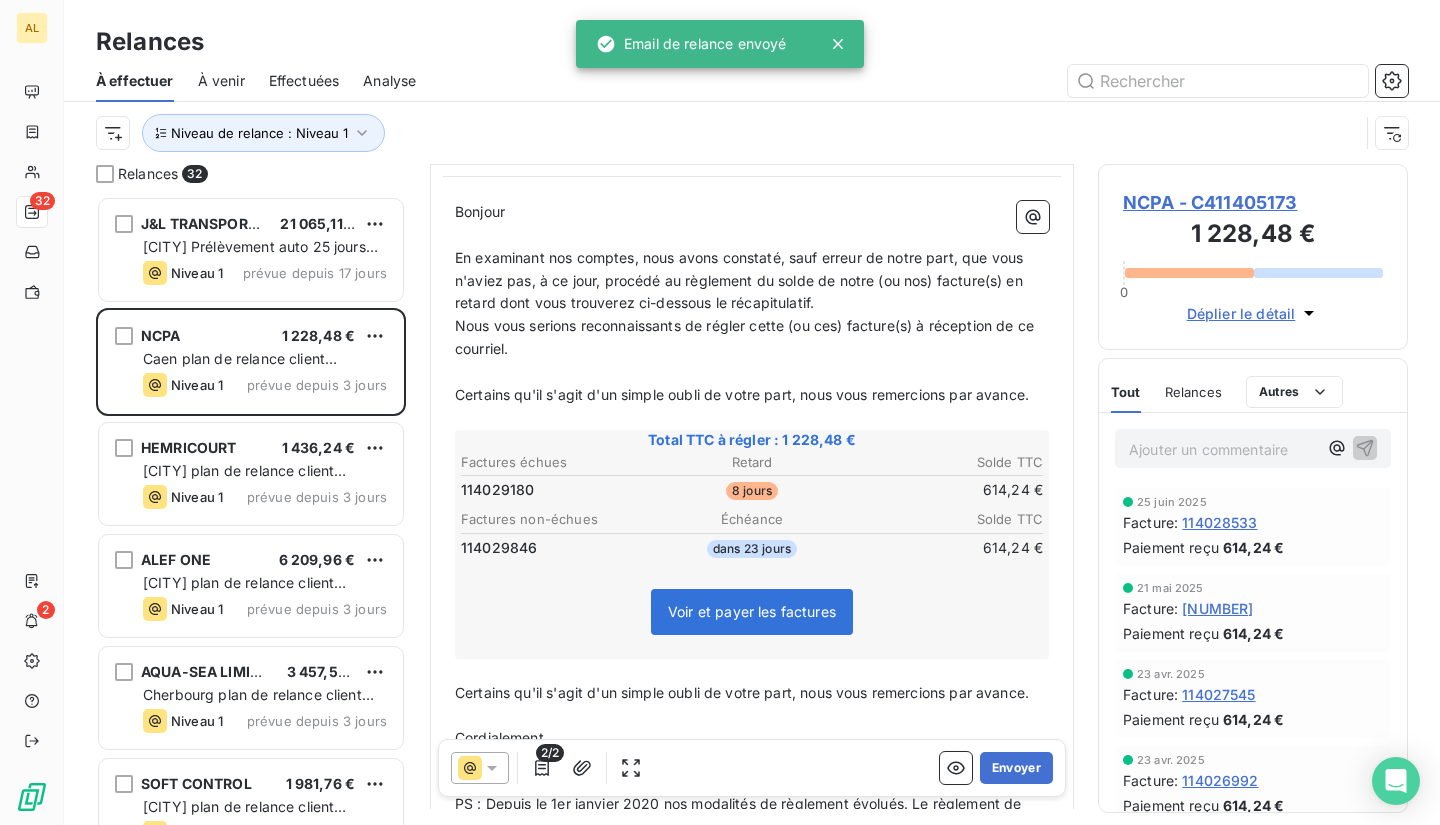 scroll, scrollTop: 200, scrollLeft: 0, axis: vertical 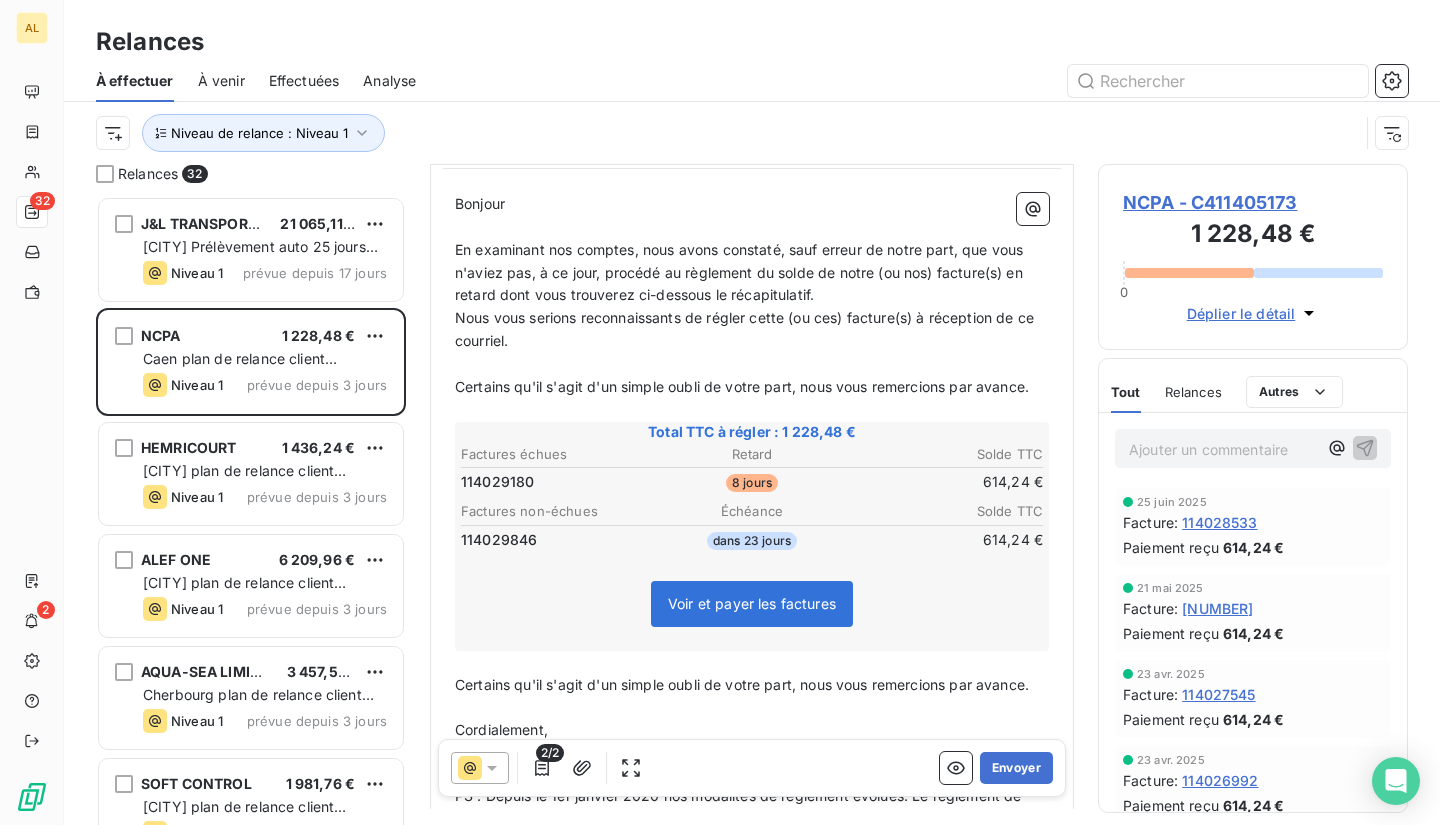 click on "2/2" at bounding box center (550, 753) 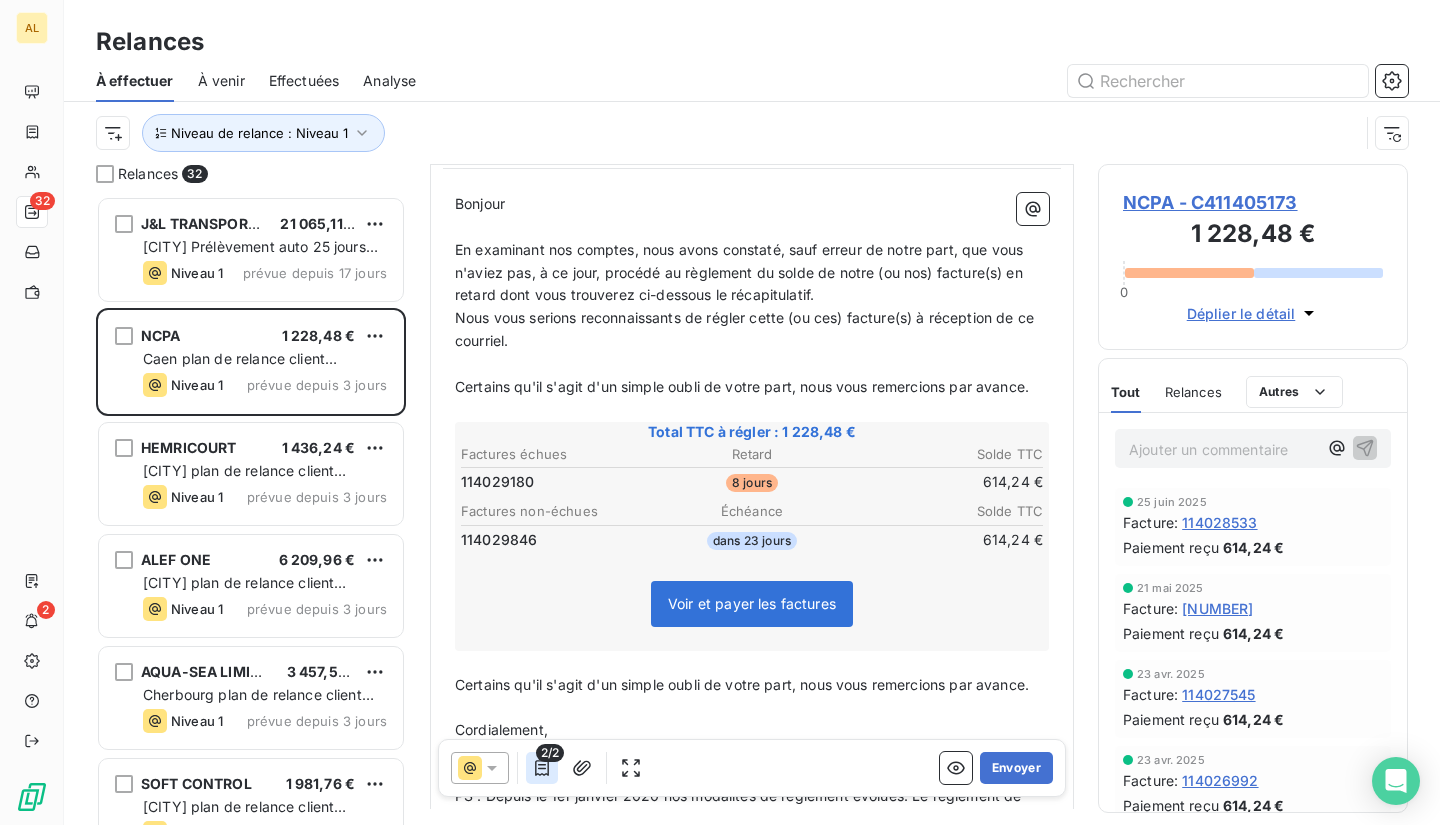 click 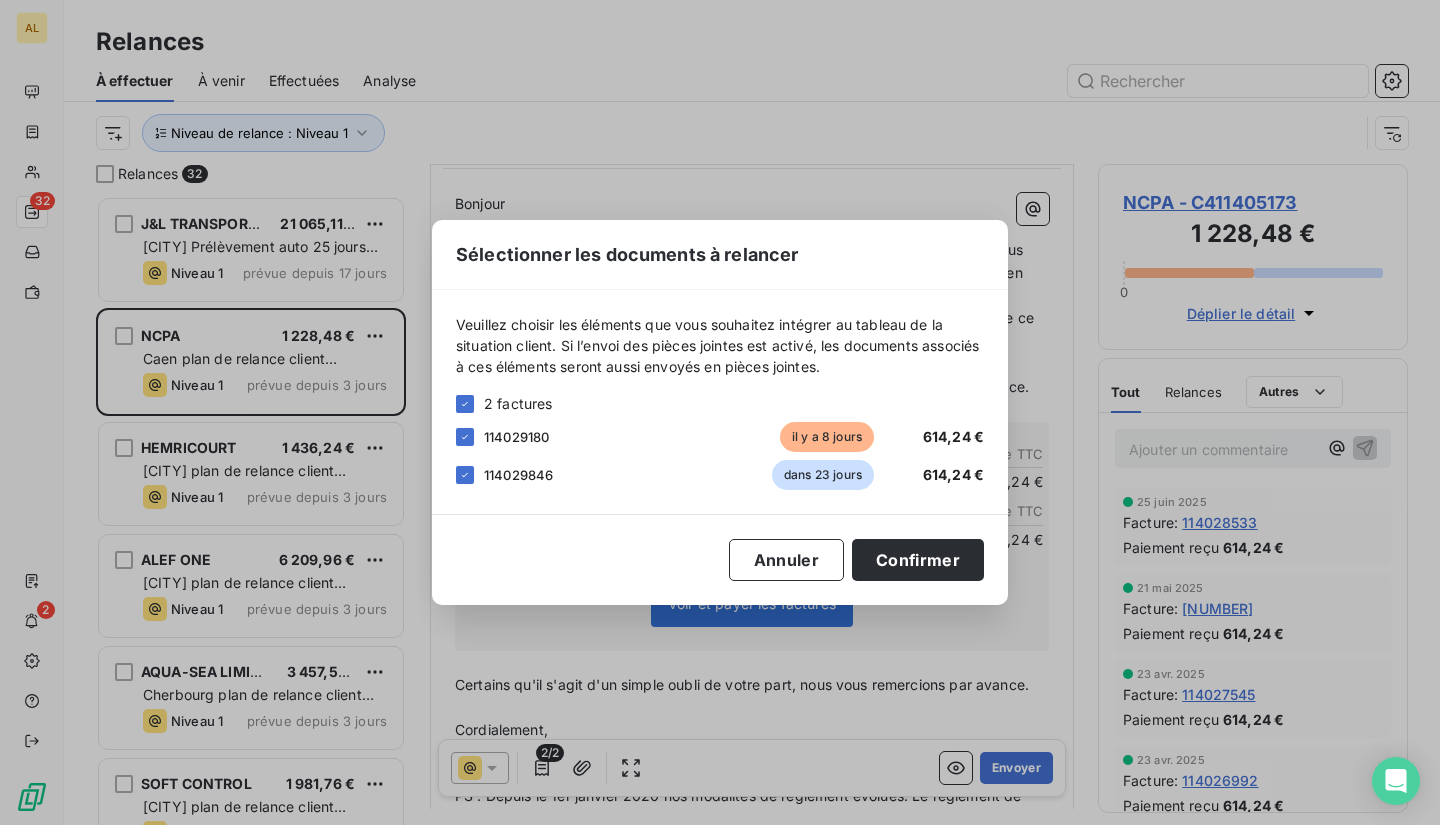 click on "dans [DAYS] [AMOUNT]" at bounding box center (720, 475) 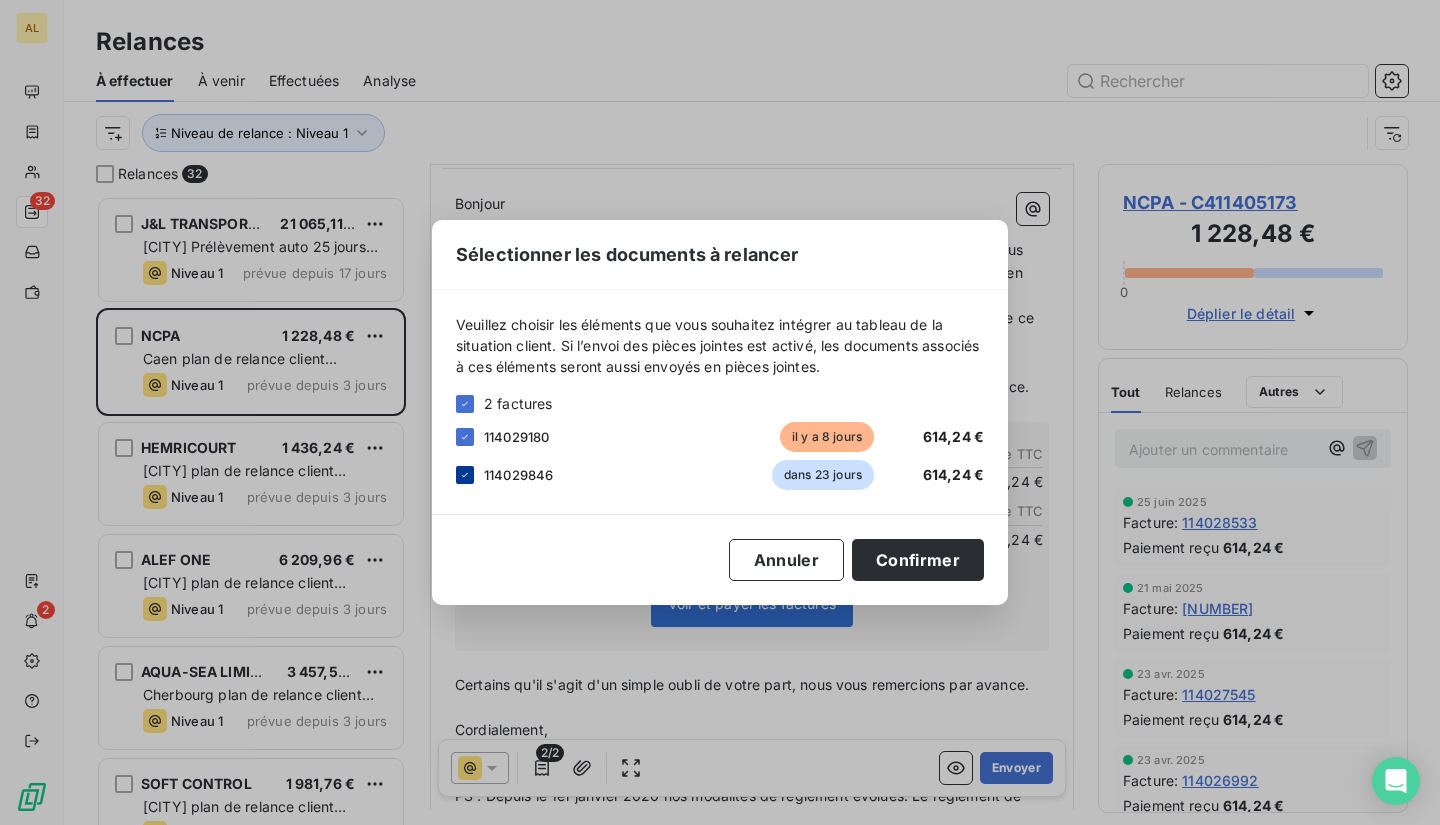 click 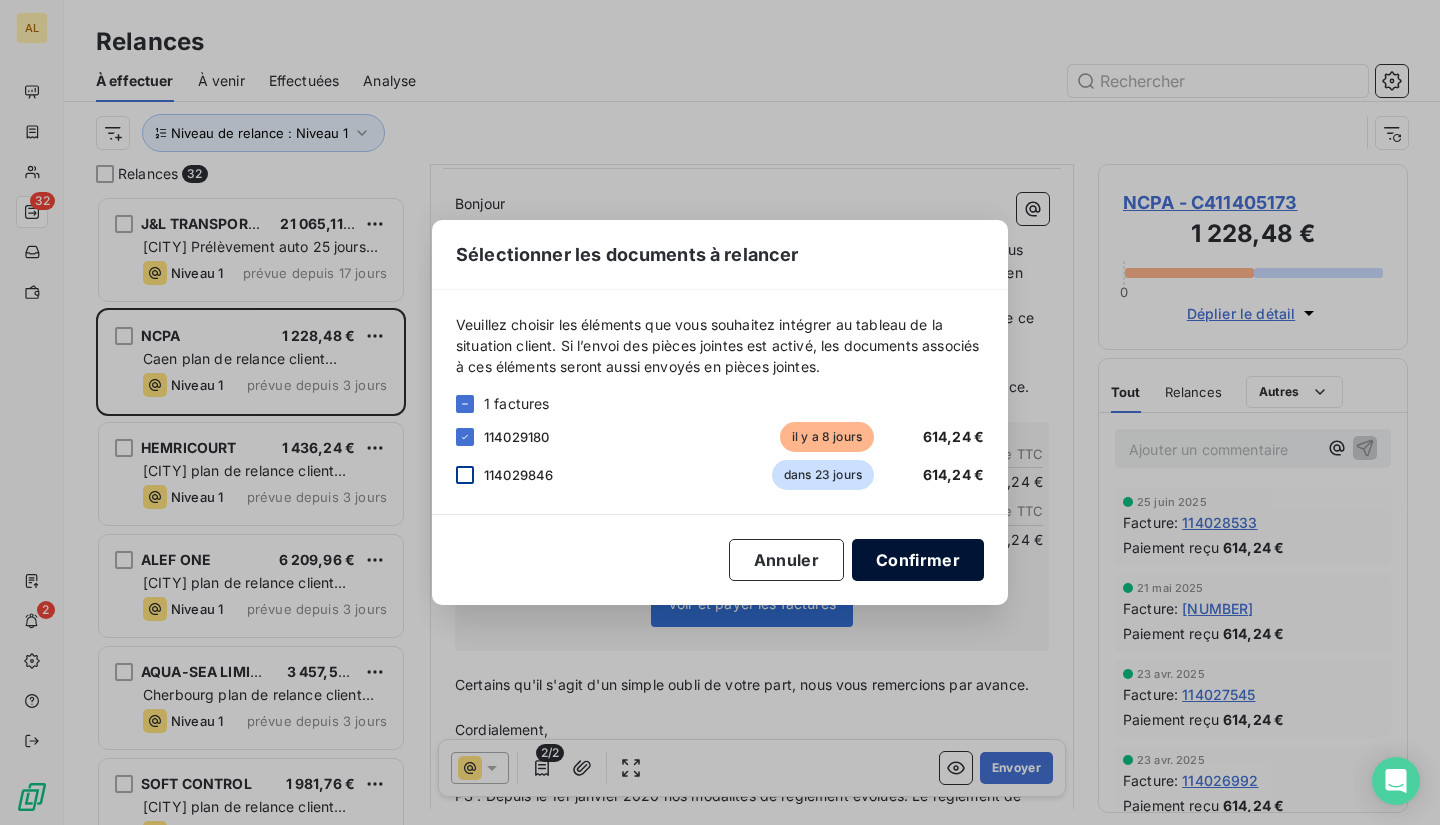 click on "Confirmer" at bounding box center [918, 560] 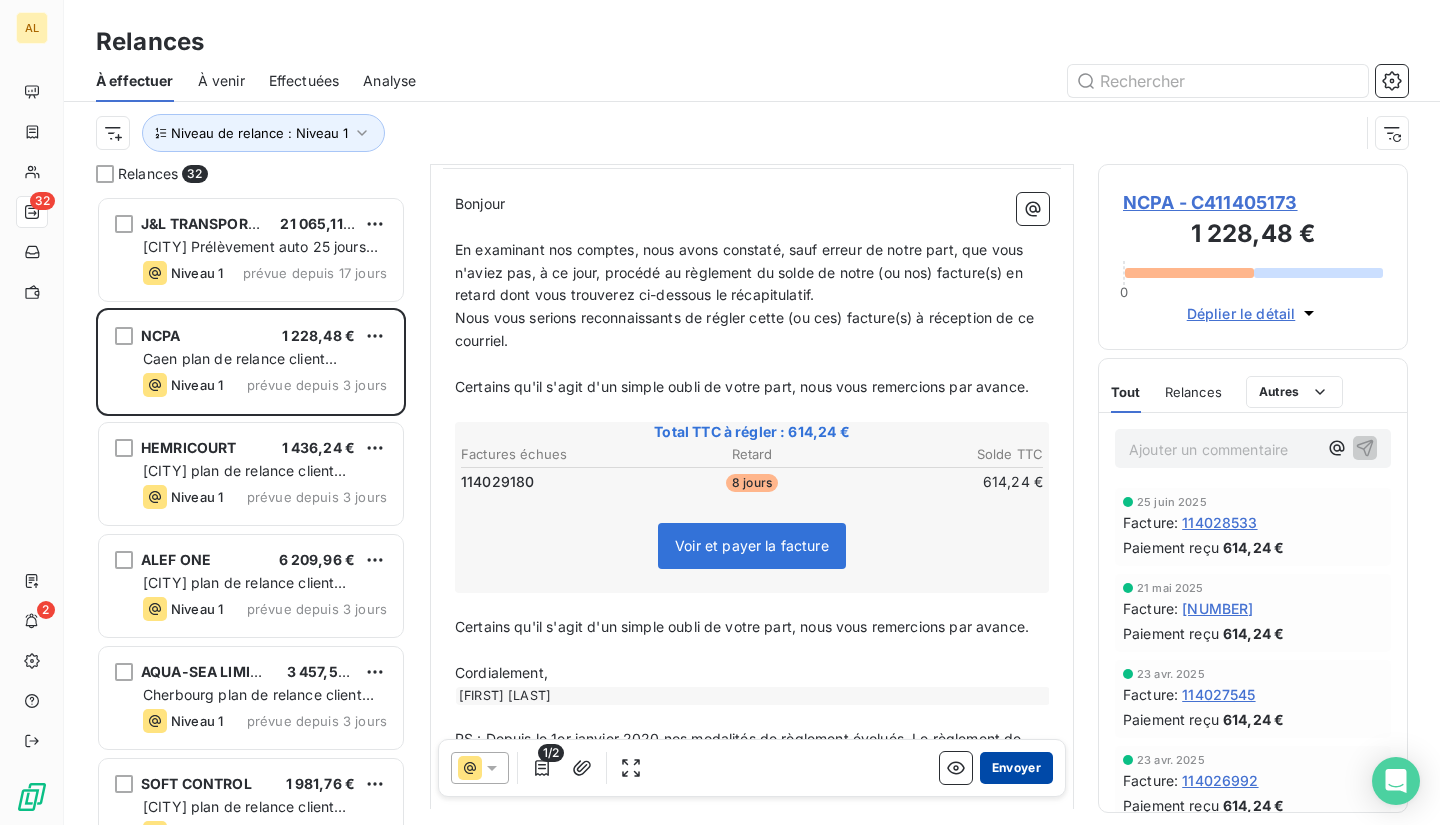 click on "Envoyer" at bounding box center (1016, 768) 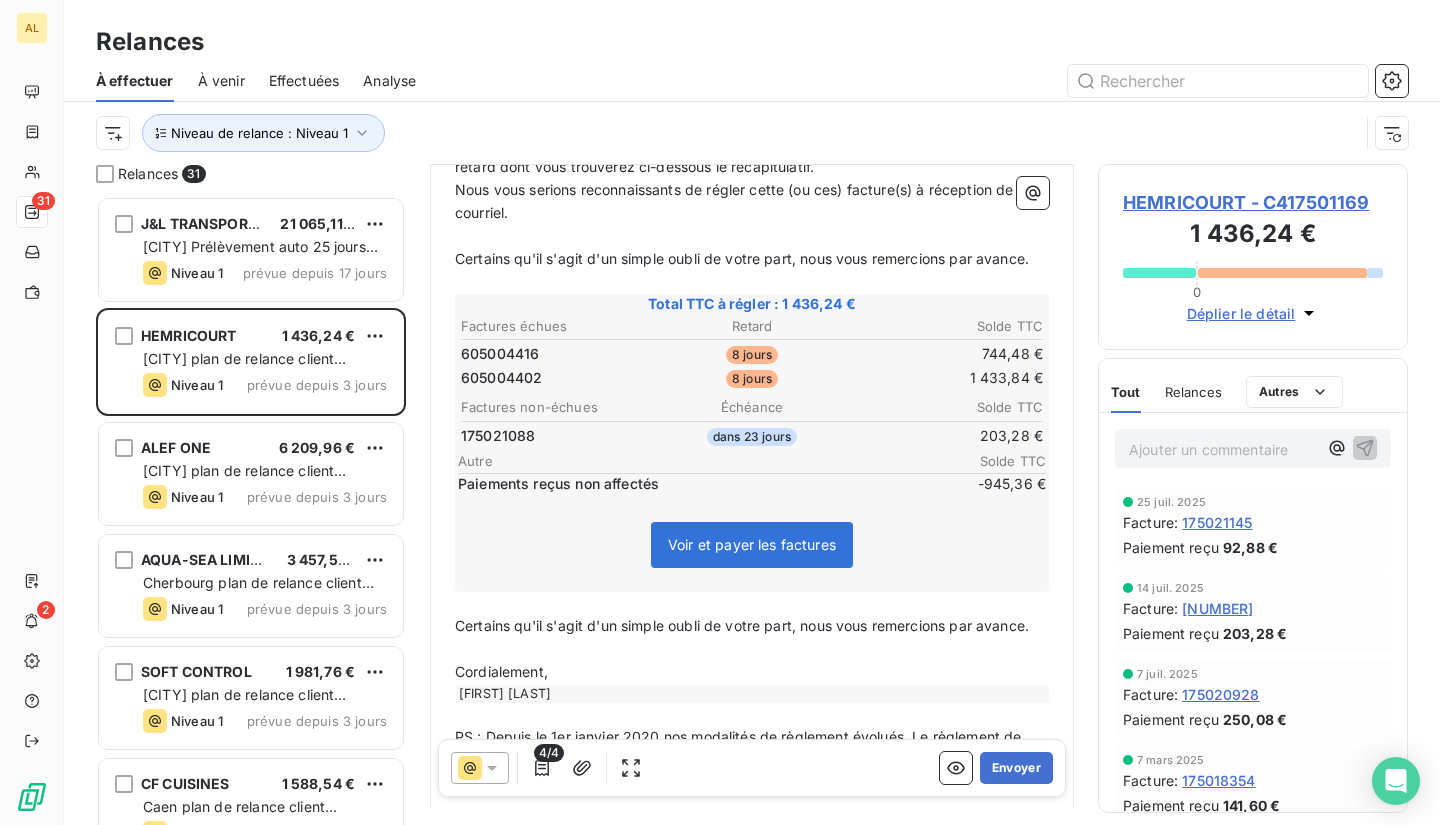 scroll, scrollTop: 402, scrollLeft: 0, axis: vertical 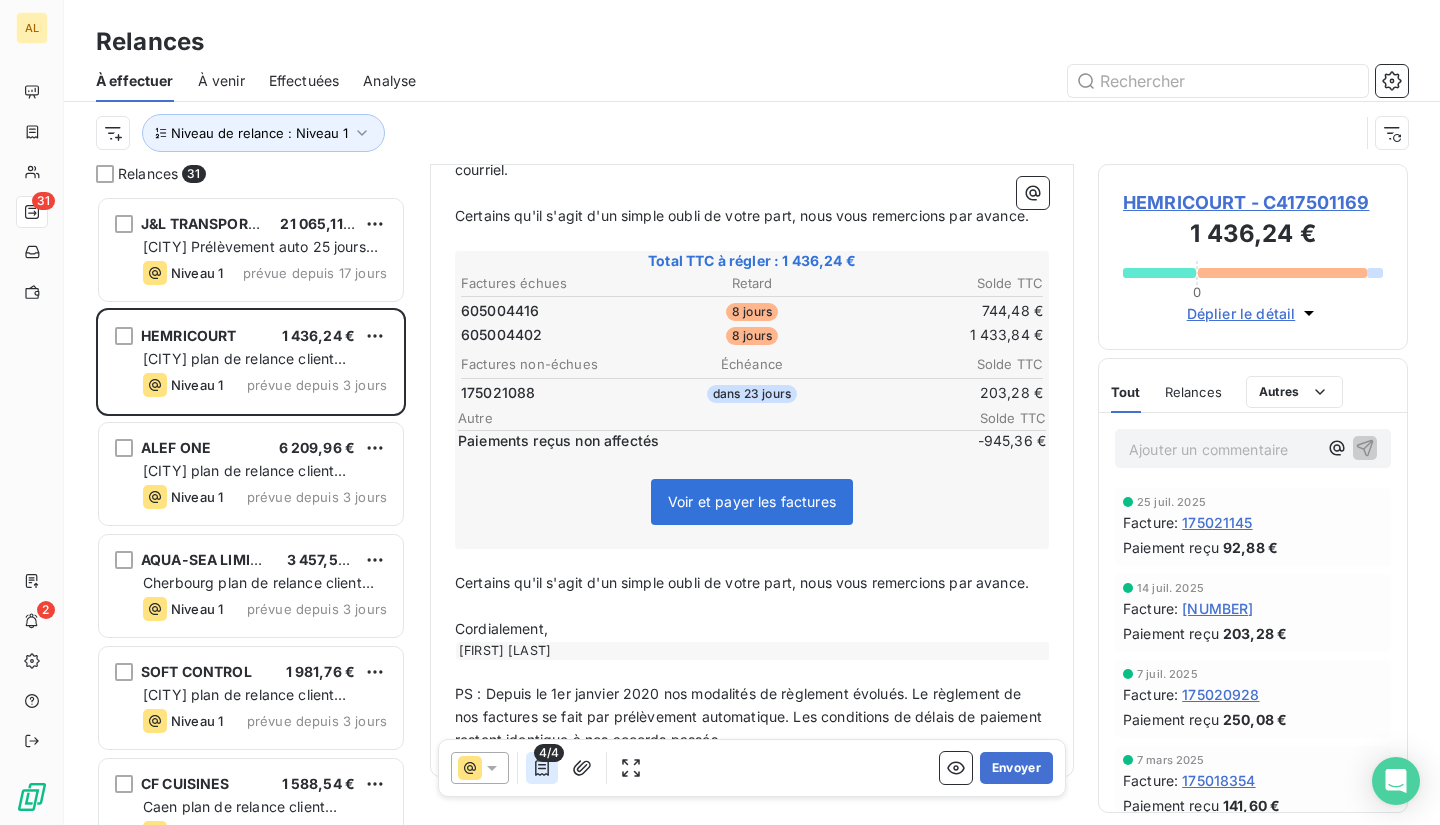 click 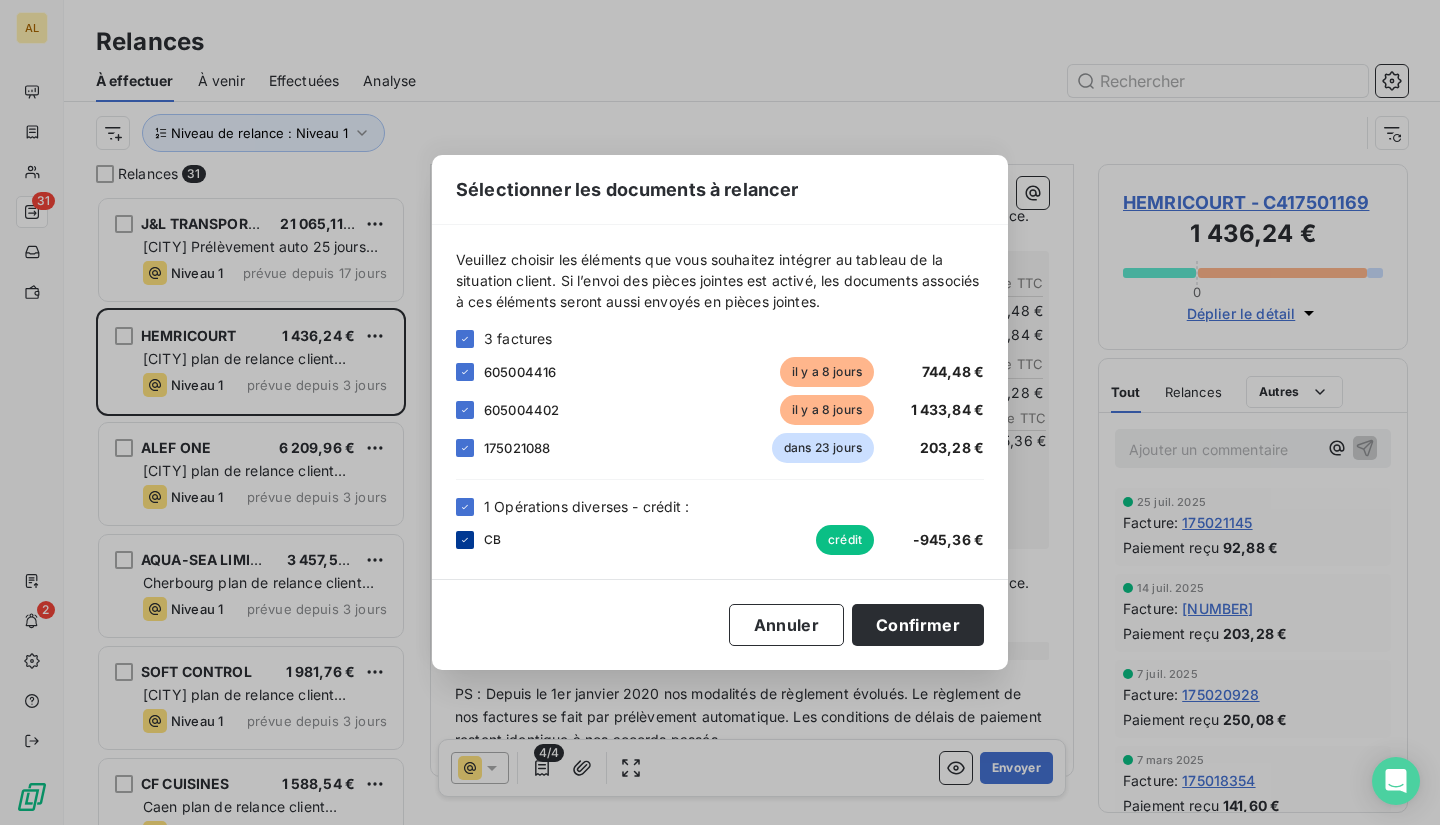click at bounding box center [465, 540] 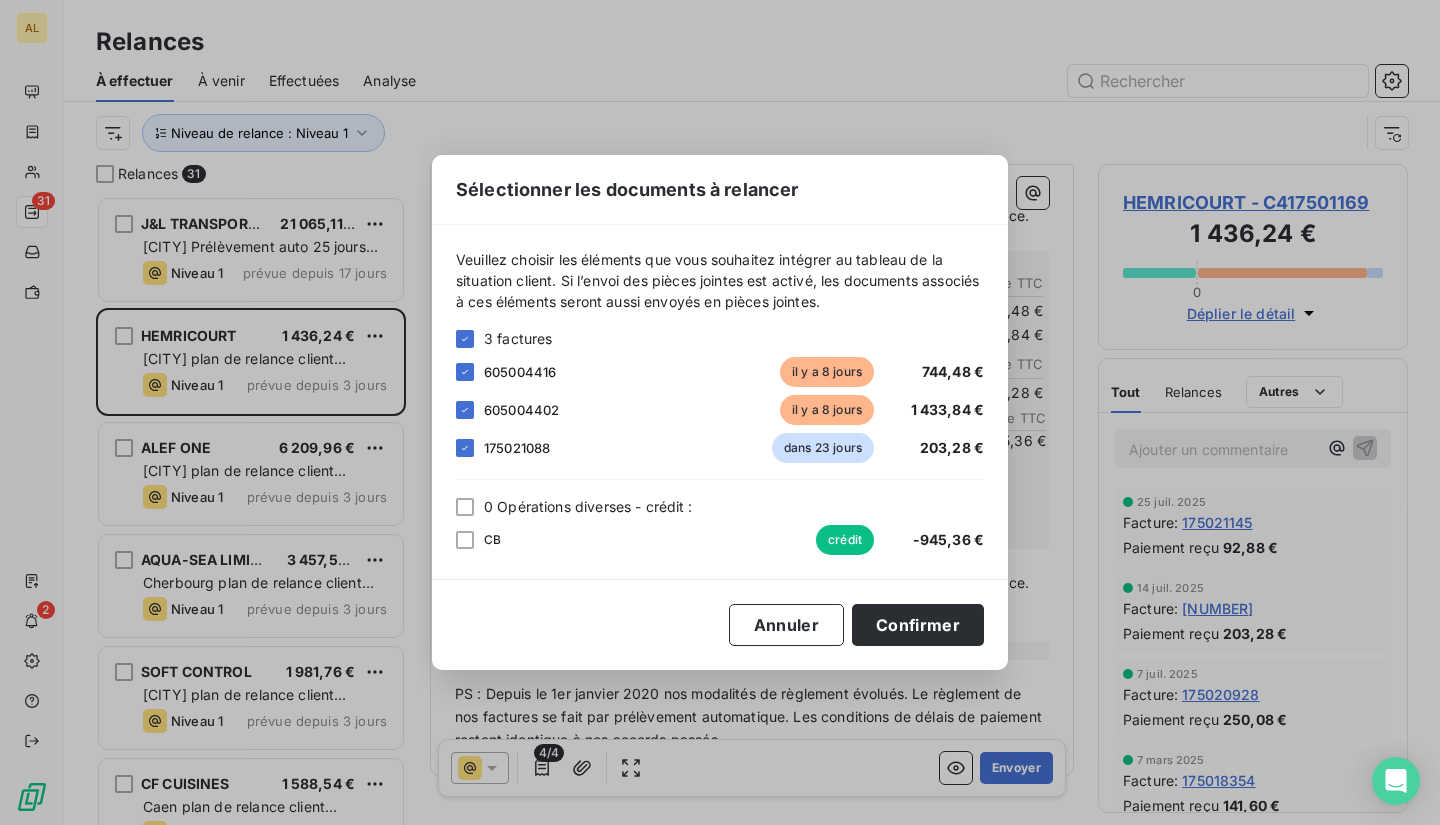 click on "[NUMBER] dans [DAYS]   [PRICE]" at bounding box center [720, 448] 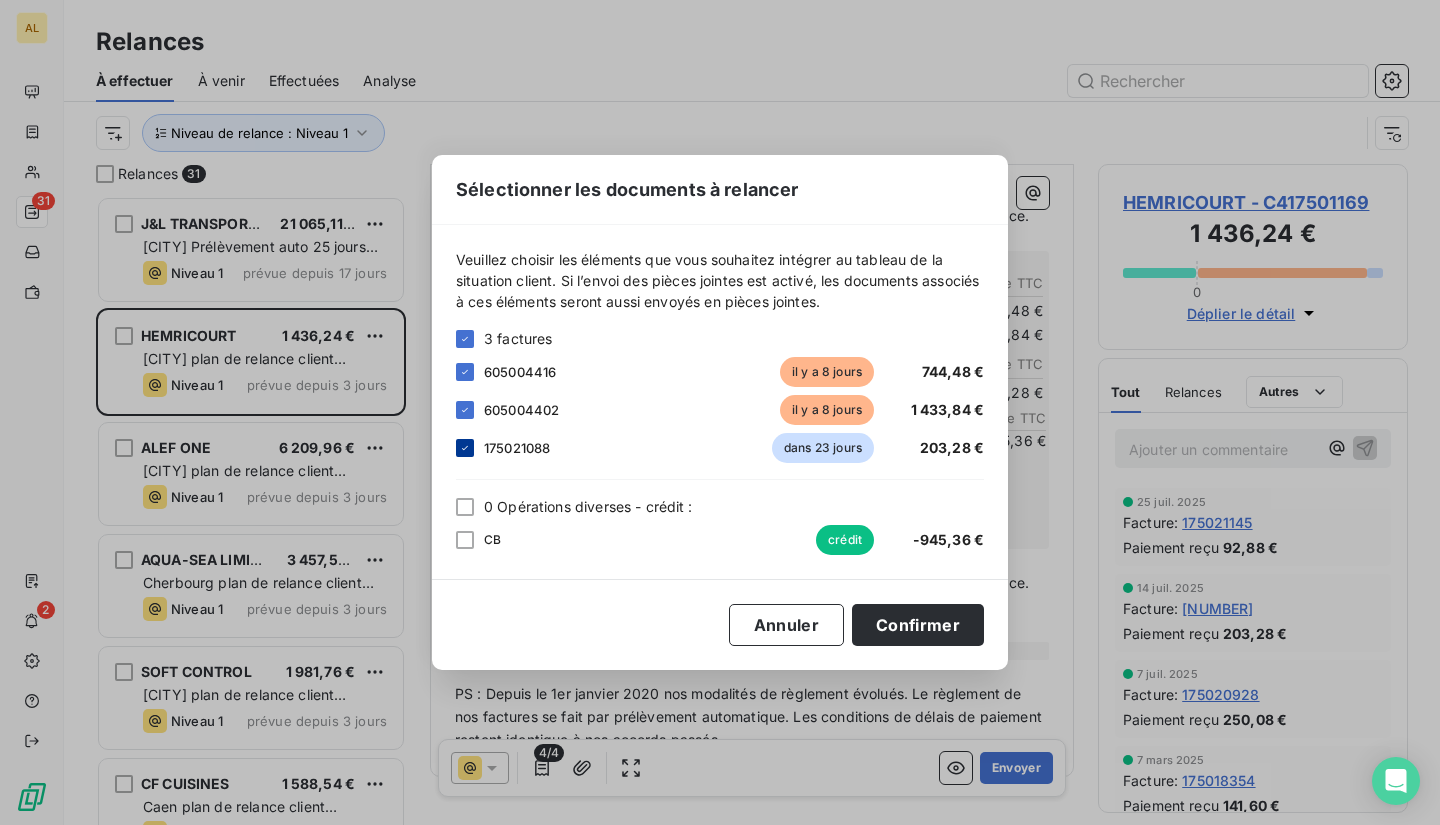 click 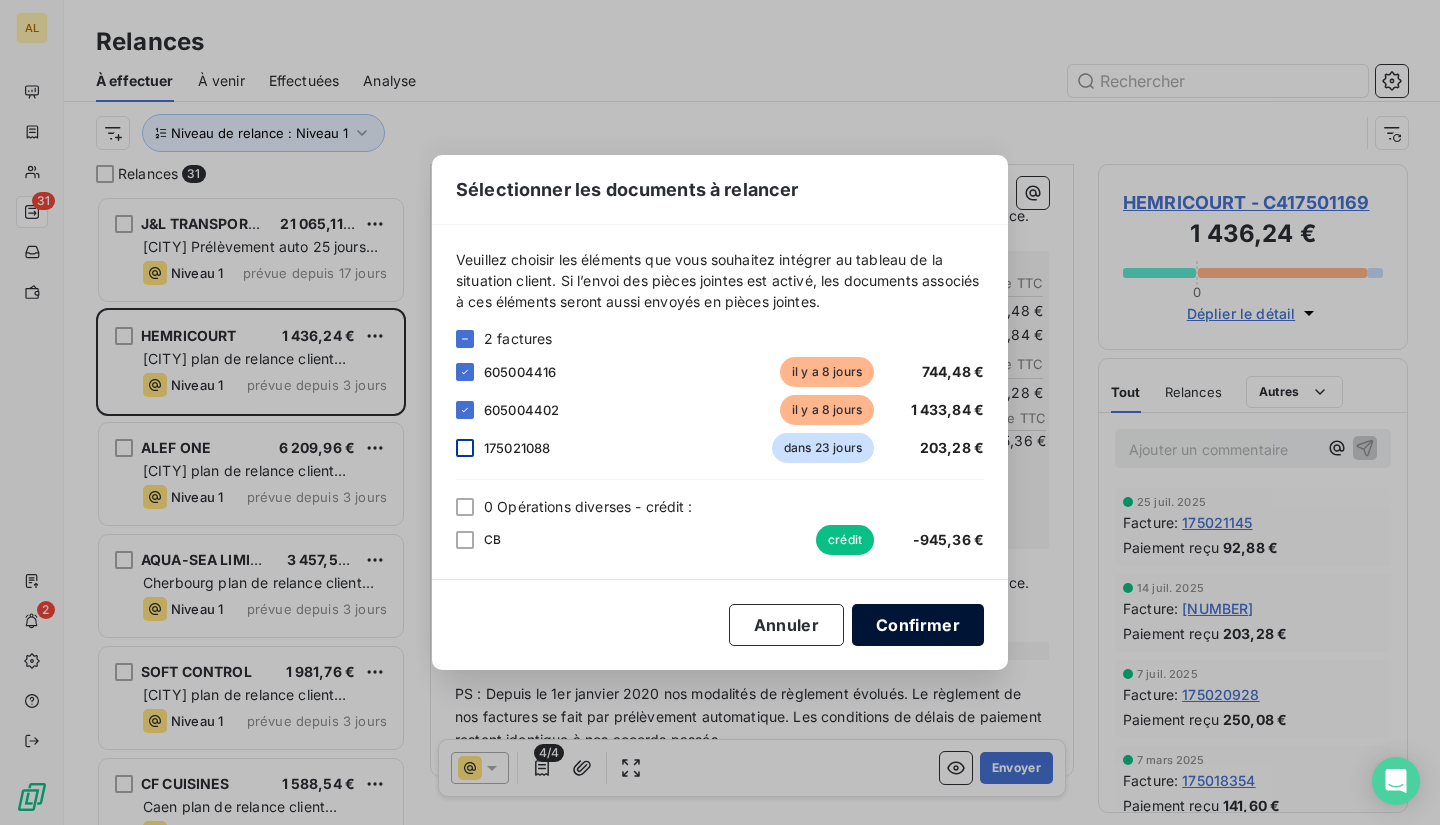 click on "Confirmer" at bounding box center [918, 625] 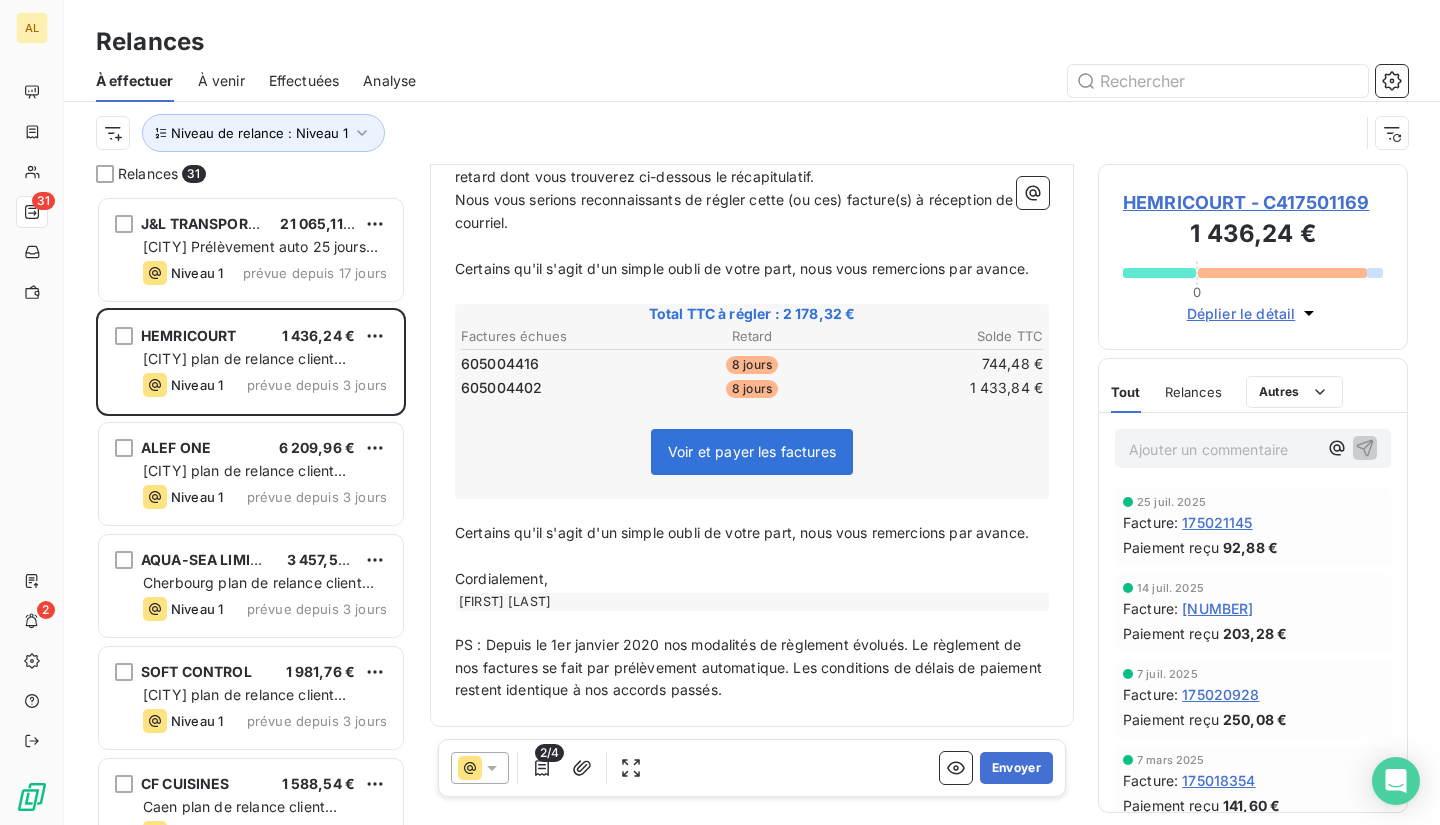 scroll, scrollTop: 391, scrollLeft: 0, axis: vertical 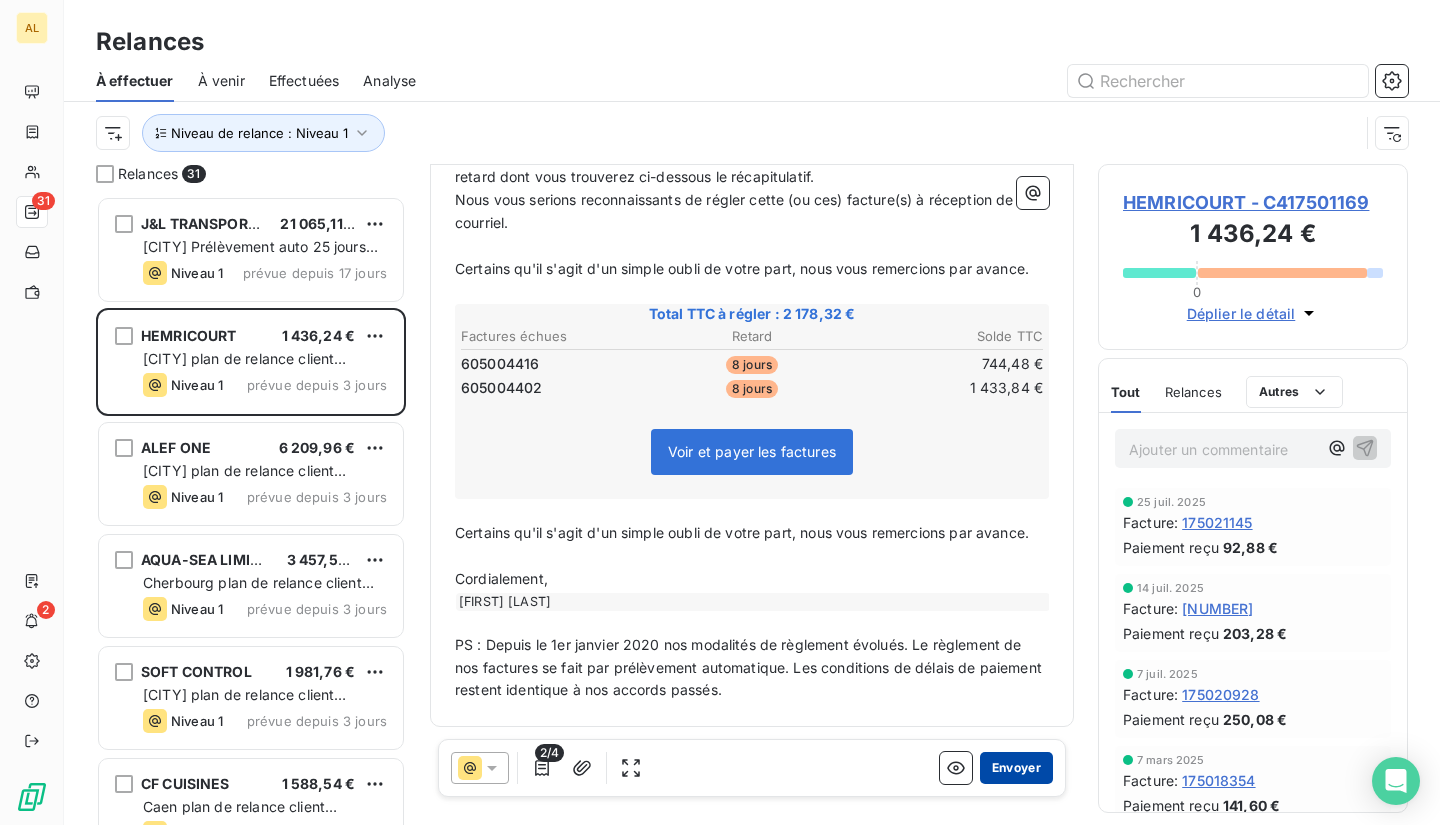 click on "Envoyer" at bounding box center [1016, 768] 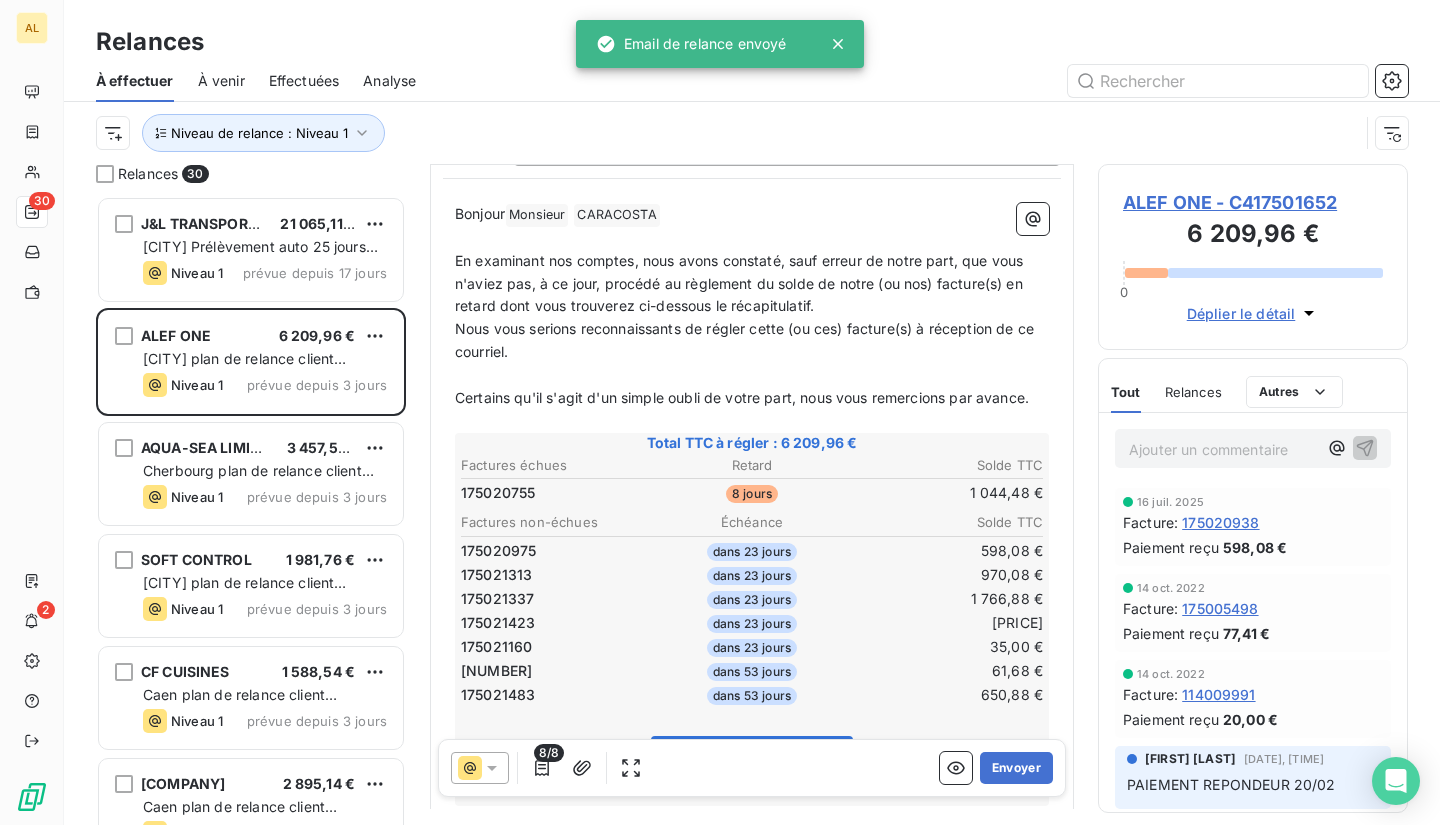 scroll, scrollTop: 302, scrollLeft: 0, axis: vertical 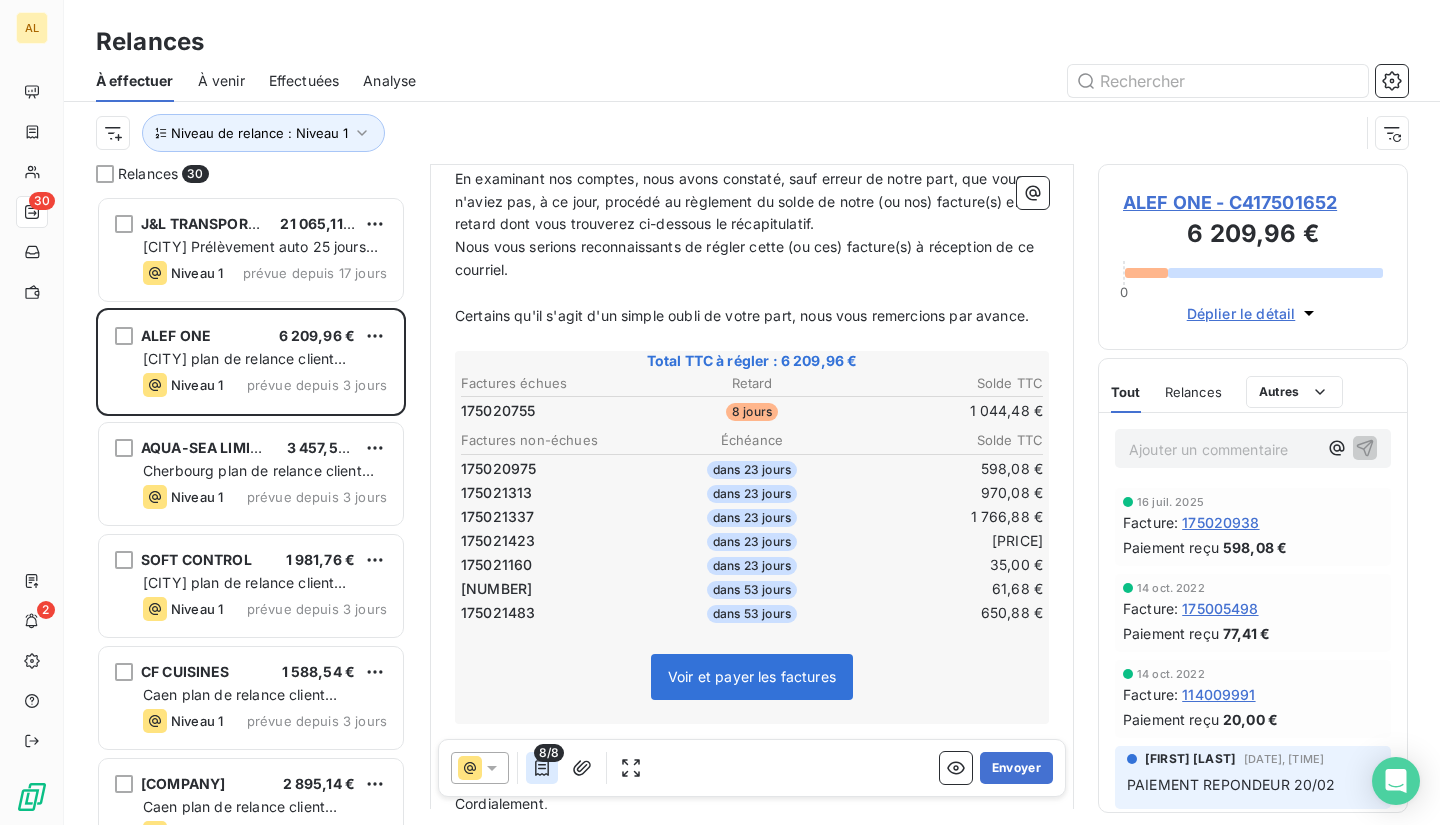 click 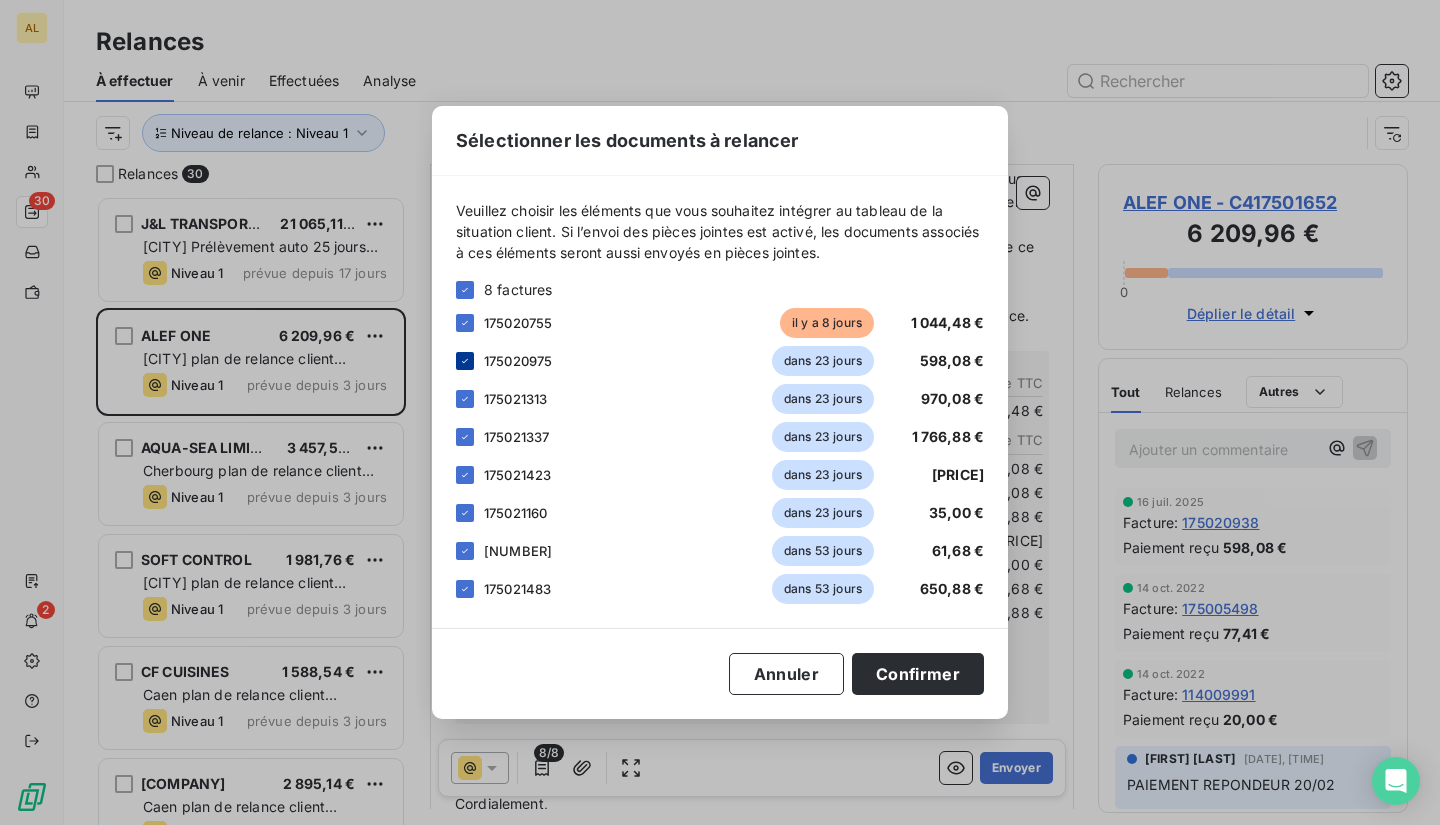 click 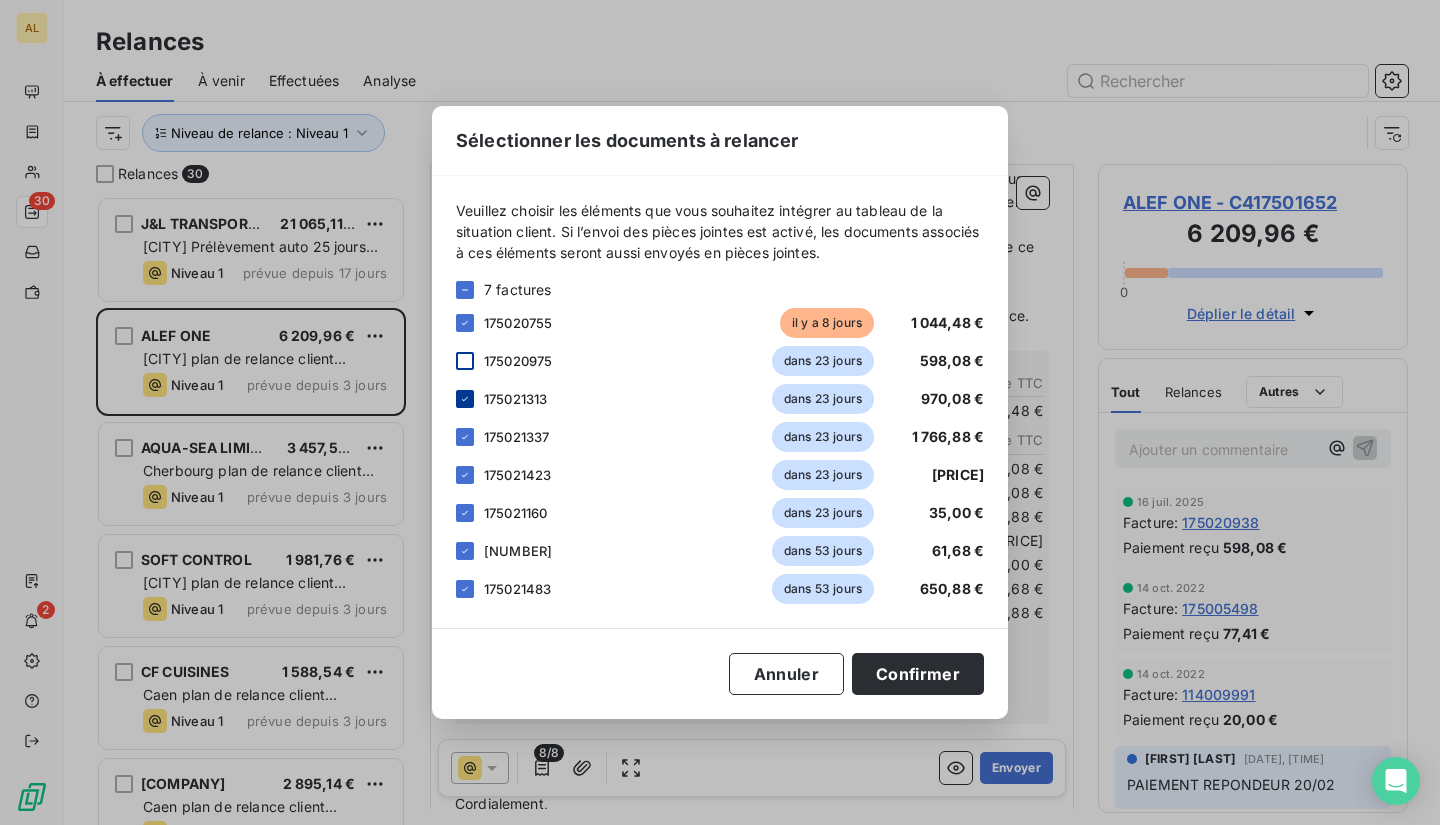 click 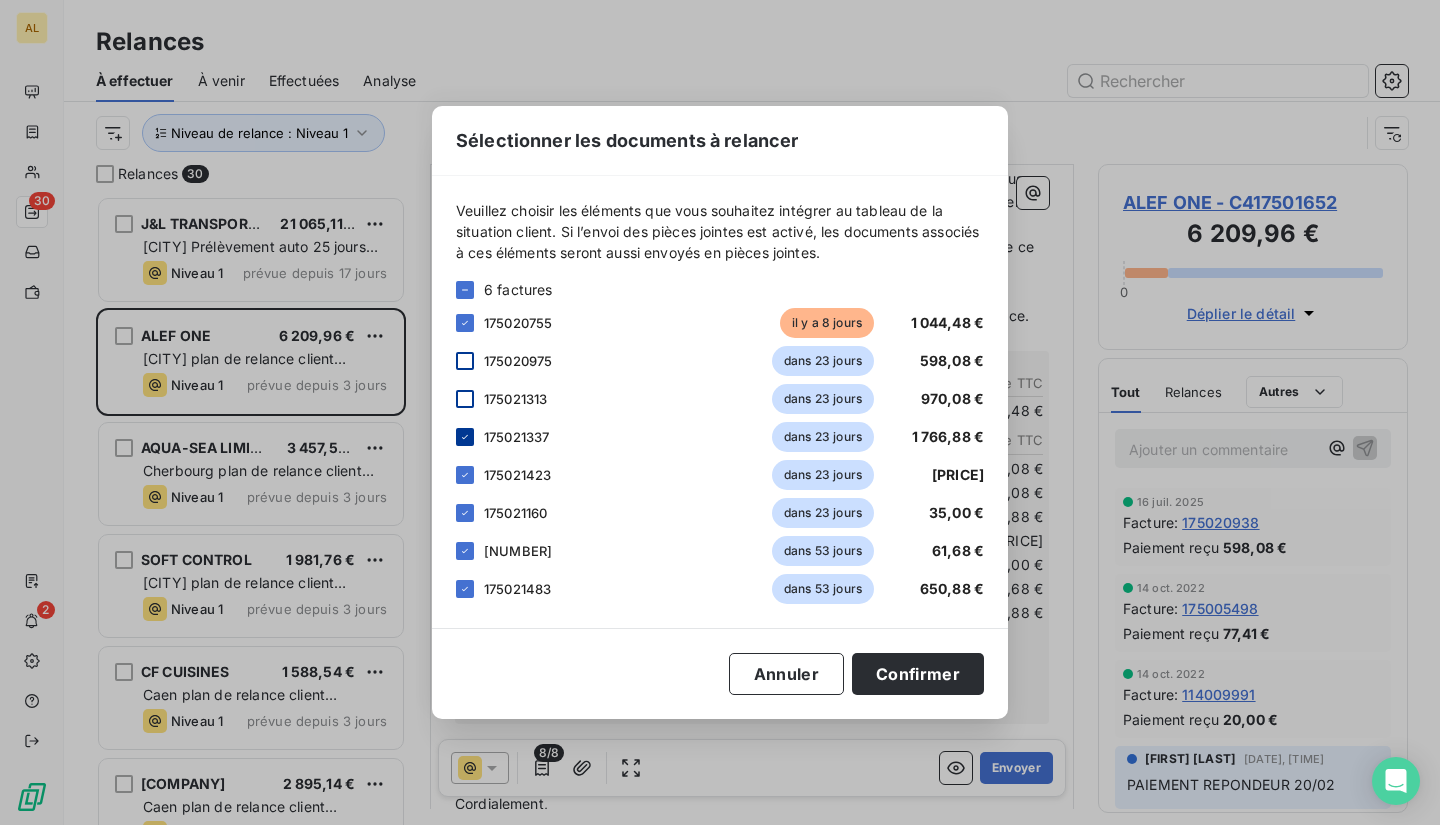 click 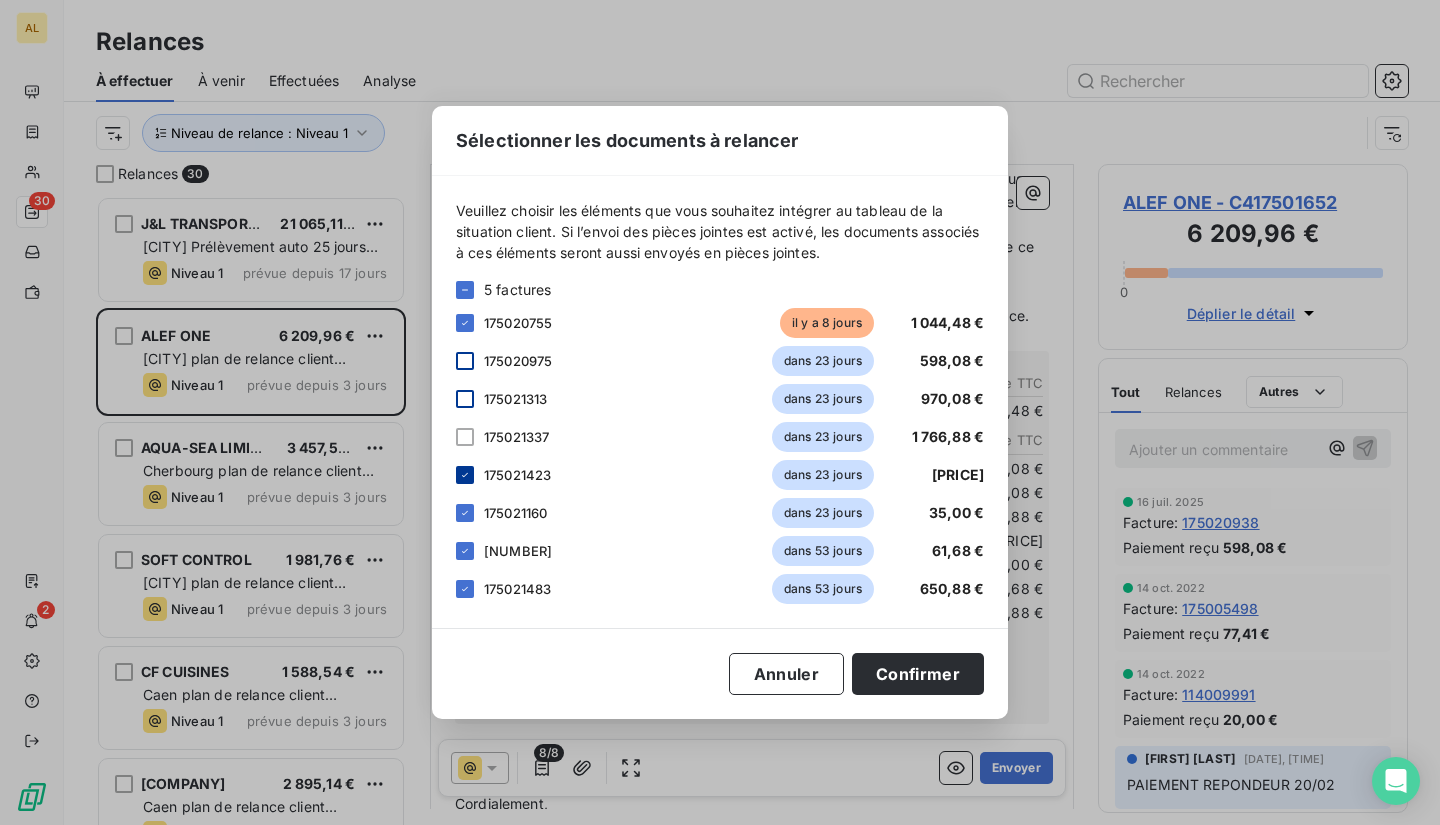 click at bounding box center [465, 475] 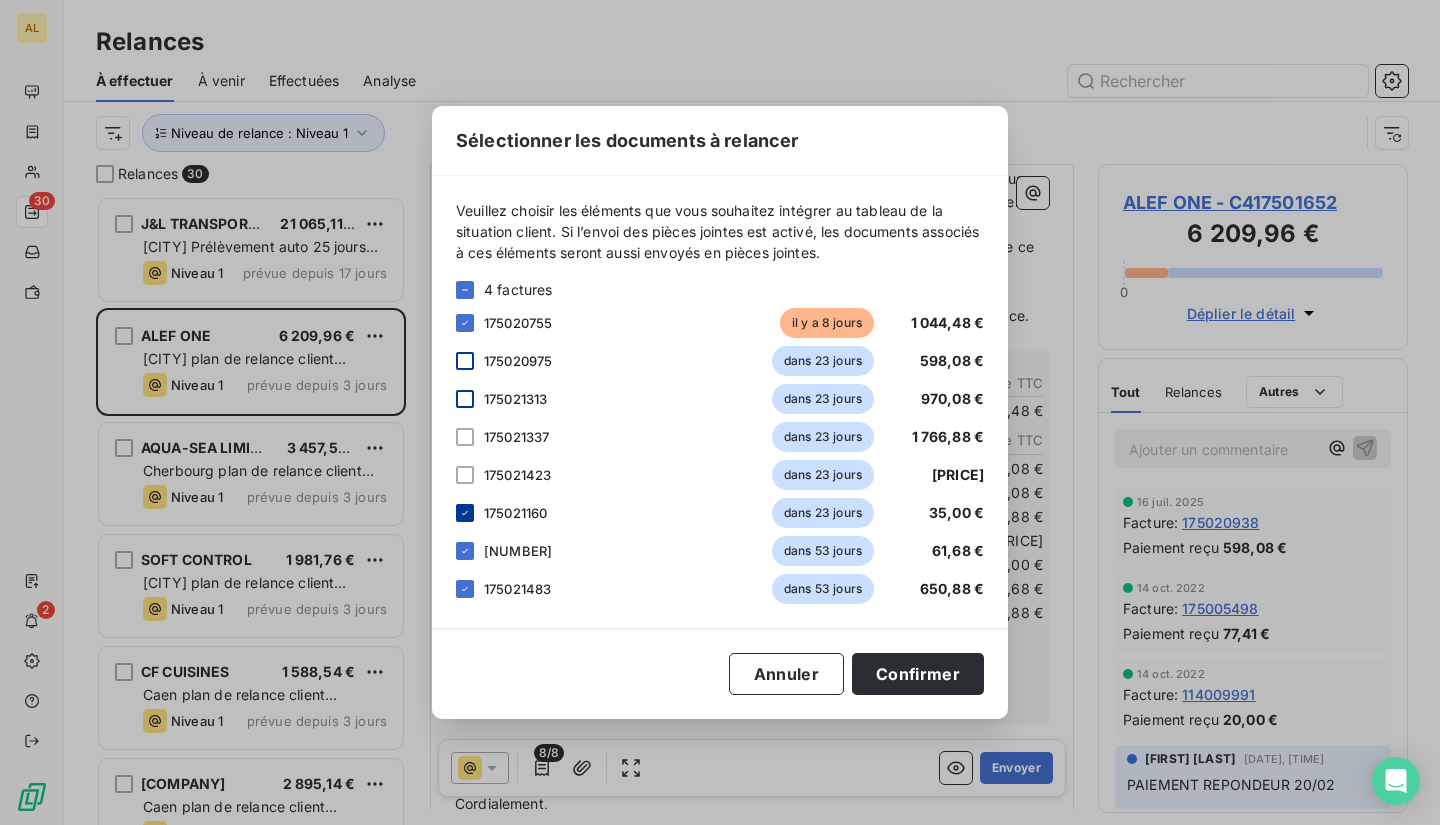 click 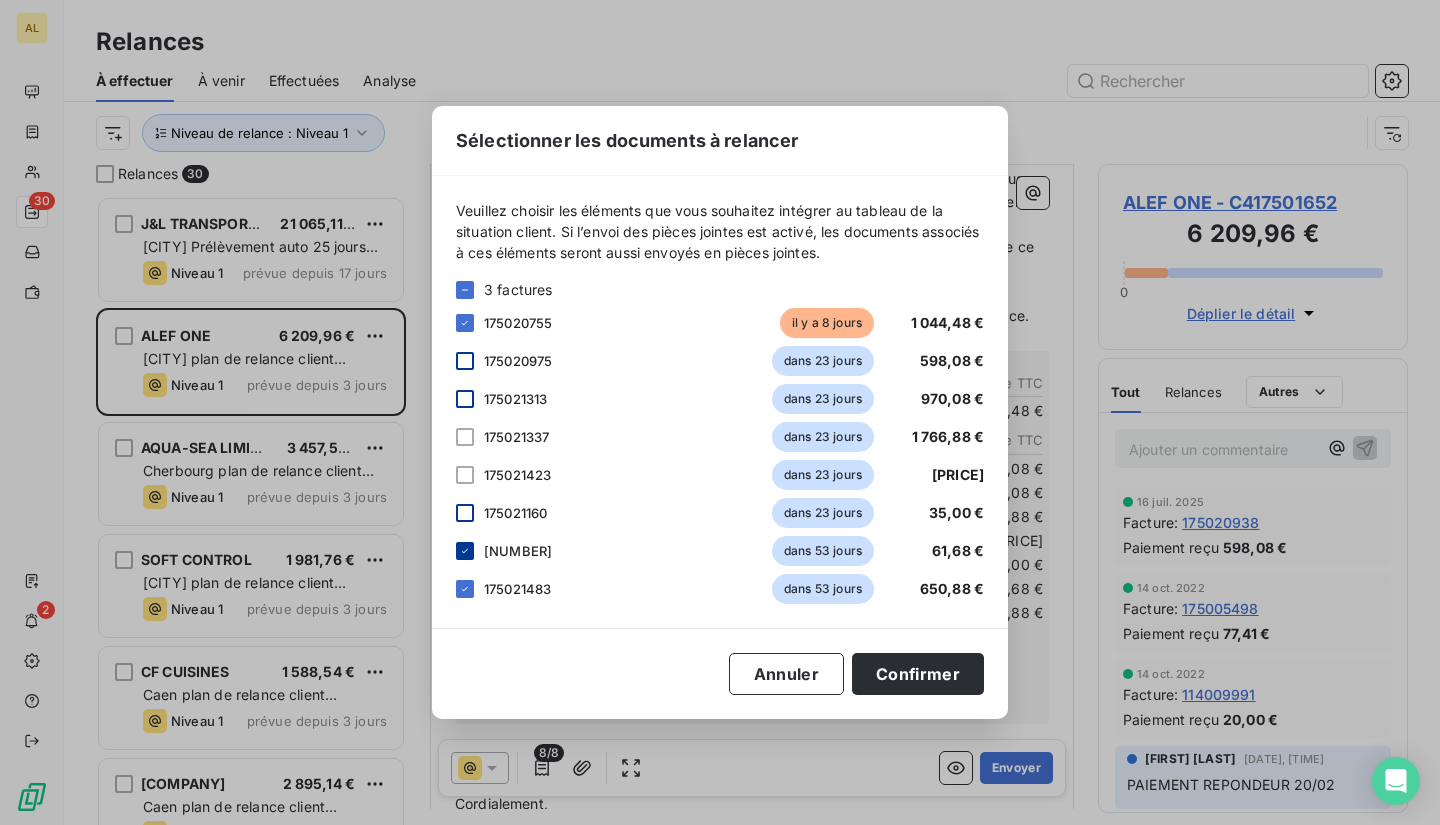 click 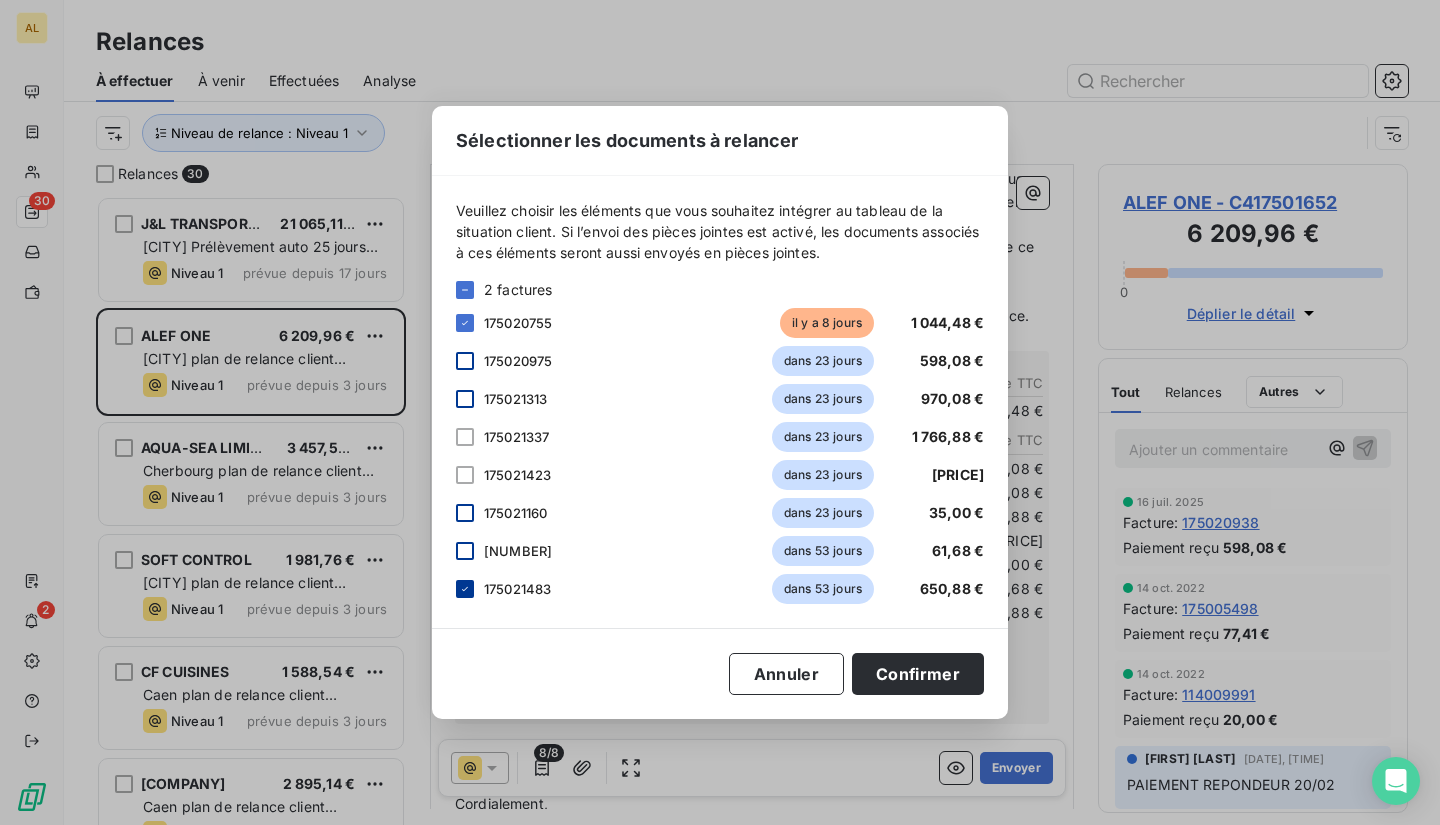click 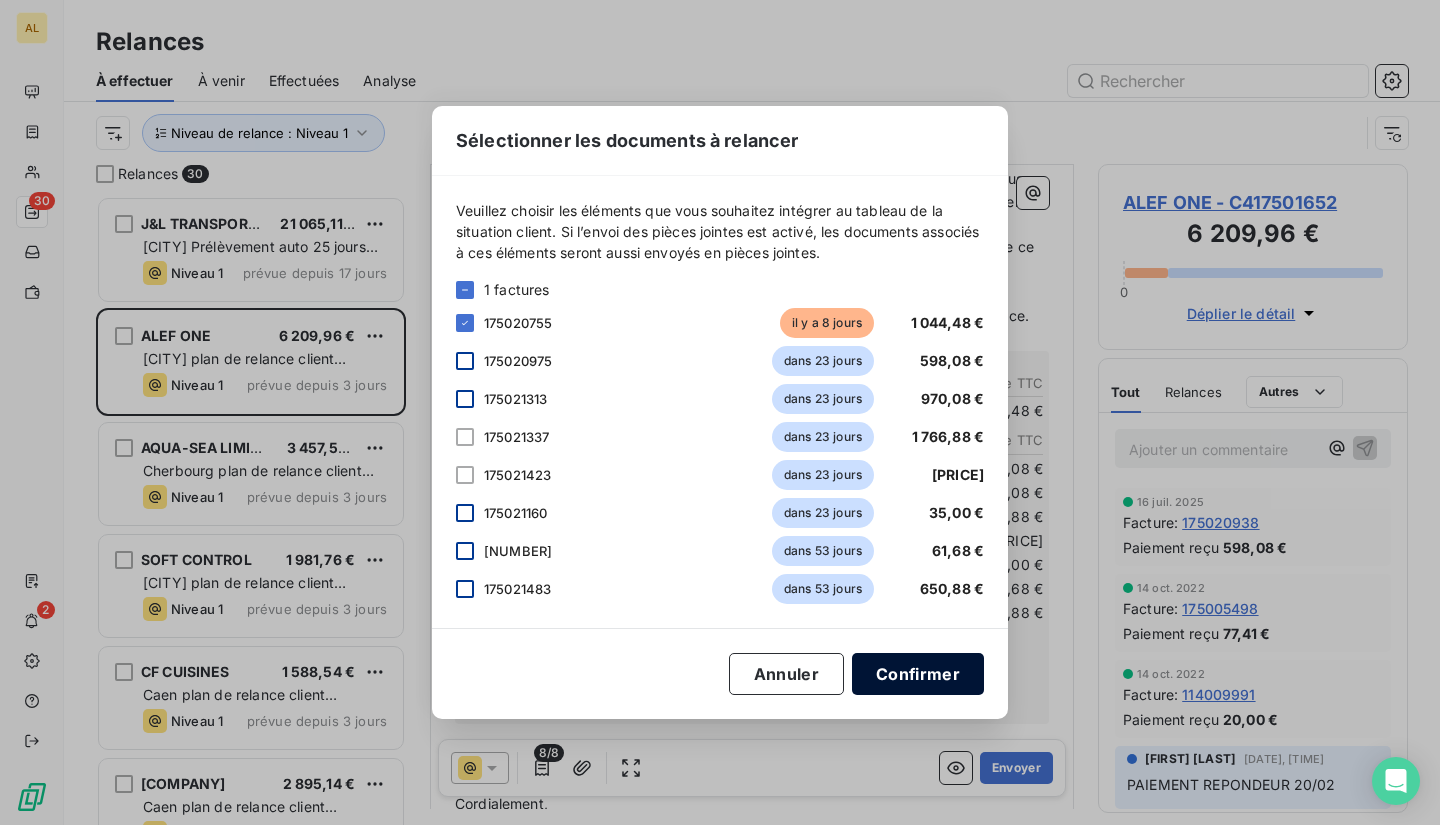 click on "Confirmer" at bounding box center (918, 674) 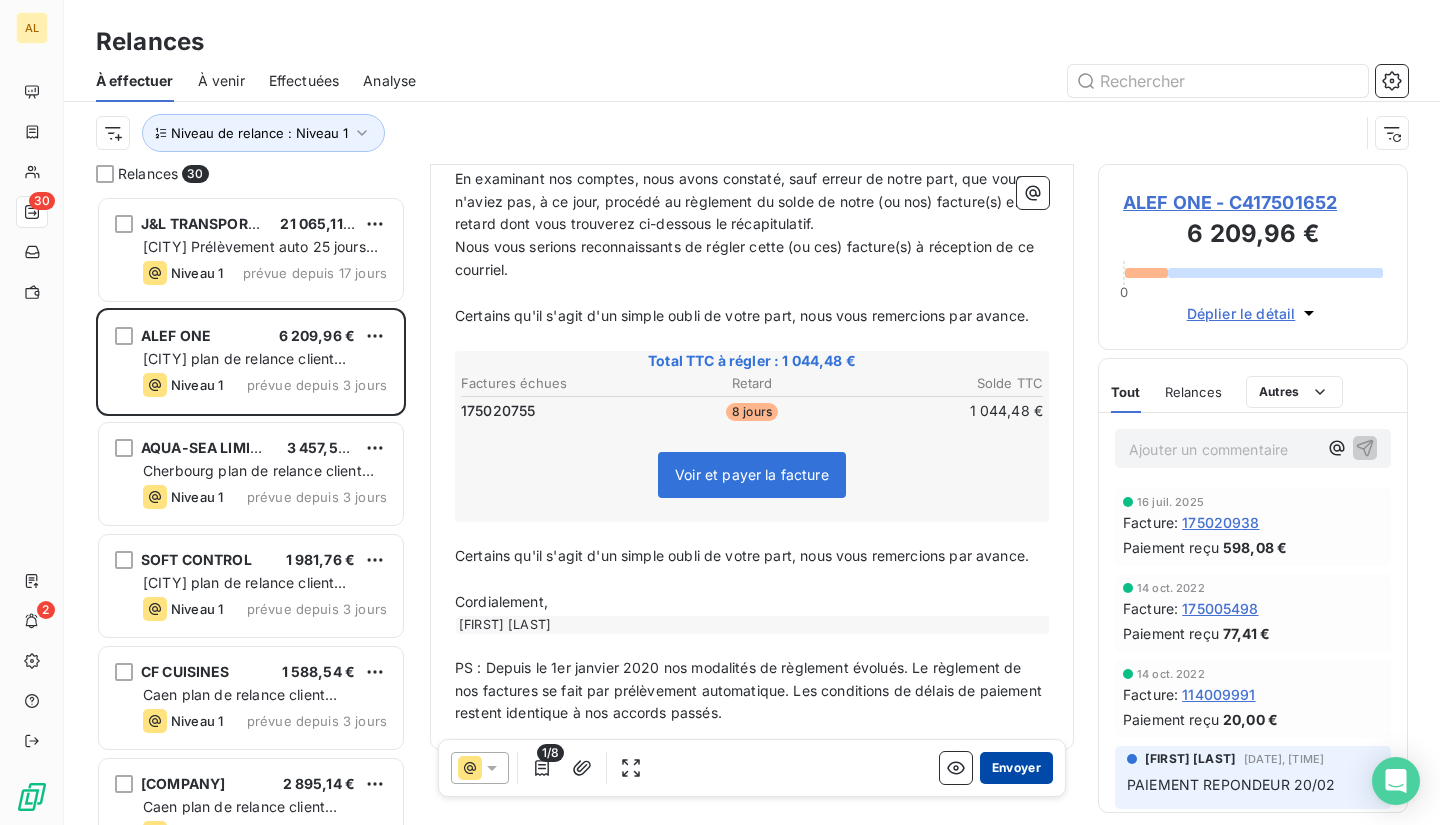 click on "Envoyer" at bounding box center [1016, 768] 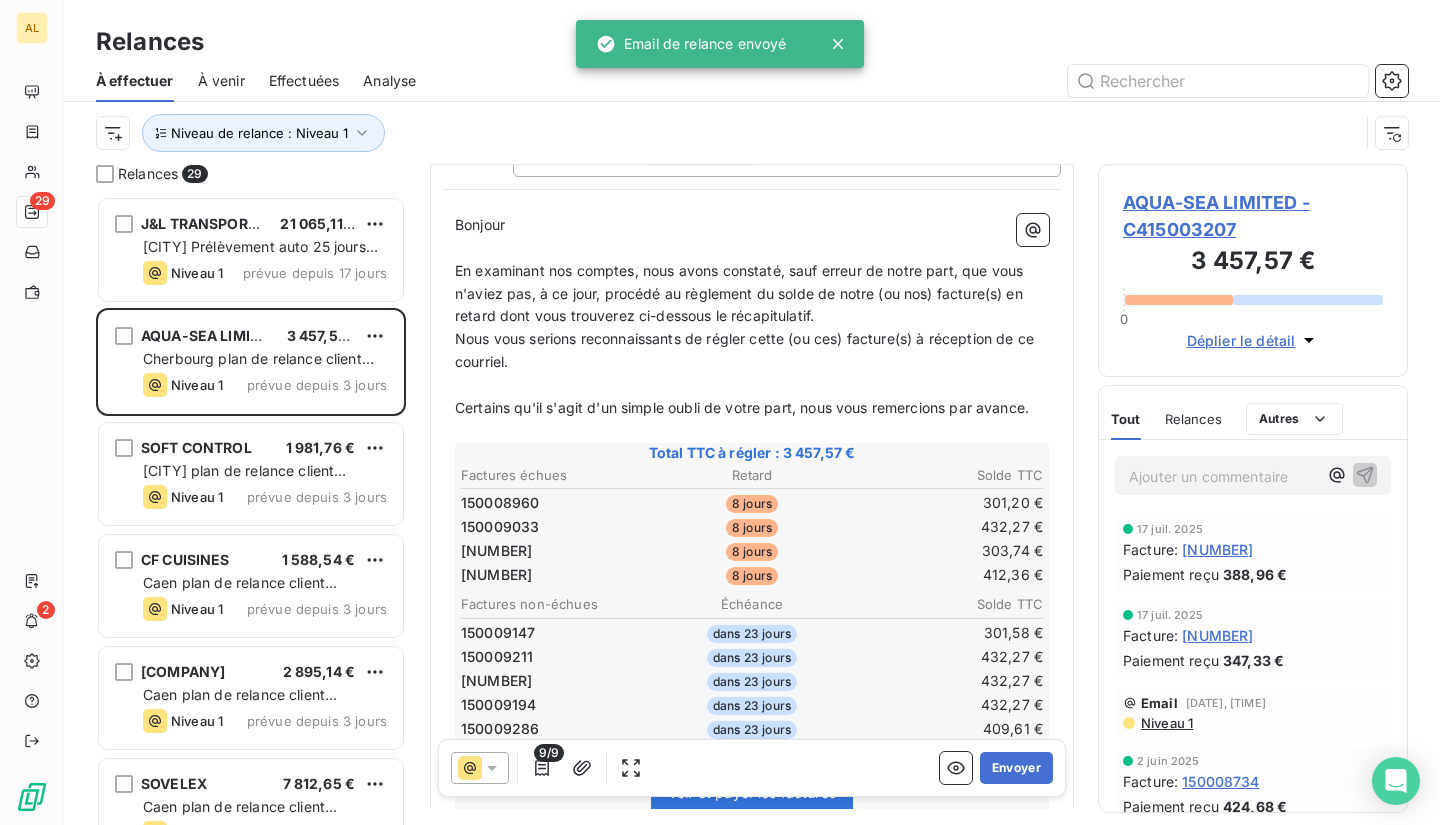 scroll, scrollTop: 500, scrollLeft: 0, axis: vertical 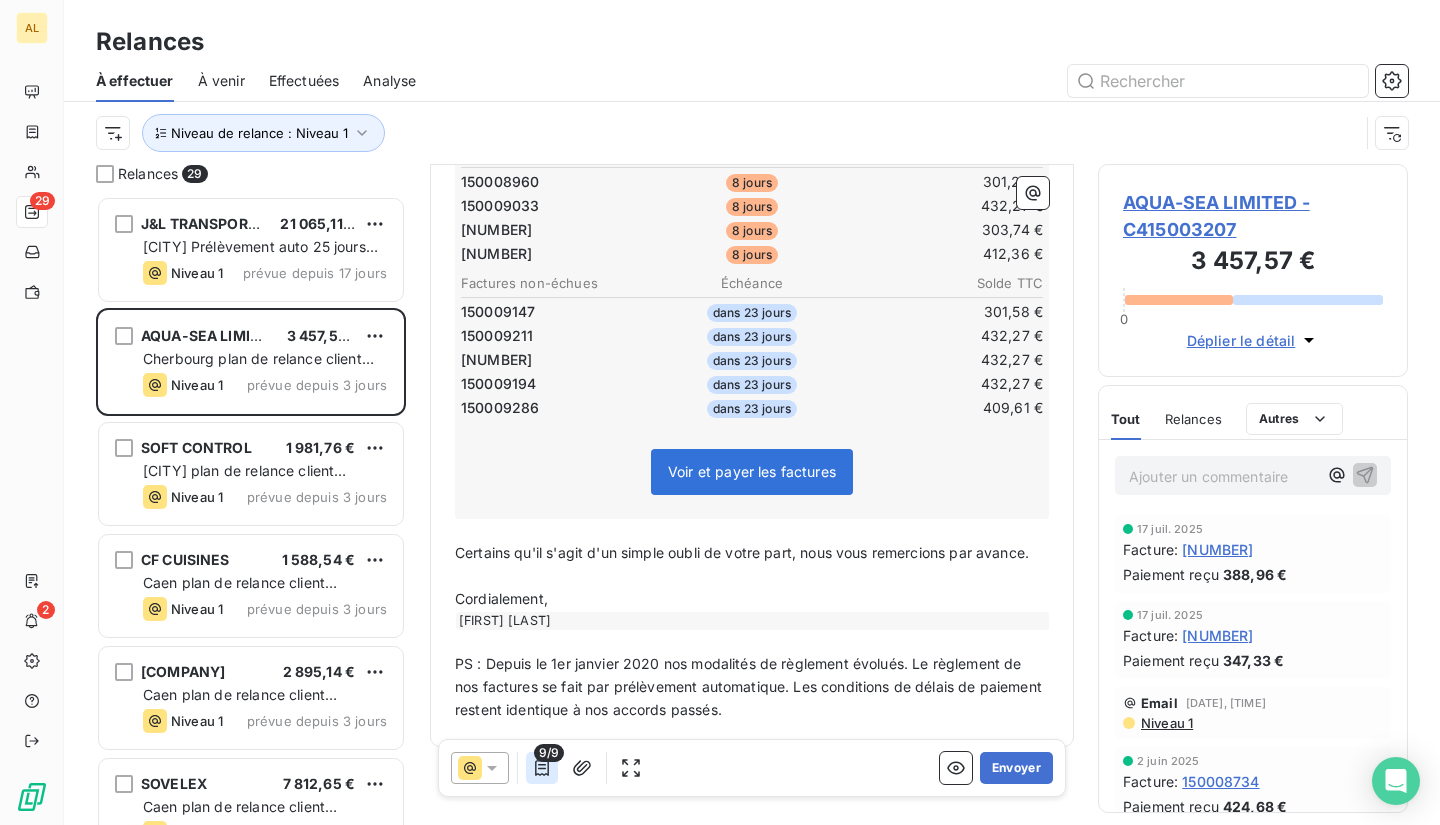 click 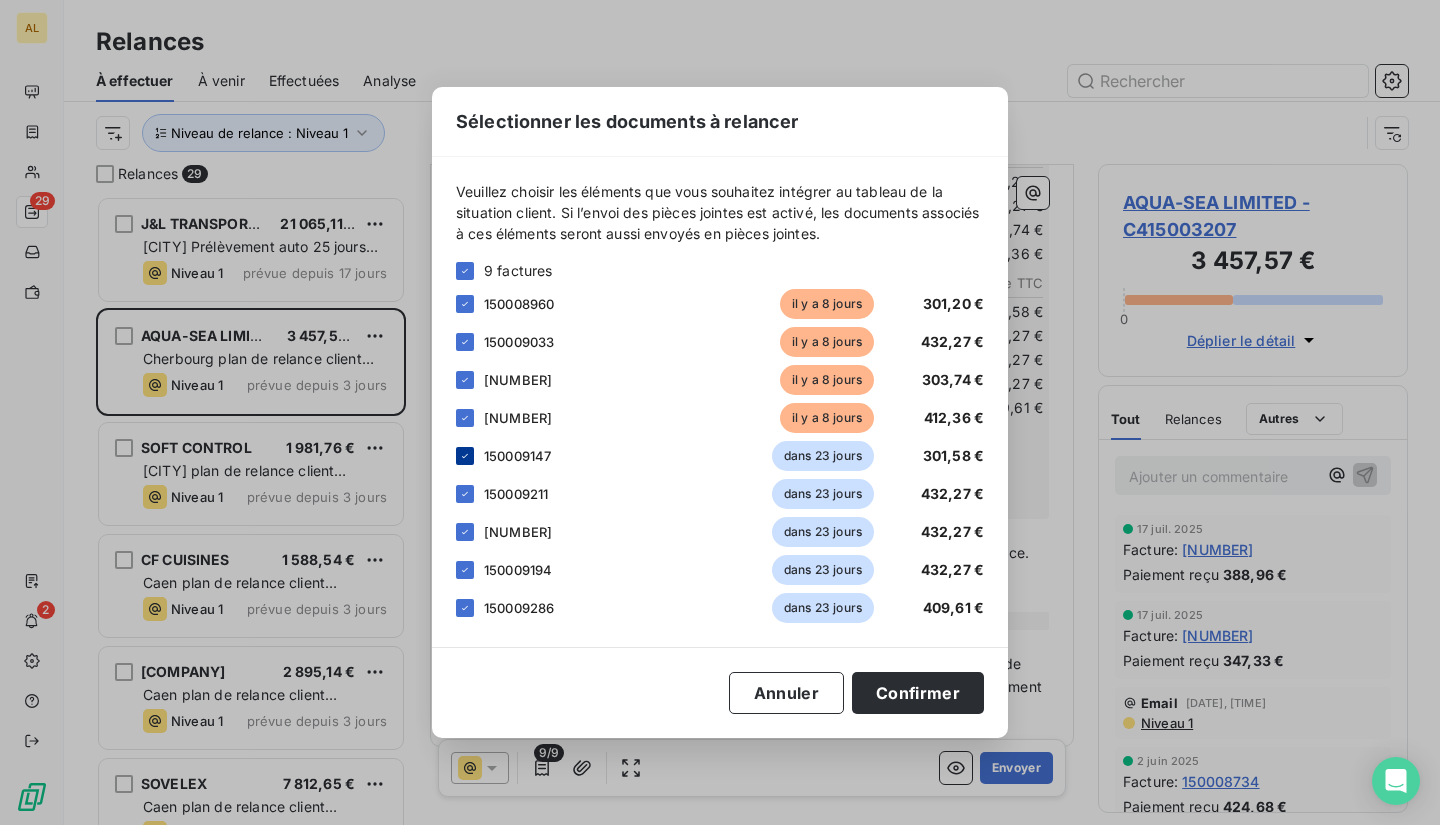 click 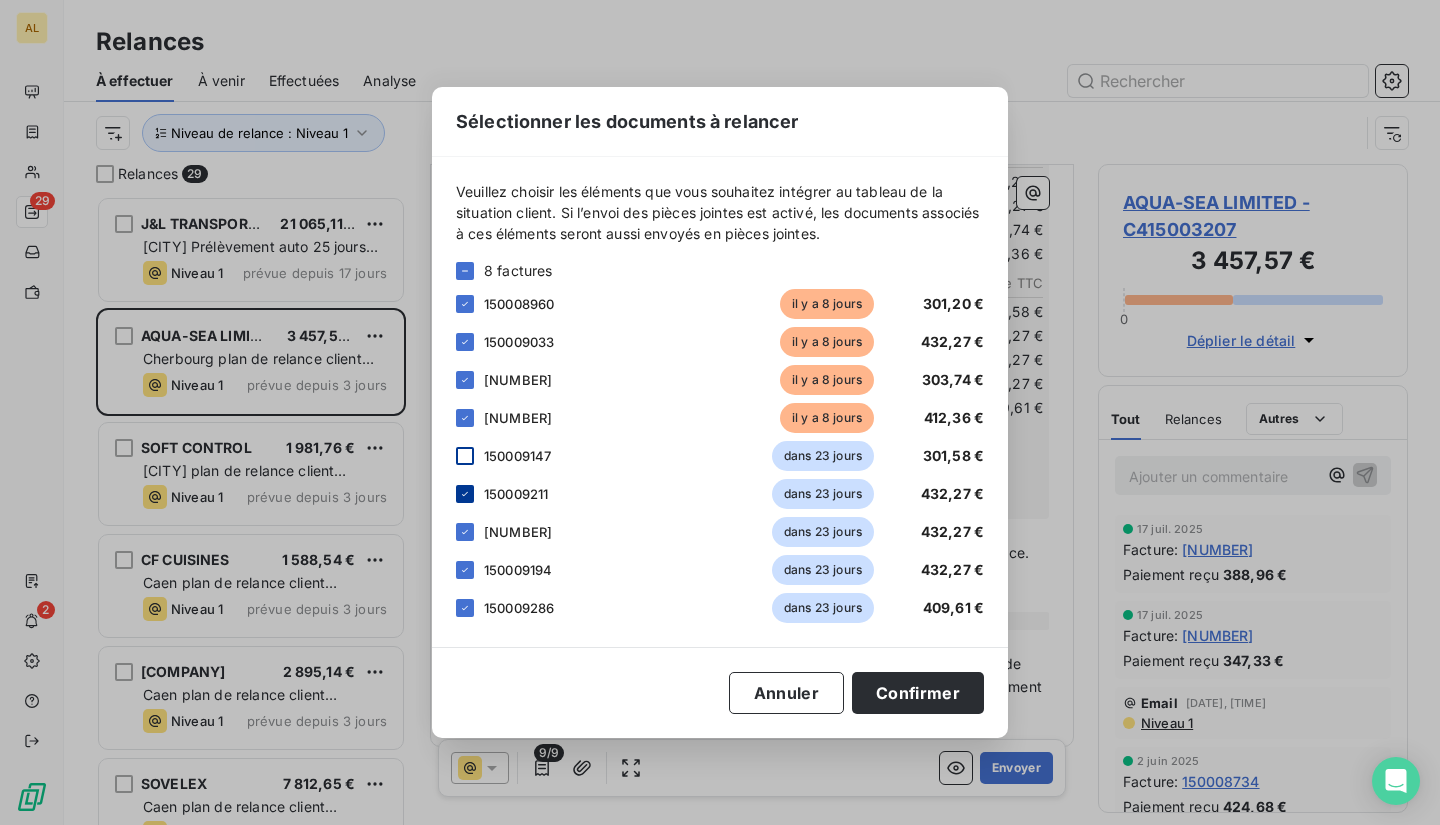 click 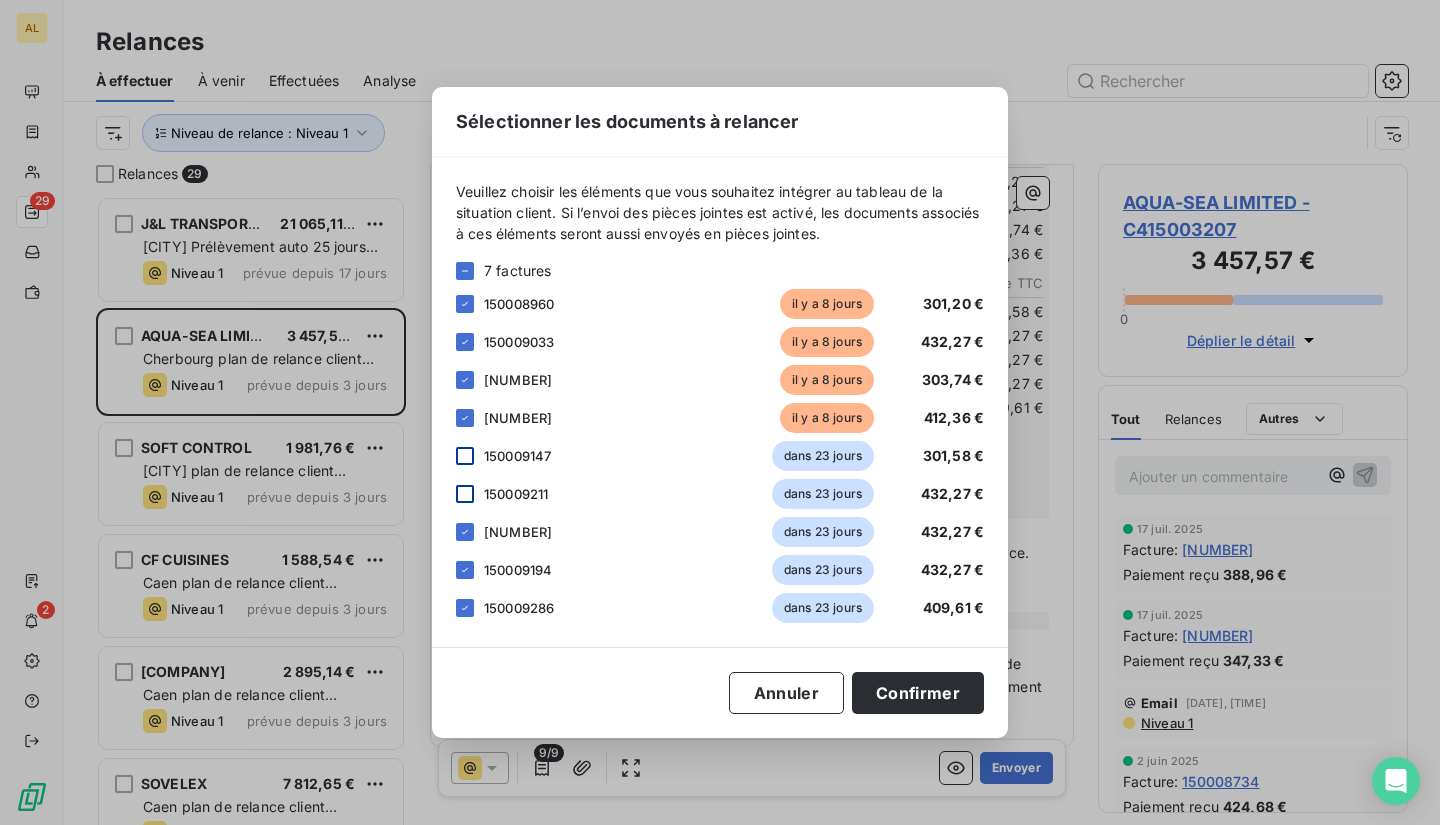 click on "dans 23 jours [PRICE]" at bounding box center (720, 532) 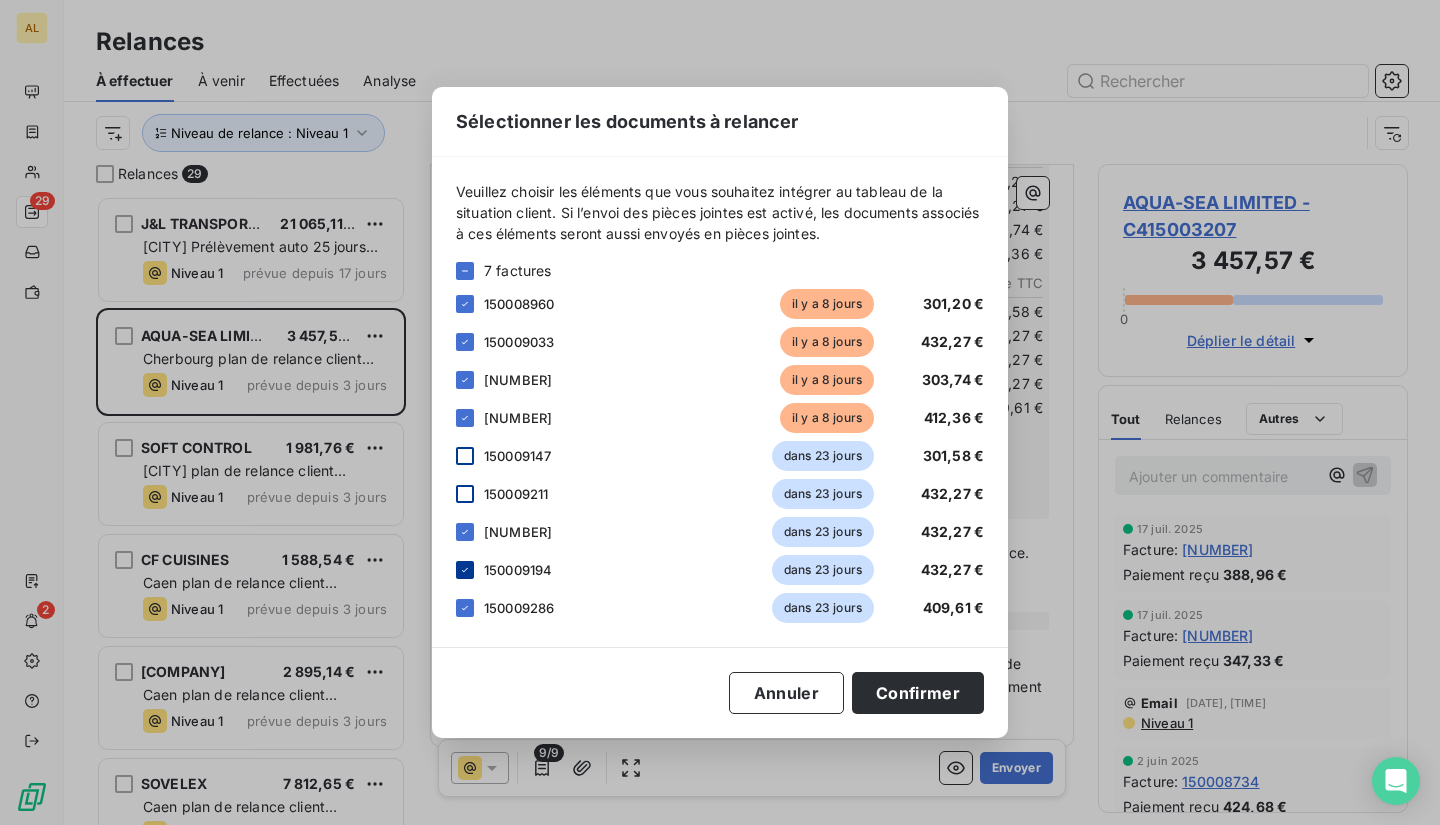 click 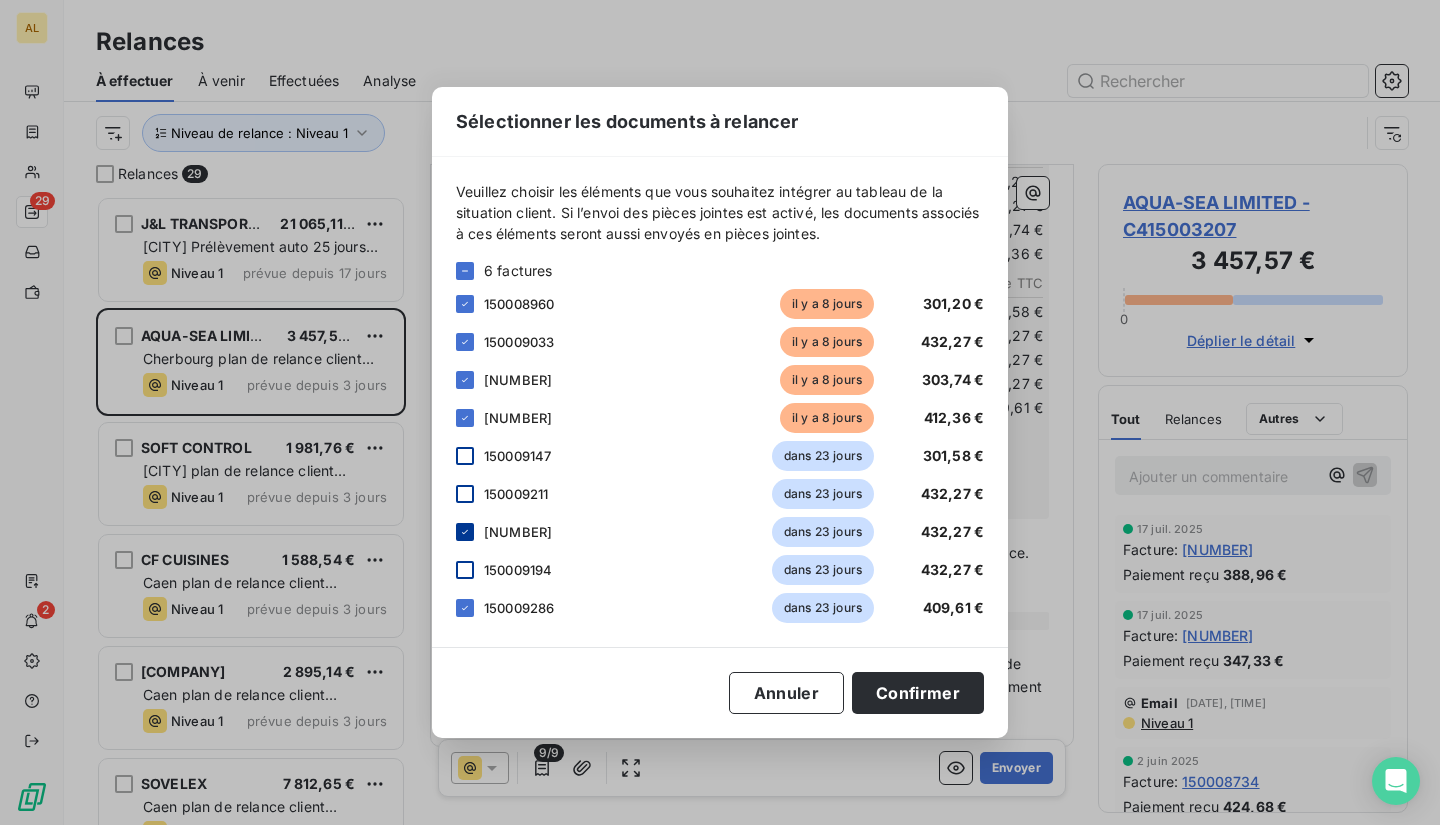 click at bounding box center (465, 532) 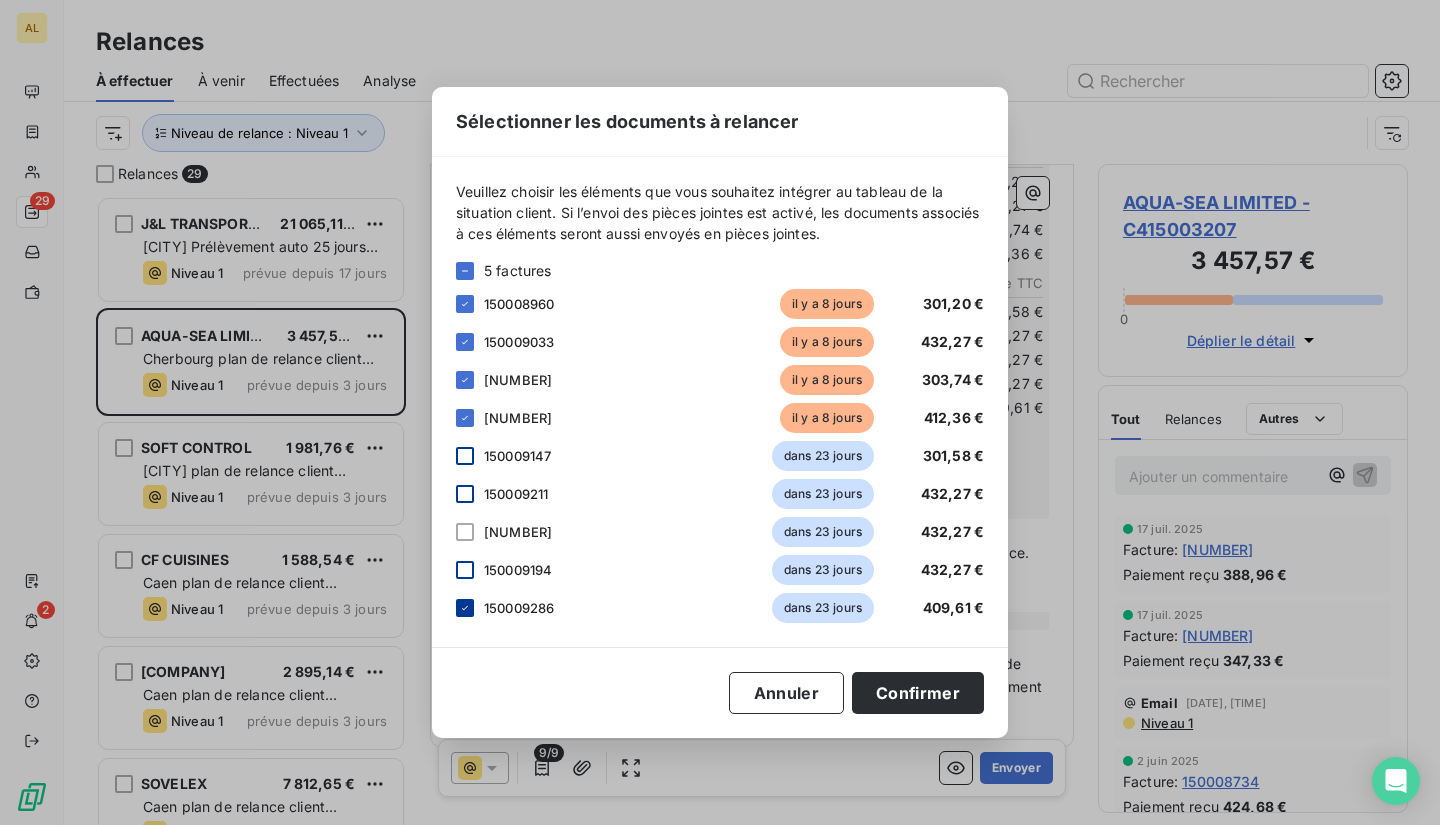 click 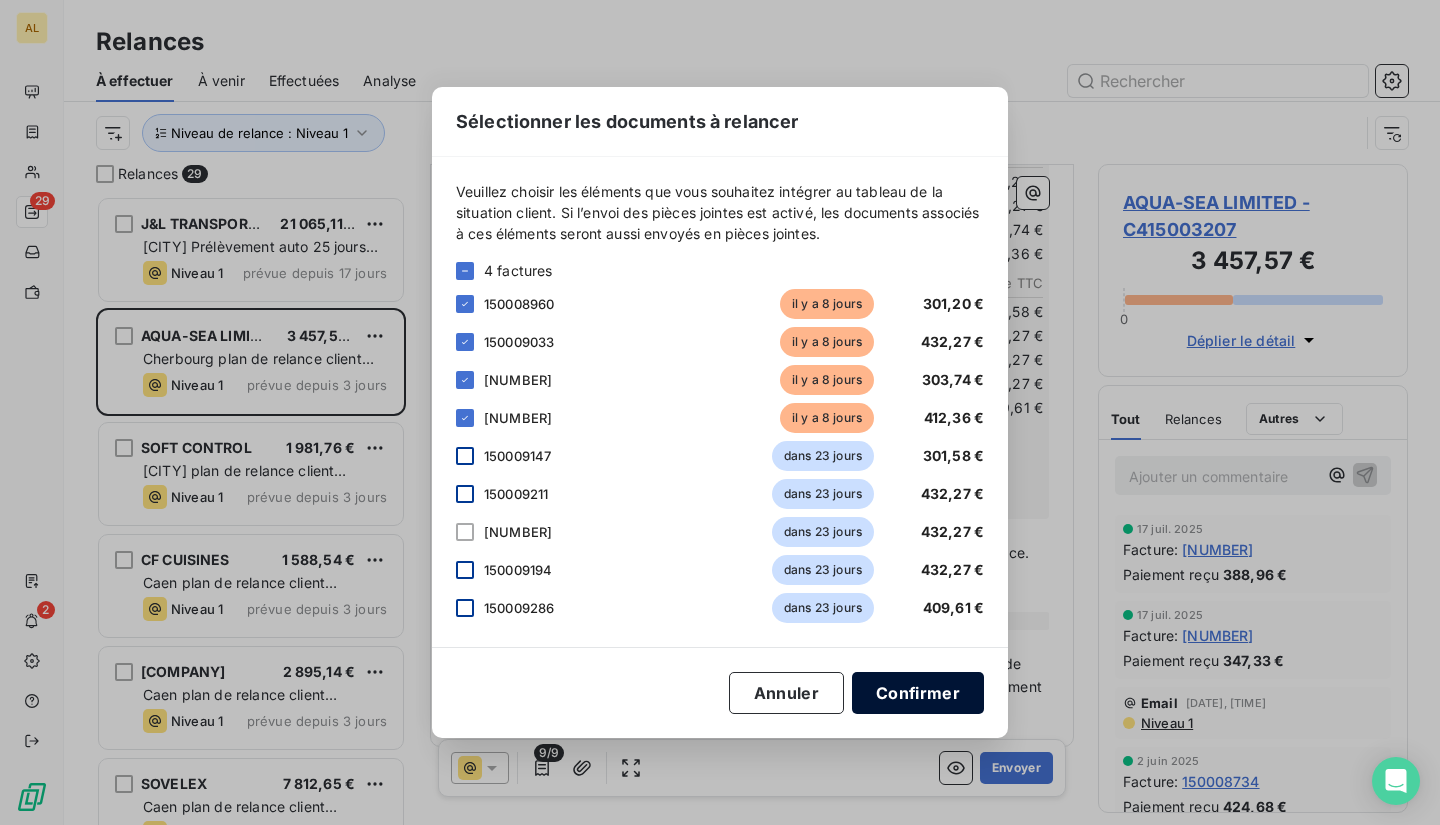 click on "Confirmer" at bounding box center (918, 693) 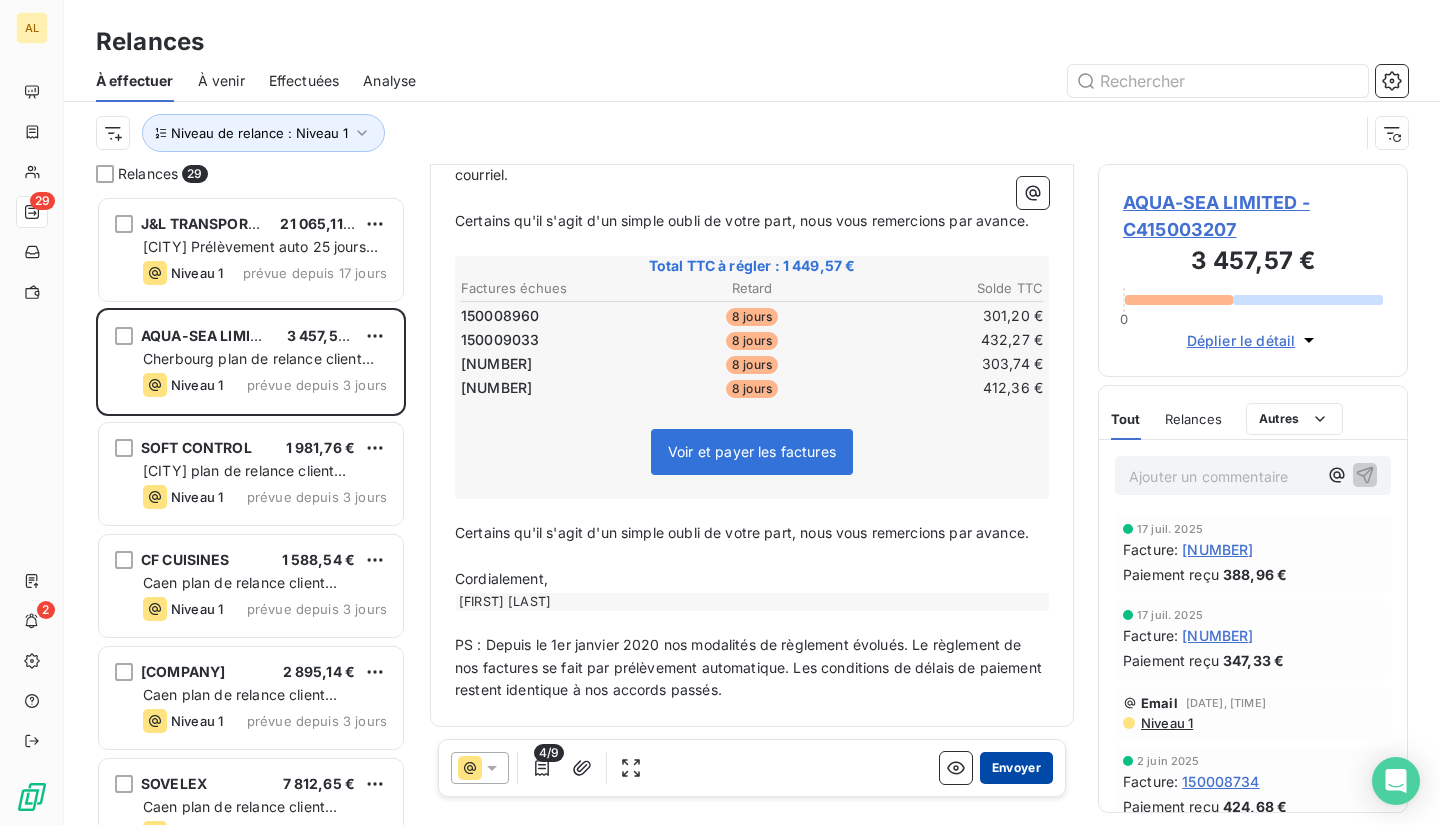 click on "Envoyer" at bounding box center (1016, 768) 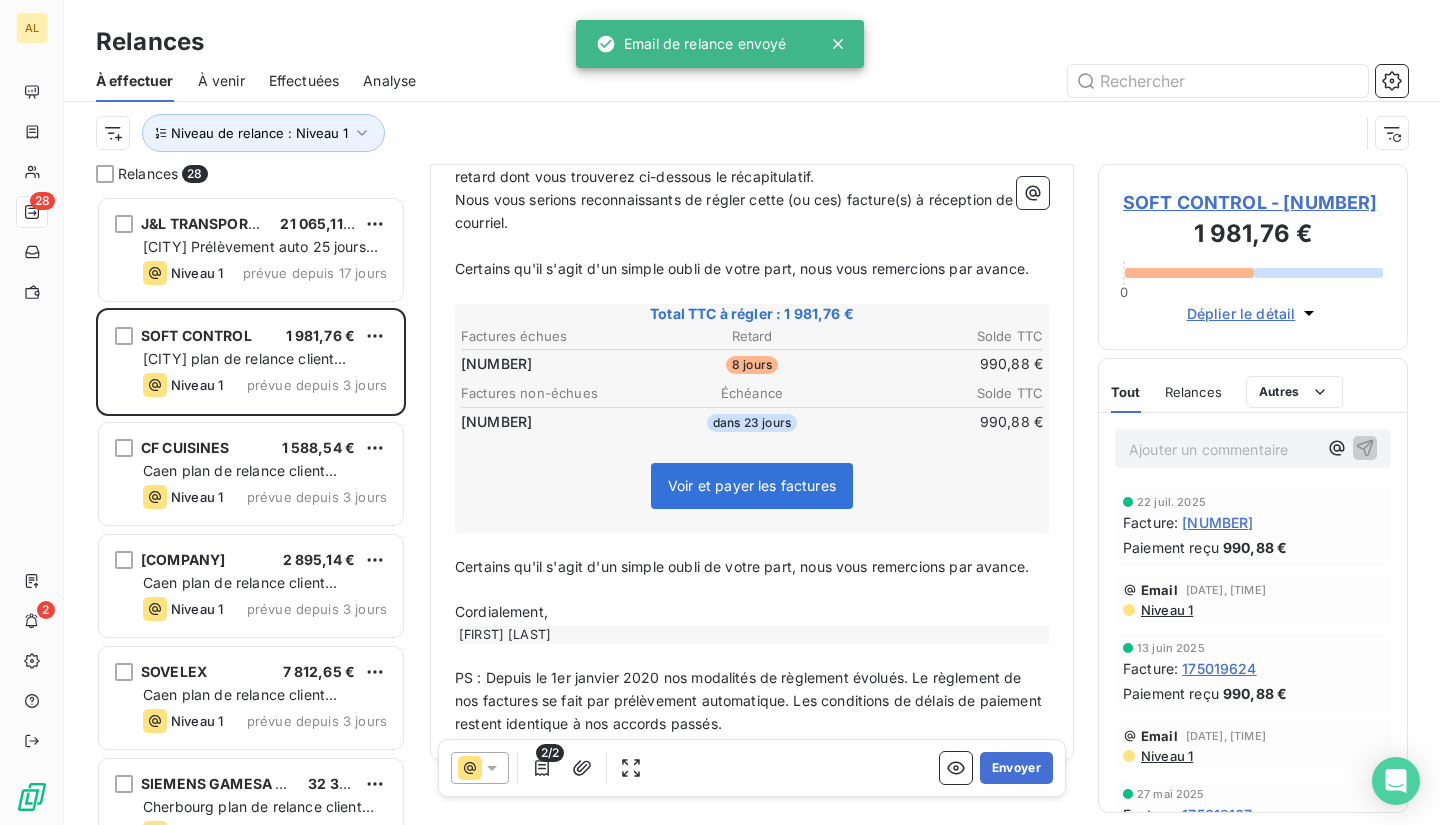 scroll, scrollTop: 402, scrollLeft: 0, axis: vertical 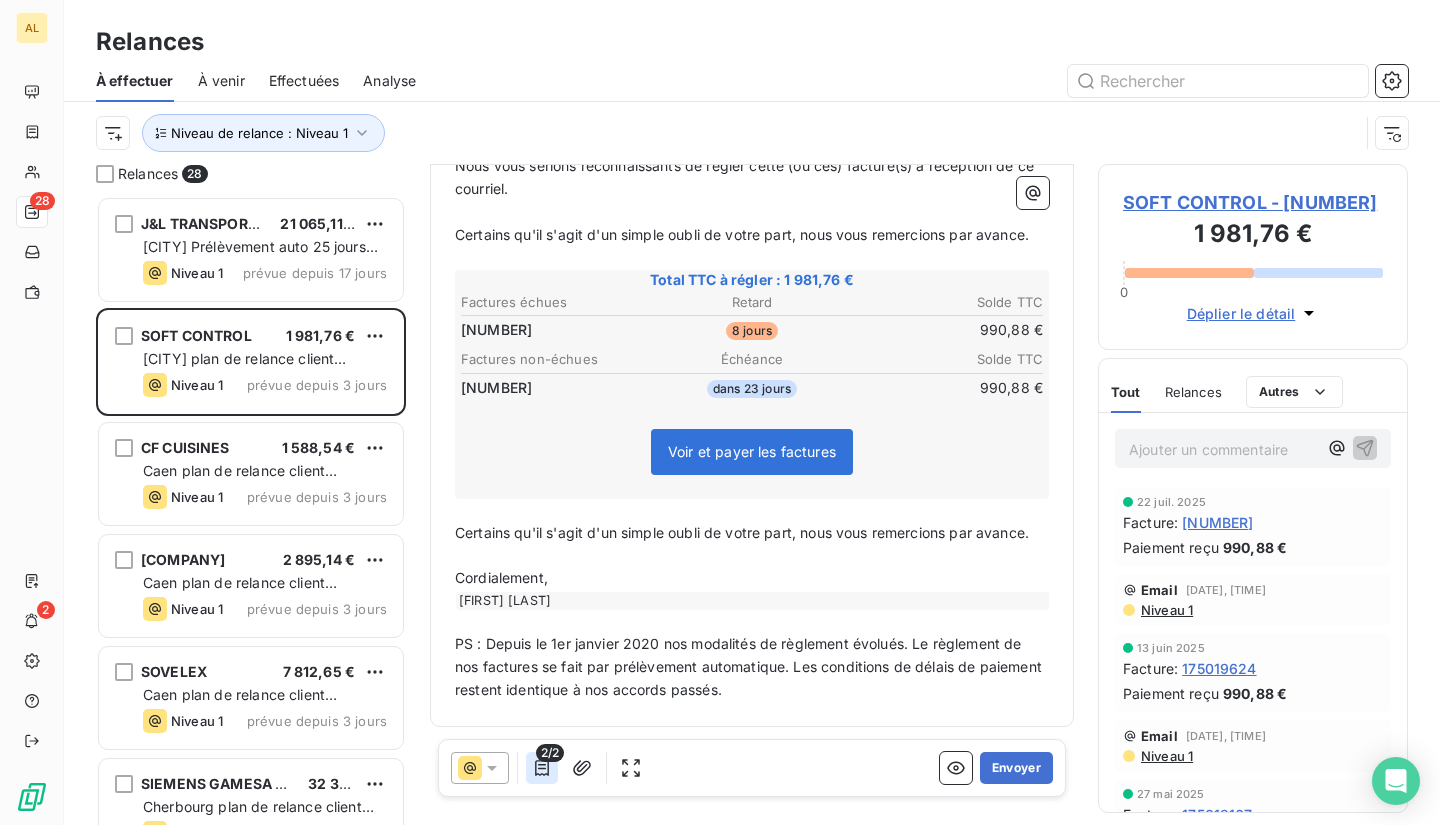 click 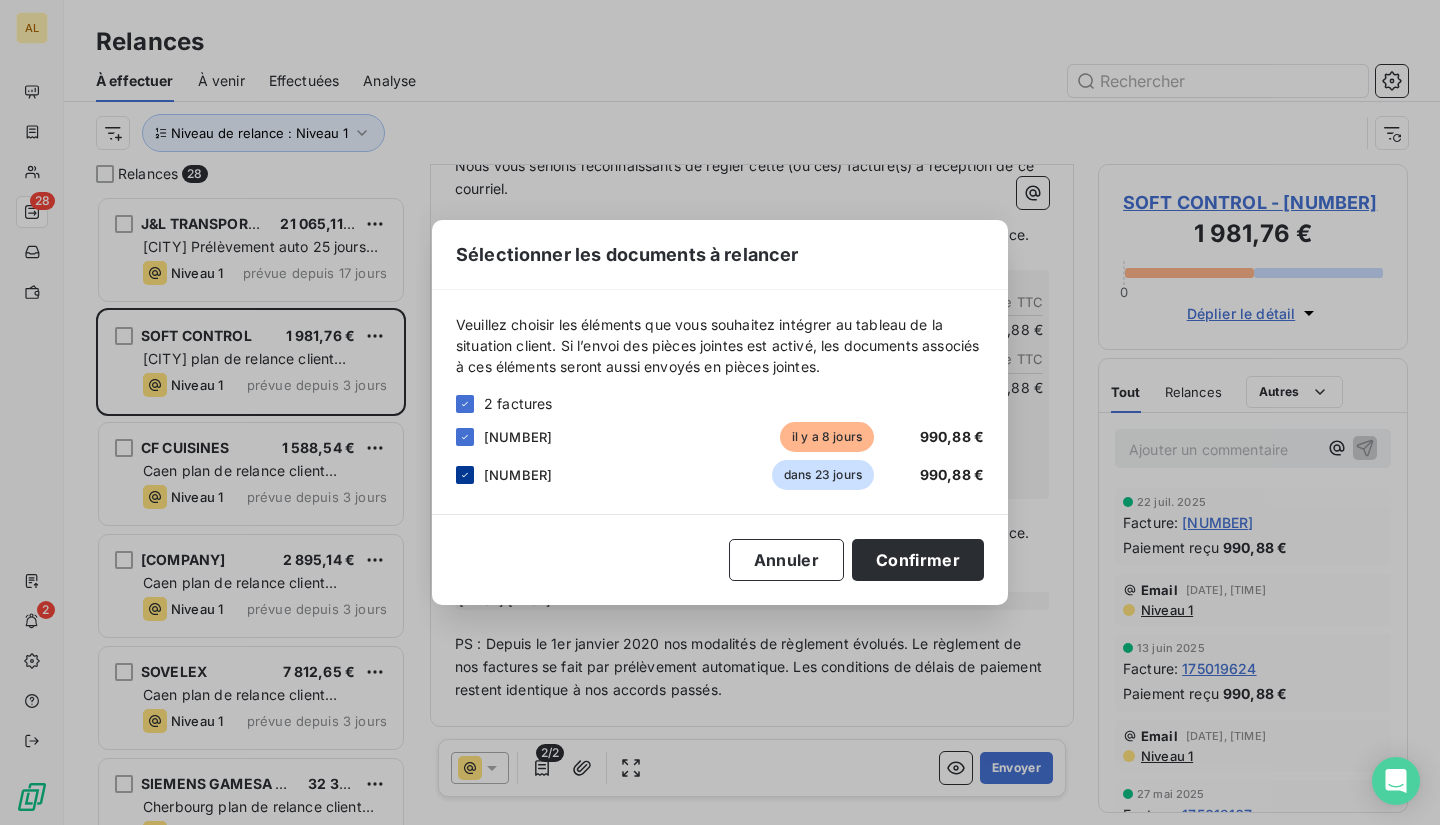 click 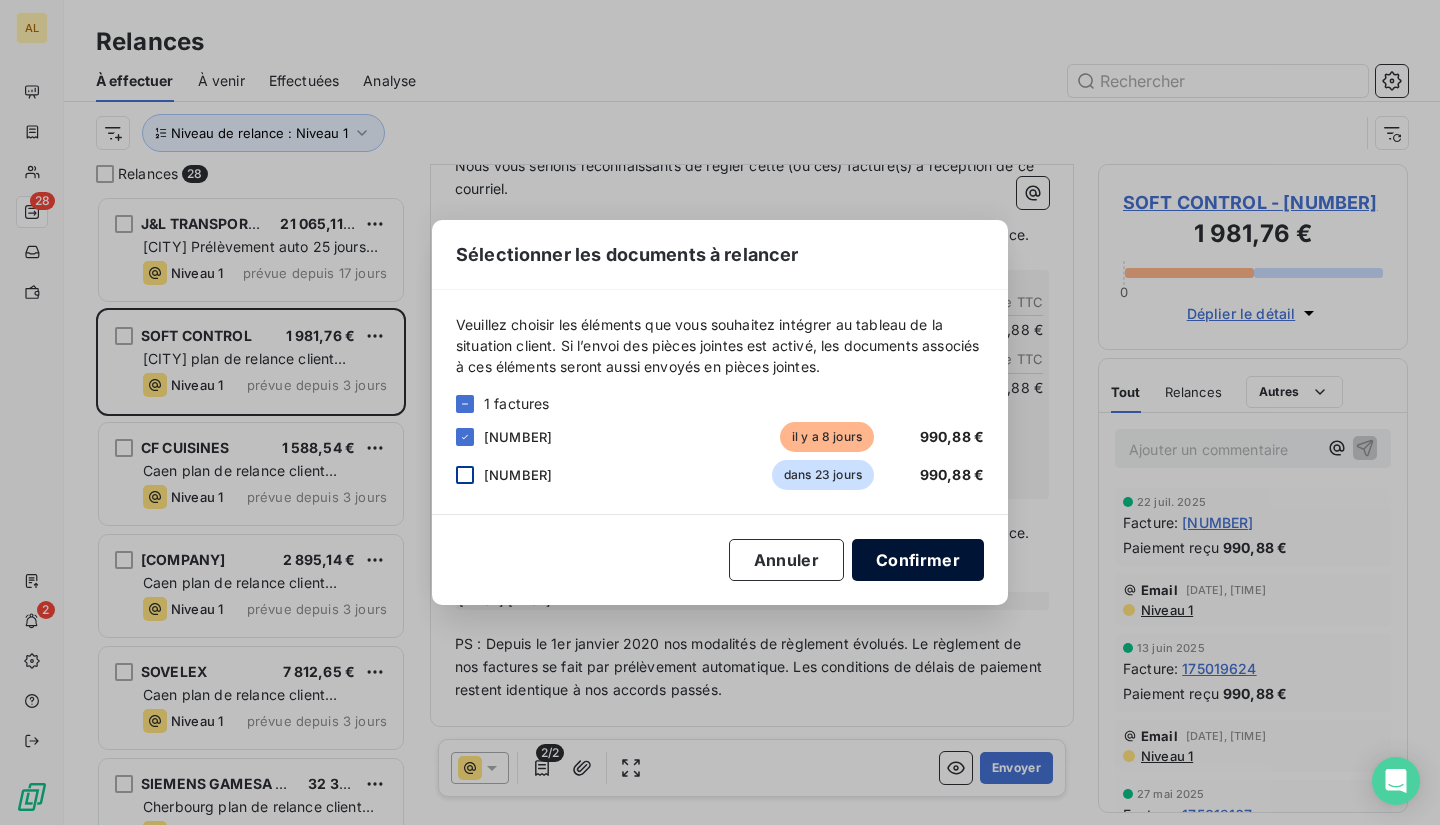 click on "Confirmer" at bounding box center [918, 560] 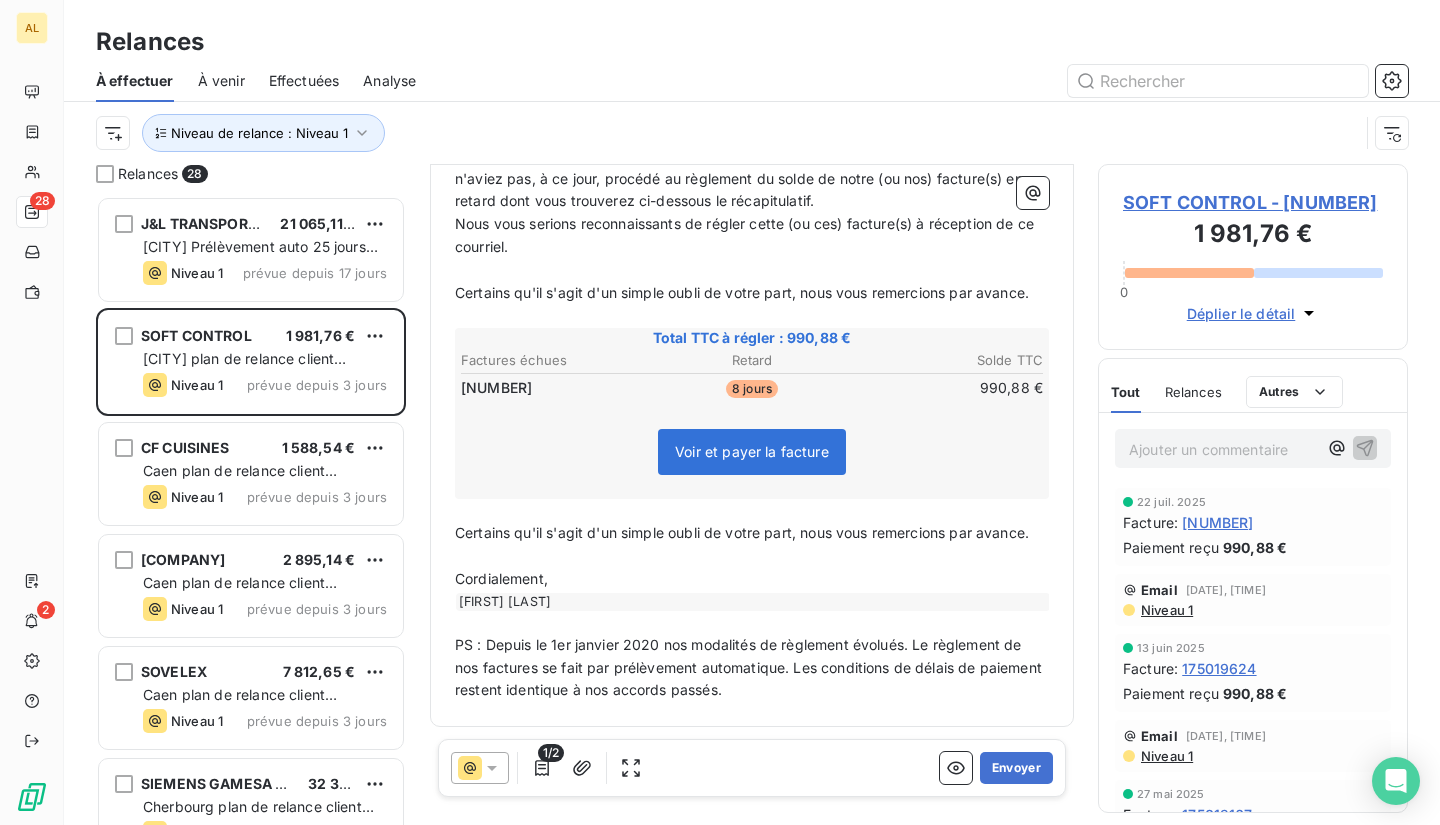 scroll, scrollTop: 366, scrollLeft: 0, axis: vertical 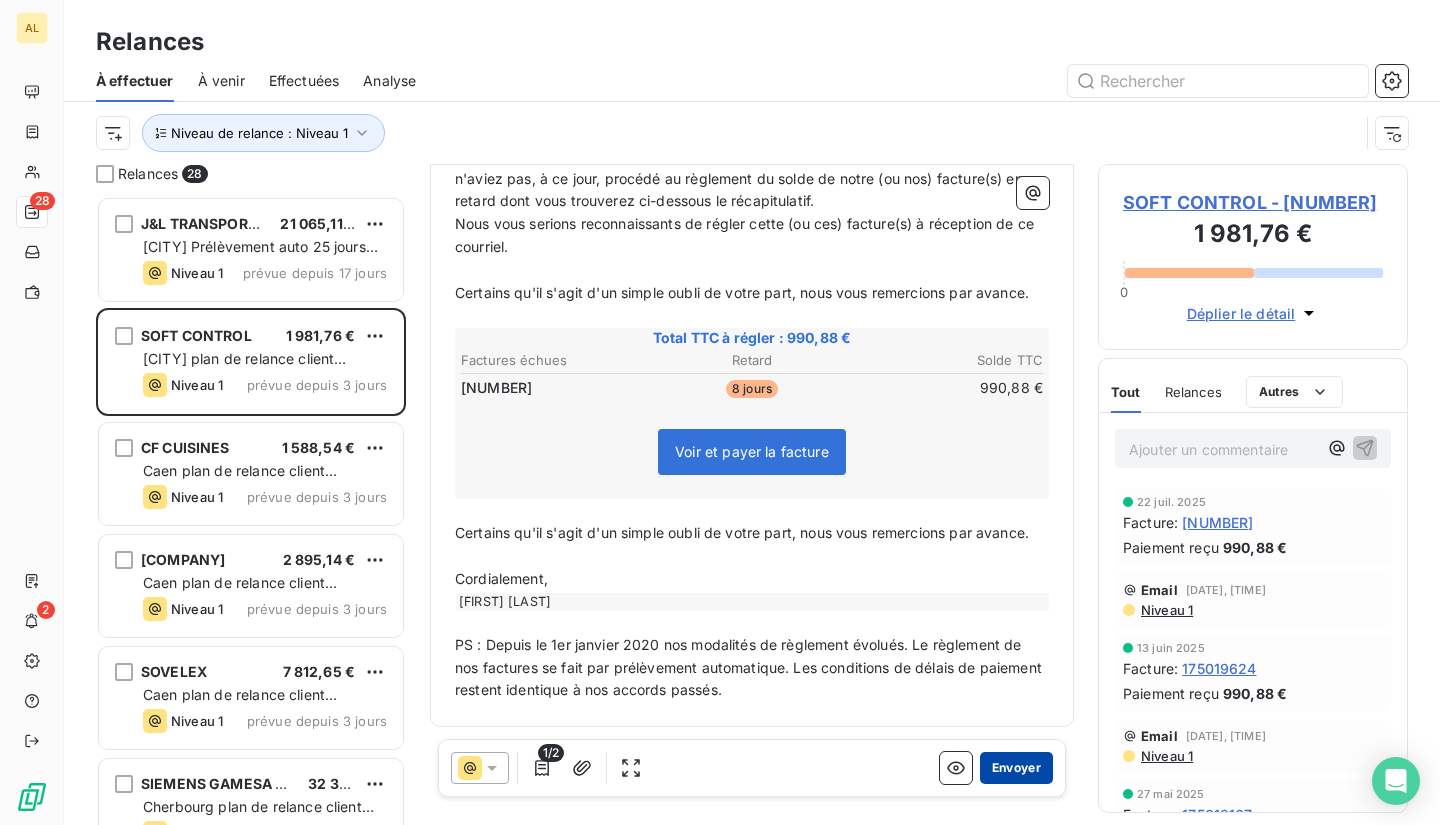 click on "Envoyer" at bounding box center (1016, 768) 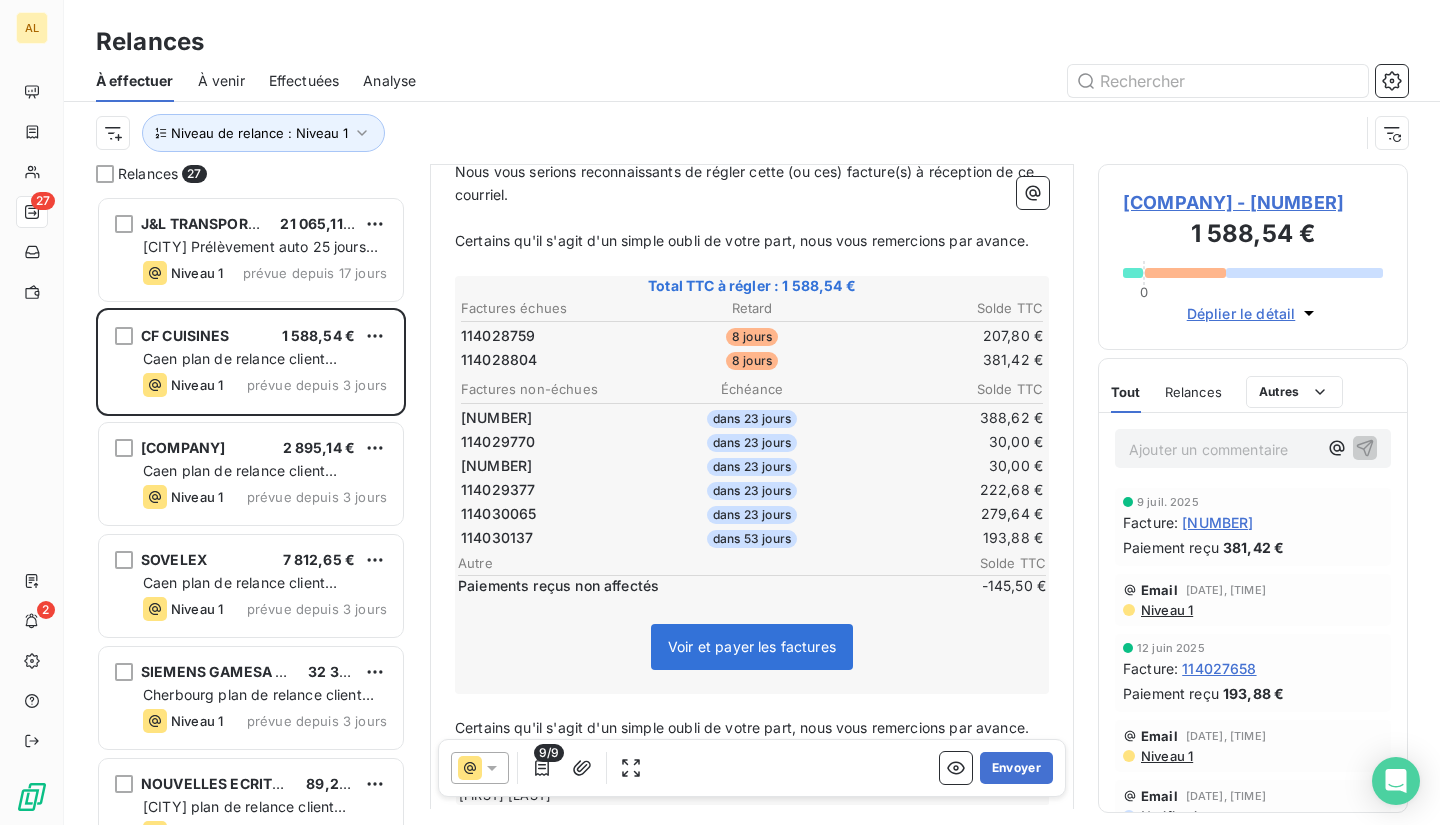 scroll, scrollTop: 402, scrollLeft: 0, axis: vertical 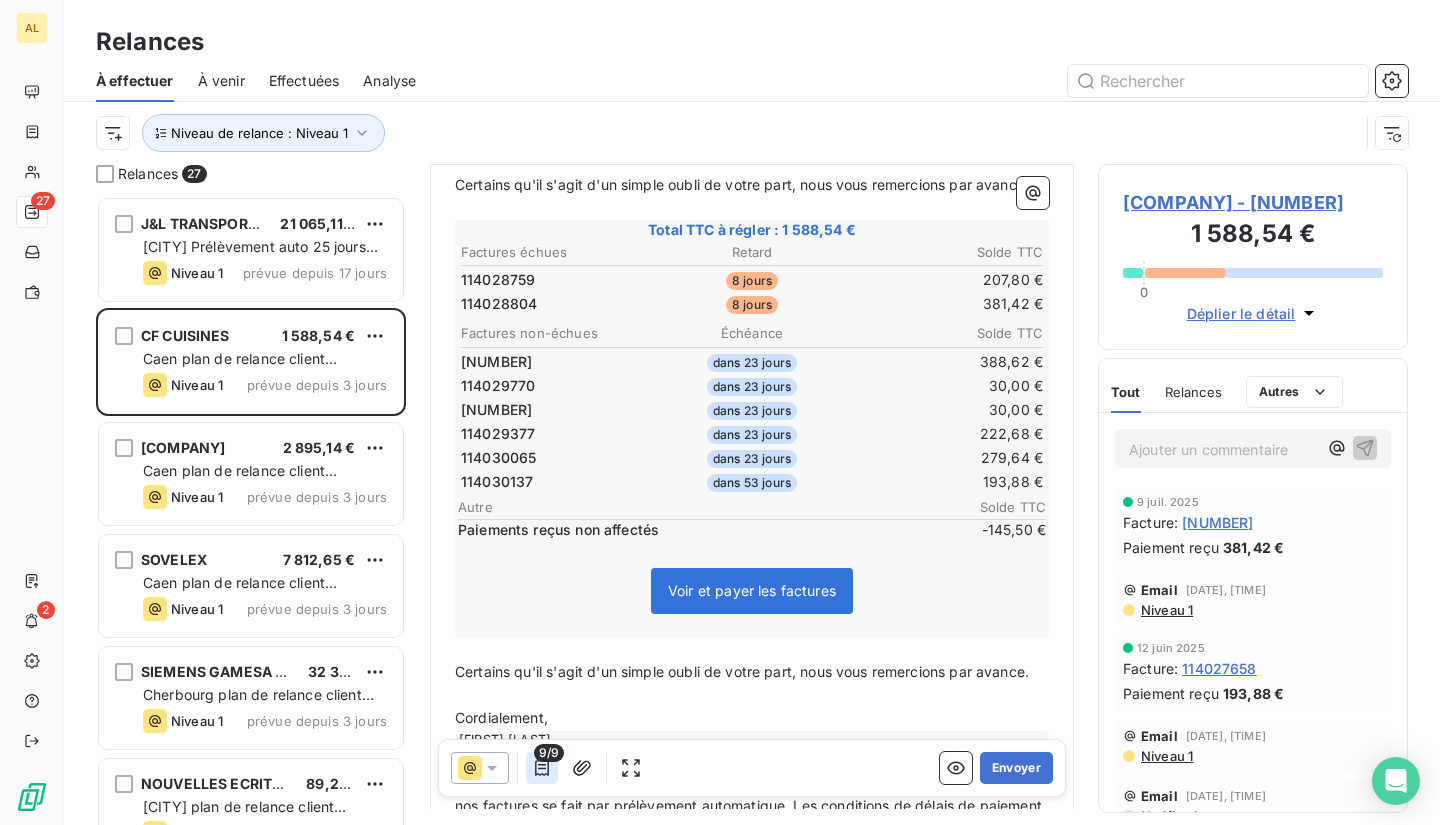 click 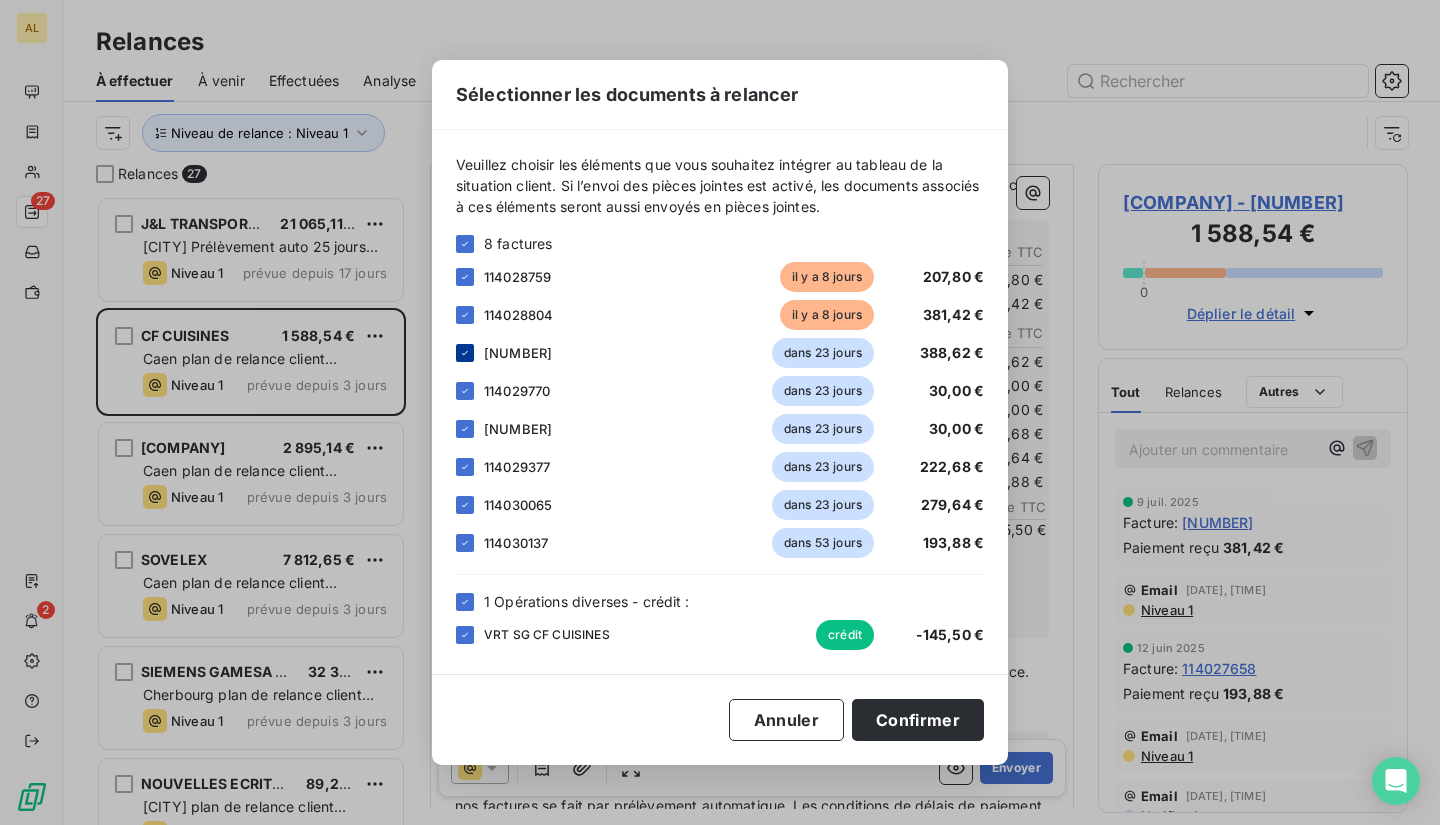 click 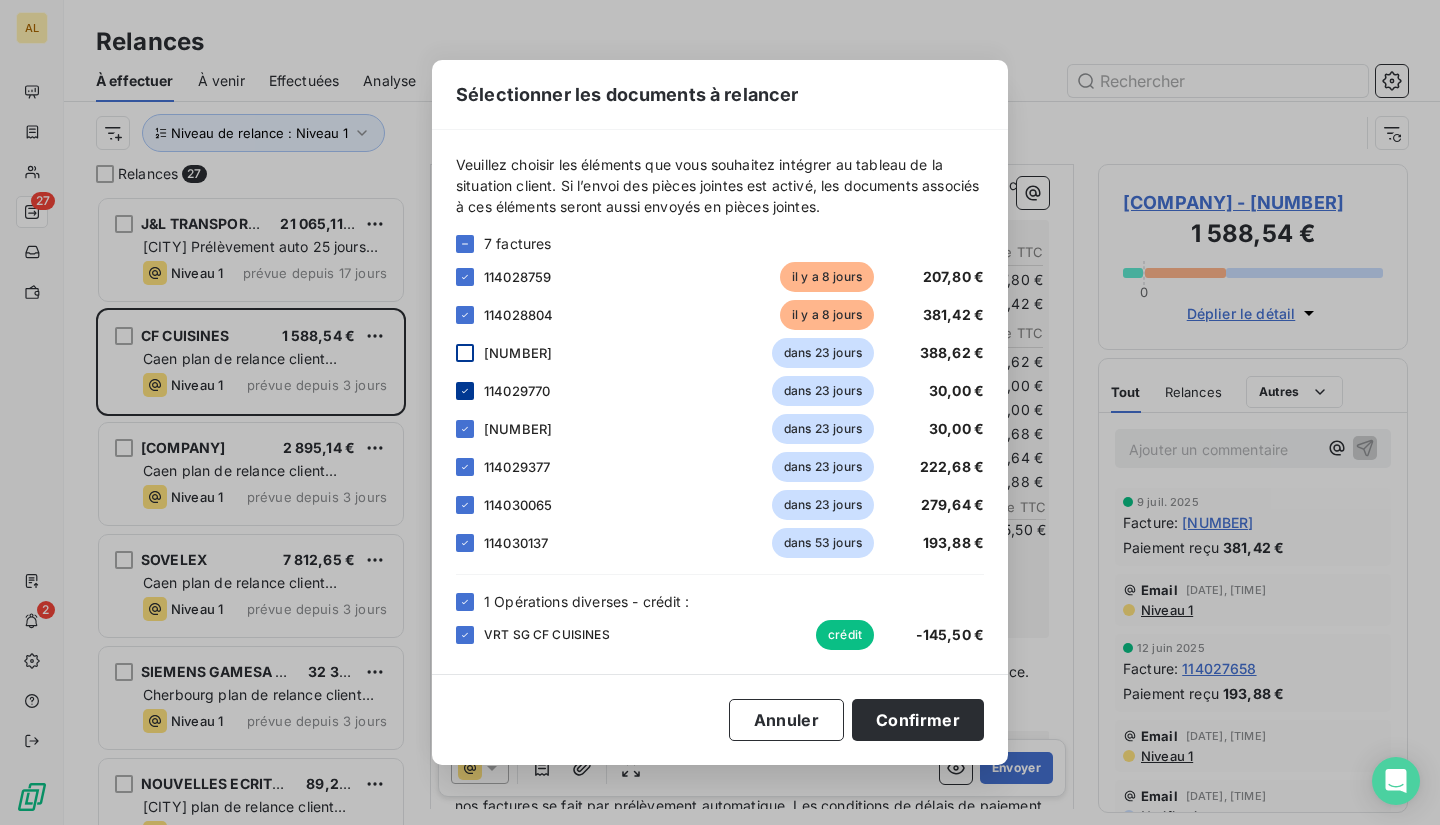 click 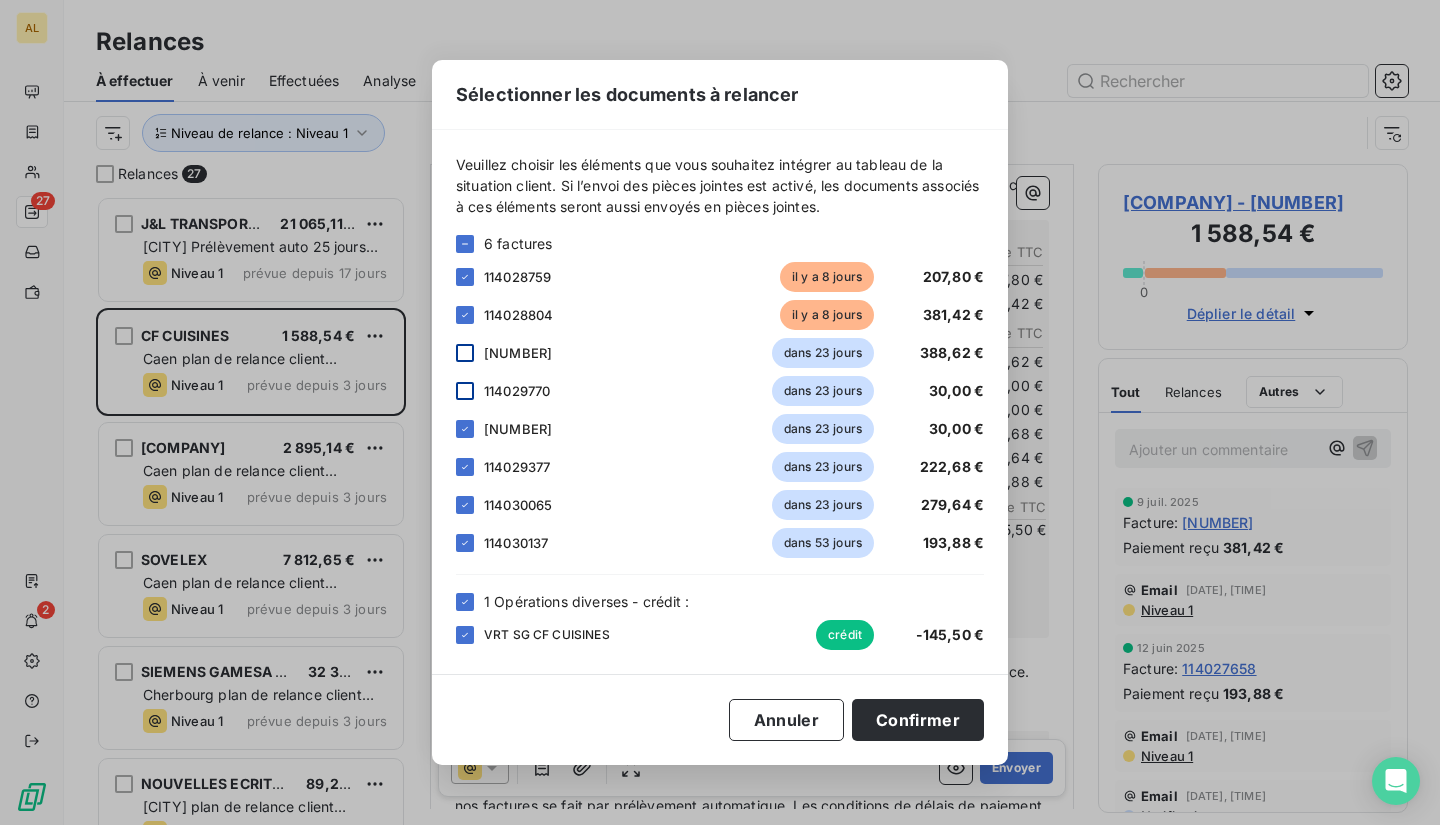 click at bounding box center (465, 429) 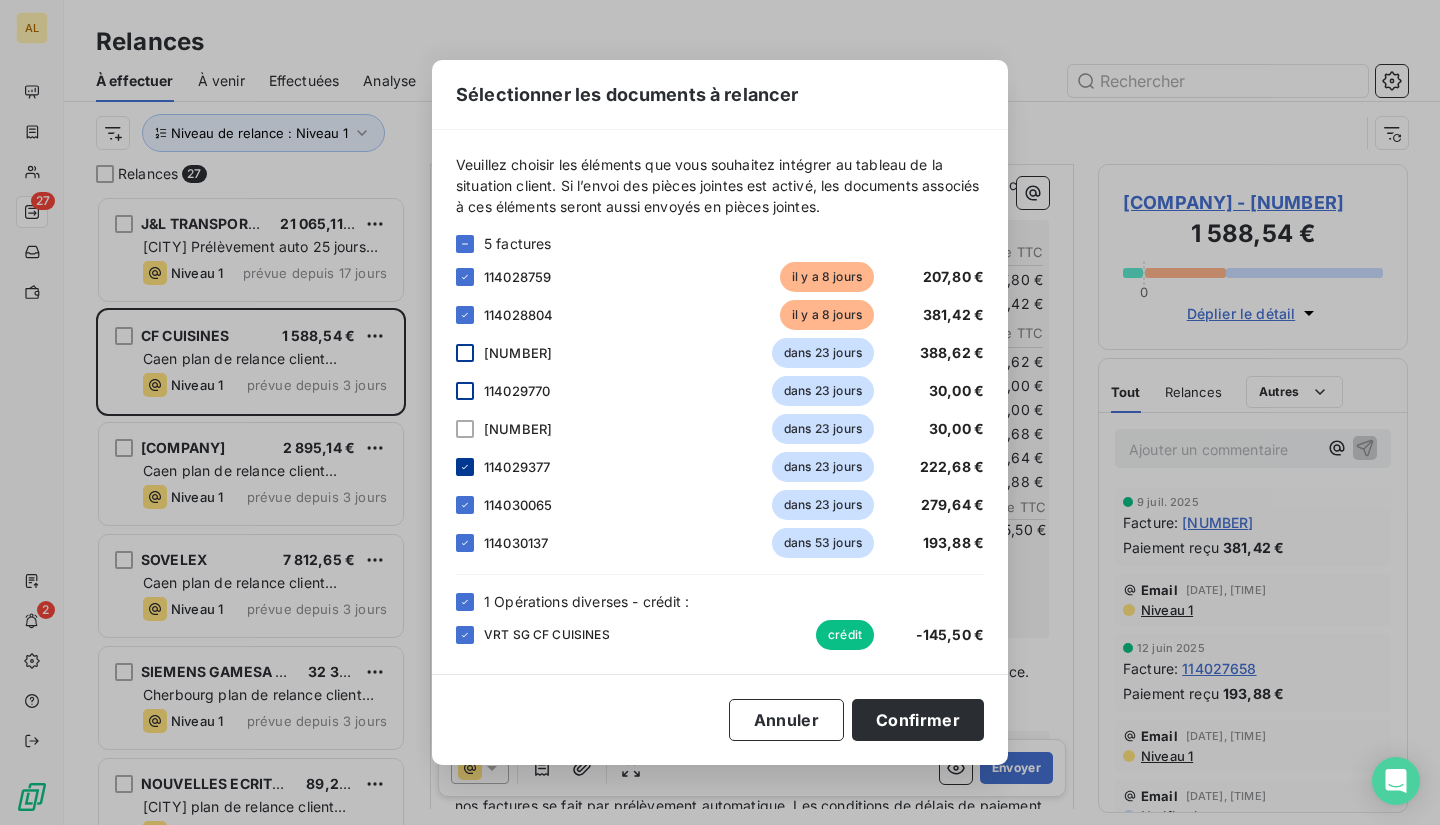 click 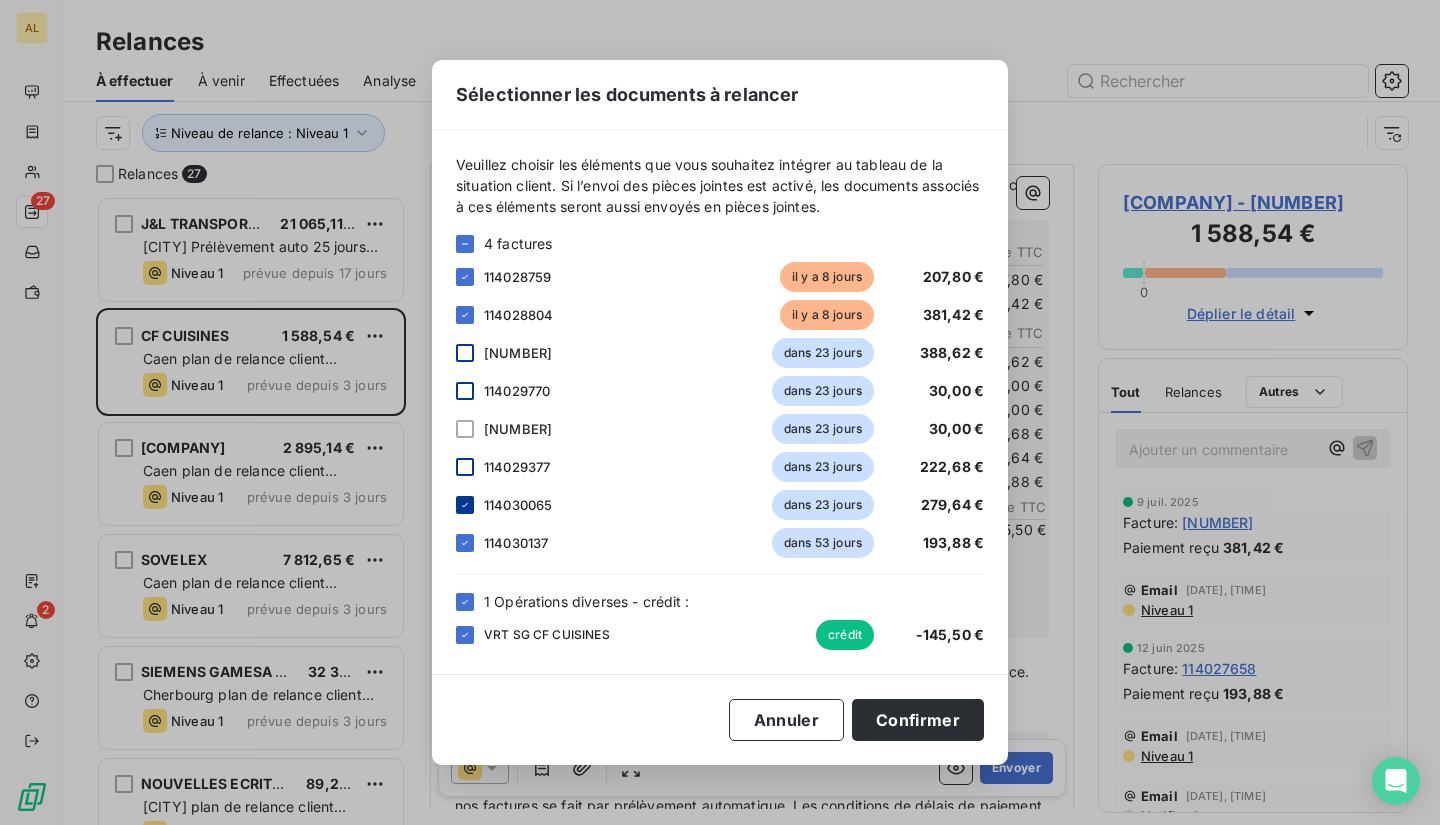 click 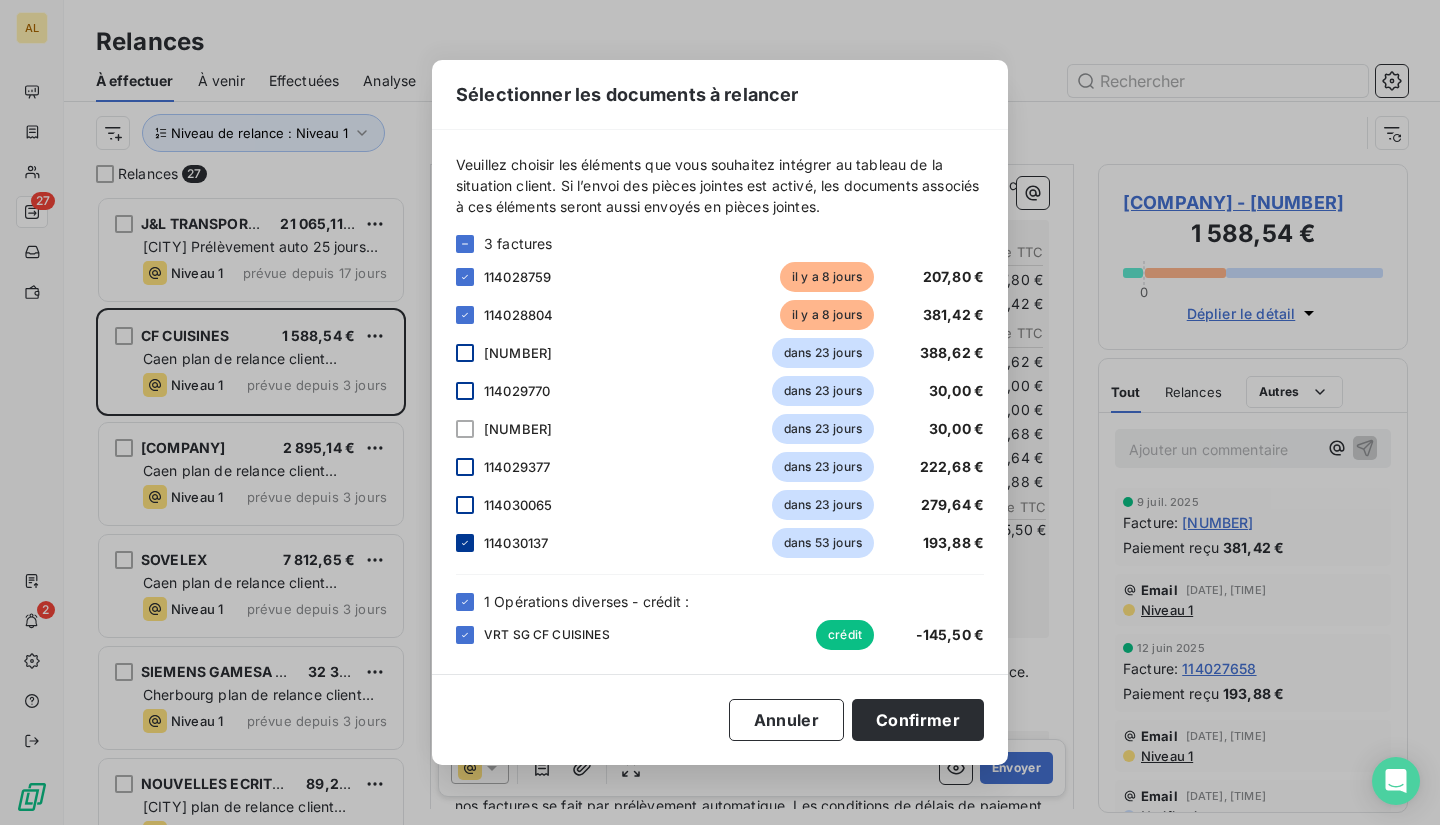 click 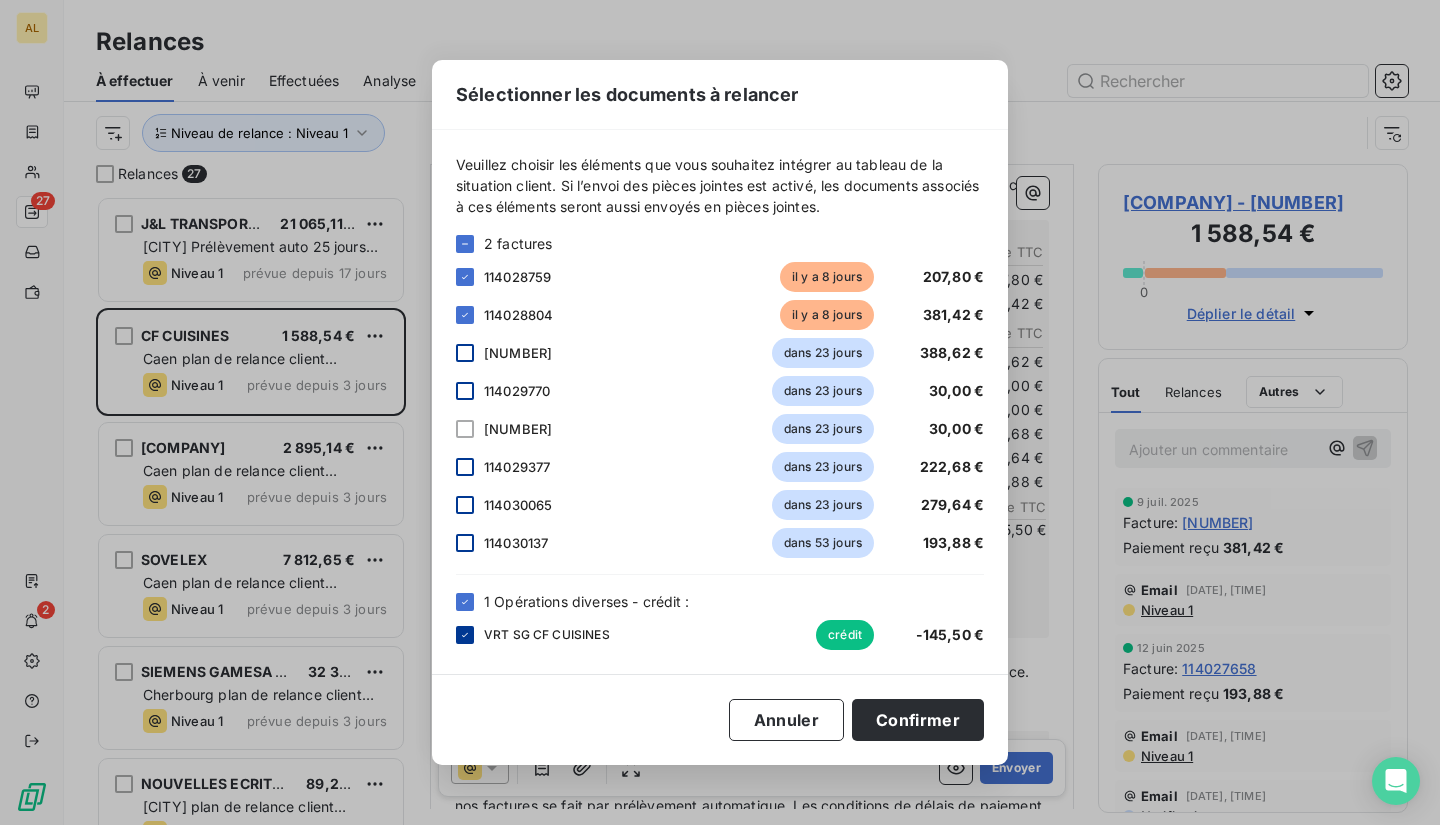 click 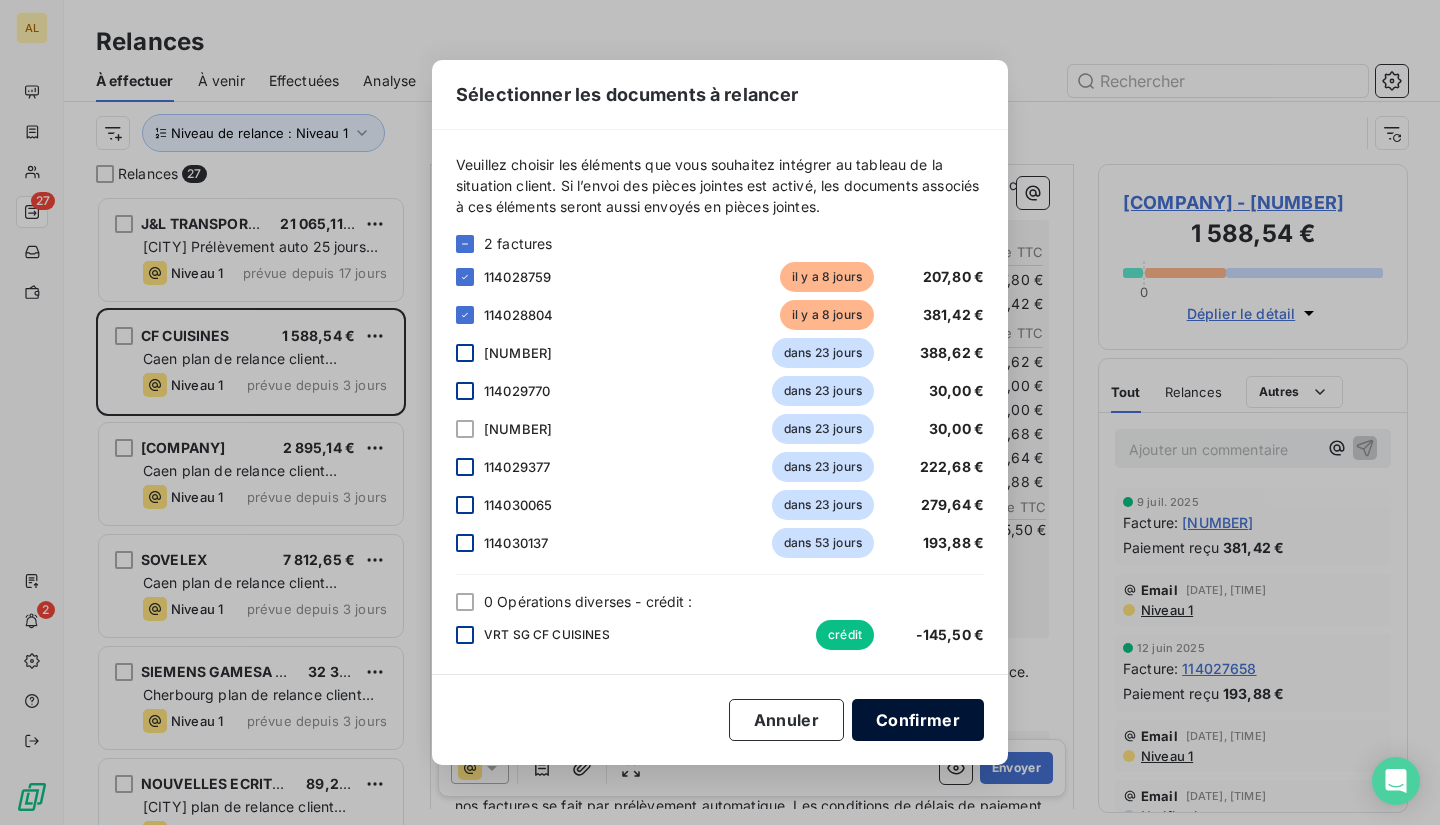 click on "Confirmer" at bounding box center [918, 720] 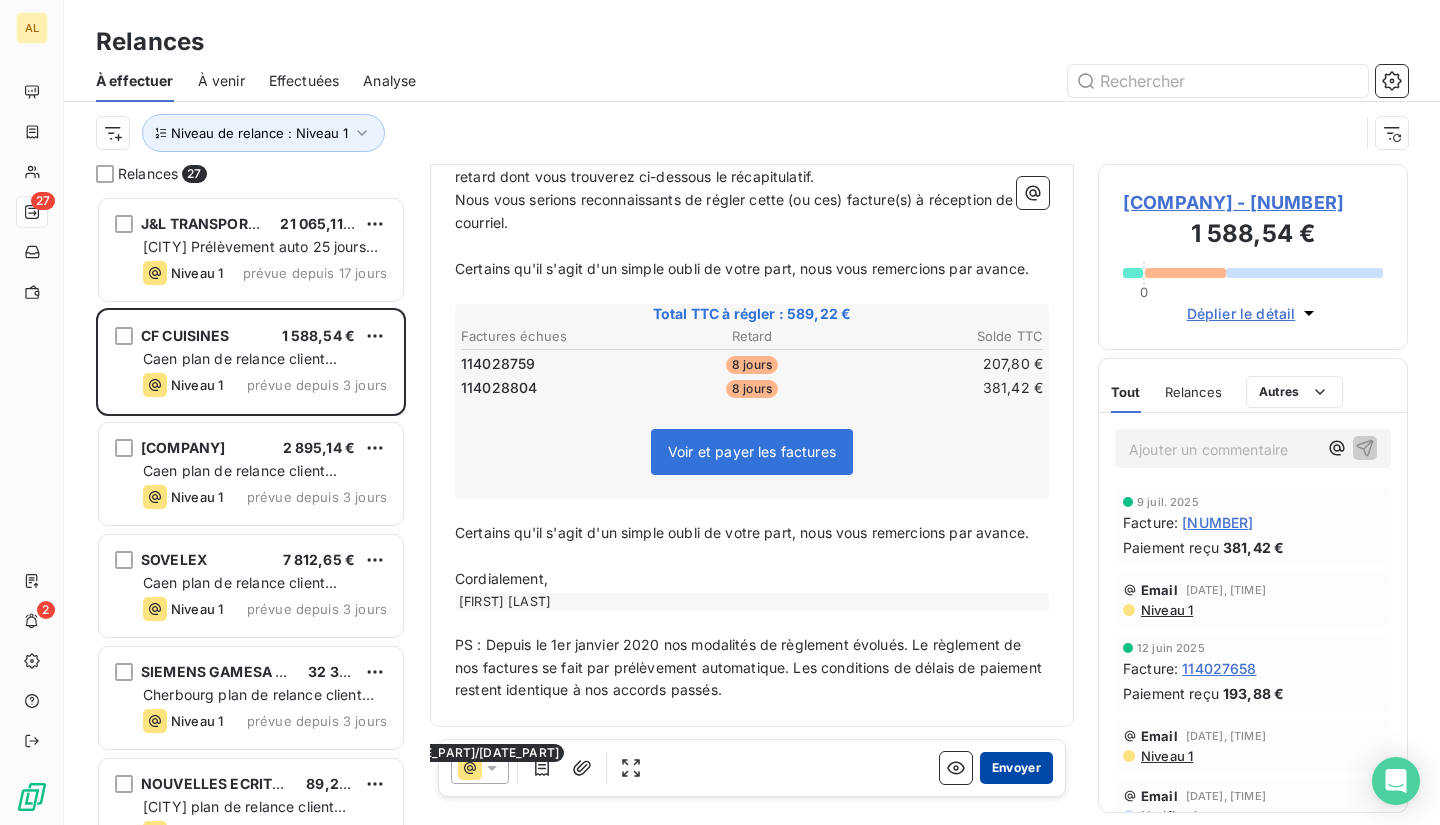 click on "Envoyer" at bounding box center [1016, 768] 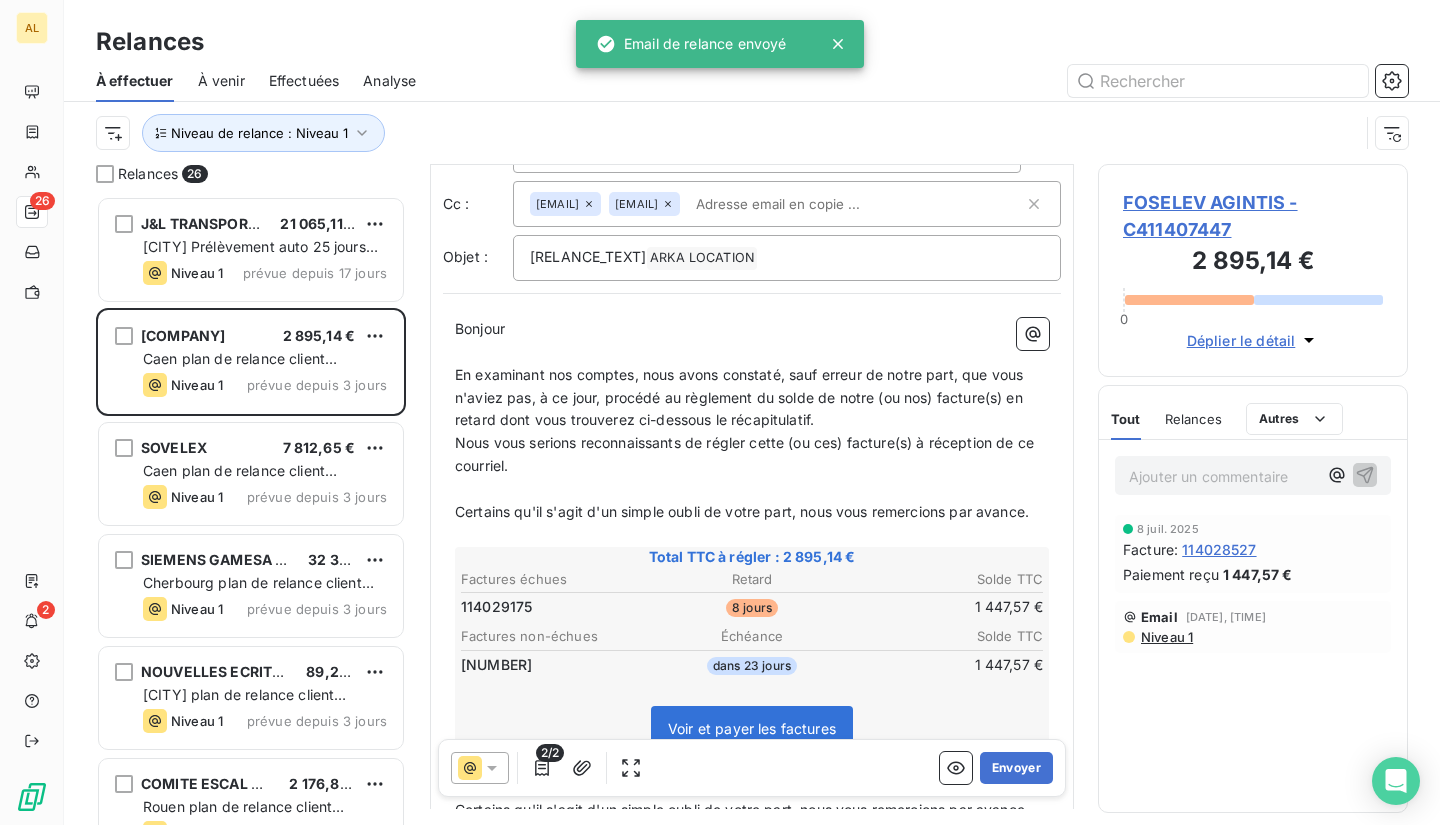 scroll, scrollTop: 202, scrollLeft: 0, axis: vertical 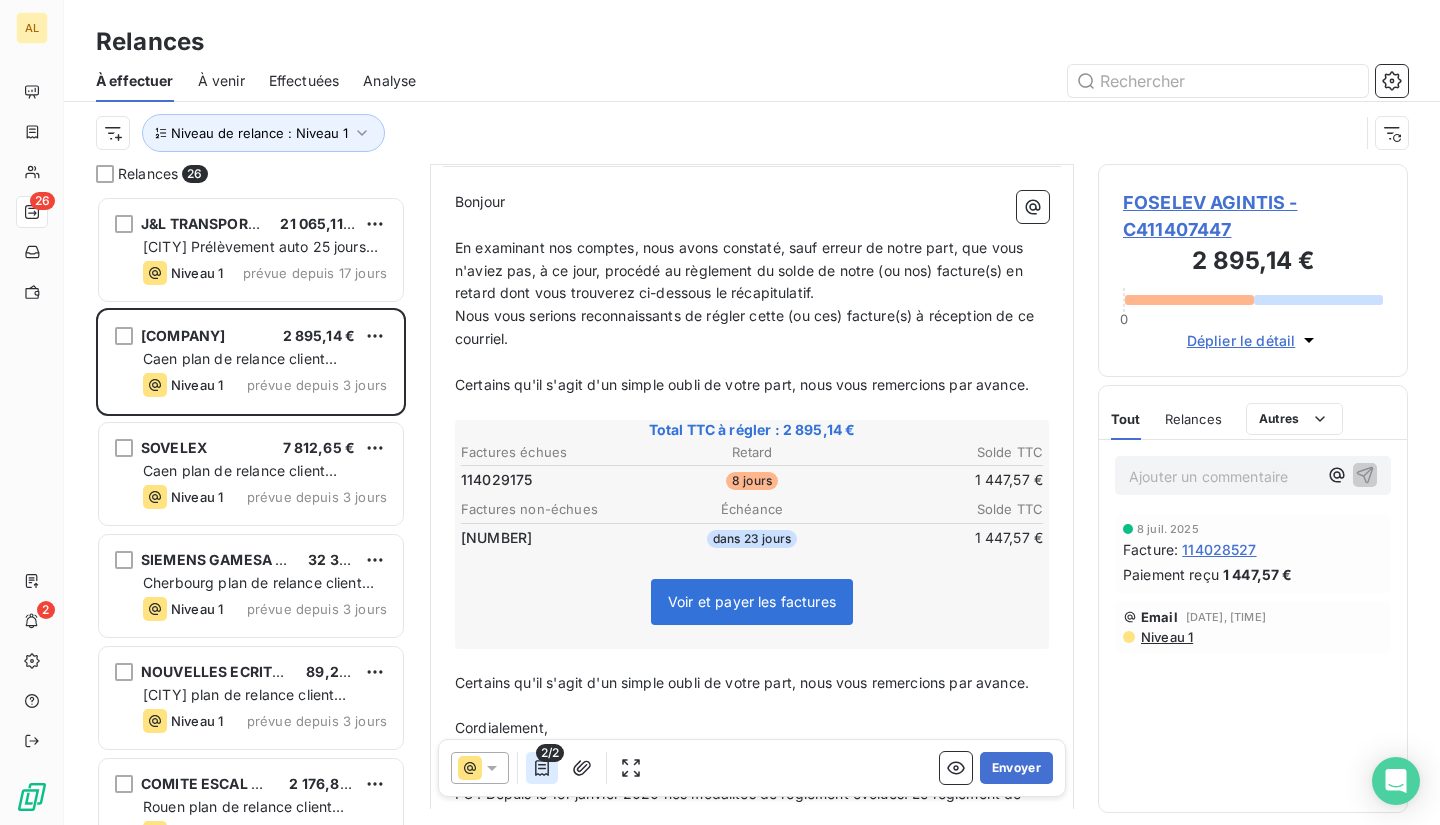 click 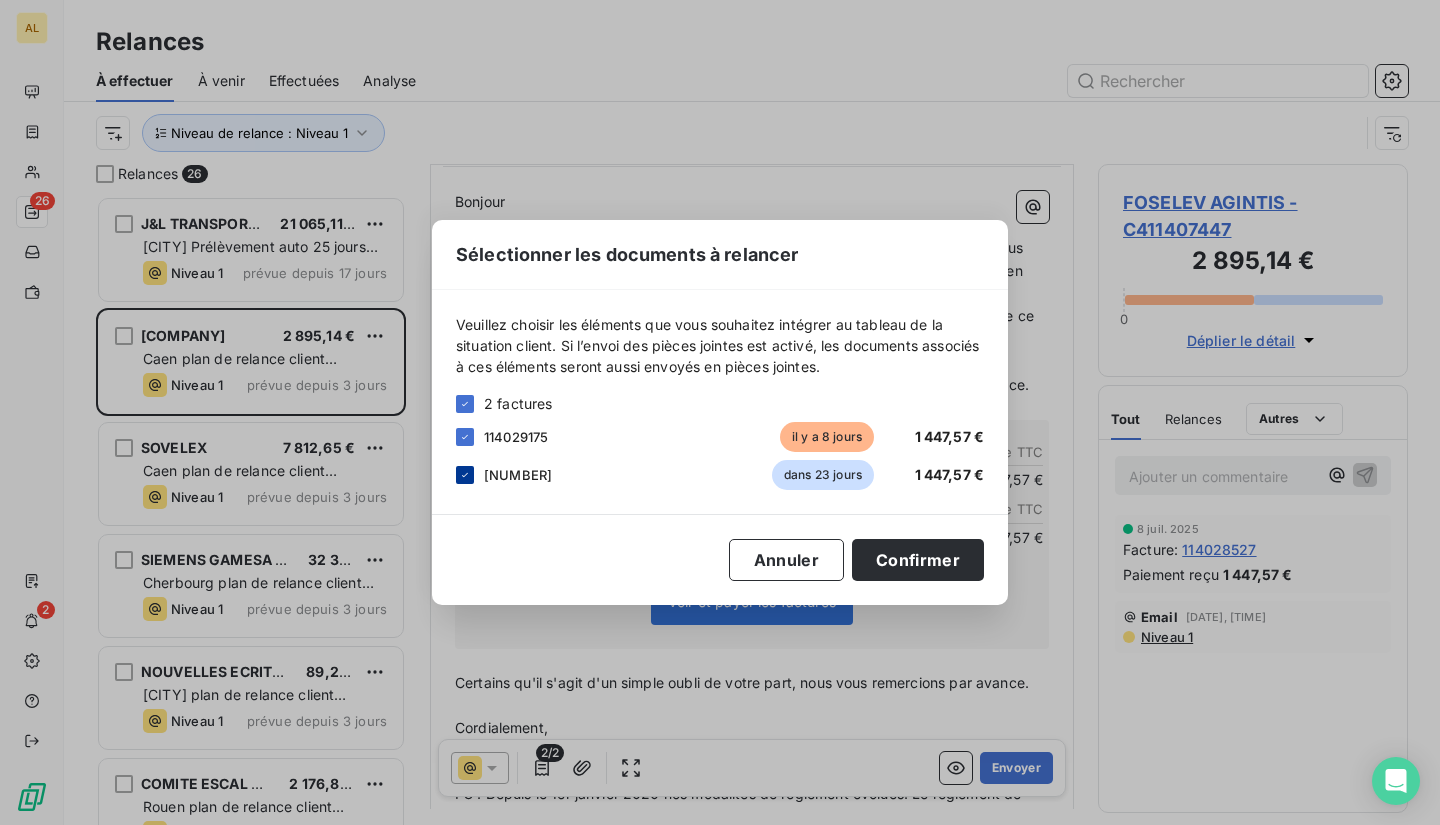 click 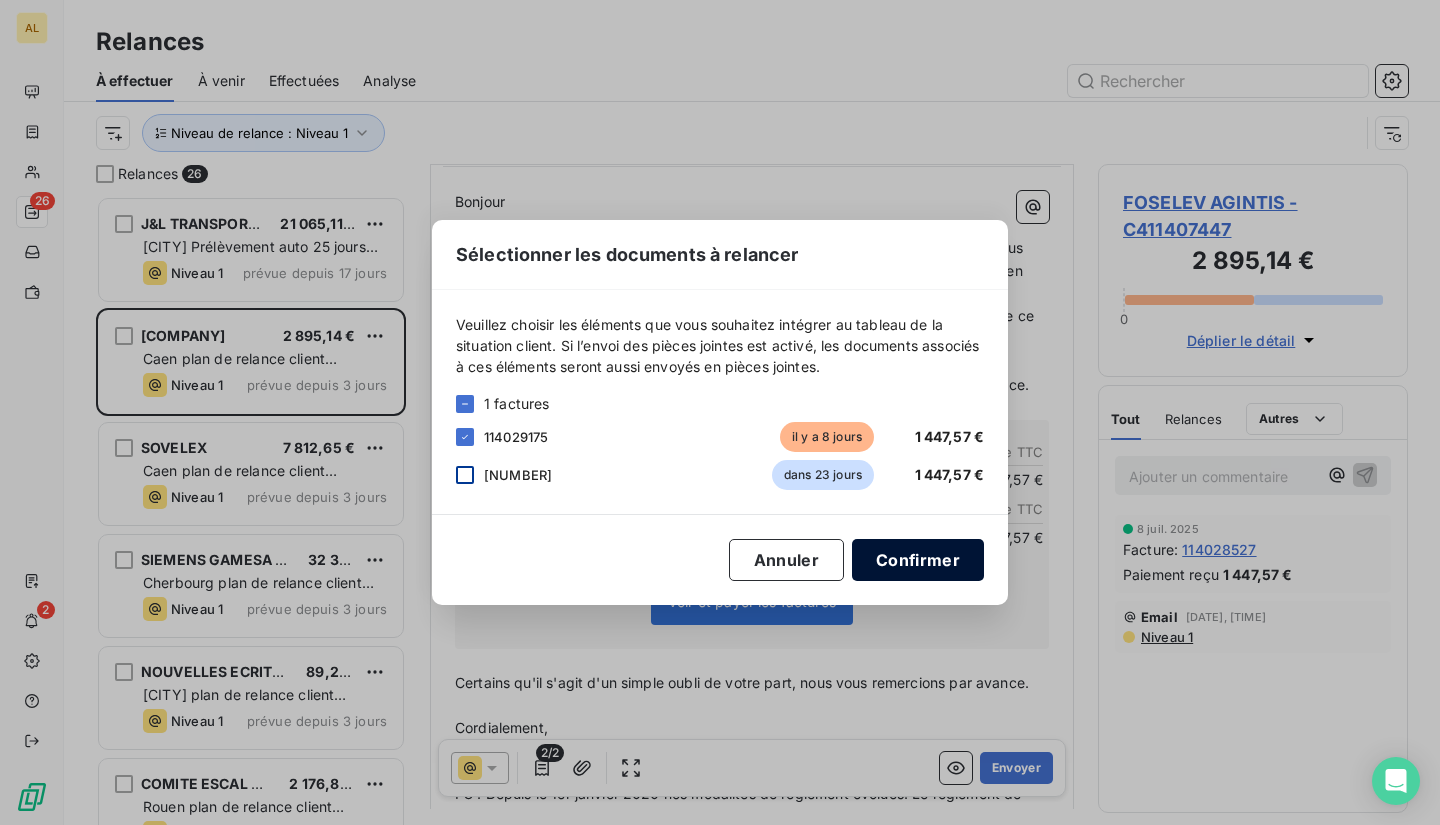click on "Confirmer" at bounding box center (918, 560) 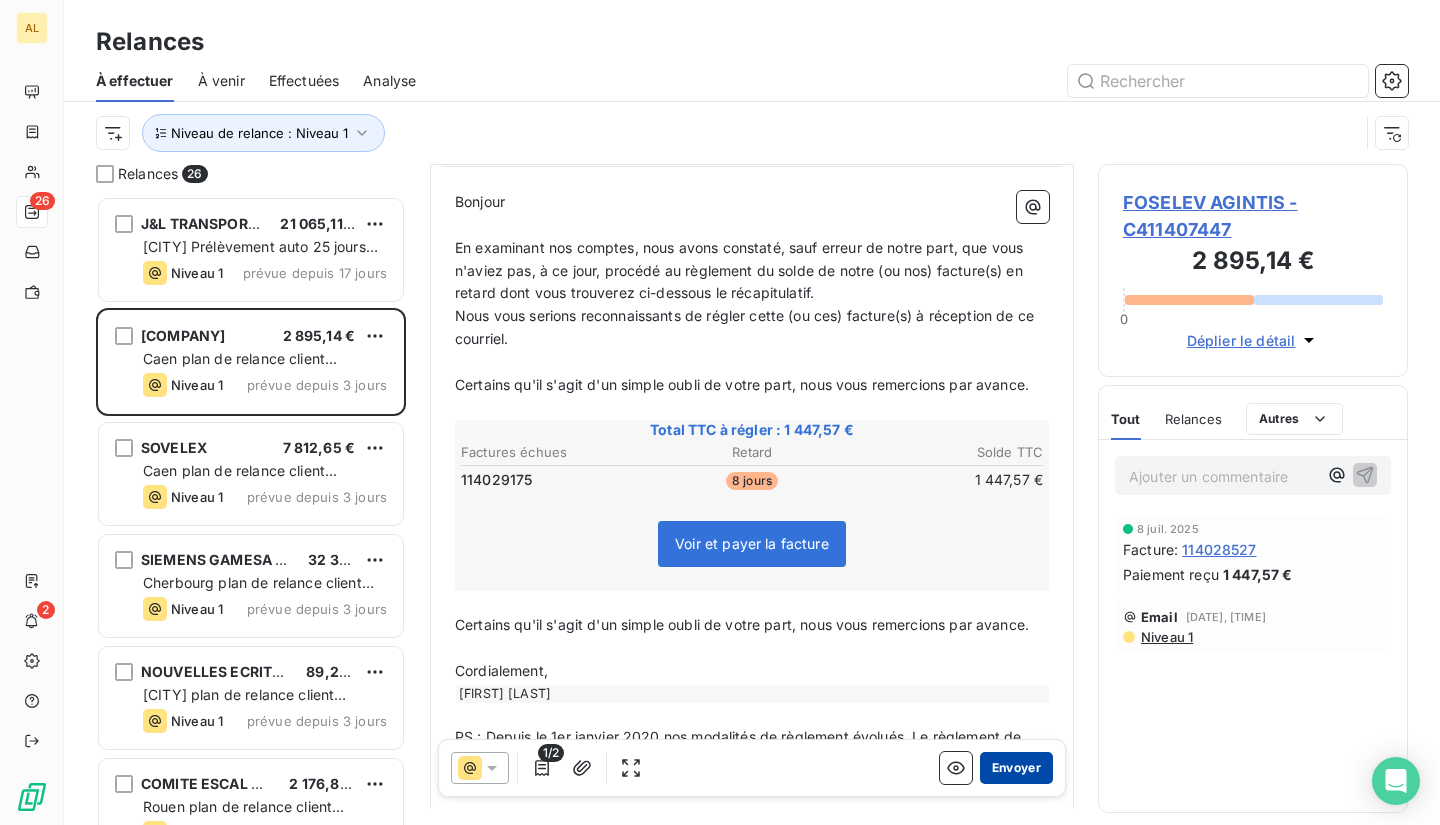 click on "Envoyer" at bounding box center [1016, 768] 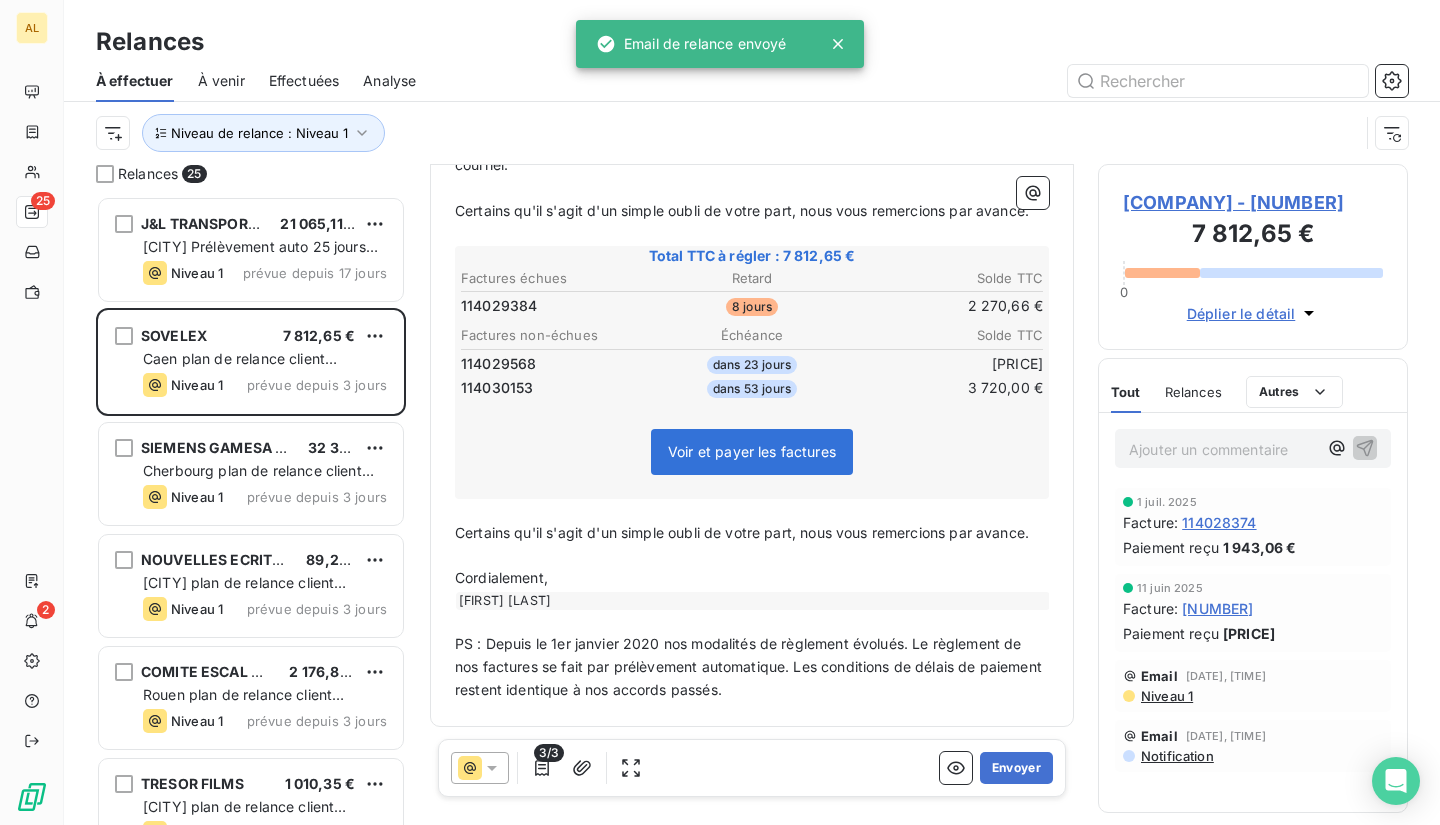 scroll, scrollTop: 448, scrollLeft: 0, axis: vertical 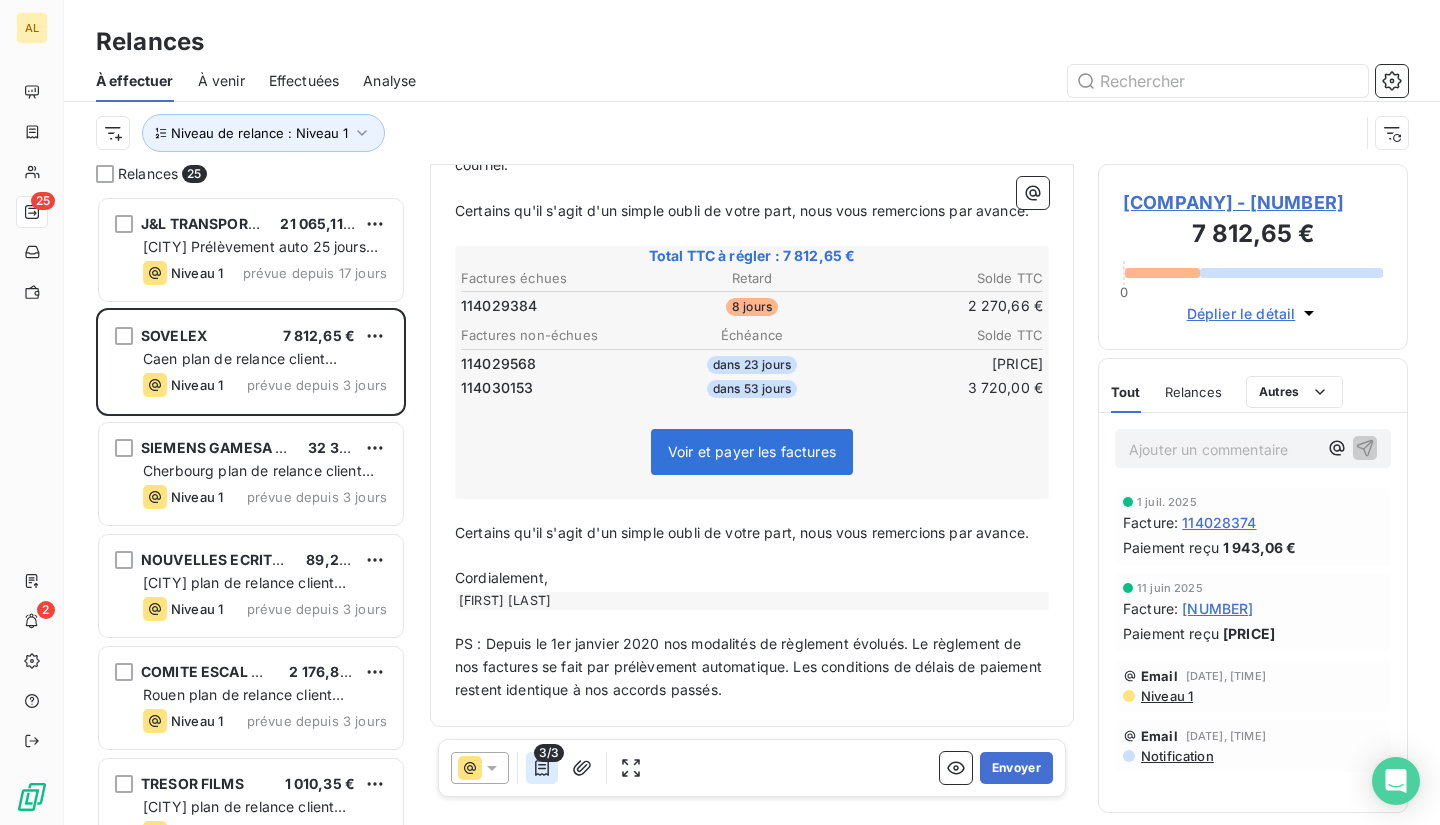 click 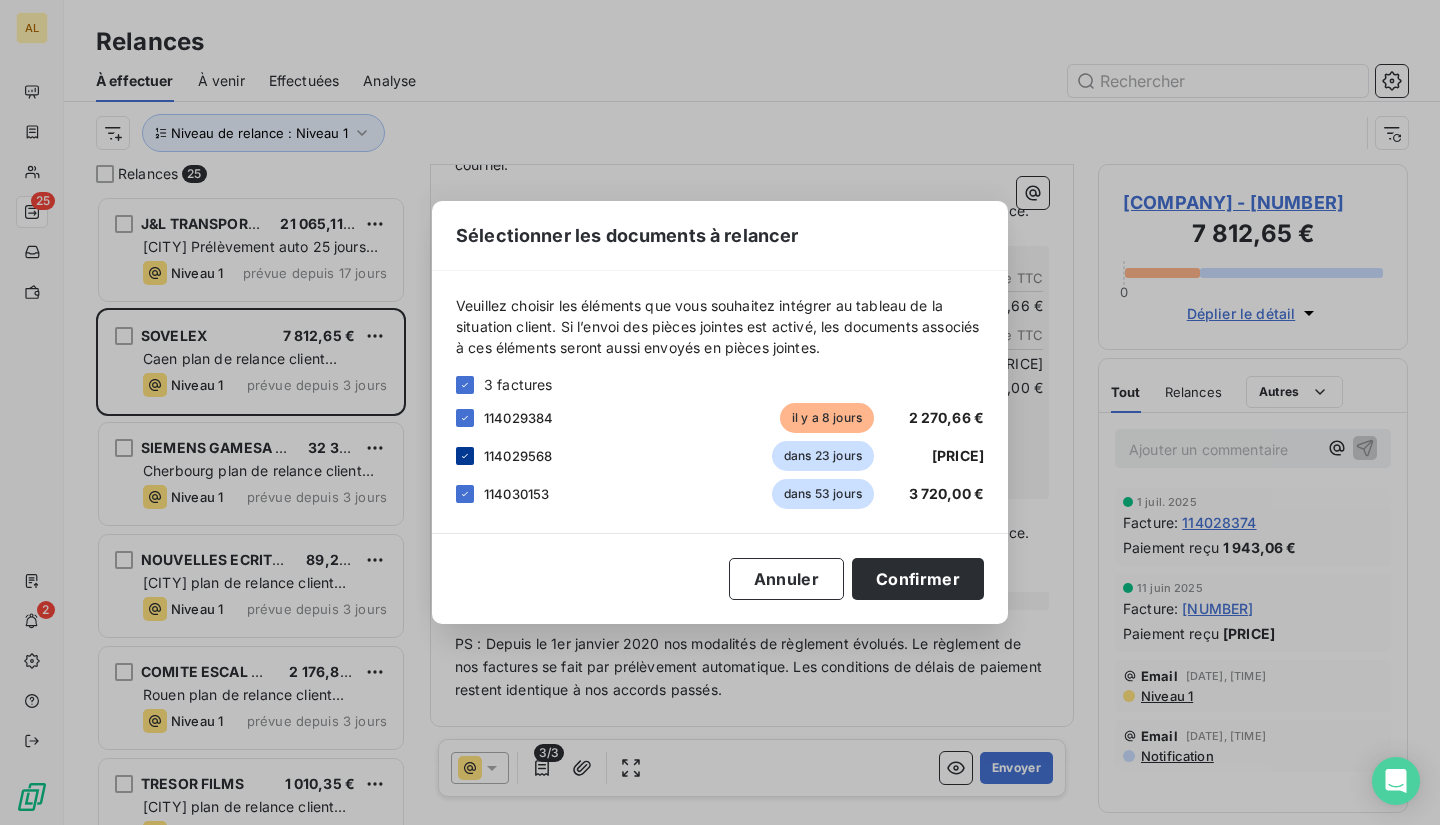 click 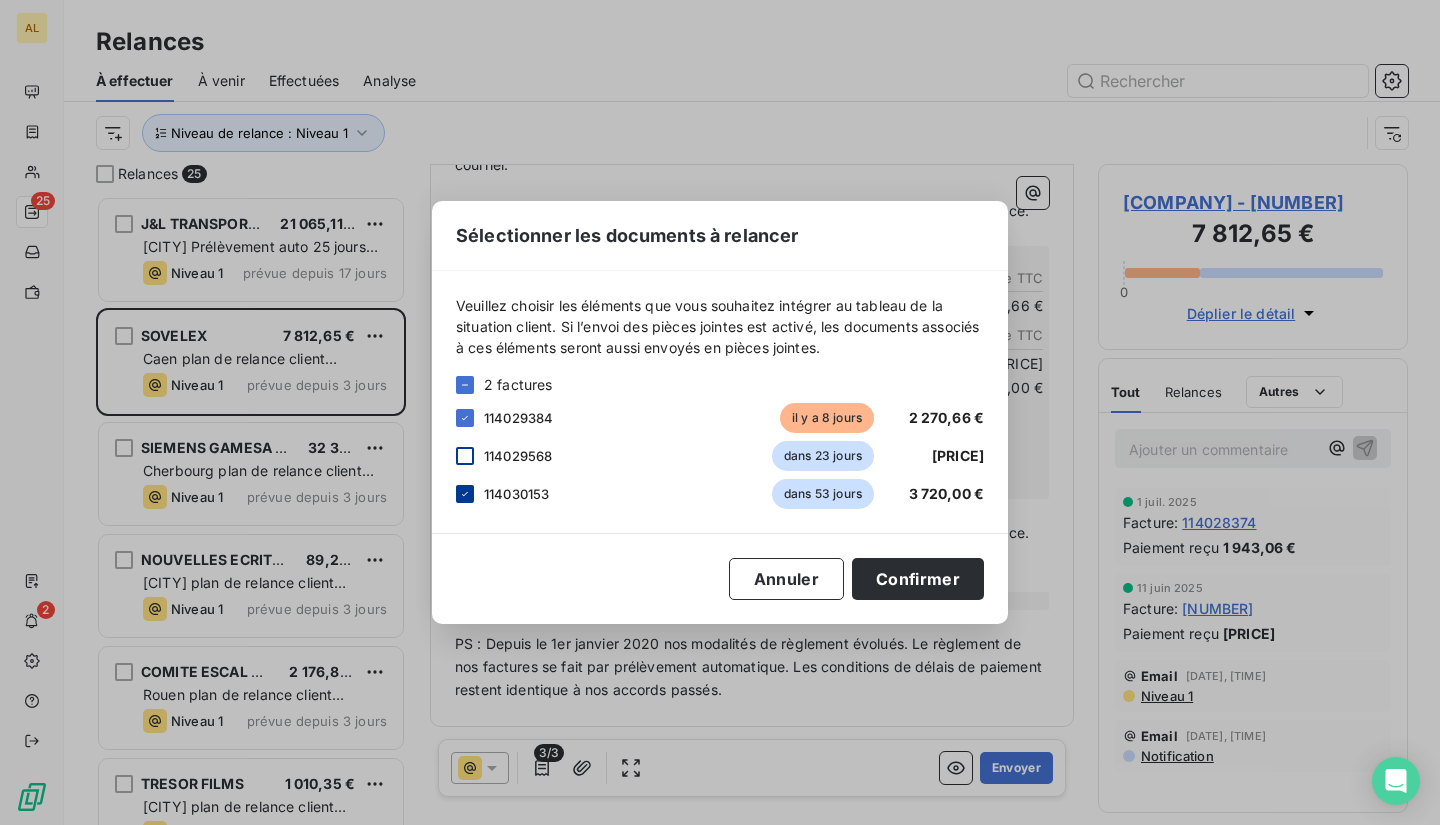 click at bounding box center [465, 494] 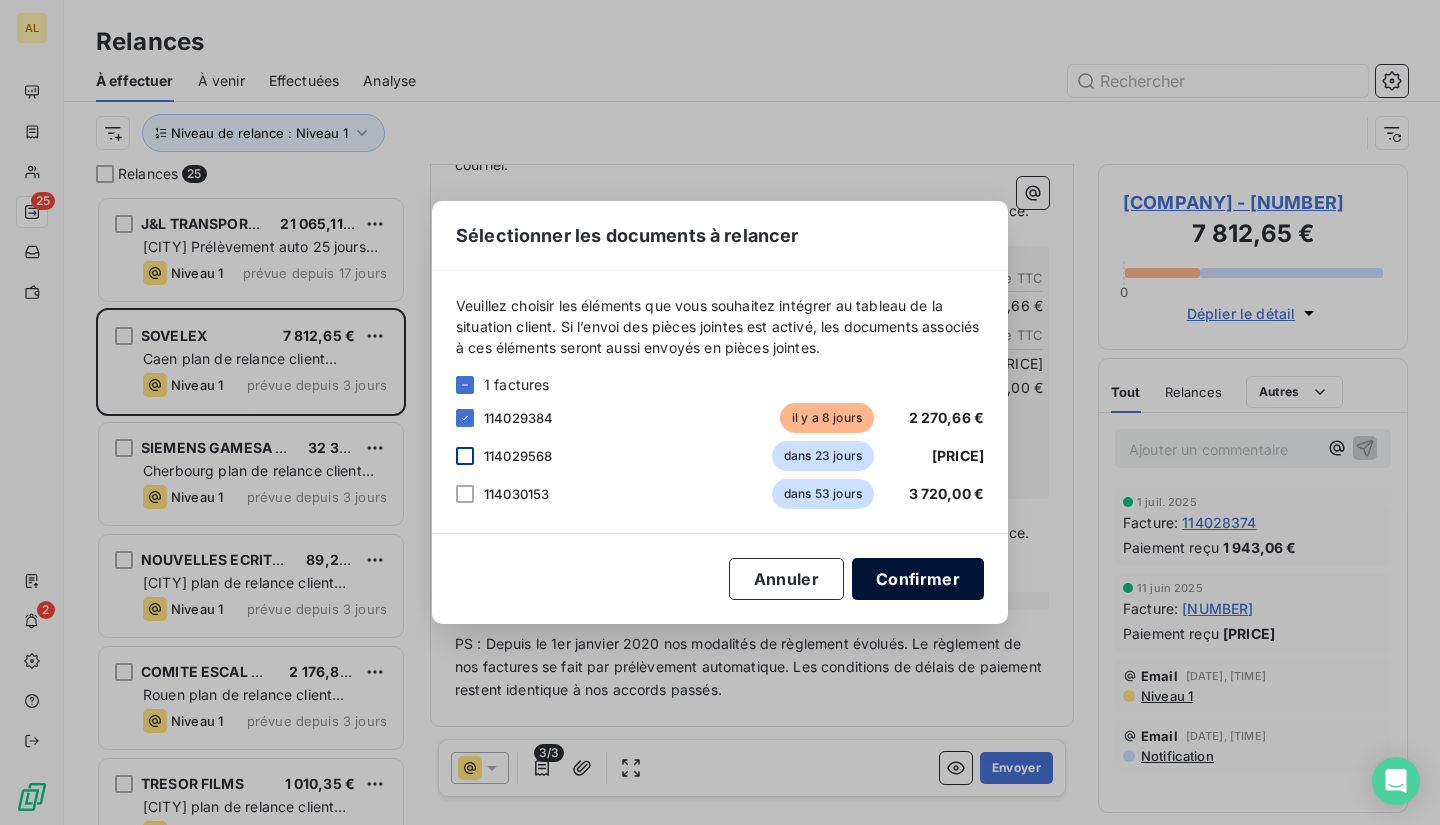 click on "Confirmer" at bounding box center (918, 579) 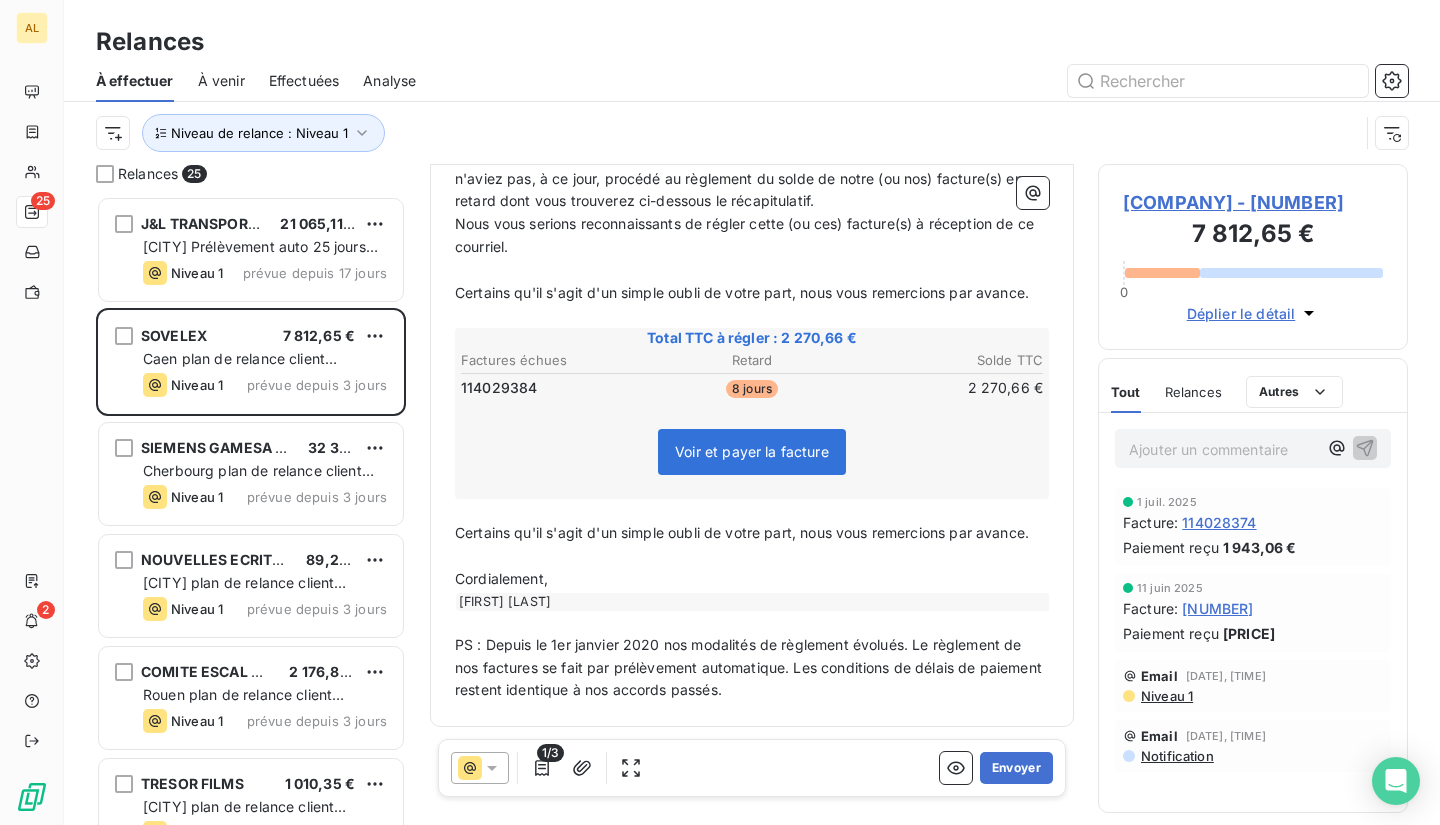 scroll, scrollTop: 366, scrollLeft: 0, axis: vertical 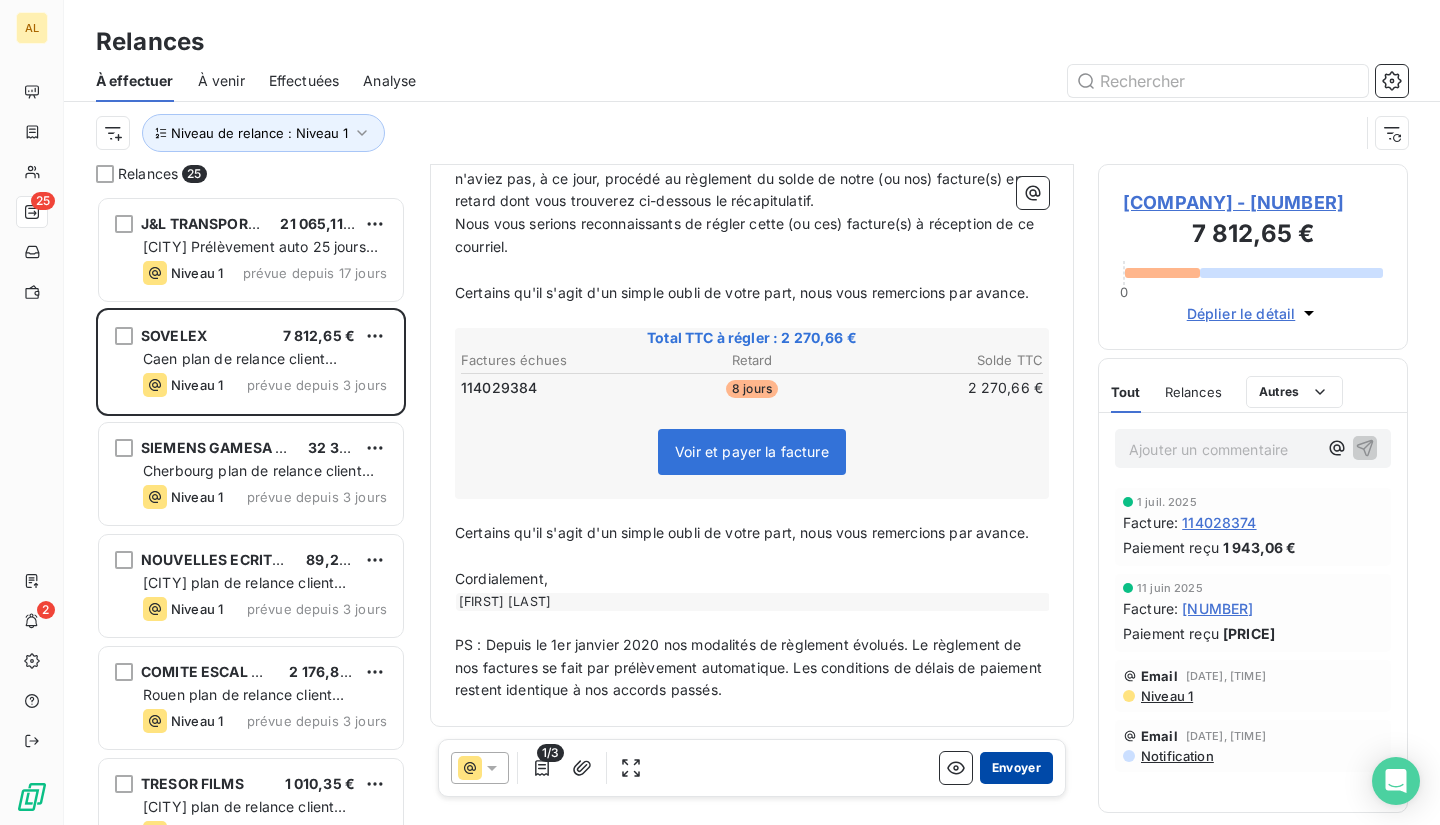 click on "Envoyer" at bounding box center (1016, 768) 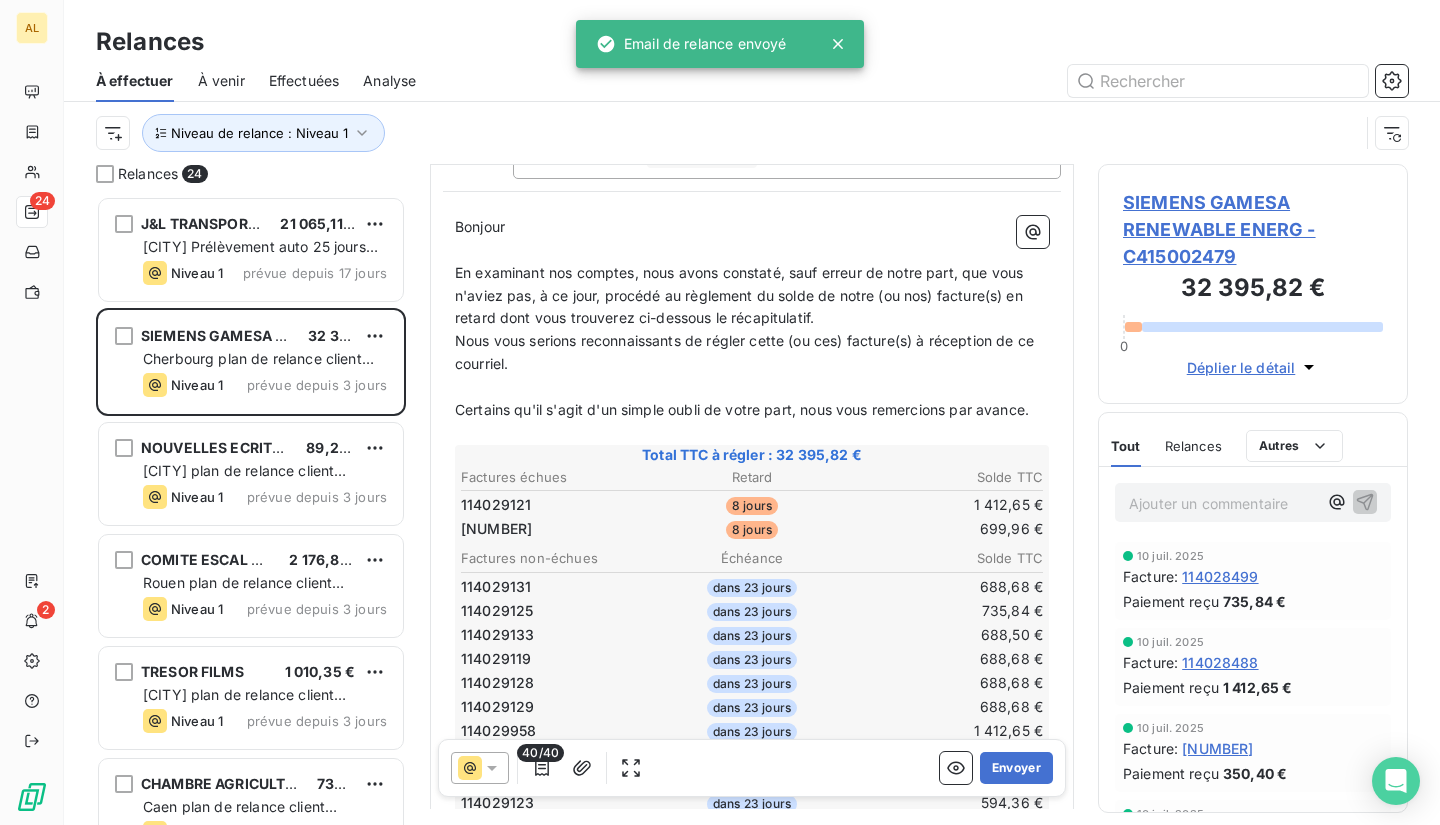 scroll, scrollTop: 400, scrollLeft: 0, axis: vertical 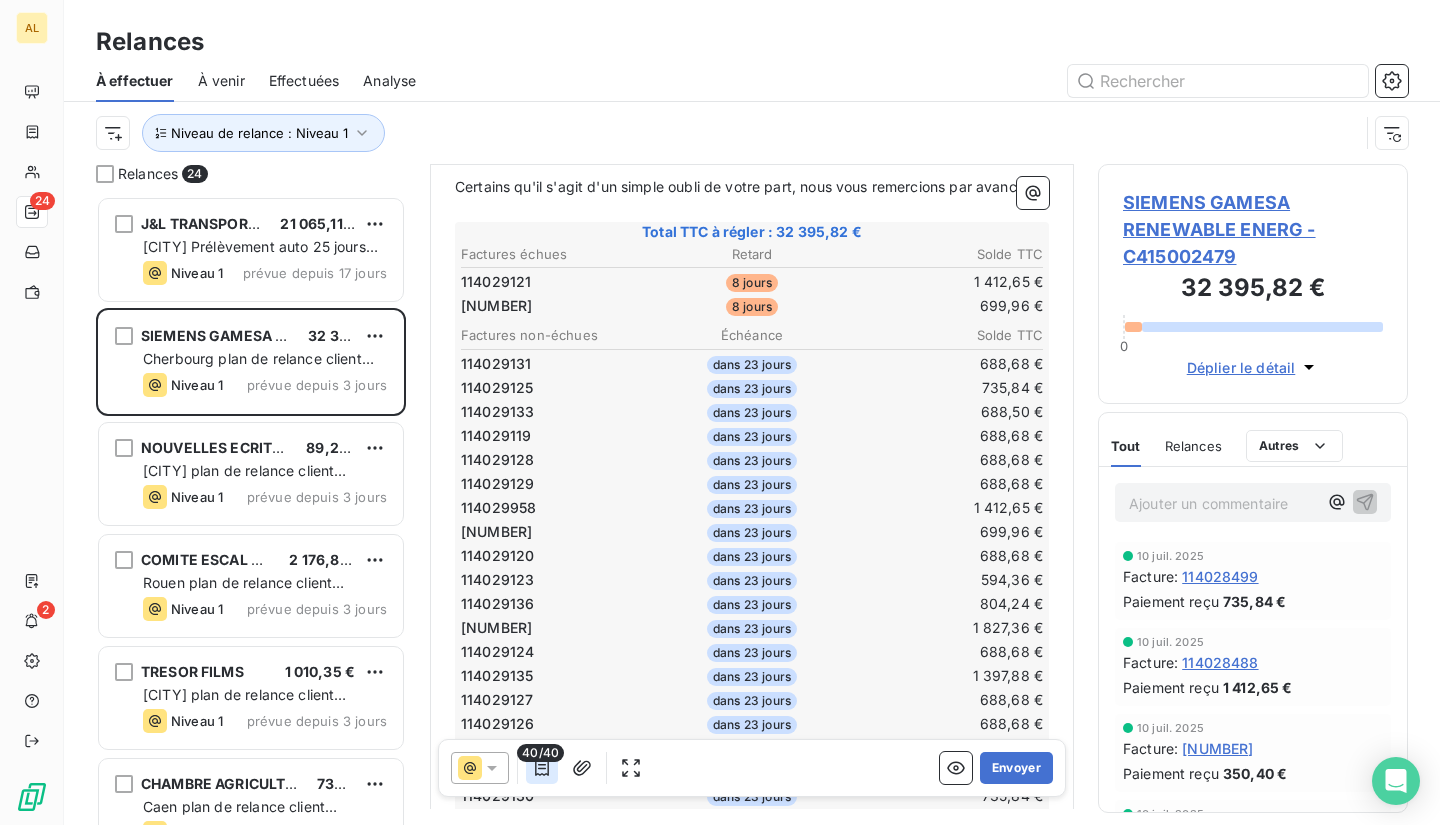 click 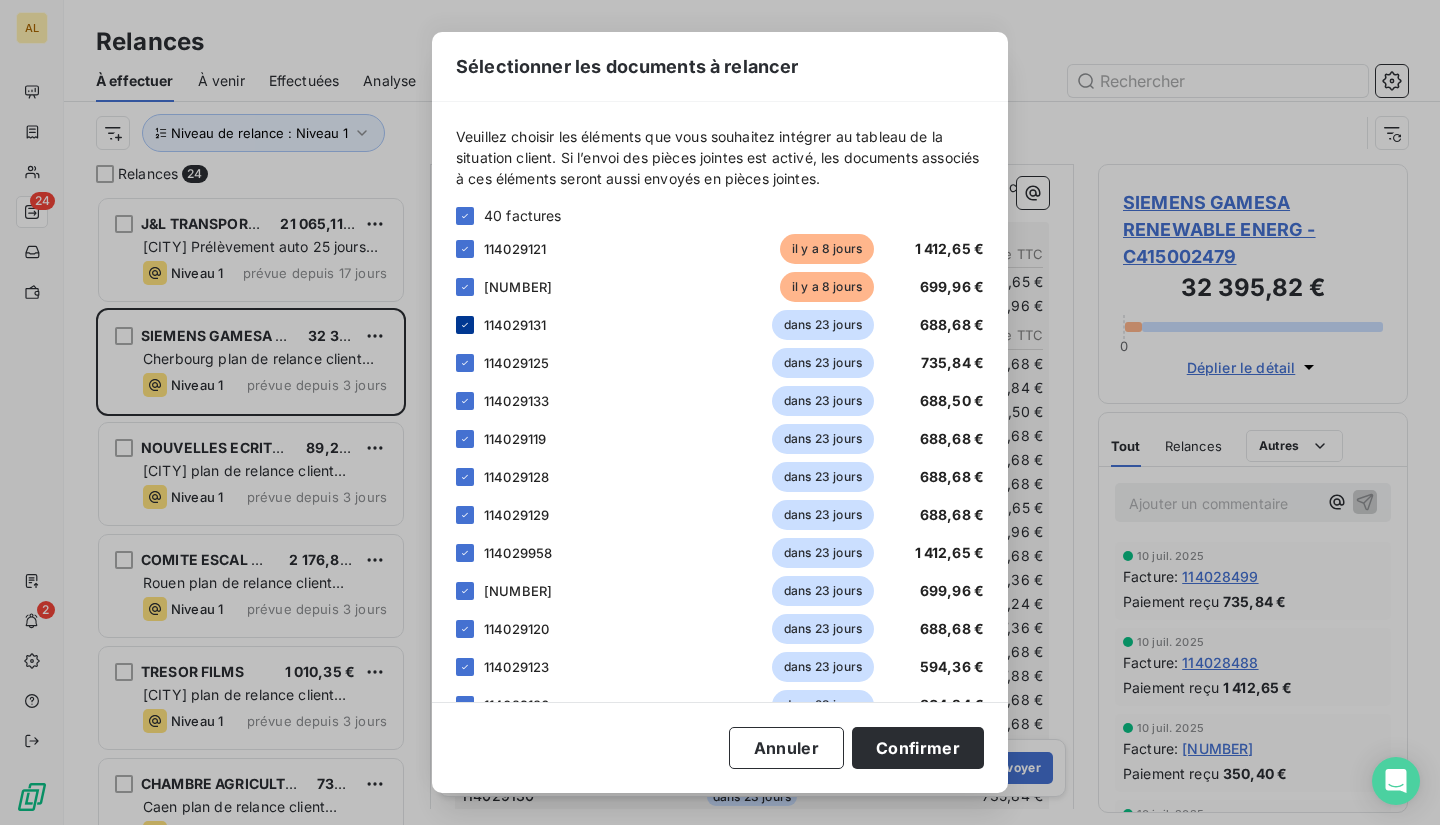 click 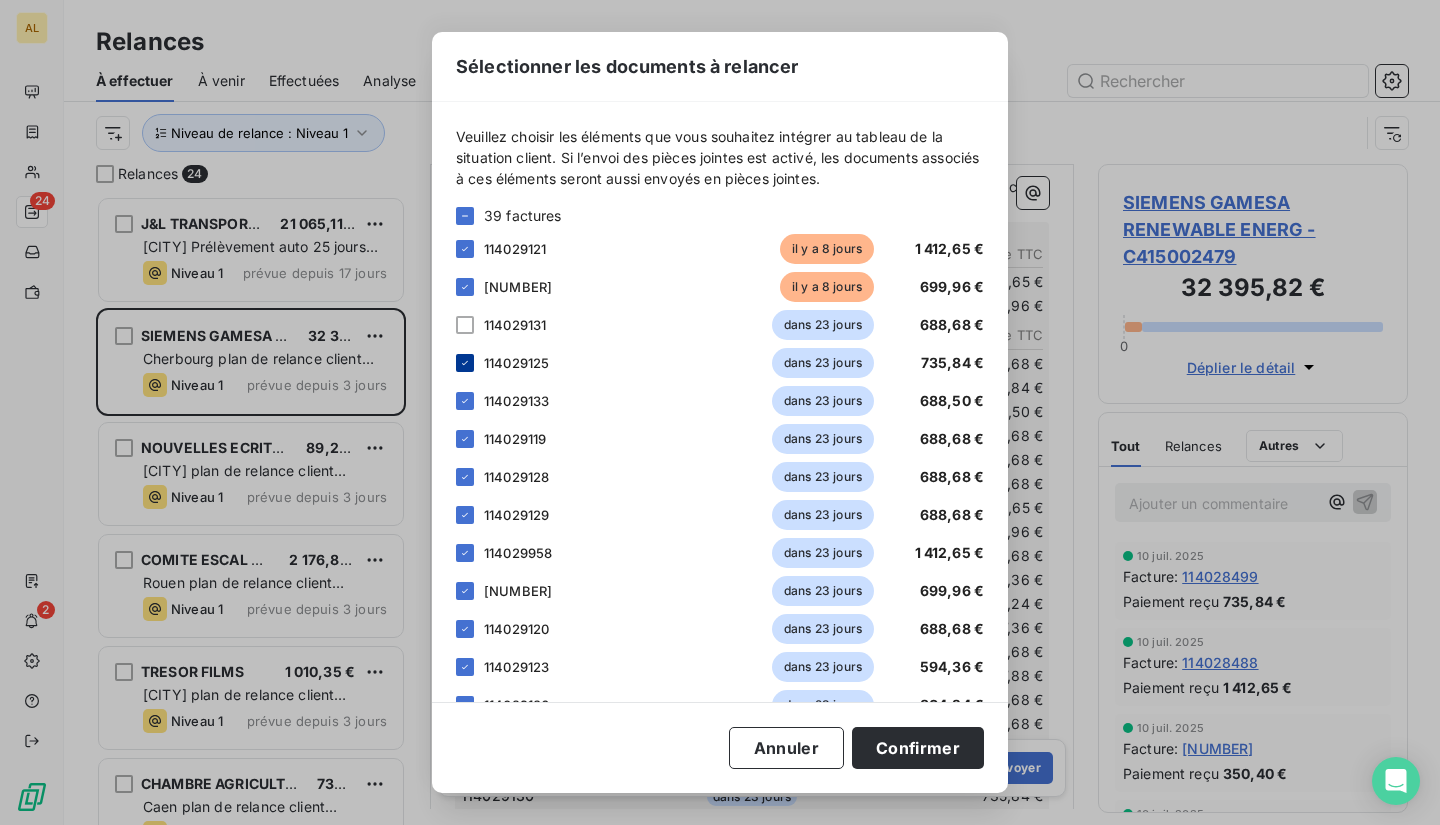 click at bounding box center [465, 363] 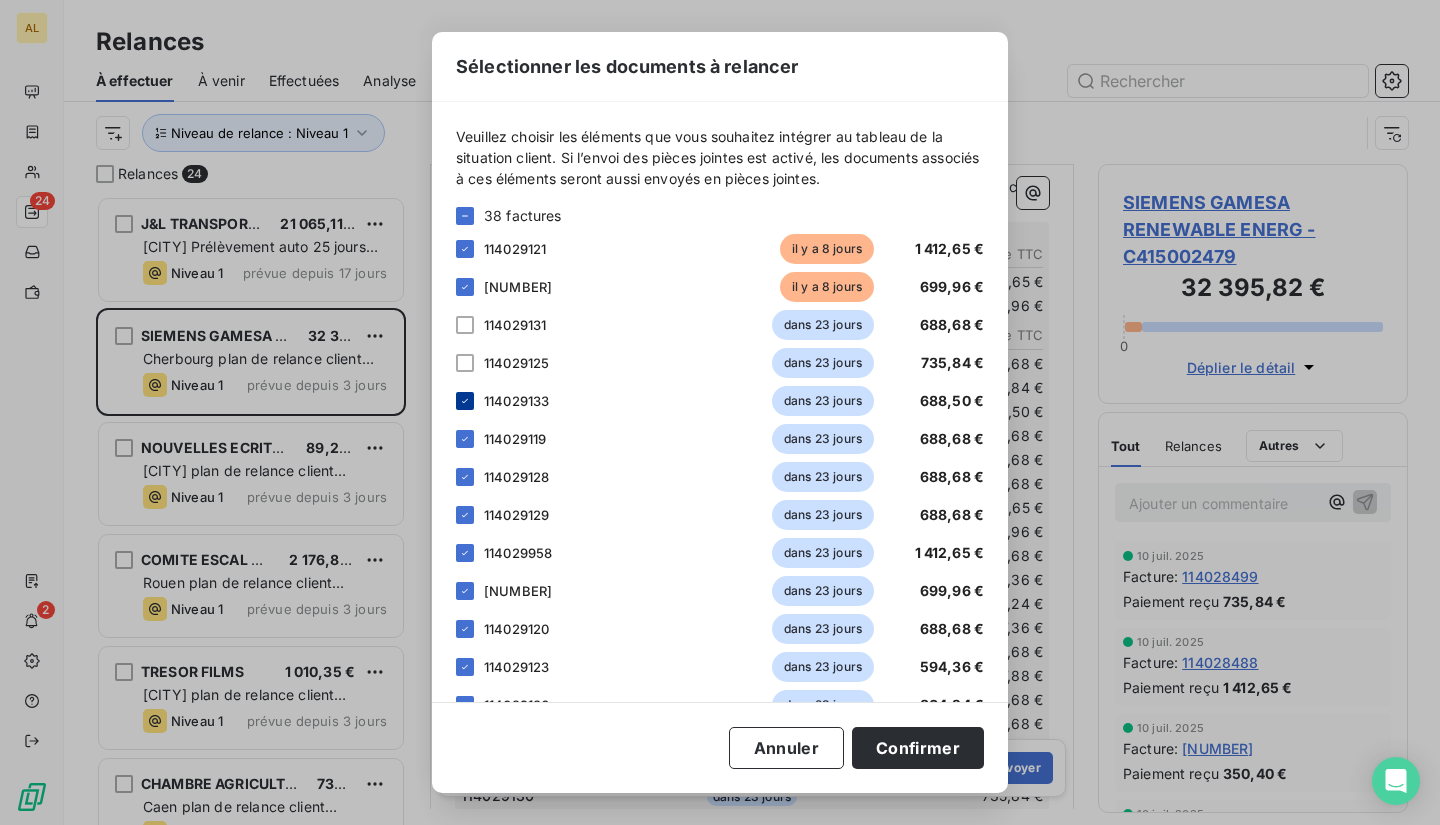 click 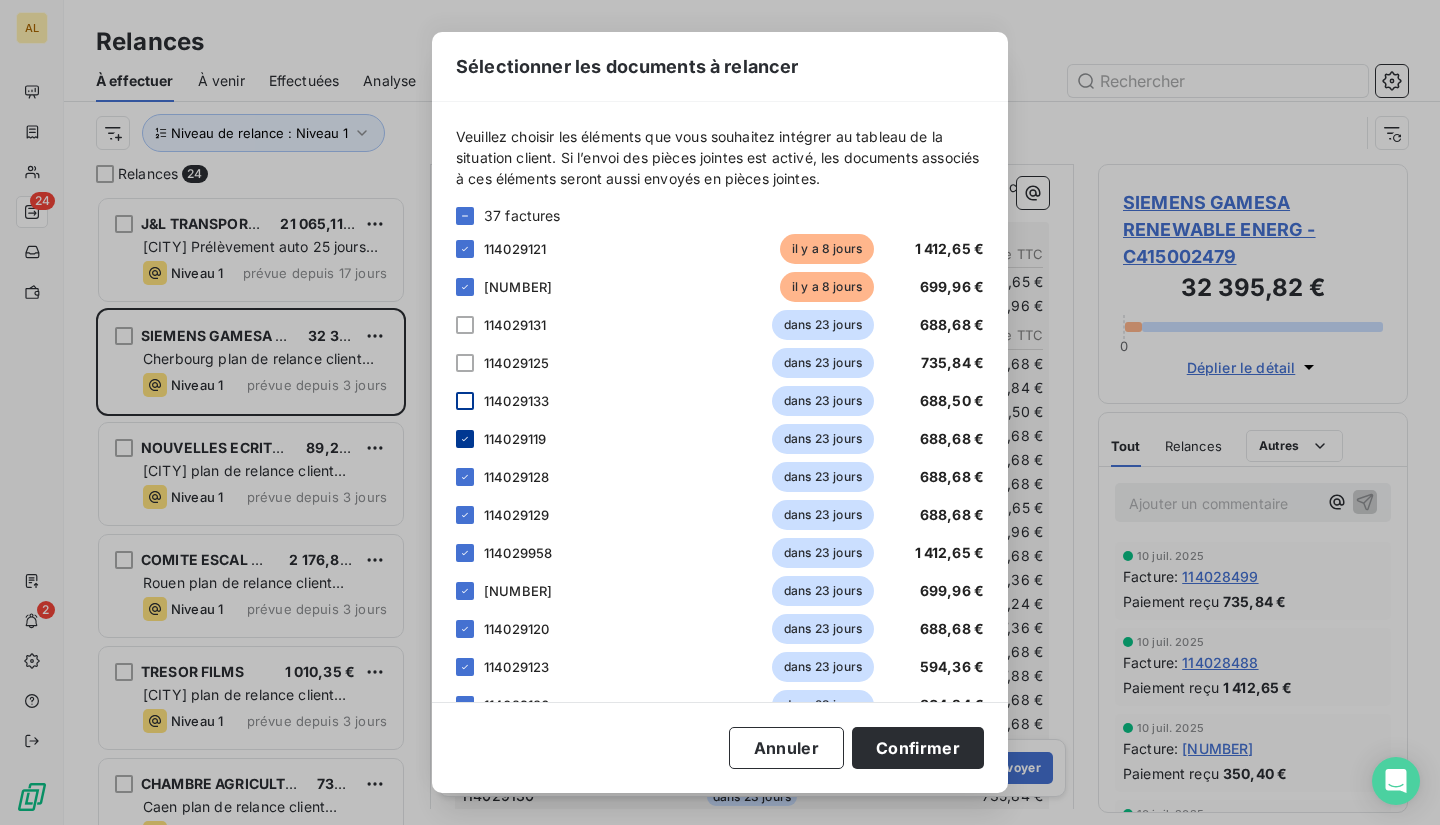 click 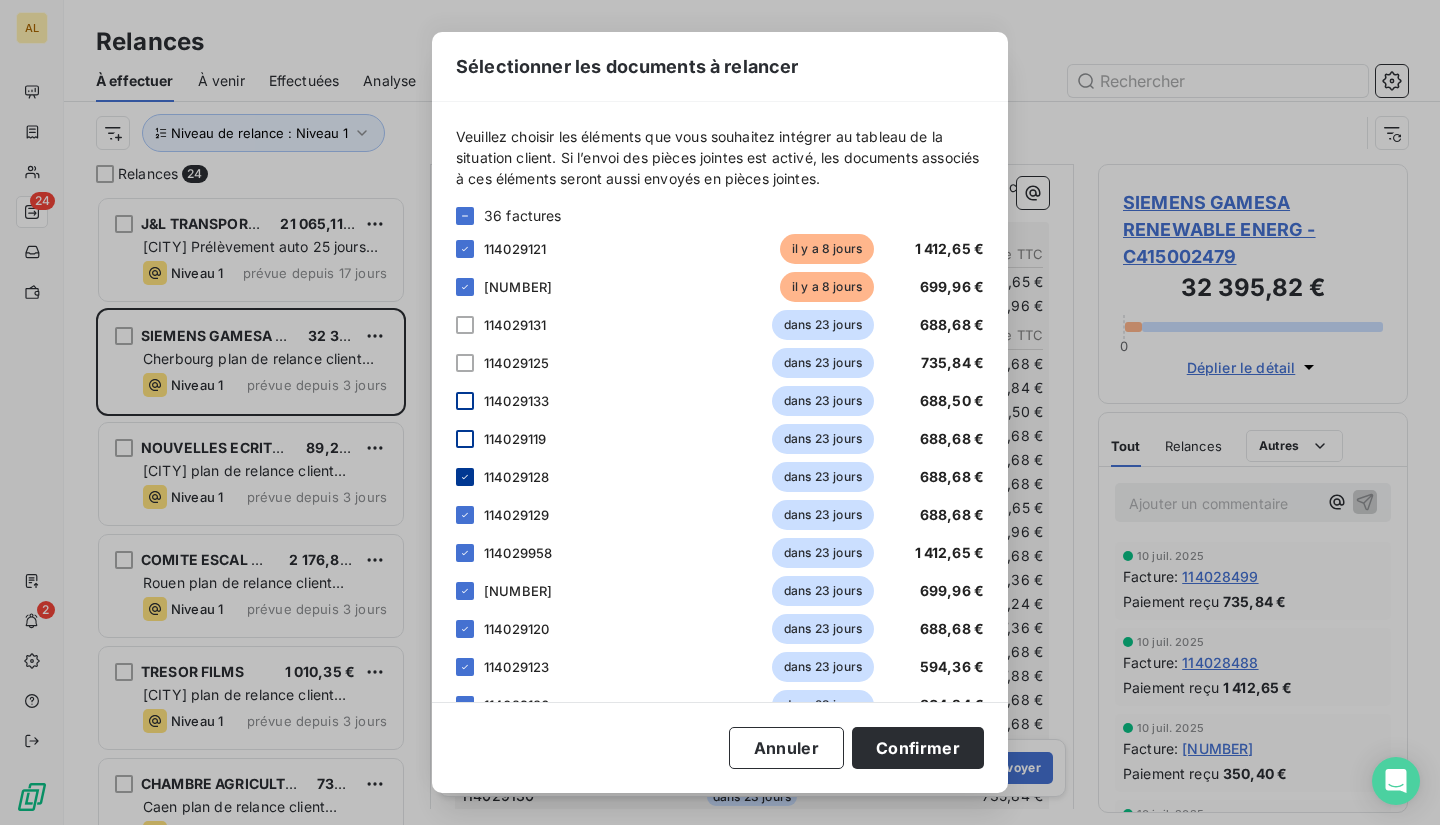 click 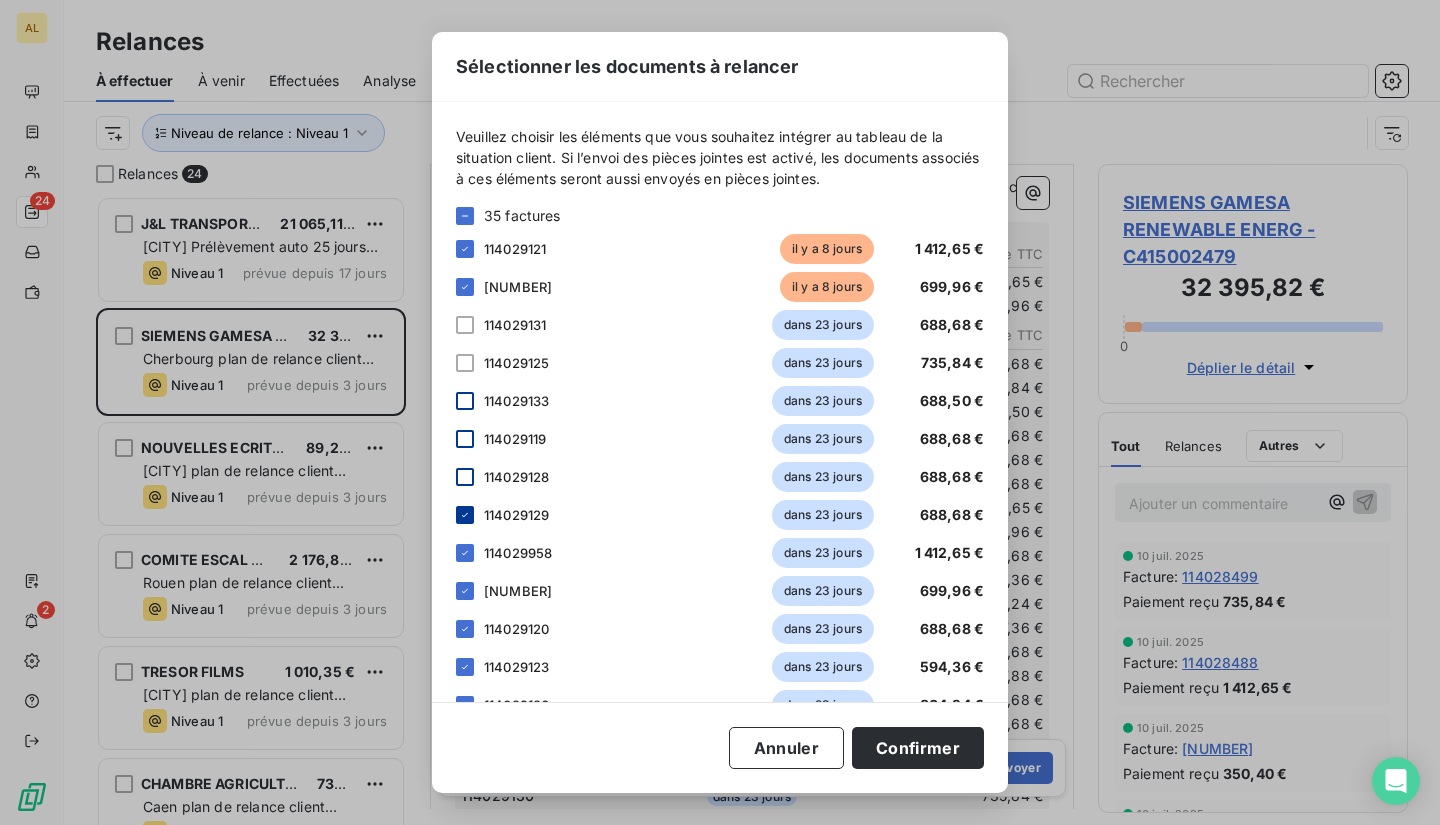 click 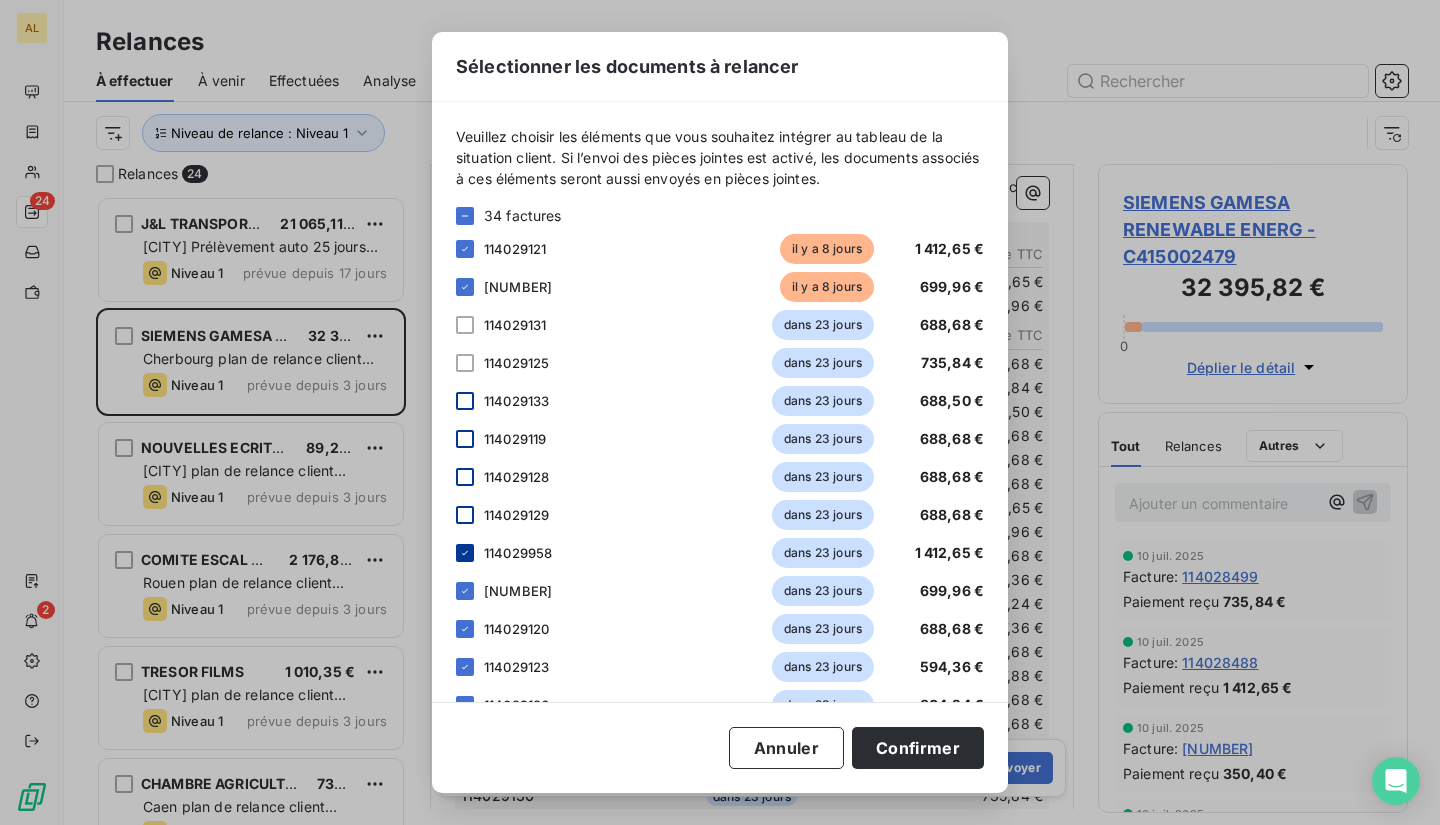click at bounding box center [465, 553] 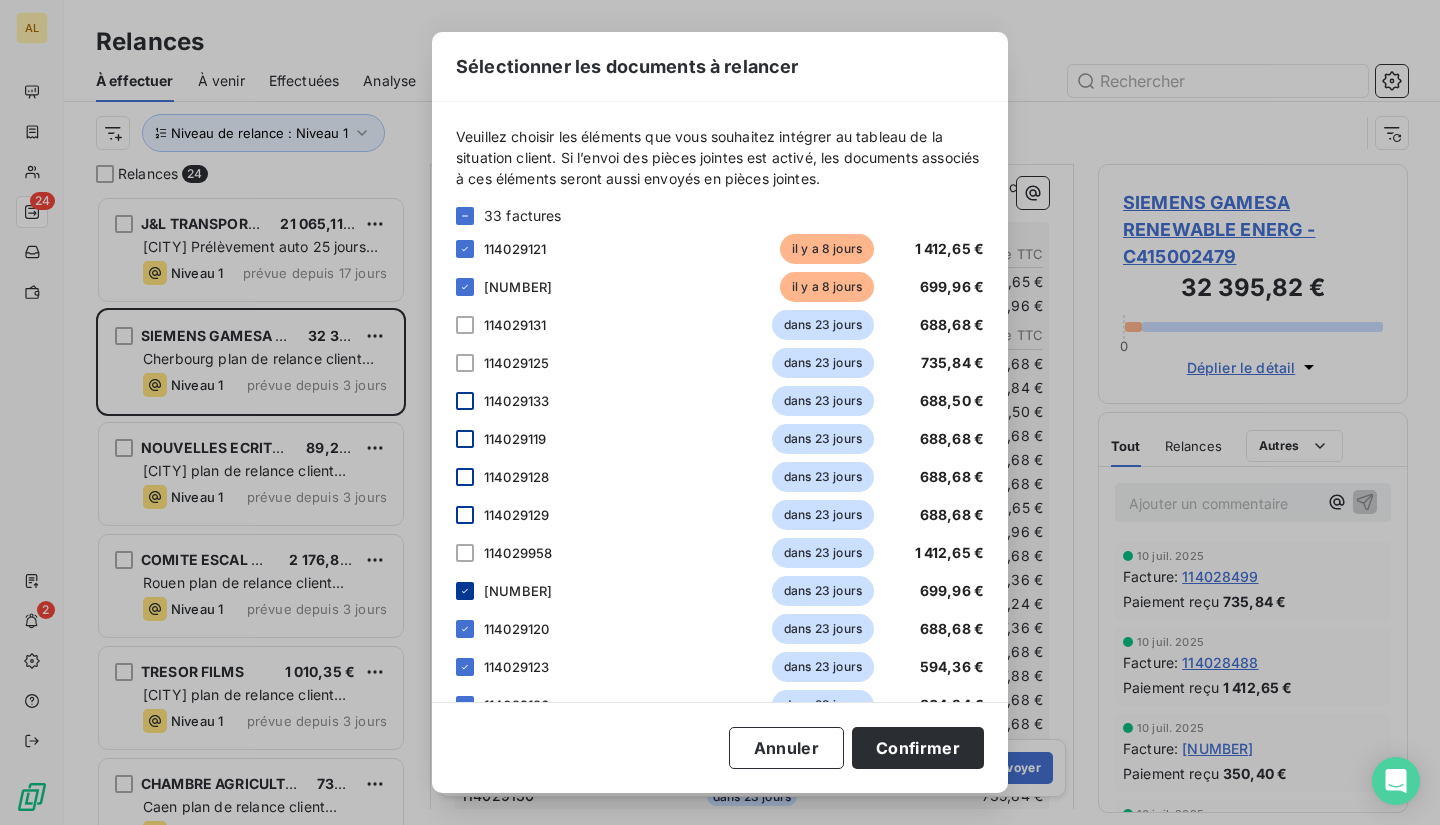click 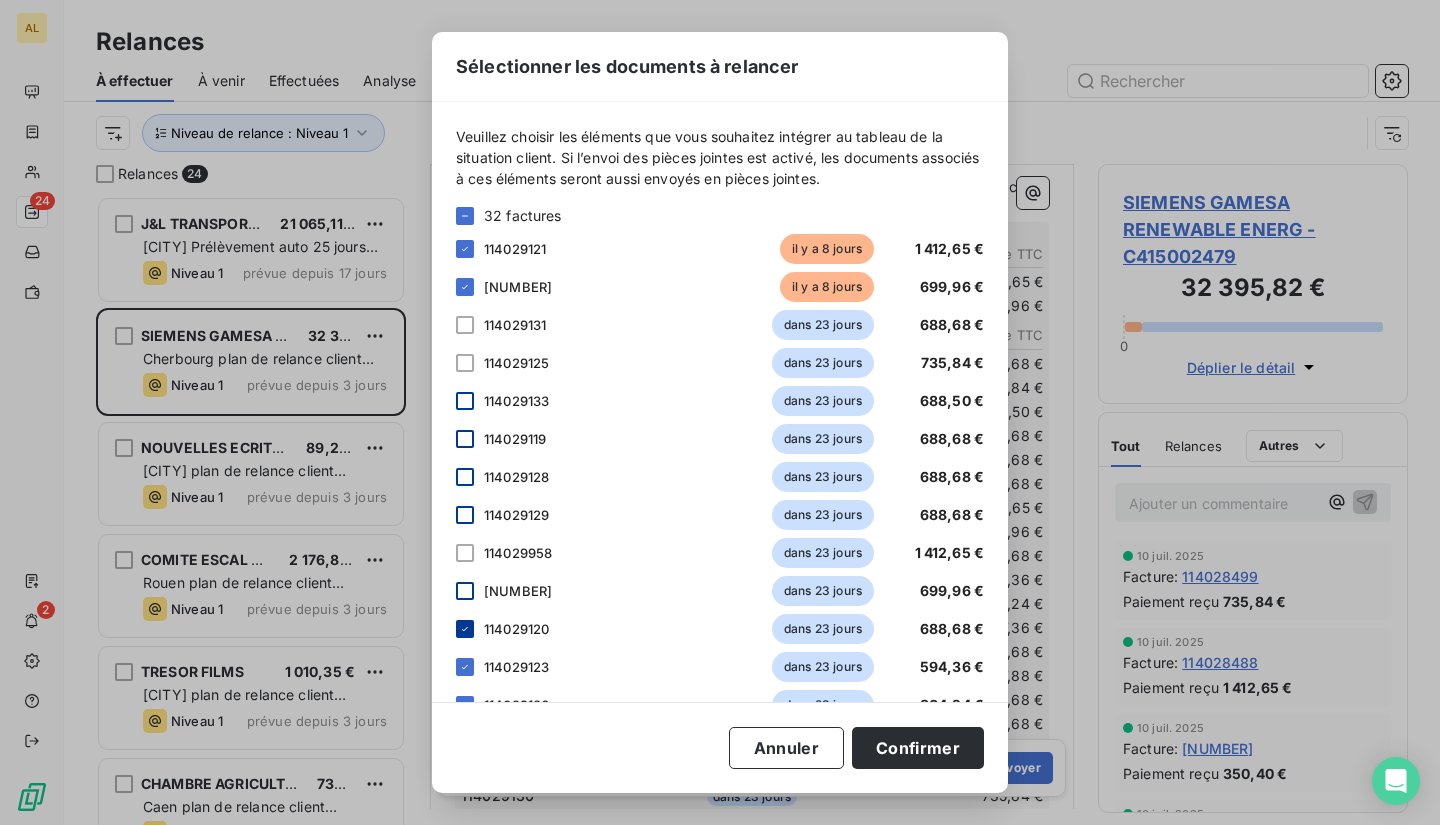 click 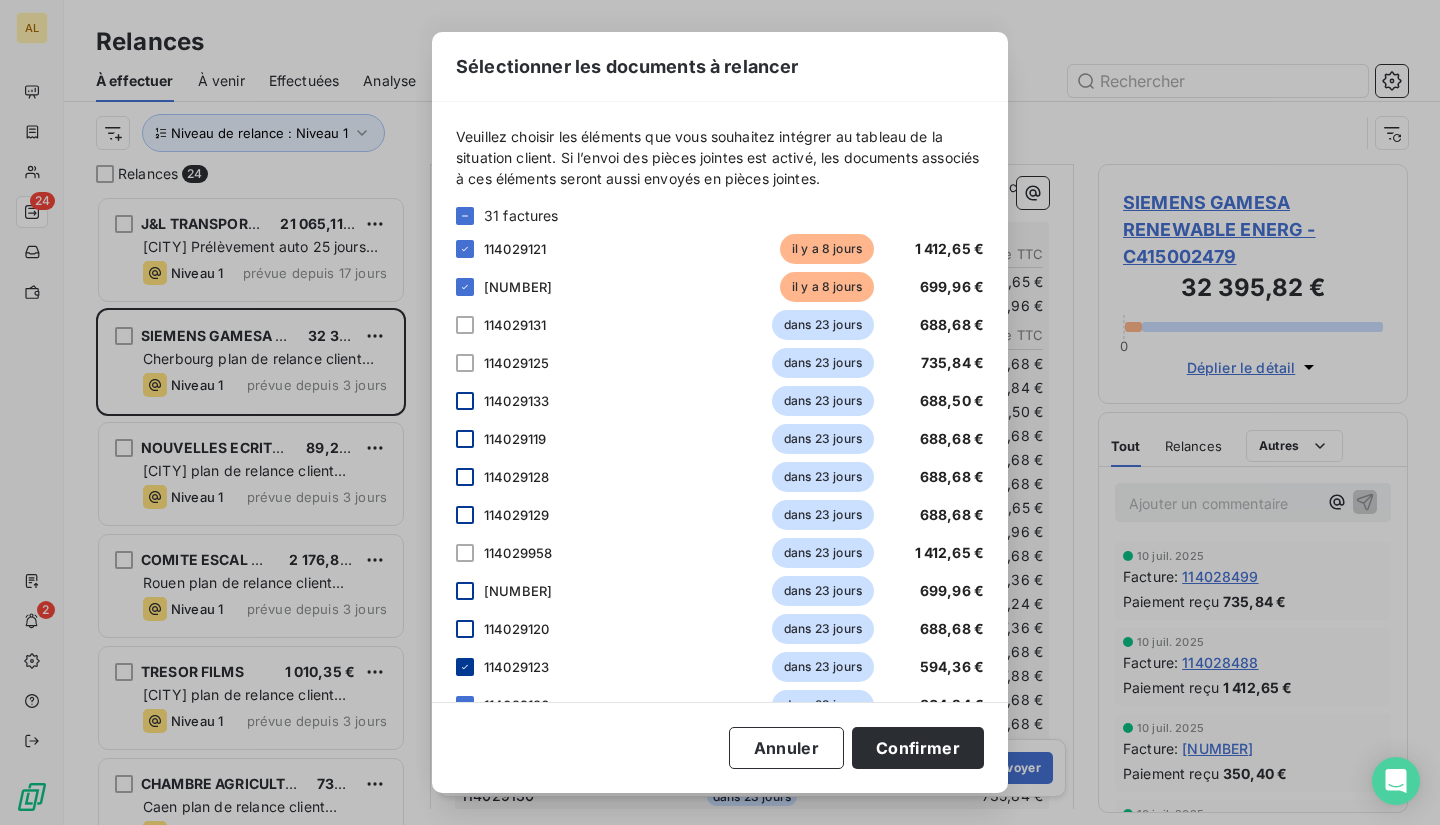 click at bounding box center (465, 667) 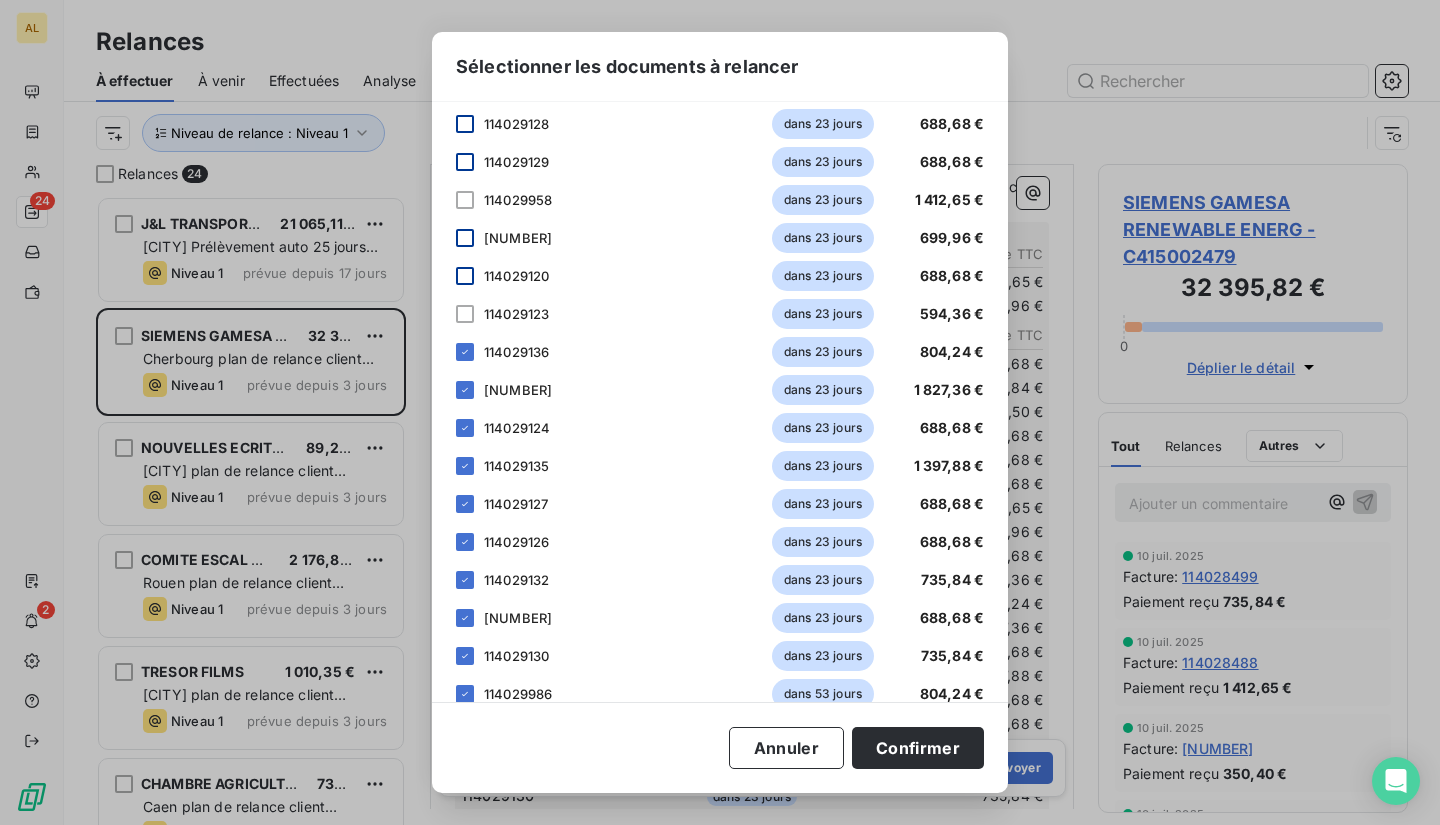 scroll, scrollTop: 400, scrollLeft: 0, axis: vertical 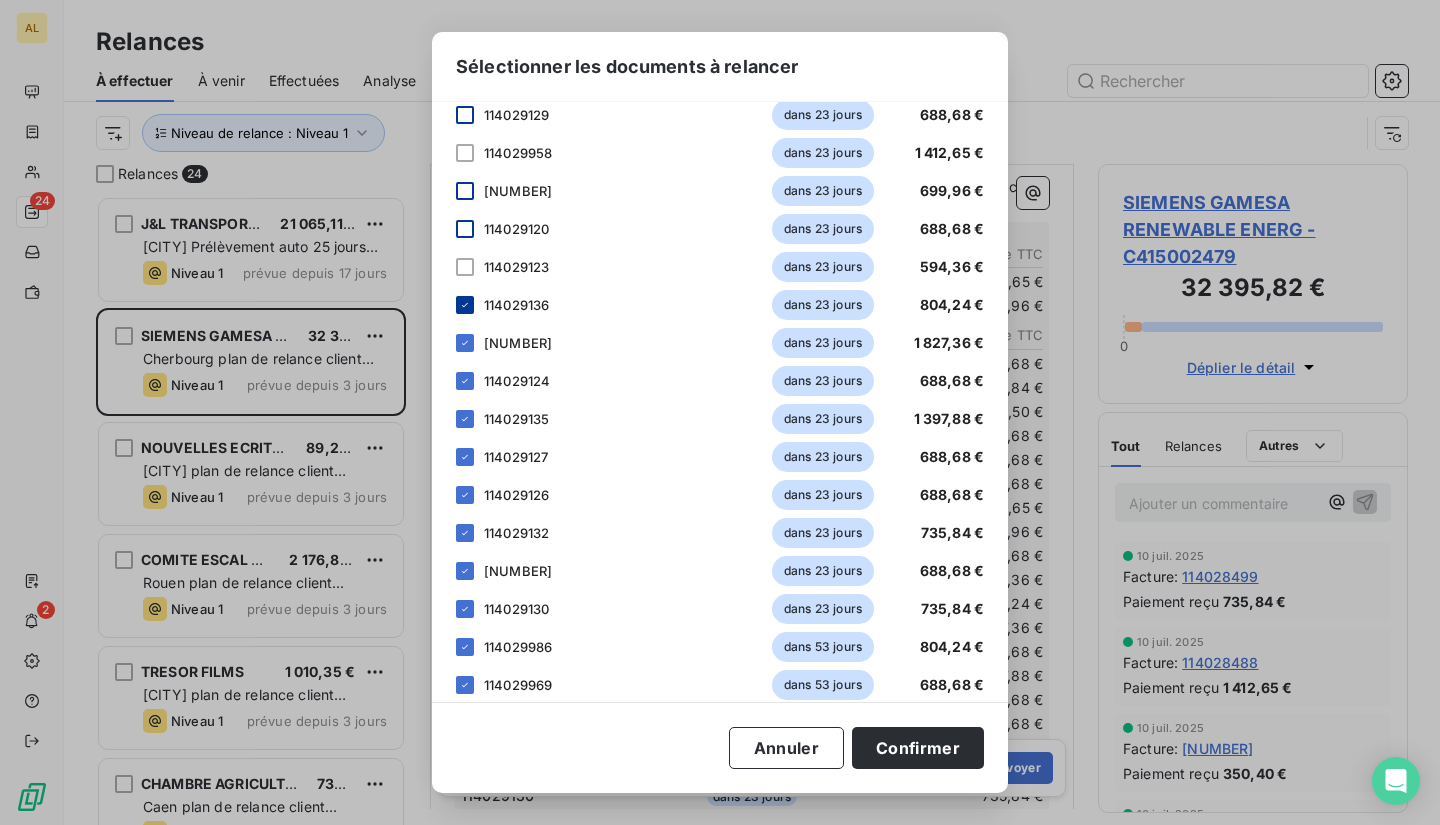 click at bounding box center (465, 305) 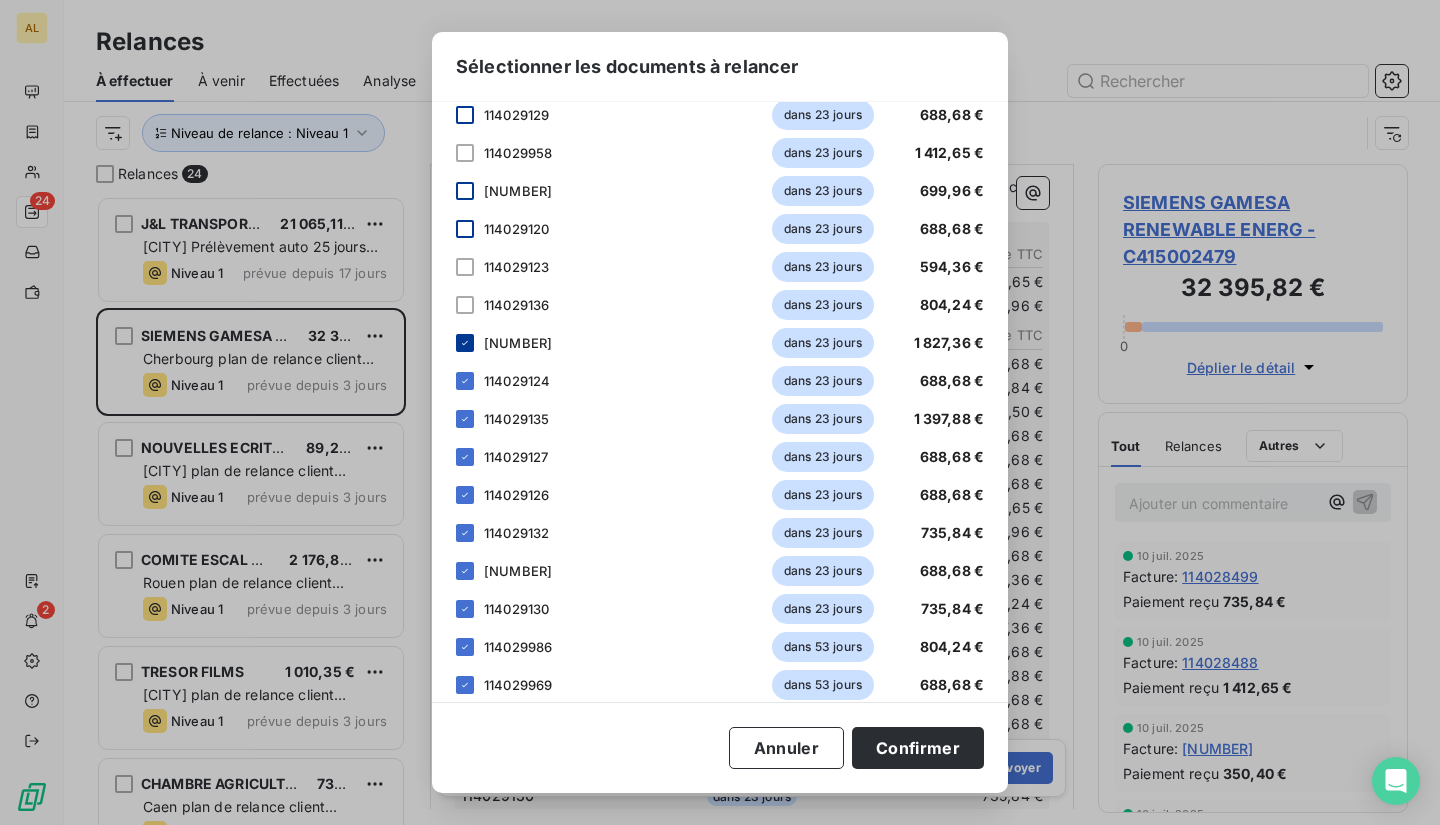 click 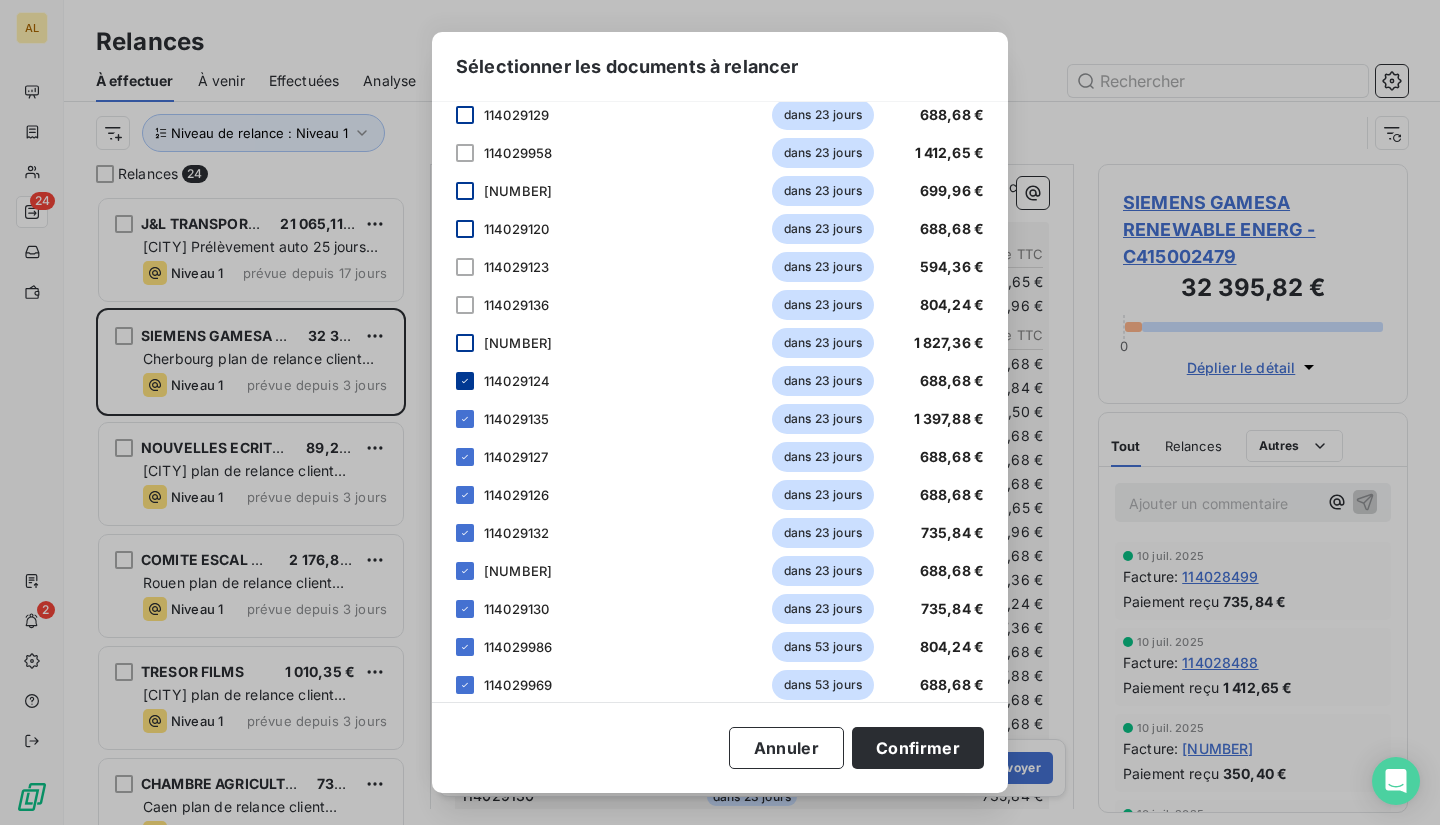 click 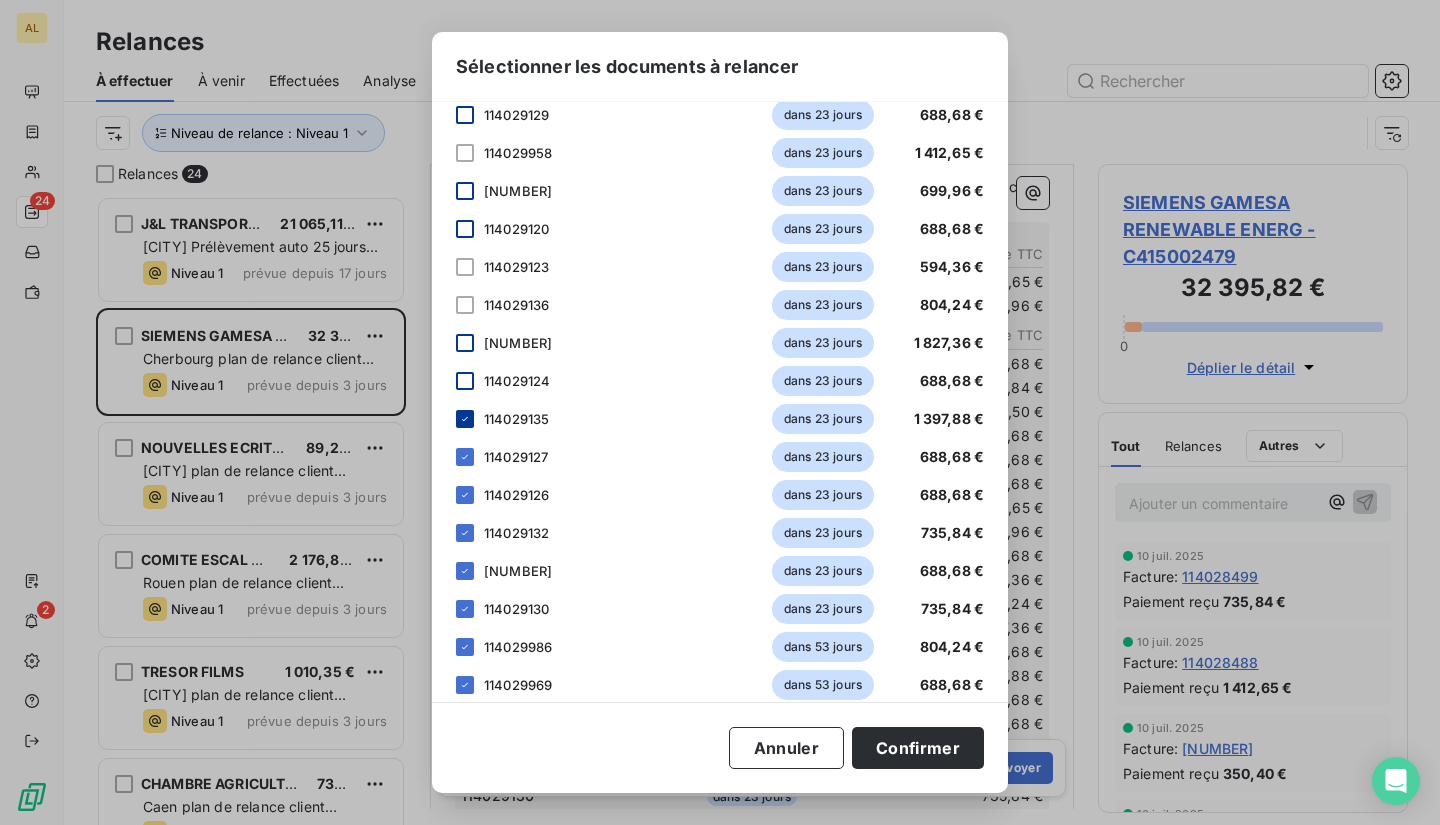 click 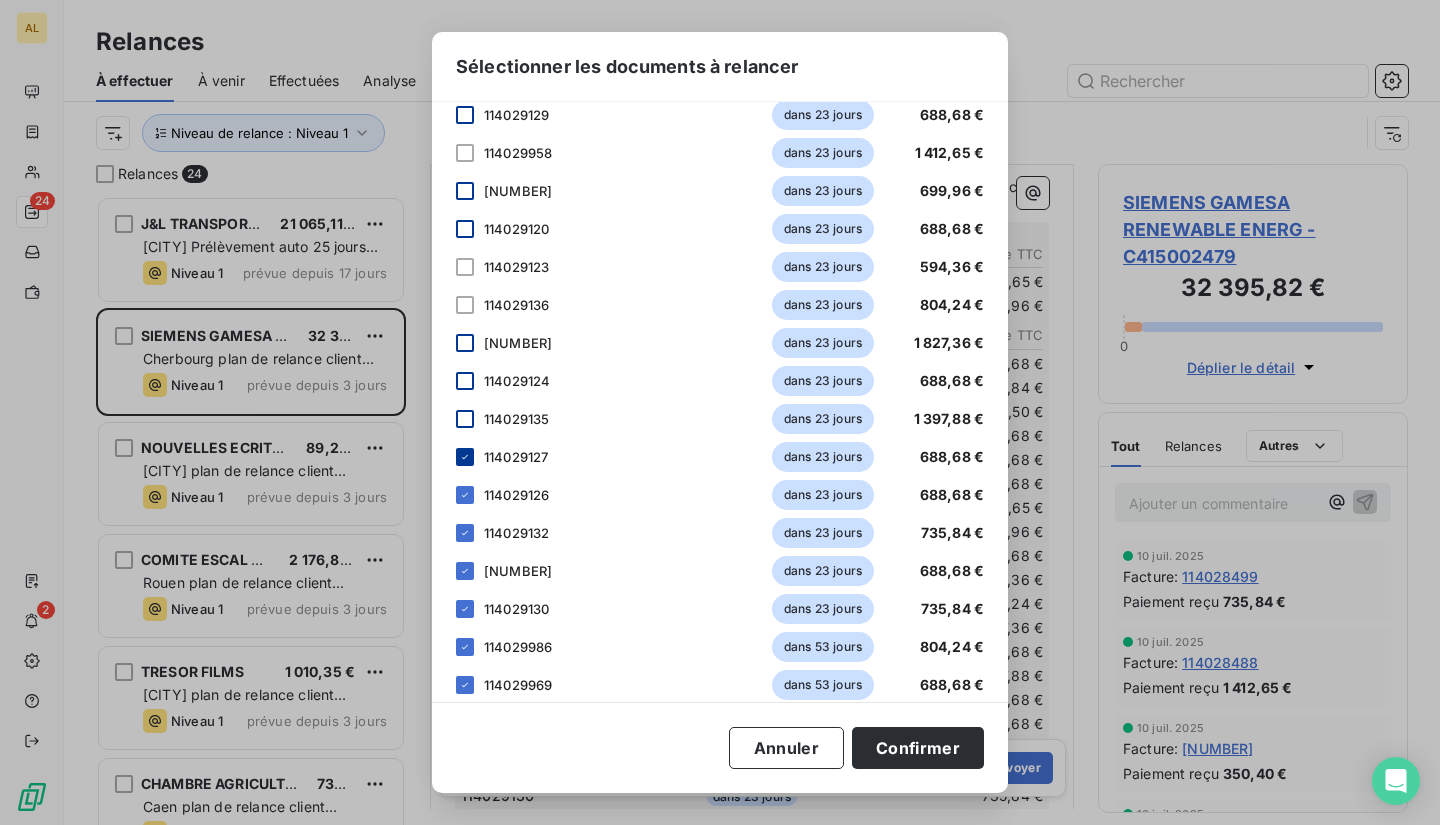 click at bounding box center [465, 457] 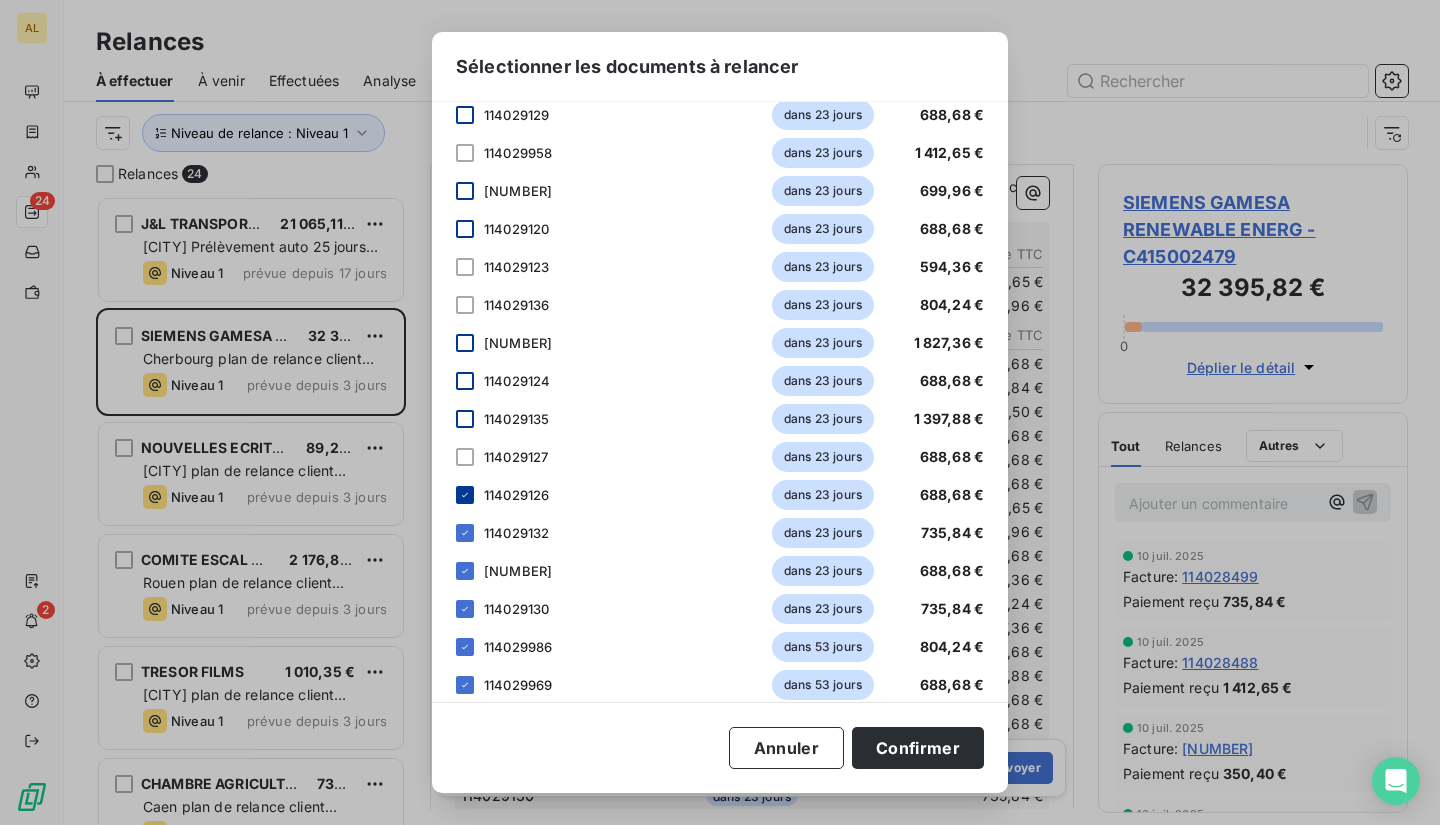 click 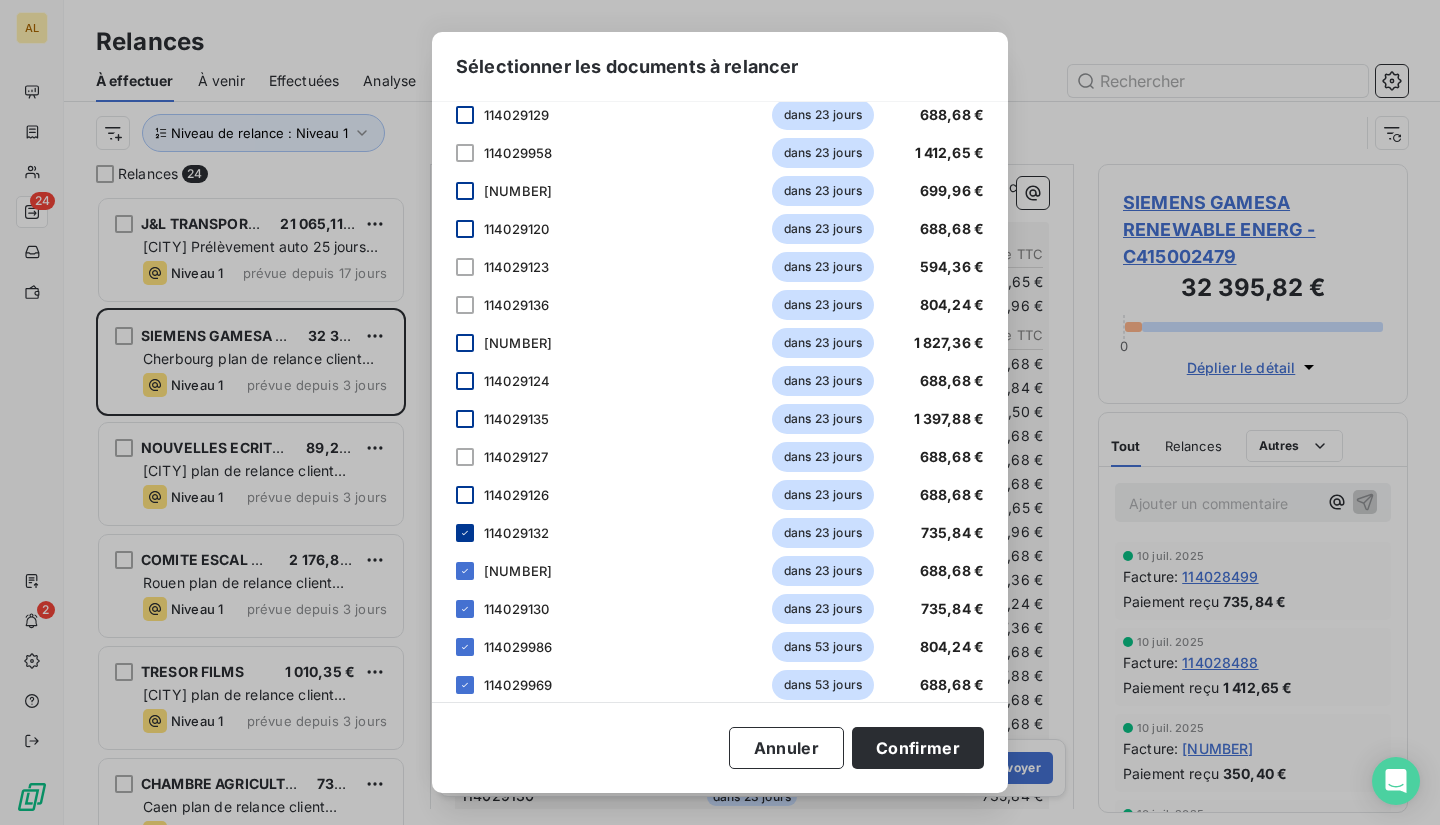 click at bounding box center [465, 533] 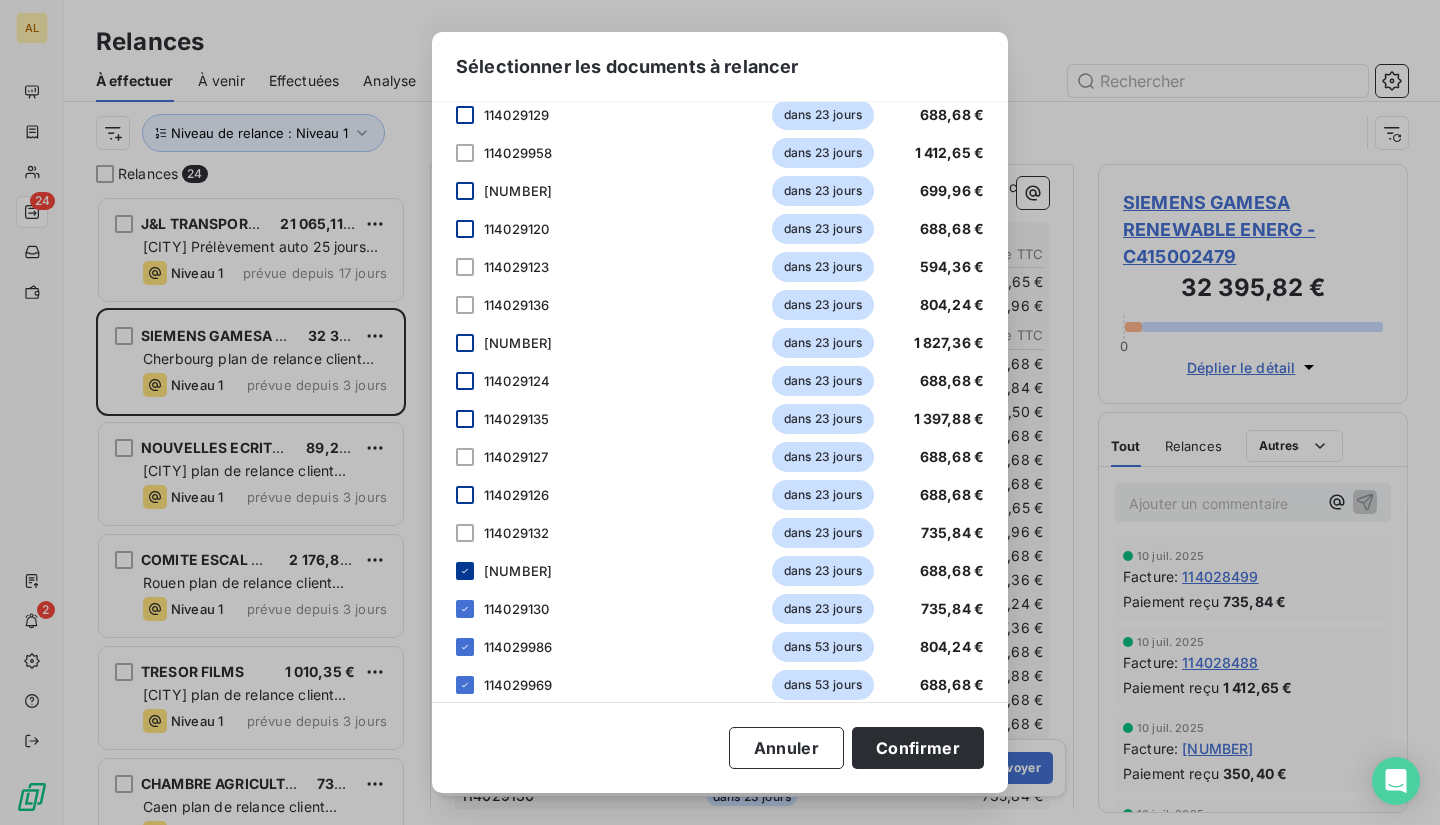 click 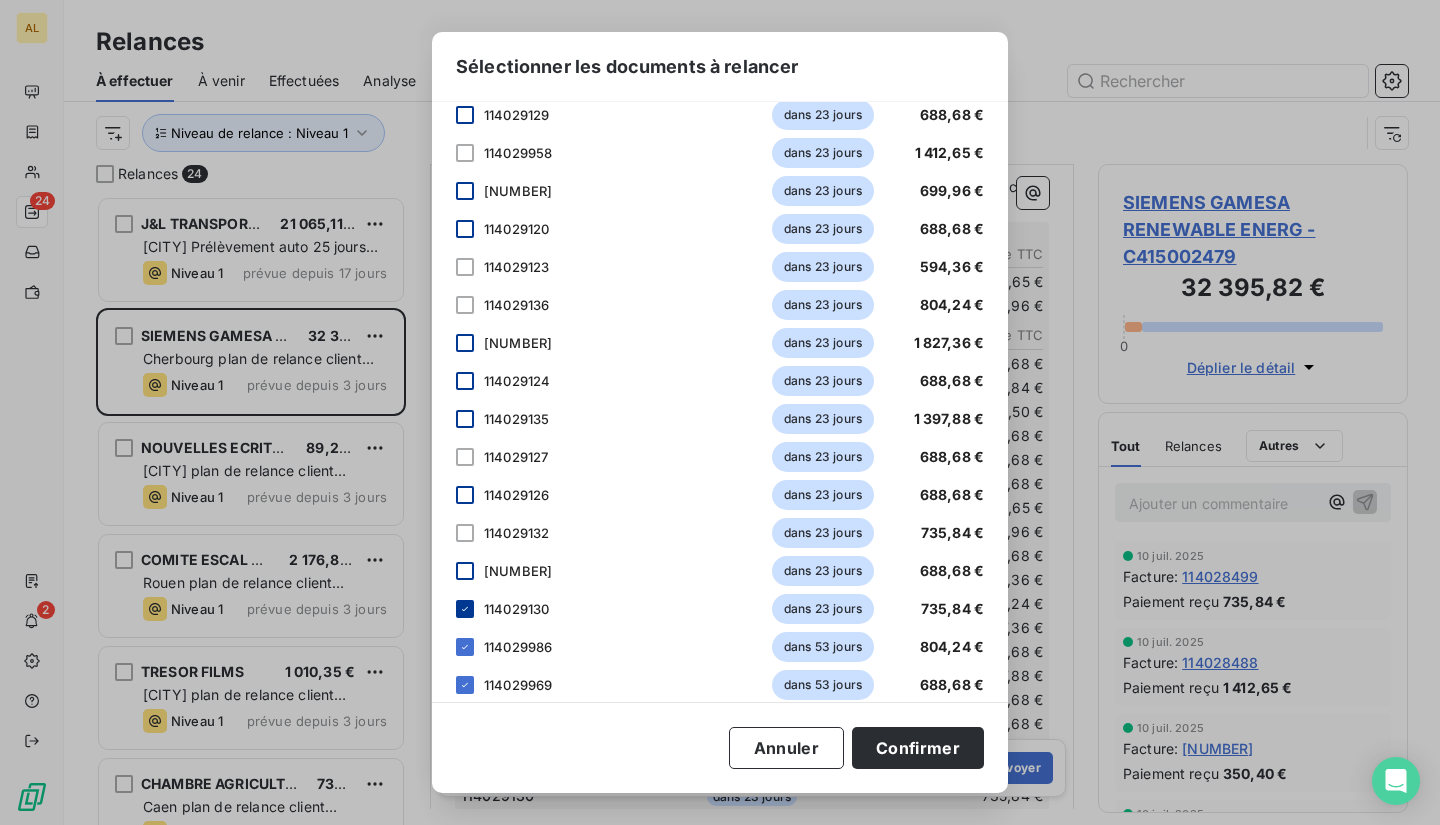 click 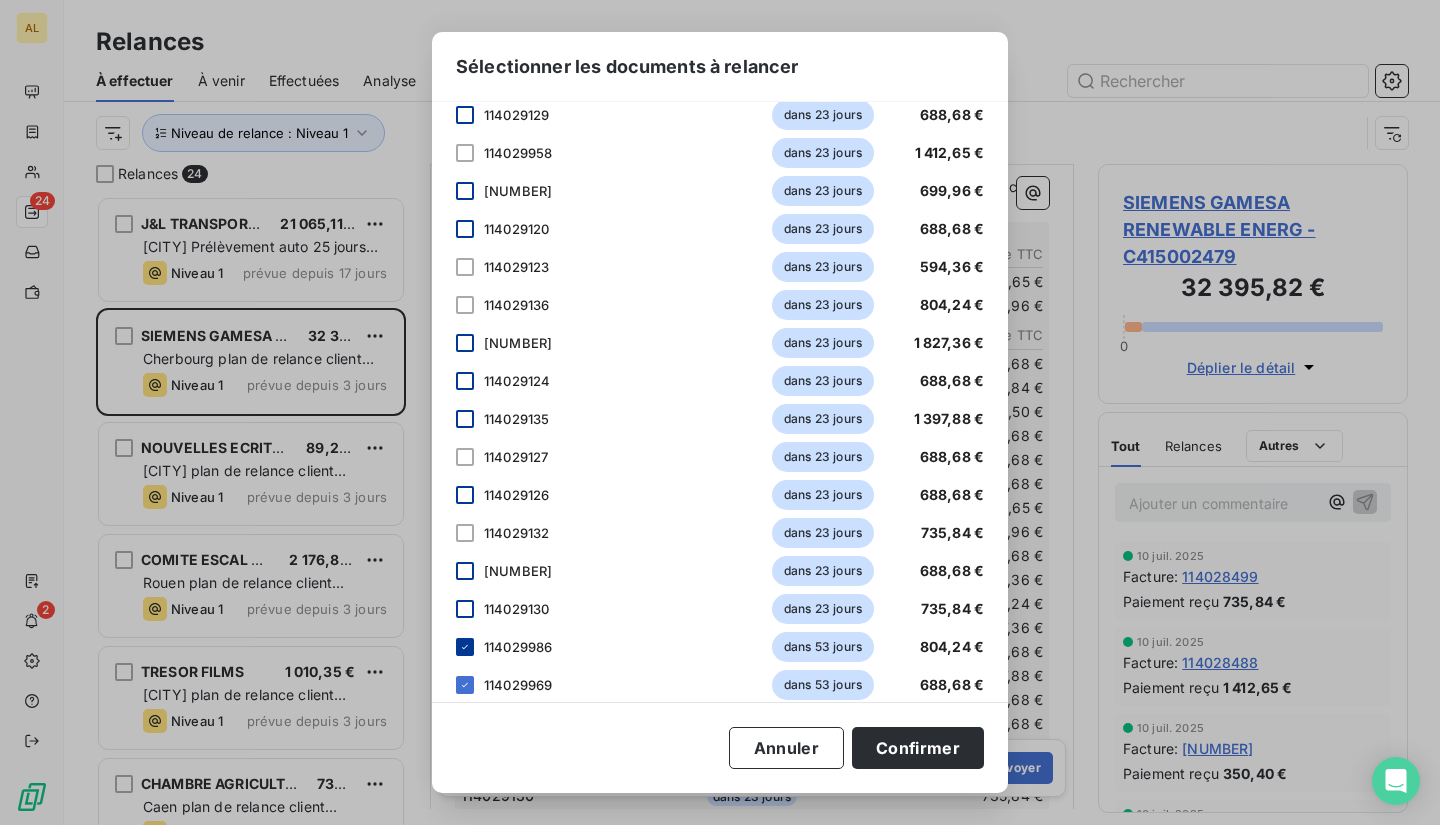 click 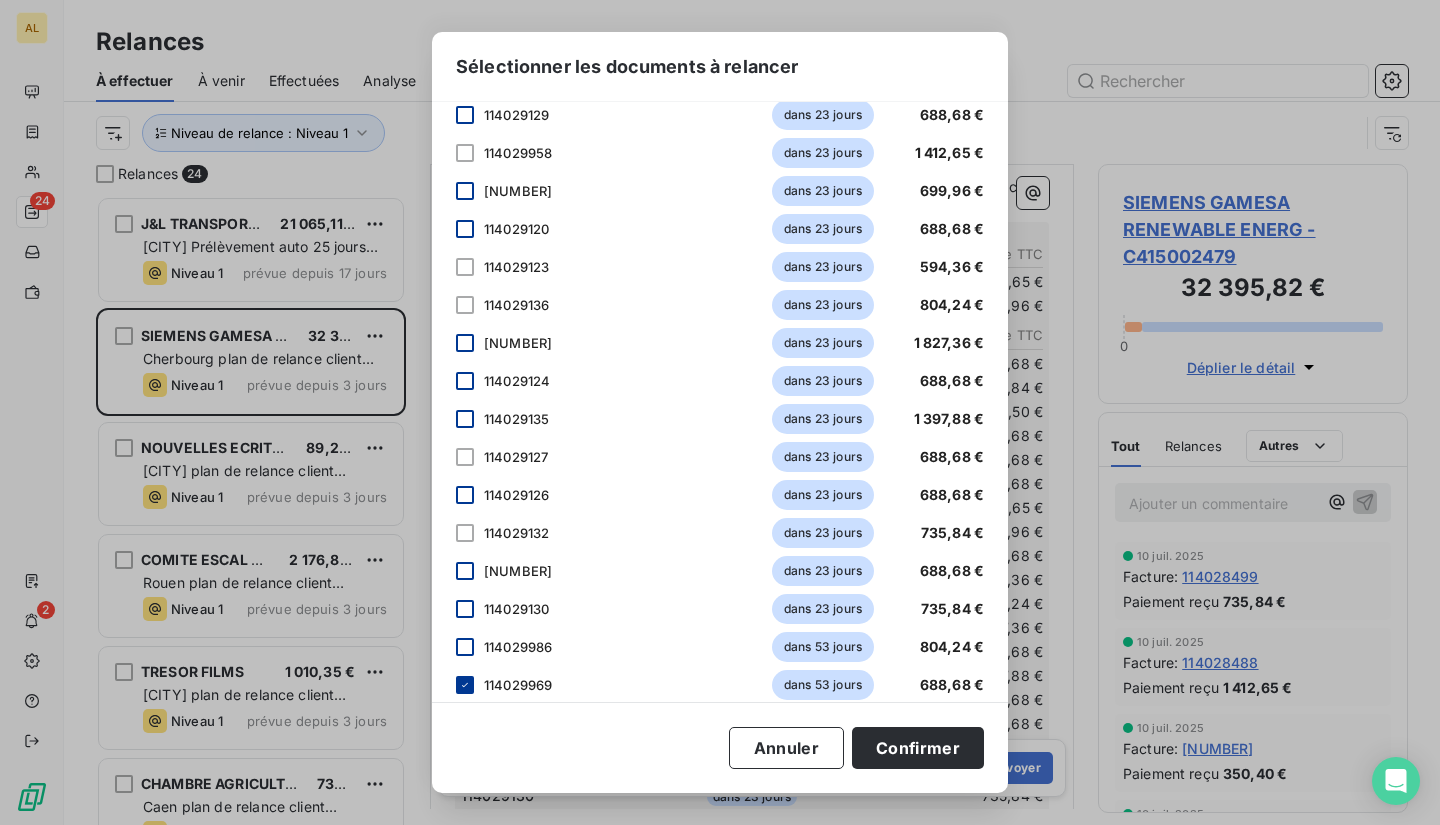 click on "Veuillez choisir les éléments que vous souhaitez intégrer au tableau de la situation client. Si l’envoi des pièces jointes est activé, les documents associés à ces éléments seront aussi envoyés en pièces jointes. 20 factures [NUMBER] il y a [DAYS]   [PRICE] [NUMBER] il y a [DAYS]   [PRICE] [NUMBER] dans [DAYS]   [PRICE] [NUMBER] dans [DAYS]   [PRICE] [NUMBER] dans [DAYS]   [PRICE] [NUMBER] dans [DAYS]   [PRICE] [NUMBER] dans [DAYS]   [PRICE] [NUMBER] dans [DAYS]   [PRICE] [NUMBER] dans [DAYS]   [PRICE] [NUMBER] dans [DAYS]   [PRICE] [NUMBER] dans [DAYS]   [PRICE] [NUMBER] dans [DAYS]   [PRICE] [NUMBER] dans [DAYS]   [PRICE] [NUMBER] dans [DAYS]   [PRICE] [NUMBER] dans [DAYS]   [PRICE] [NUMBER] dans [DAYS]   [PRICE] [NUMBER] dans [DAYS]   [PRICE] [NUMBER] dans [DAYS]   [PRICE] [NUMBER] dans [DAYS]   [PRICE] [NUMBER] dans [DAYS]   [PRICE] [NUMBER] dans [DAYS]   [PRICE] [NUMBER] dans [DAYS]   [PRICE] [NUMBER] dans [DAYS]   [PRICE] [NUMBER] dans [DAYS]   [PRICE] [NUMBER] dans [DAYS]   [PRICE] [NUMBER] dans [DAYS]   [PRICE] [NUMBER] dans [DAYS]   [PRICE] [NUMBER] dans [DAYS]   [PRICE] [NUMBER] dans [DAYS]   [PRICE] [NUMBER] dans [DAYS]   [PRICE] [NUMBER] dans [DAYS]   [PRICE]" at bounding box center (720, 402) 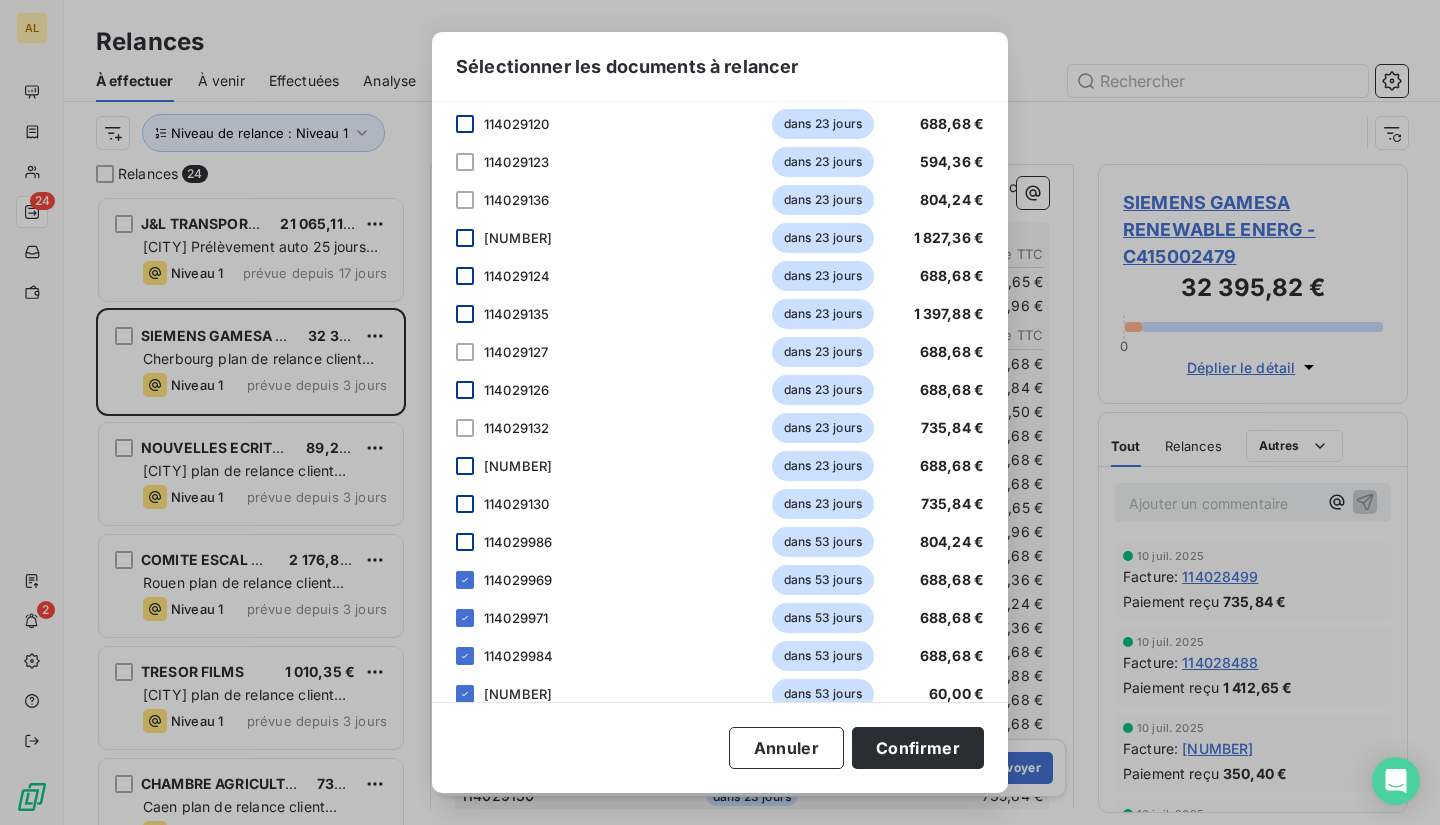 scroll, scrollTop: 700, scrollLeft: 0, axis: vertical 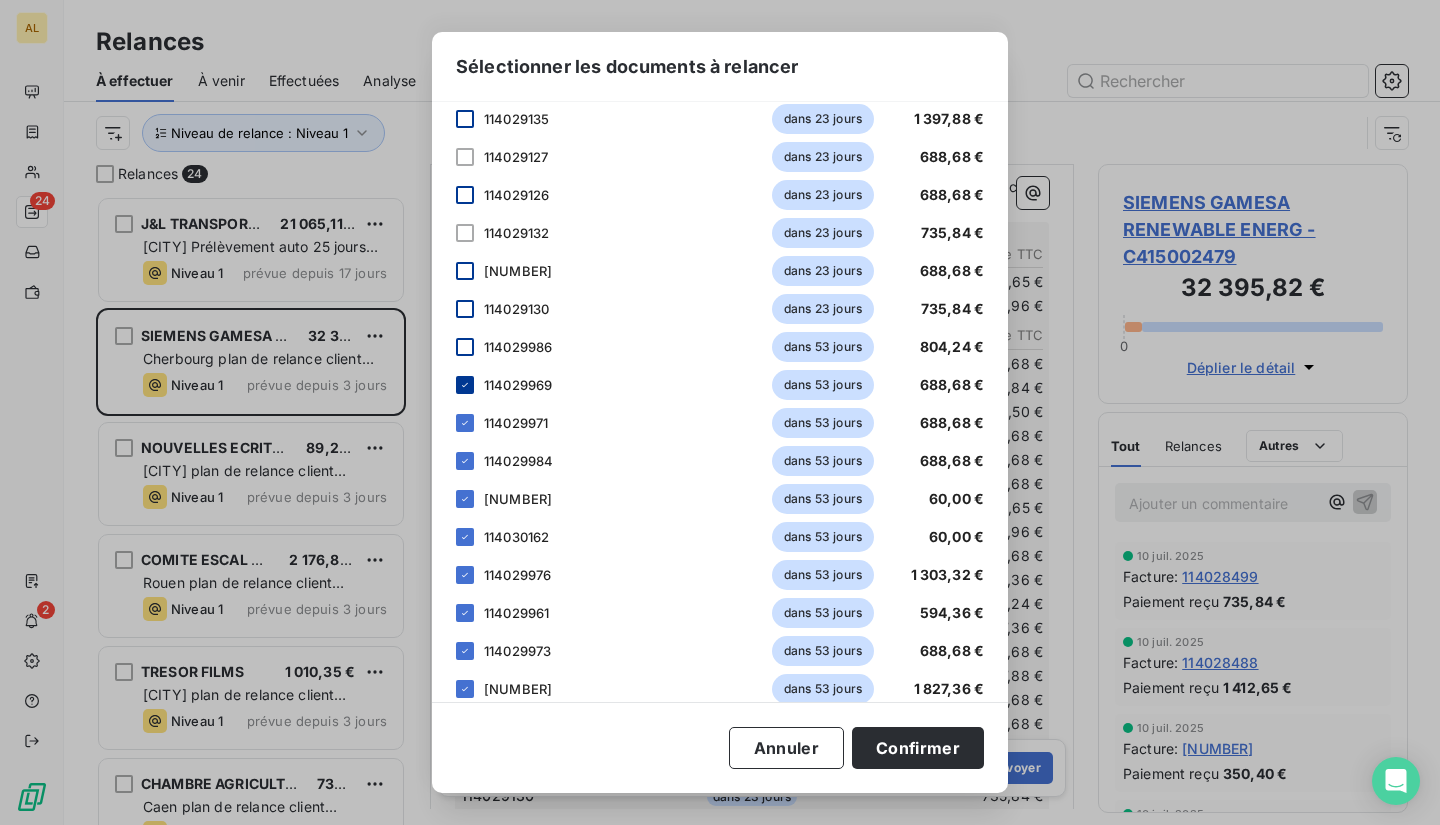 click 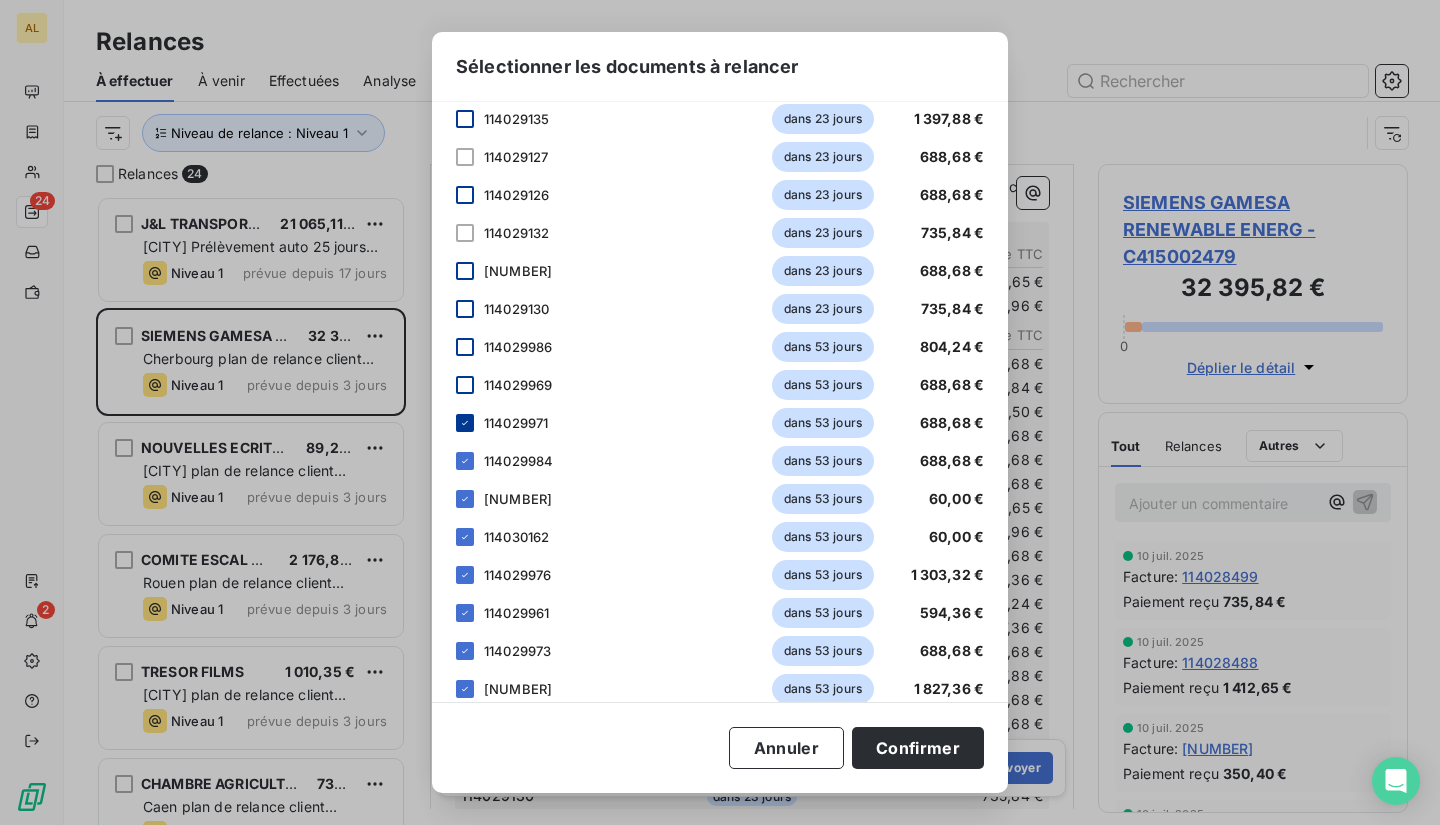 click 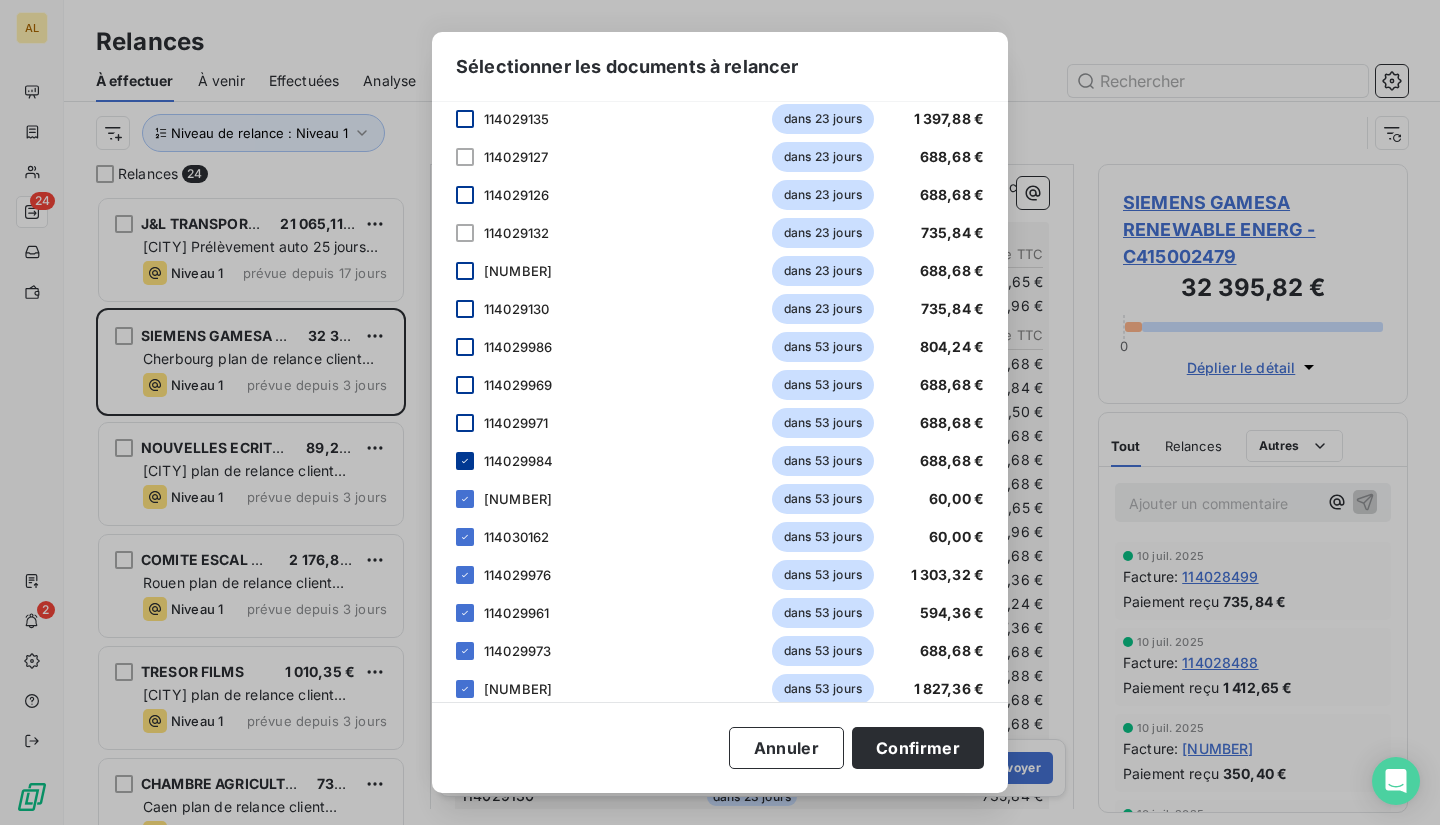 click 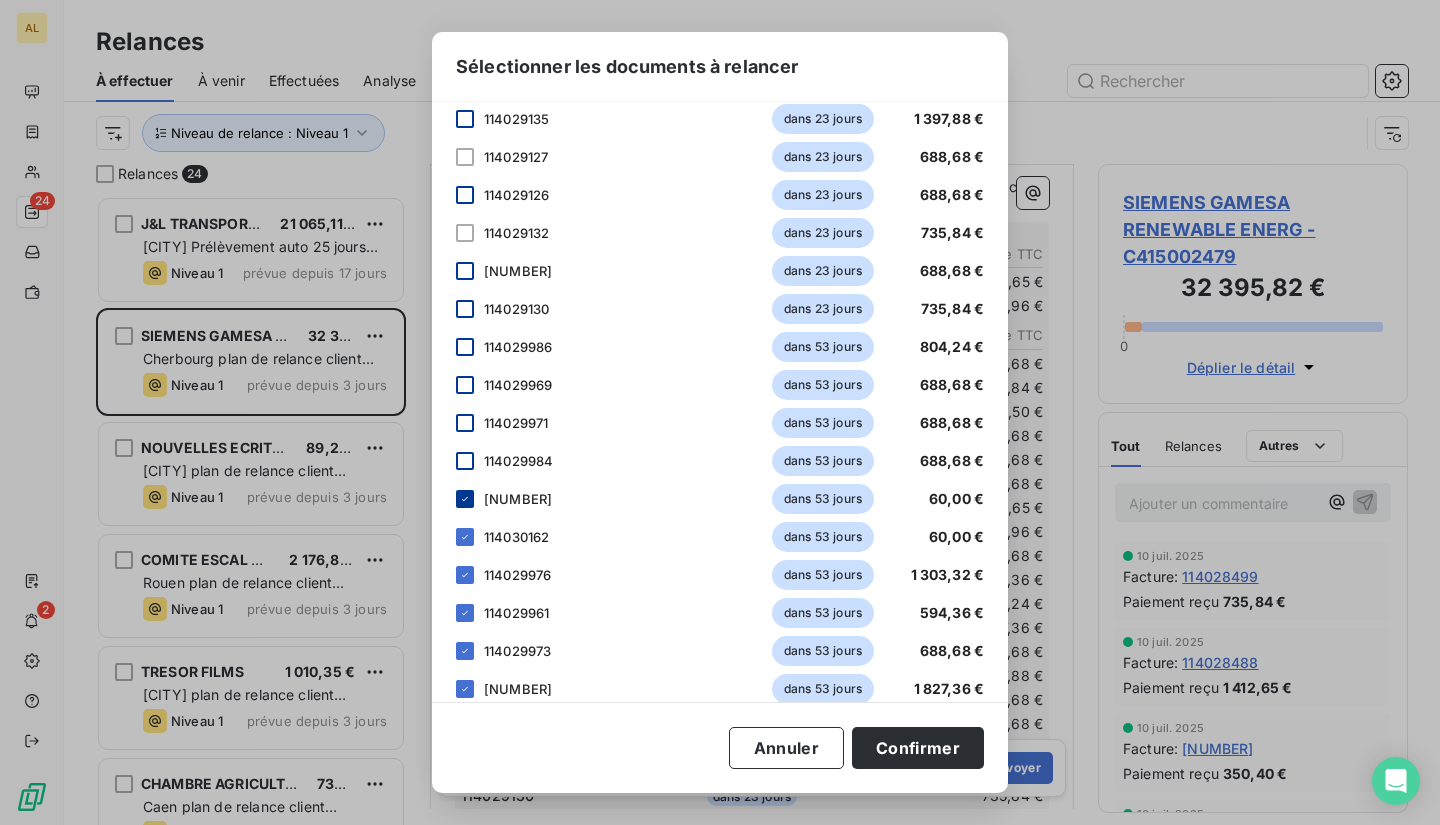 click 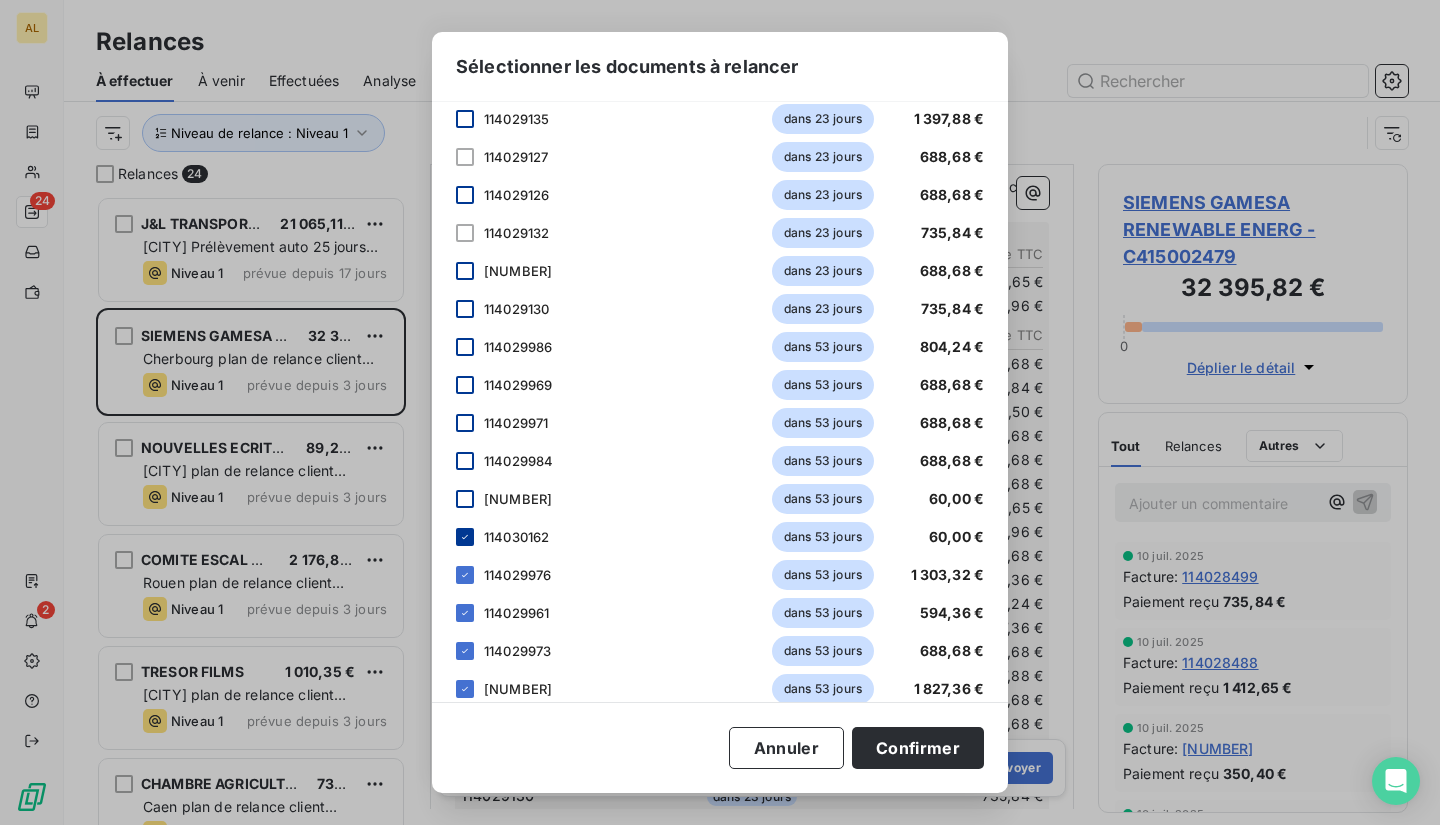 click 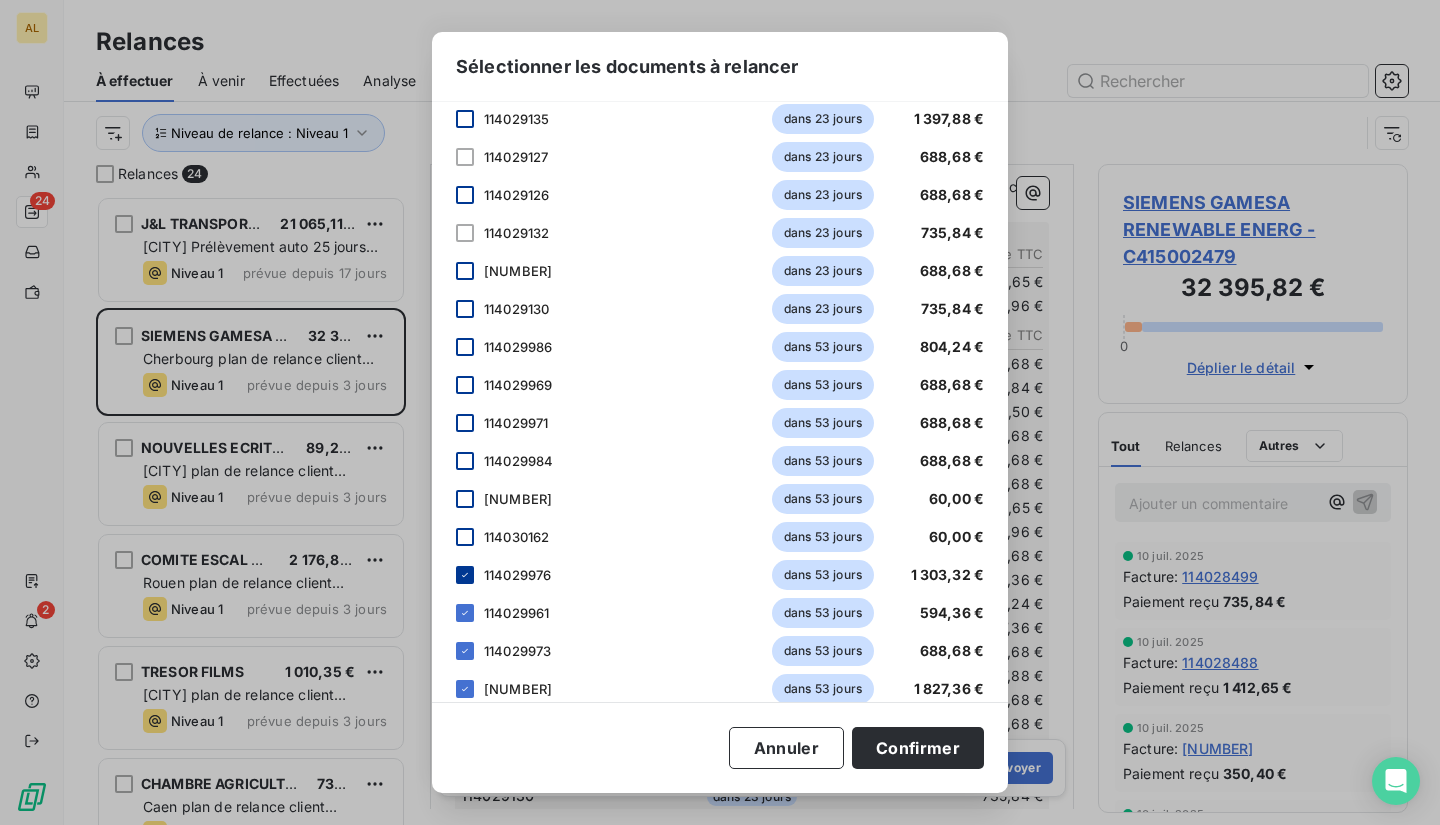 click 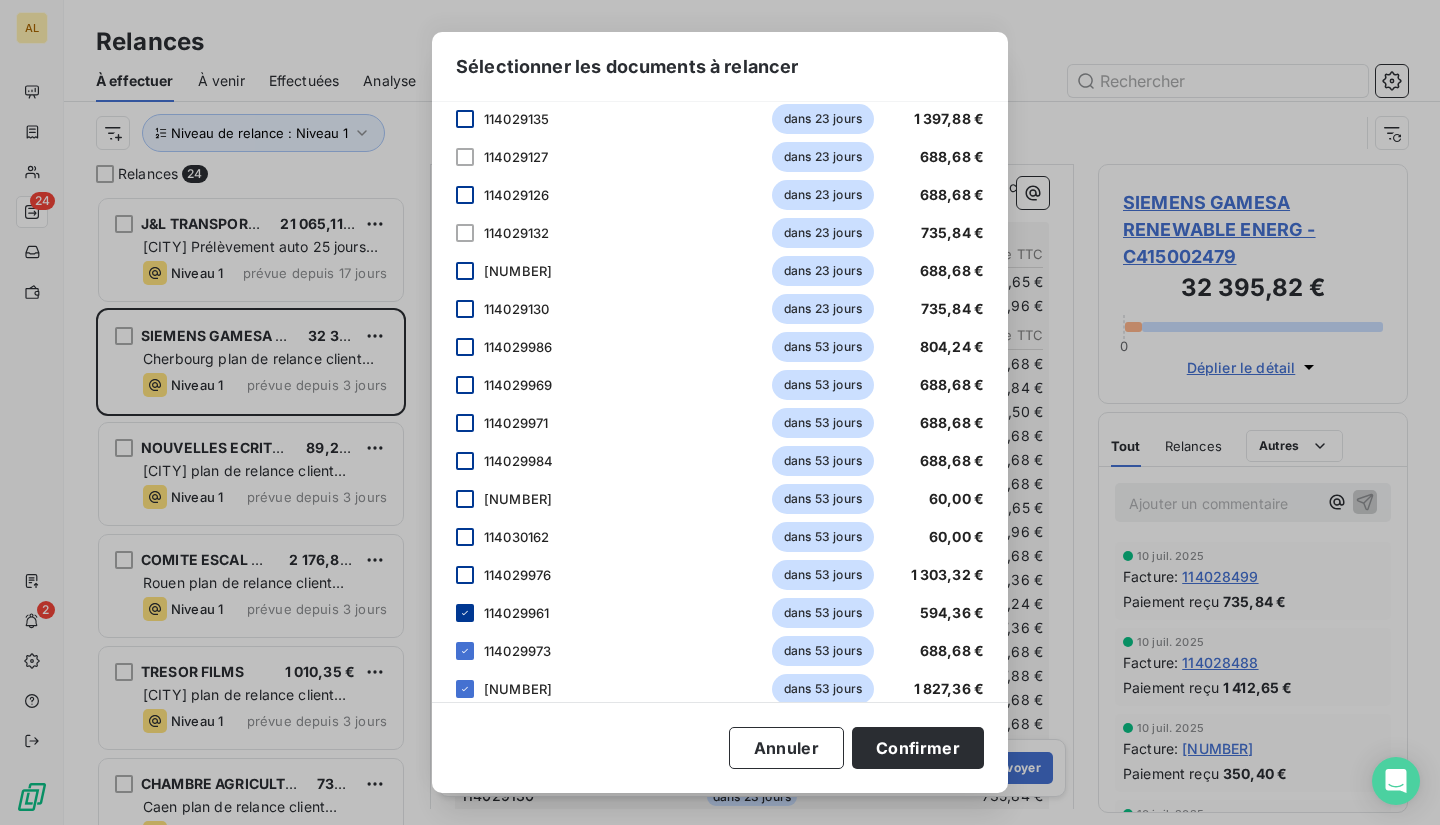 click 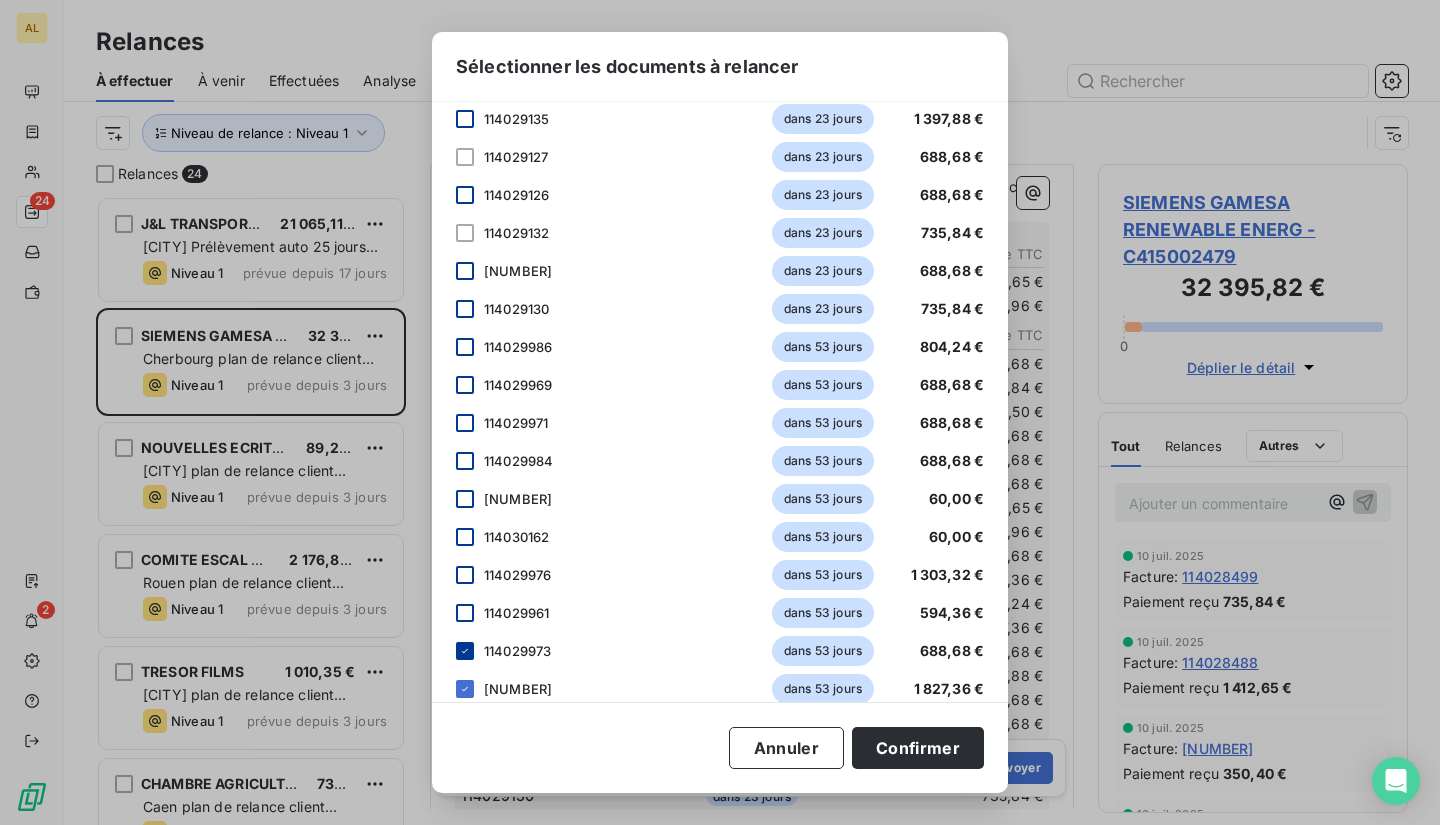 click at bounding box center (465, 651) 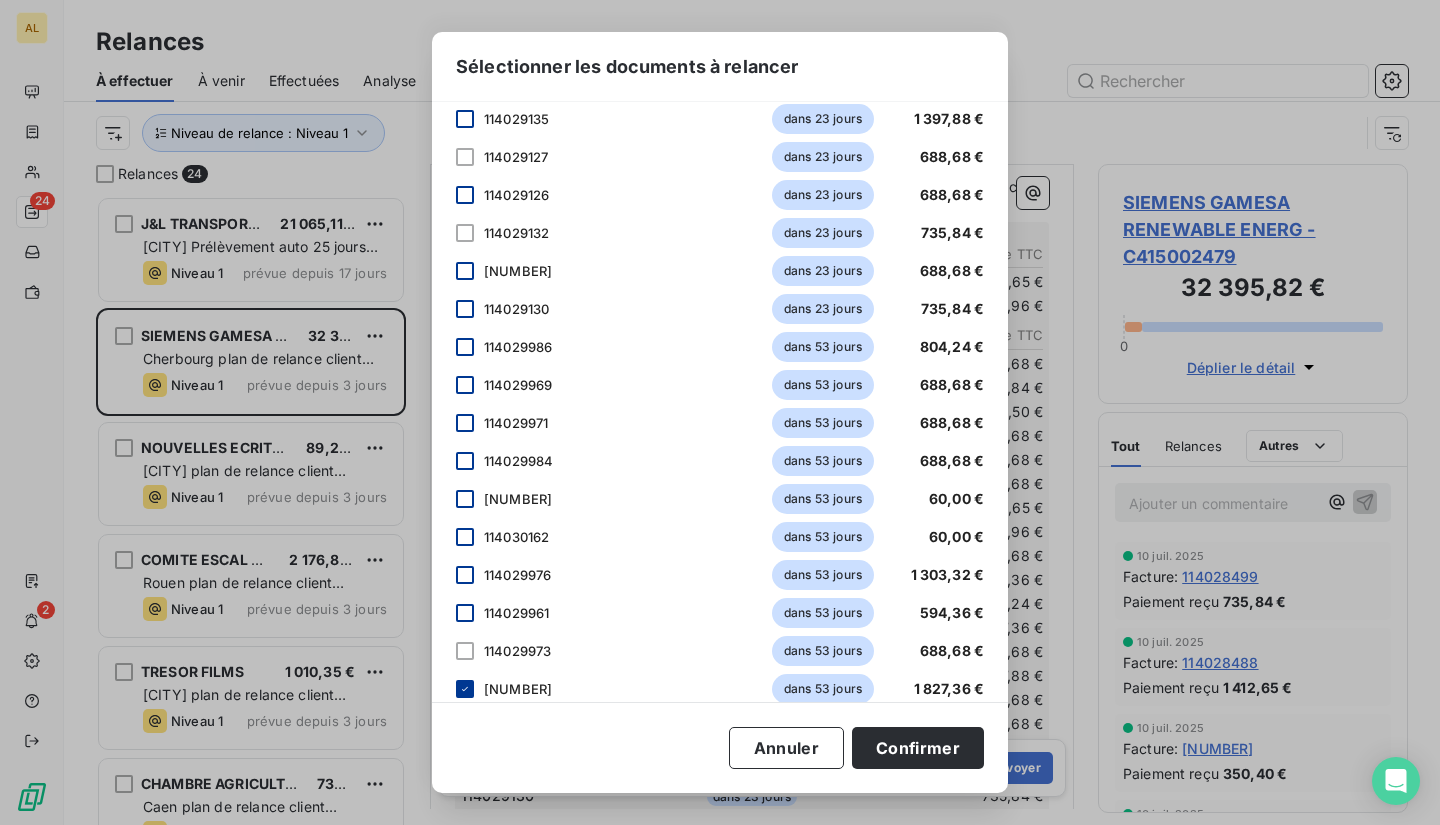 click 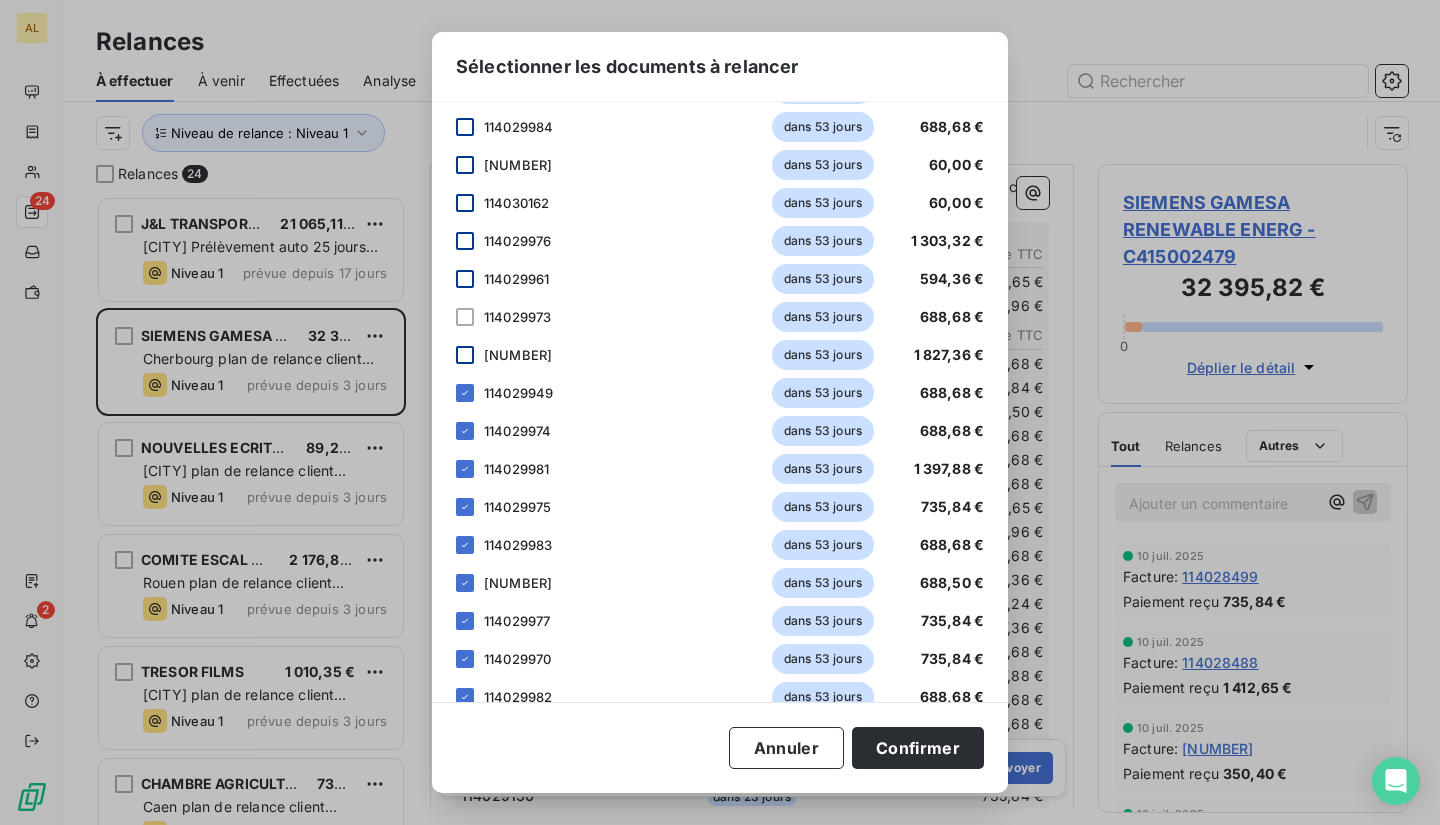 scroll, scrollTop: 1067, scrollLeft: 0, axis: vertical 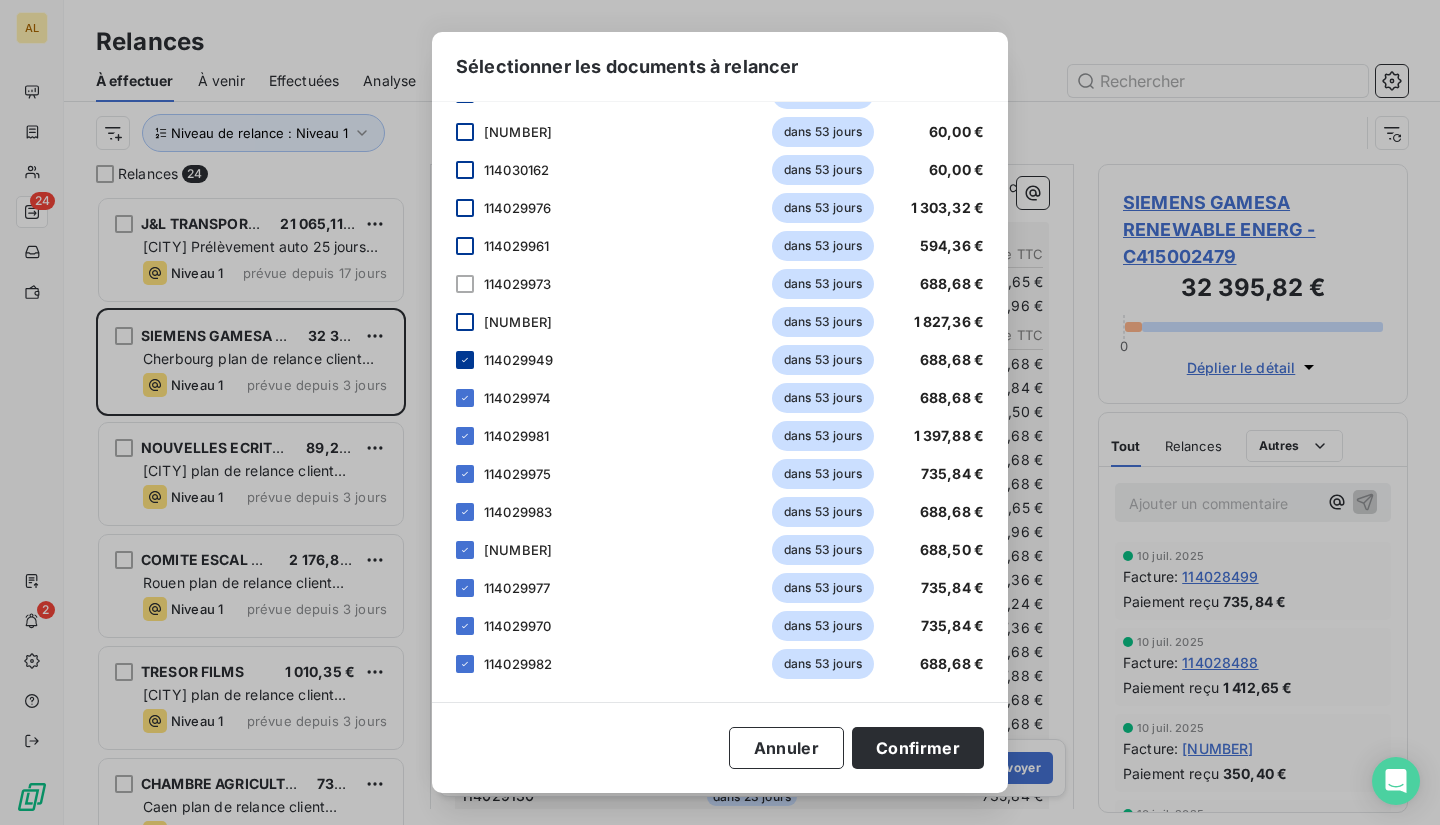 click 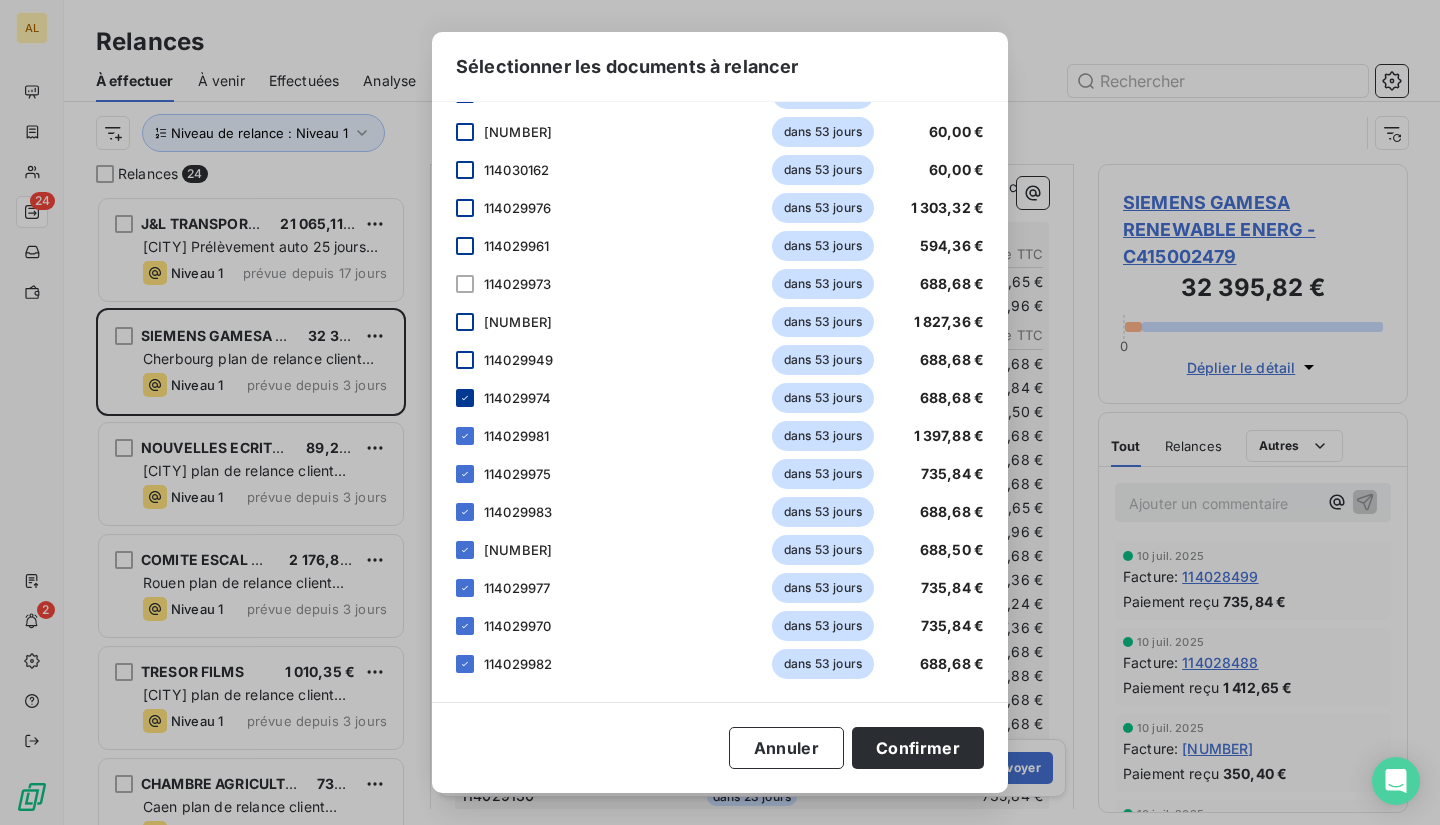 click at bounding box center [465, 398] 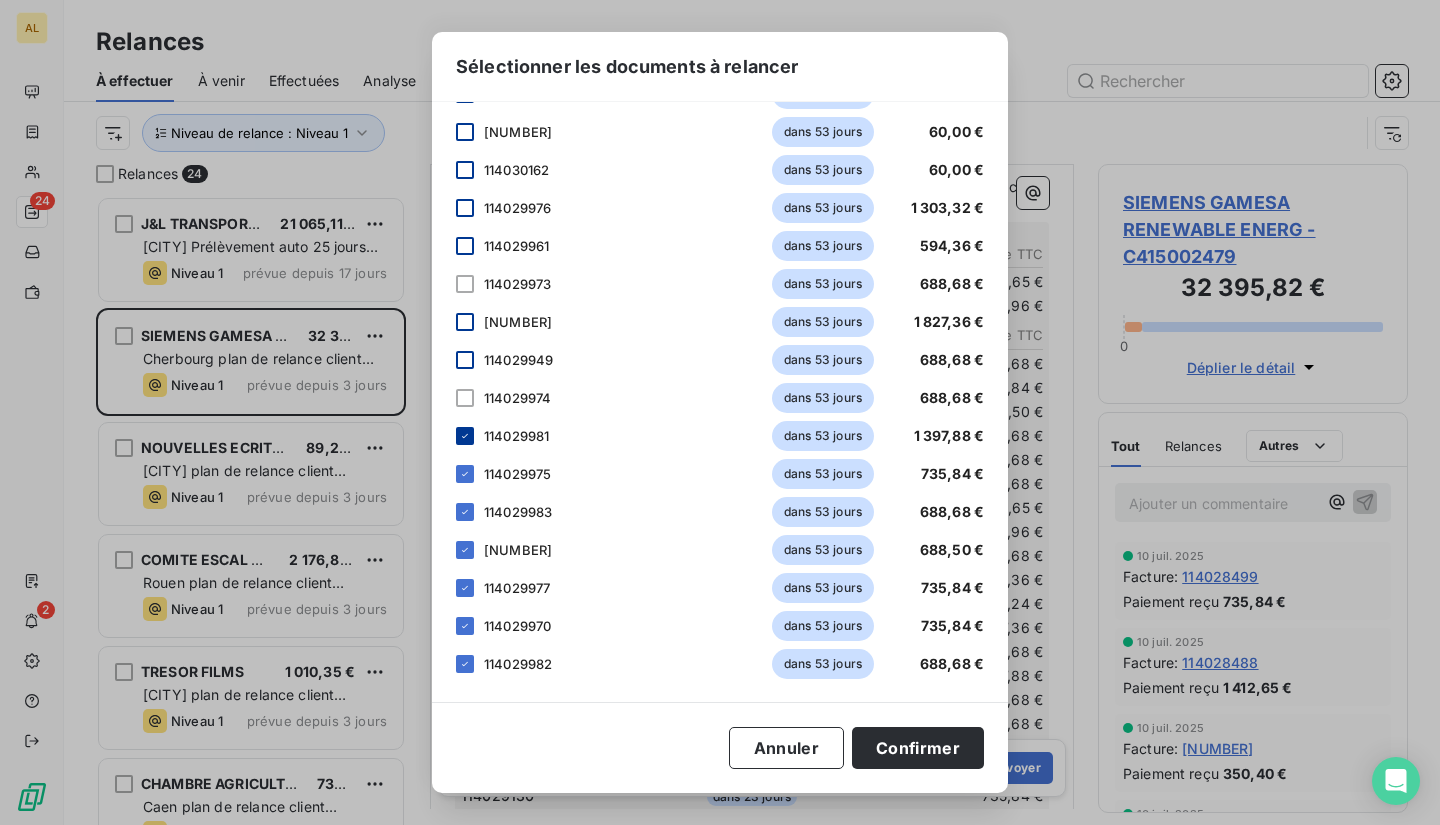 click at bounding box center [465, 436] 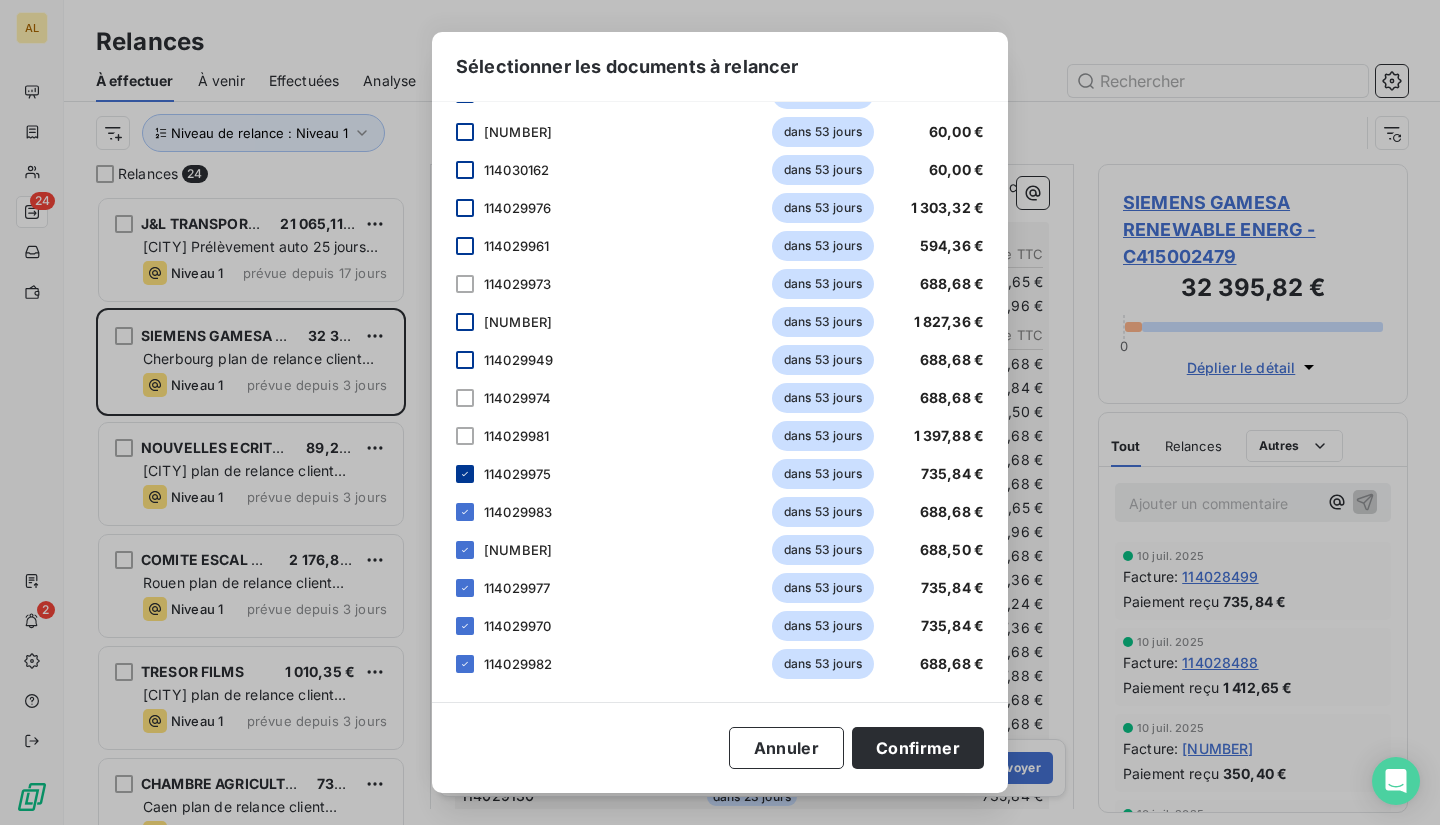 click 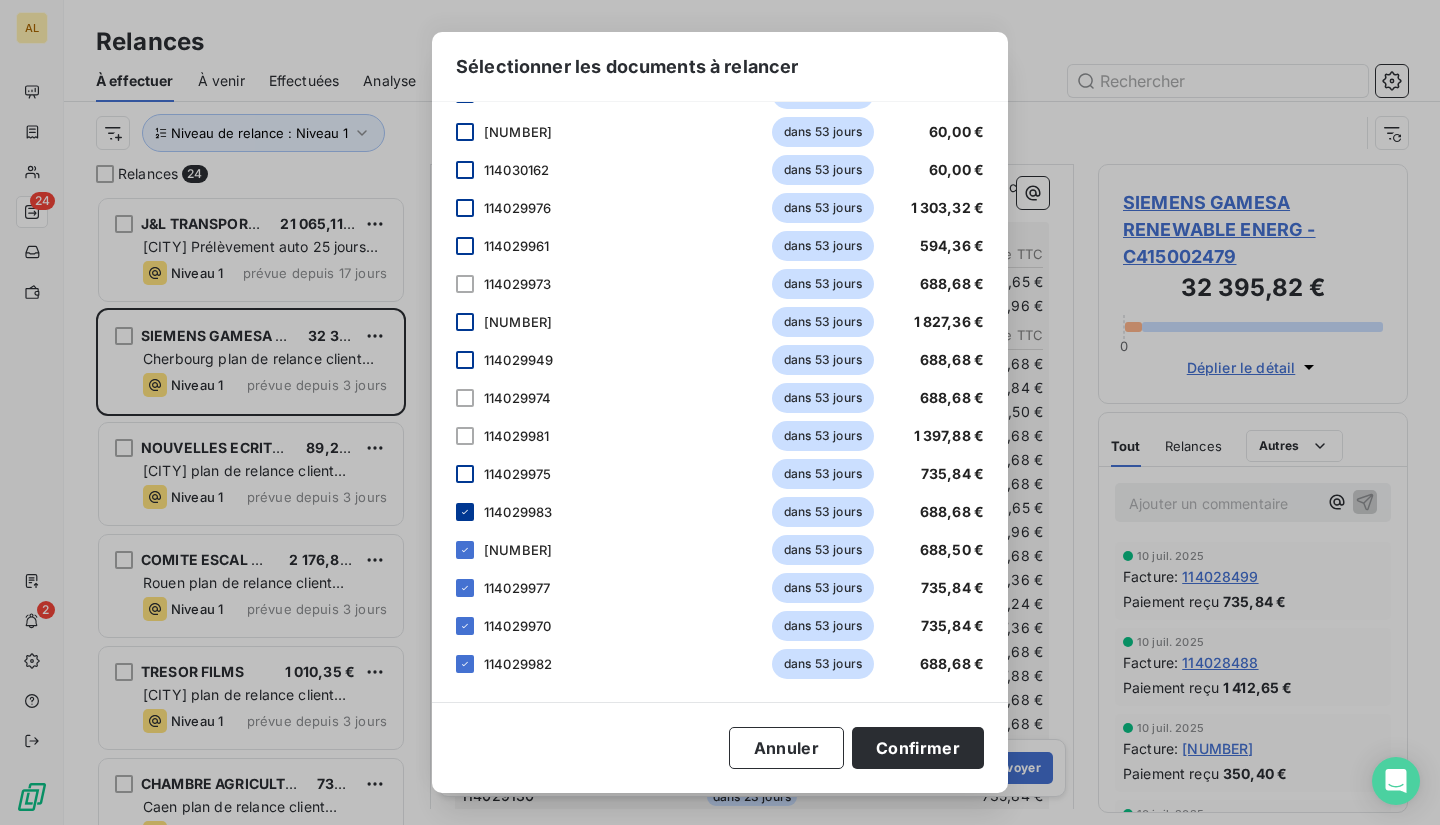 click at bounding box center [465, 512] 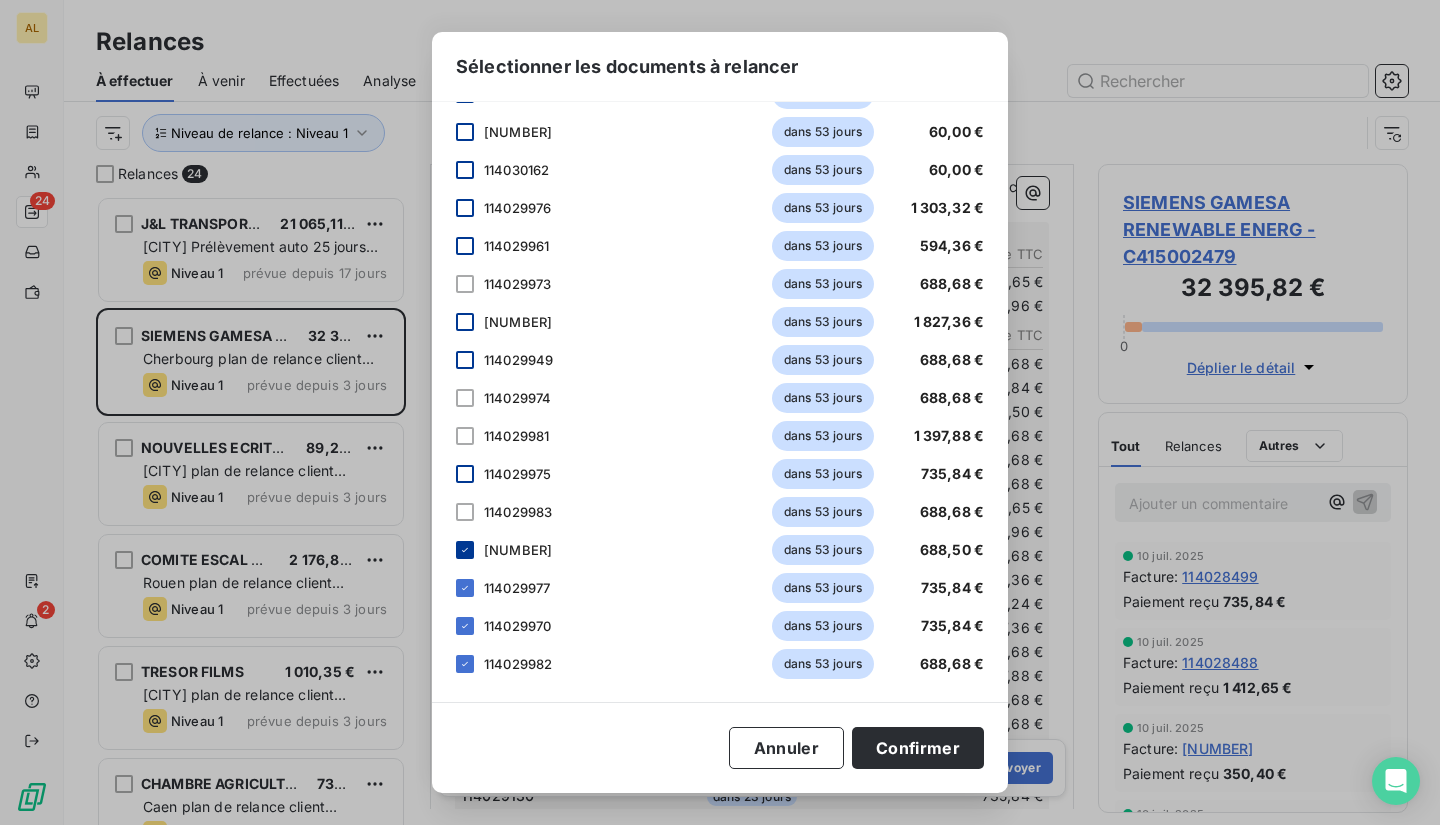 click 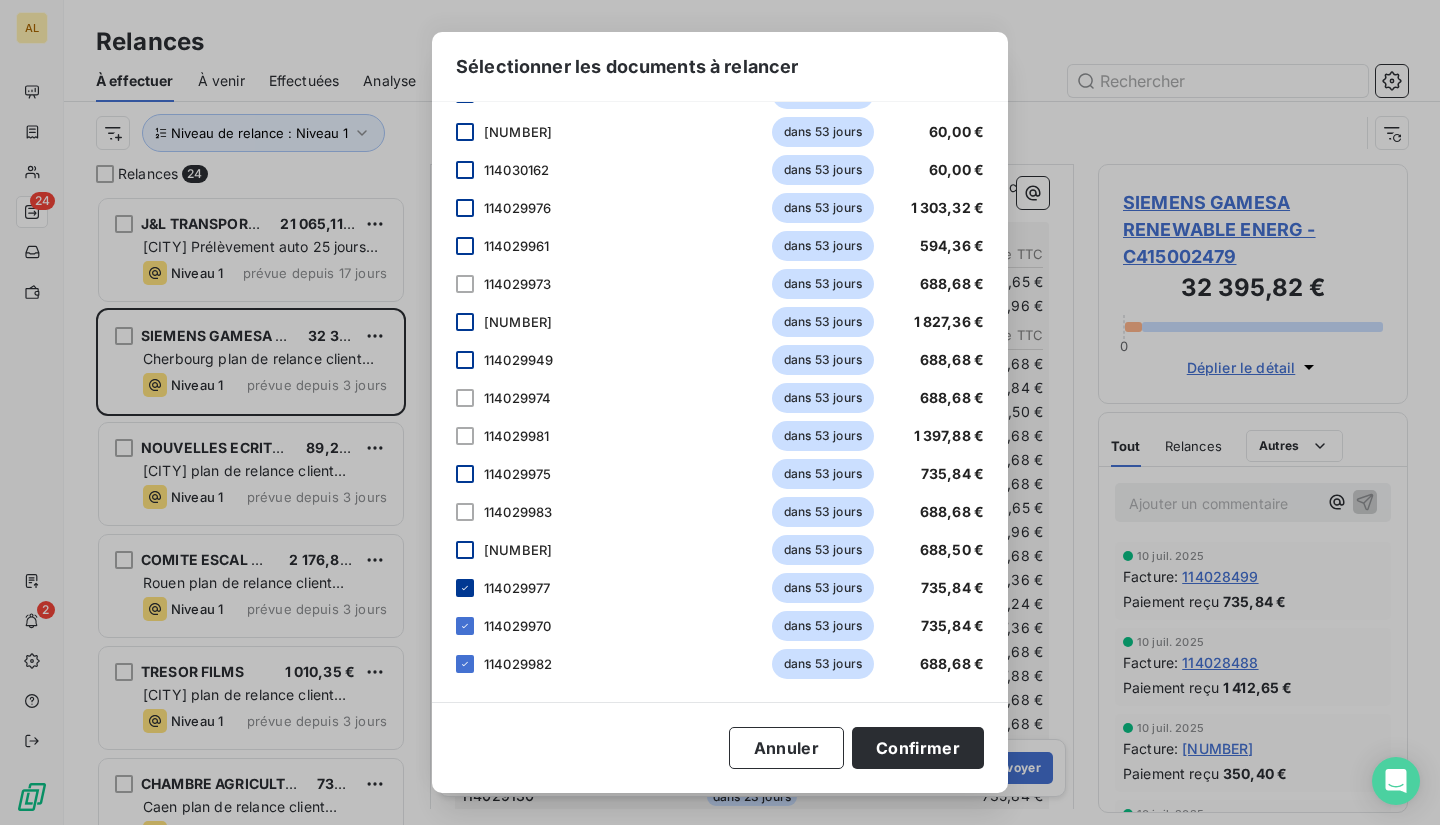 click 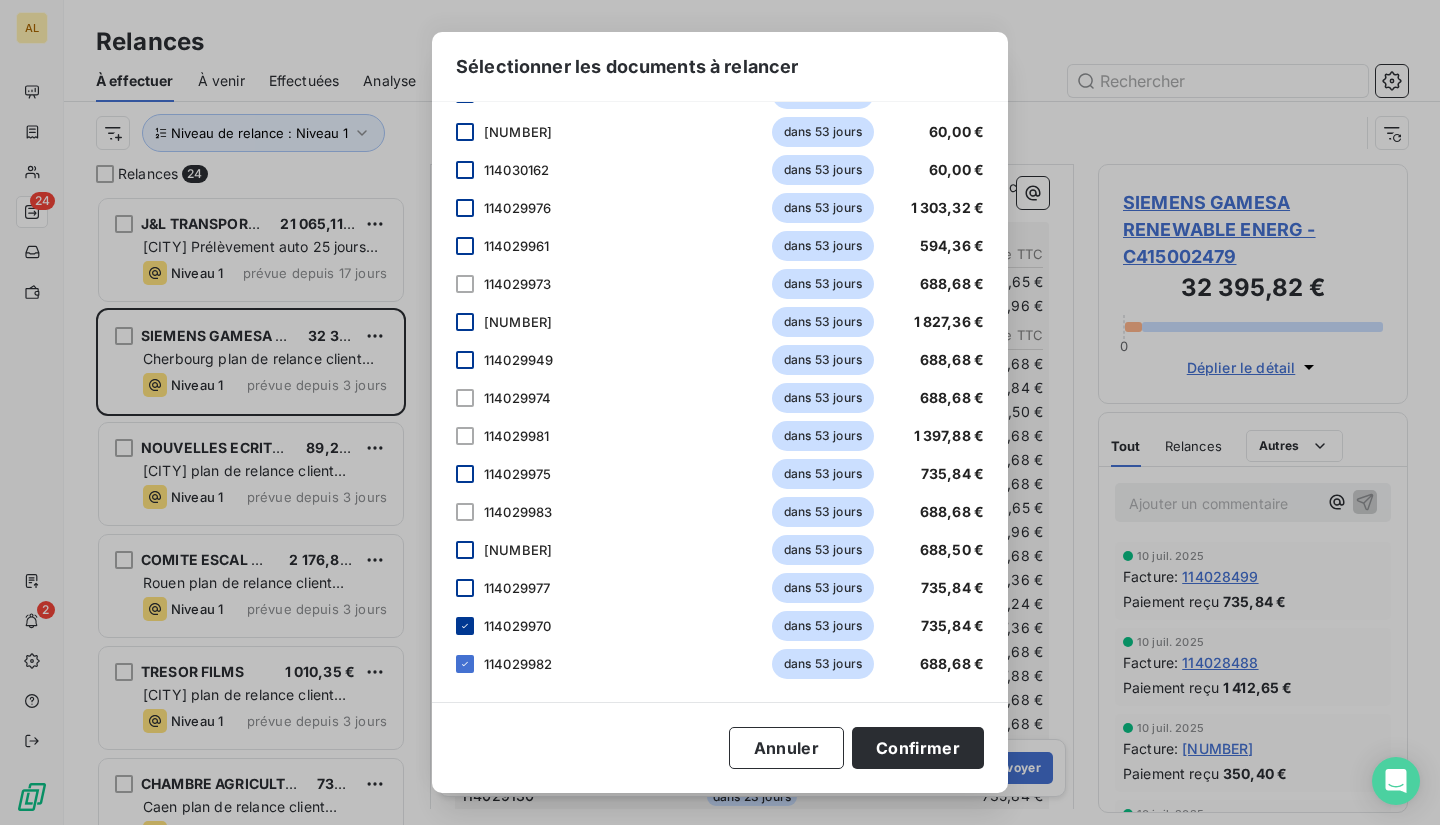 click at bounding box center [465, 626] 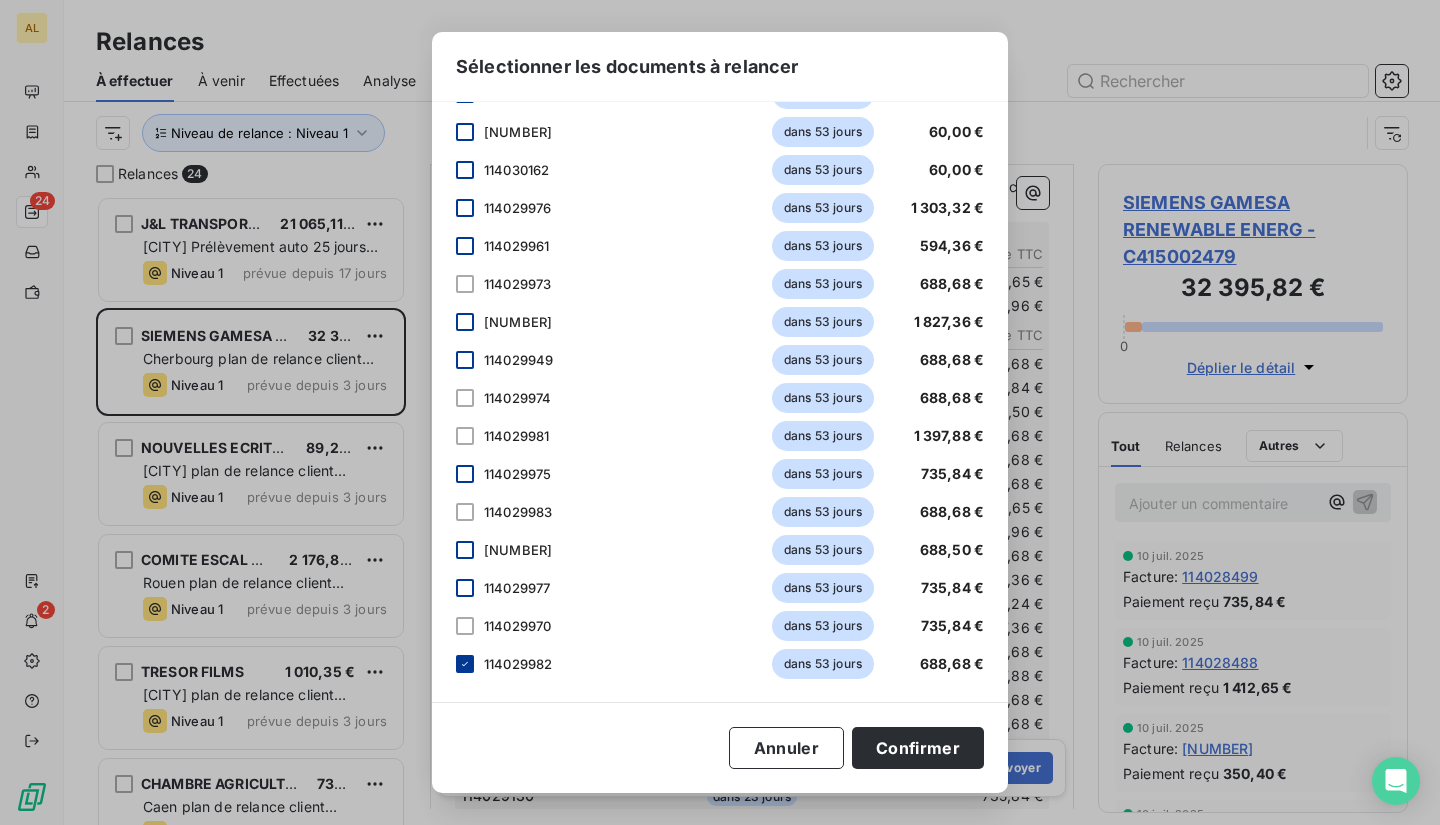 click 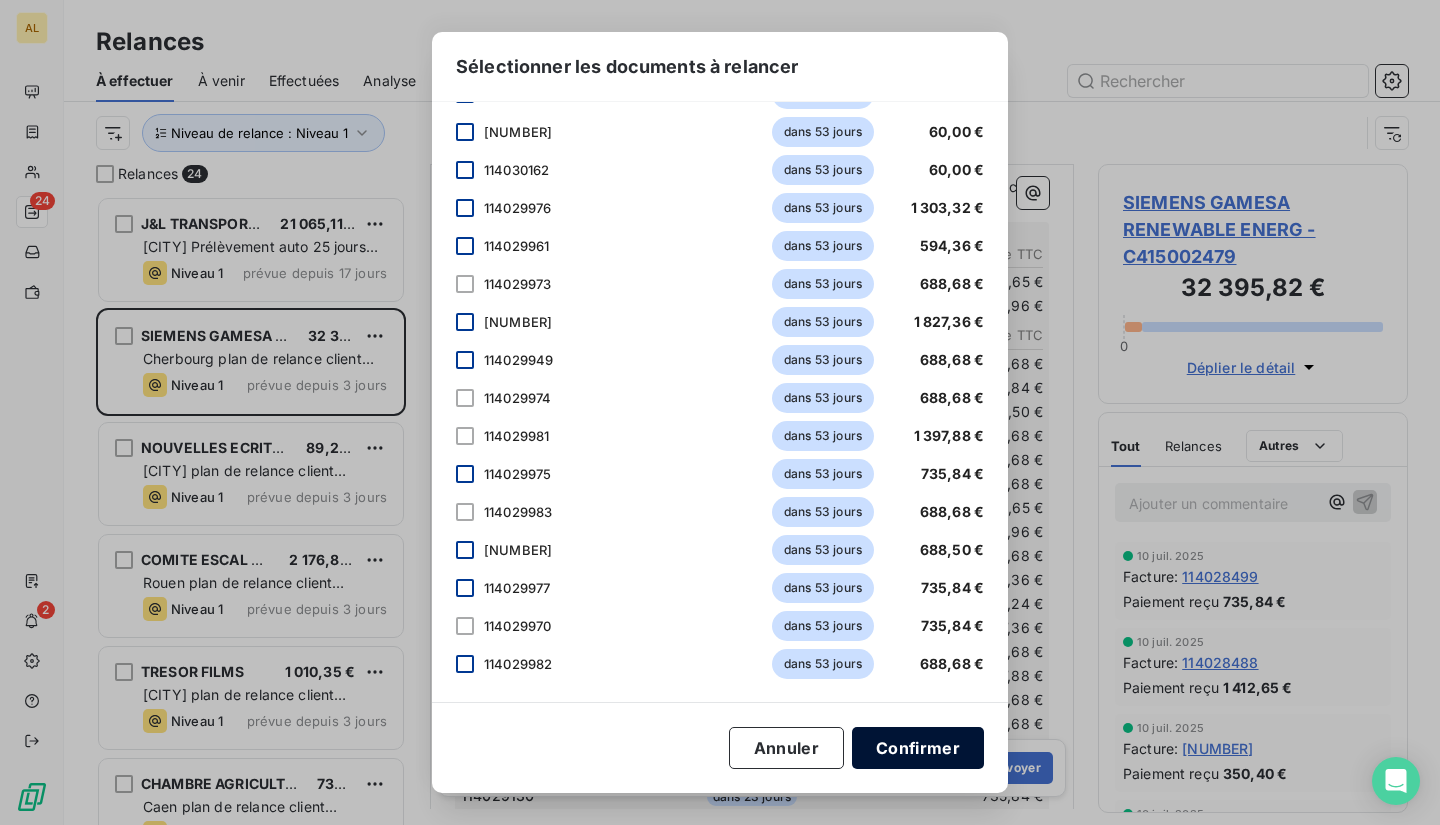 click on "Confirmer" at bounding box center (918, 748) 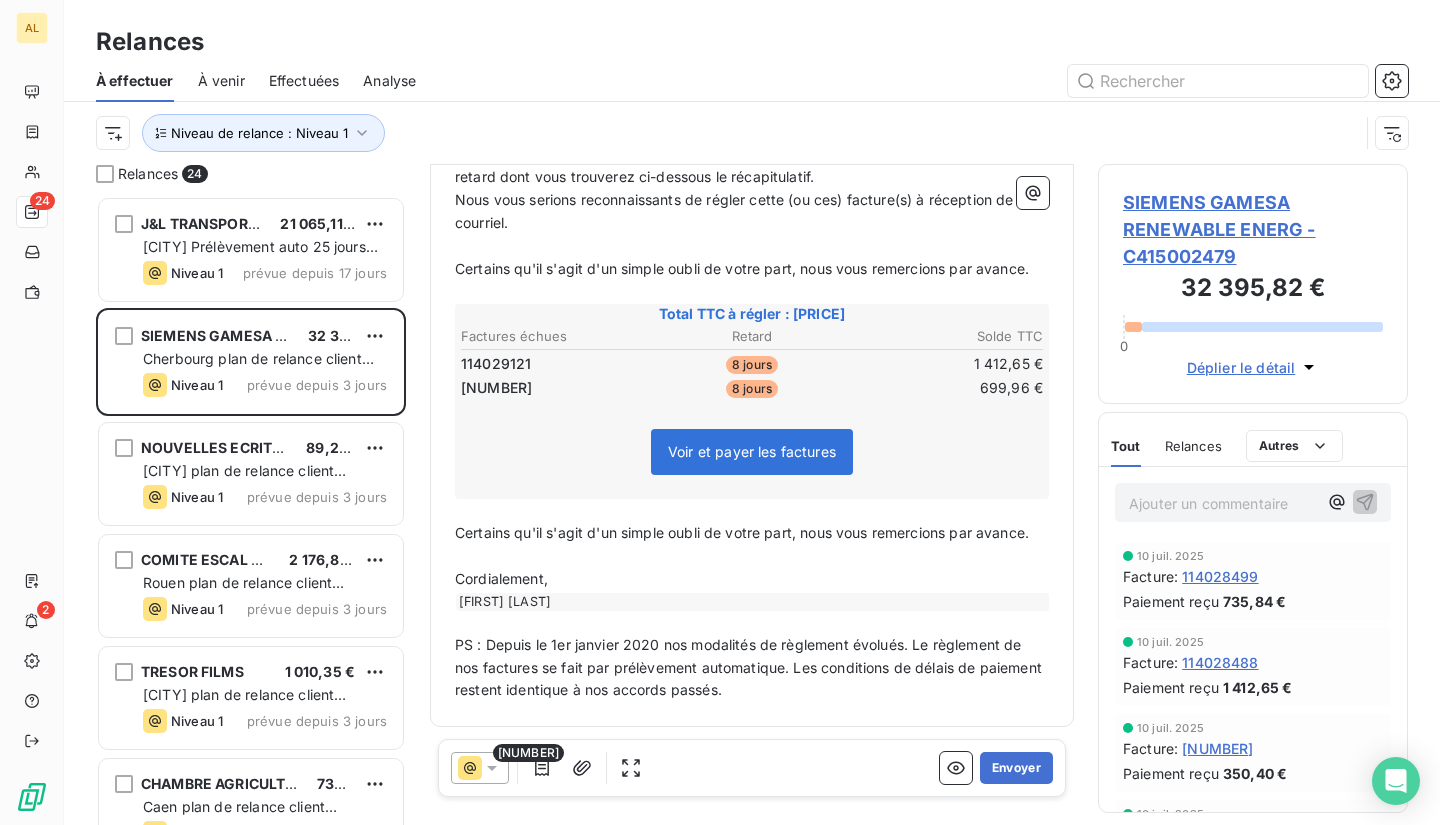 scroll, scrollTop: 390, scrollLeft: 0, axis: vertical 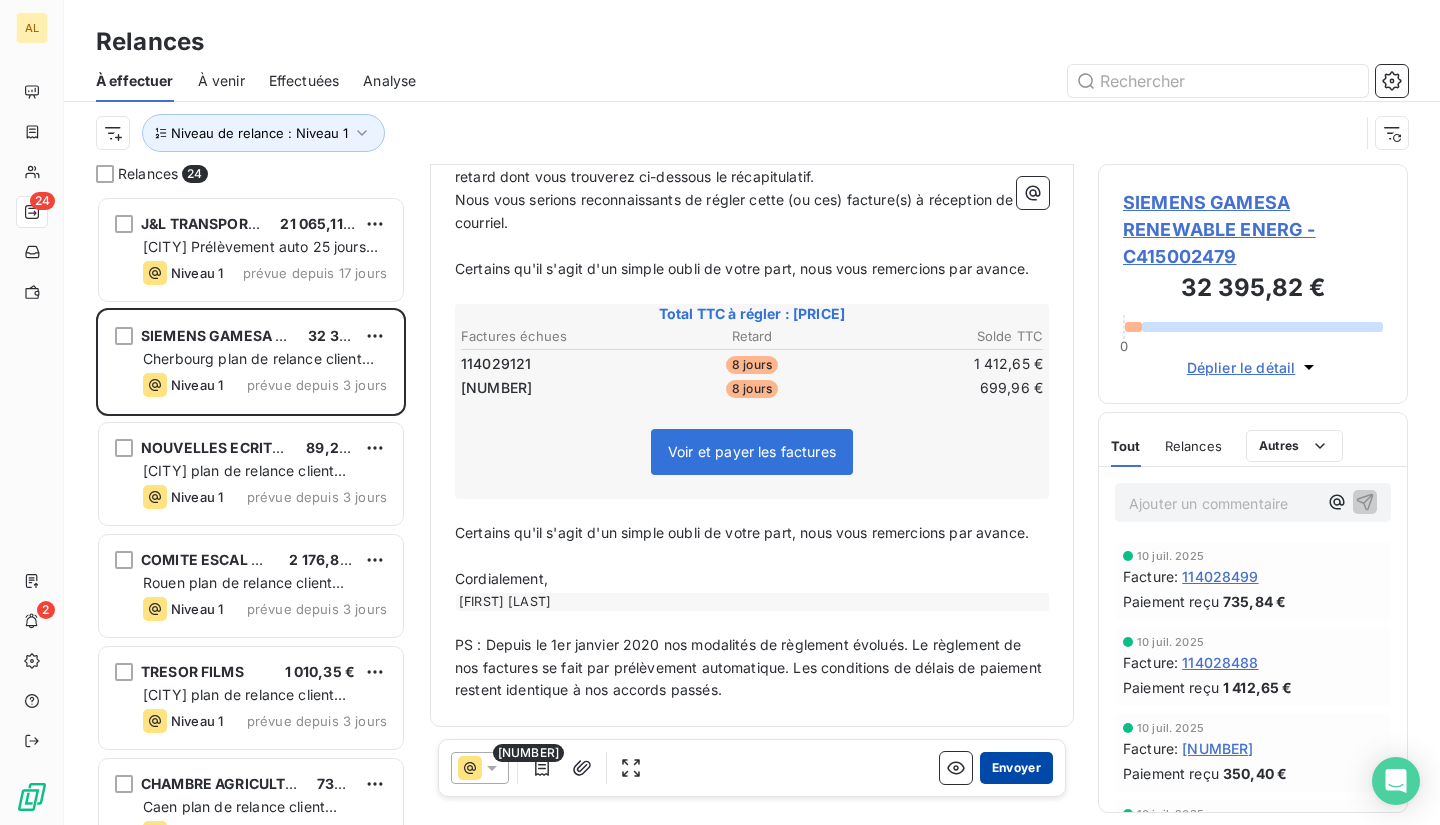 click on "Envoyer" at bounding box center [1016, 768] 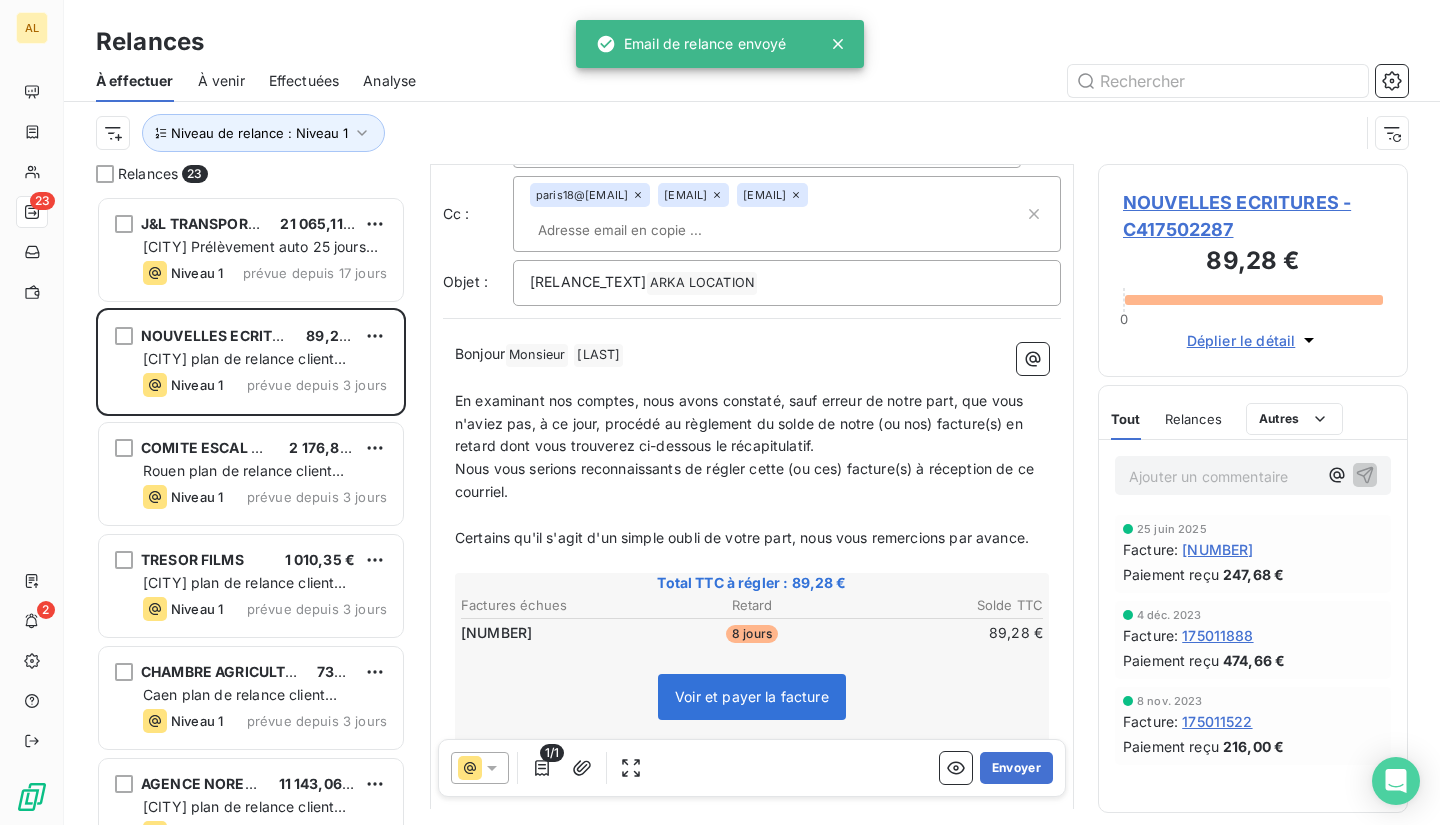scroll, scrollTop: 202, scrollLeft: 0, axis: vertical 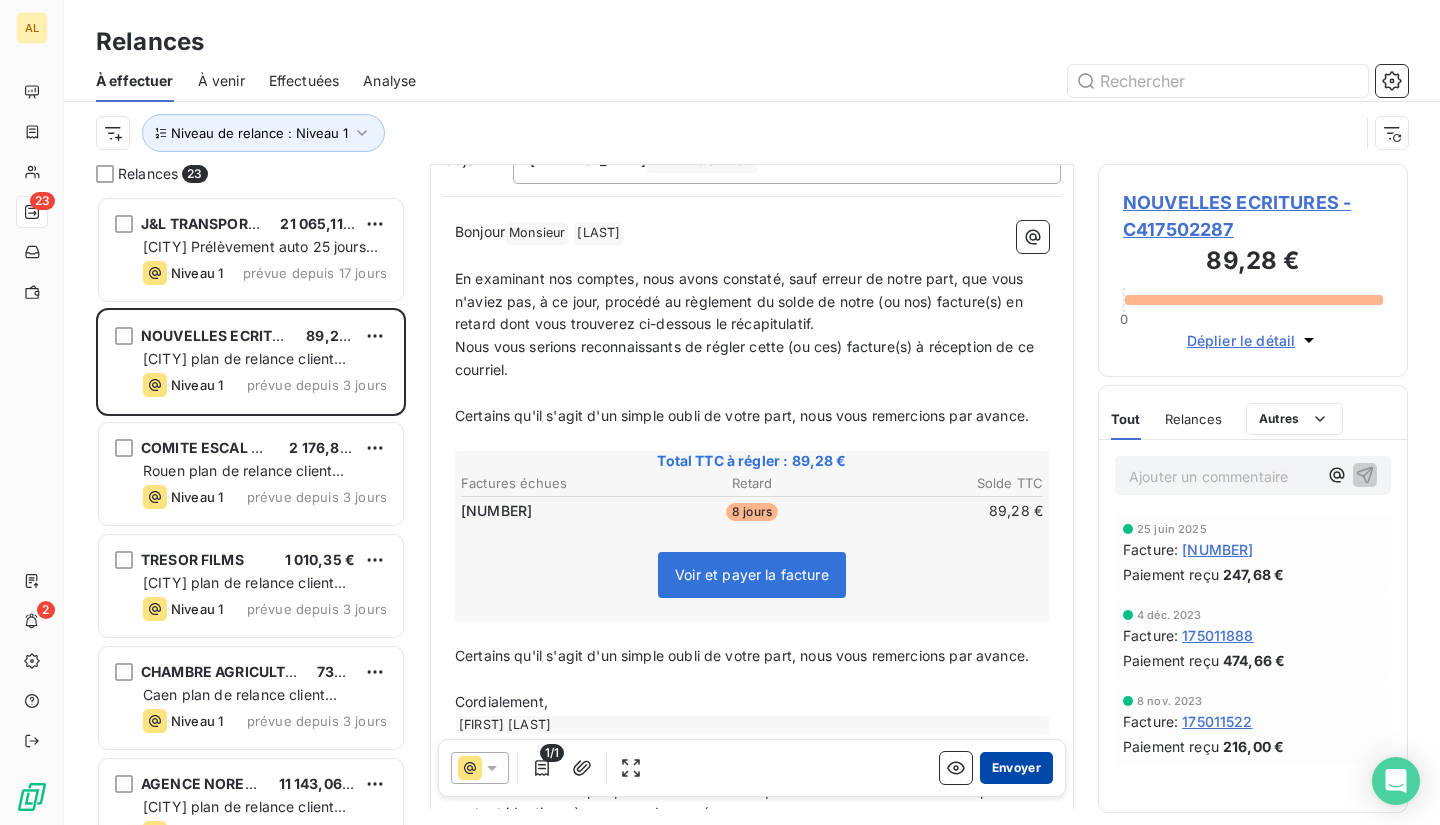 click on "Envoyer" at bounding box center (1016, 768) 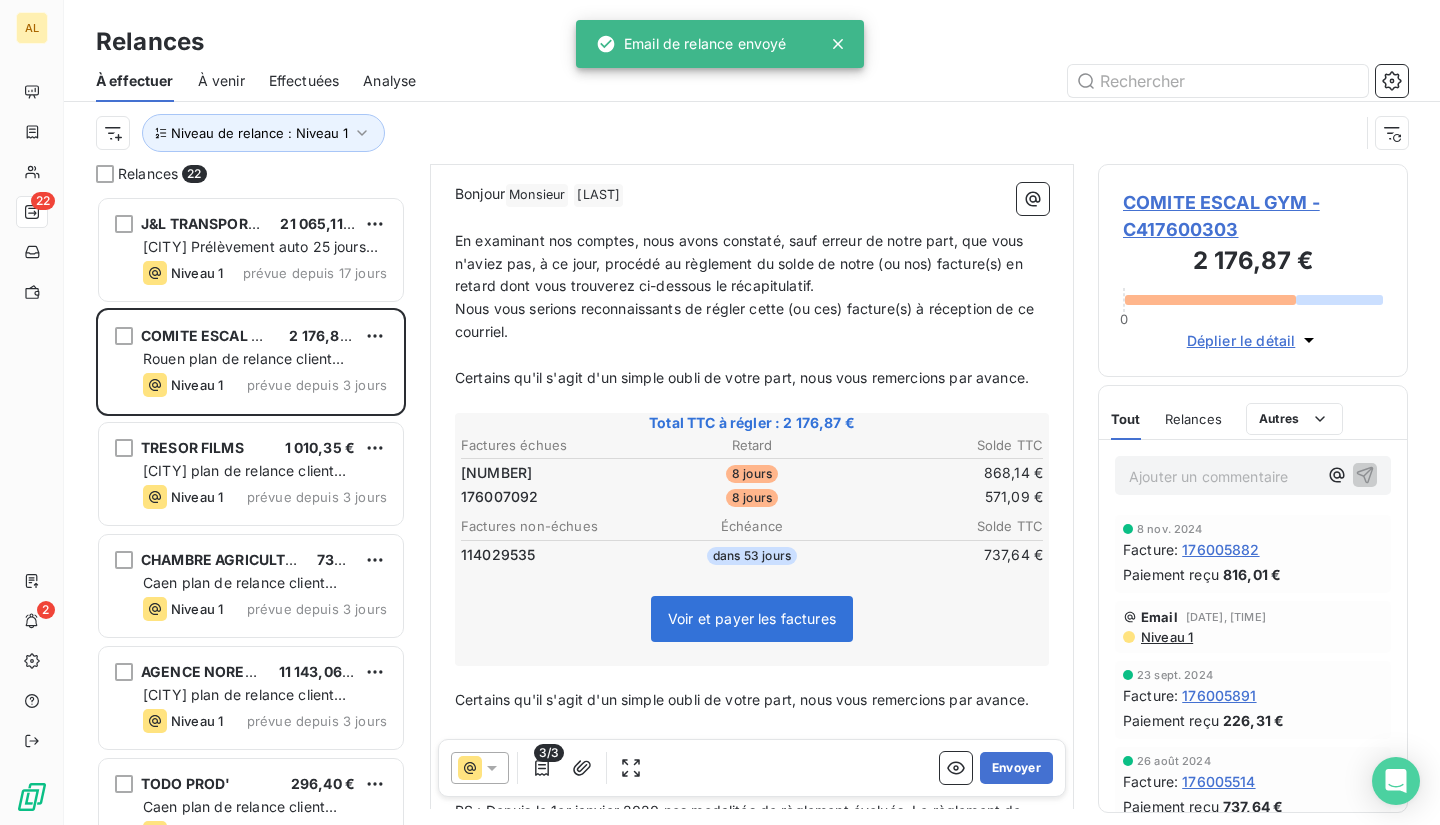 scroll, scrollTop: 302, scrollLeft: 0, axis: vertical 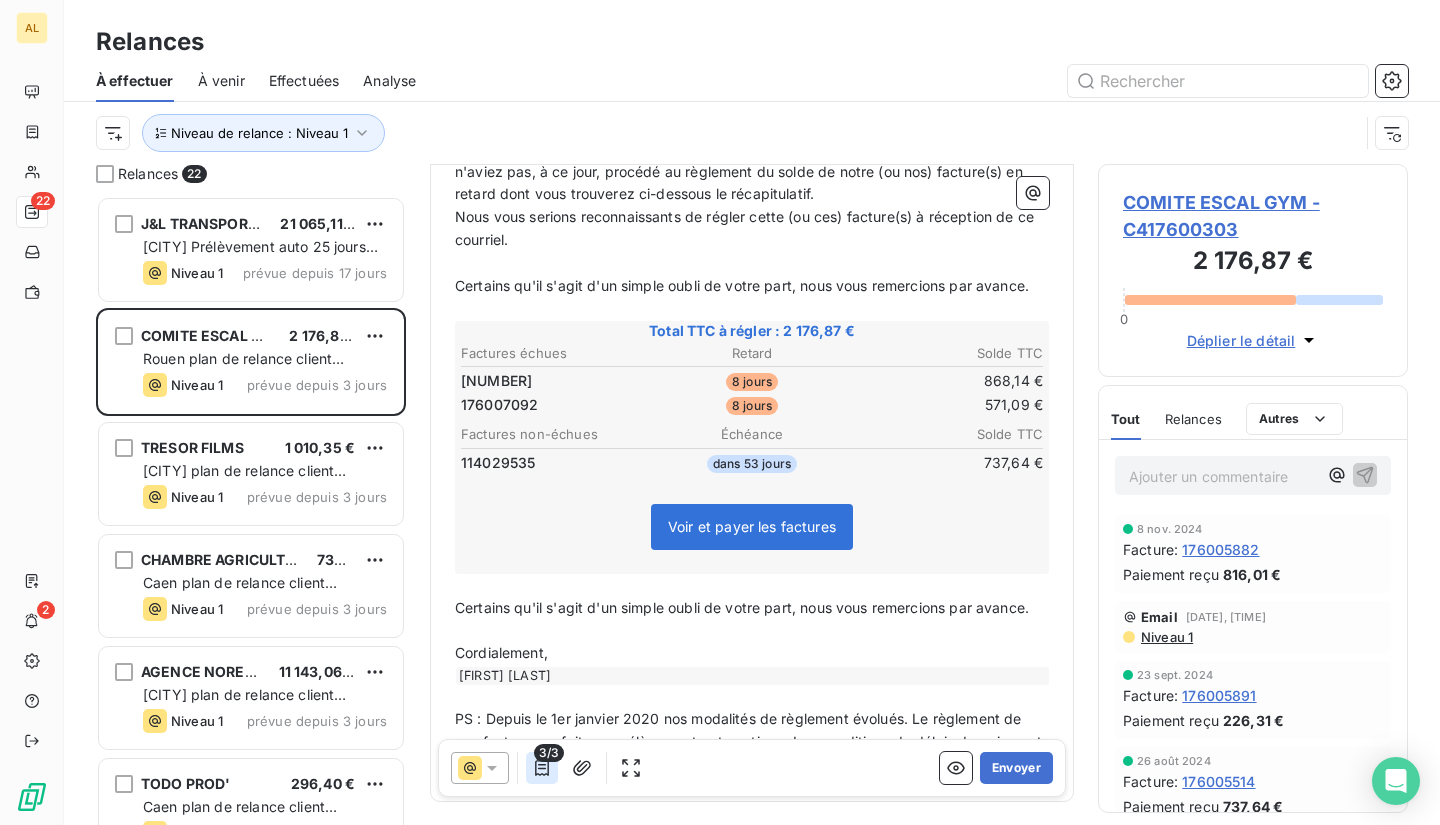 click 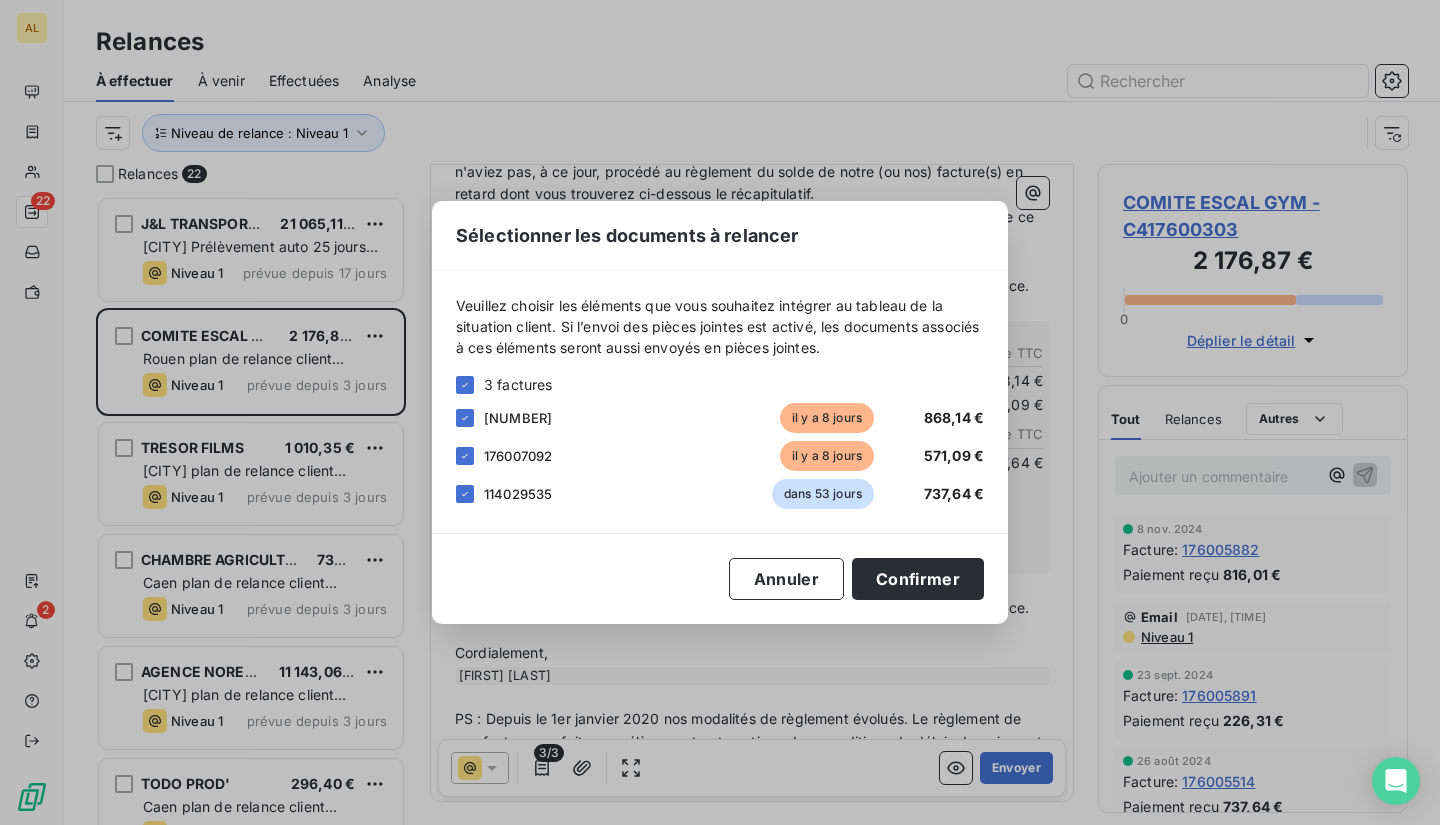 click on "[NUMBER] dans 53 jours   [PRICE]" at bounding box center [720, 494] 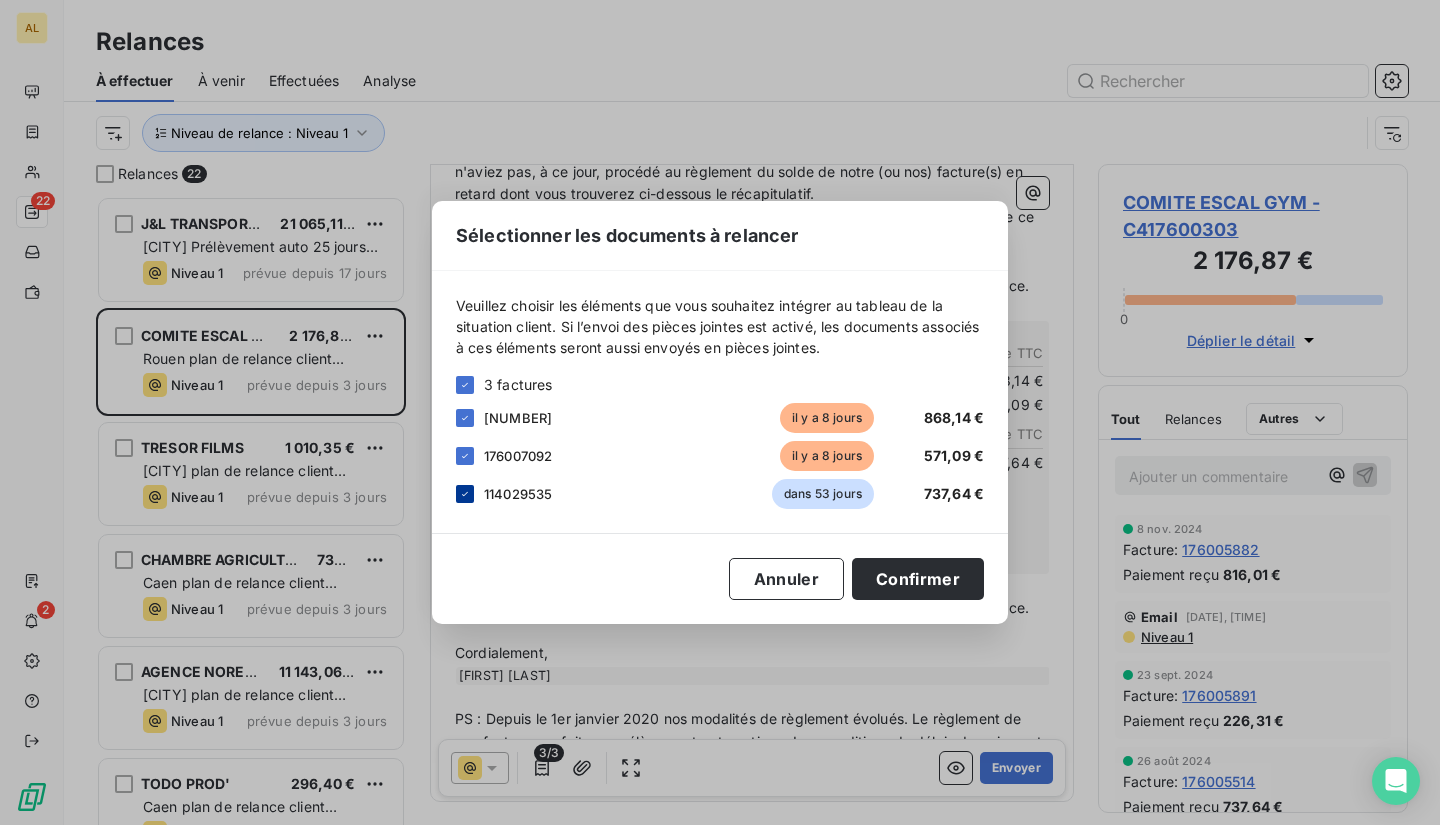 click 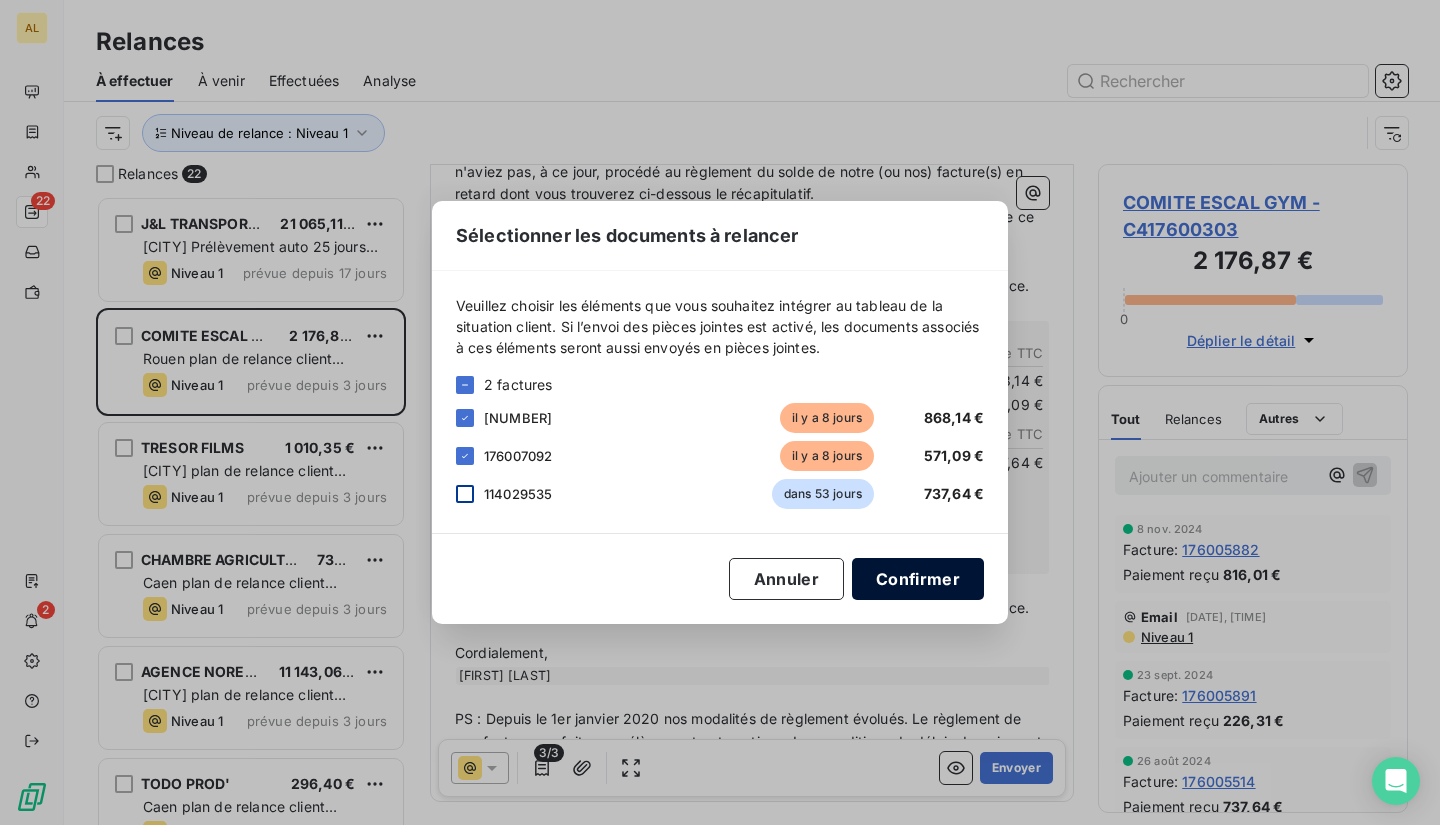 click on "Confirmer" at bounding box center [918, 579] 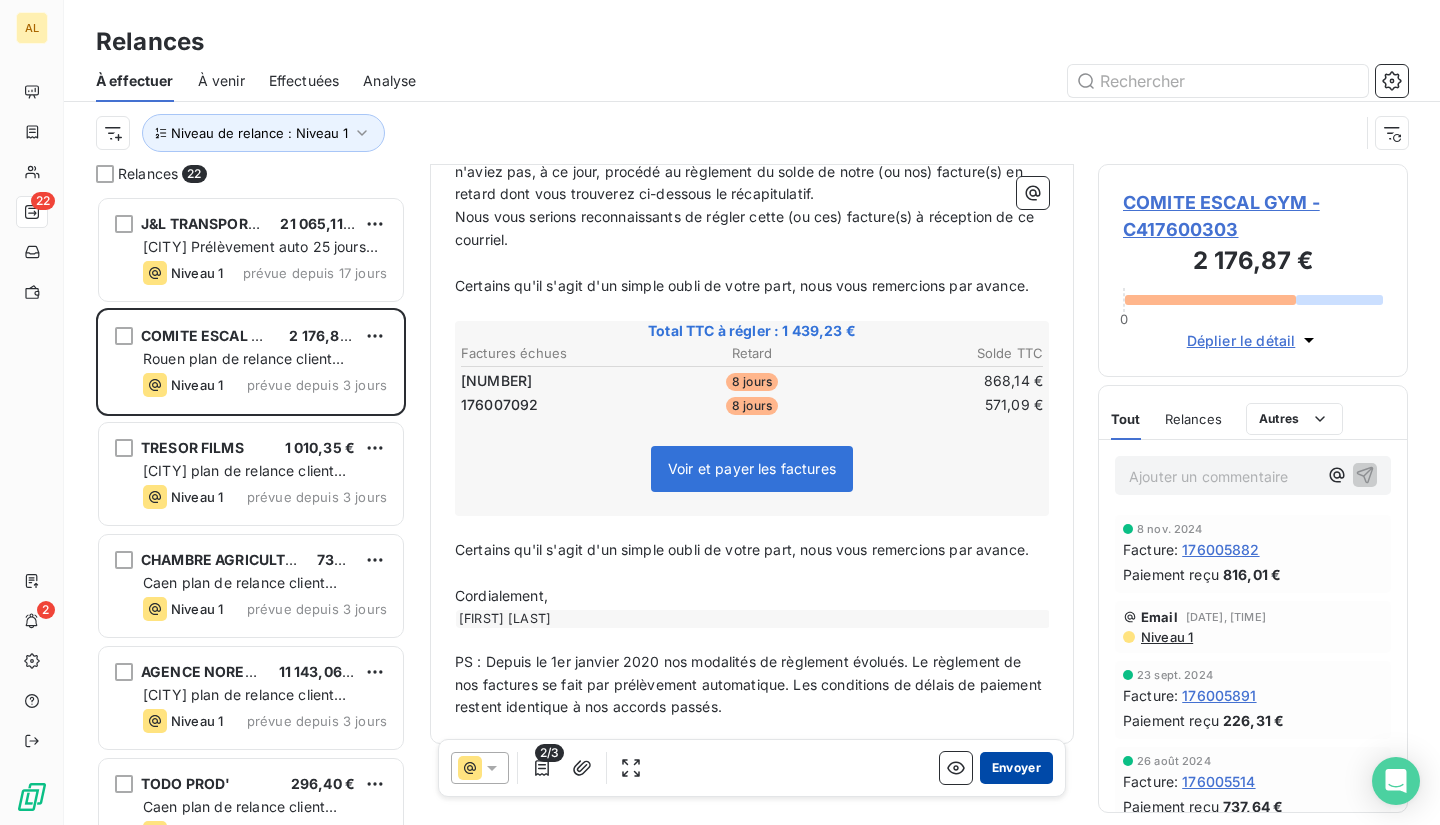 click on "Envoyer" at bounding box center (1016, 768) 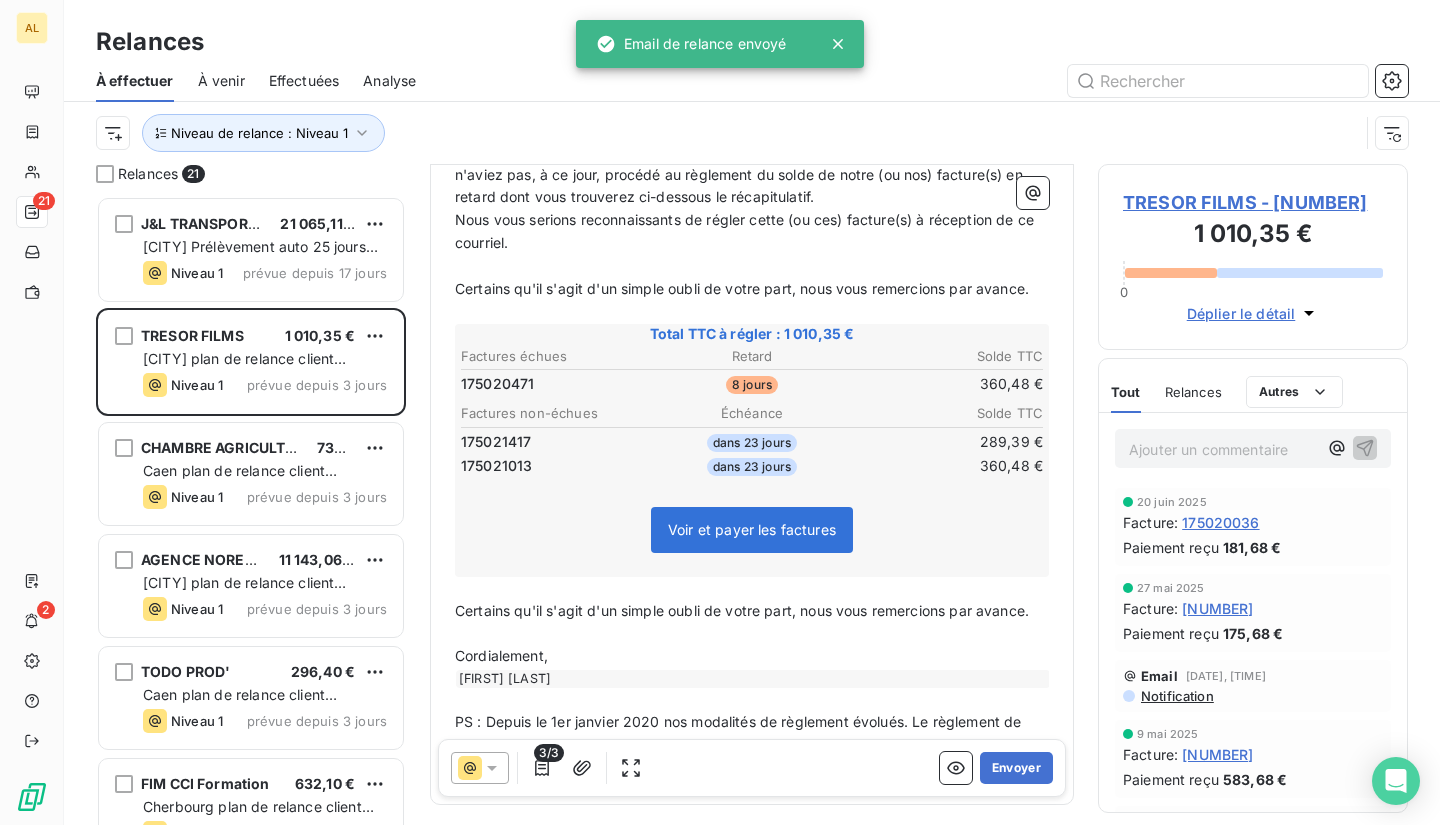 scroll, scrollTop: 448, scrollLeft: 0, axis: vertical 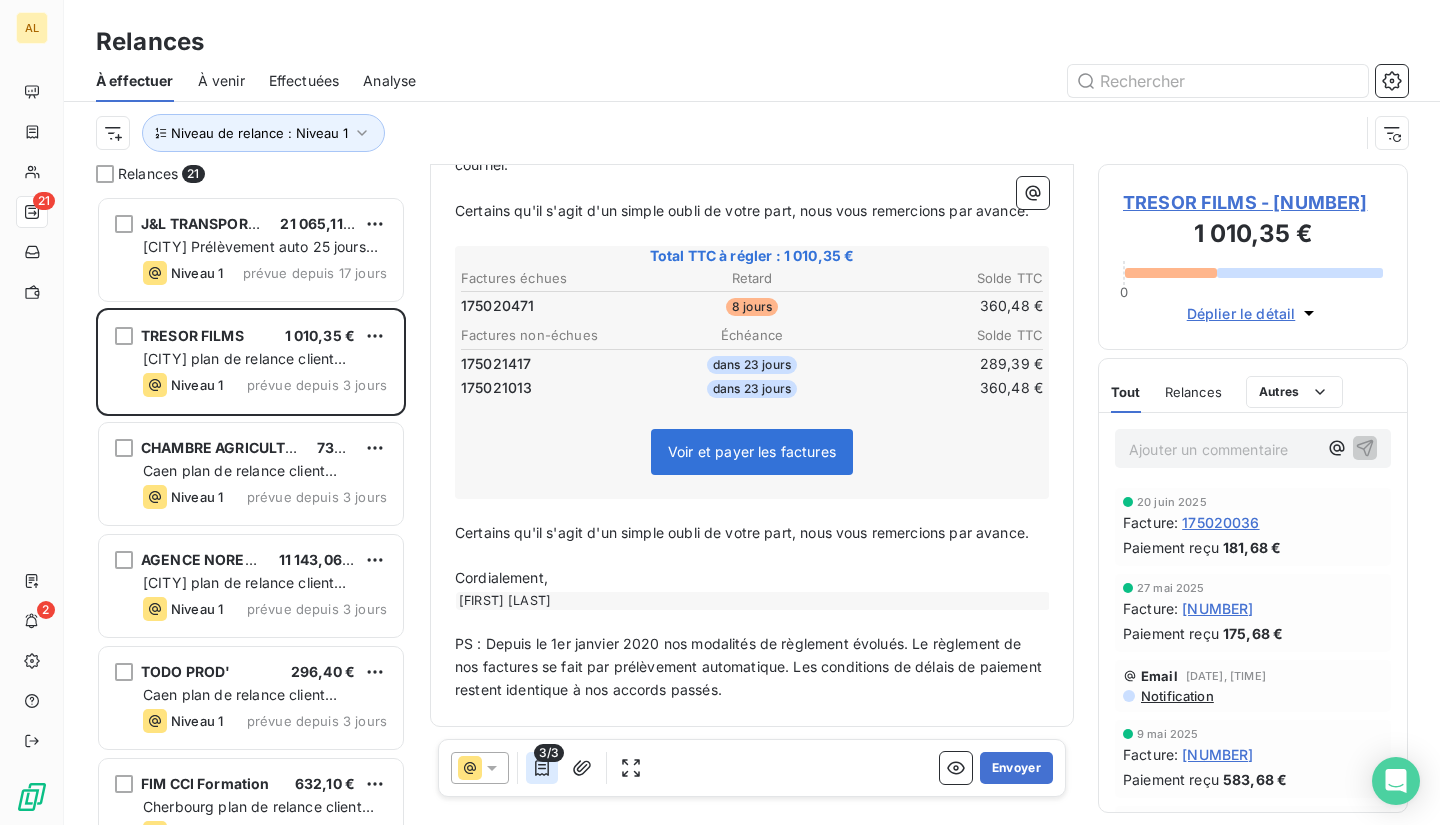 click 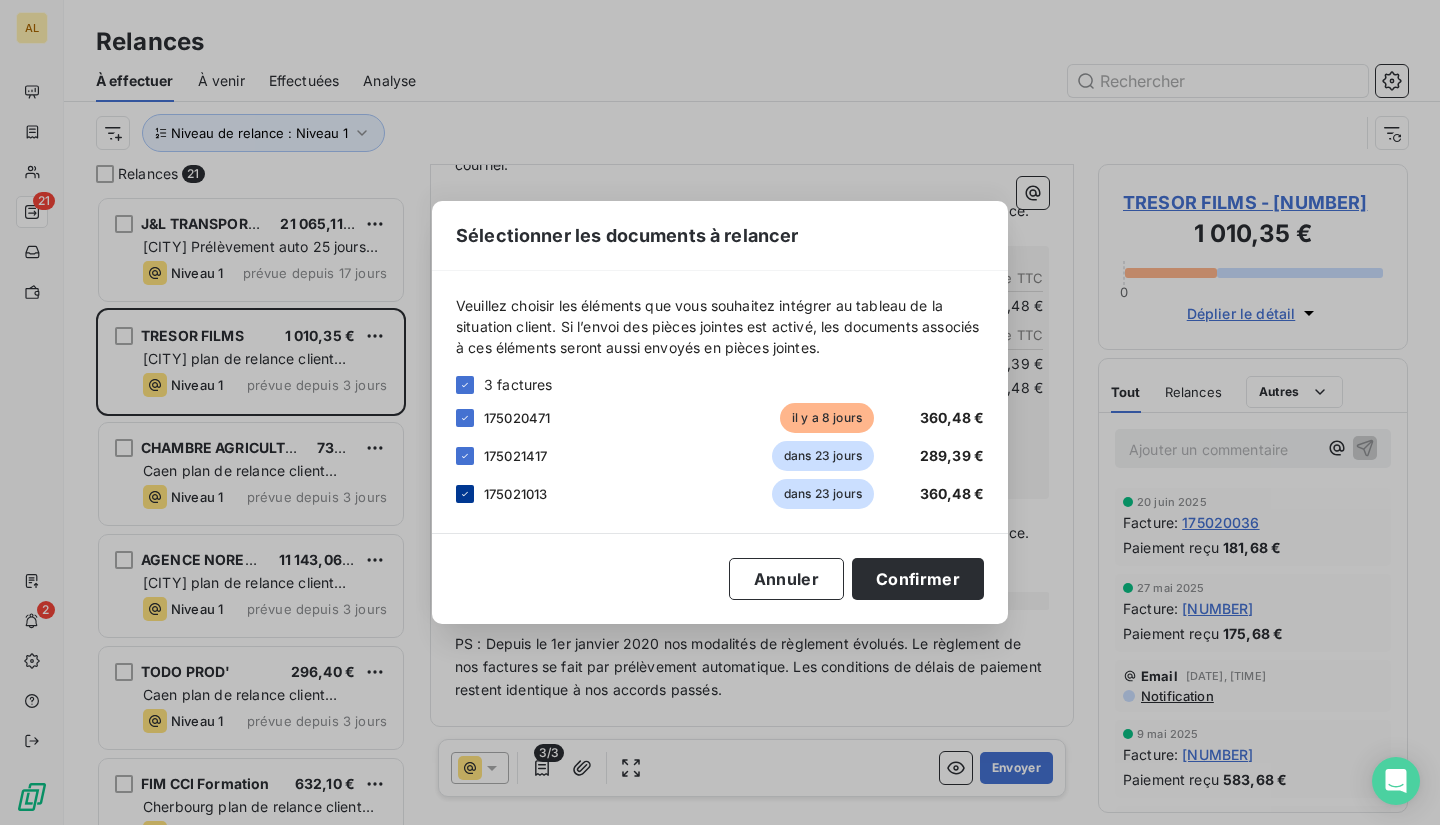 click 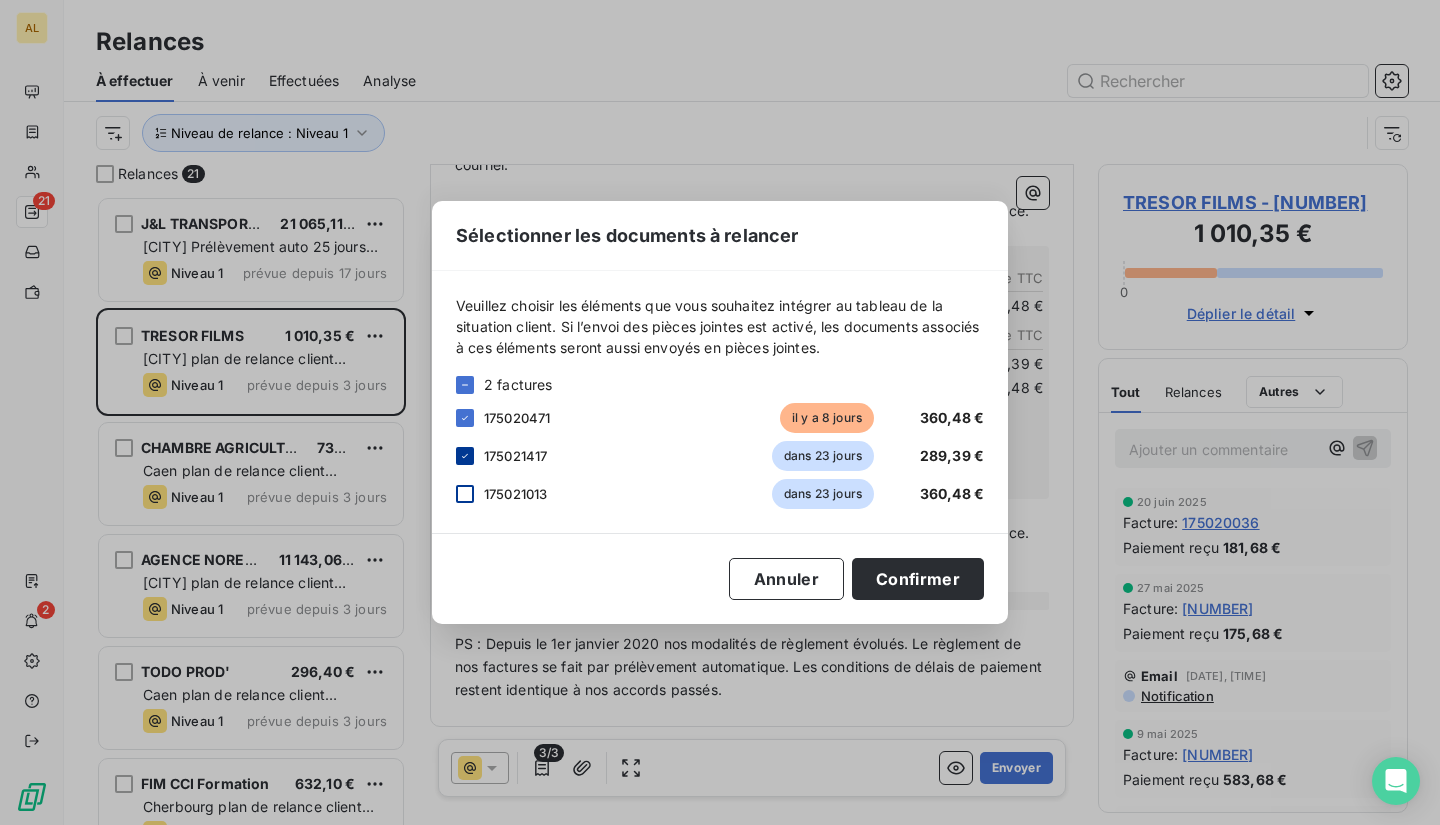 click 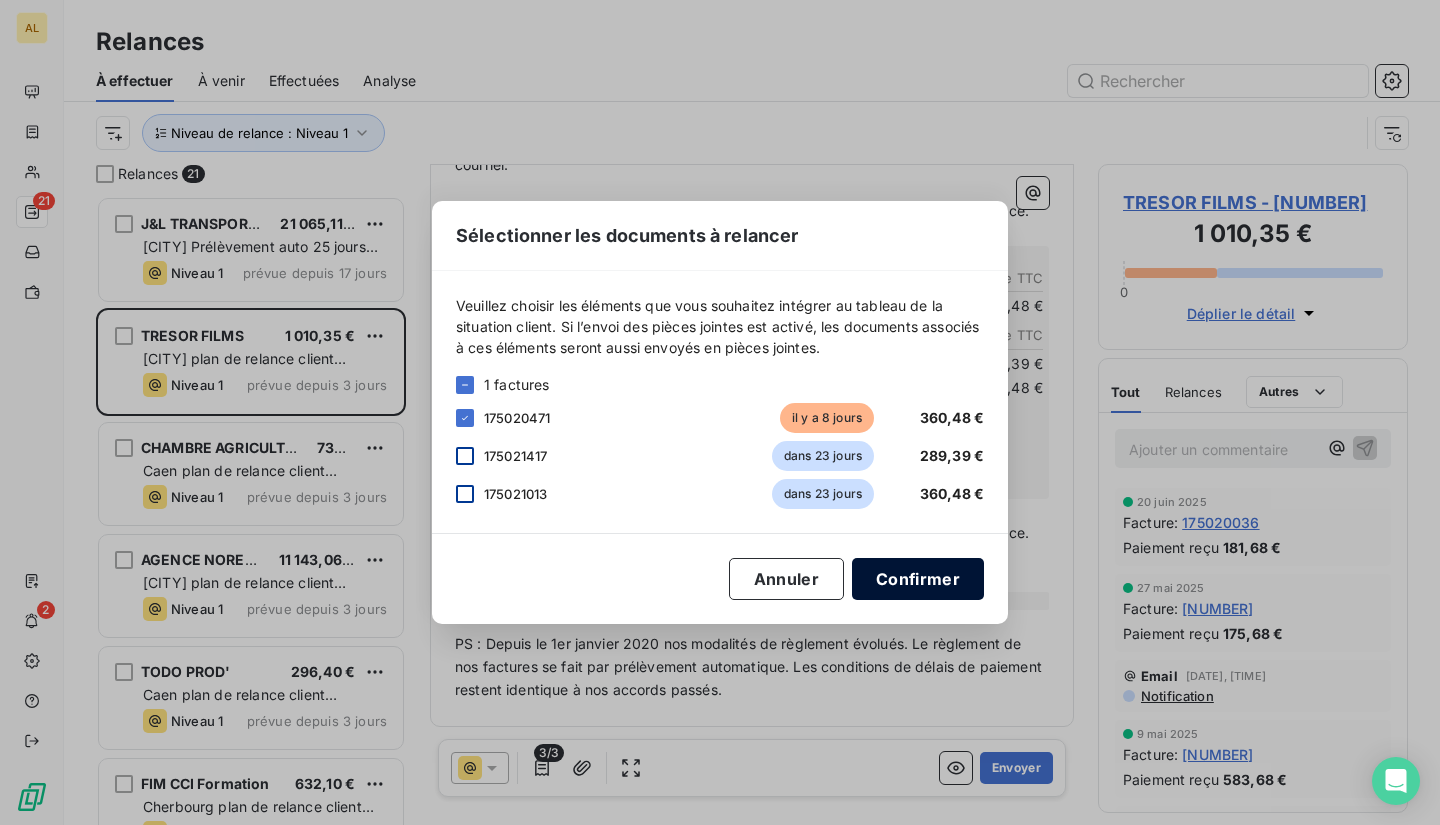click on "Confirmer" at bounding box center [918, 579] 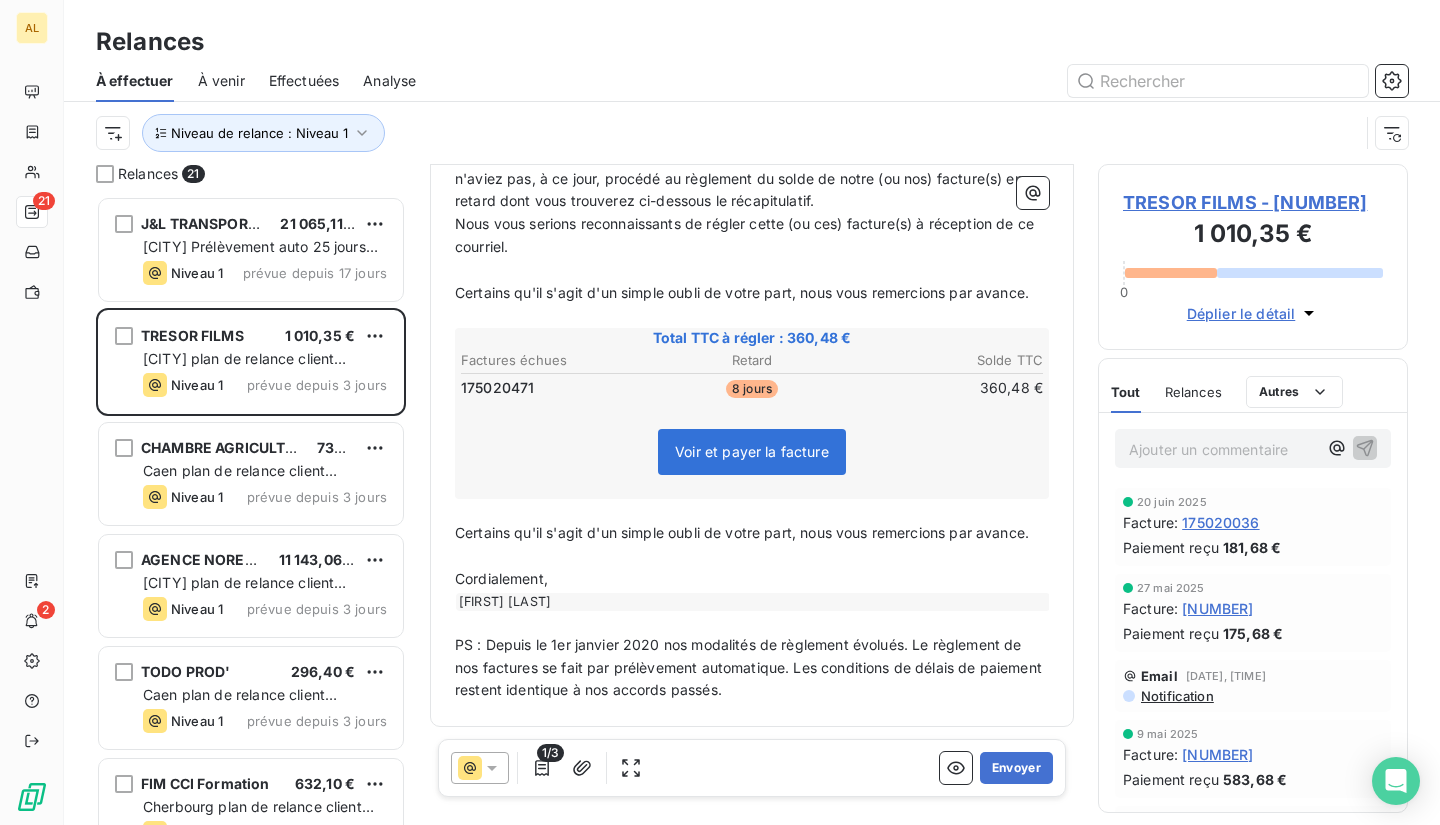 scroll, scrollTop: 366, scrollLeft: 0, axis: vertical 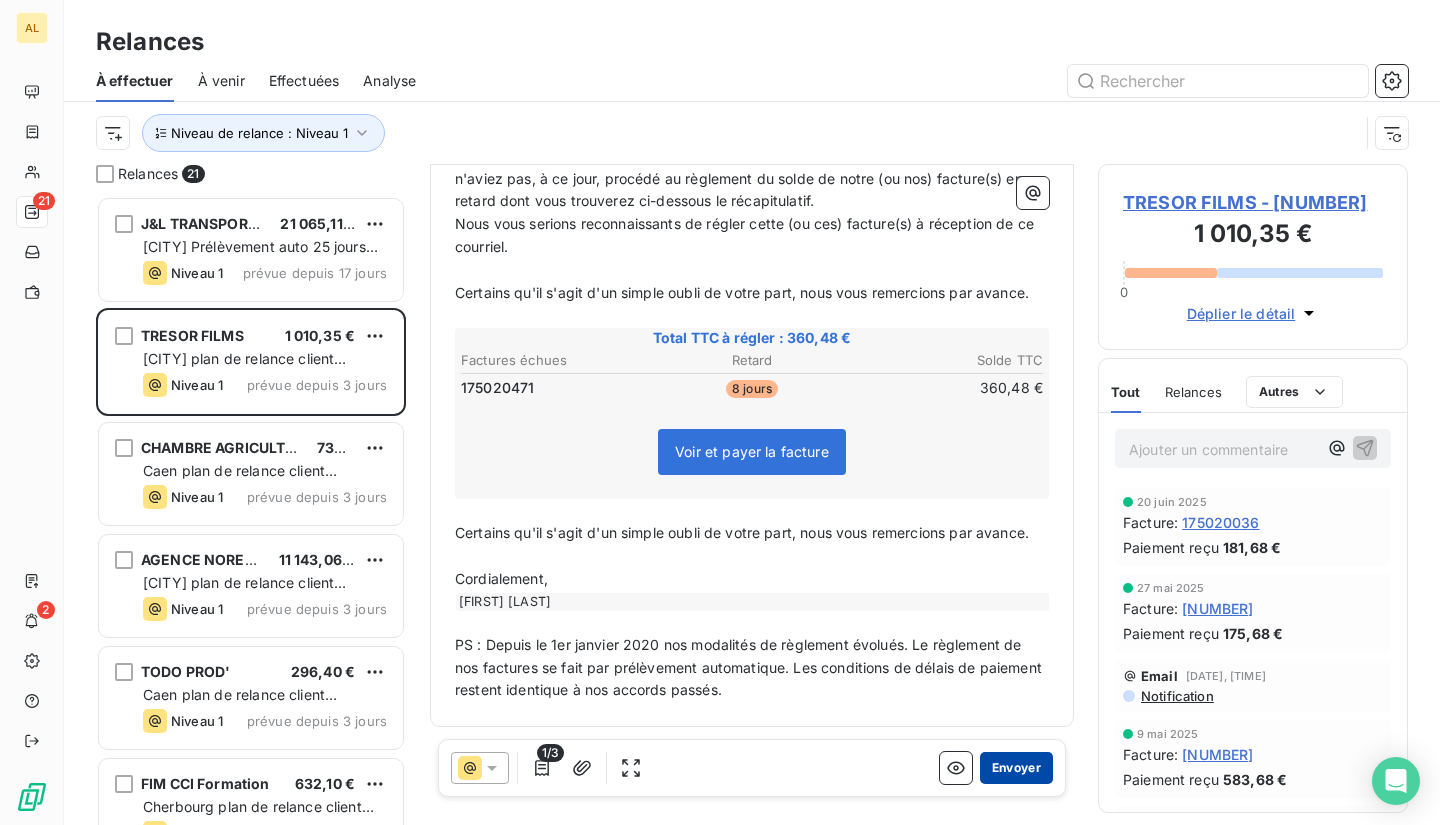click on "Envoyer" at bounding box center (1016, 768) 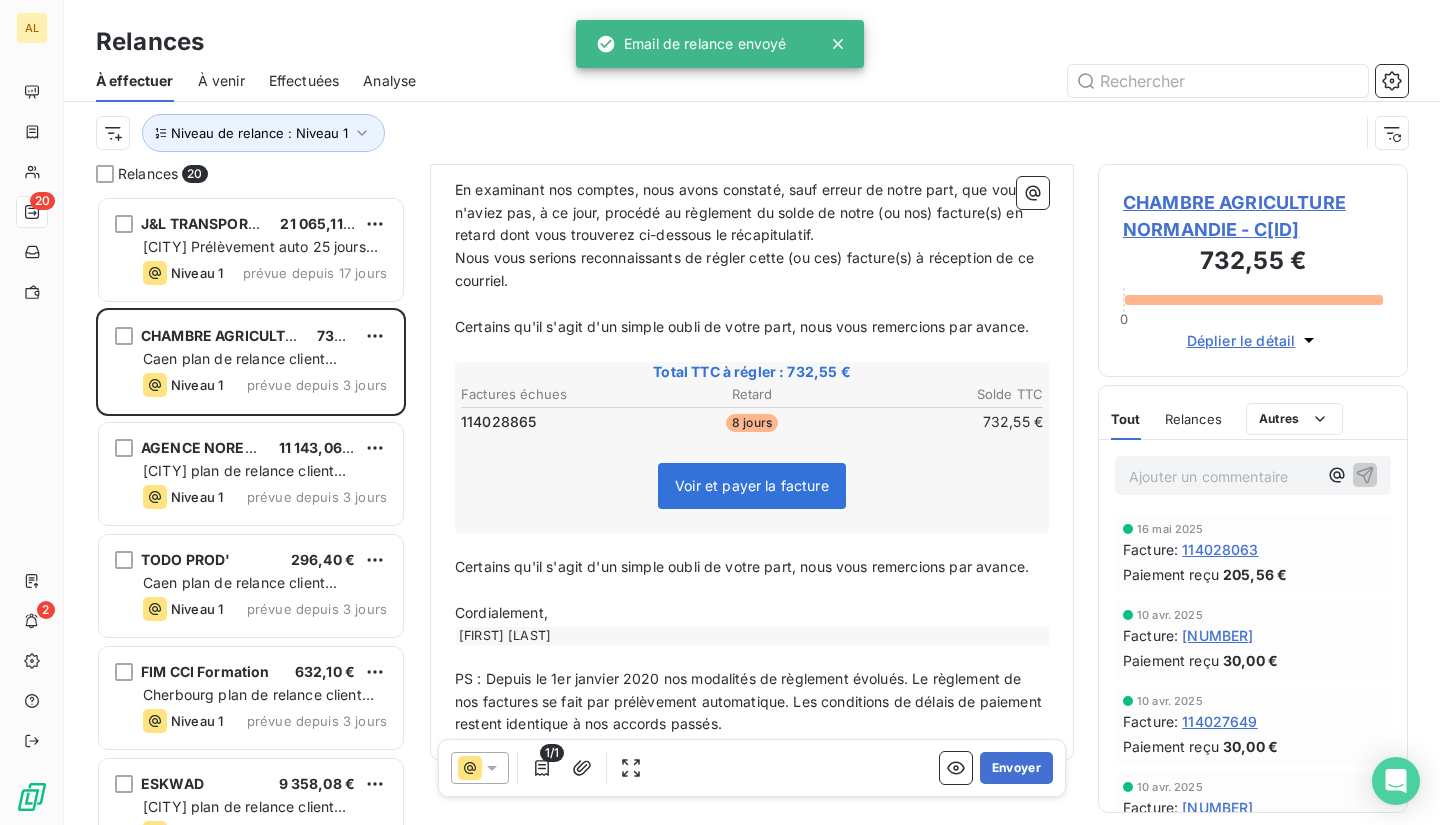 scroll, scrollTop: 399, scrollLeft: 0, axis: vertical 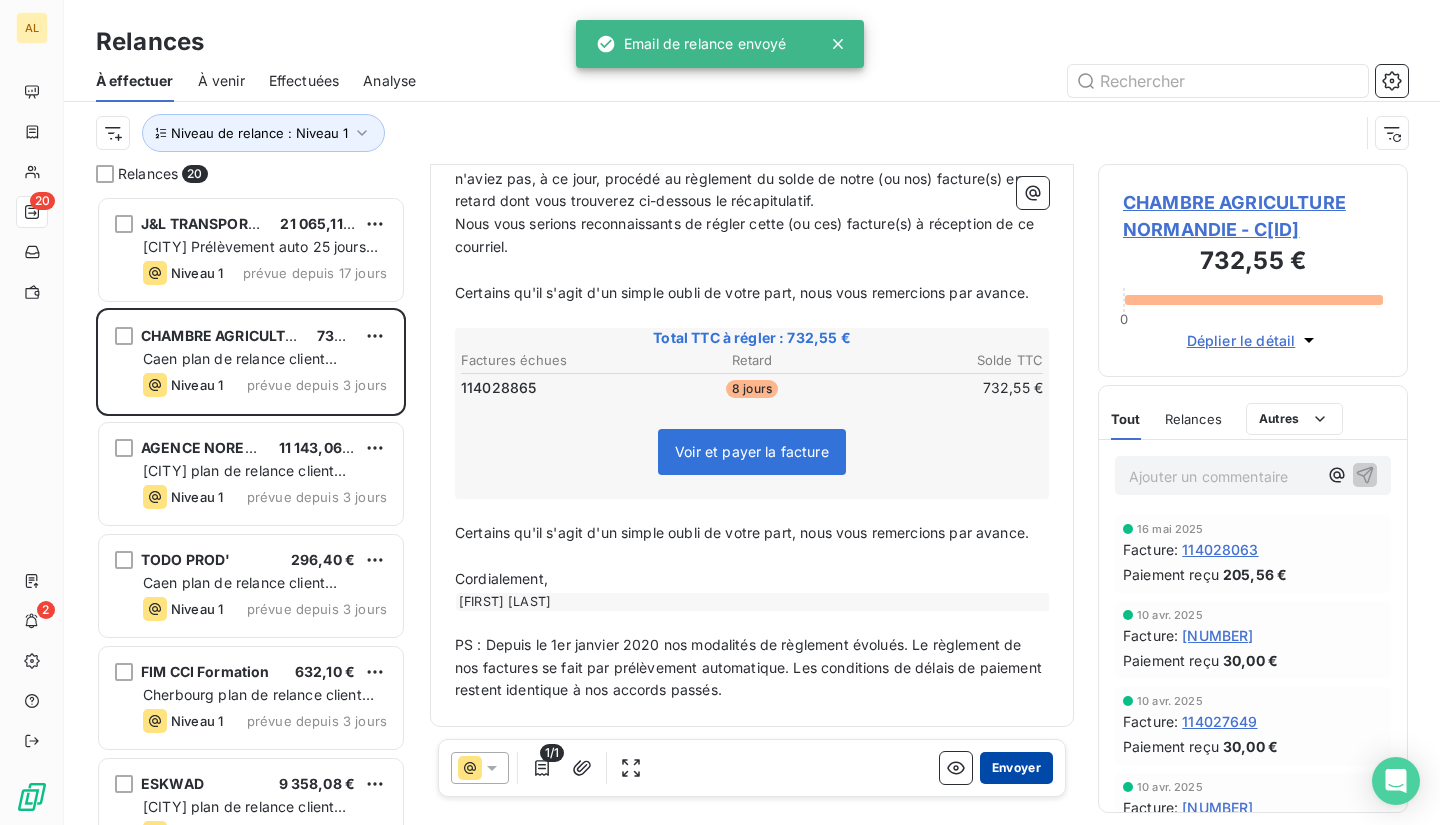 click on "Envoyer" at bounding box center (1016, 768) 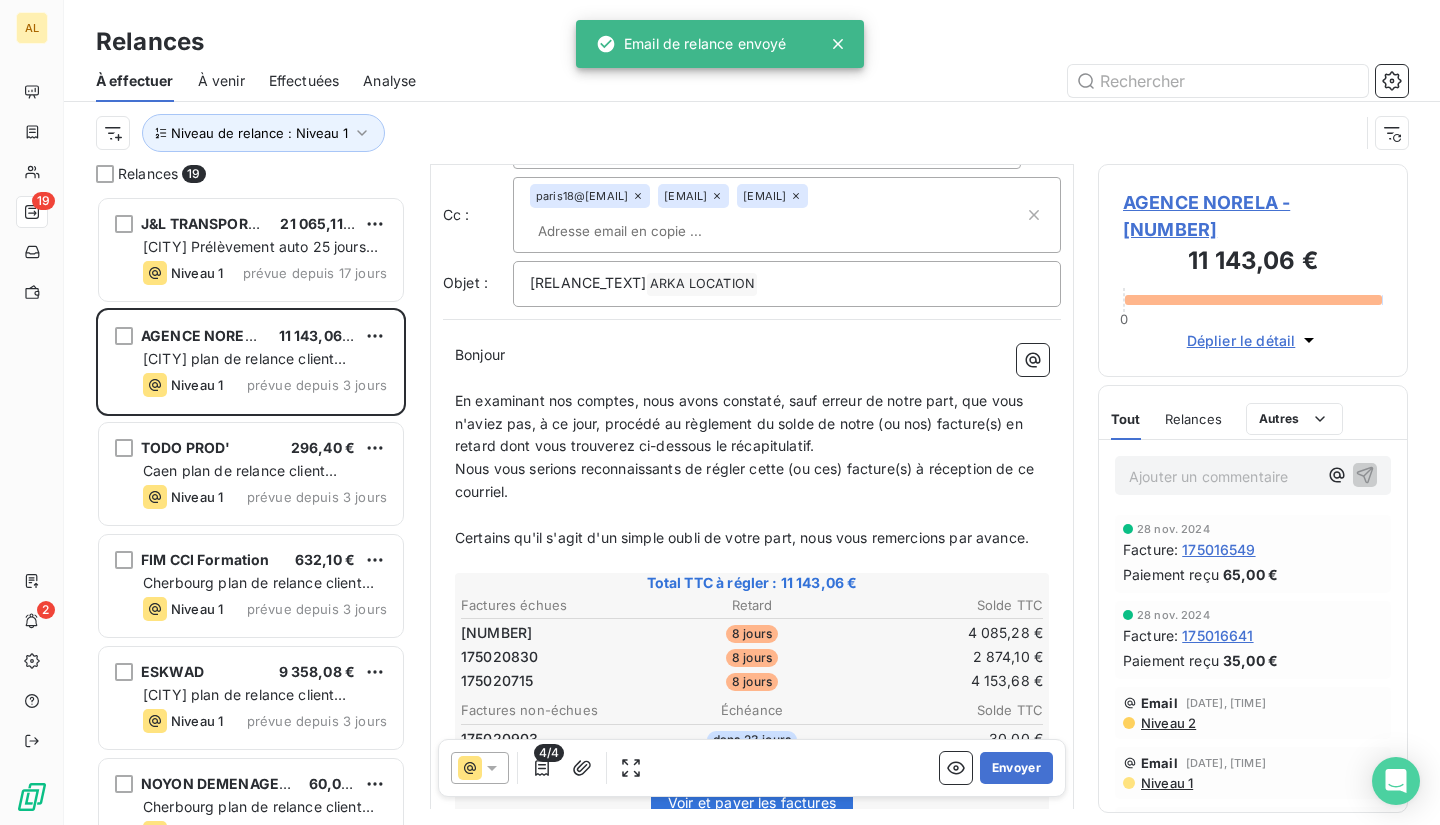 scroll, scrollTop: 200, scrollLeft: 0, axis: vertical 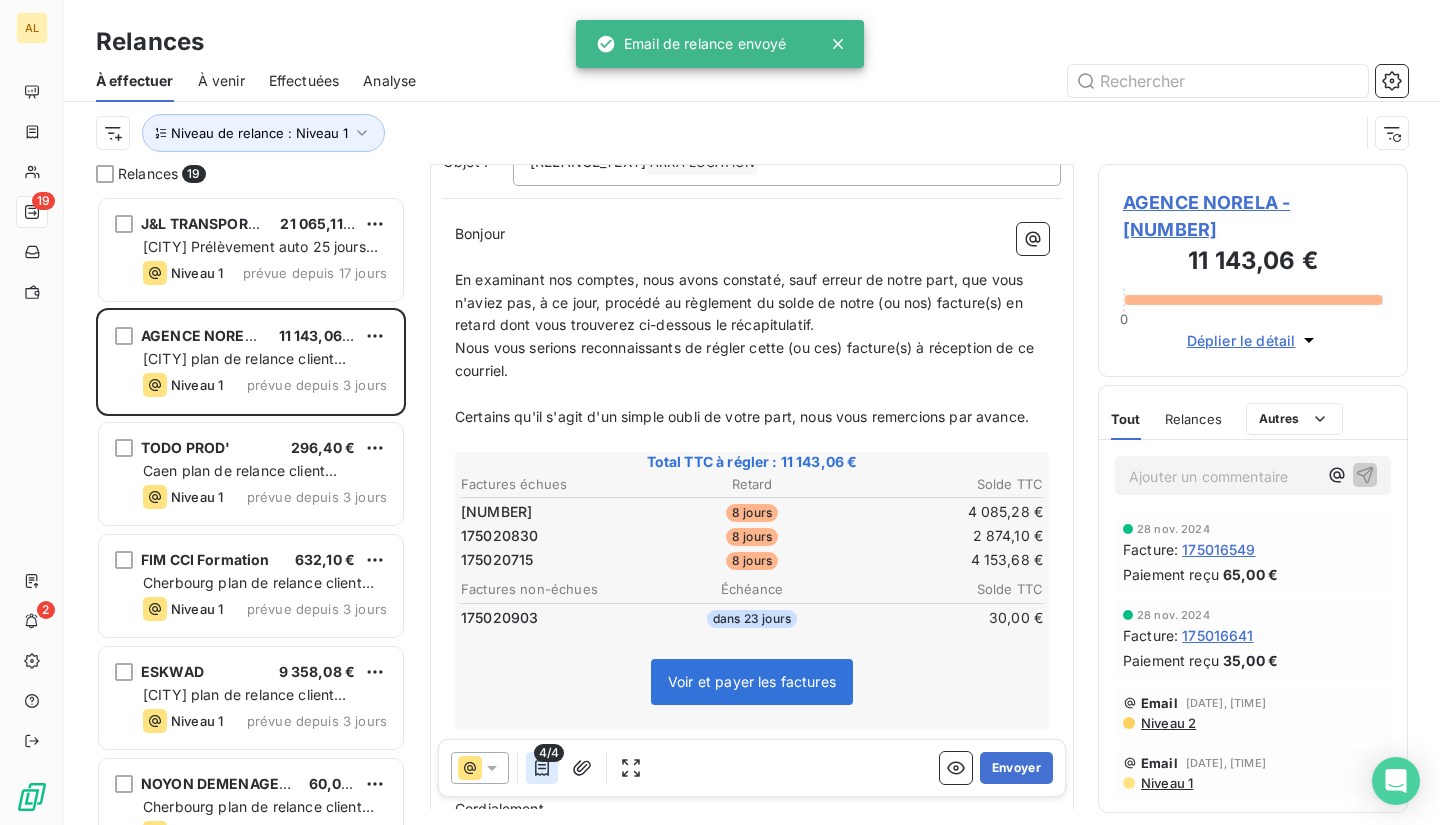 click 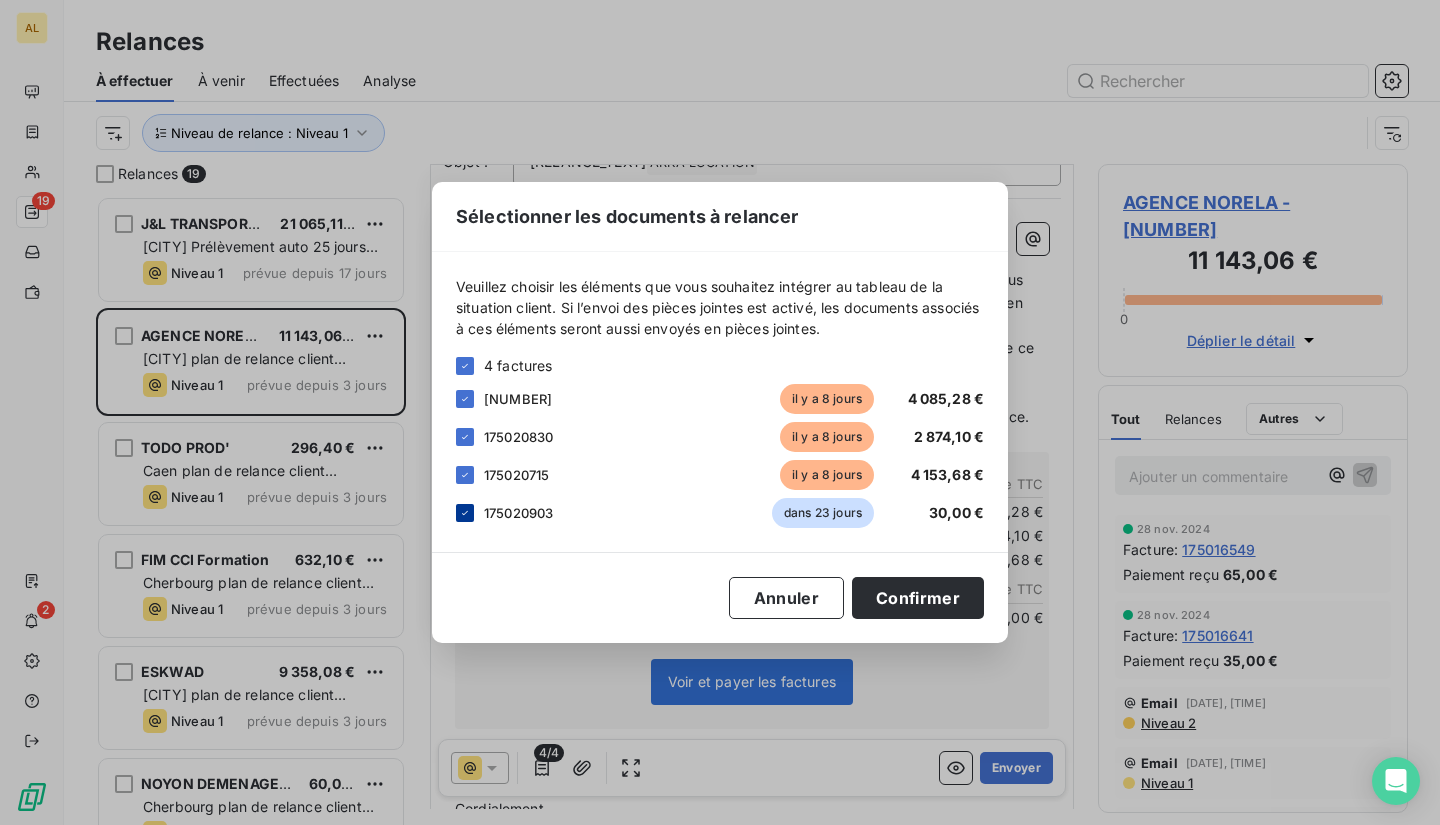 click 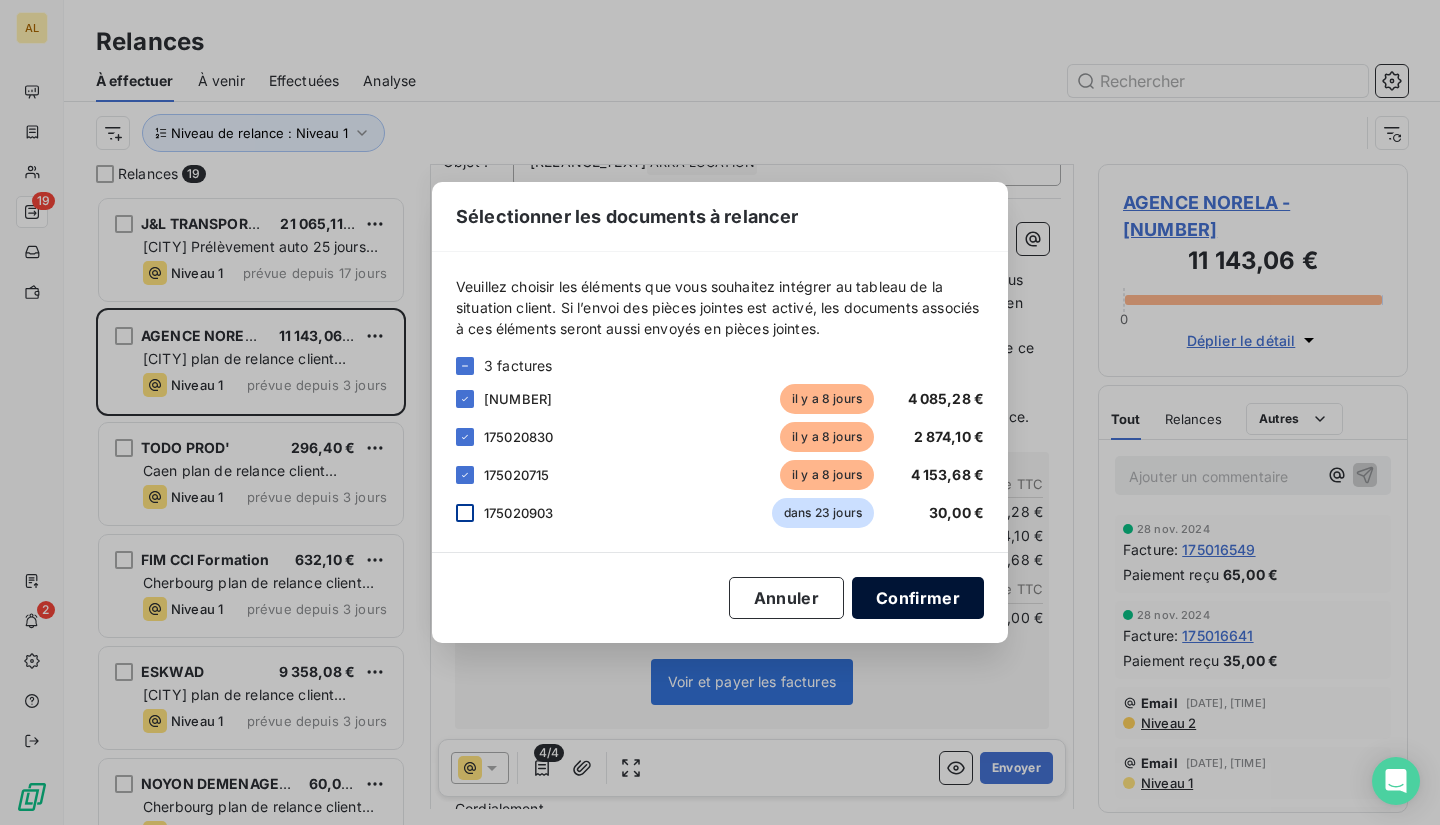 click on "Confirmer" at bounding box center (918, 598) 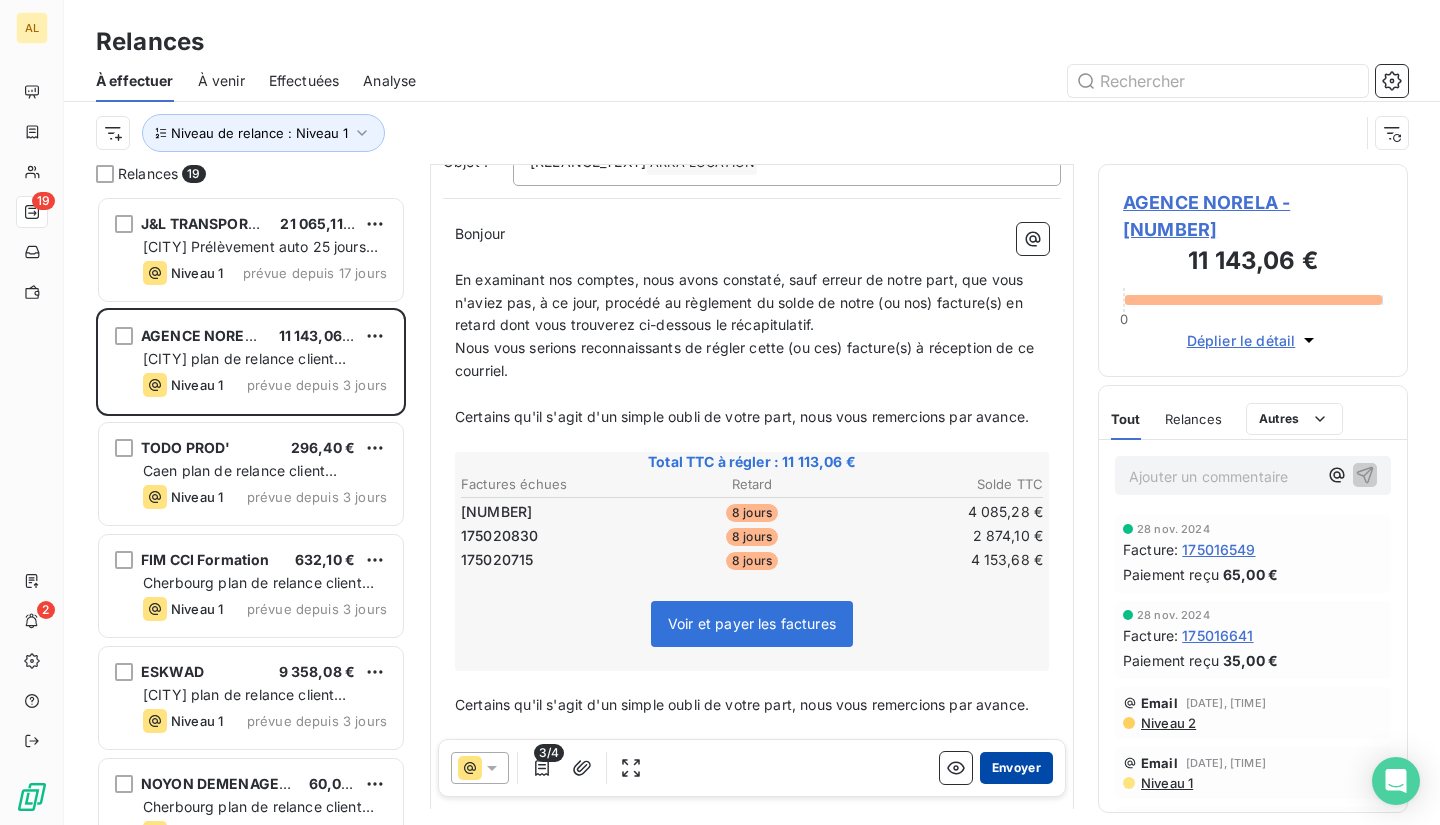 click on "Envoyer" at bounding box center [1016, 768] 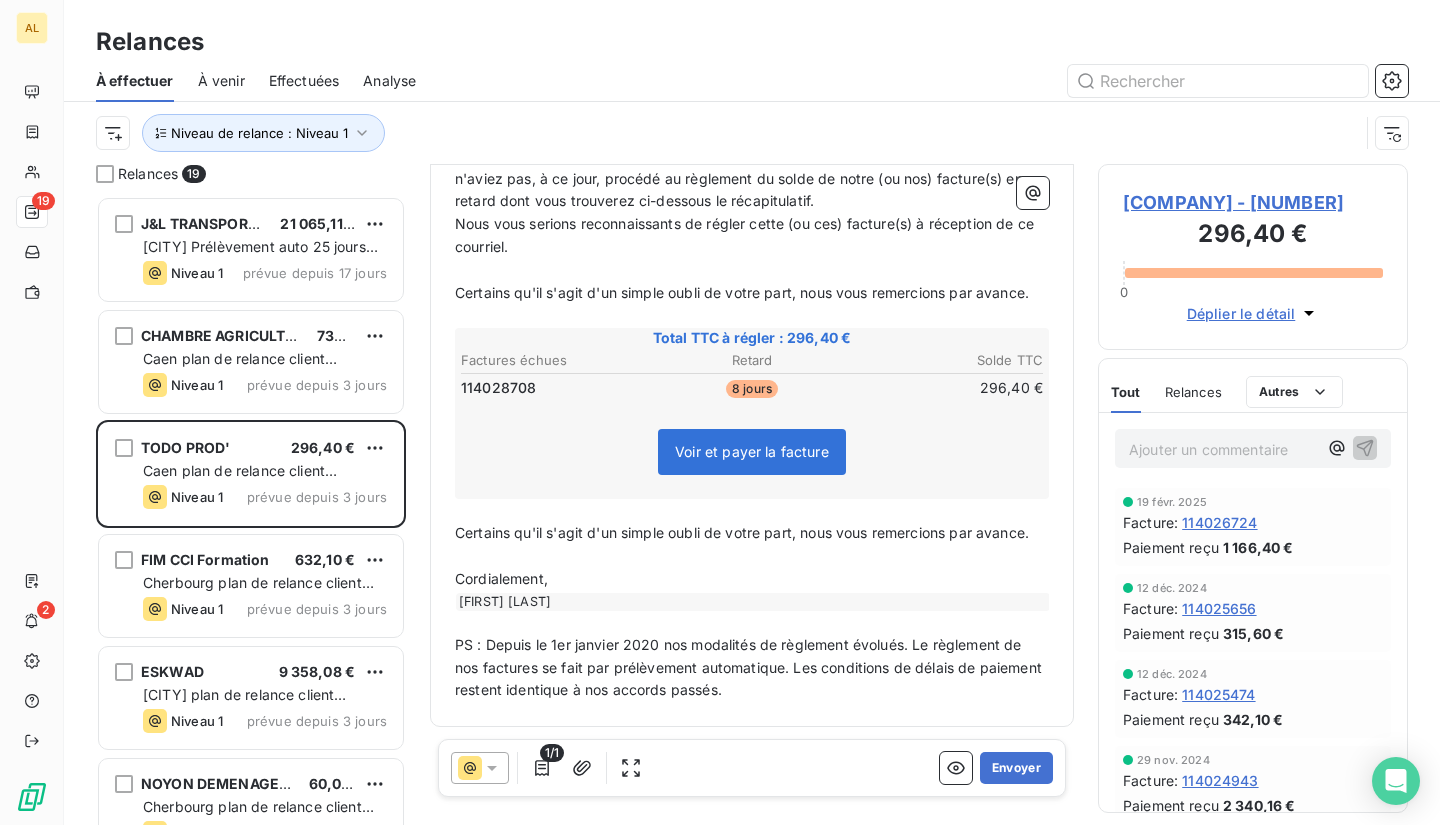 scroll, scrollTop: 367, scrollLeft: 0, axis: vertical 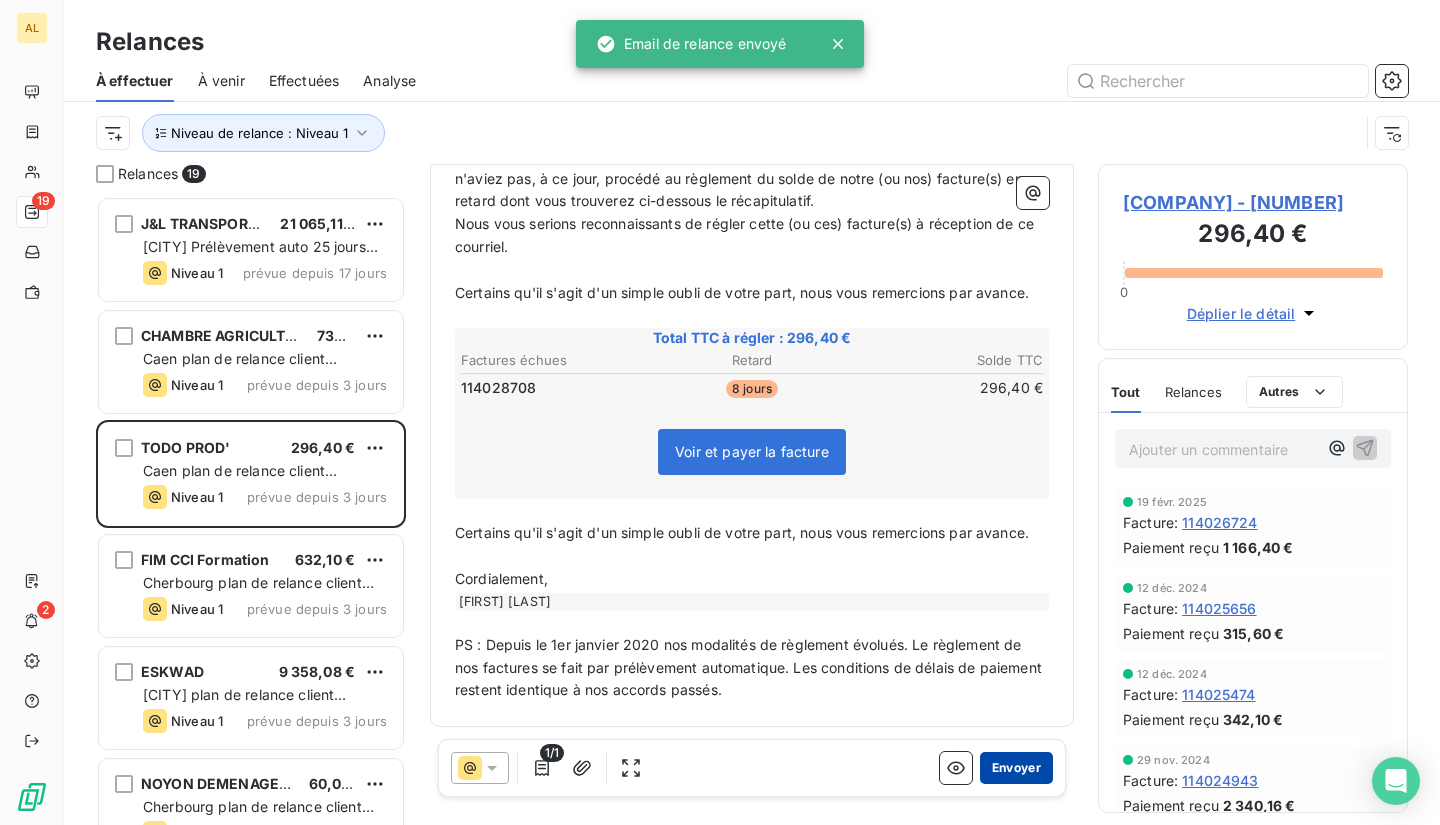 click on "Envoyer" at bounding box center [1016, 768] 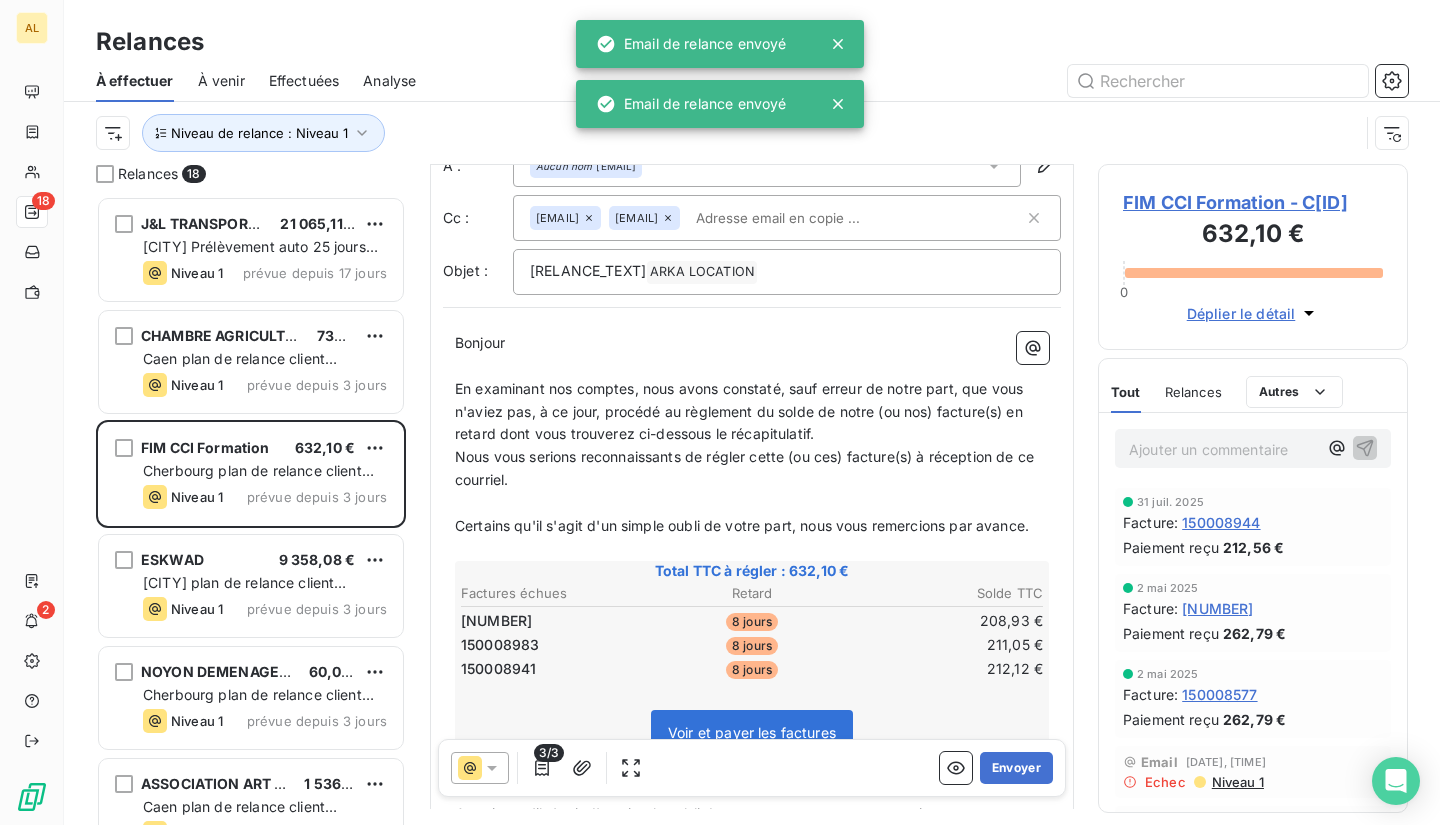 scroll, scrollTop: 300, scrollLeft: 0, axis: vertical 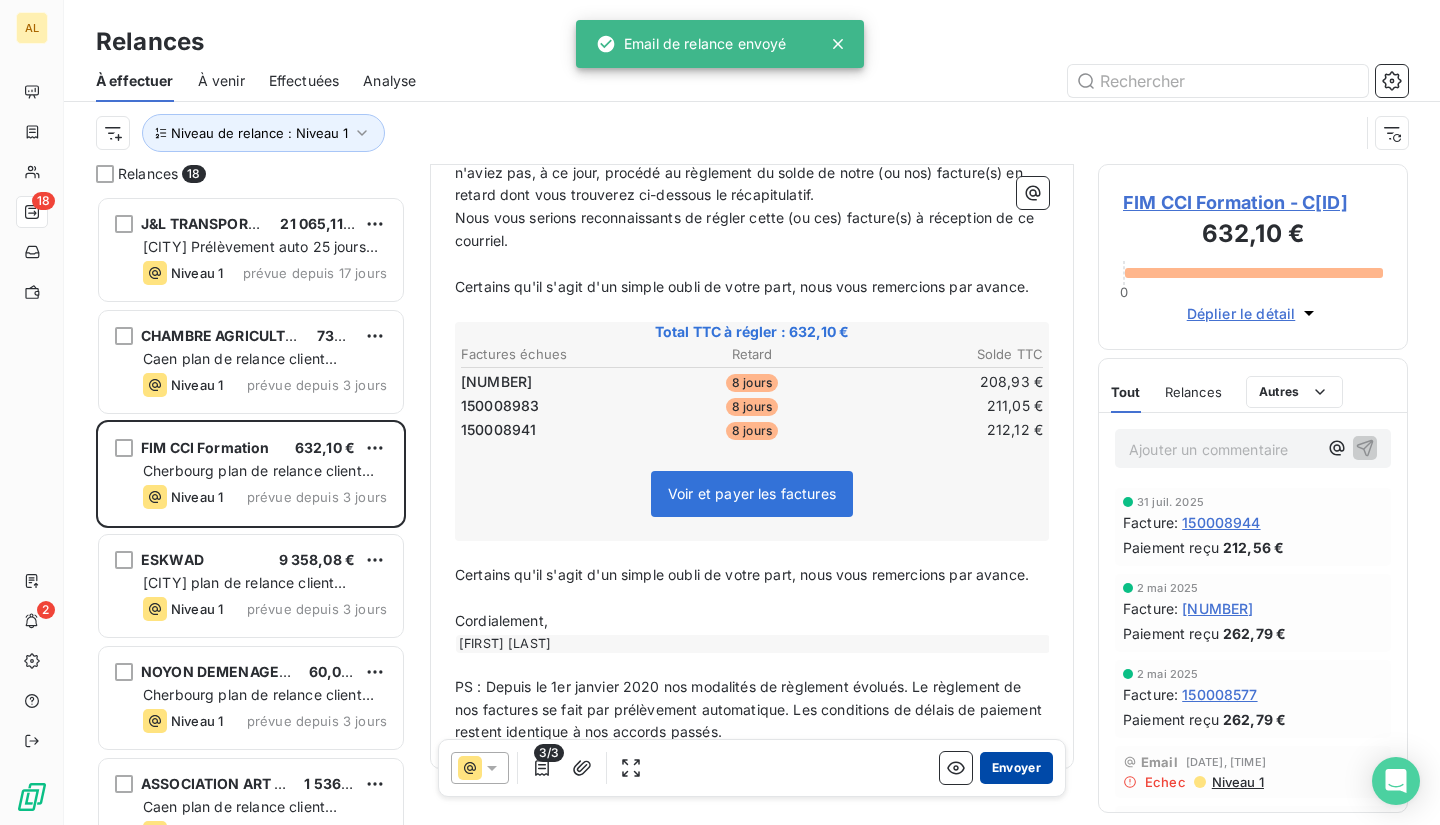click on "Envoyer" at bounding box center [1016, 768] 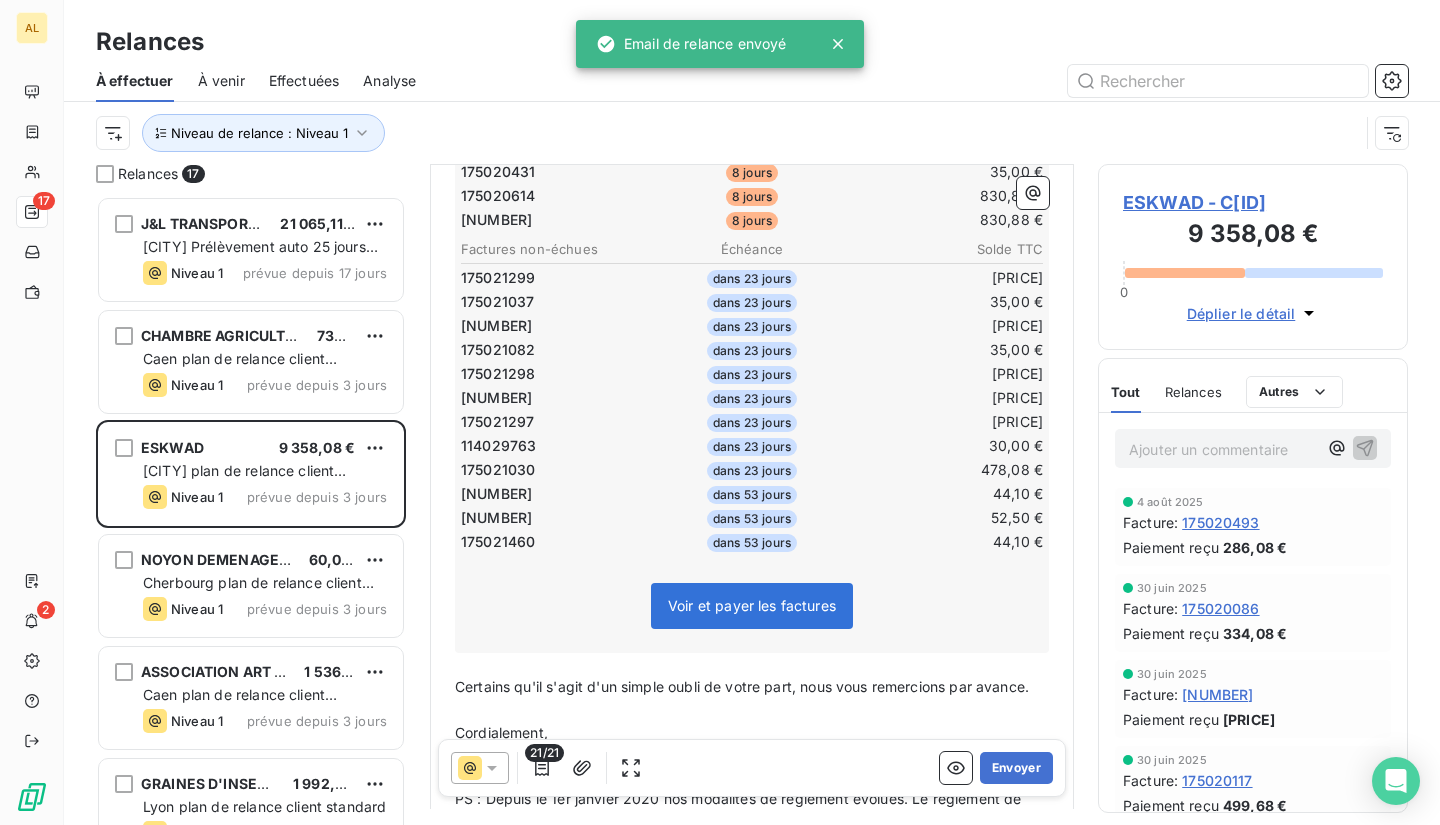 scroll, scrollTop: 800, scrollLeft: 0, axis: vertical 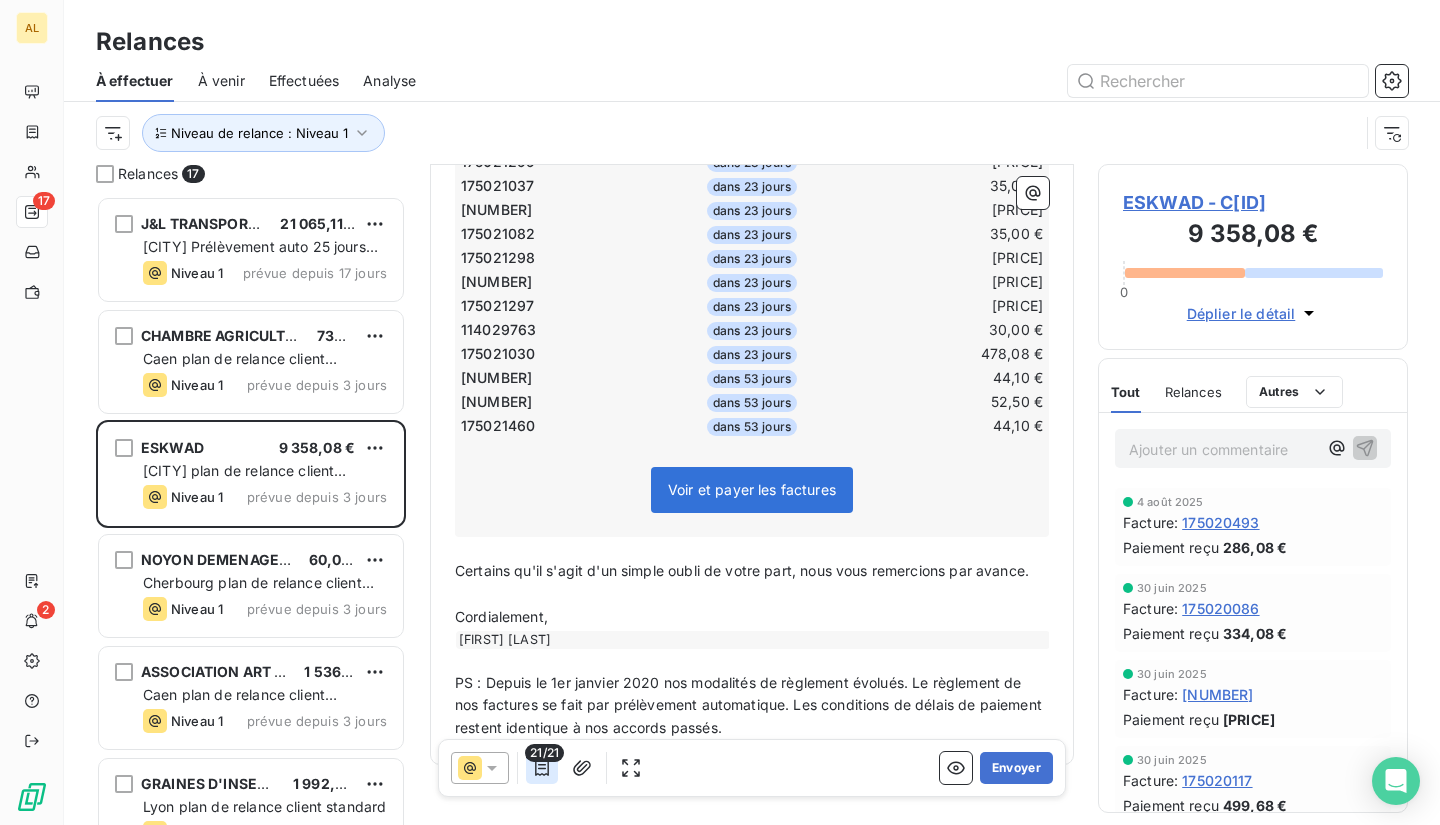 click 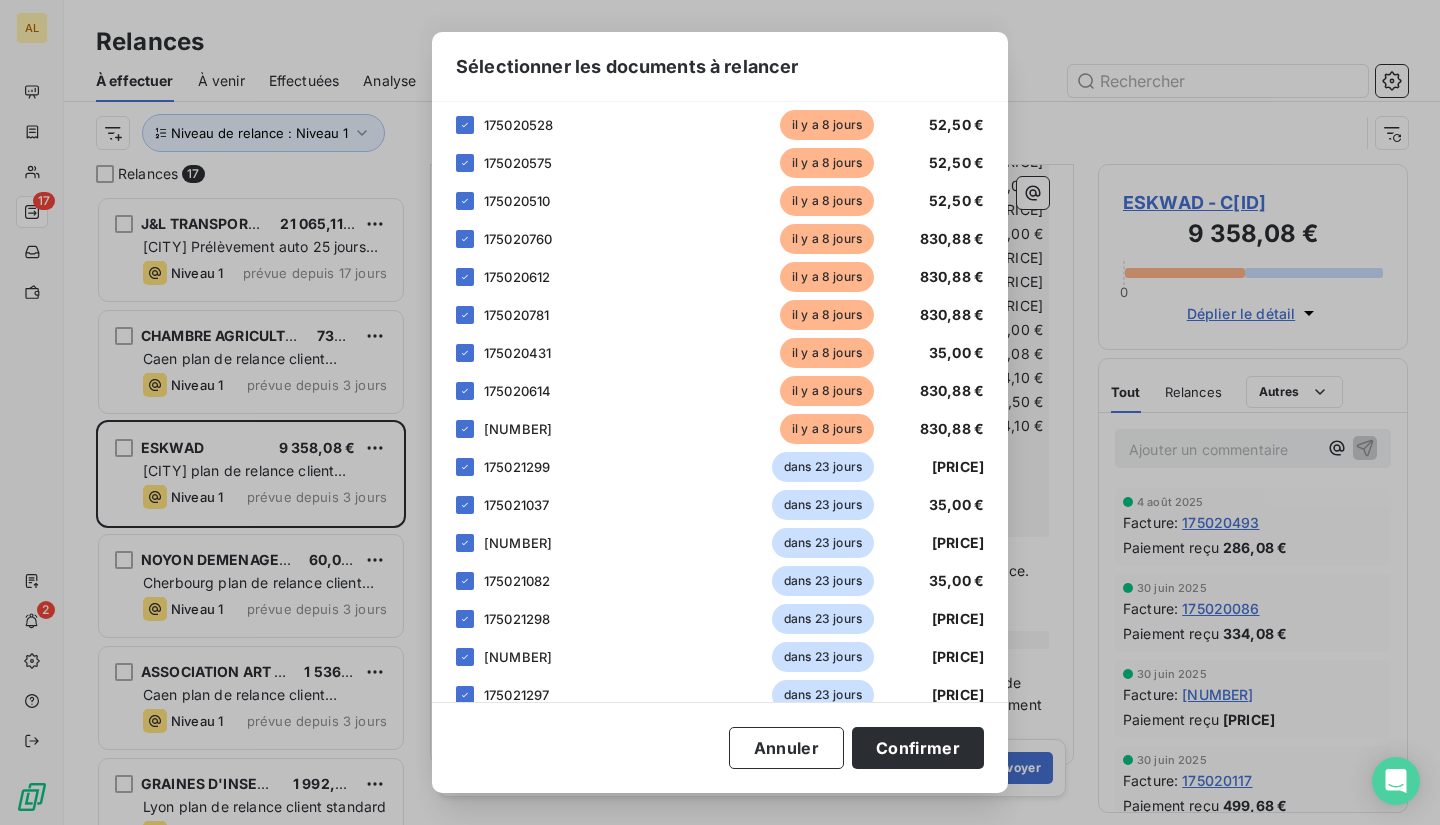 scroll, scrollTop: 345, scrollLeft: 0, axis: vertical 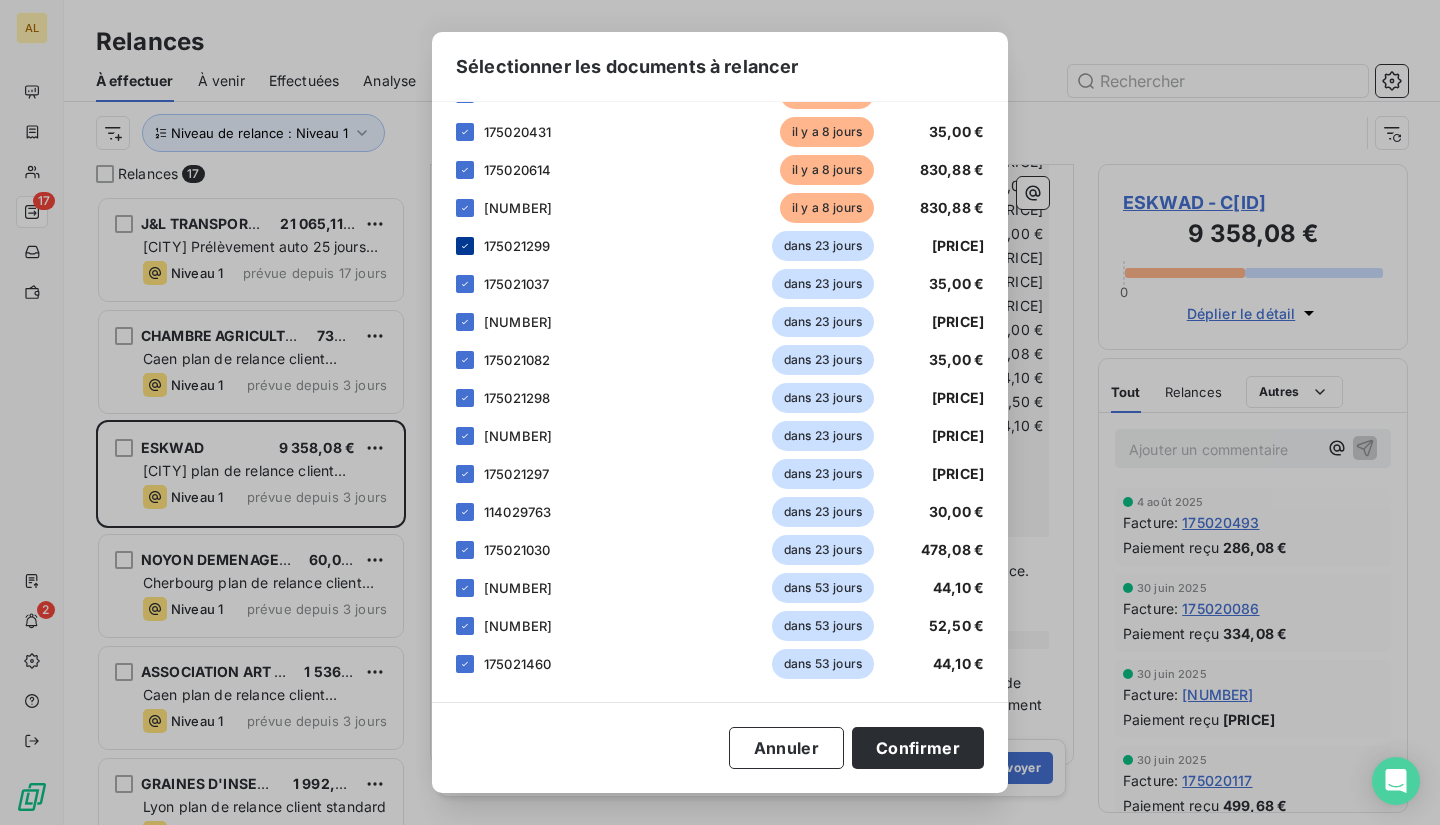 click 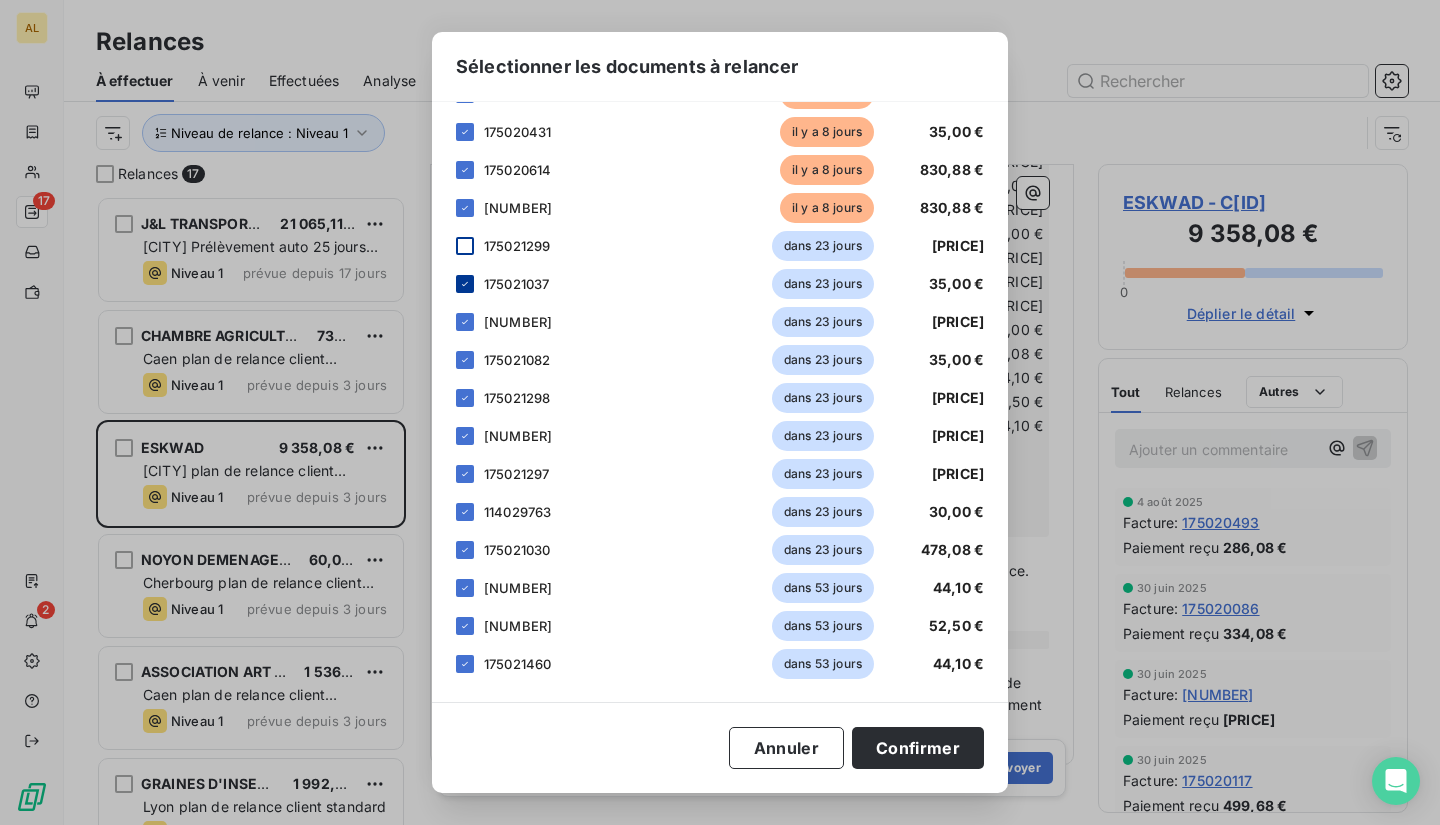click 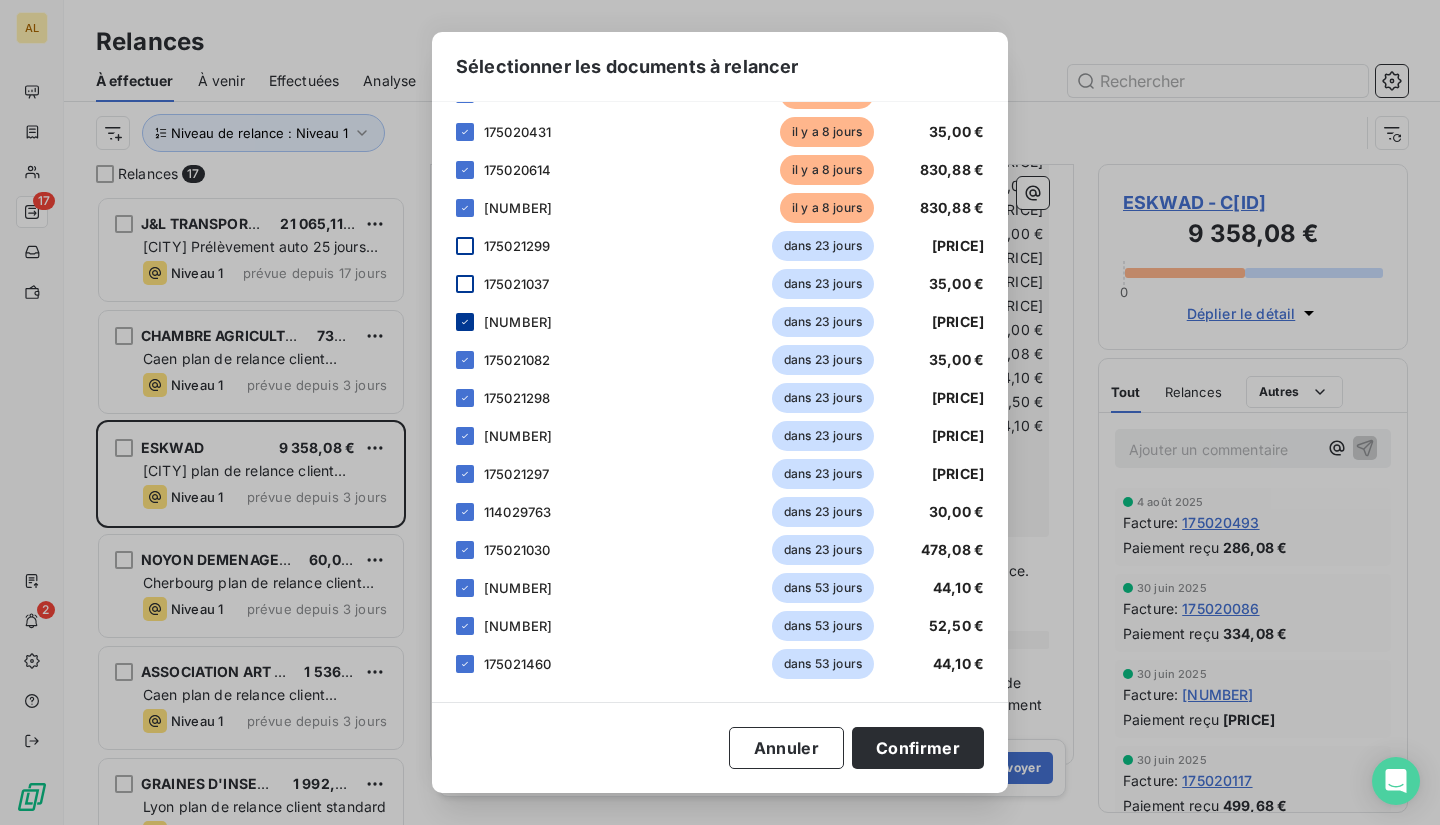 click 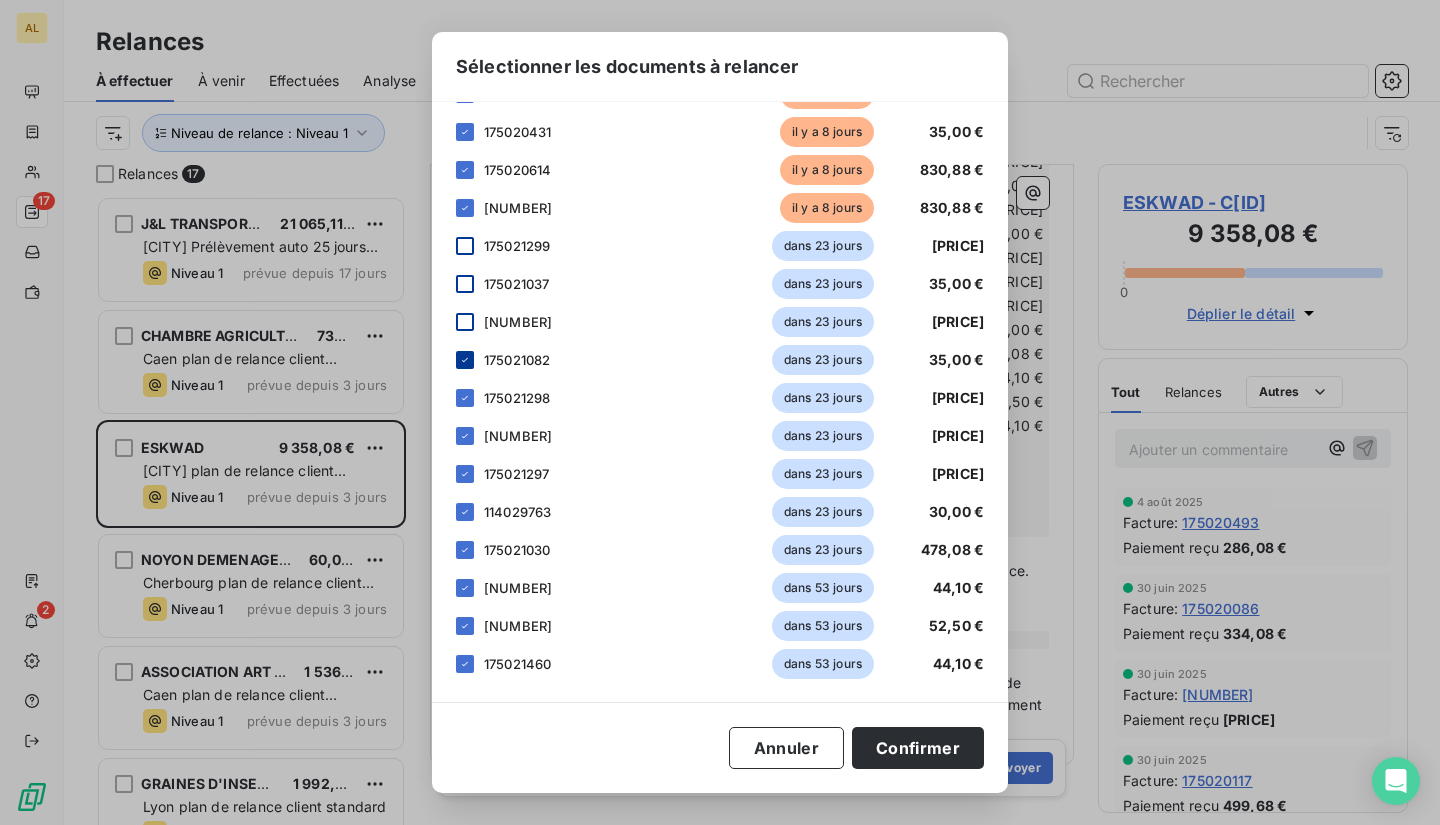 click 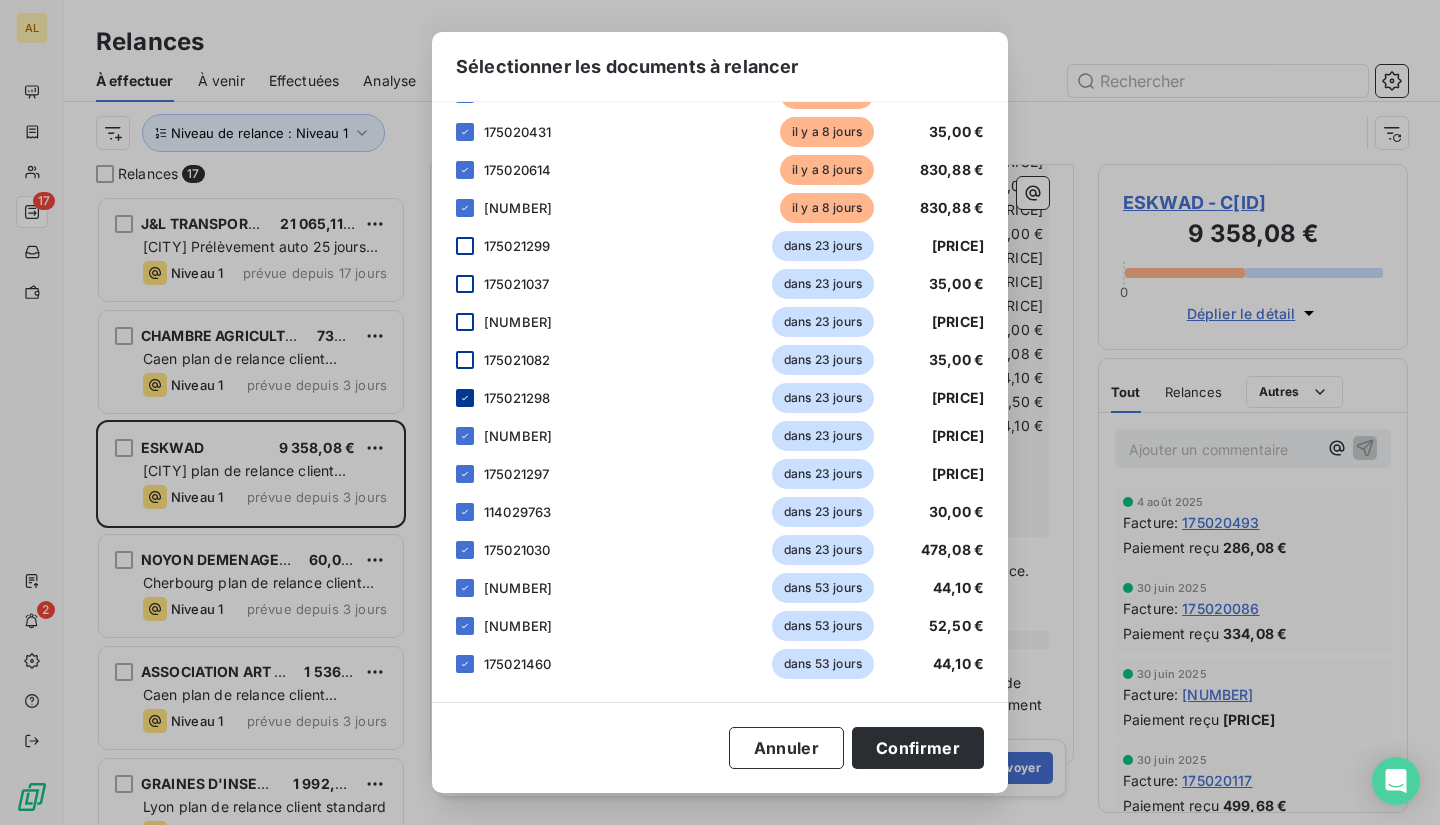 click 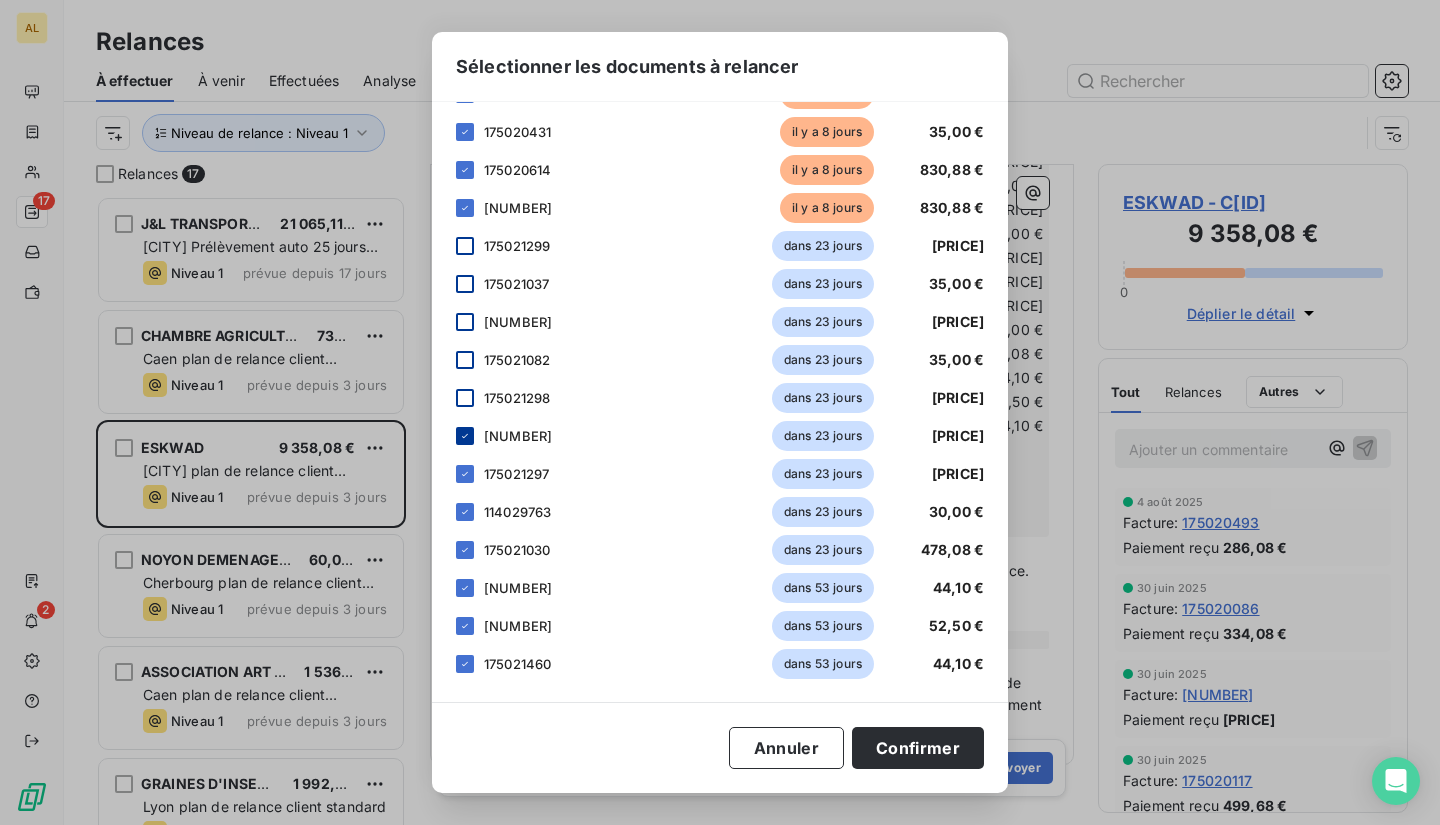 click 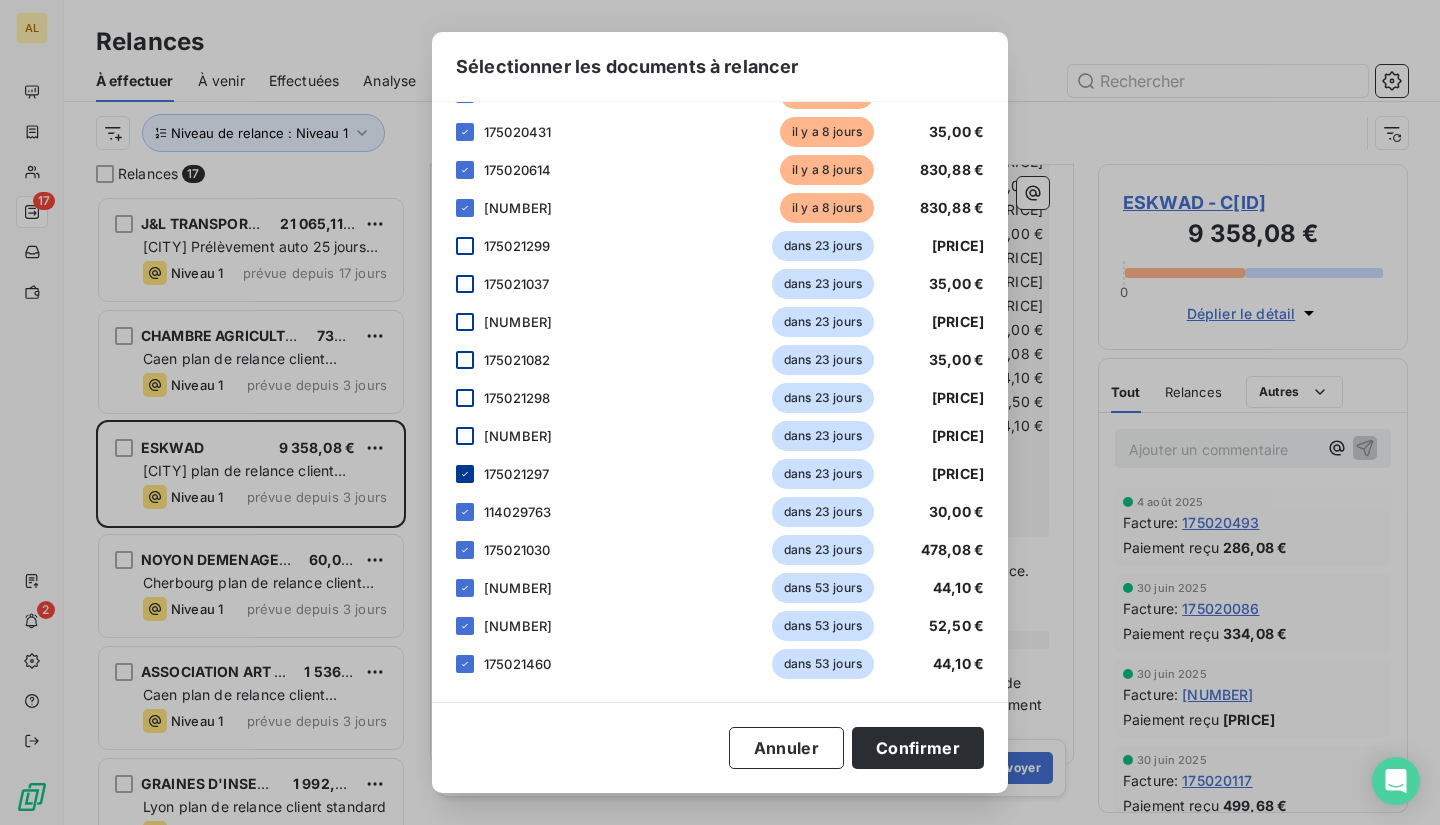 click 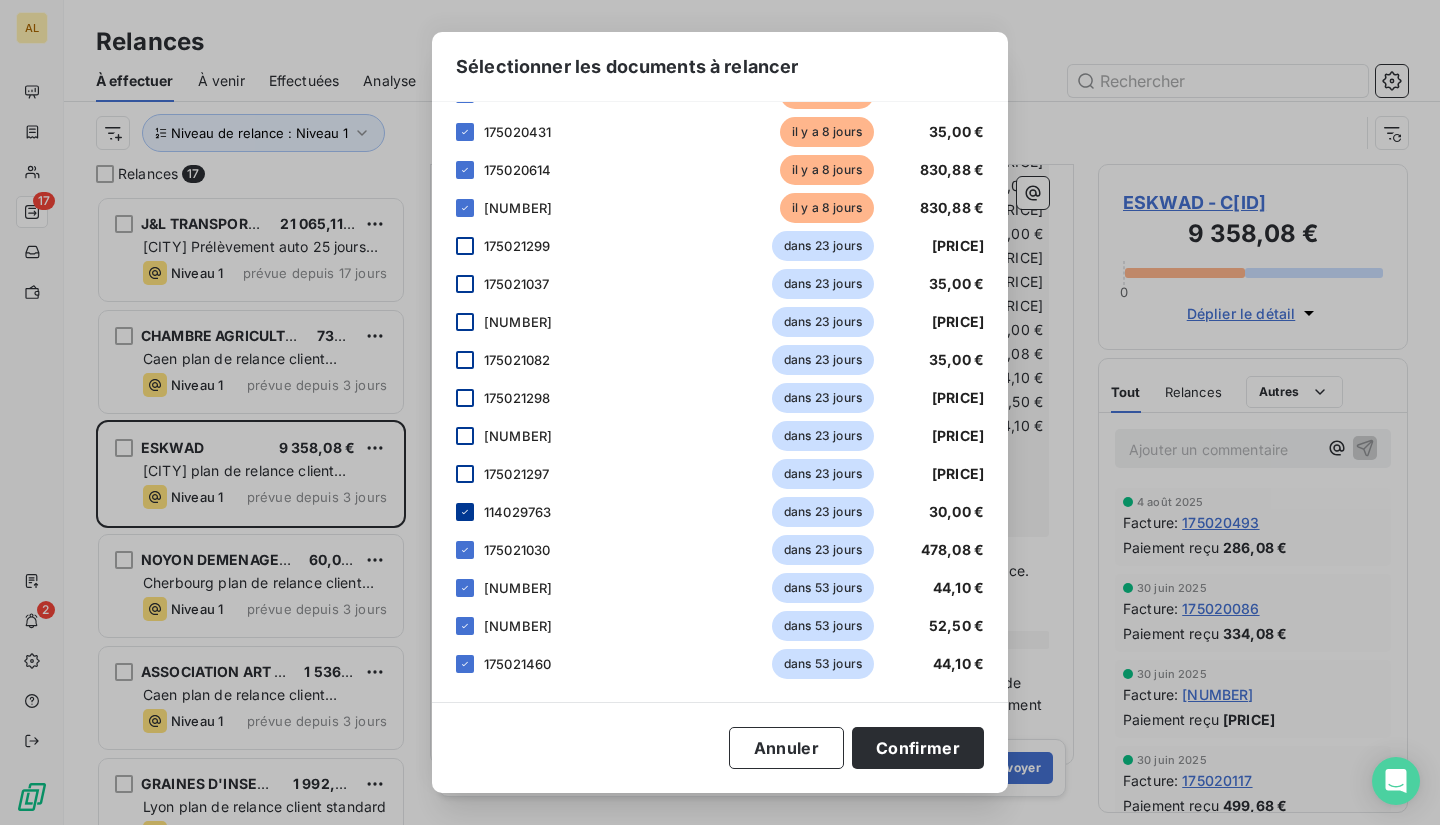 click 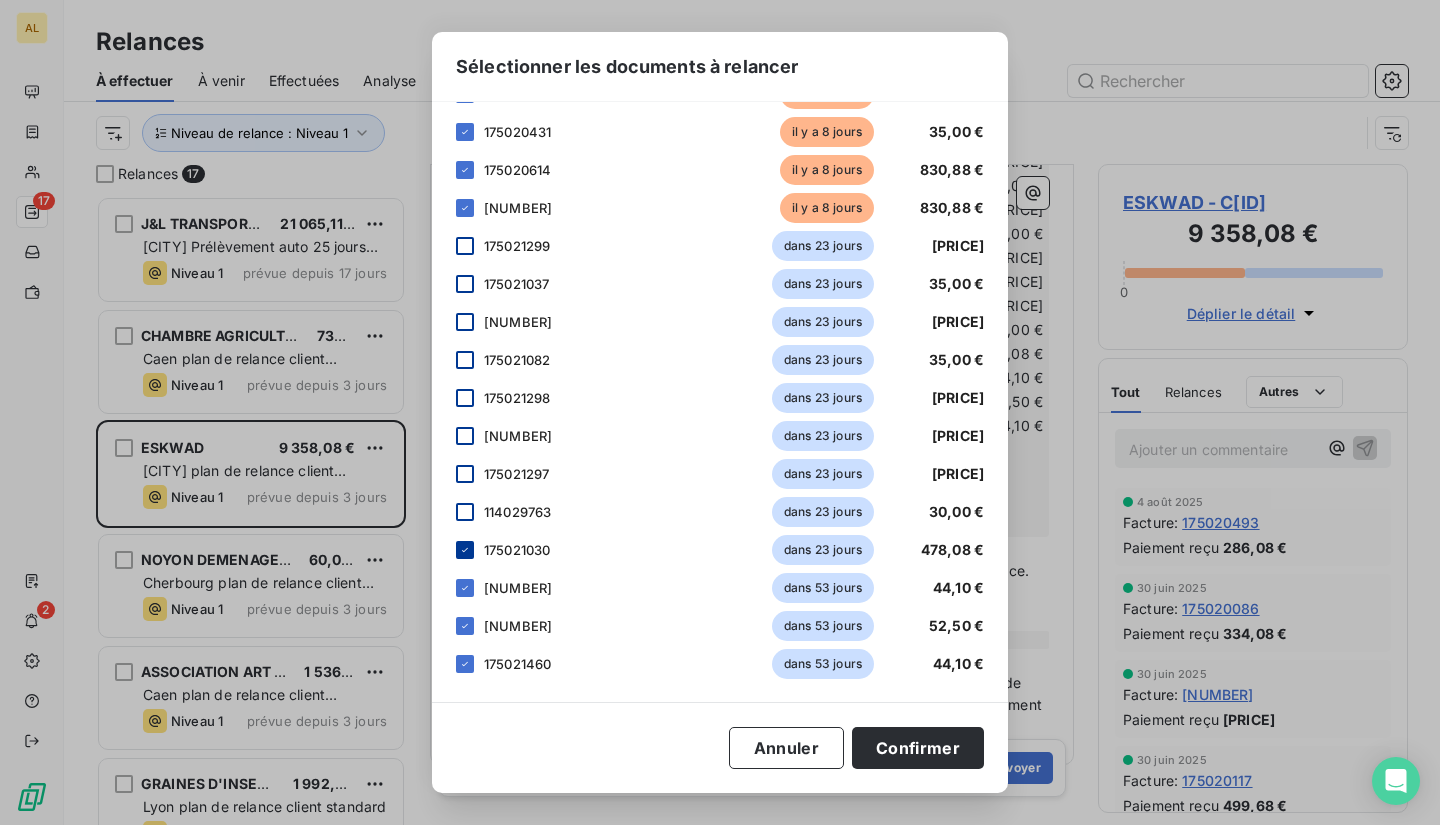 click 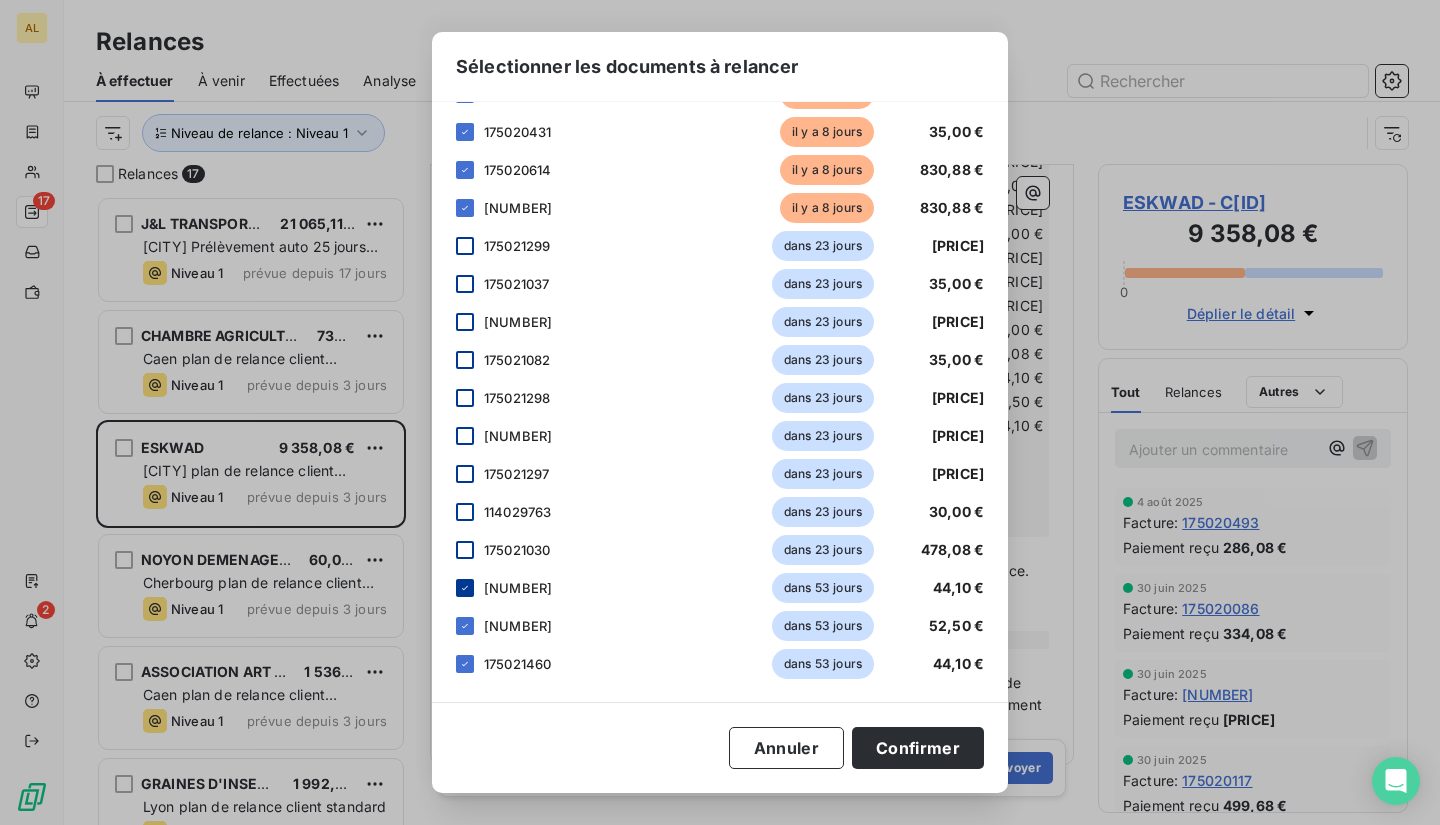 click 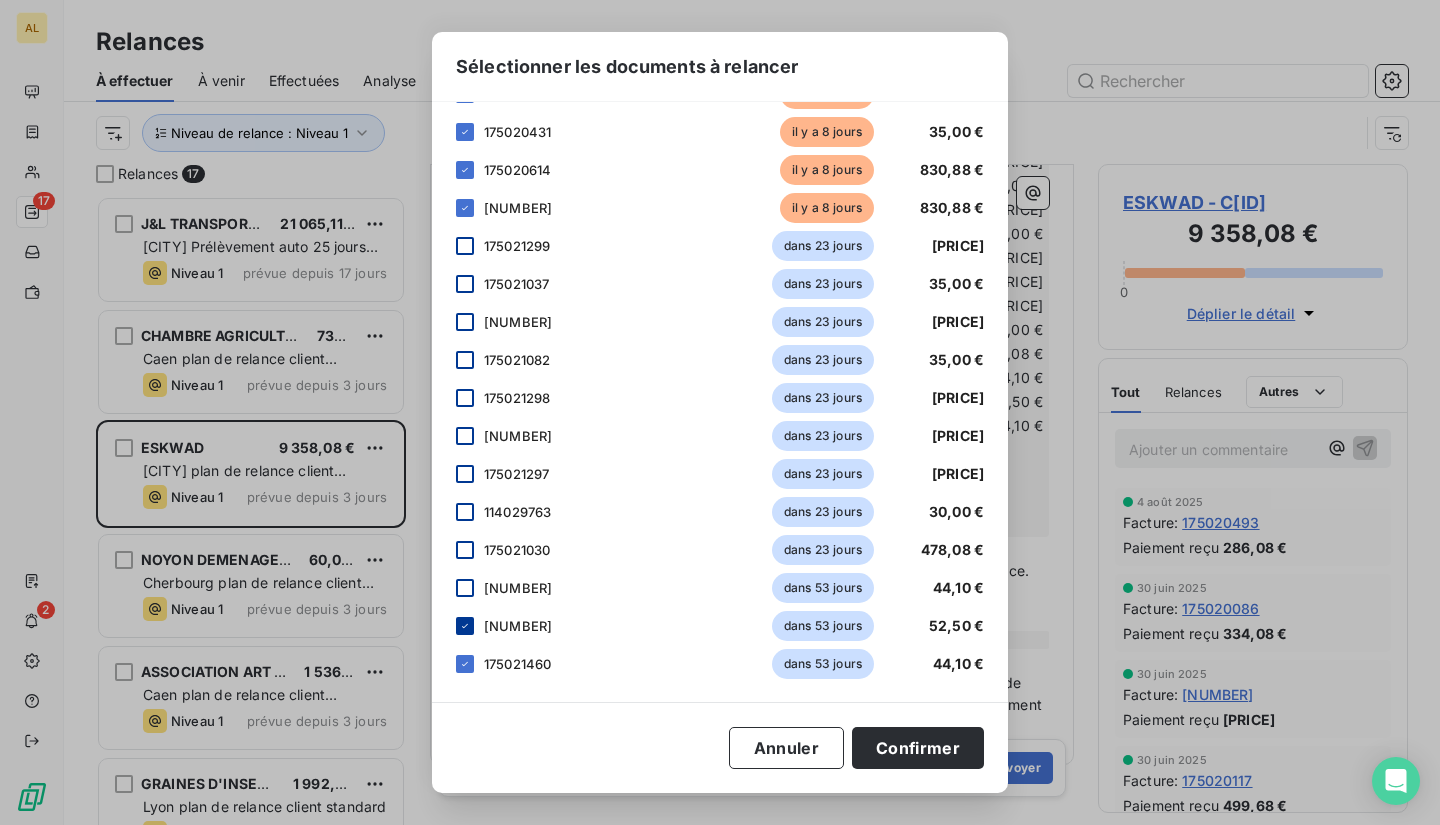 click 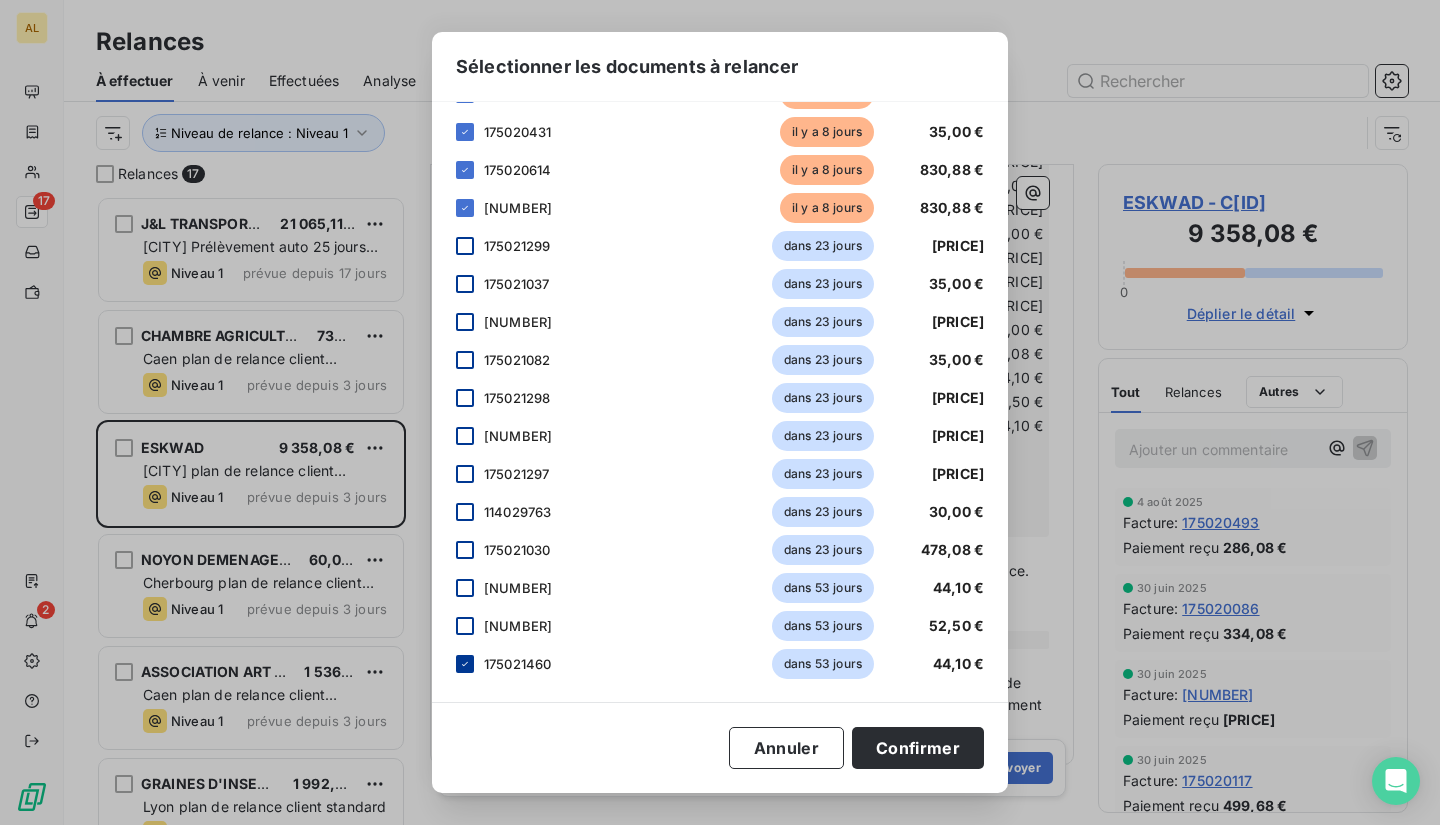 click 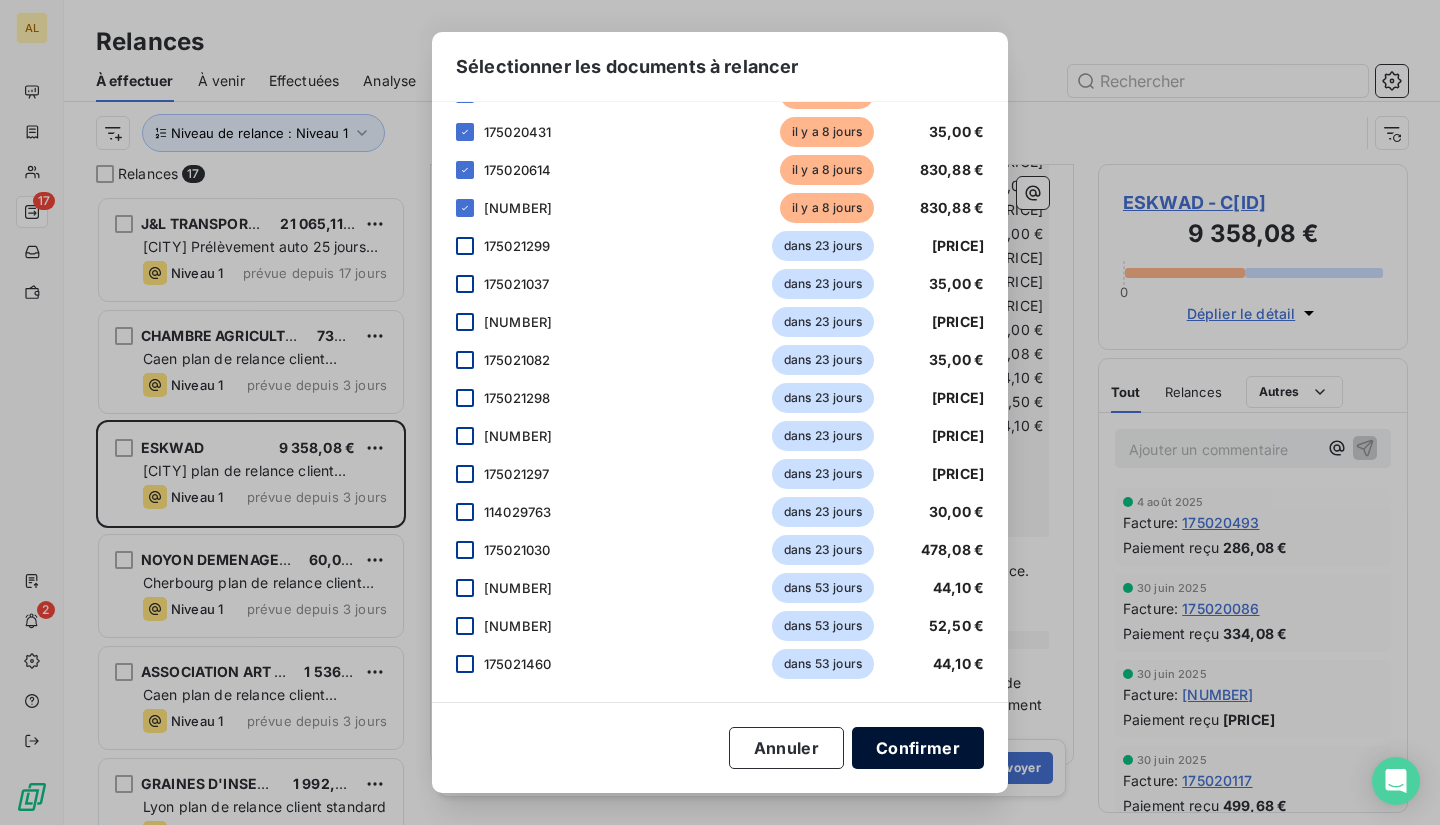 click on "Confirmer" at bounding box center [918, 748] 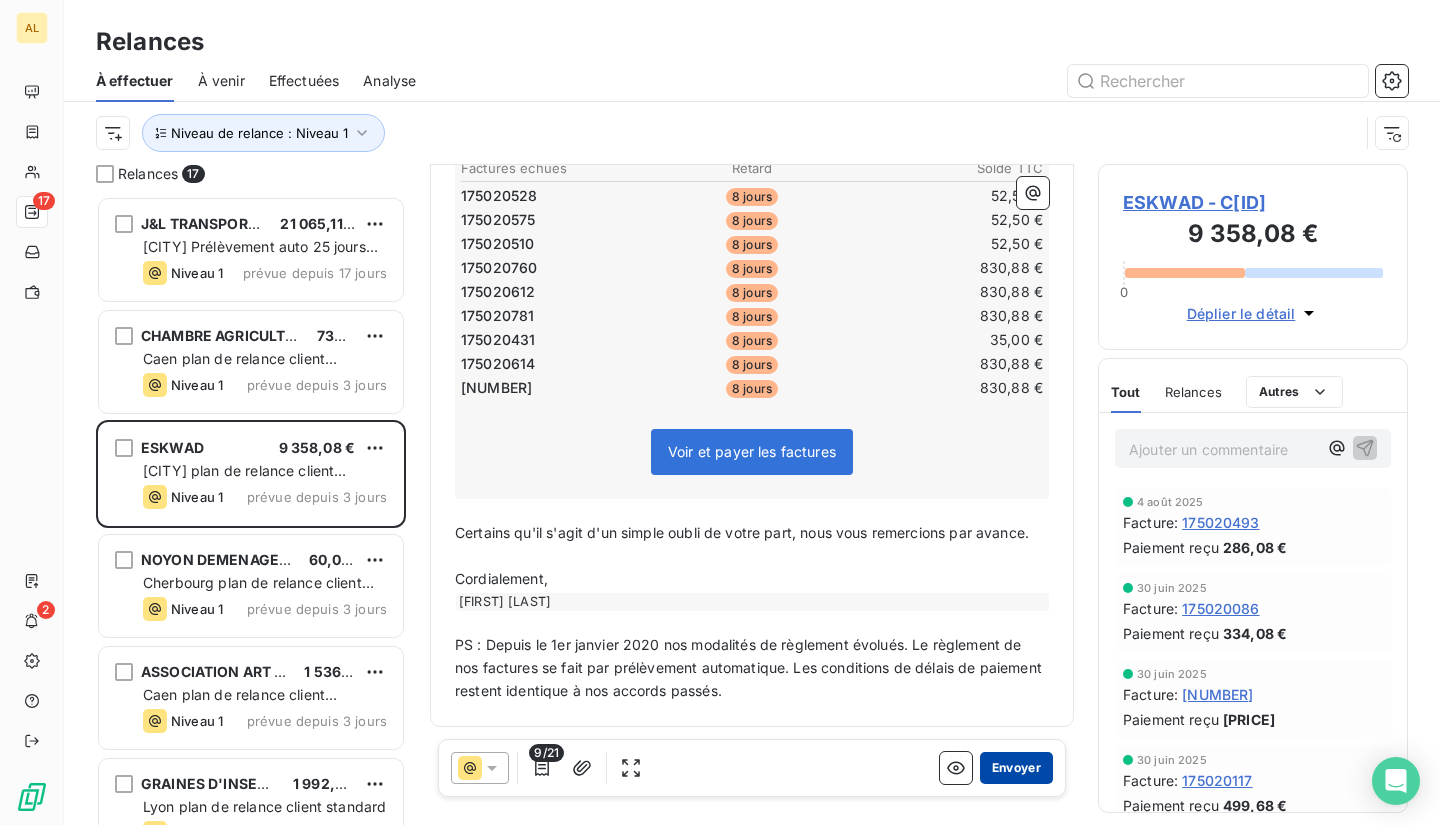 click on "Envoyer" at bounding box center [1016, 768] 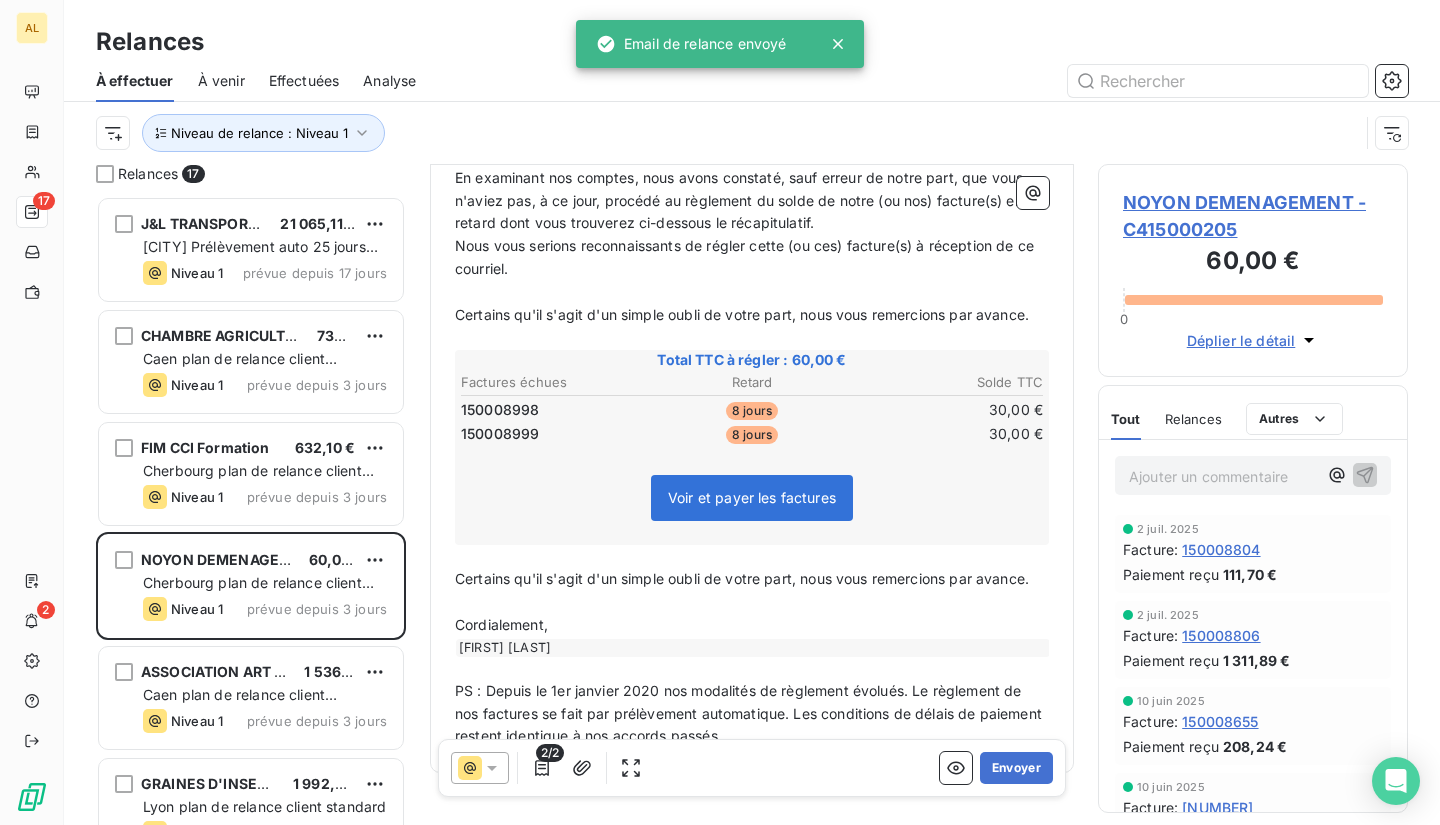 scroll, scrollTop: 422, scrollLeft: 0, axis: vertical 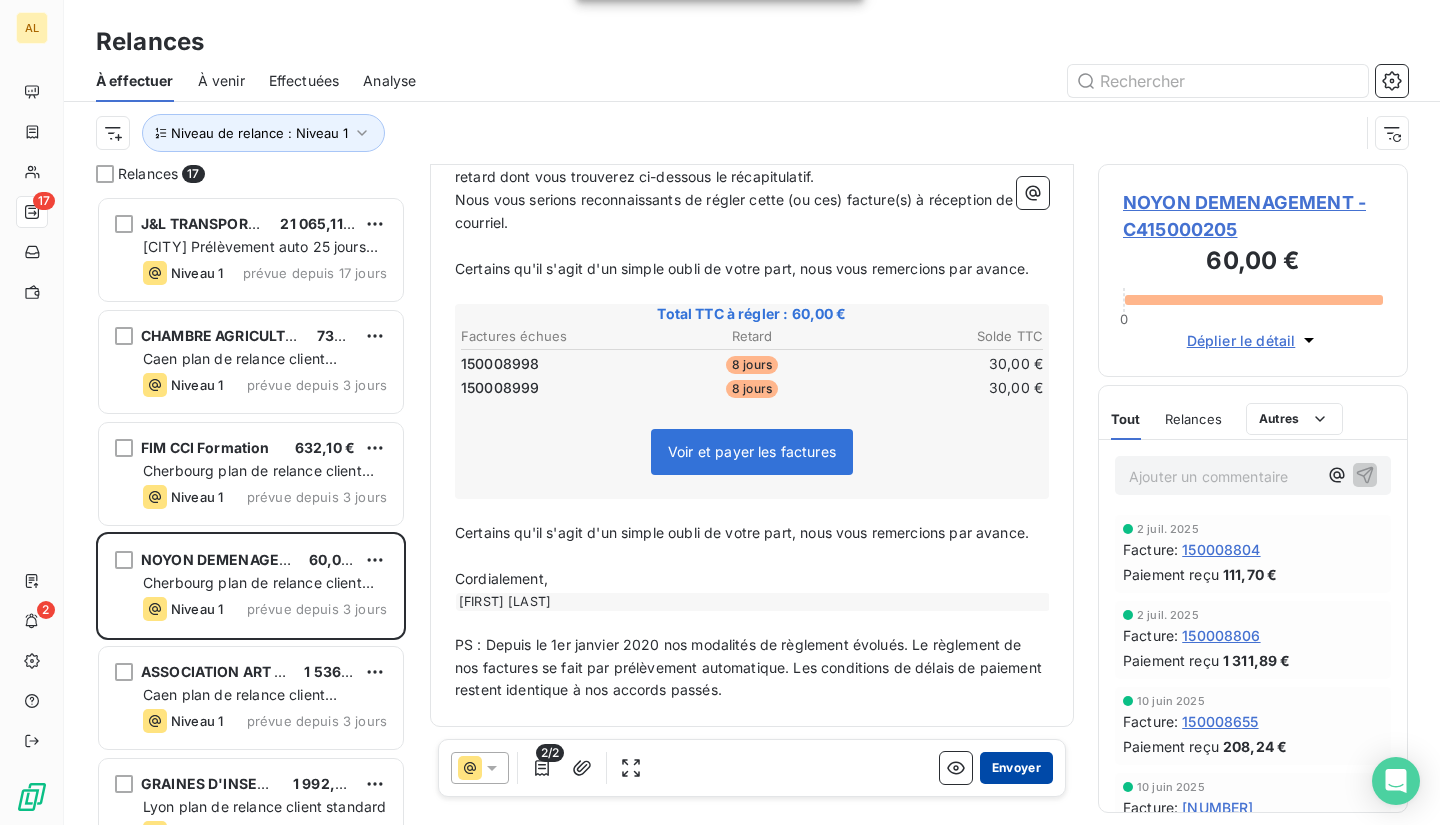 click on "Envoyer" at bounding box center (1016, 768) 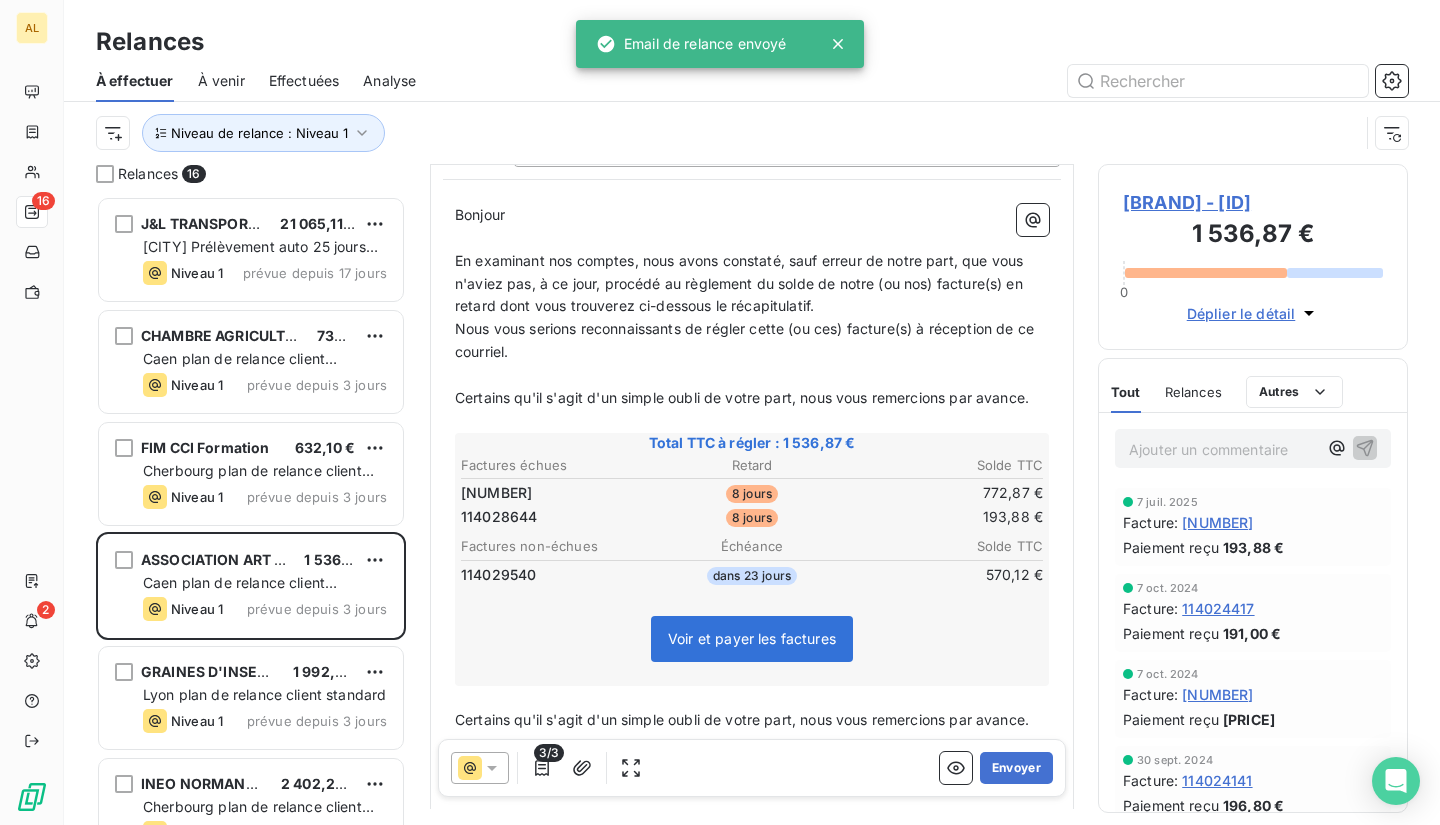 scroll, scrollTop: 202, scrollLeft: 0, axis: vertical 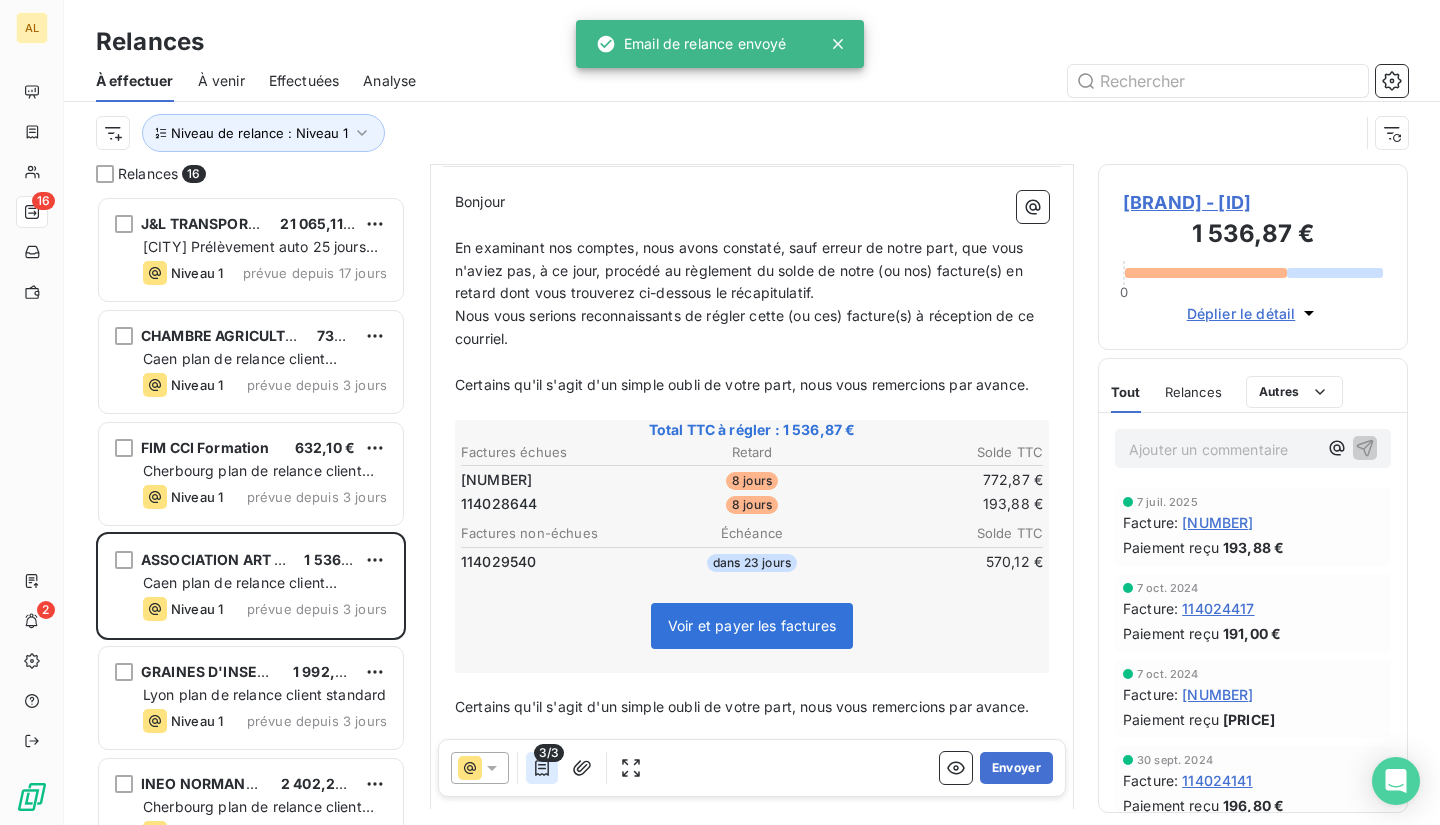 click 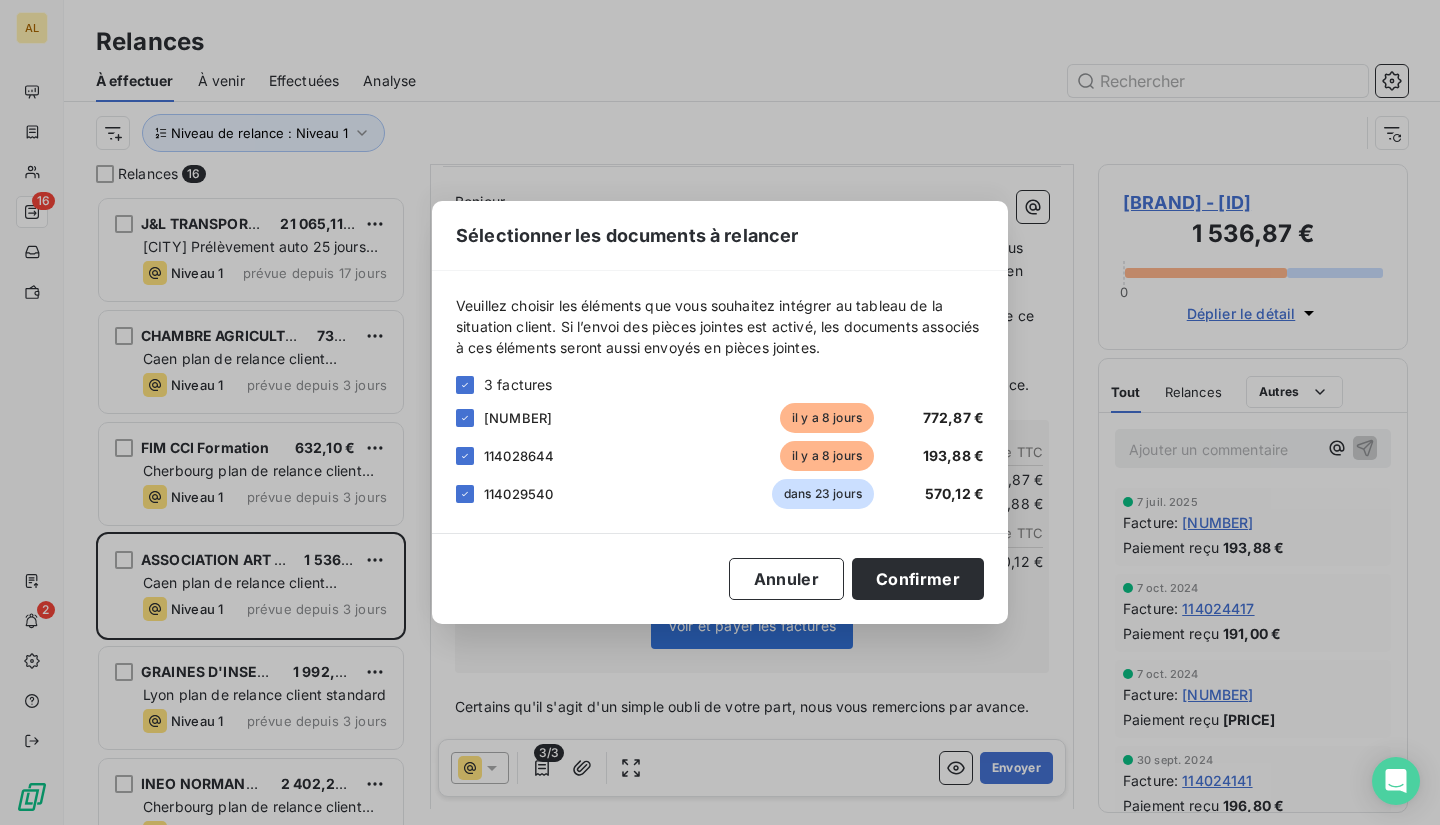 click on "[NUMBER] dans 23 jours [PRICE]" at bounding box center (720, 494) 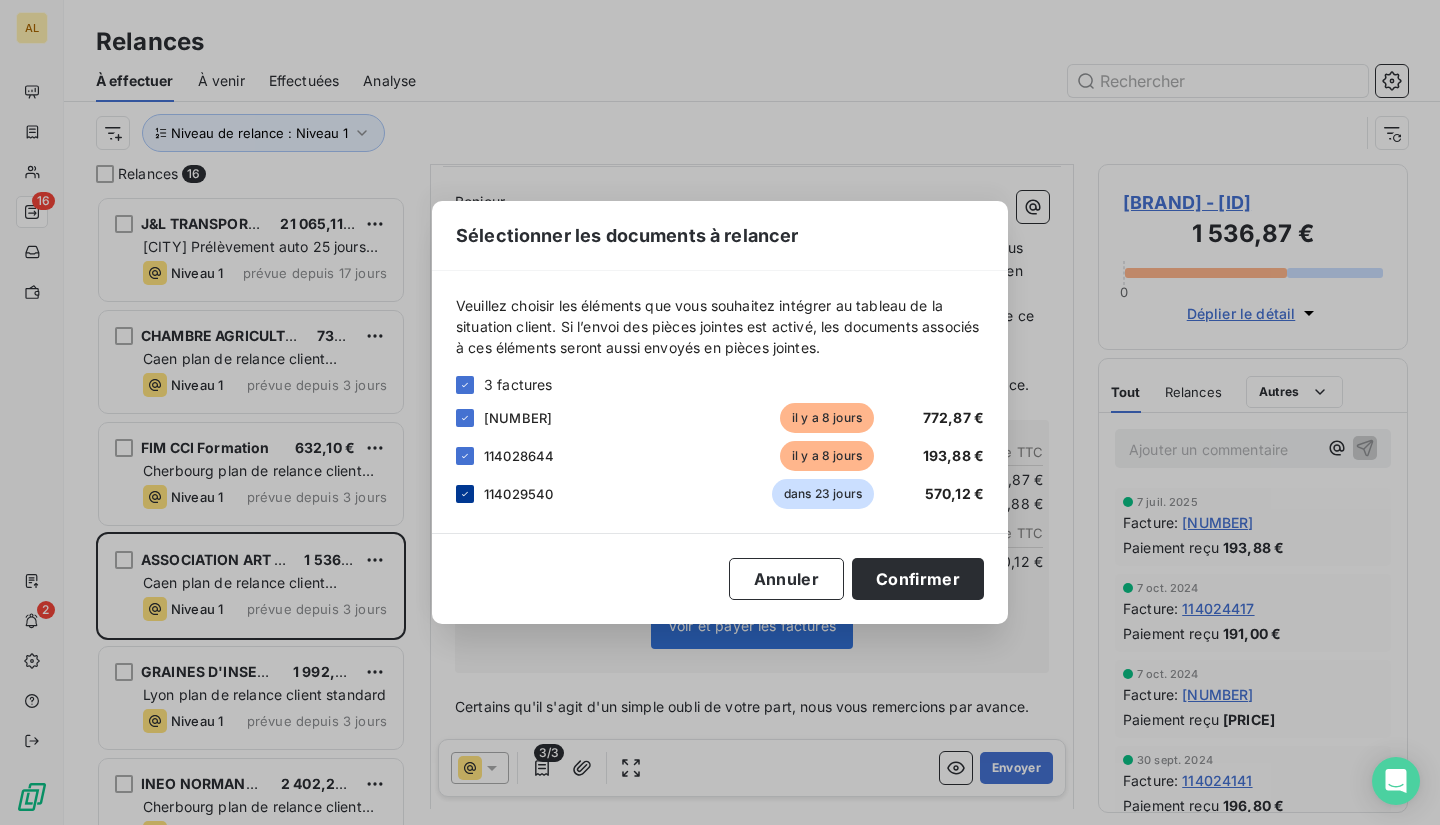 click 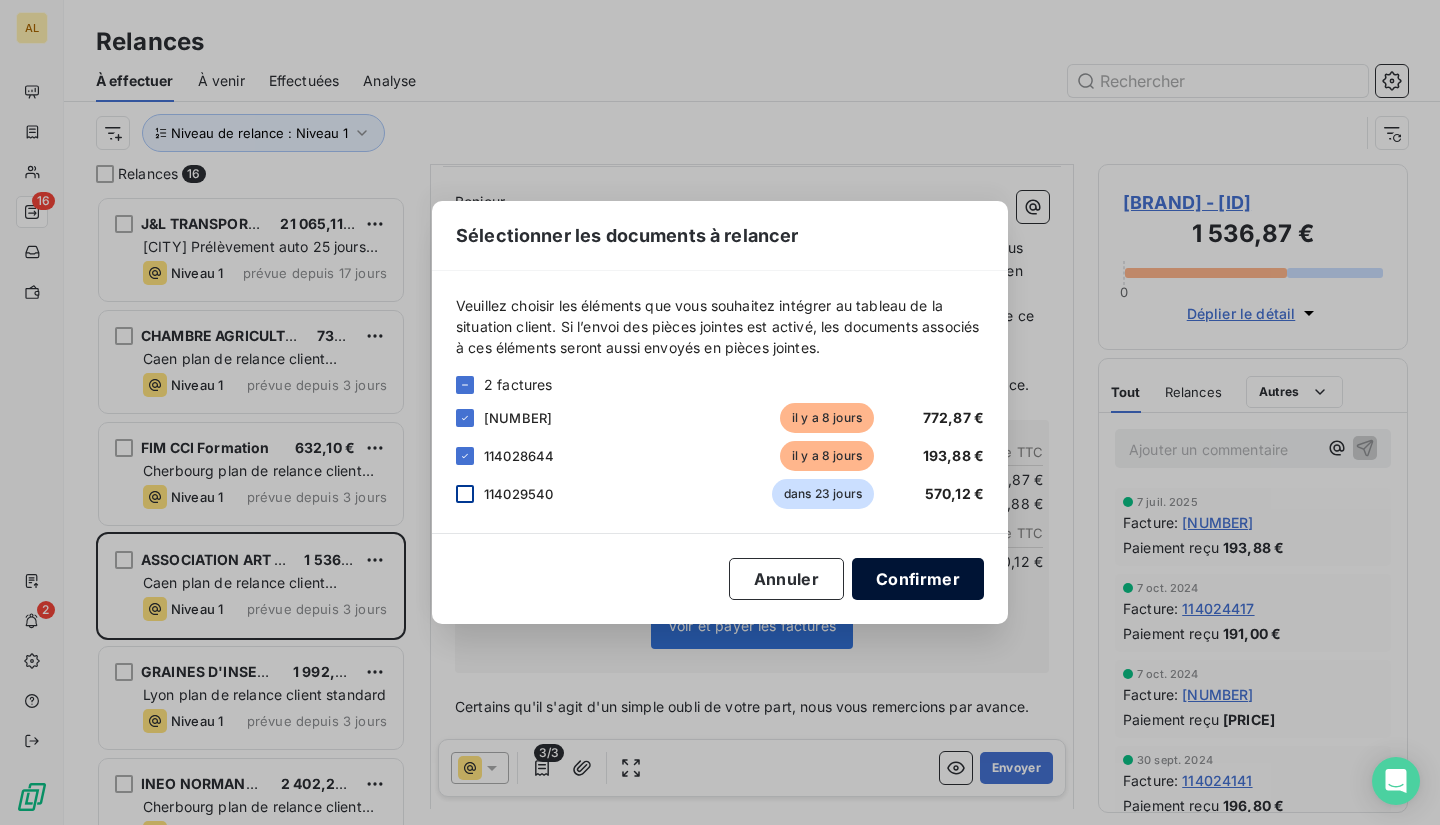 click on "Confirmer" at bounding box center [918, 579] 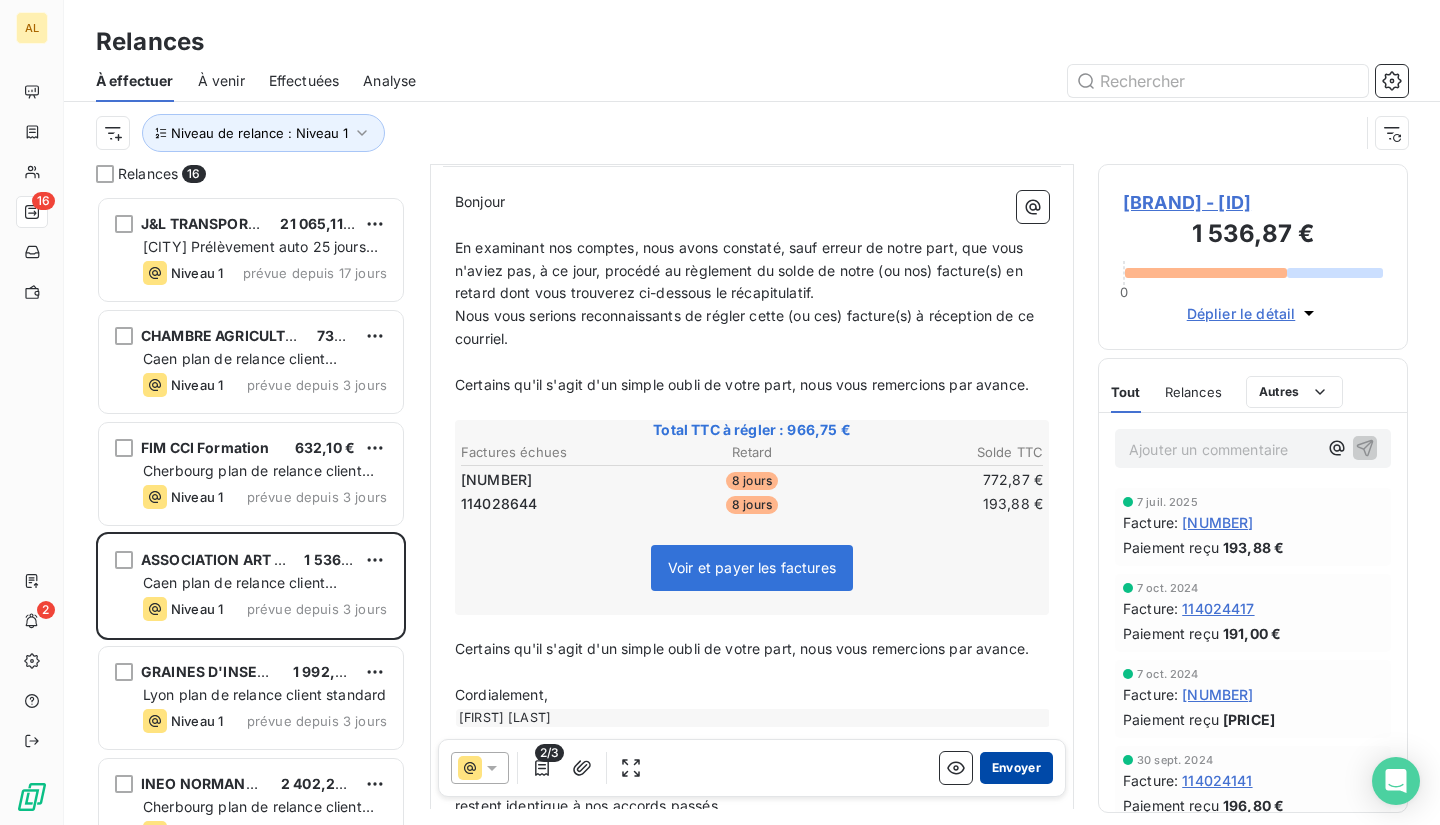 click on "Envoyer" at bounding box center (1016, 768) 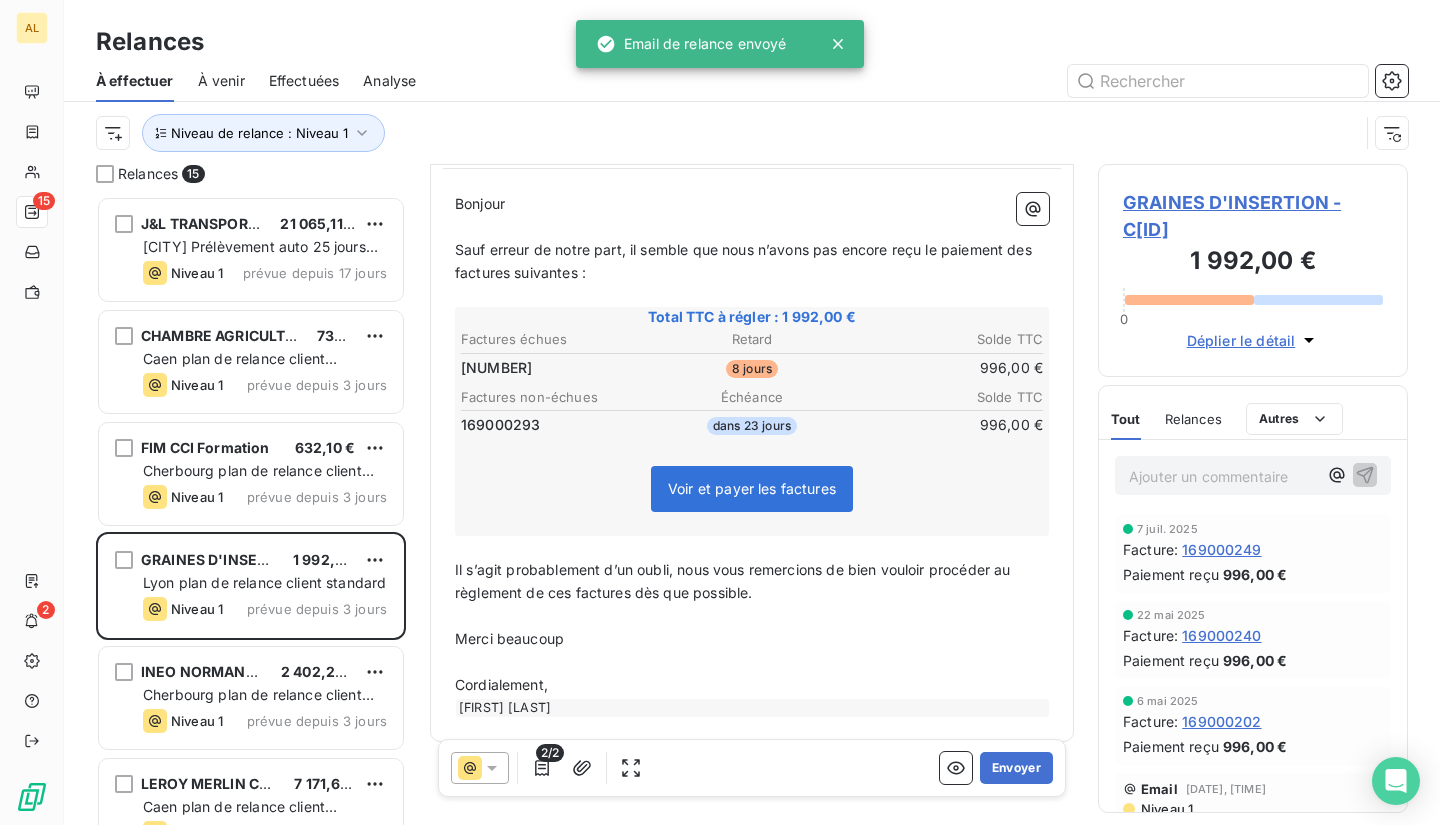 scroll, scrollTop: 208, scrollLeft: 0, axis: vertical 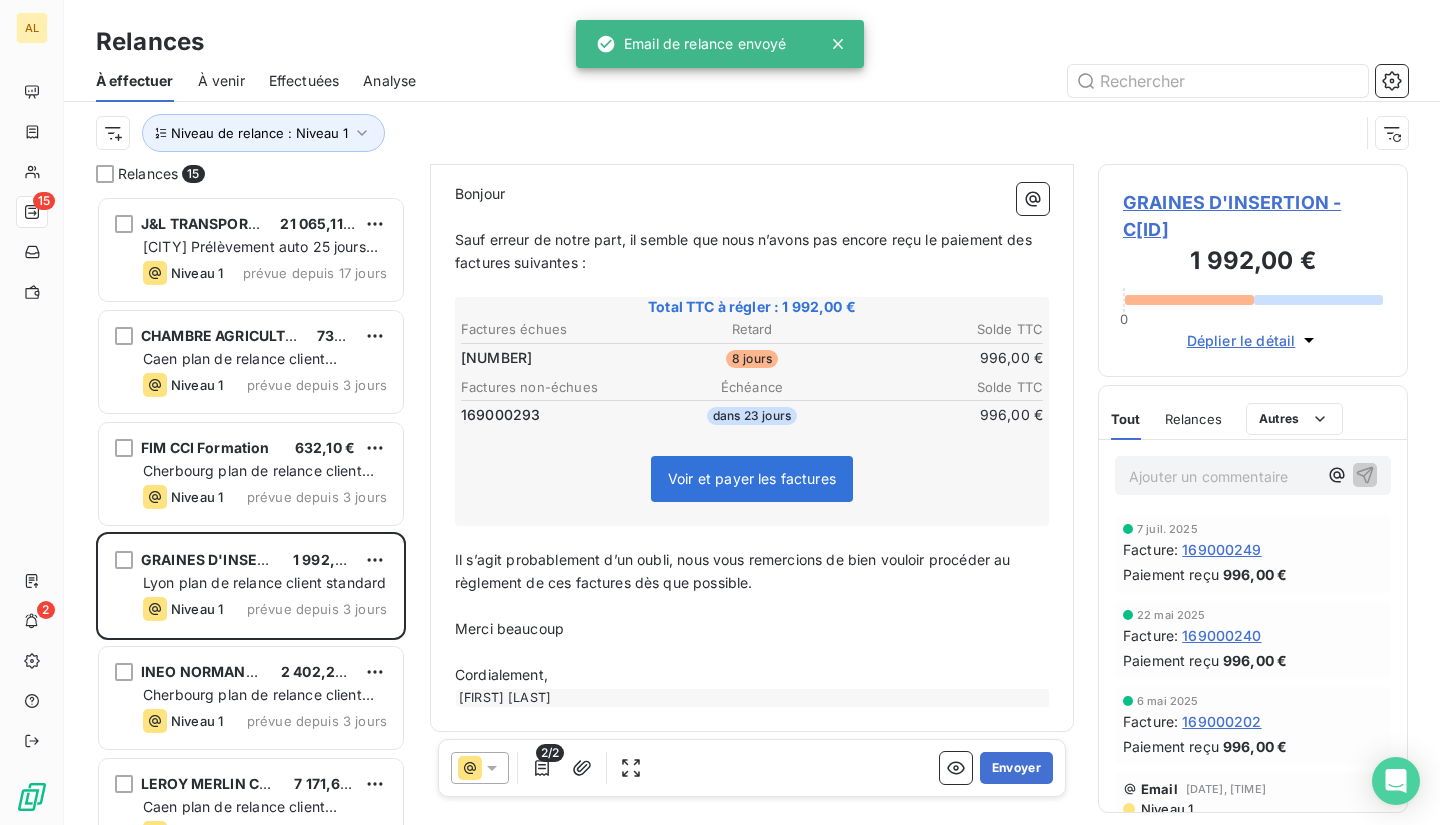 click on "2/2" at bounding box center [550, 753] 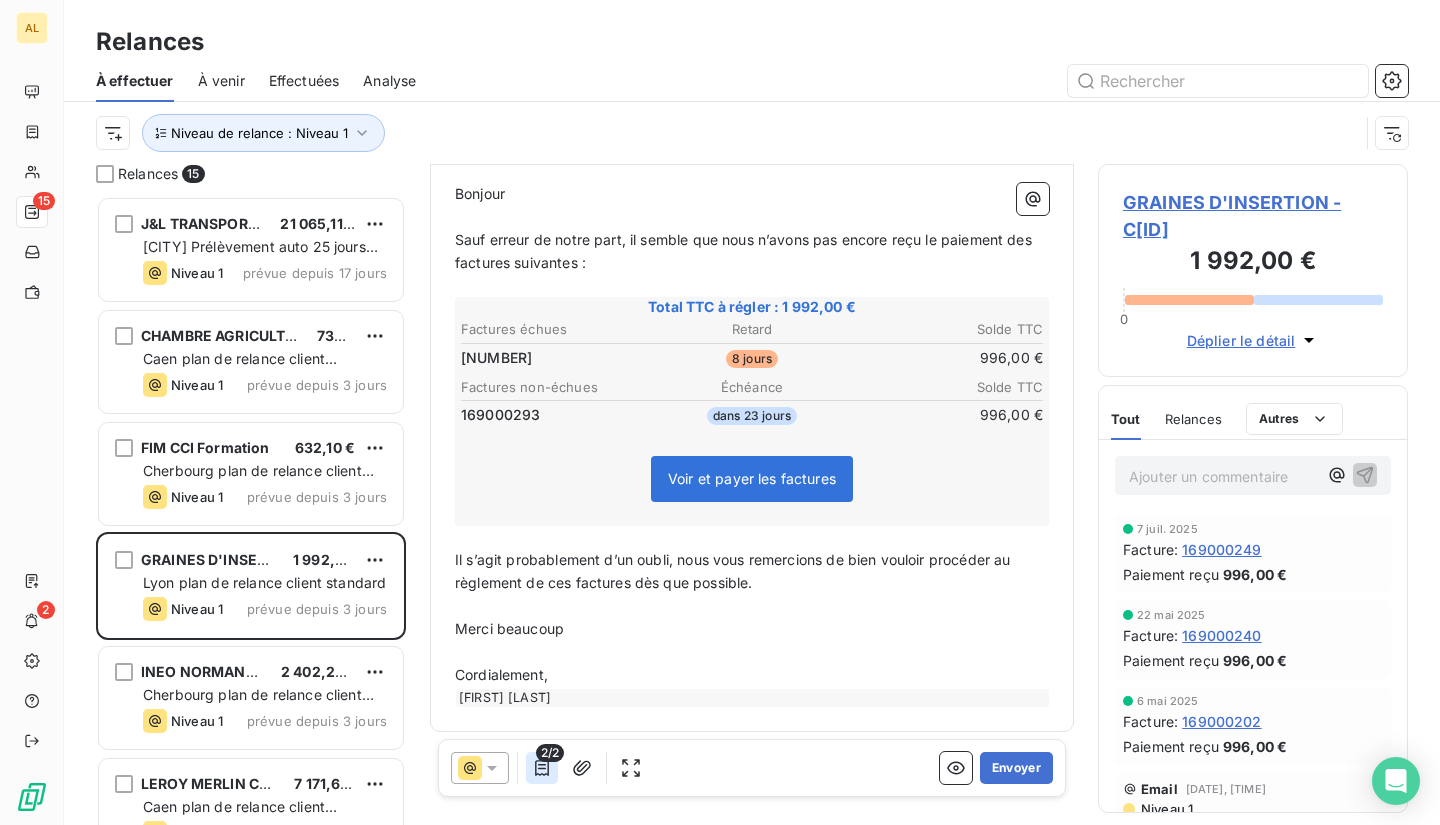 click 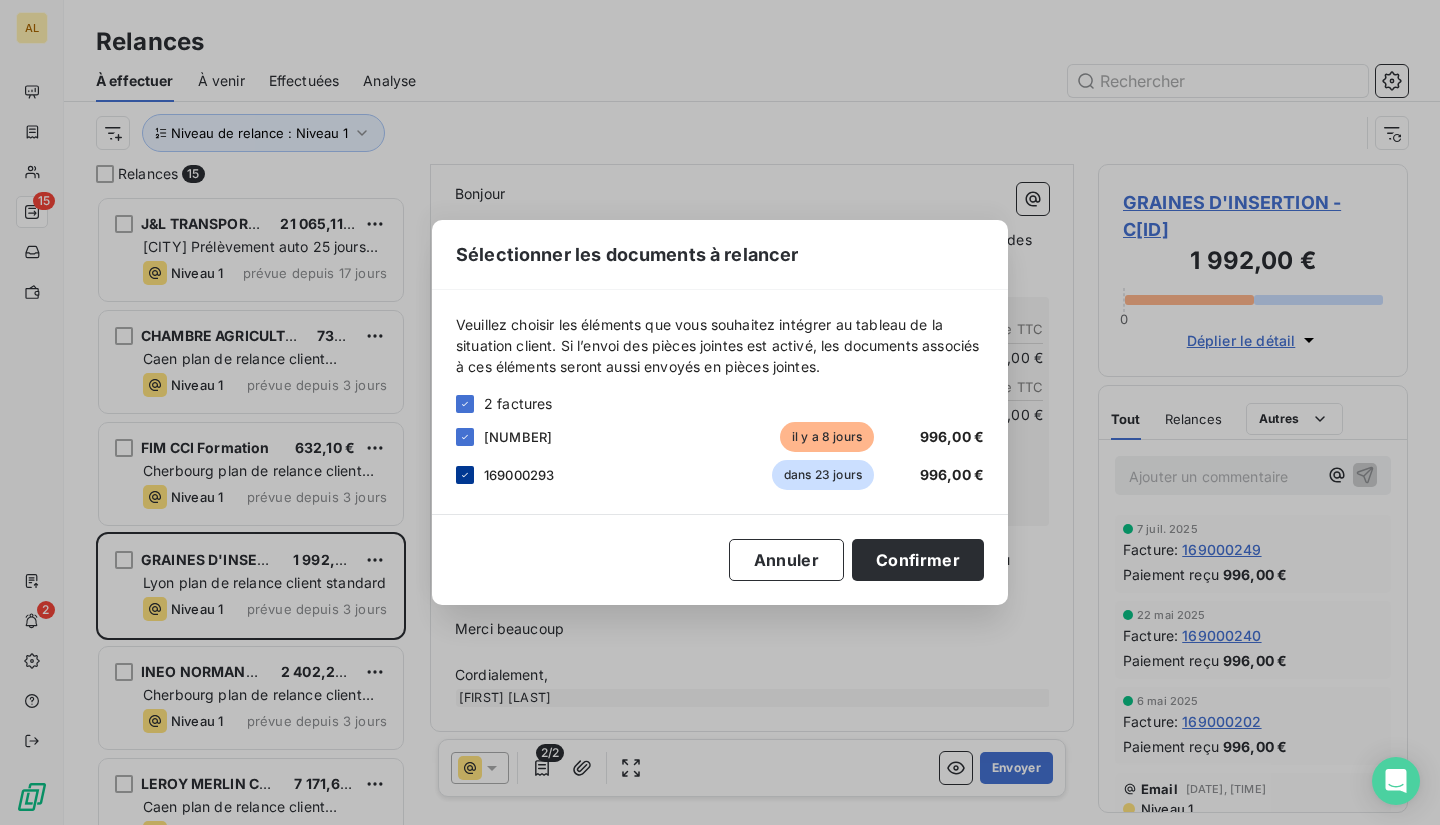 click 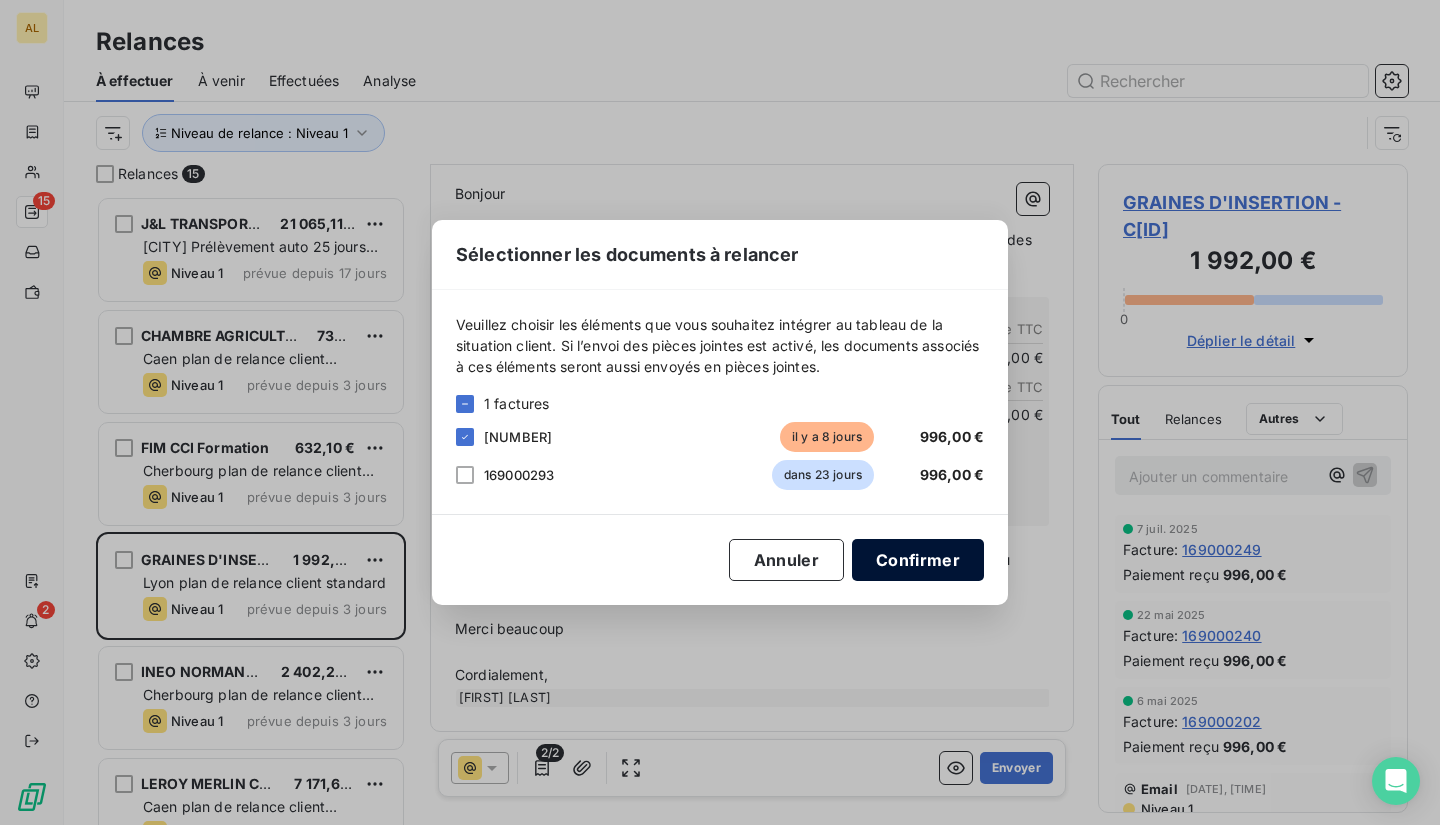click on "Confirmer" at bounding box center (918, 560) 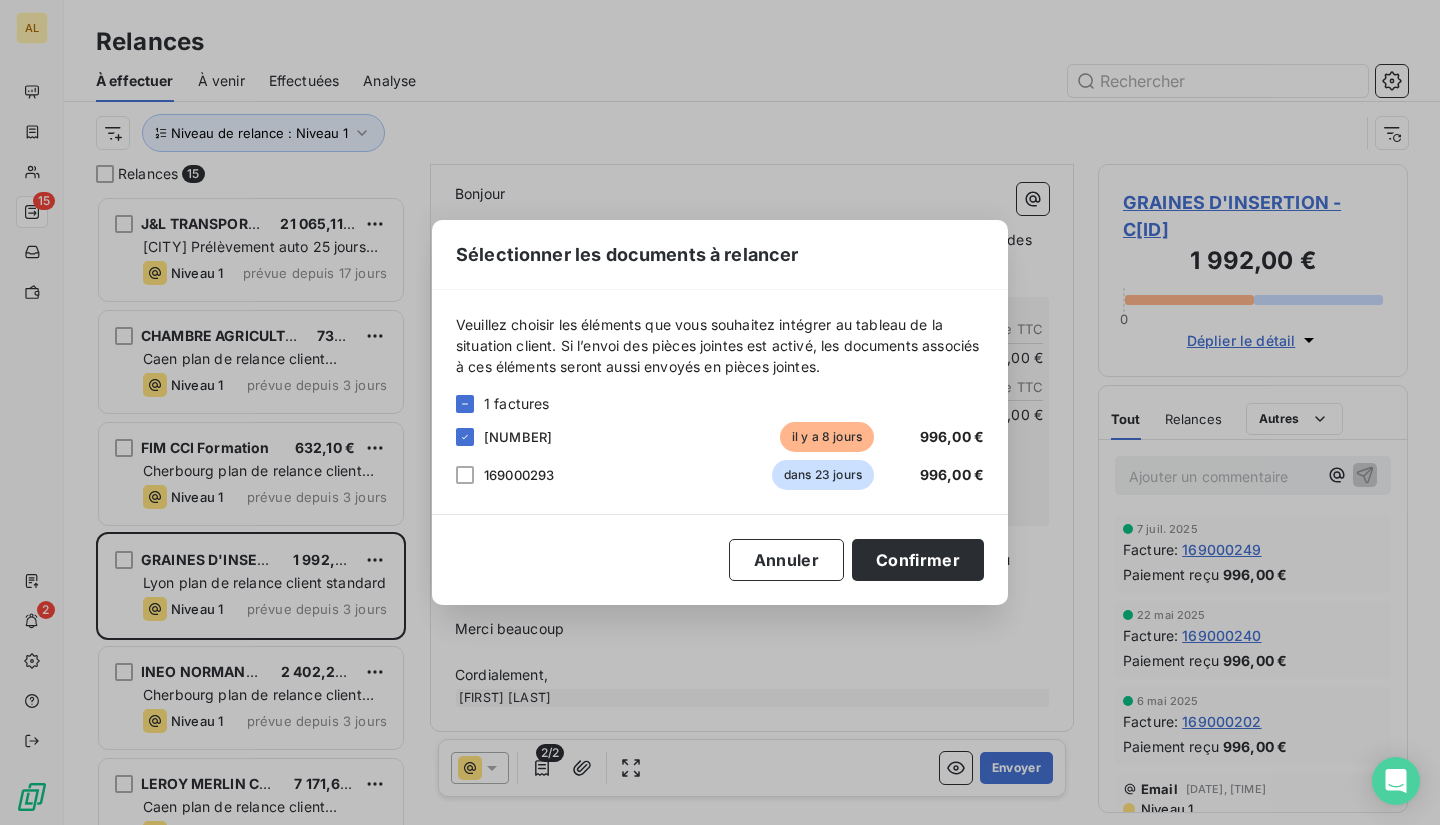 scroll, scrollTop: 151, scrollLeft: 0, axis: vertical 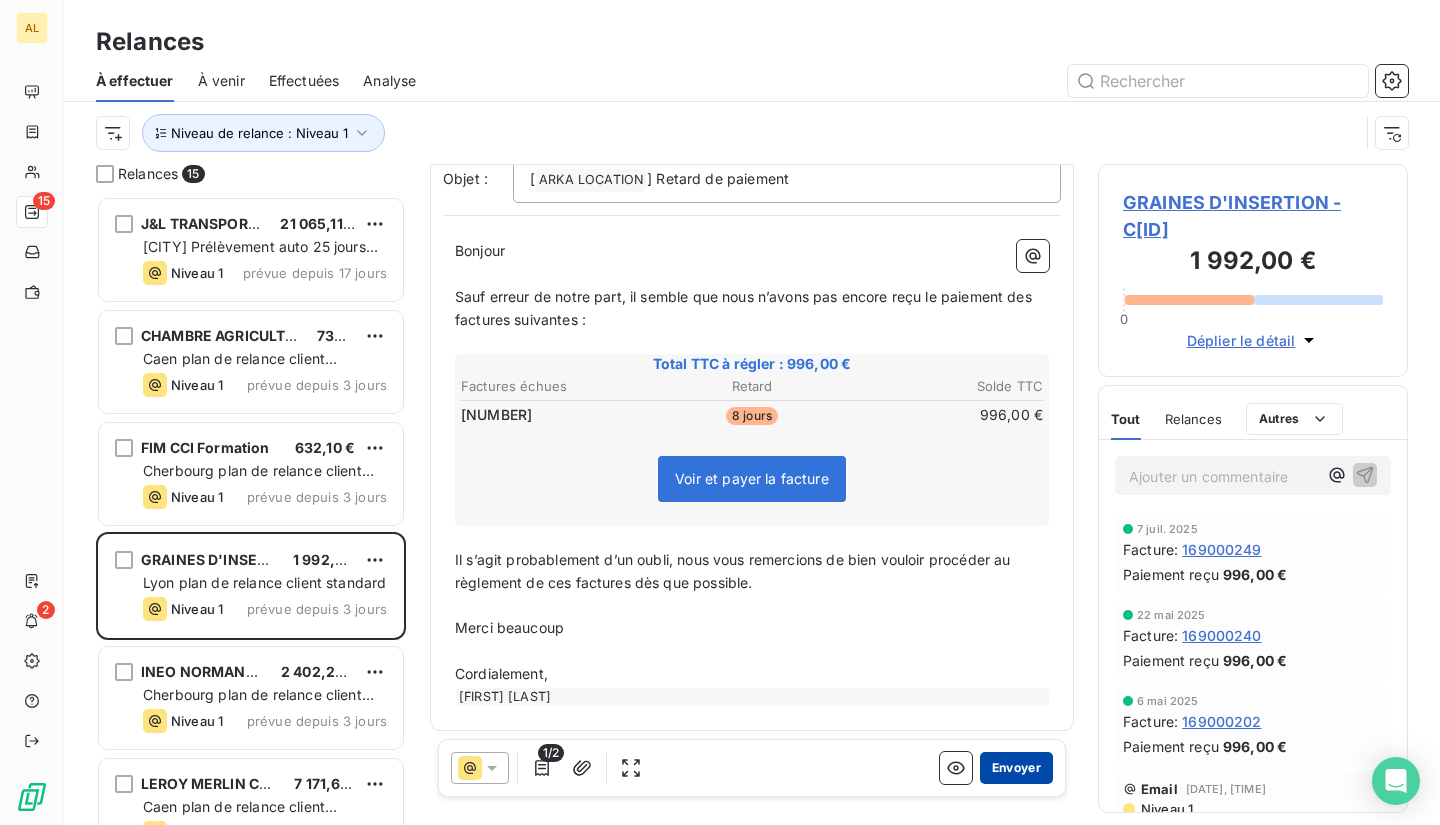 click on "Envoyer" at bounding box center (1016, 768) 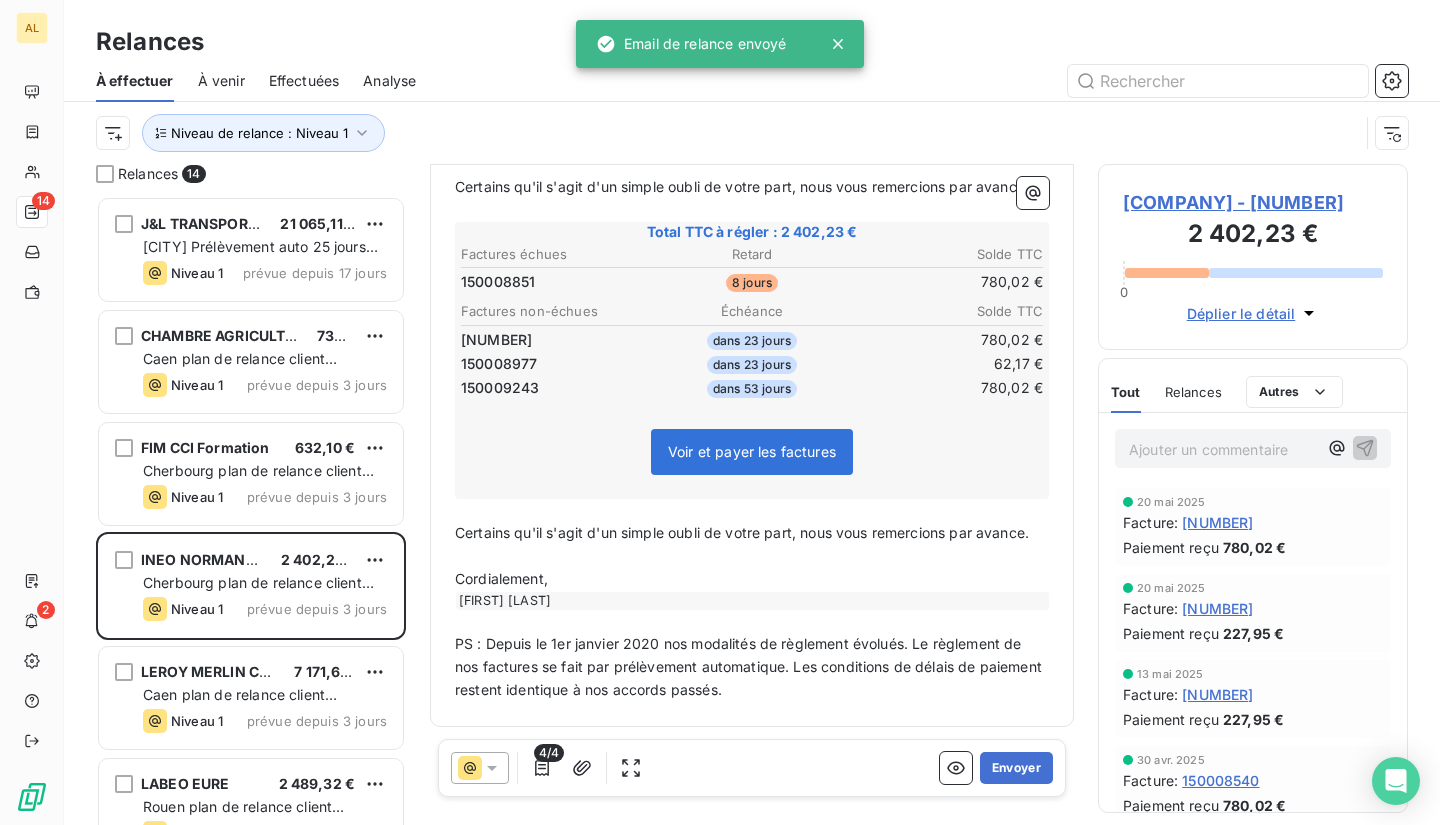 scroll, scrollTop: 472, scrollLeft: 0, axis: vertical 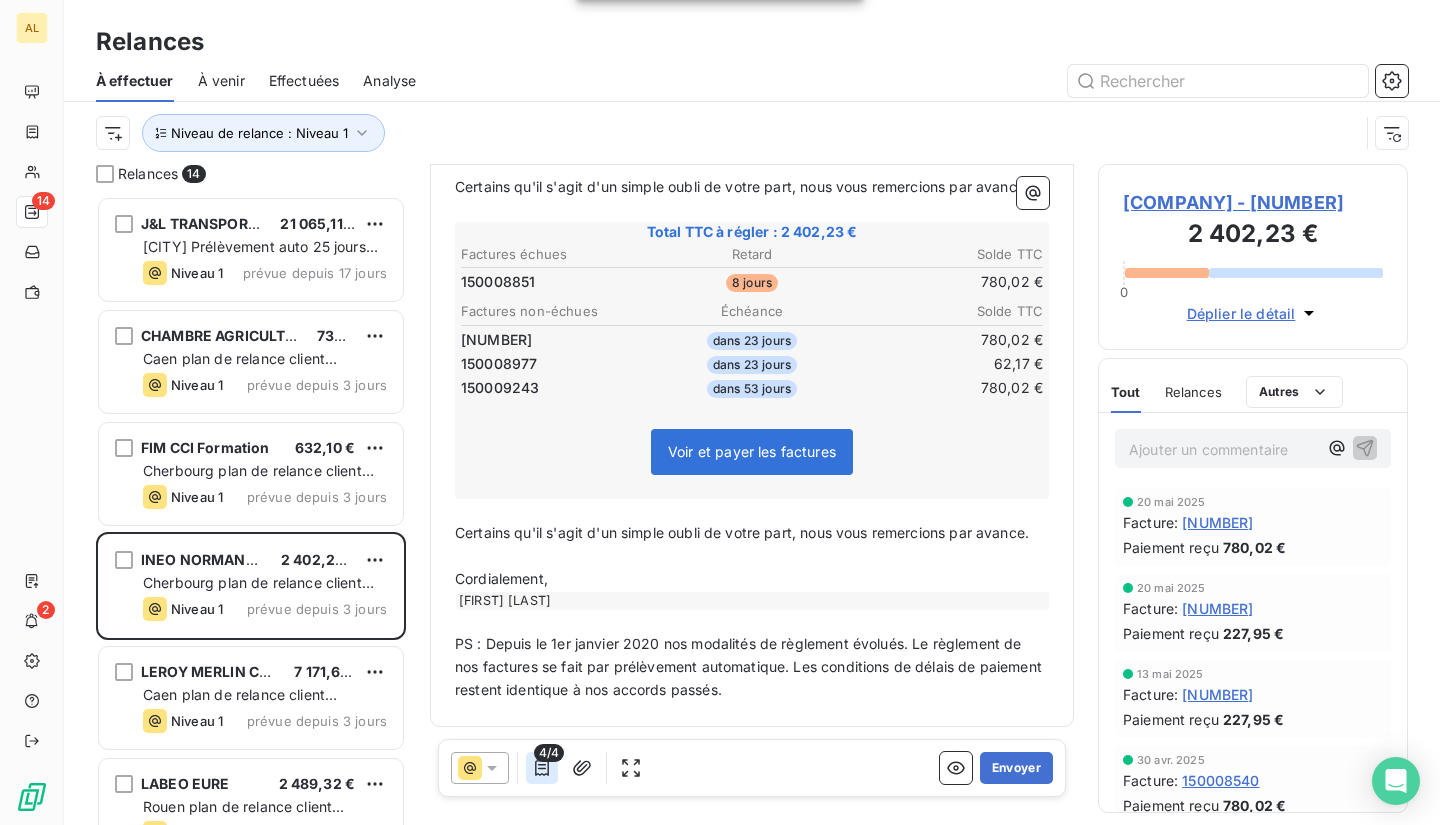 click 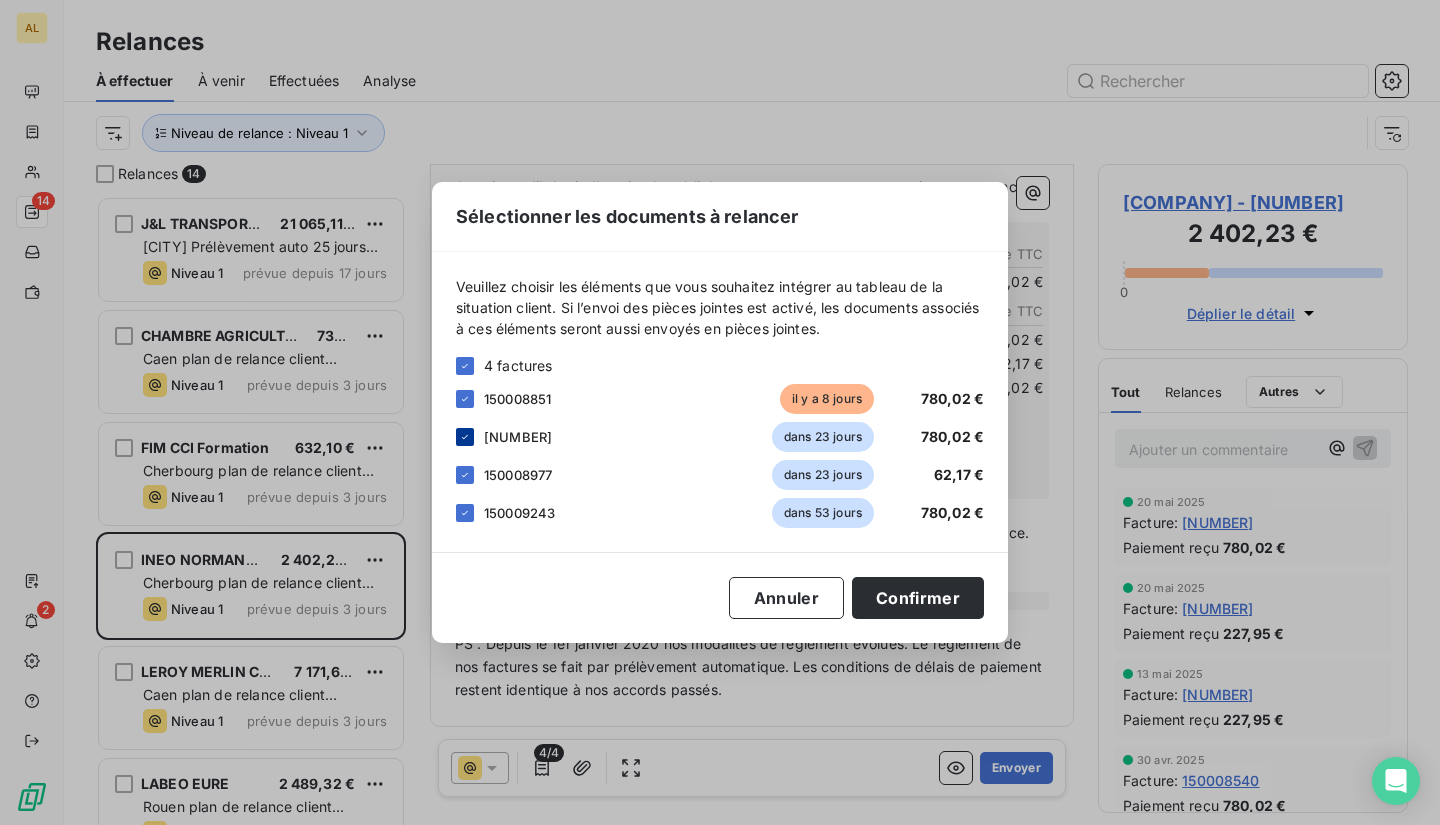 click 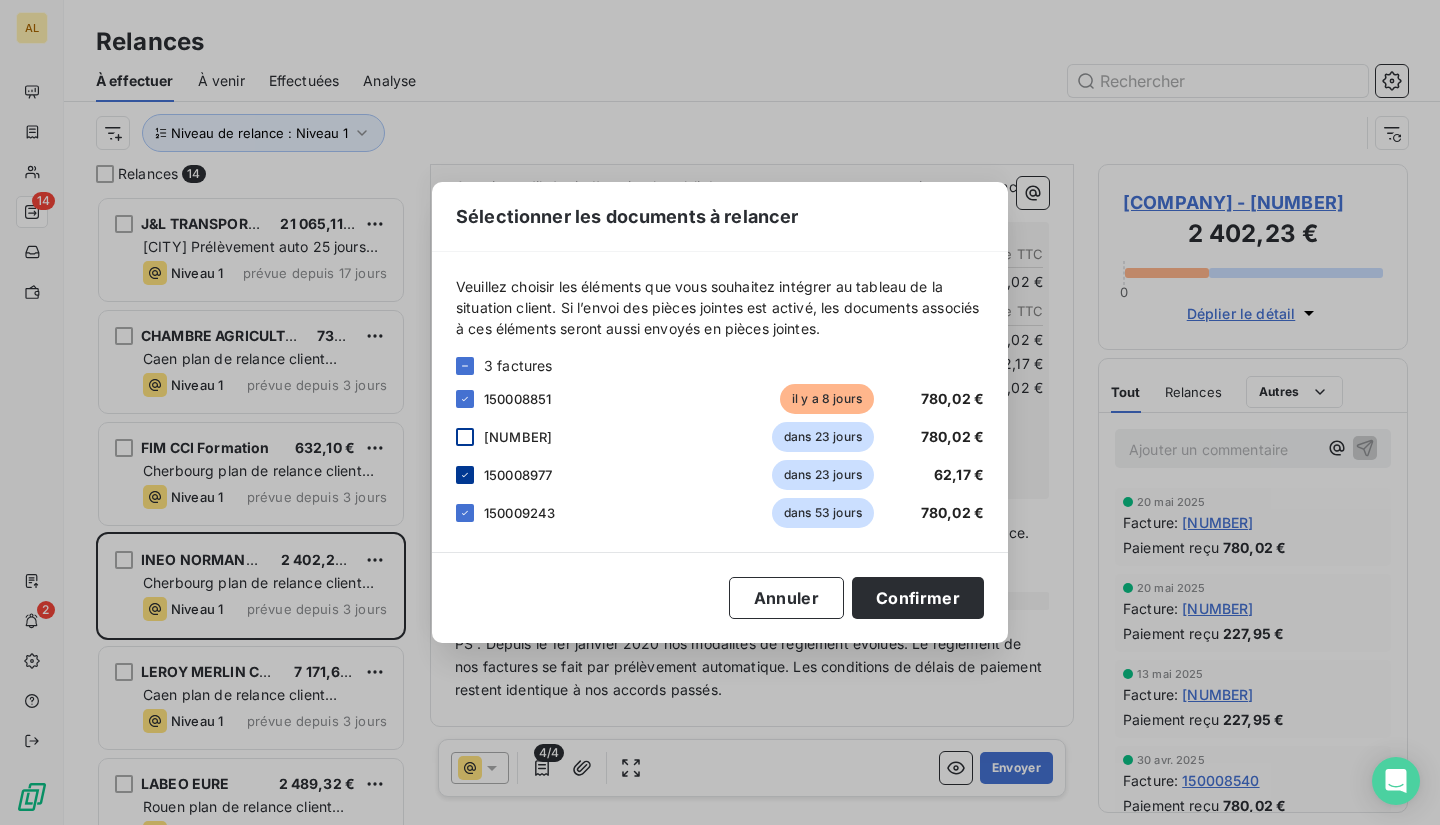 click 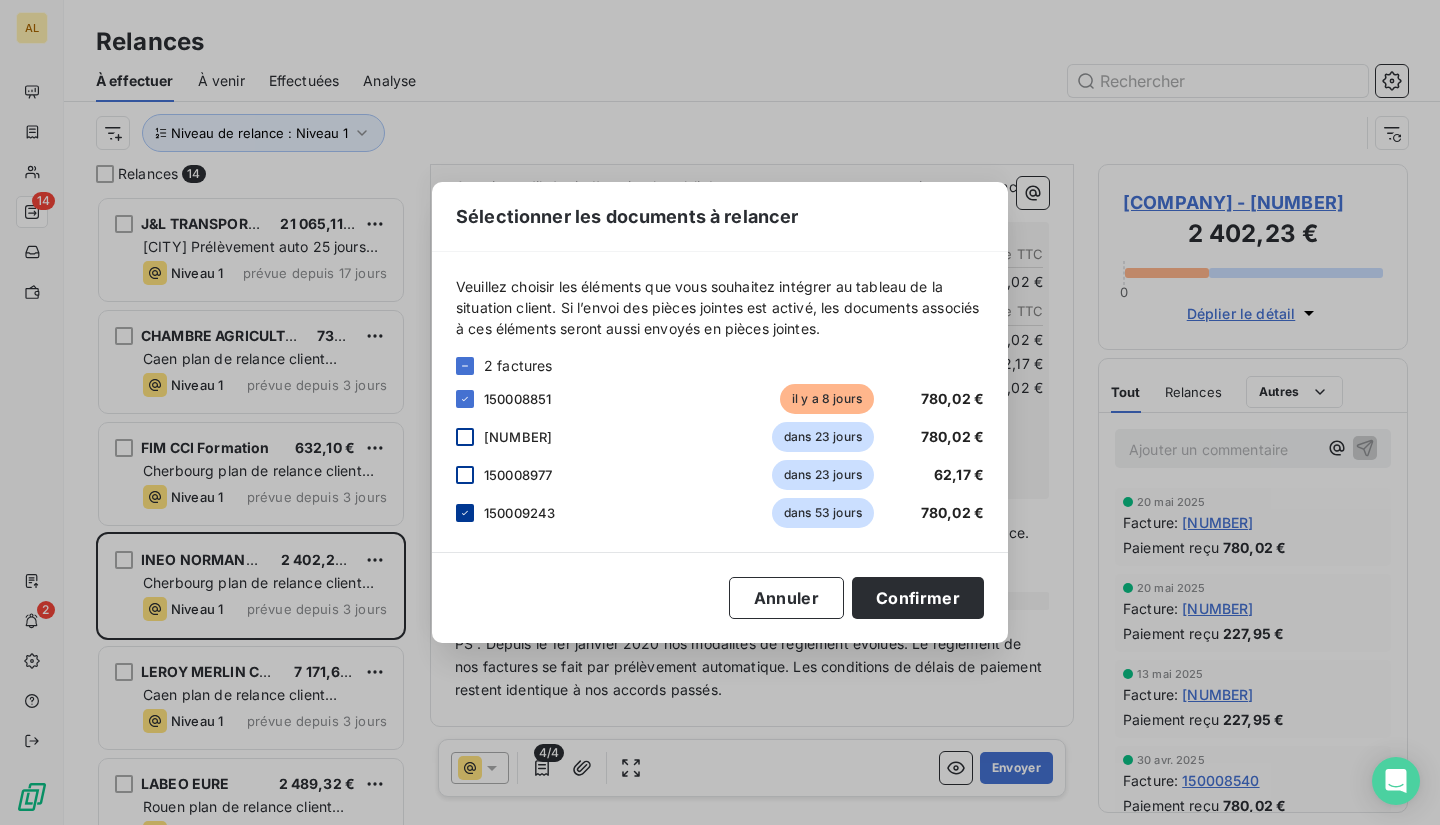 click 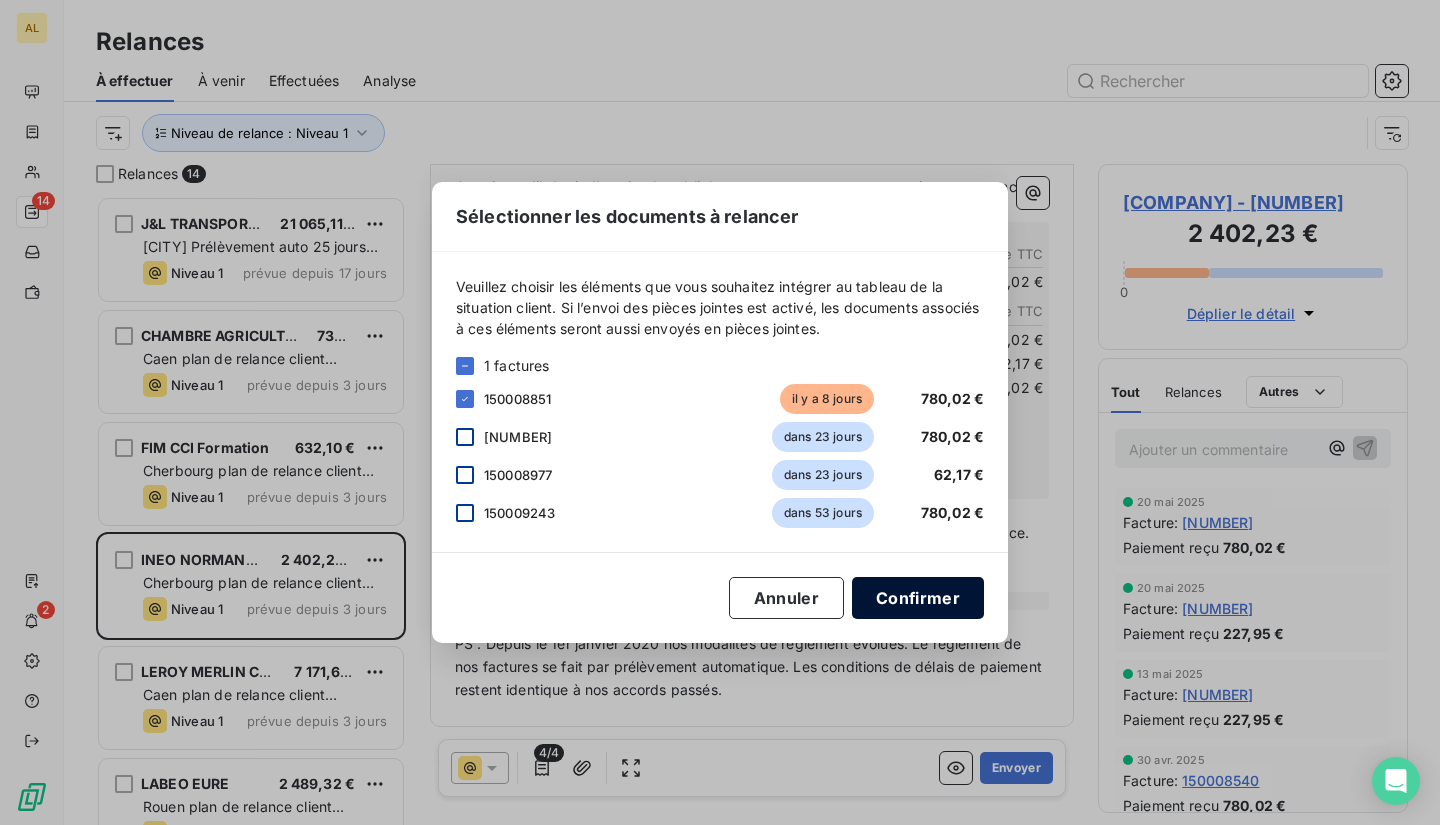 click on "Confirmer" at bounding box center [918, 598] 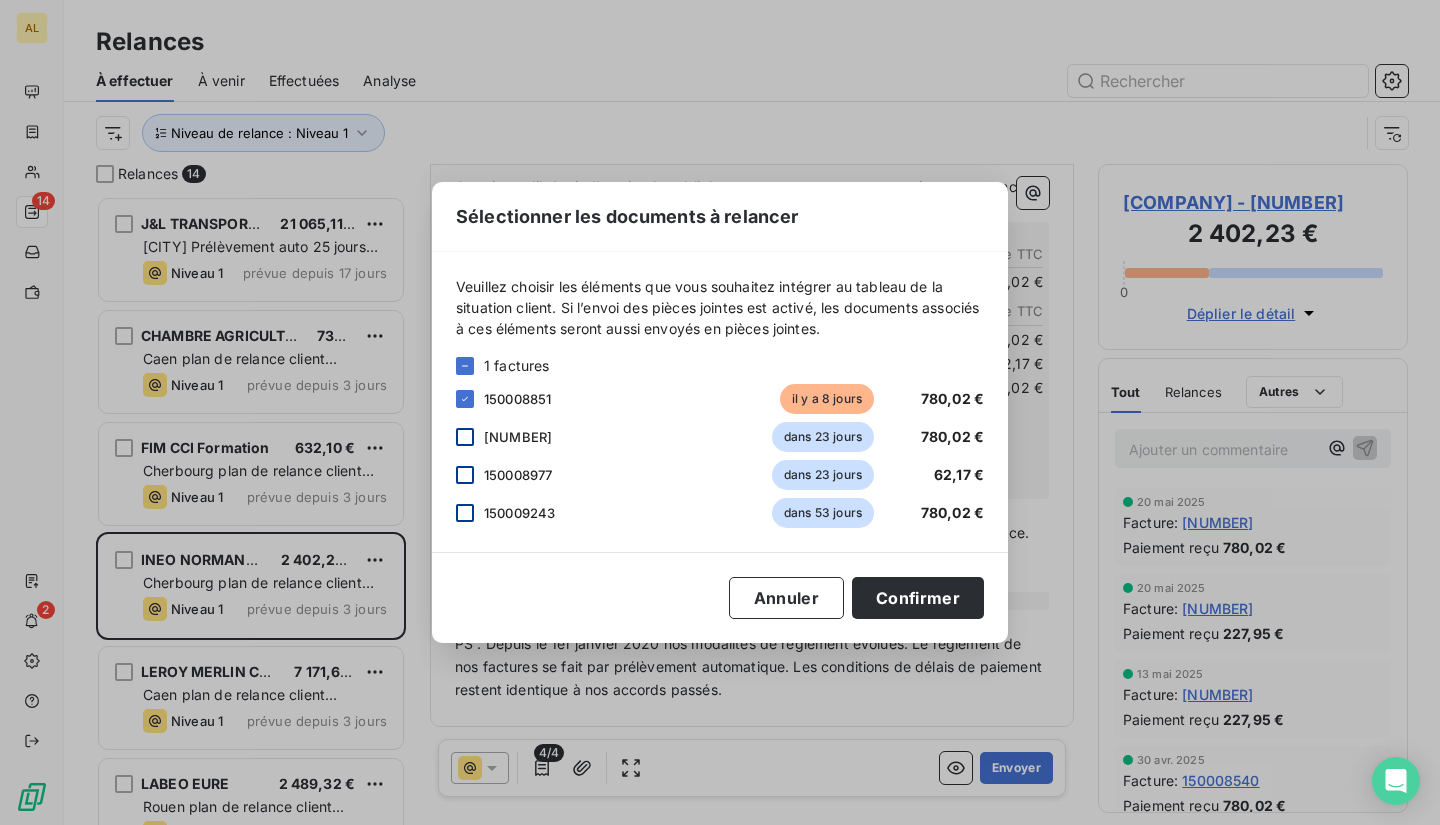 scroll, scrollTop: 366, scrollLeft: 0, axis: vertical 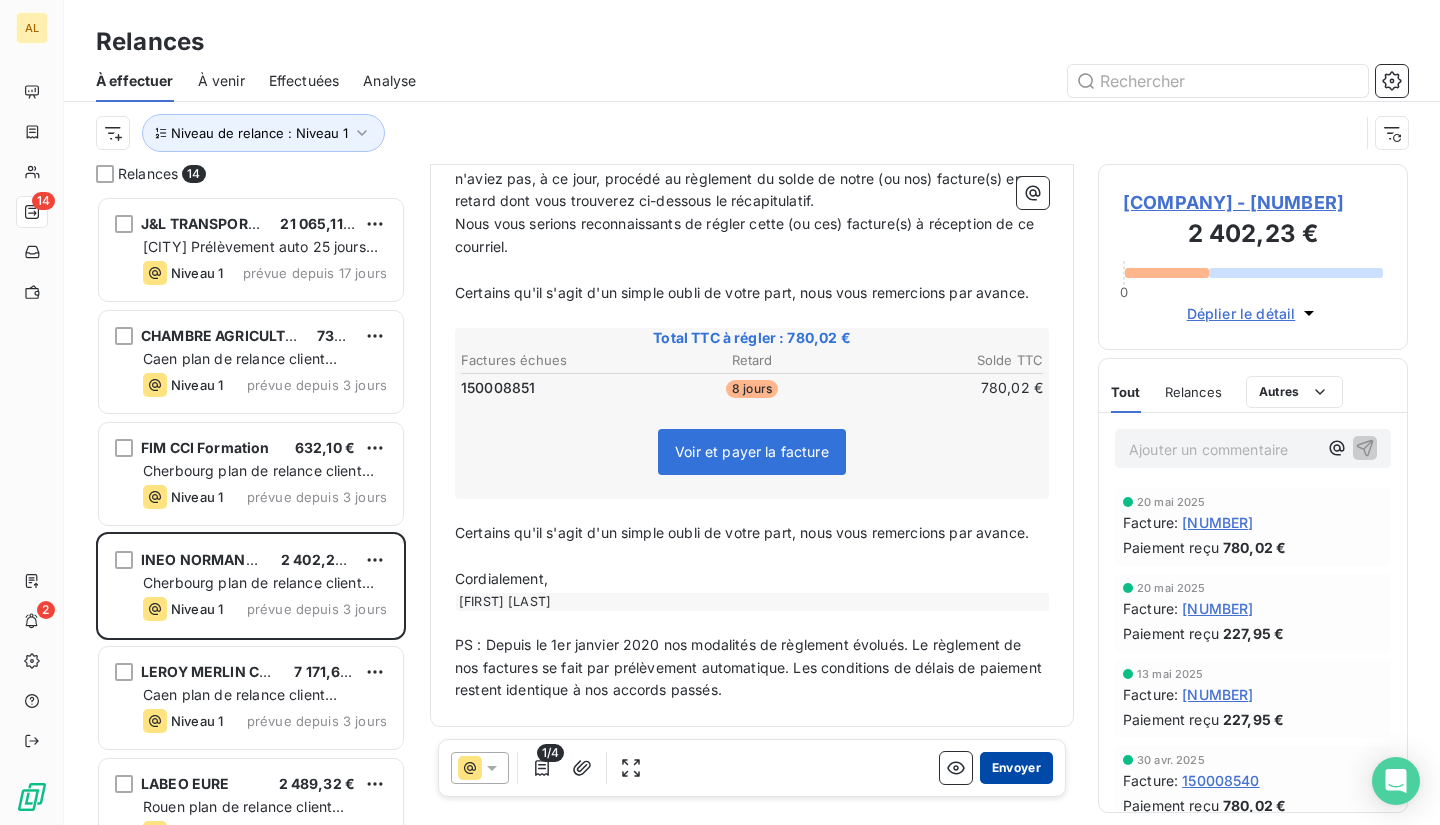 click on "Envoyer" at bounding box center [1016, 768] 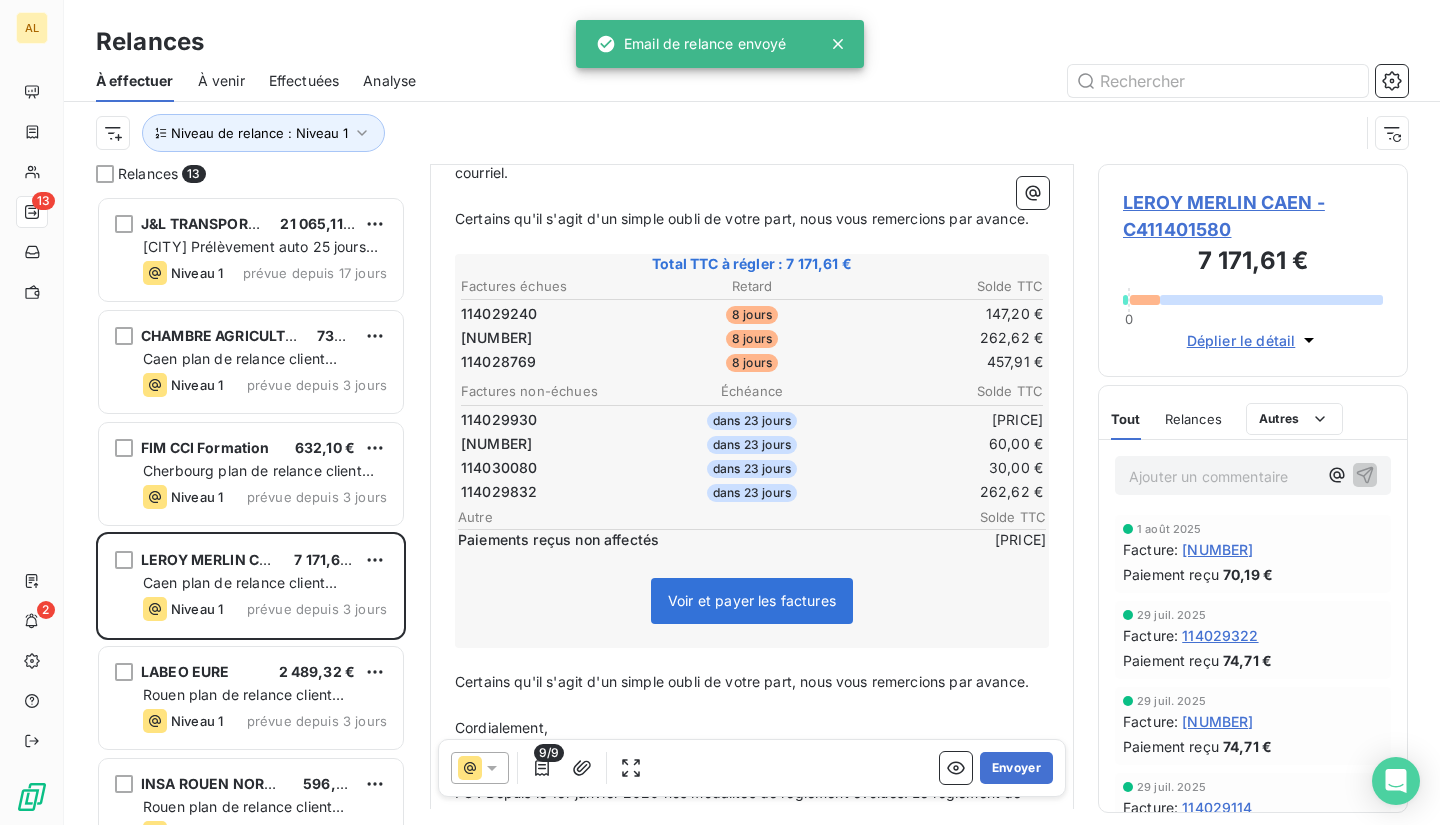 scroll, scrollTop: 402, scrollLeft: 0, axis: vertical 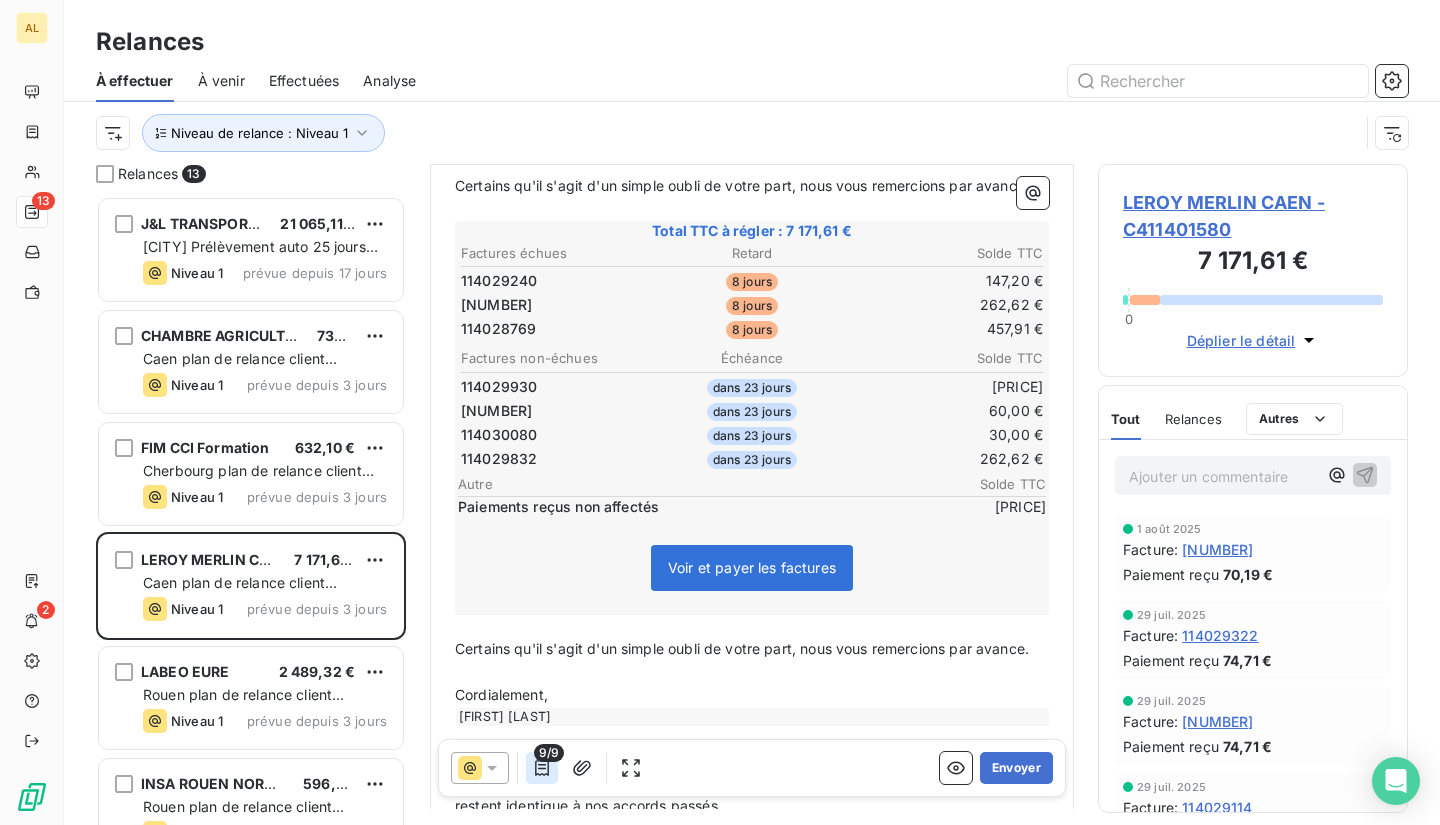click 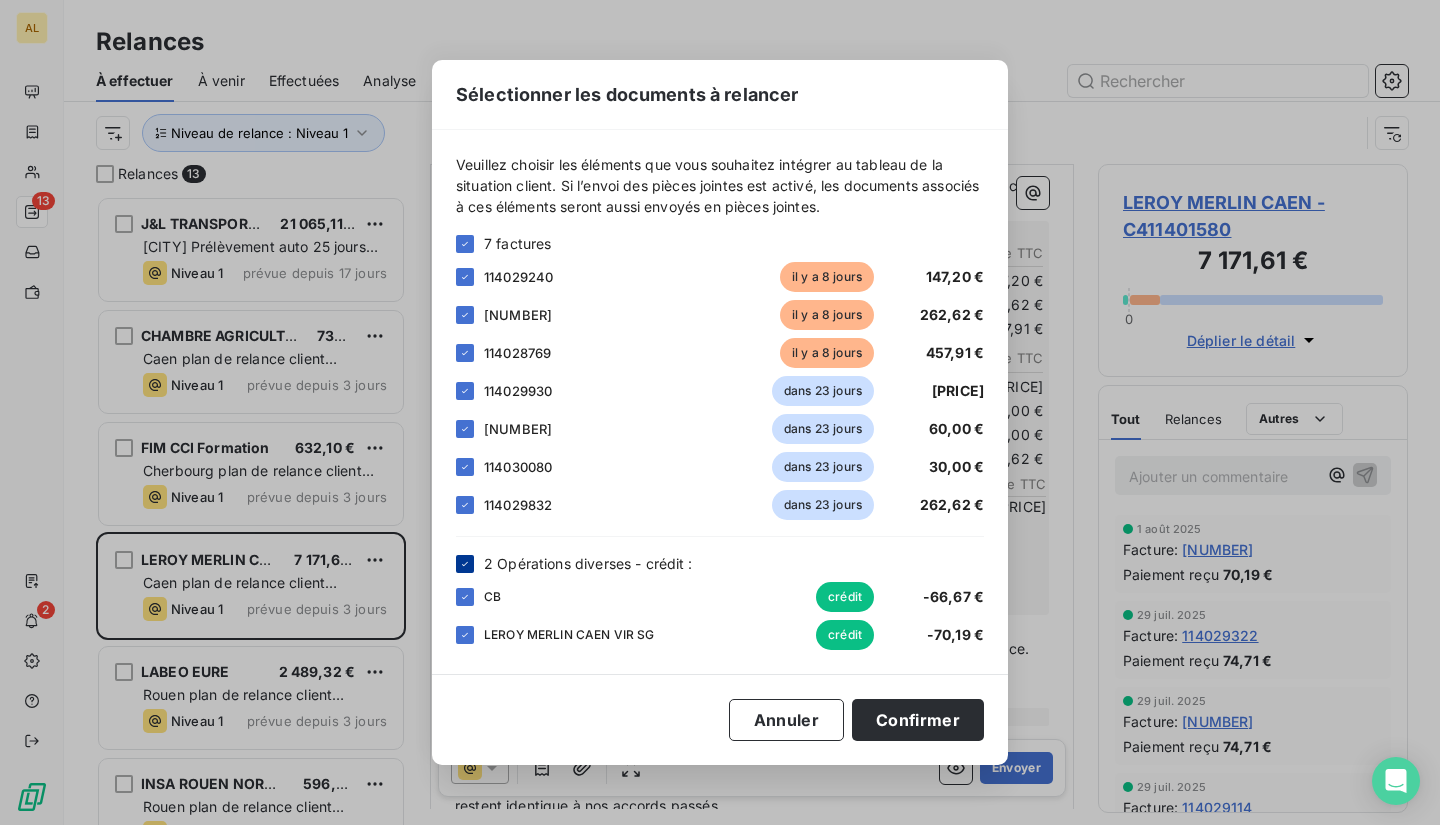 click 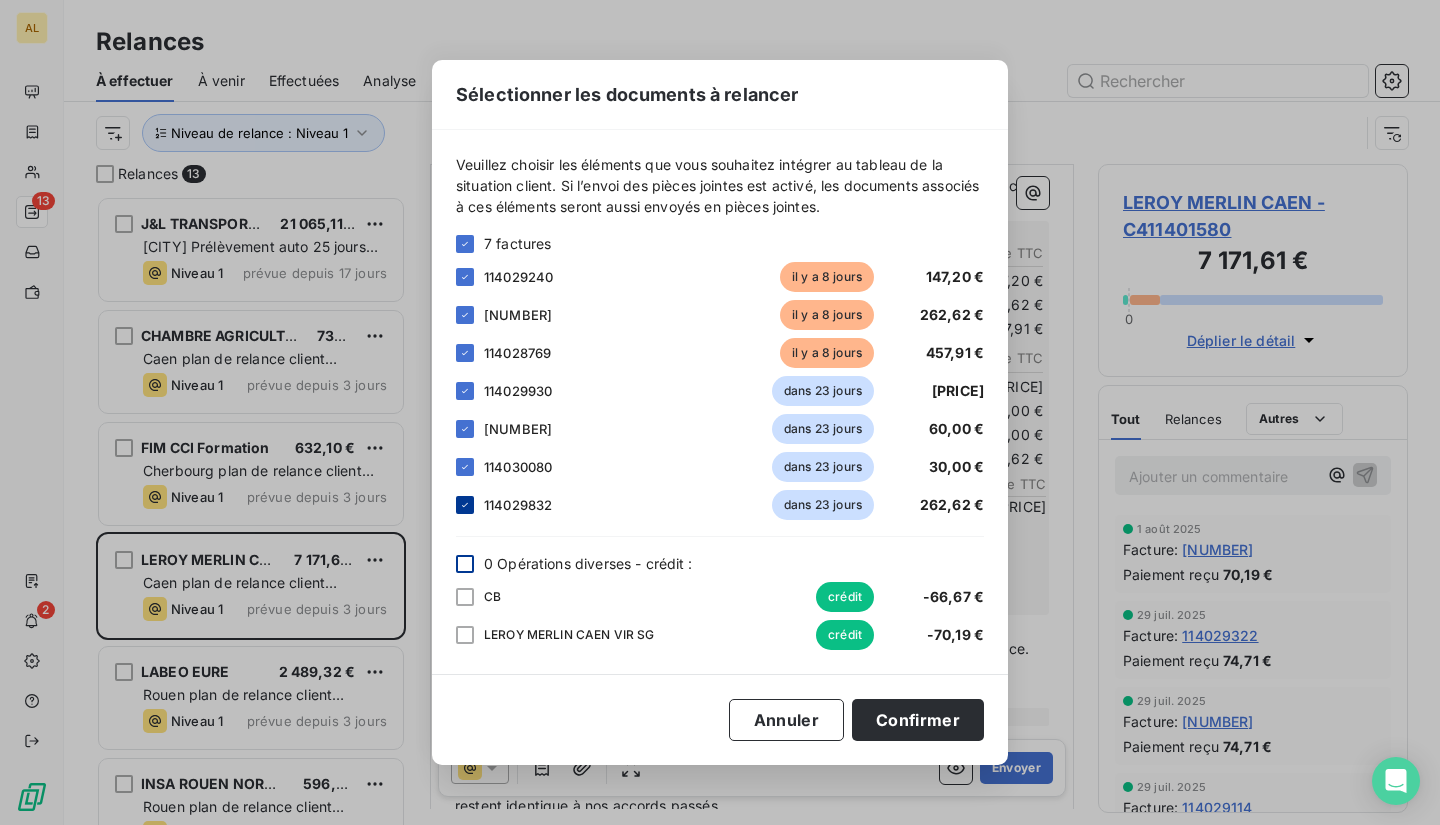 click 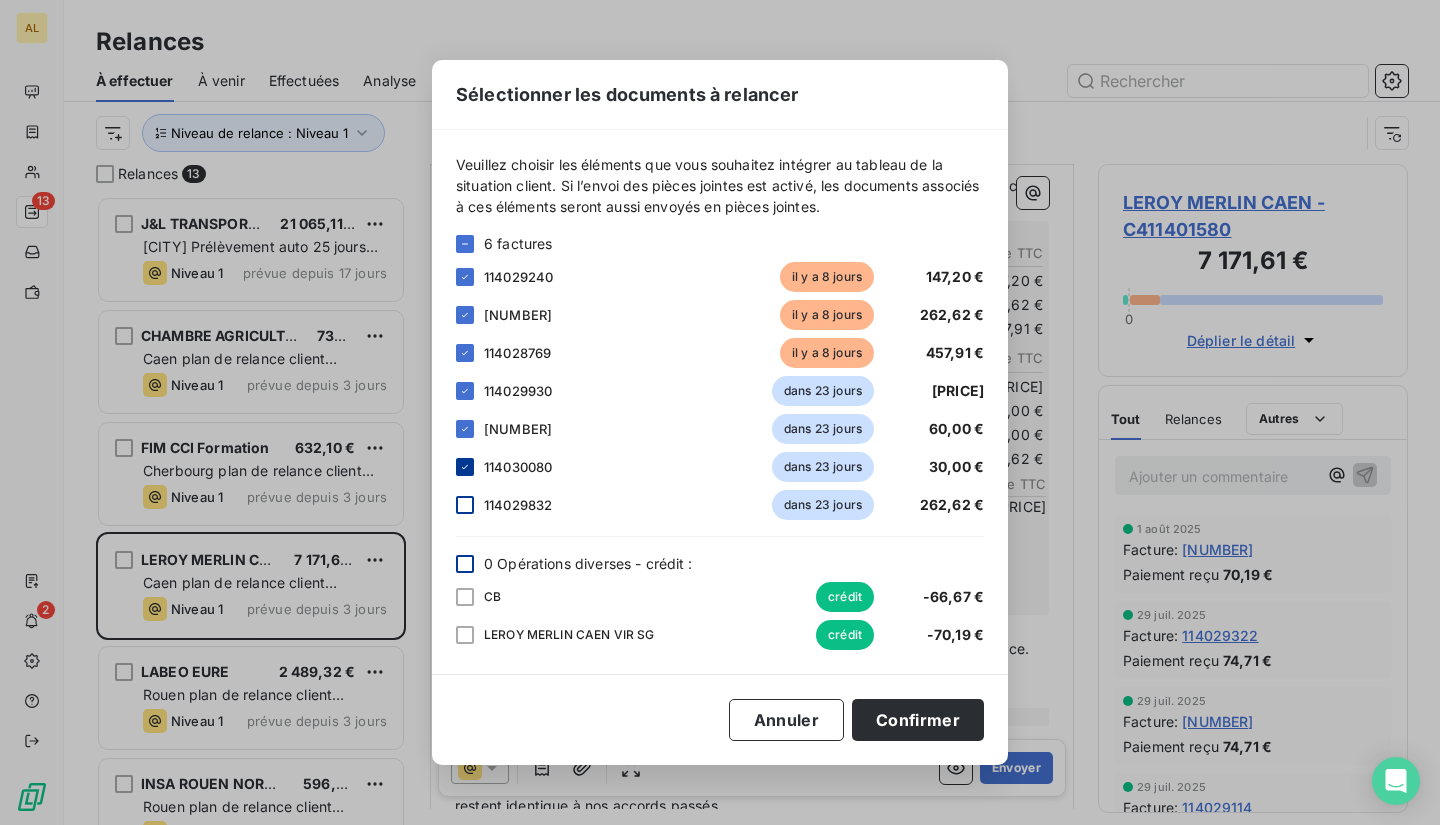 click at bounding box center (465, 467) 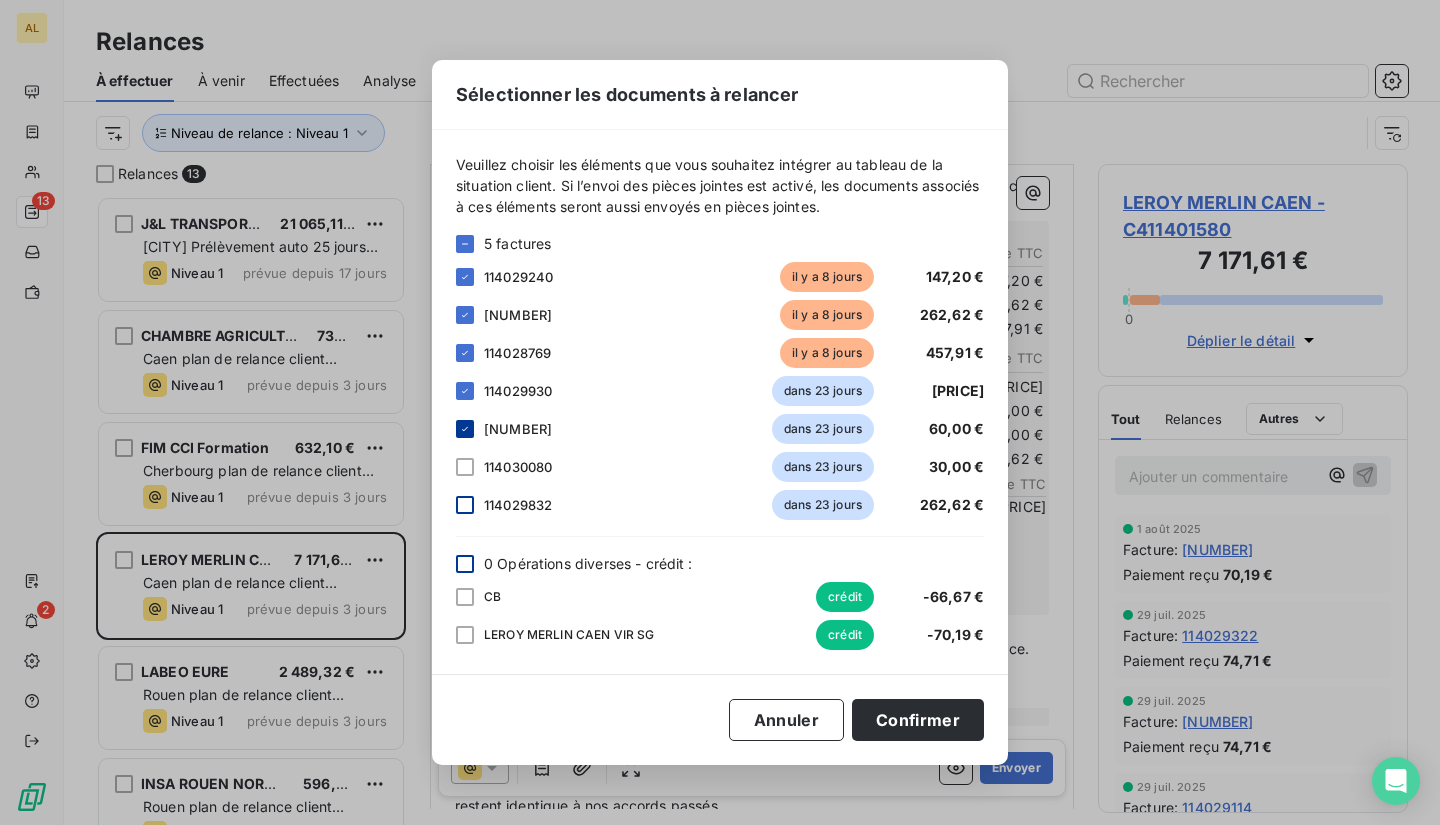click 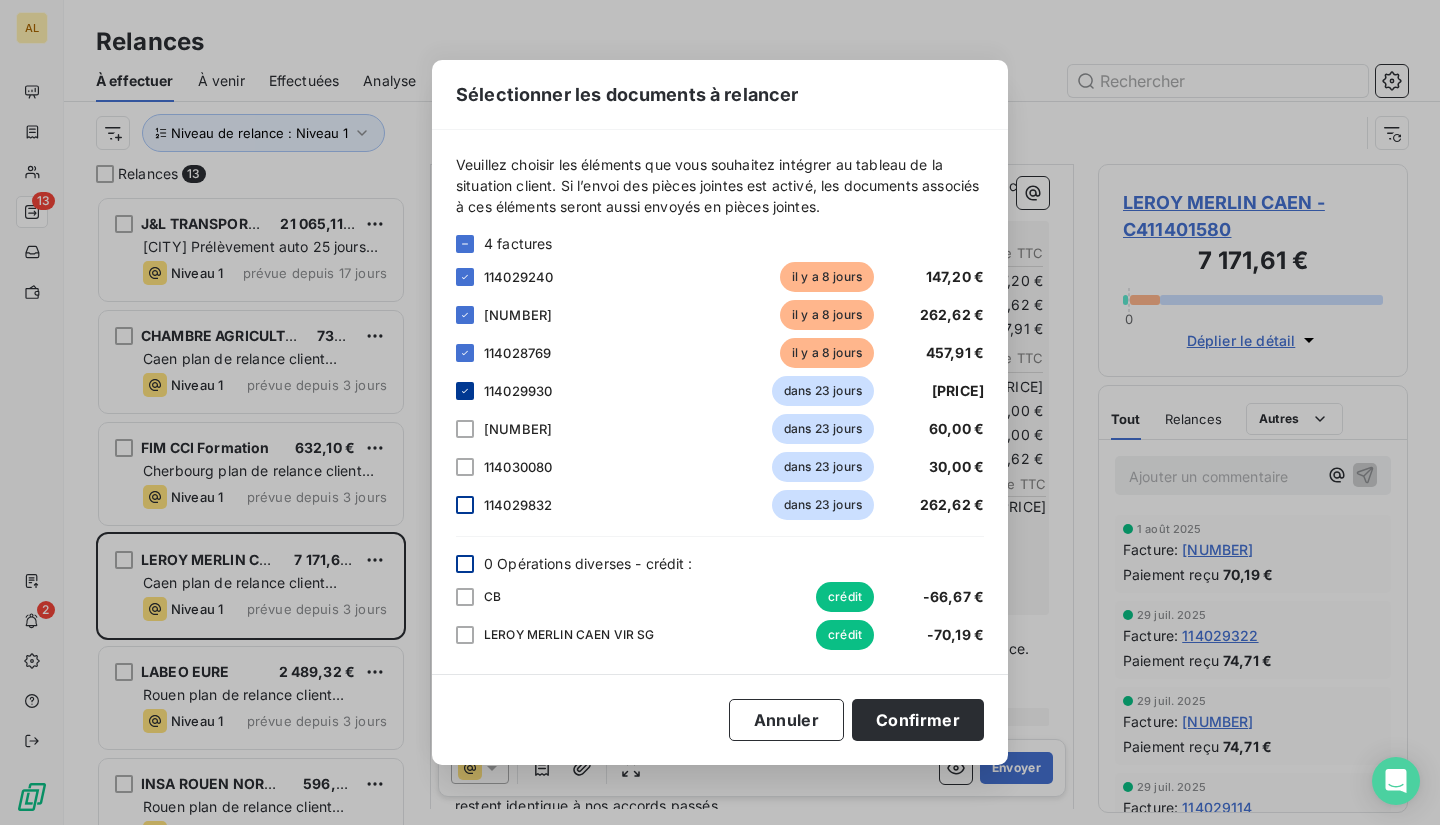 click 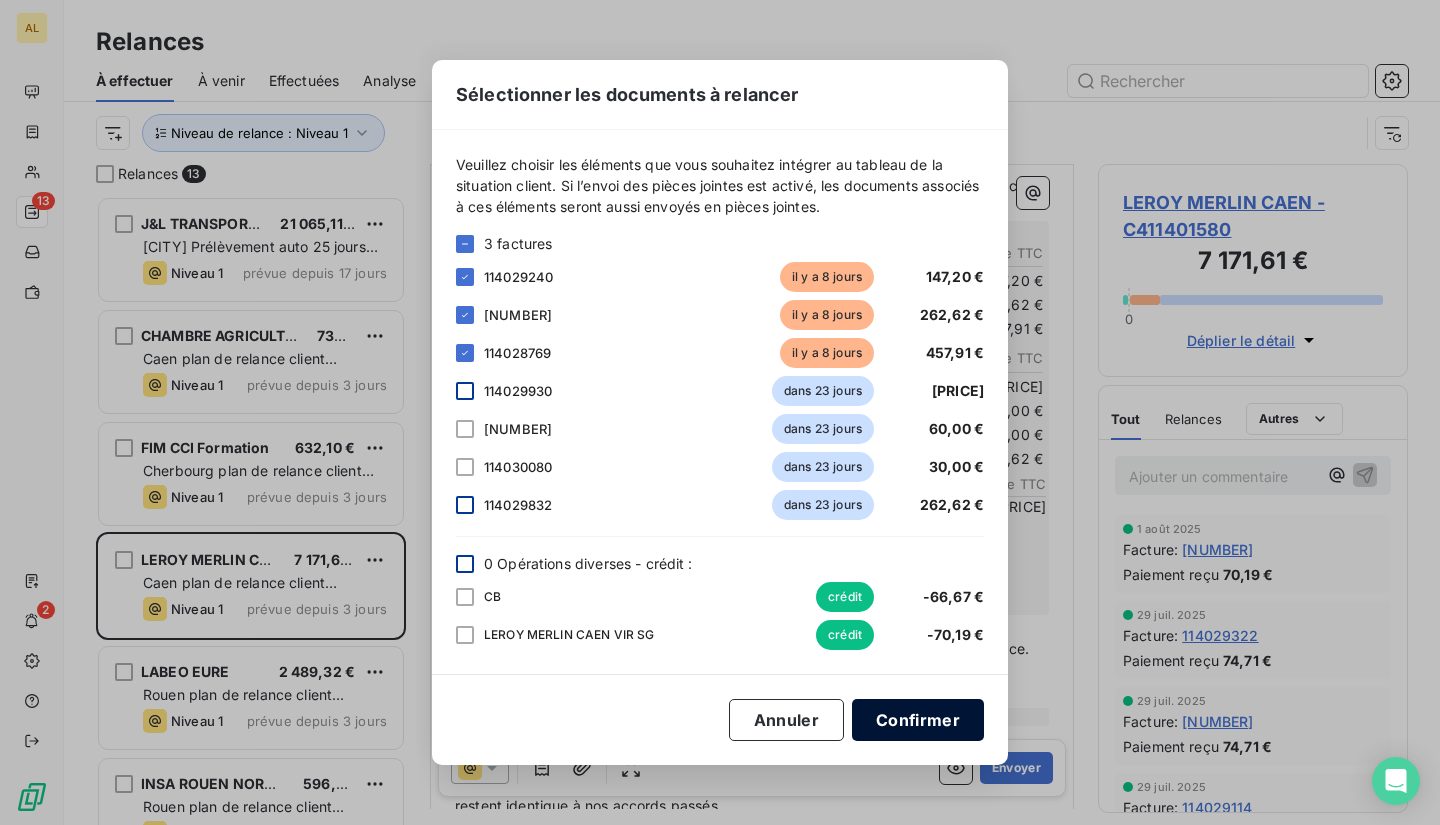 click on "Confirmer" at bounding box center (918, 720) 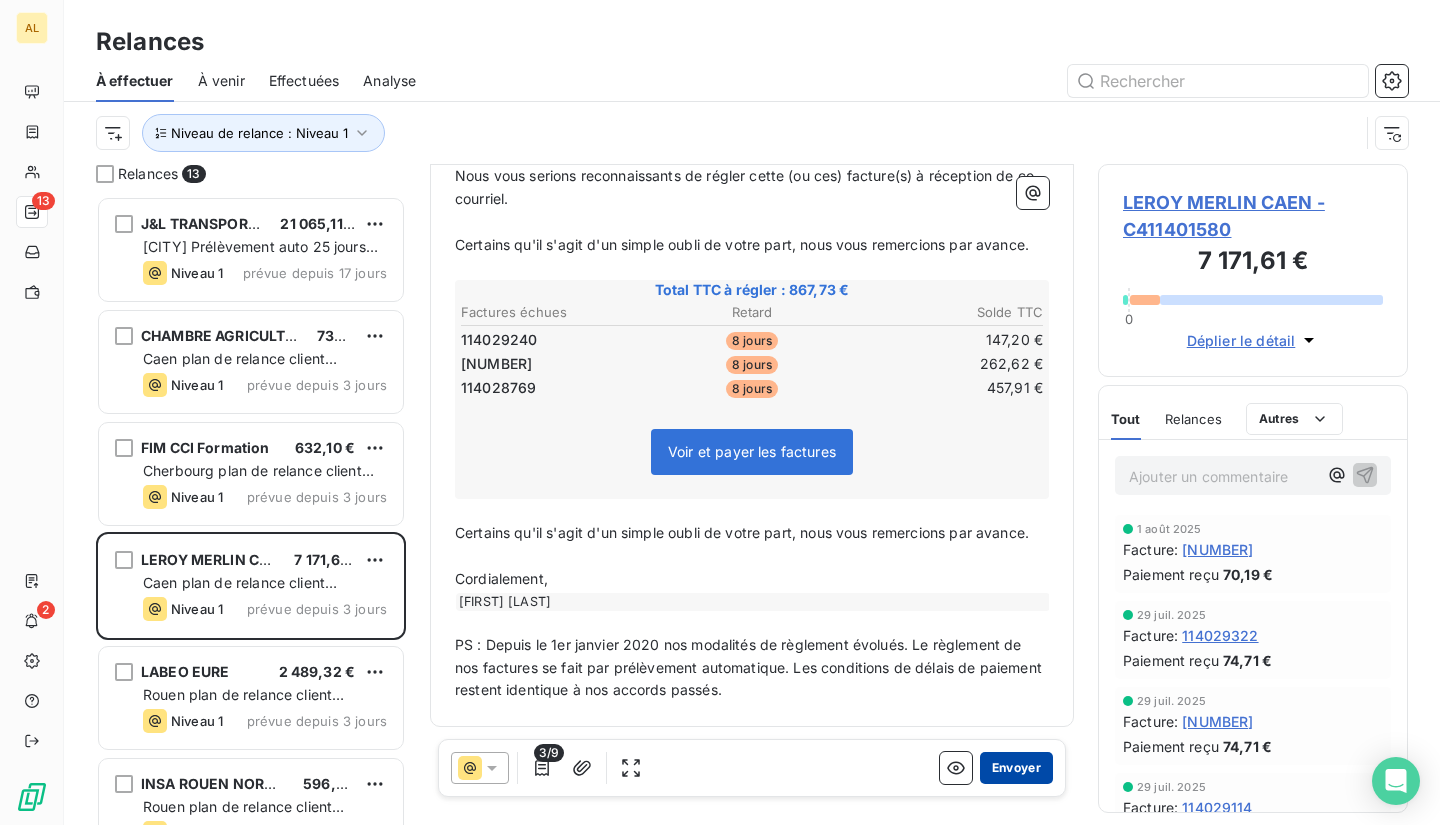 click on "Envoyer" at bounding box center (1016, 768) 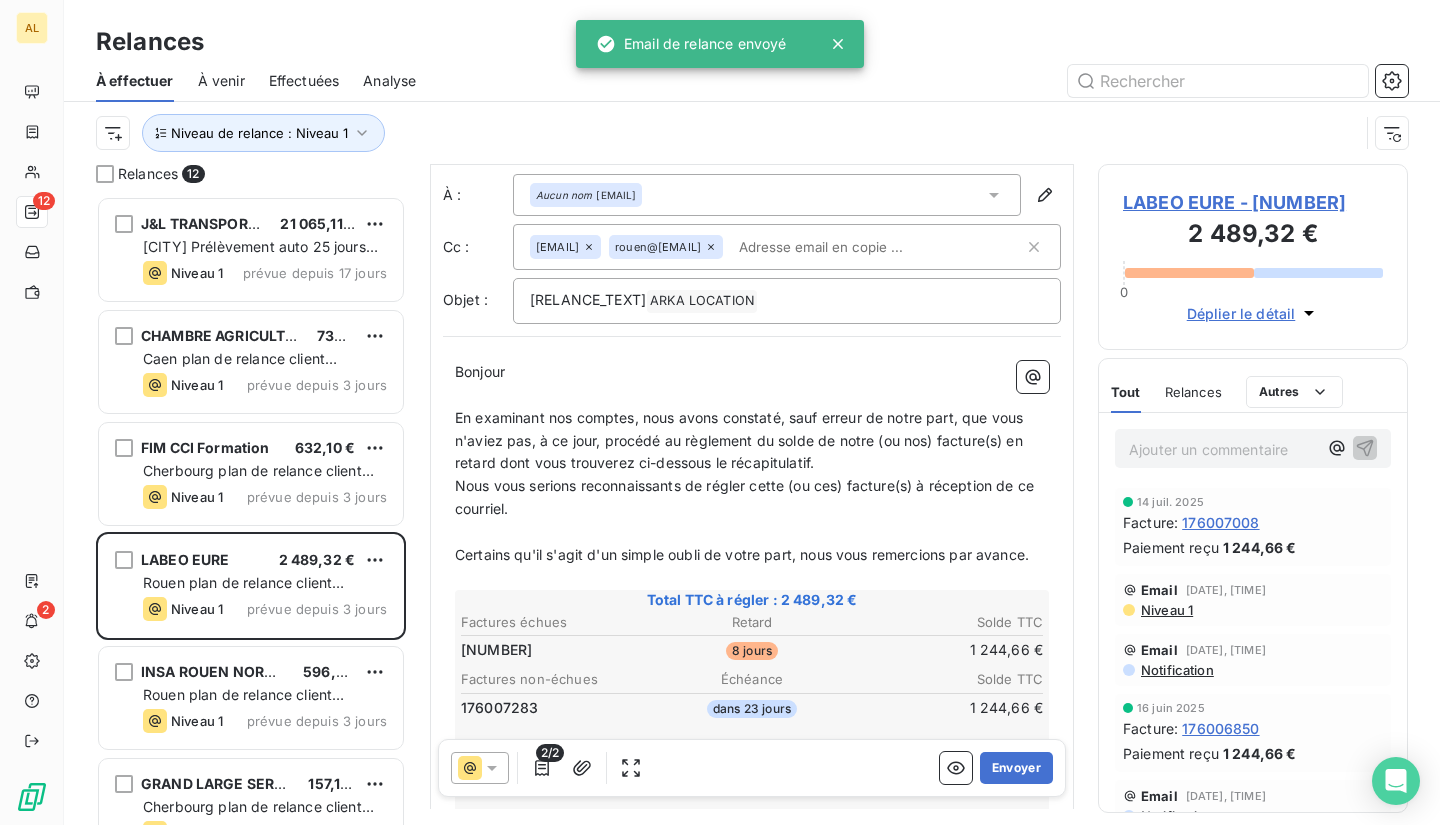 scroll, scrollTop: 302, scrollLeft: 0, axis: vertical 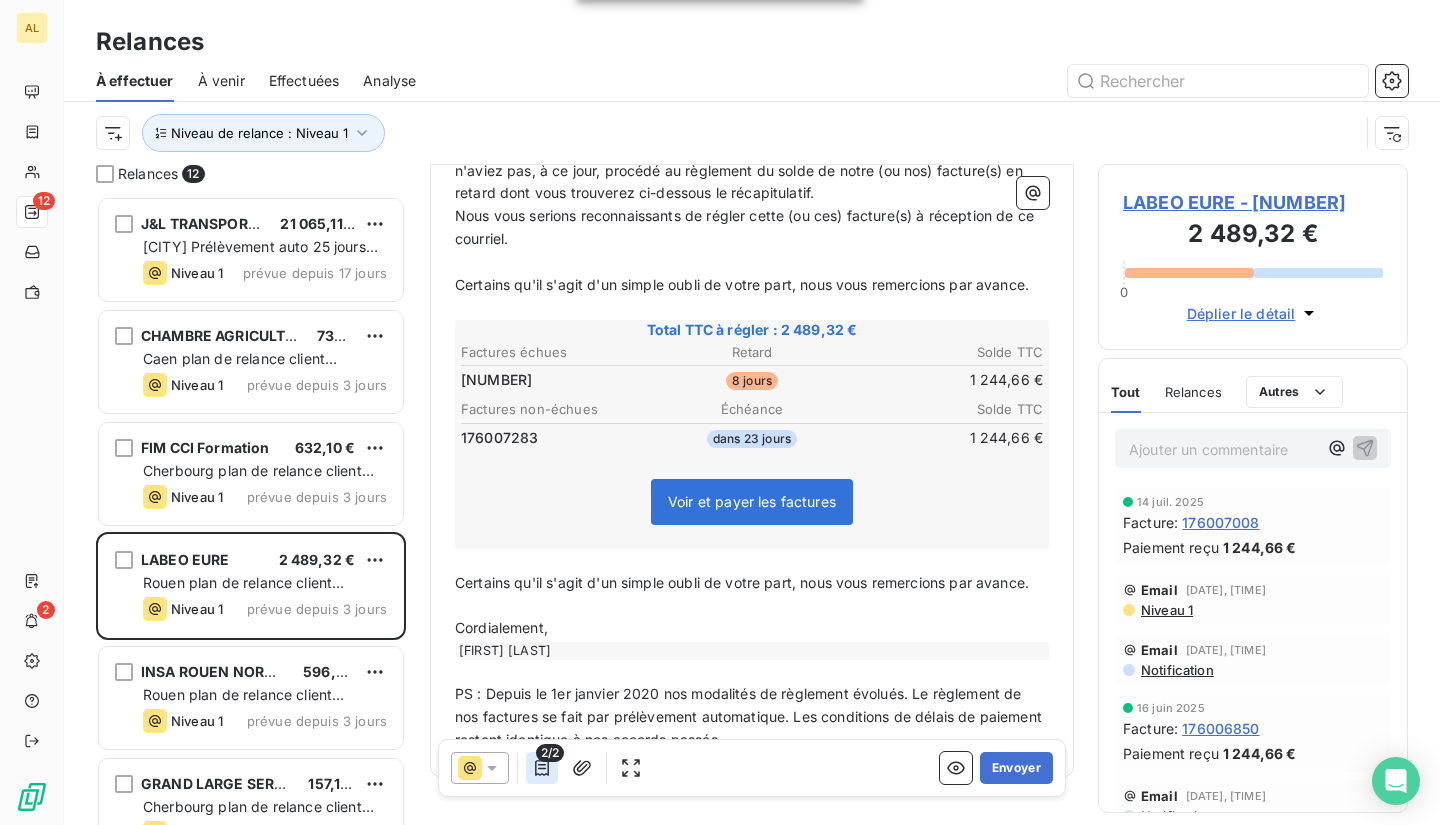 click 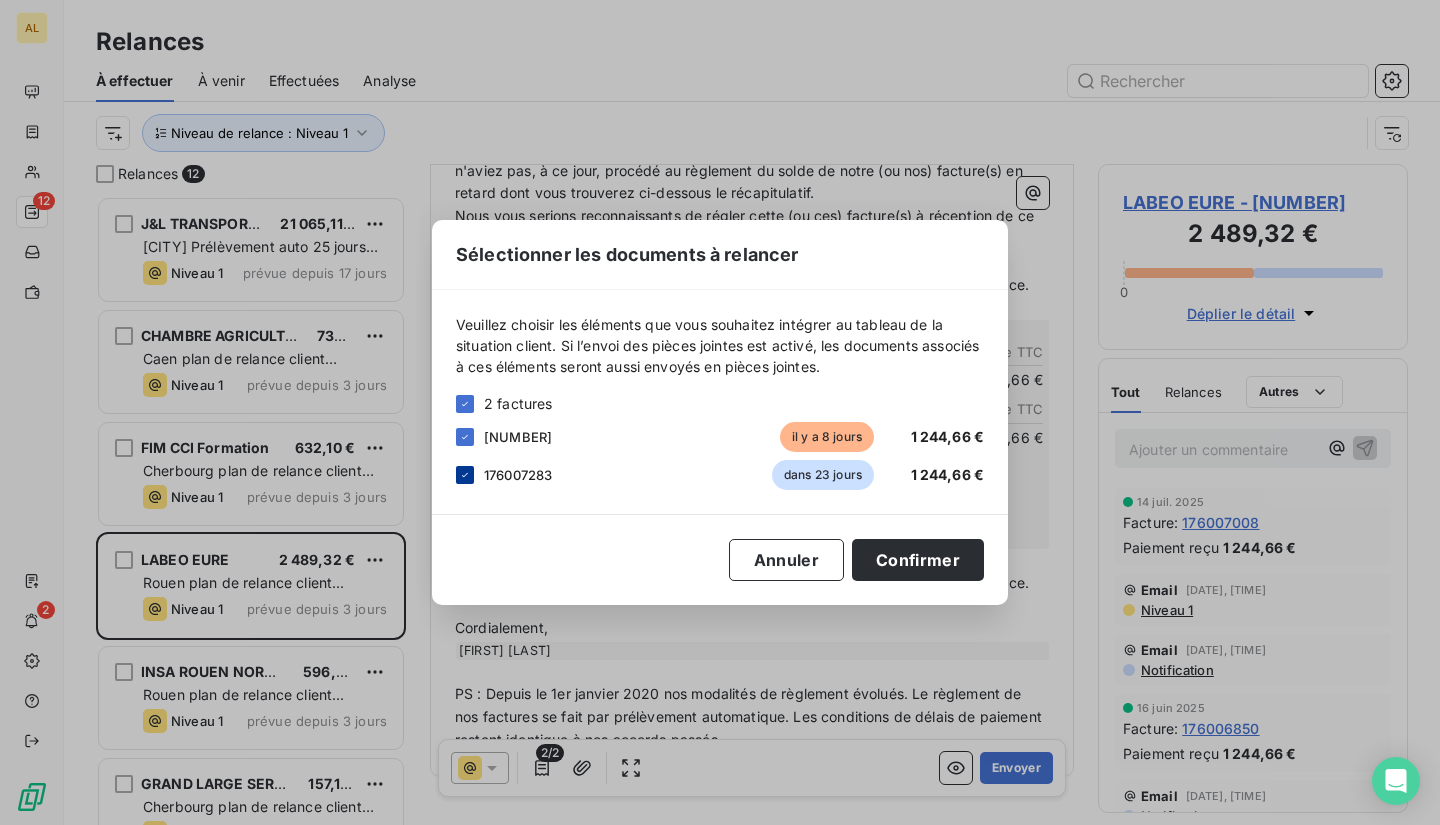 click 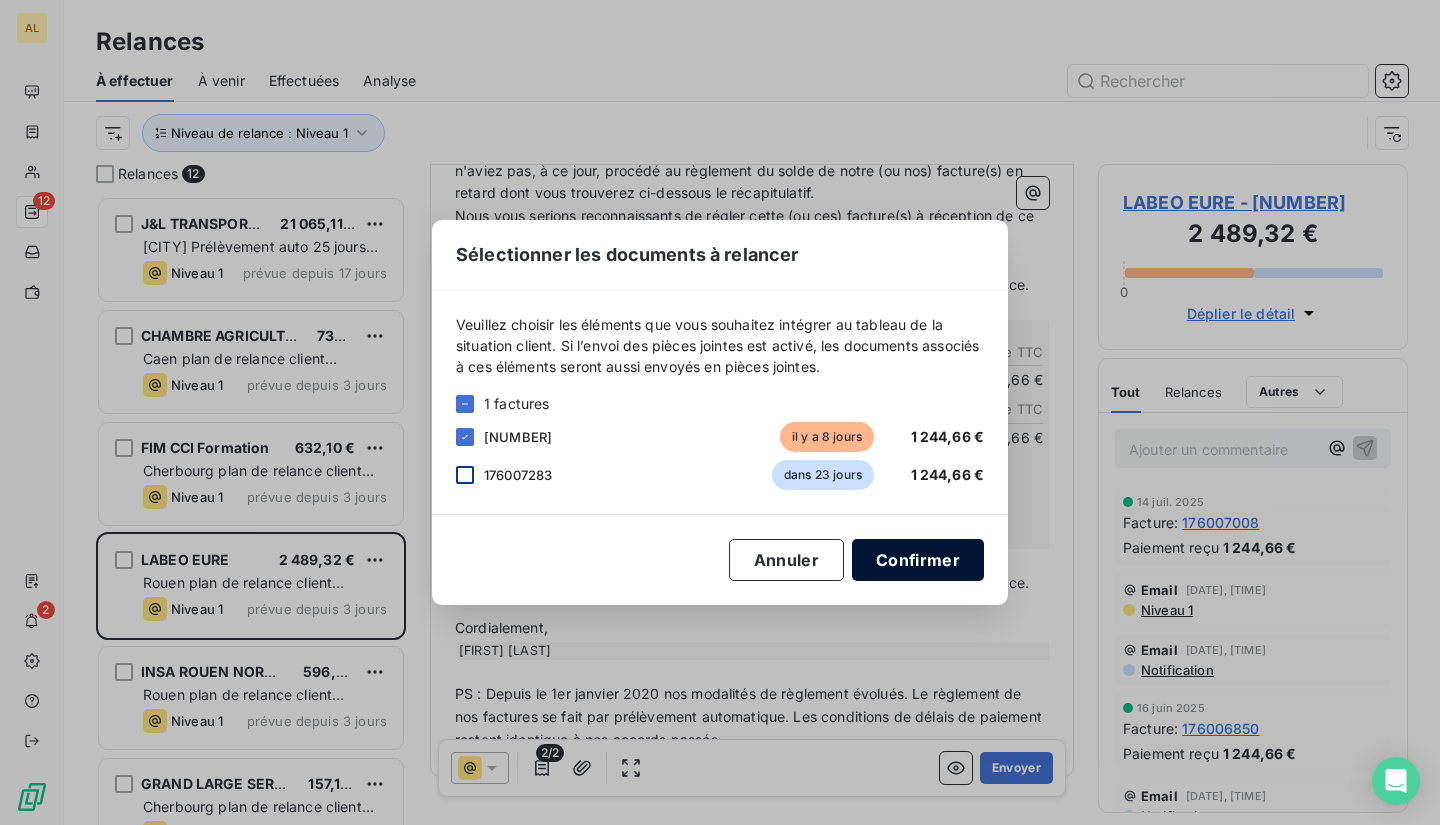 click on "Confirmer" at bounding box center [918, 560] 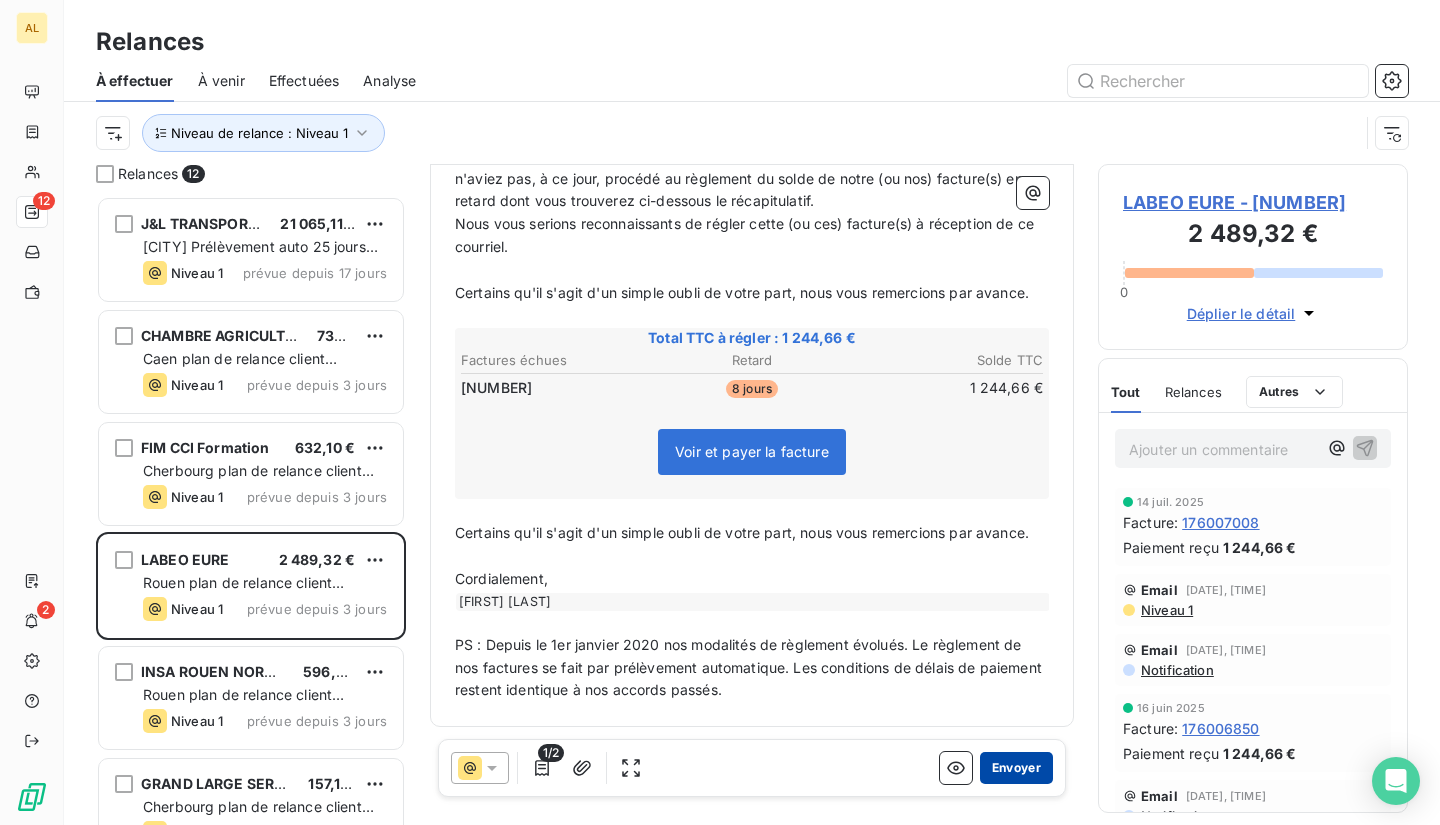 click on "Envoyer" at bounding box center [1016, 768] 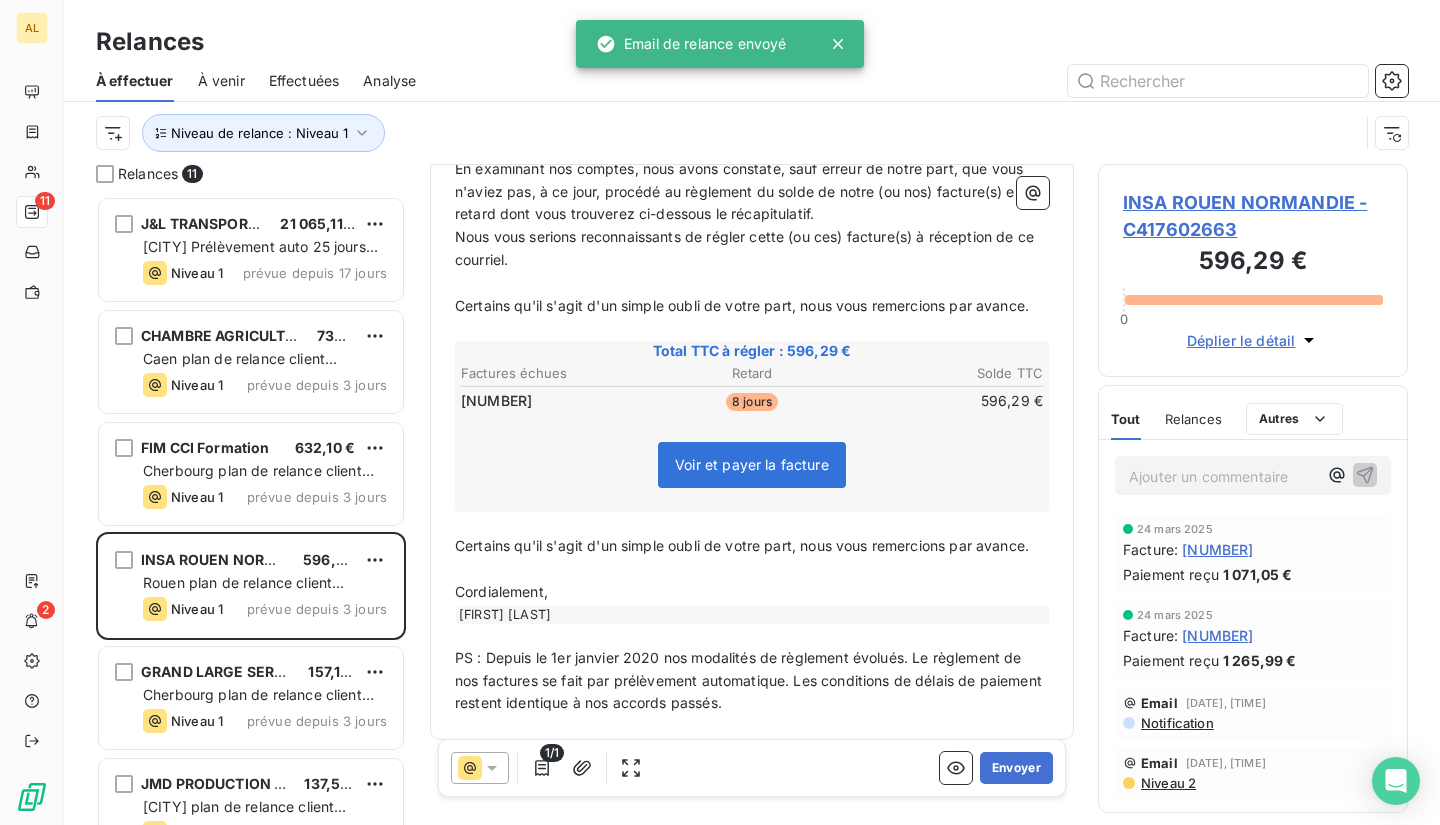 scroll, scrollTop: 302, scrollLeft: 0, axis: vertical 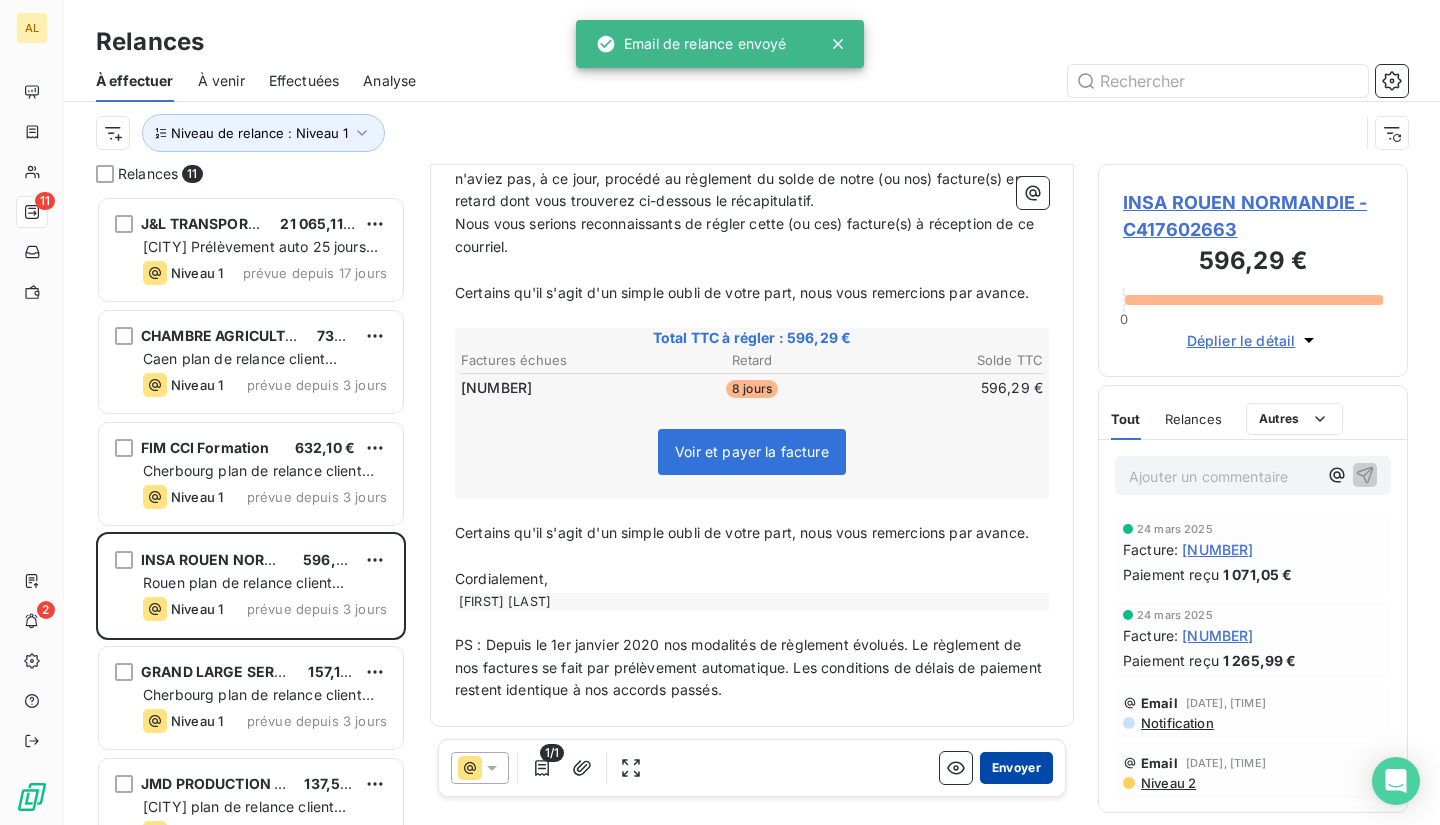click on "Envoyer" at bounding box center (1016, 768) 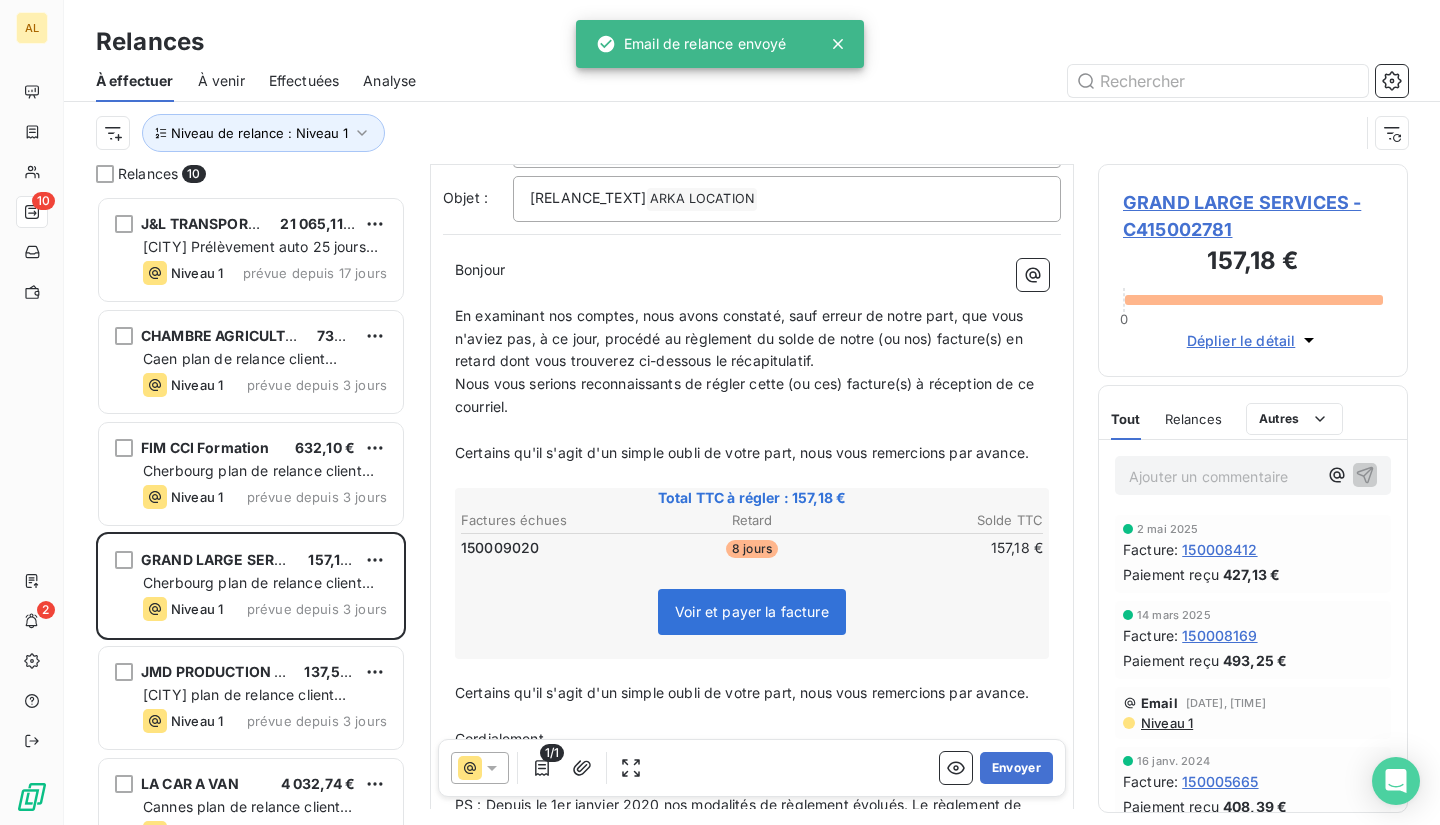 scroll, scrollTop: 200, scrollLeft: 0, axis: vertical 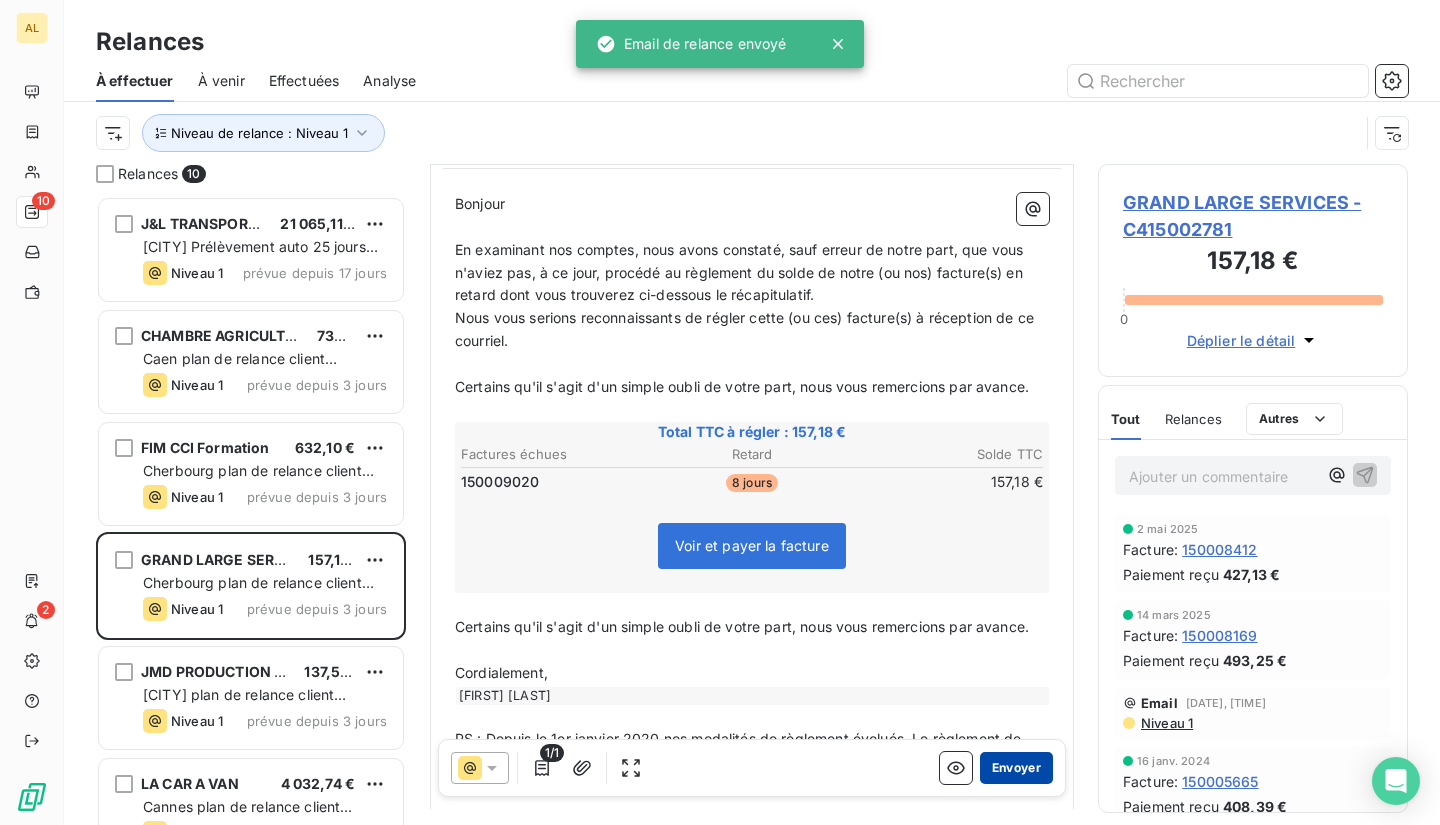 click on "Envoyer" at bounding box center (1016, 768) 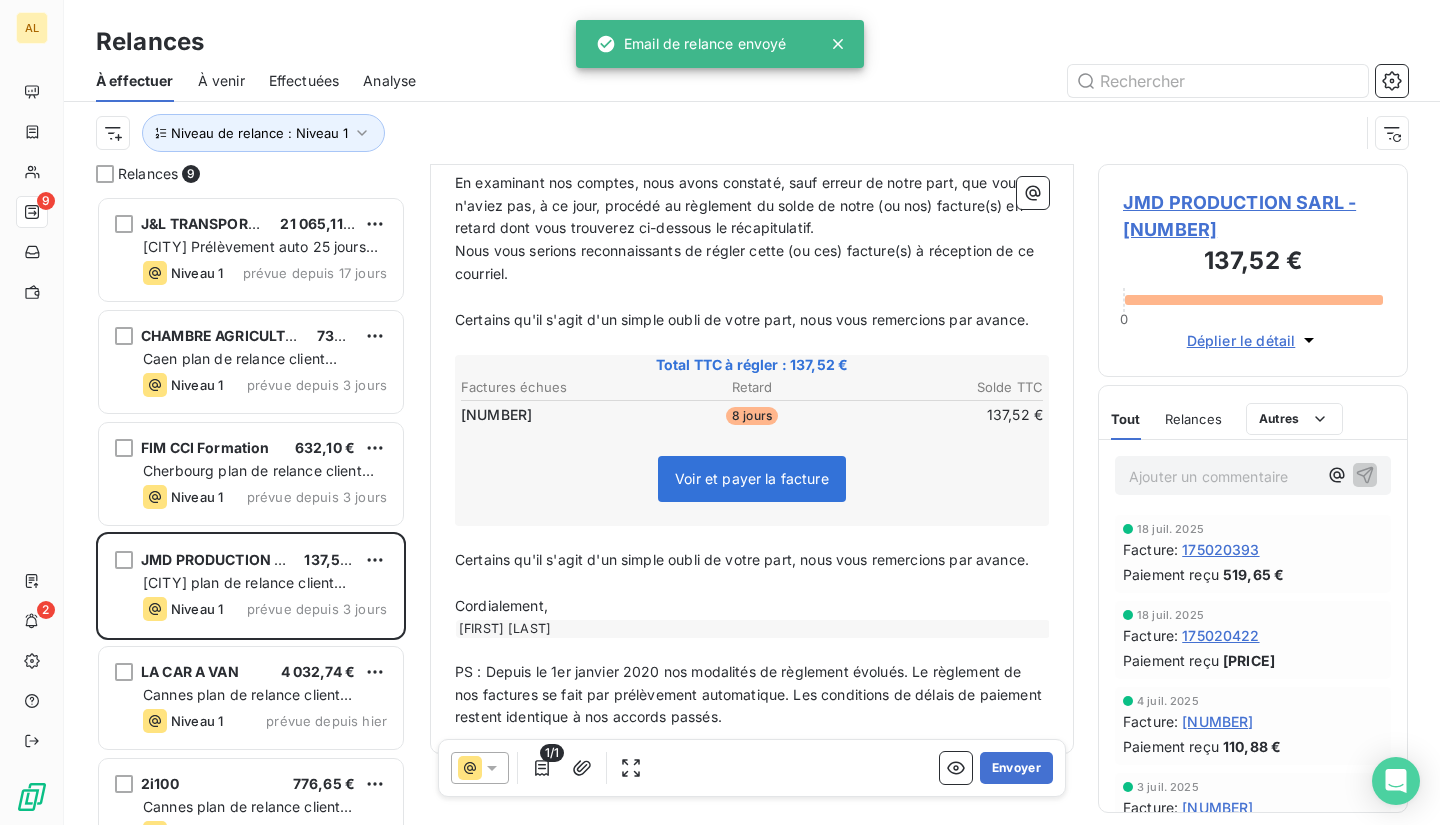 scroll, scrollTop: 300, scrollLeft: 0, axis: vertical 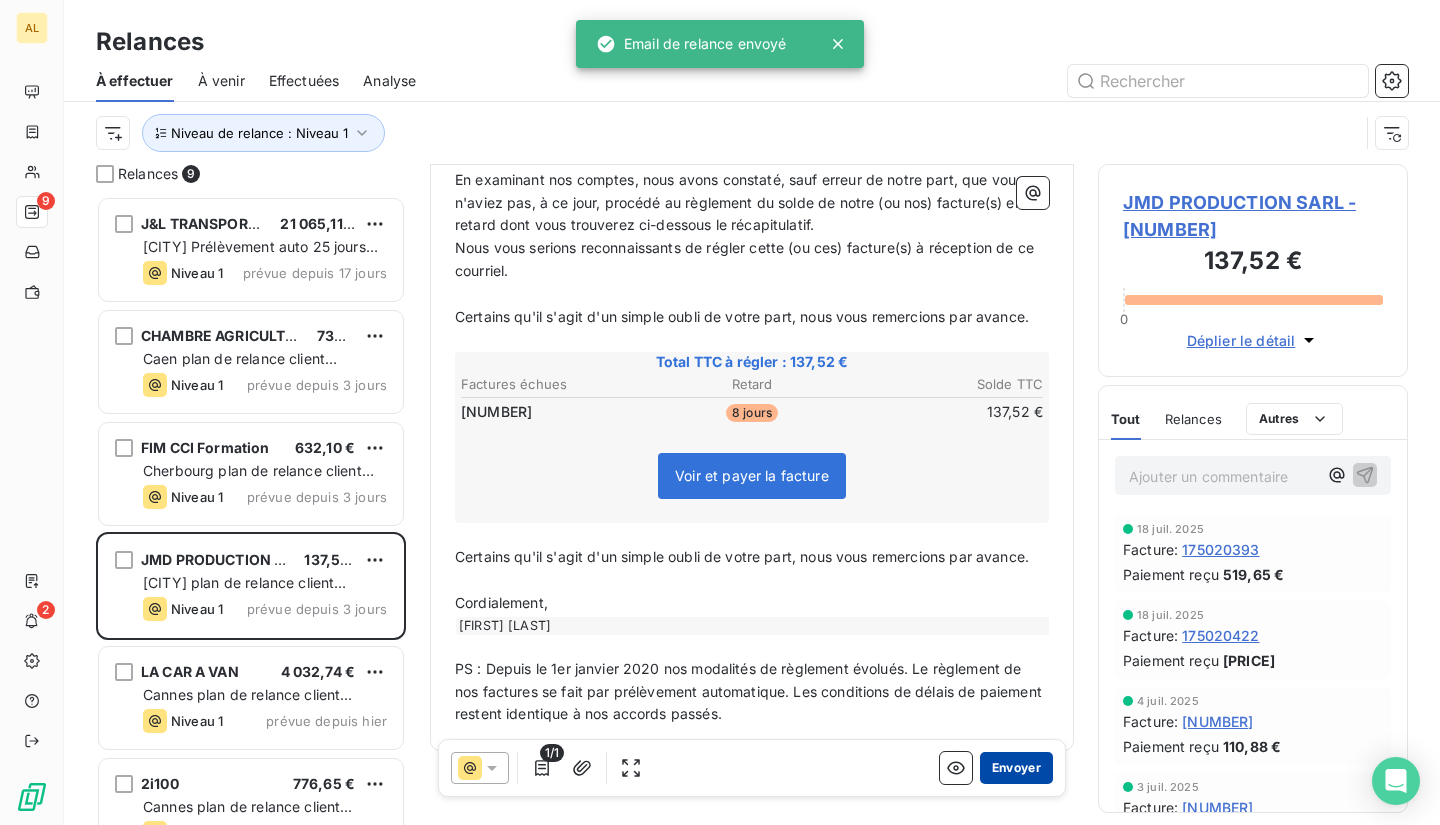 click on "Envoyer" at bounding box center (1016, 768) 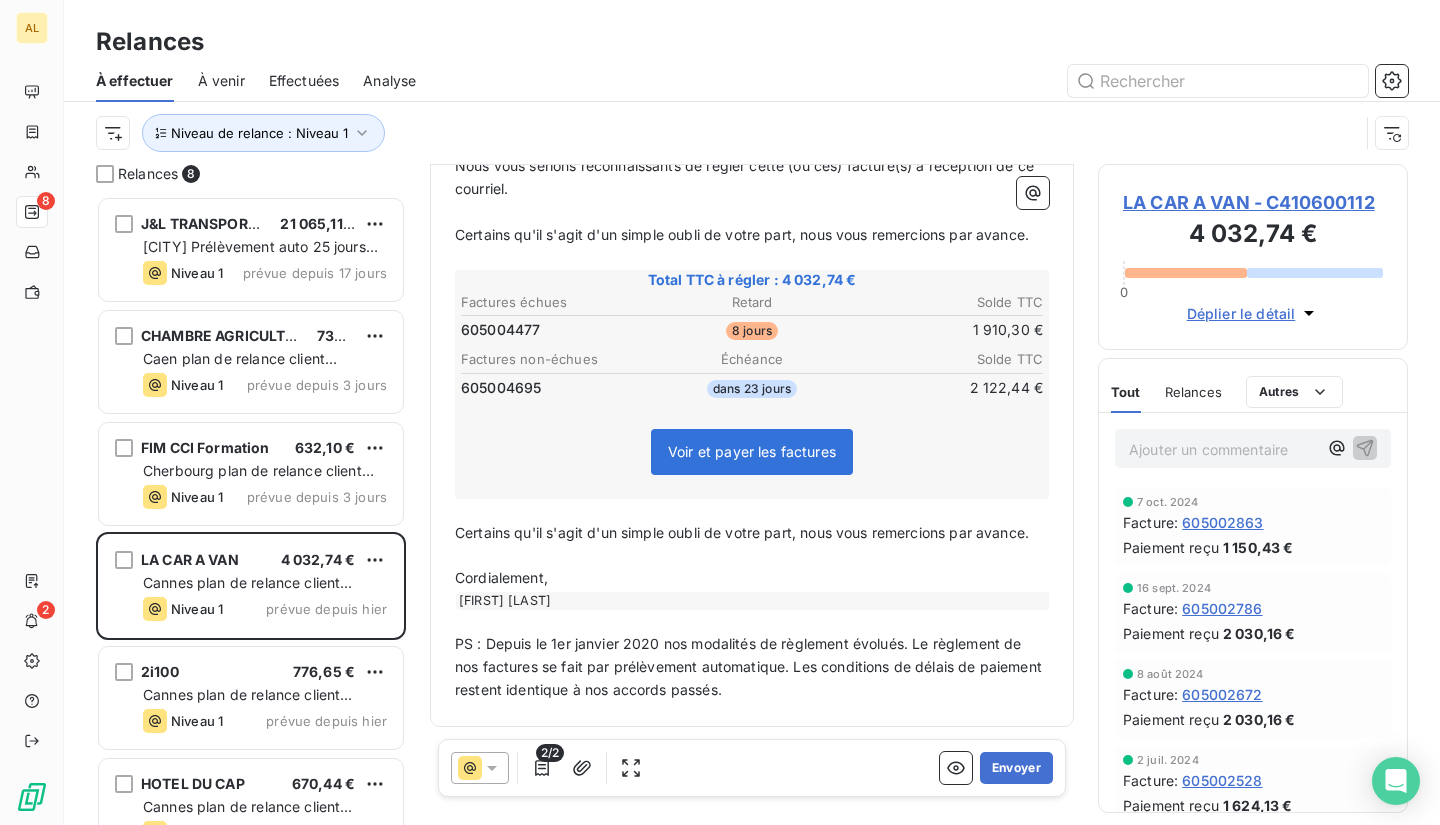 scroll, scrollTop: 424, scrollLeft: 0, axis: vertical 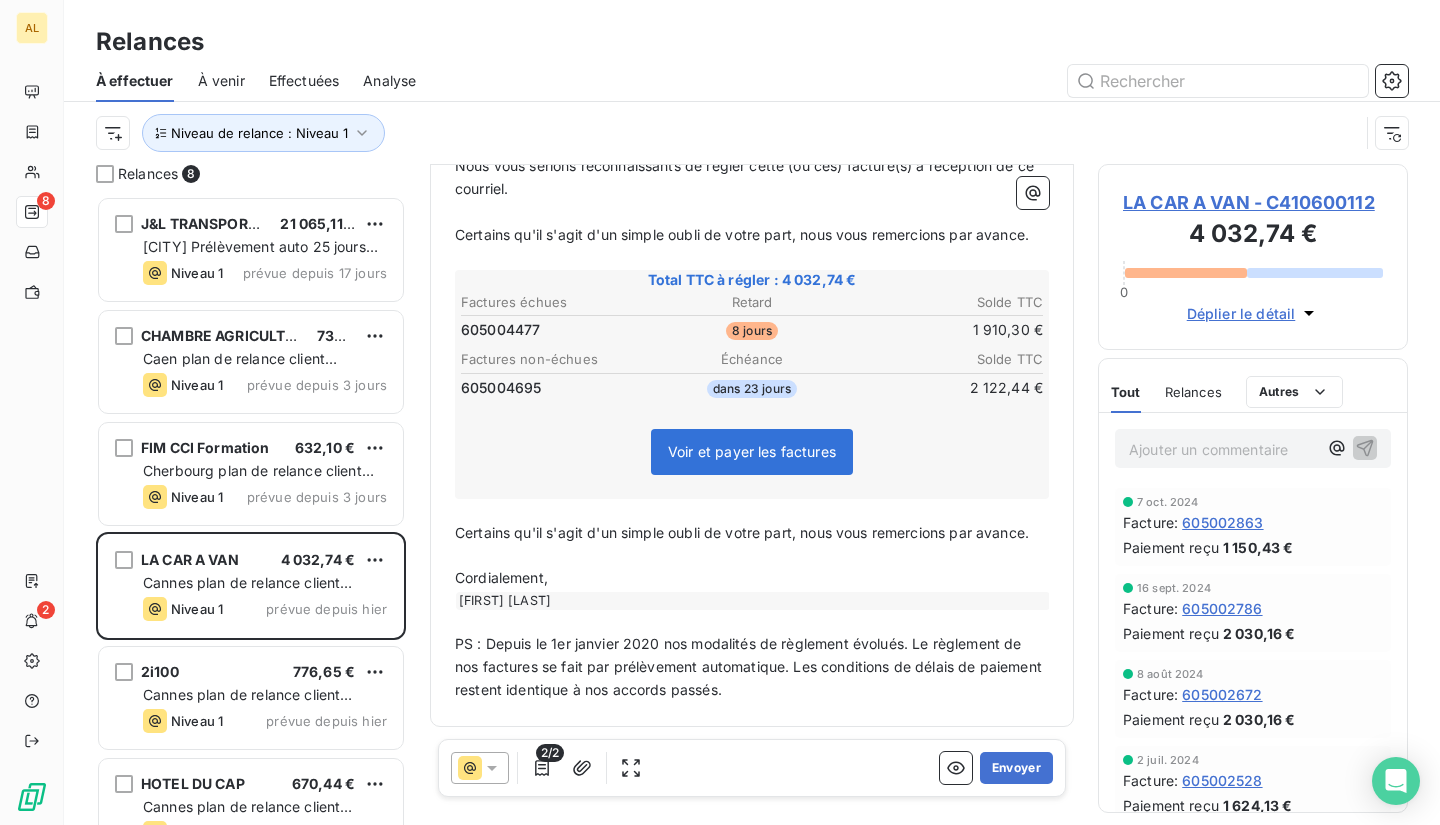 click on "2/2" at bounding box center [550, 753] 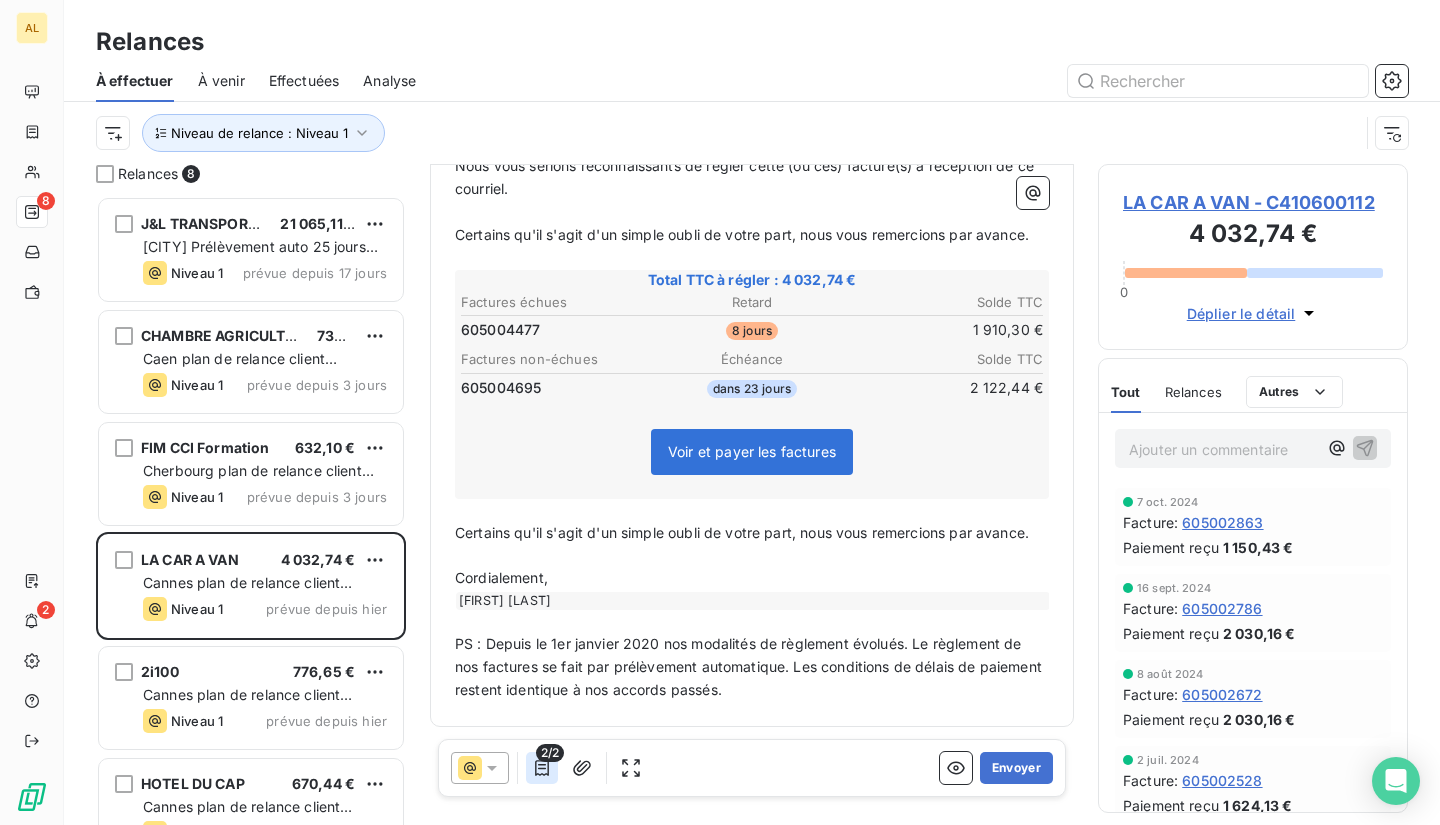 click 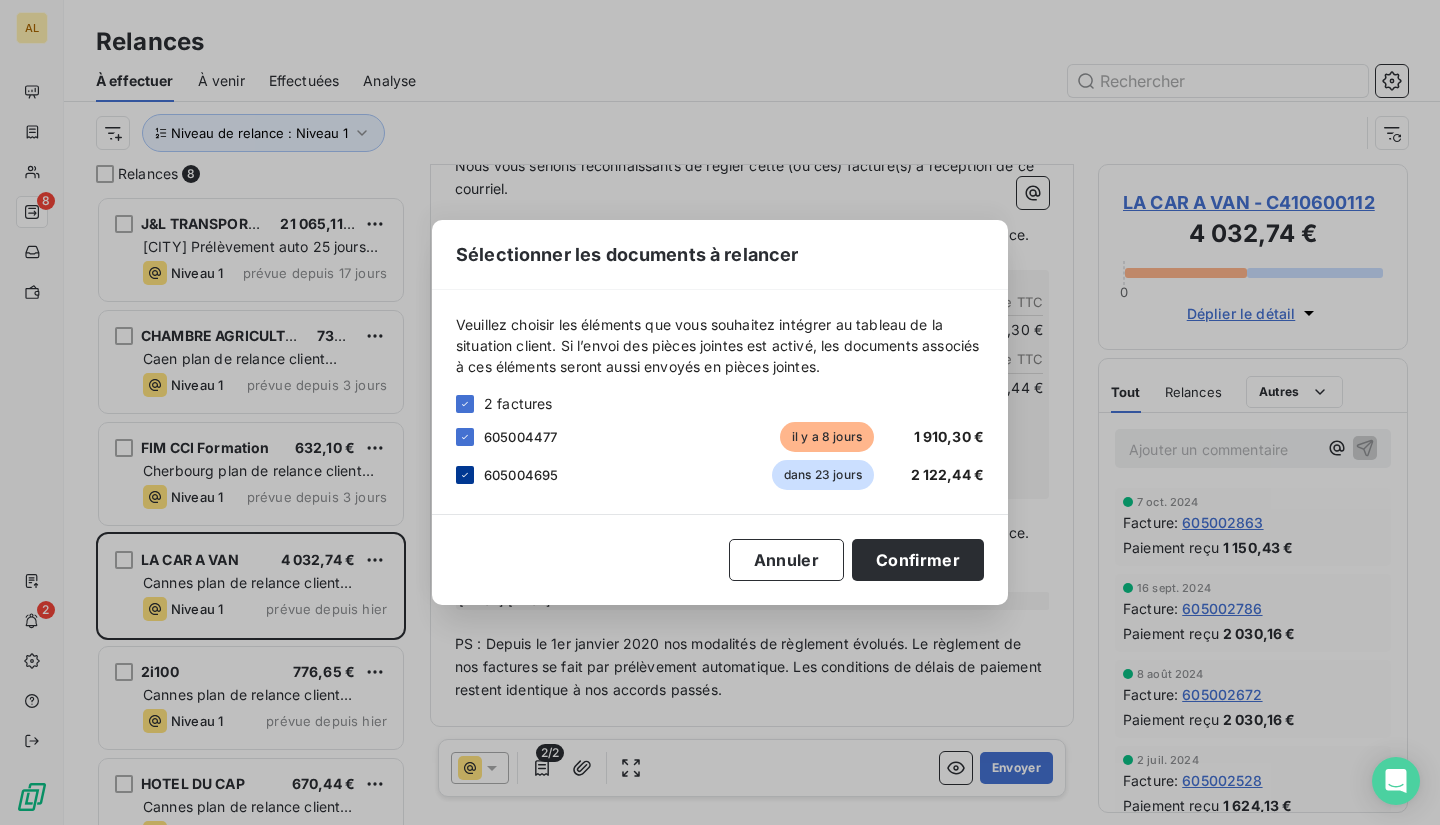 click 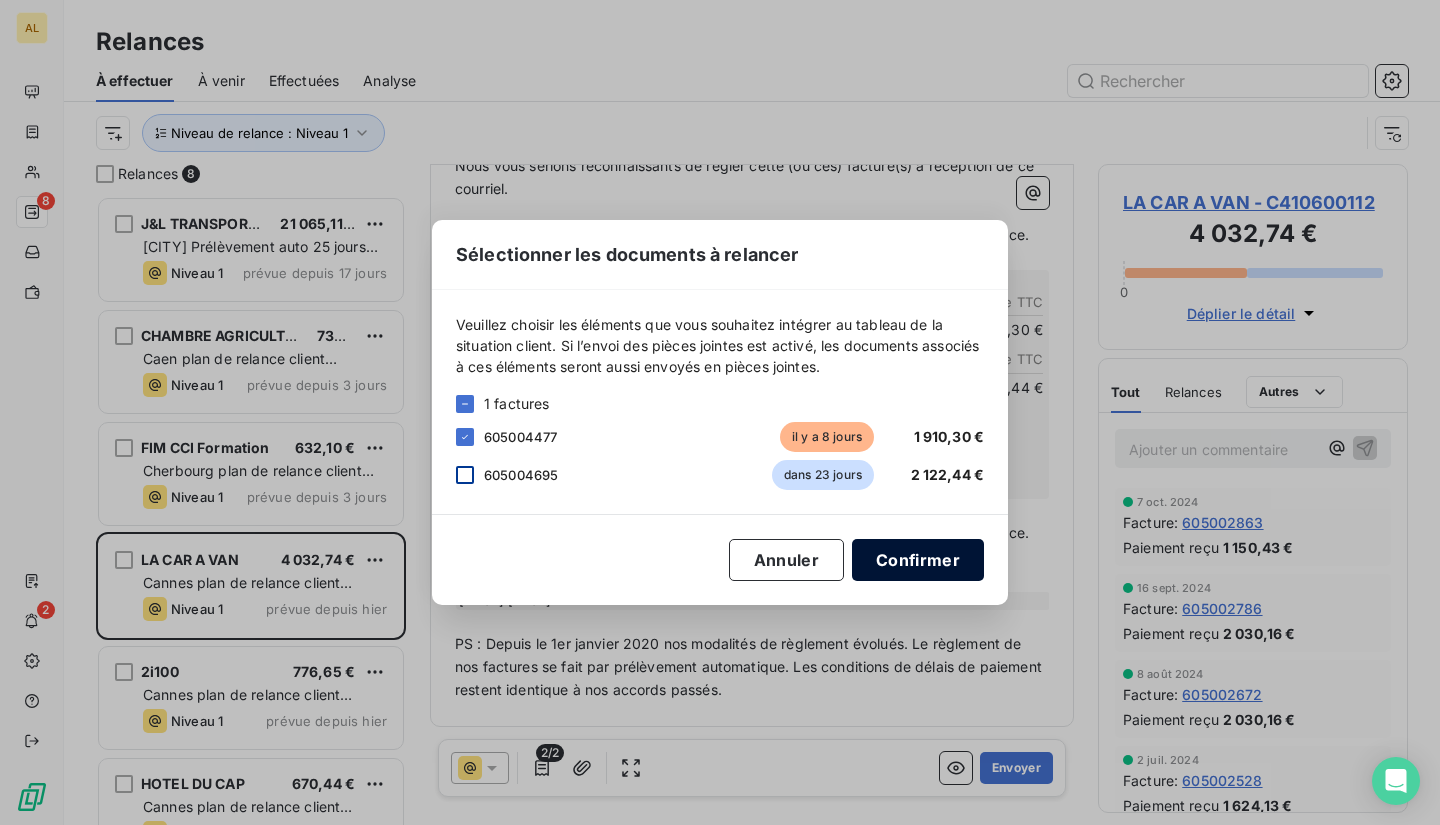 click on "Confirmer" at bounding box center [918, 560] 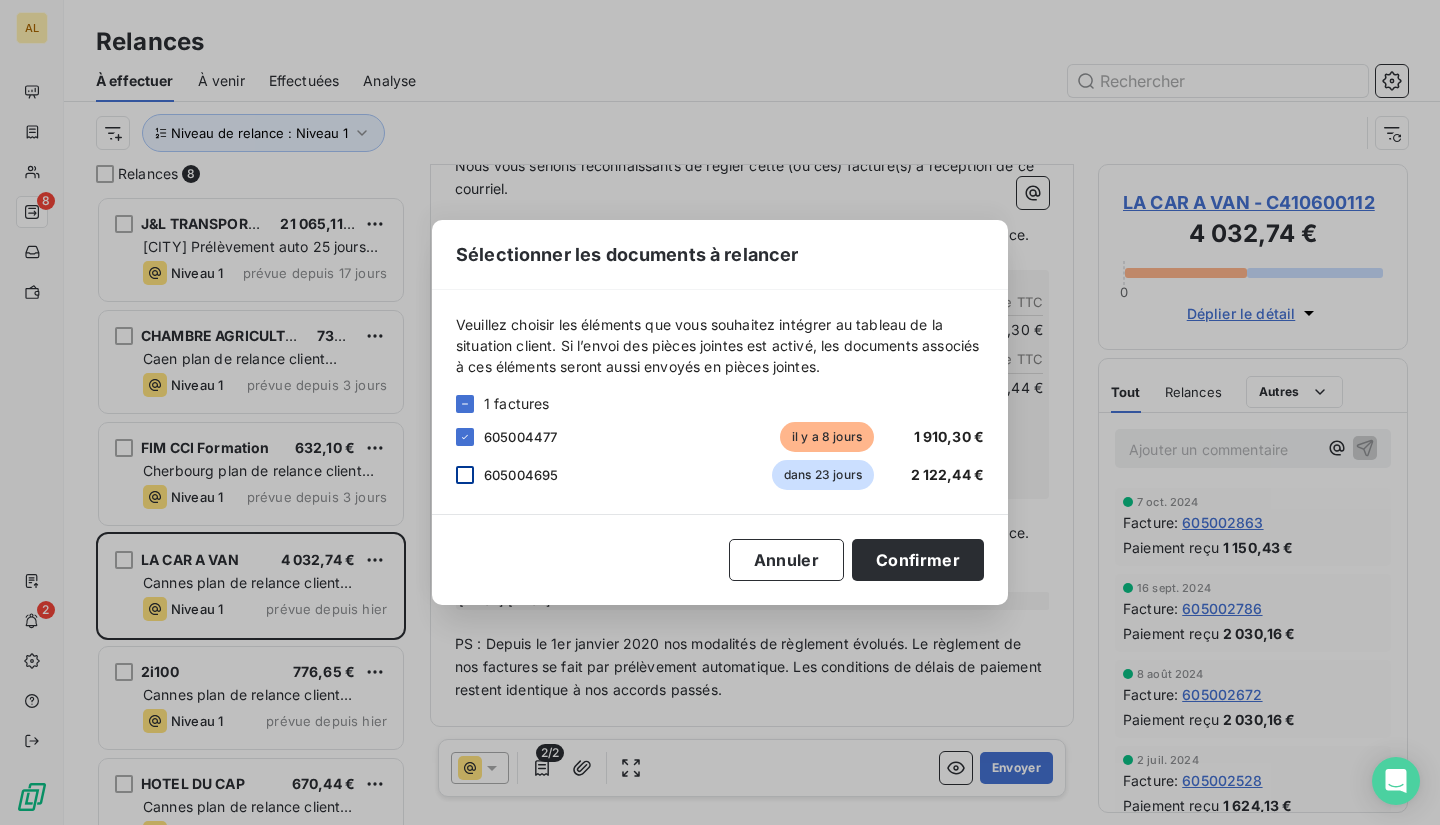 scroll, scrollTop: 367, scrollLeft: 0, axis: vertical 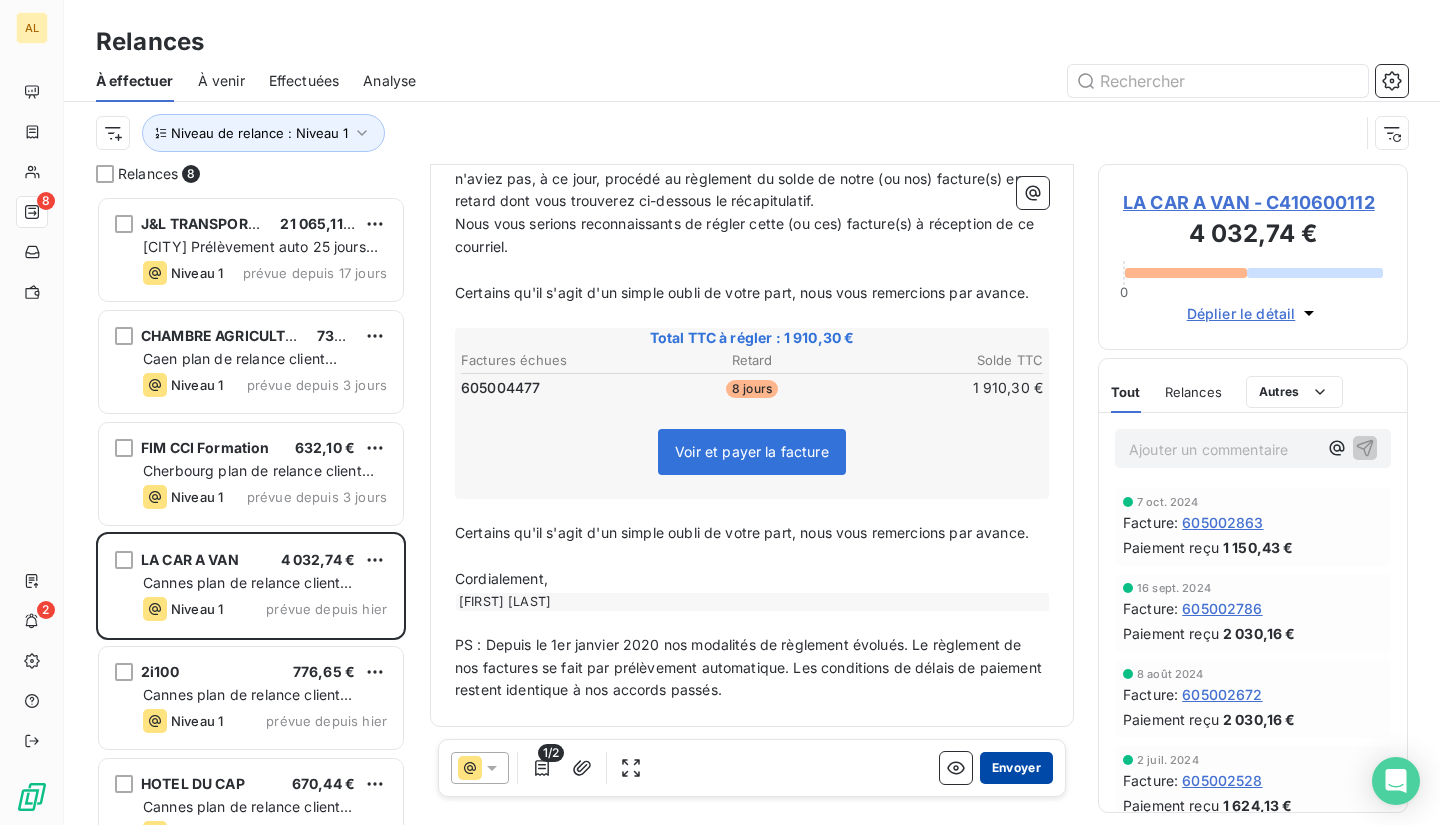 click on "Envoyer" at bounding box center (1016, 768) 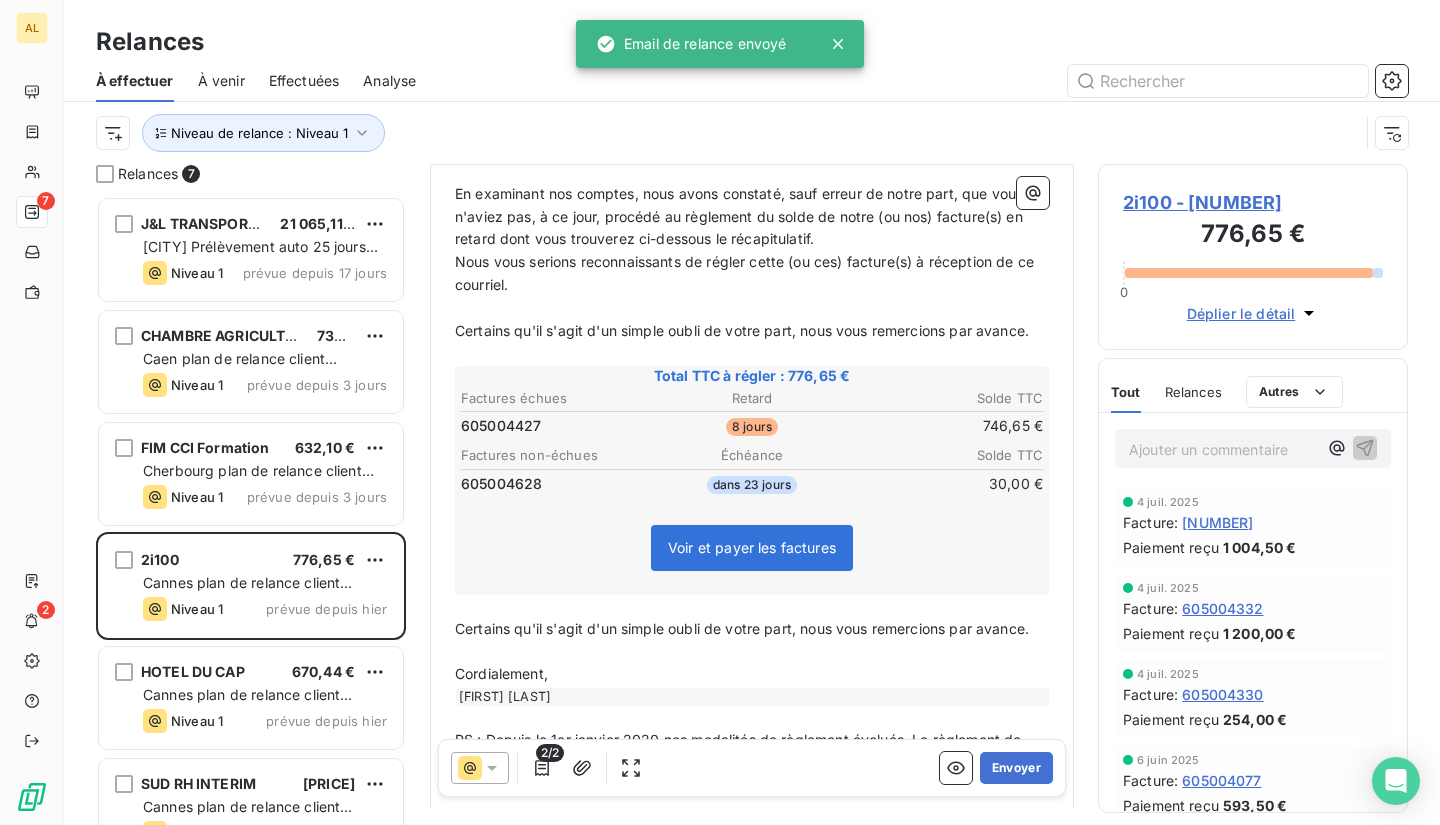scroll, scrollTop: 300, scrollLeft: 0, axis: vertical 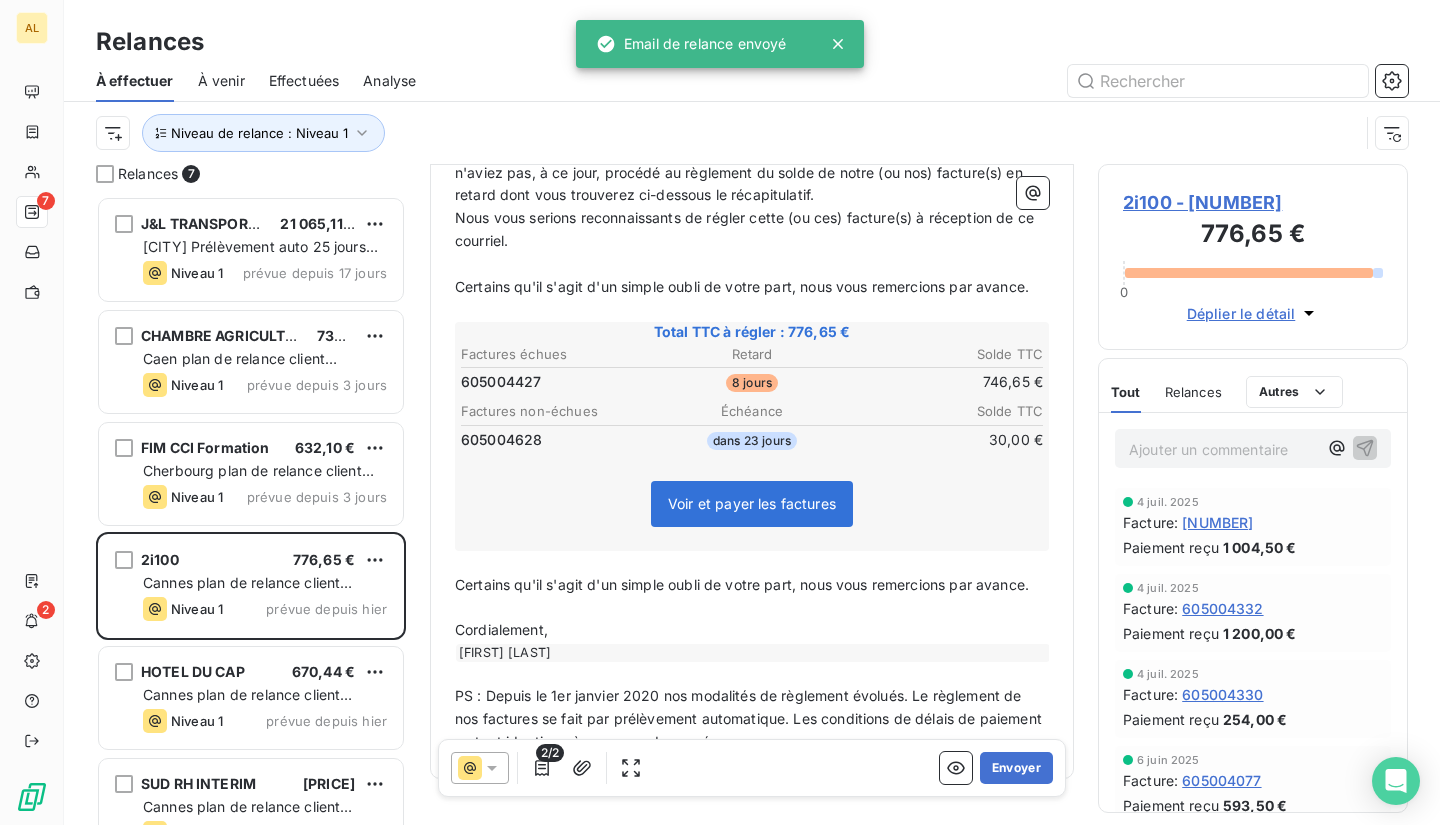 click on "2/2" at bounding box center [550, 753] 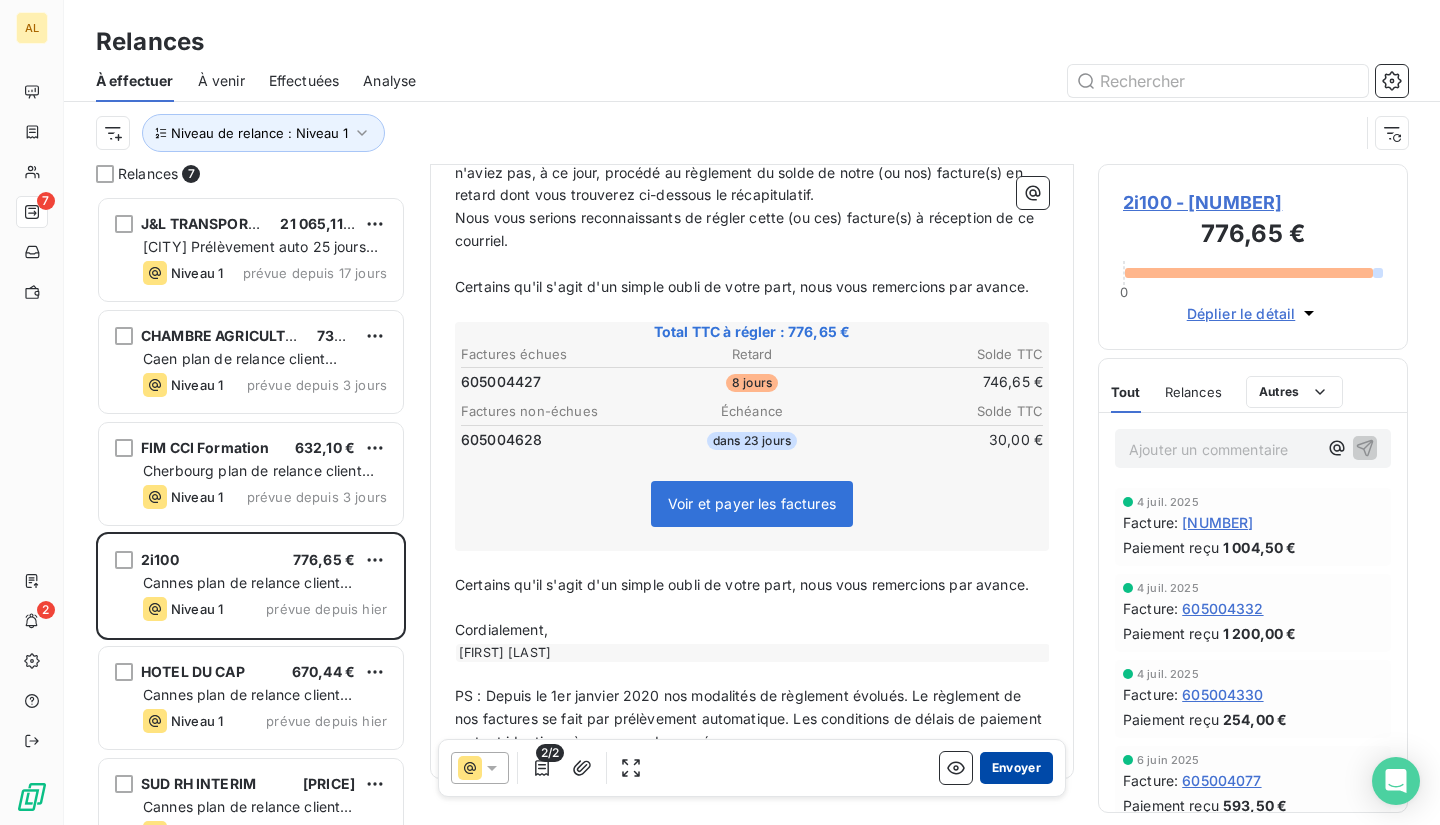 click on "Envoyer" at bounding box center [1016, 768] 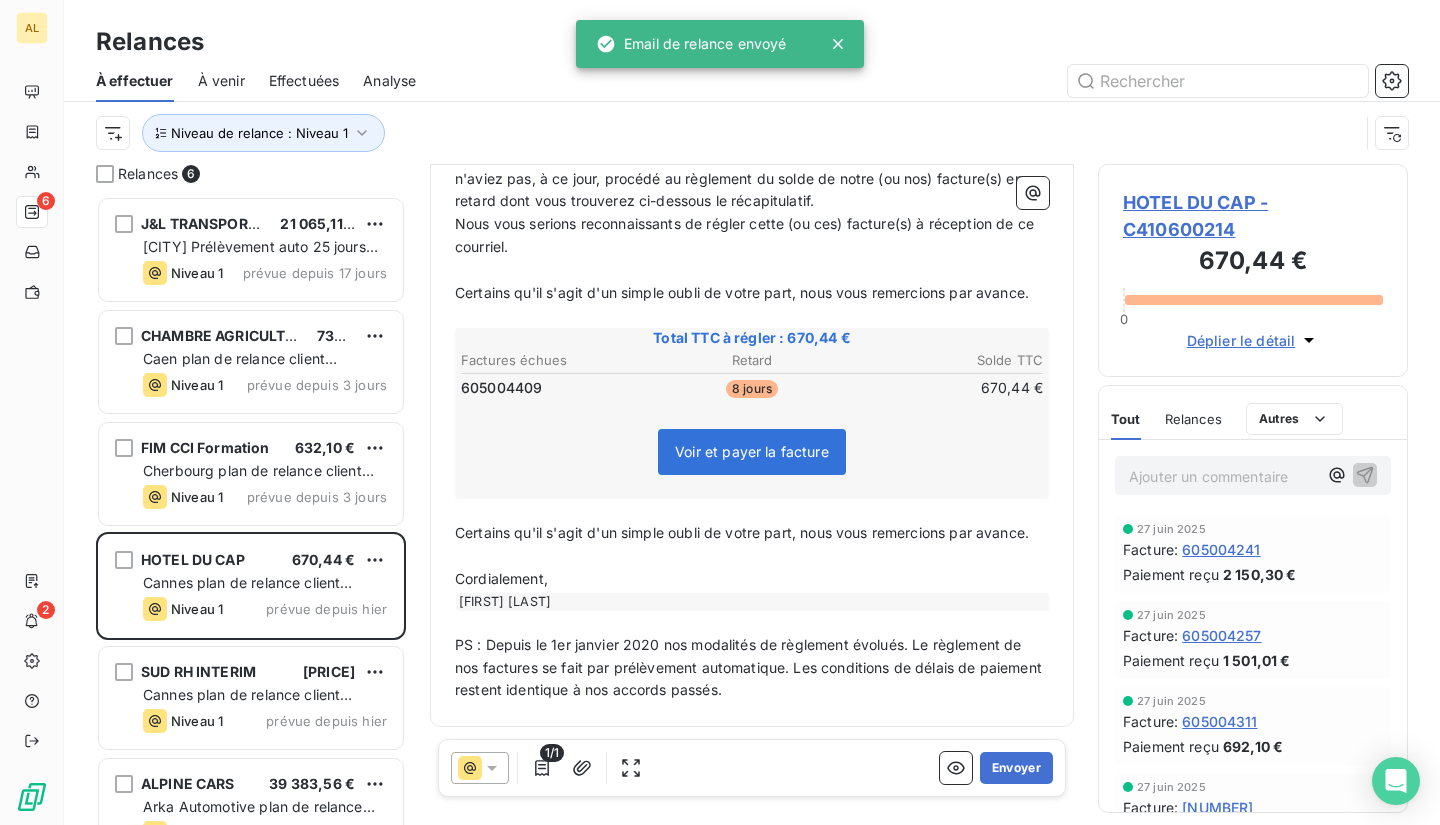 scroll, scrollTop: 366, scrollLeft: 0, axis: vertical 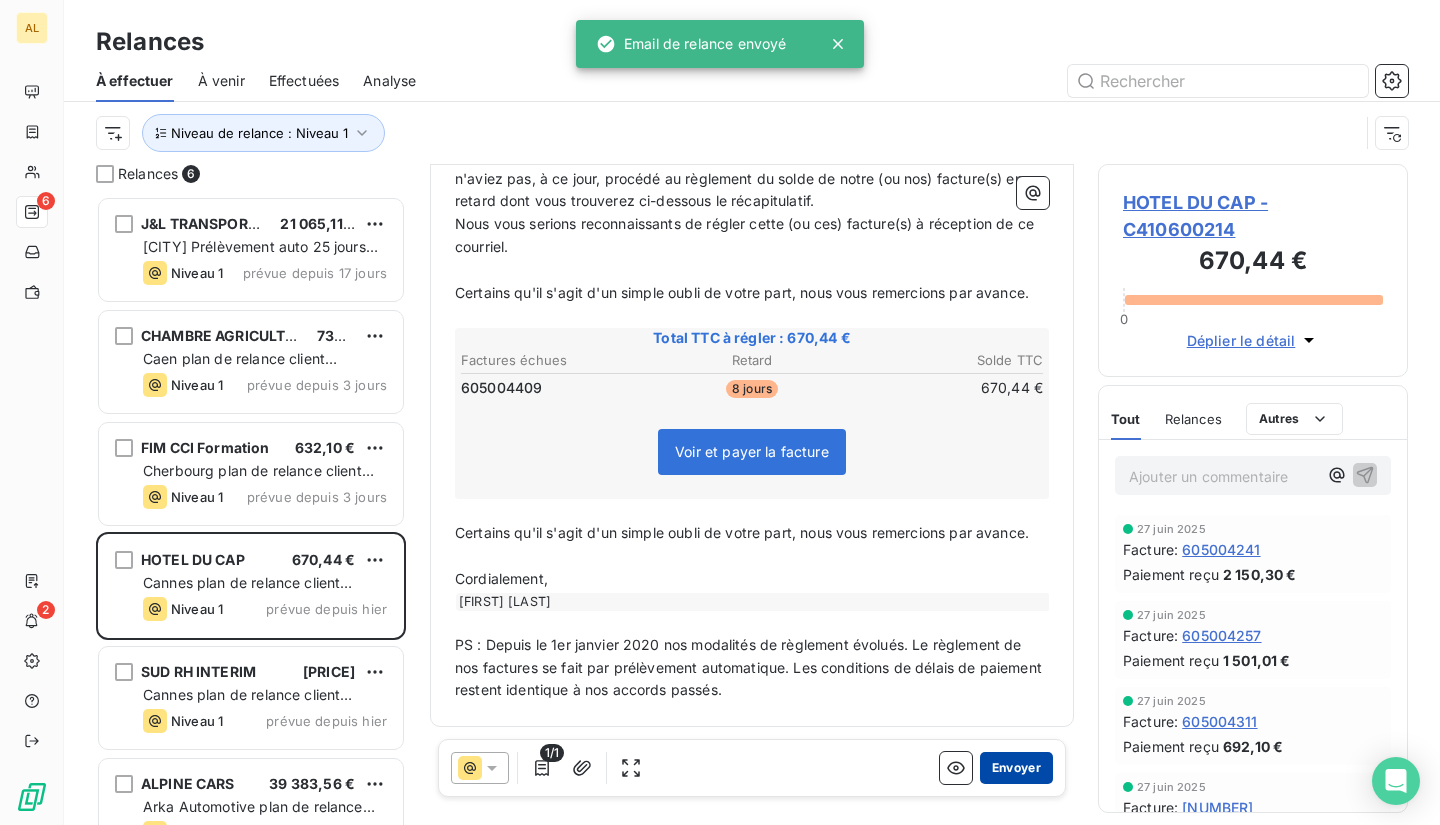 click on "Envoyer" at bounding box center (1016, 768) 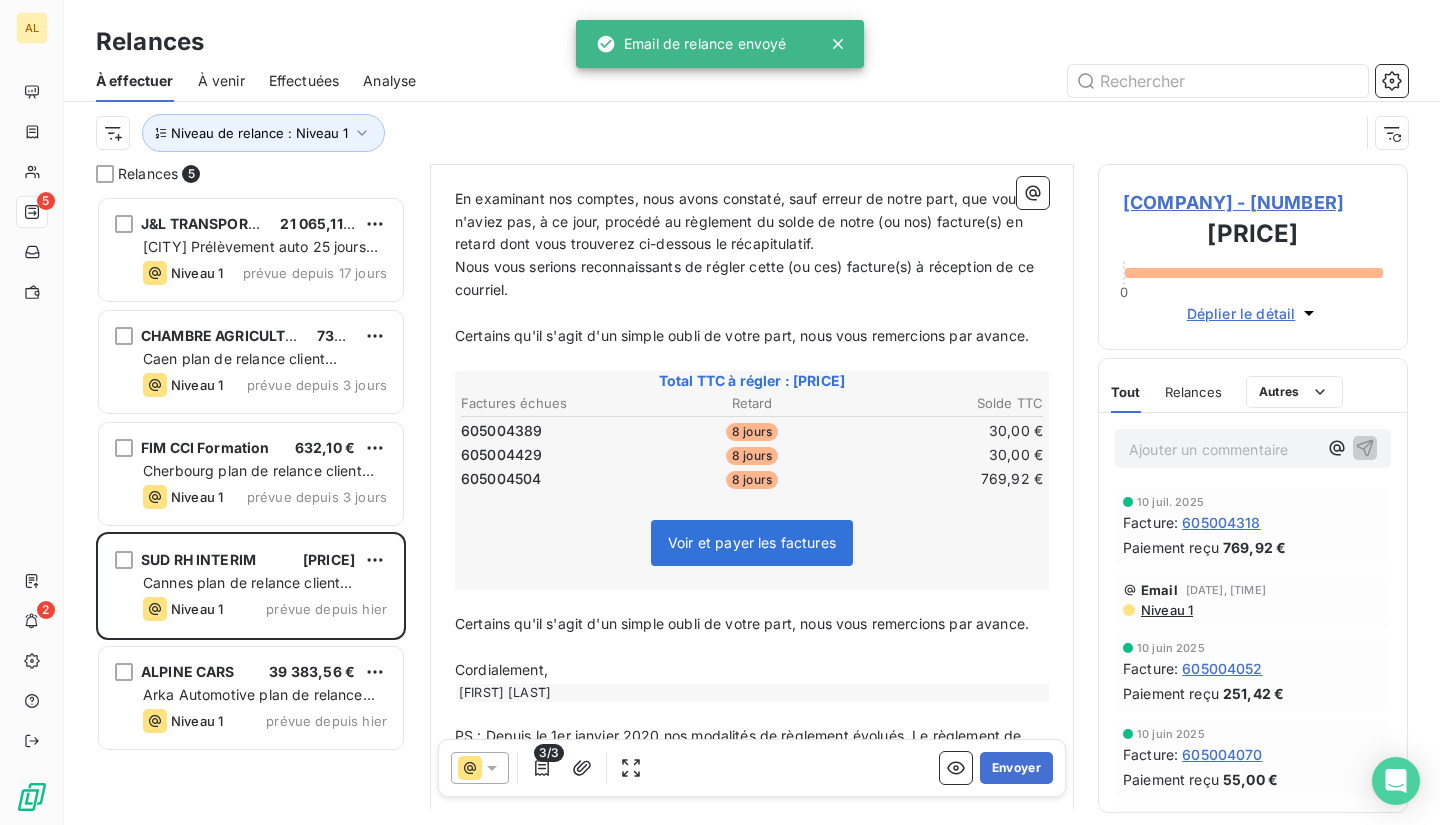 scroll, scrollTop: 400, scrollLeft: 0, axis: vertical 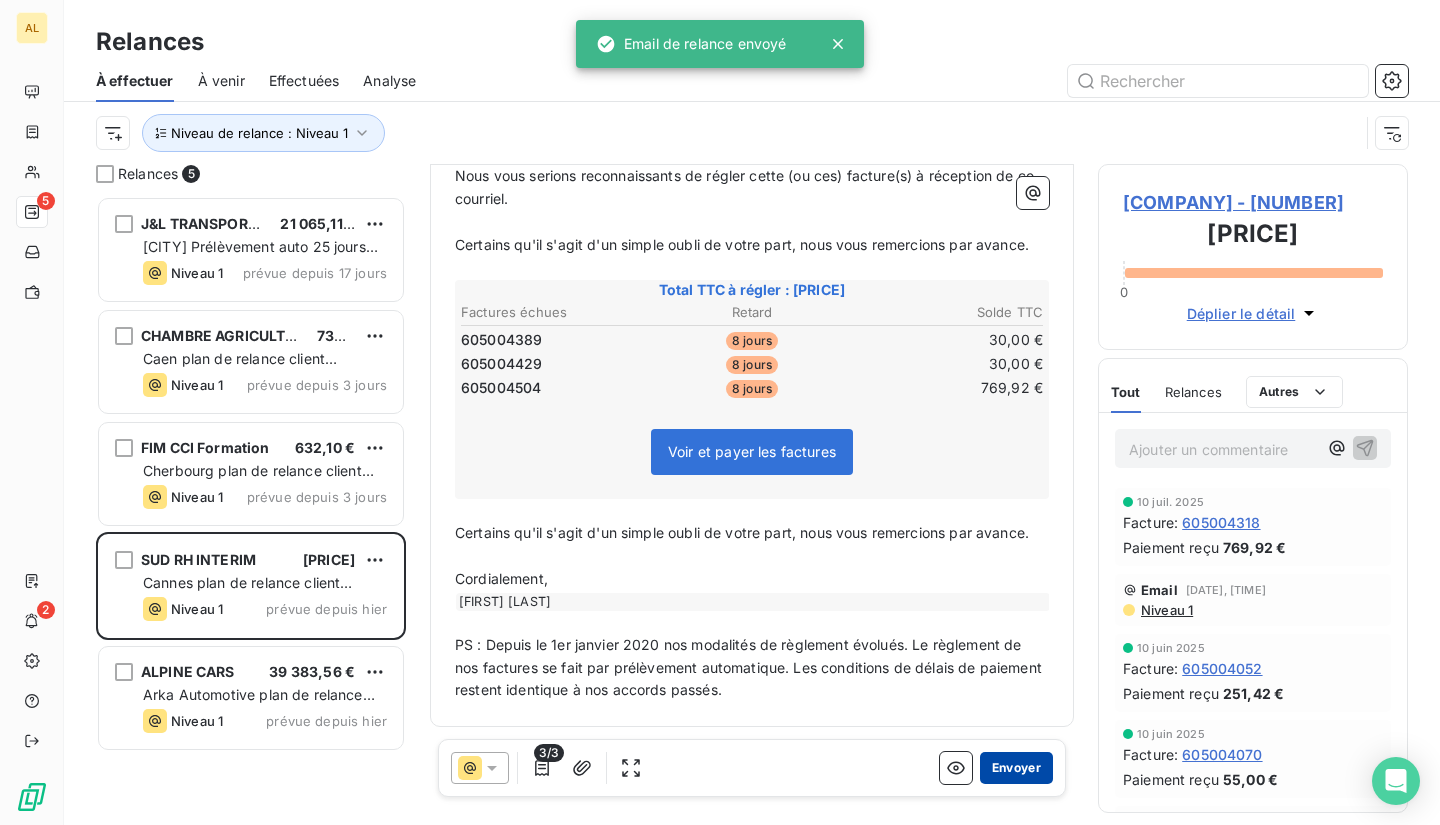click on "Envoyer" at bounding box center (1016, 768) 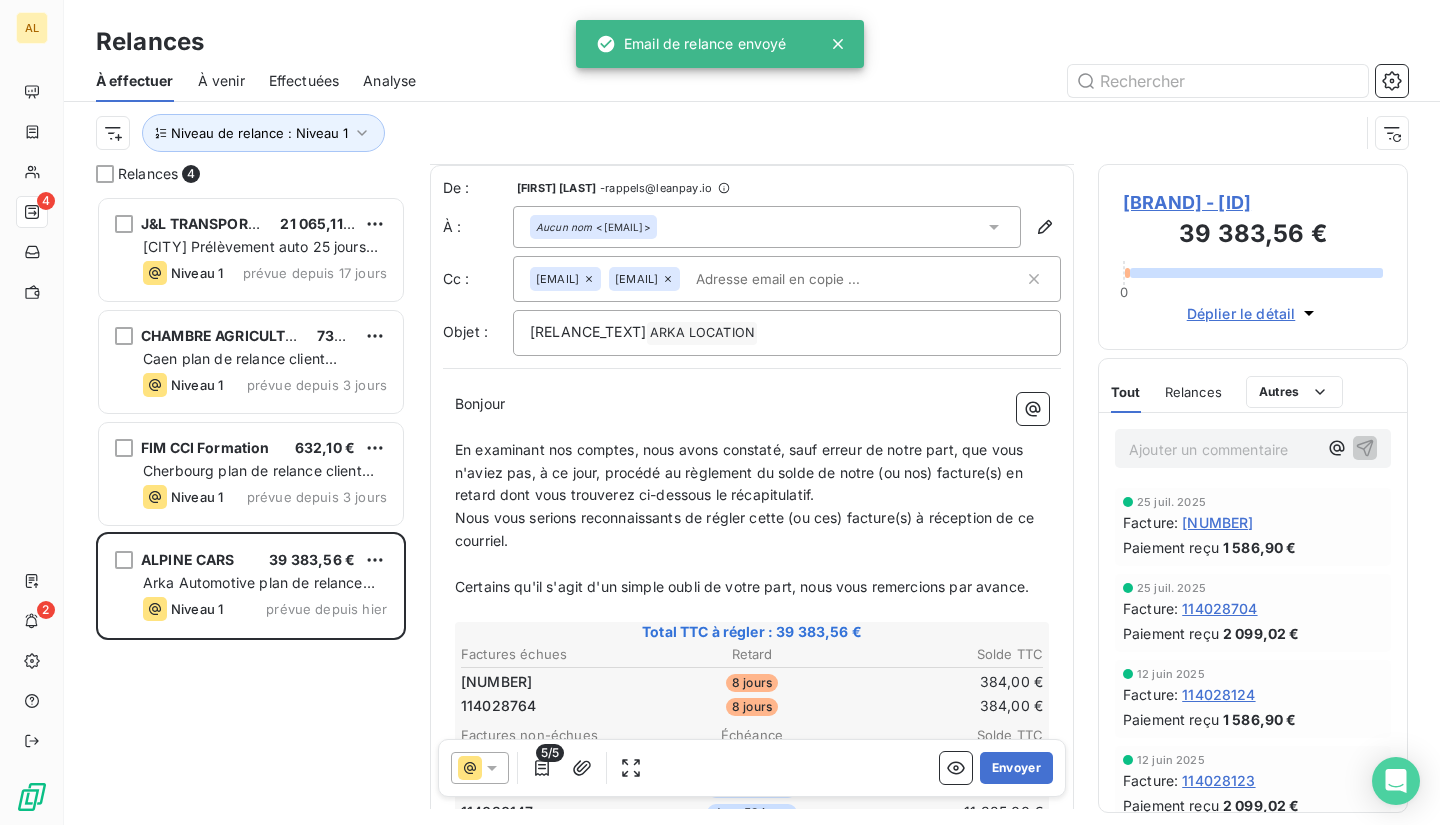 scroll, scrollTop: 200, scrollLeft: 0, axis: vertical 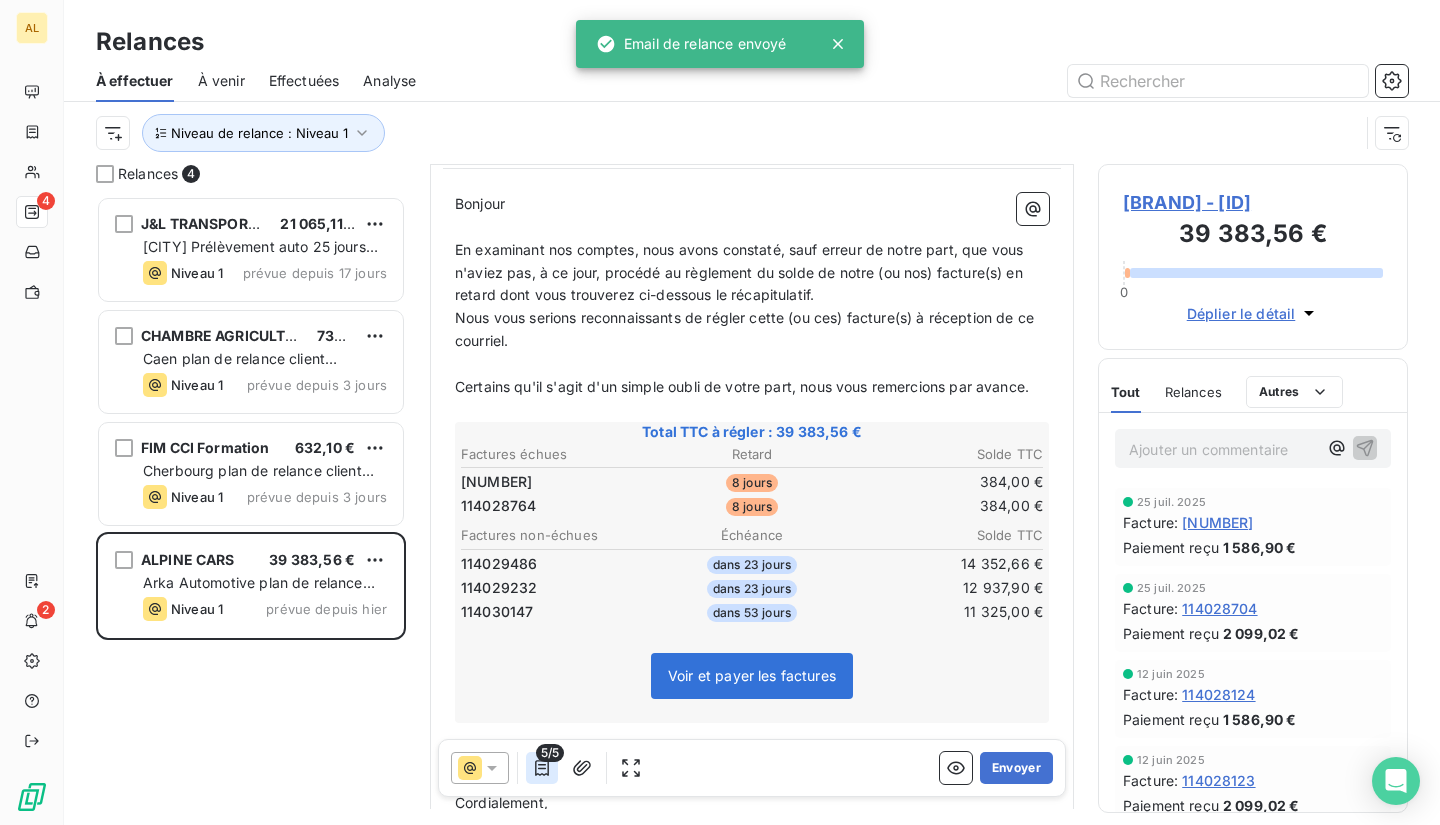 click 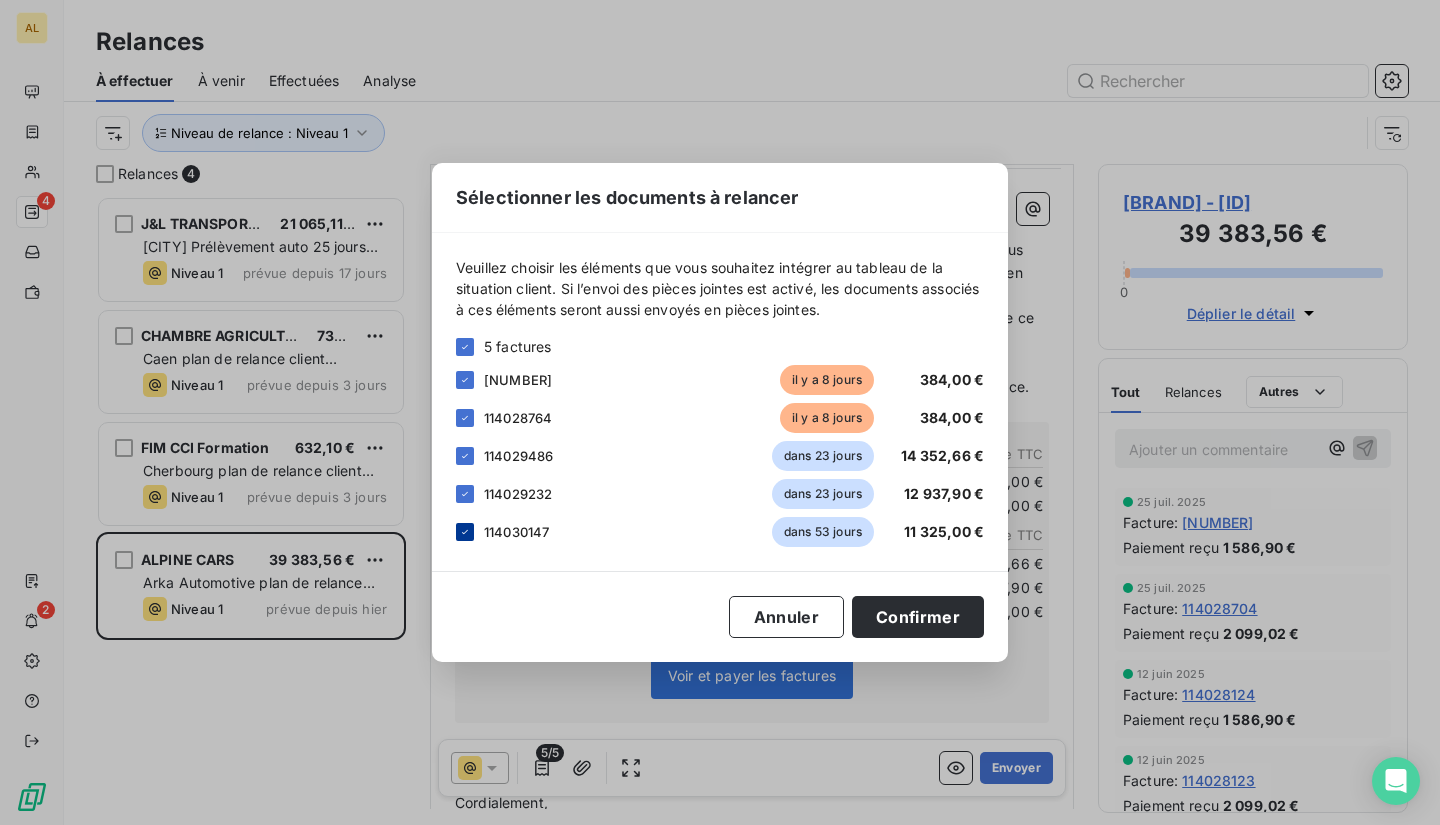 click 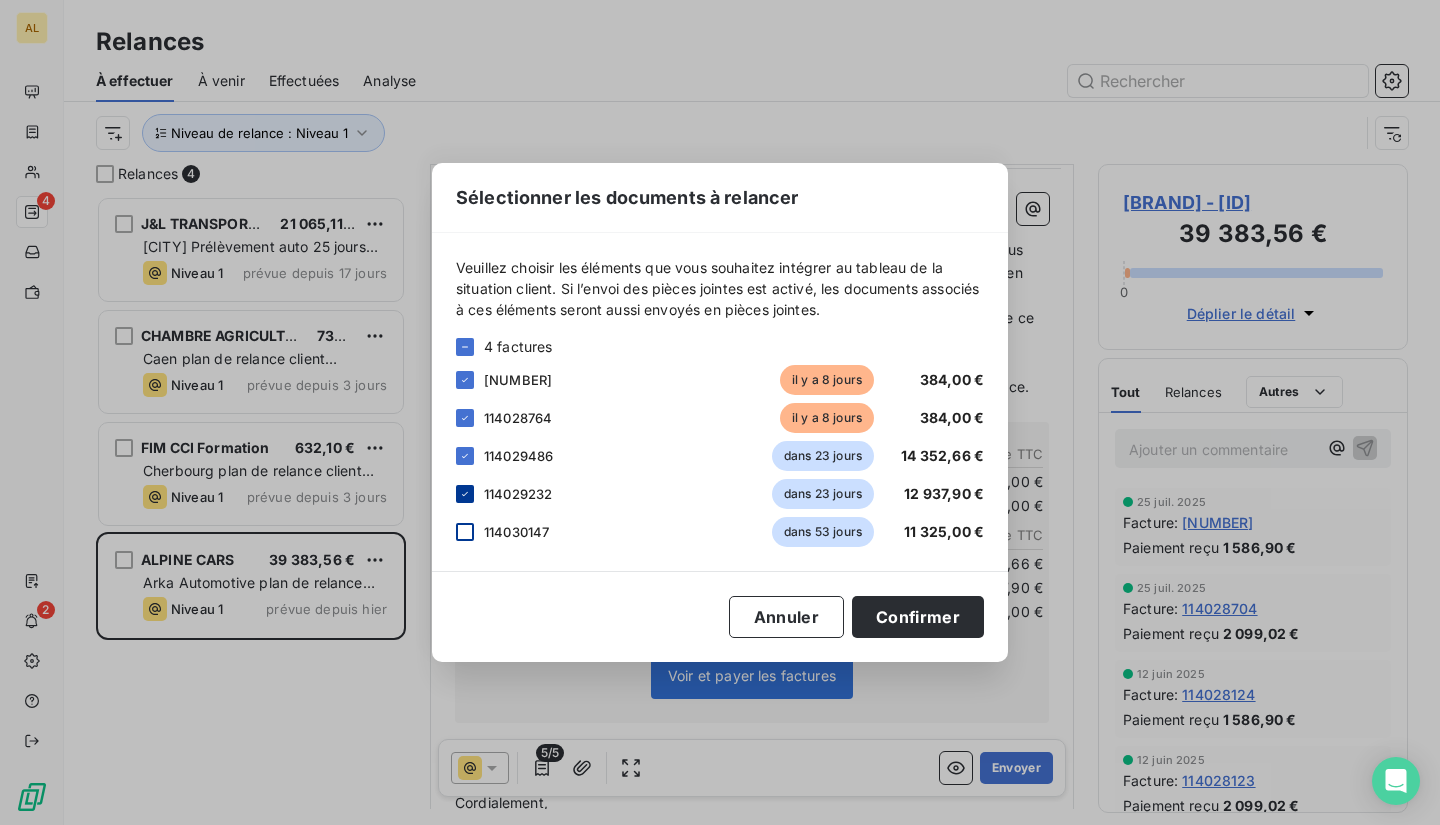 click 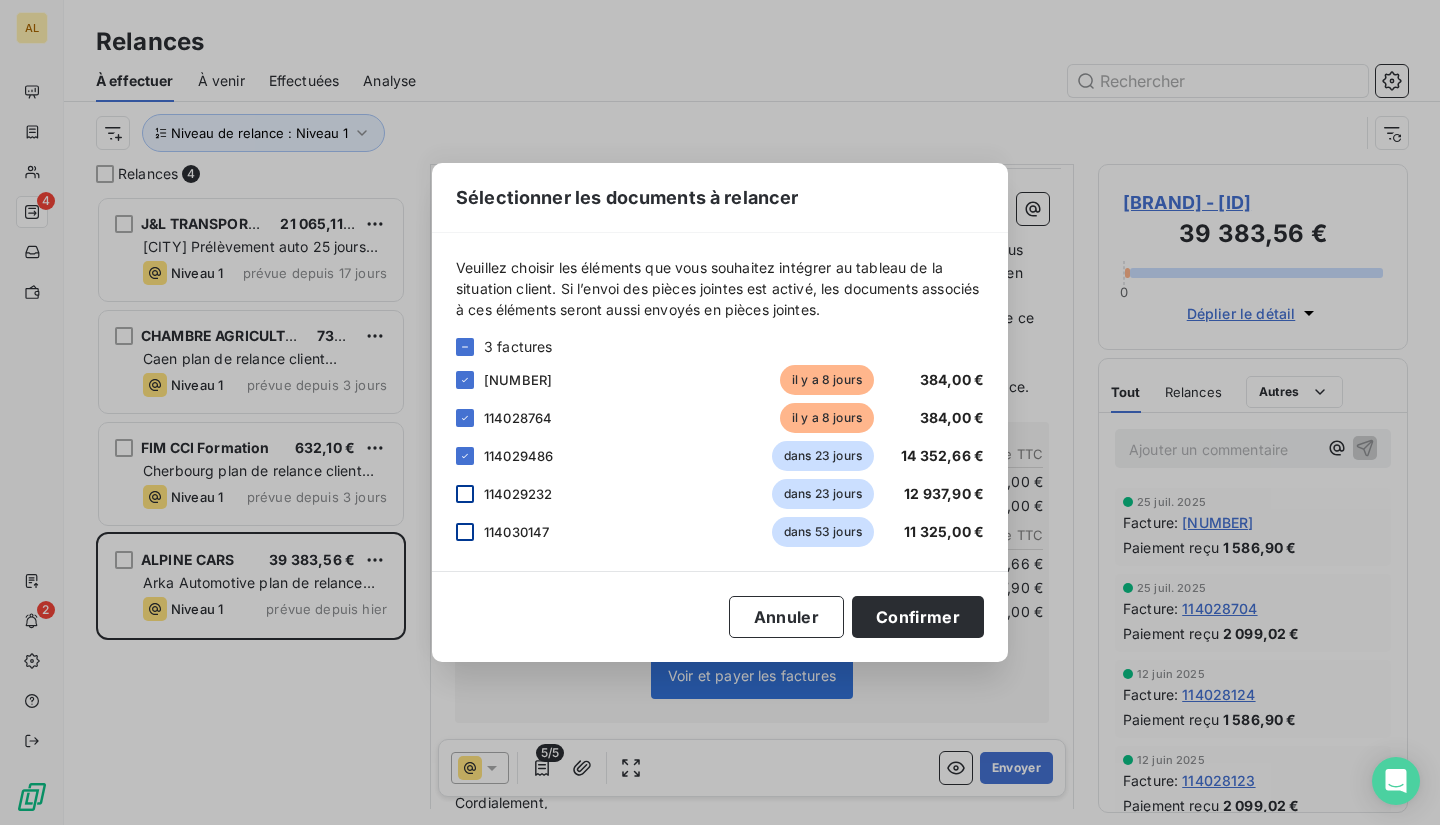 click on "[RELANCE_TEXT] [NUMBER] [ID] [DAYS] [CURRENCY] [ID] [DAYS] [CURRENCY] [ID] [DAYS] [CURRENCY] [ID] [DAYS] [CURRENCY] [ID] [DAYS] [CURRENCY]" at bounding box center [720, 402] 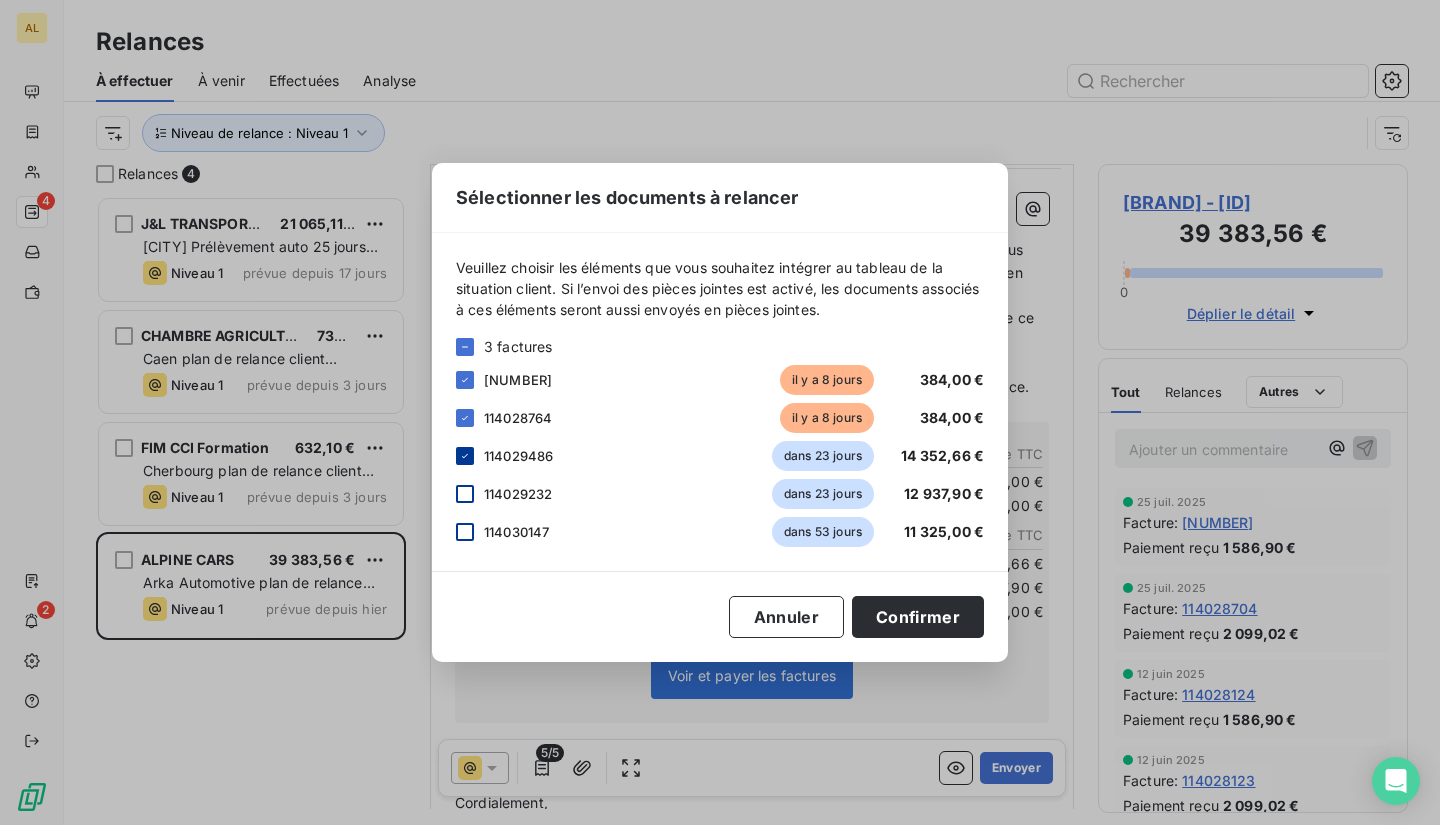 click 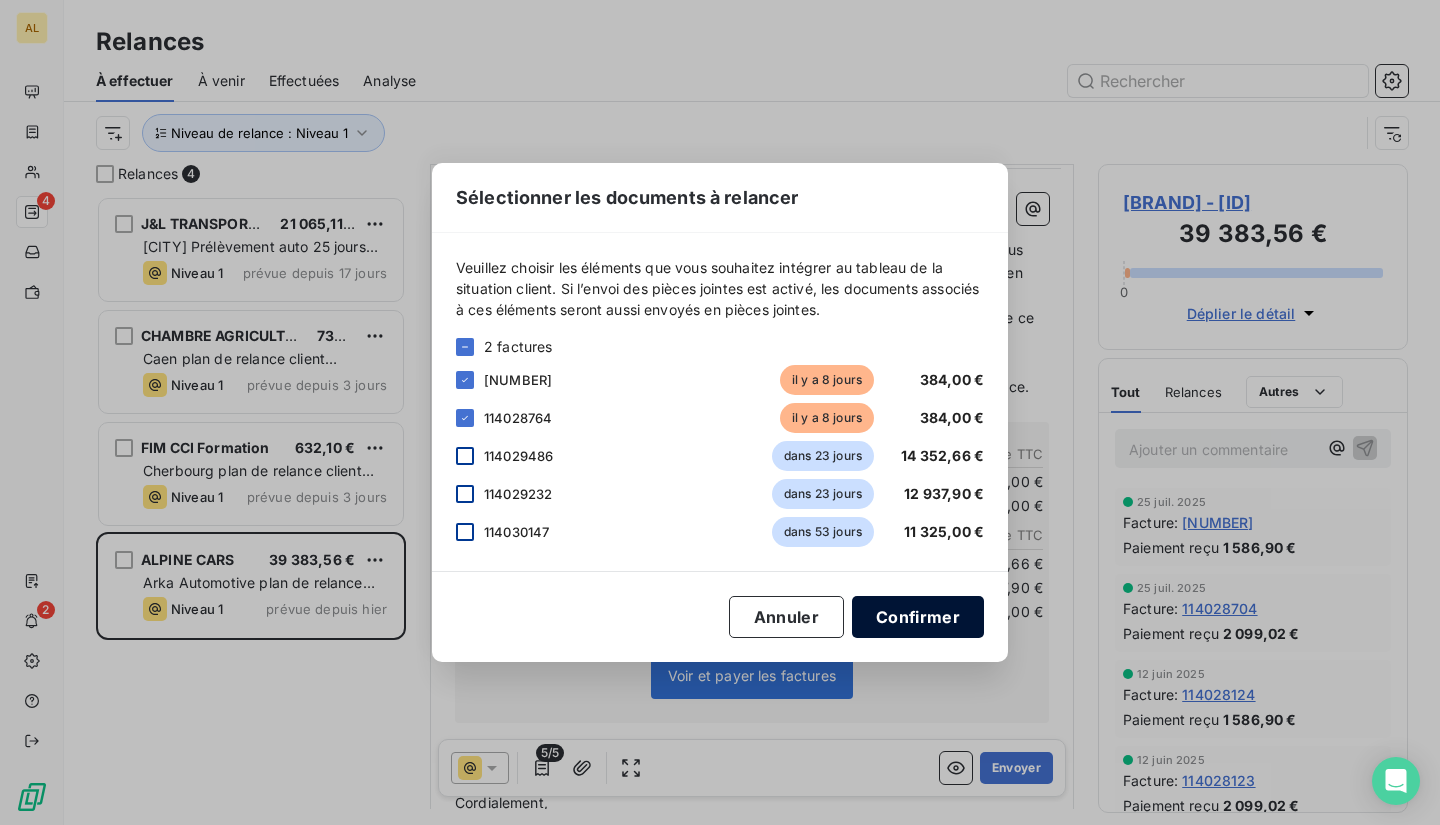 click on "Confirmer" at bounding box center (918, 617) 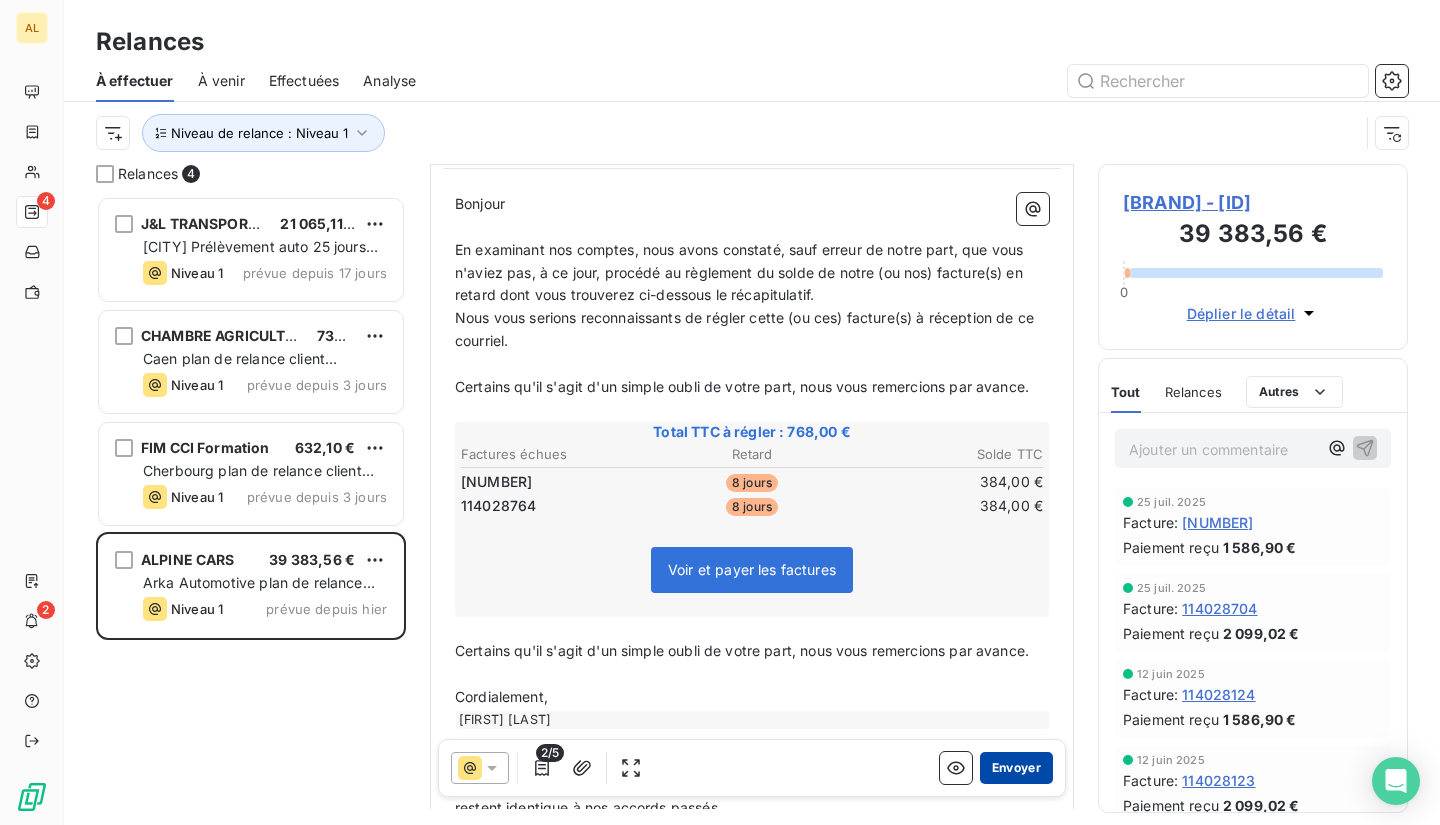 click on "Envoyer" at bounding box center [1016, 768] 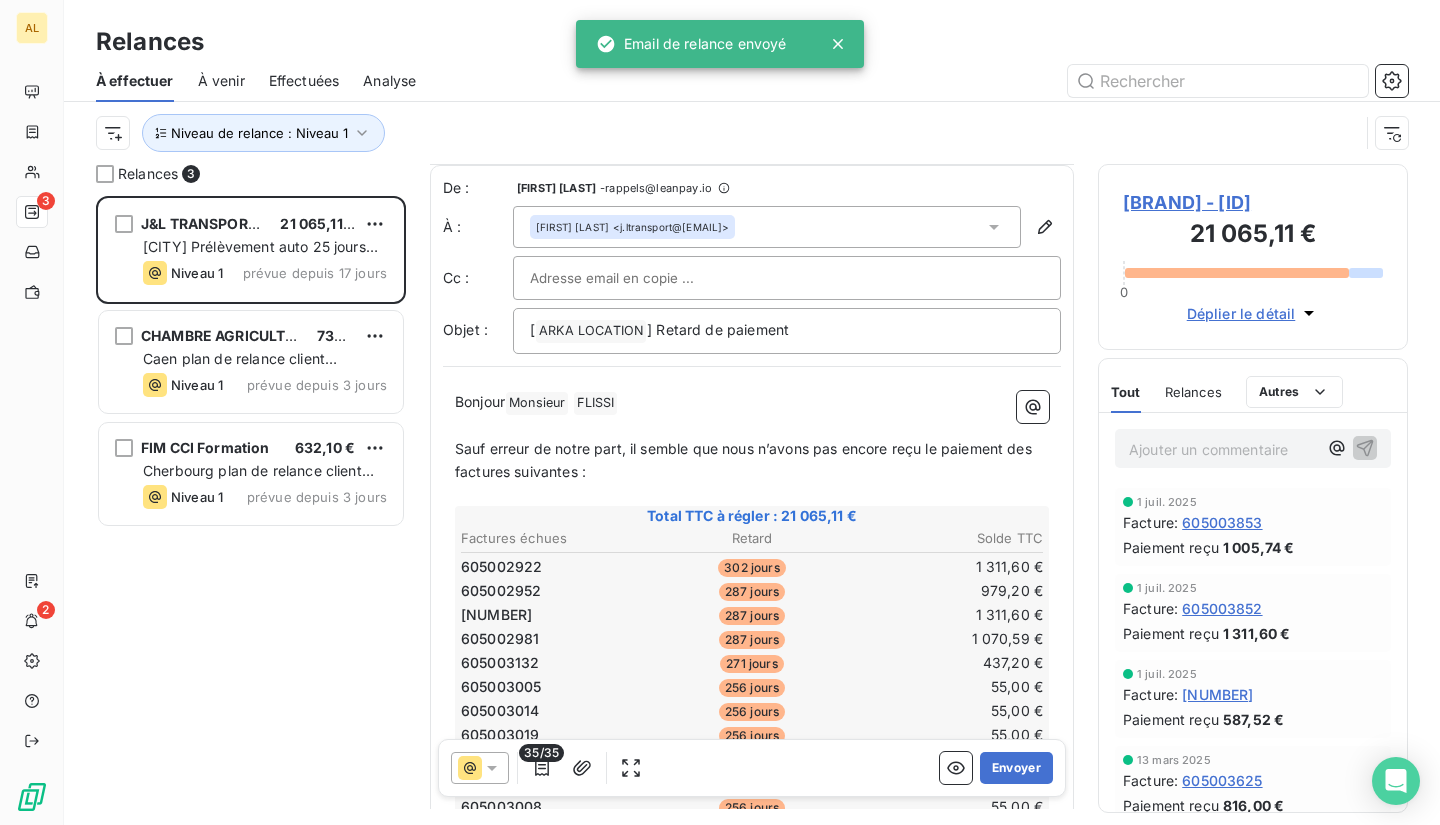 scroll, scrollTop: 100, scrollLeft: 0, axis: vertical 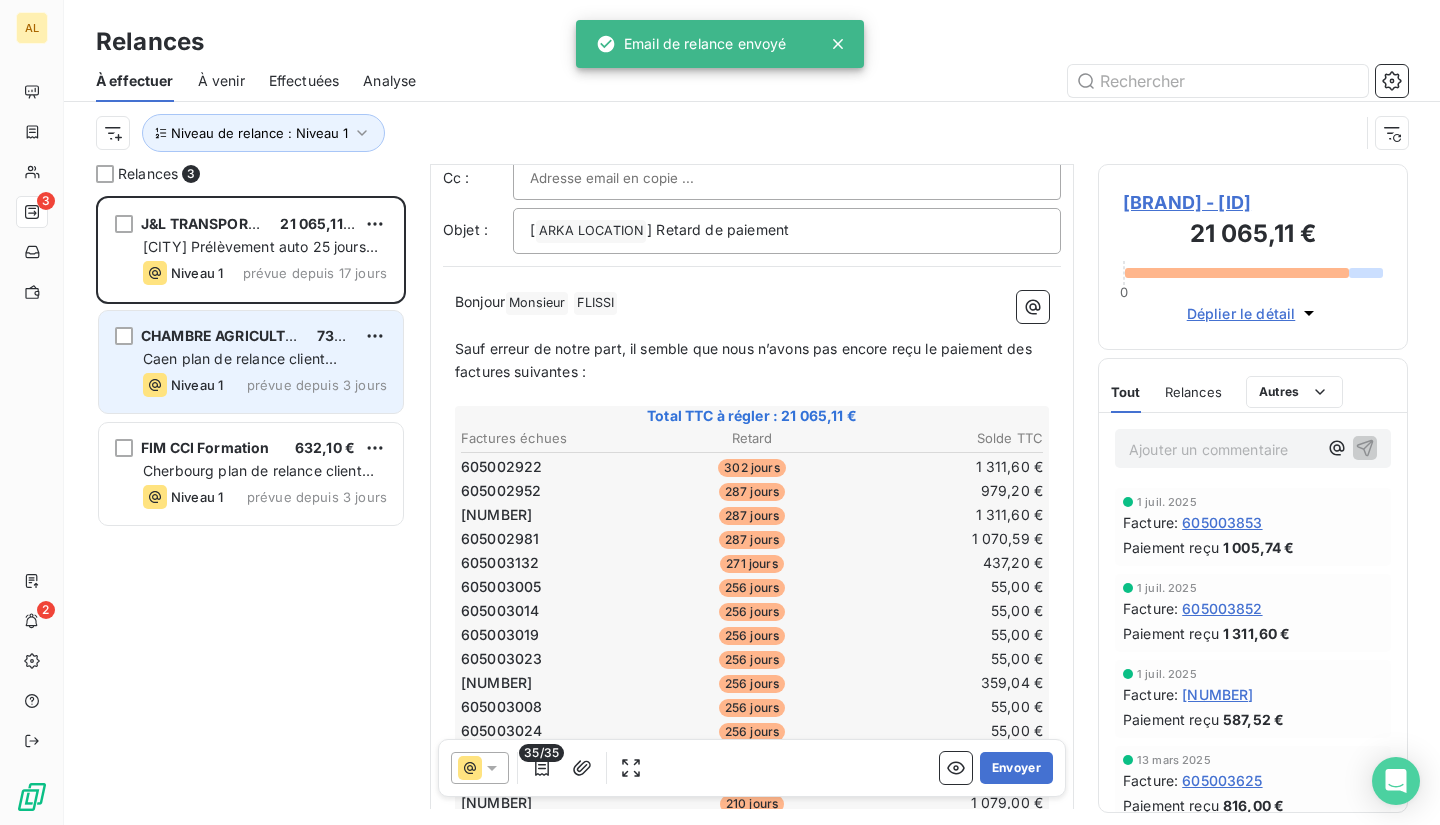 click on "Caen plan de relance client standard" at bounding box center (240, 368) 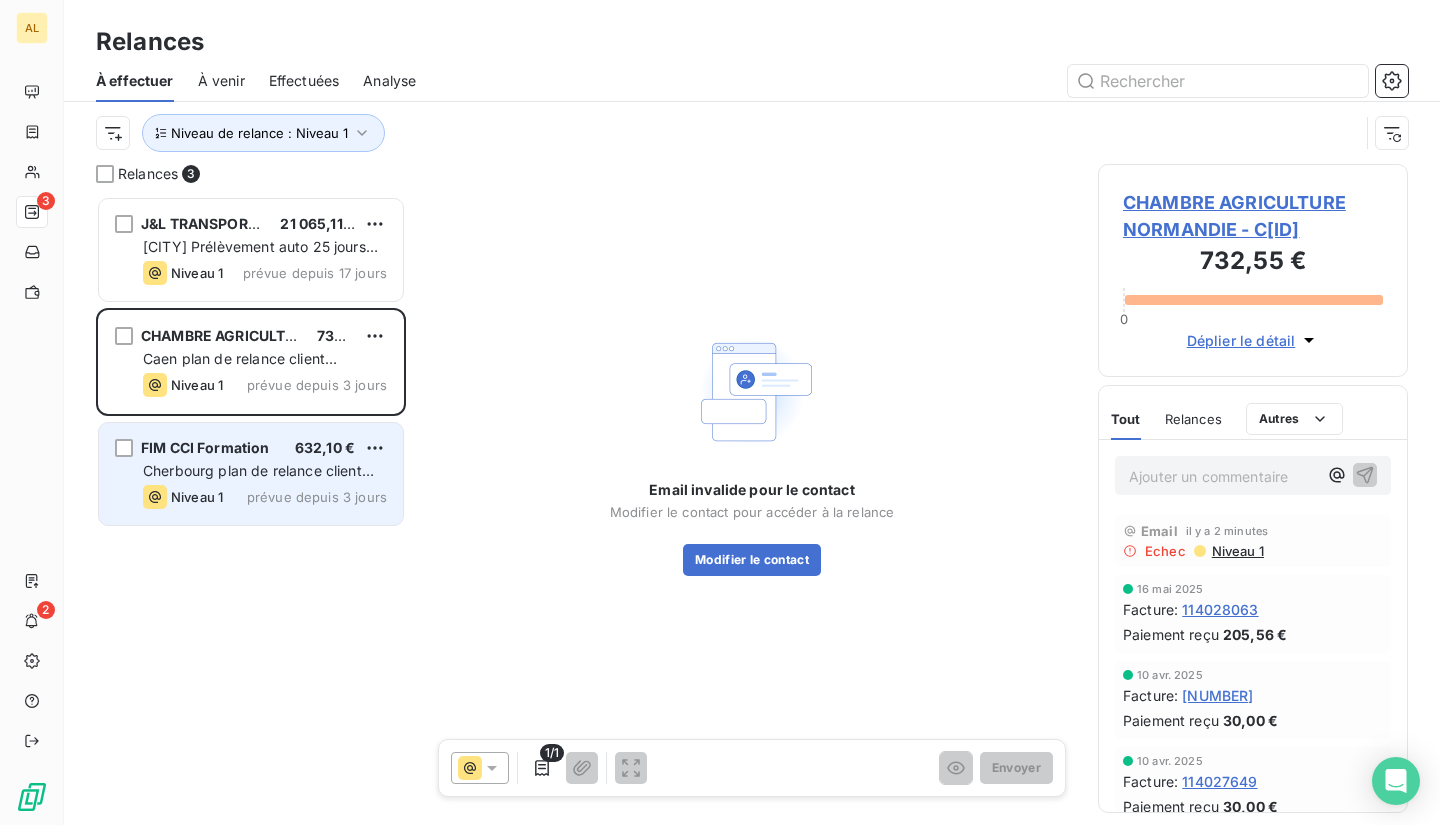 click on "Cherbourg plan de relance client standard" at bounding box center (258, 480) 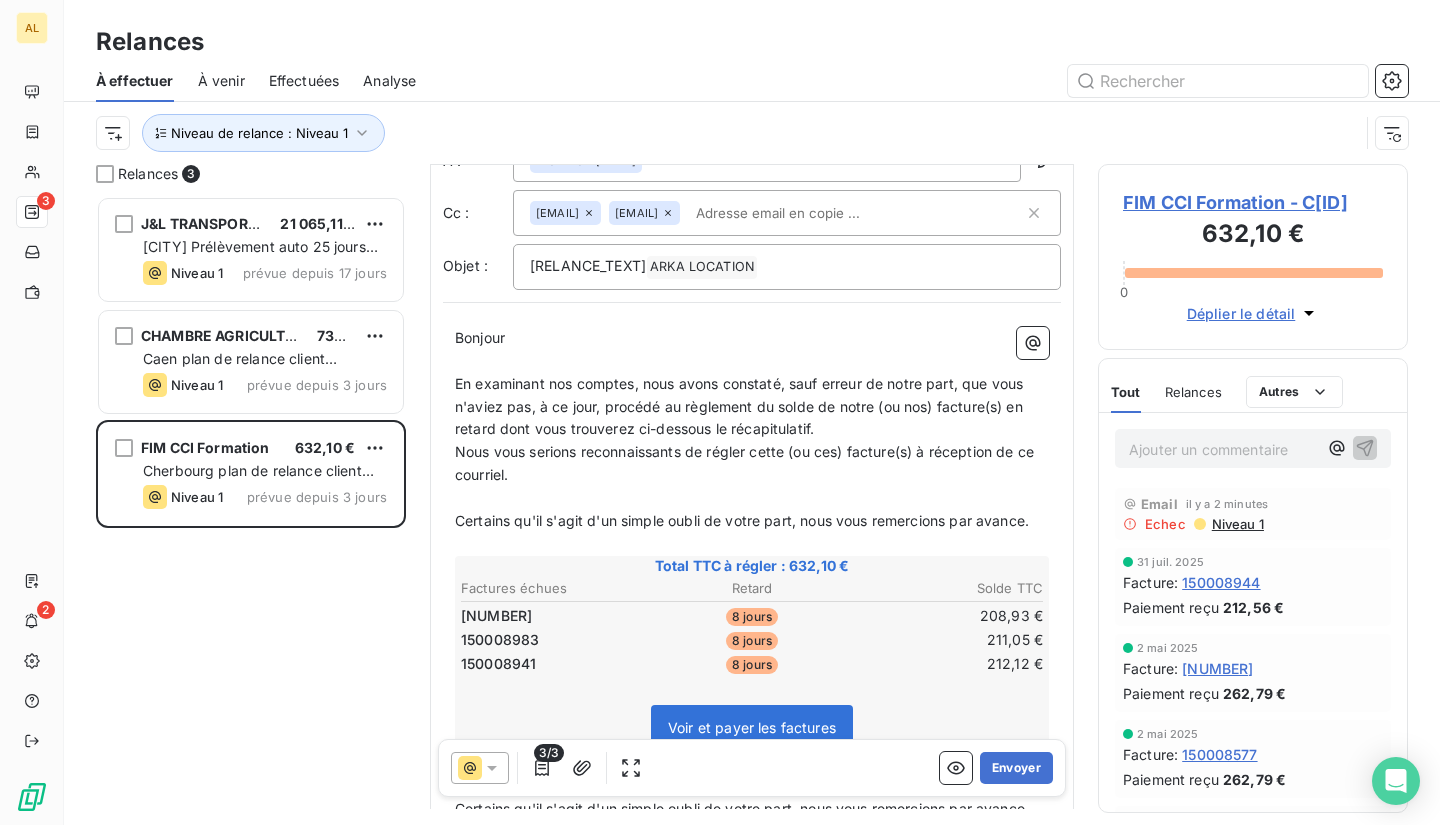 scroll, scrollTop: 202, scrollLeft: 0, axis: vertical 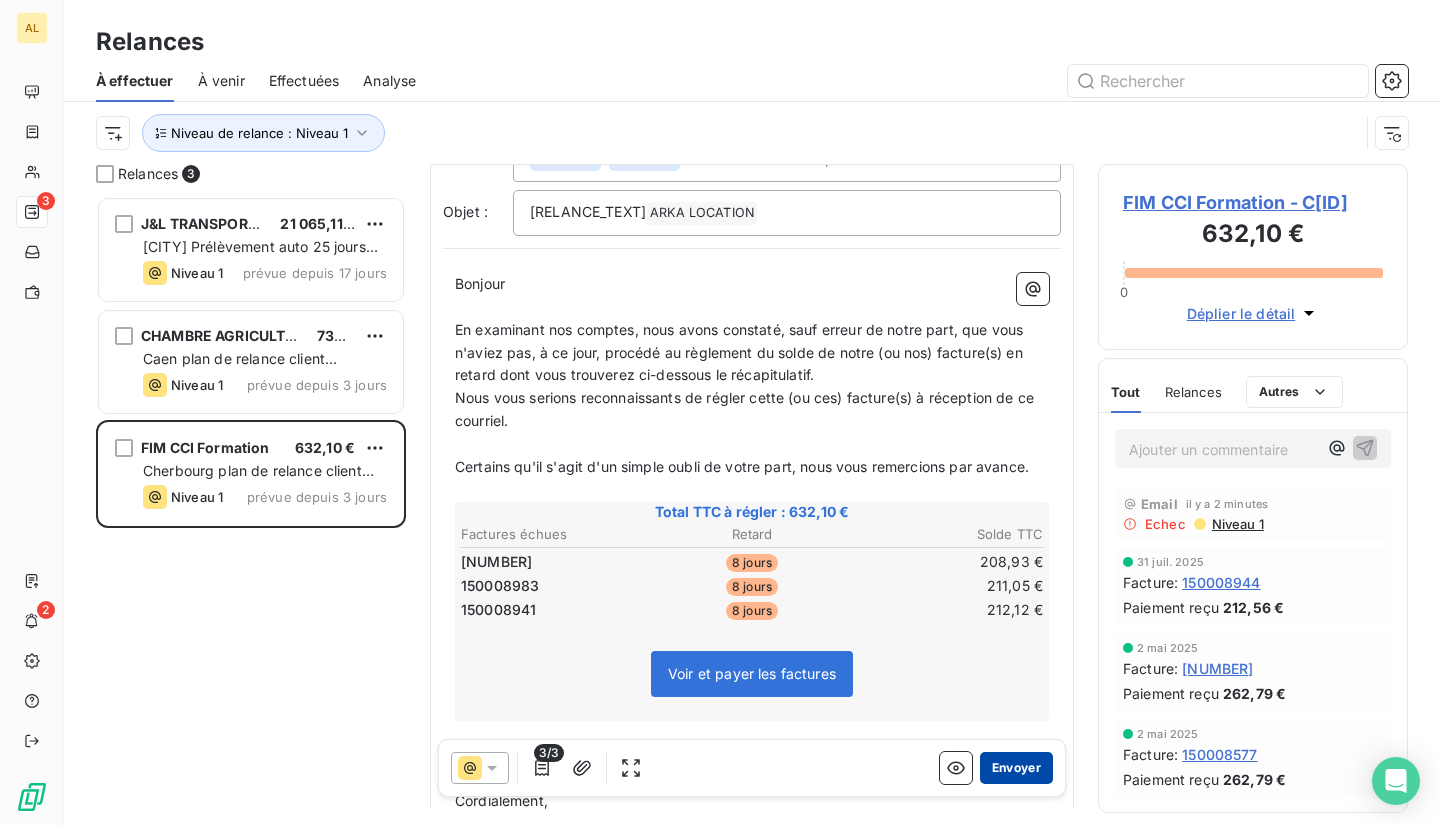 click on "Envoyer" at bounding box center [1016, 768] 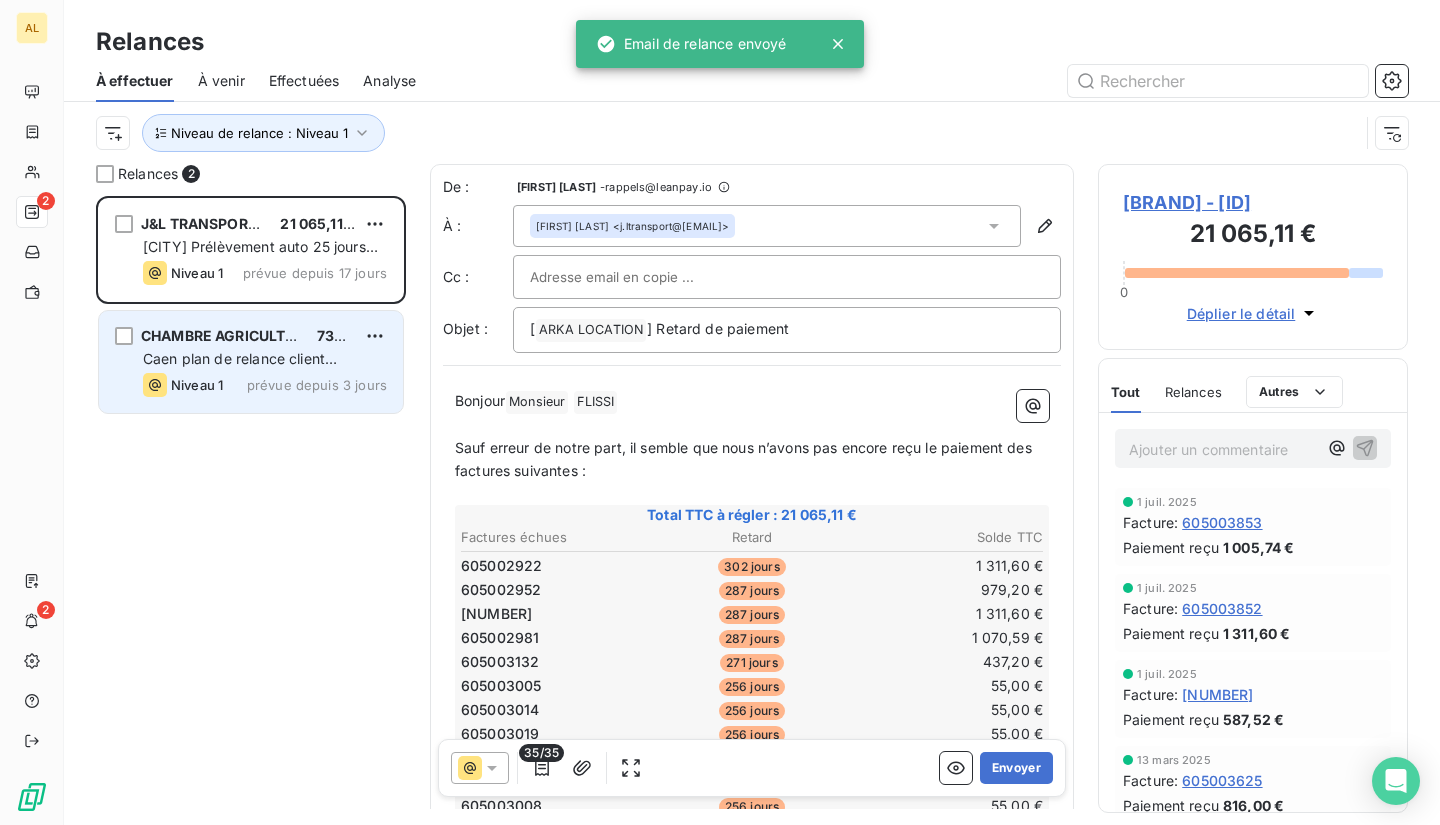click on "CHAMBRE AGRICULTURE NORMANDIE [PRICE] [CITY] plan de relance client standard Niveau 1 prévue depuis 3 jours" at bounding box center [251, 362] 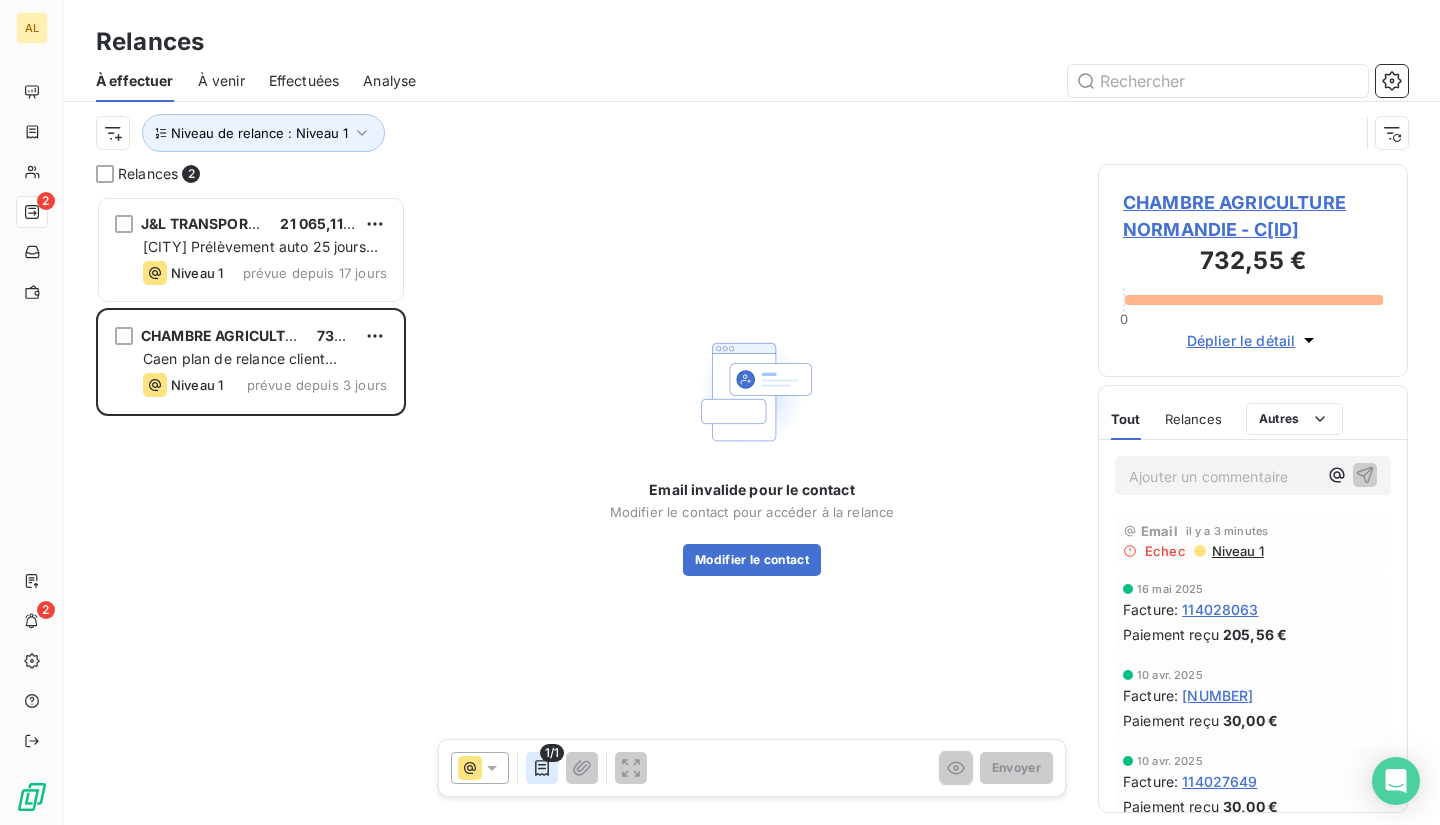 click 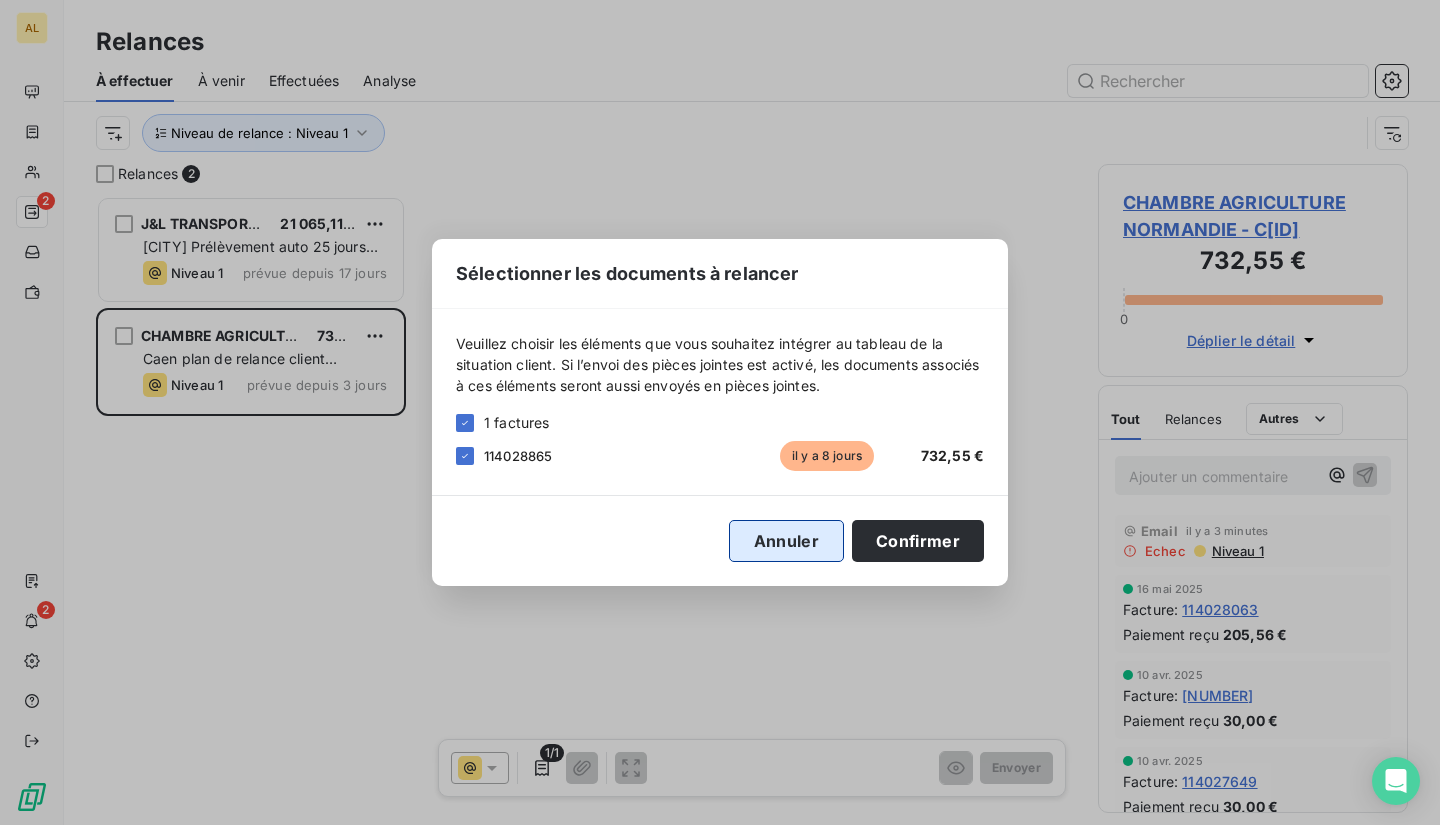 click on "Annuler" at bounding box center [786, 541] 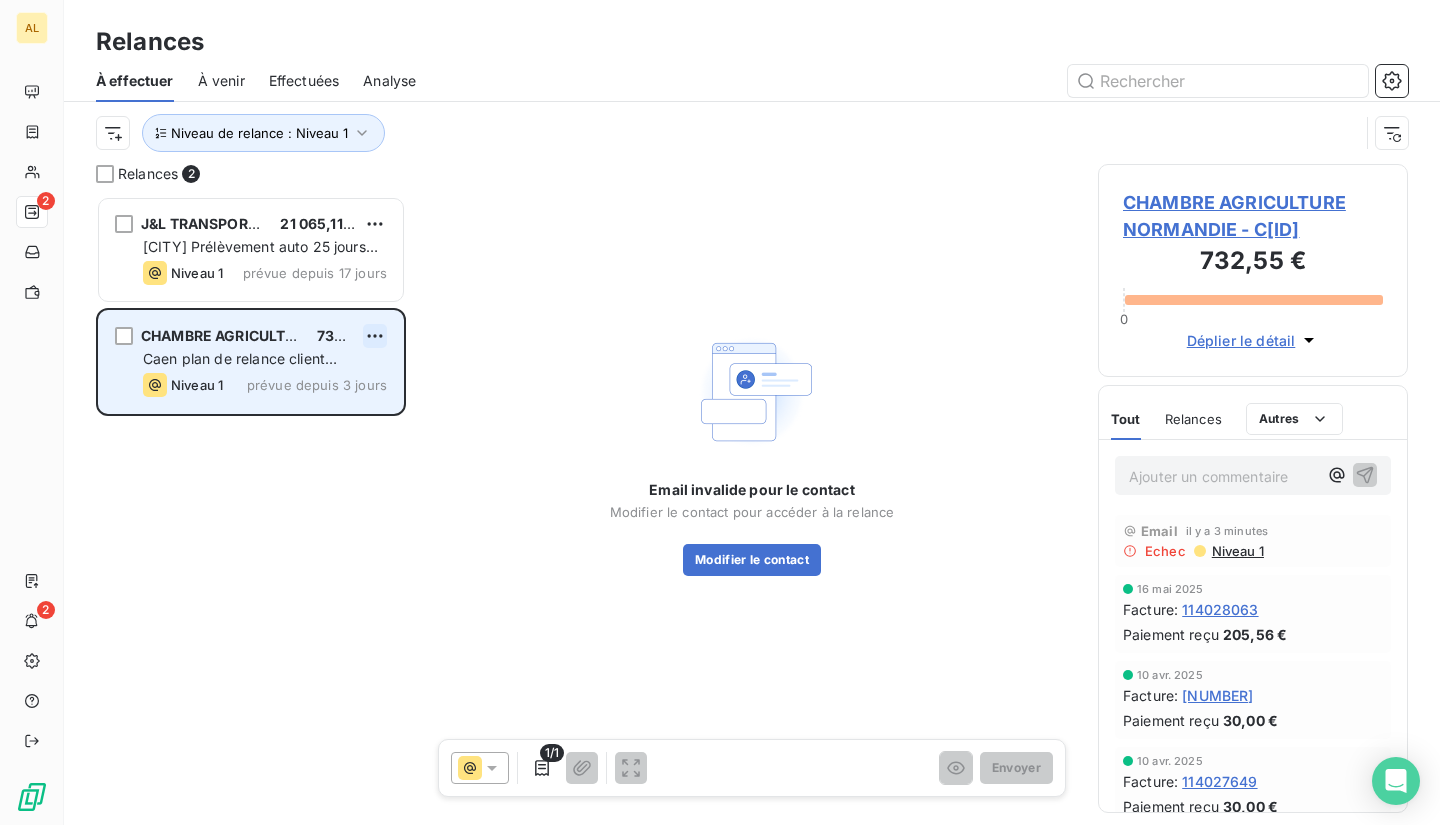 click on "AL 2 2 Relances À effectuer À venir Effectuées Analyse Niveau de relance : Niveau 1 Relances 2 J&L TRANSPORTS [PRICE] Cannes Prélèvement auto 25 jours FDM Niveau 1 prévue depuis 17 jours CHAMBRE AGRICULTURE NORMANDIE [PRICE] Caen plan de relance client standard Niveau 1 prévue depuis 3 jours Email invalide pour le contact Modifier le contact pour accéder à la relance Modifier le contact 1/1 Envoyer CHAMBRE AGRICULTURE NORMANDIE - C411401151 [PRICE] 0 Déplier le détail Tout Relances Commentaires Portail client Creditsafe Tout Relances Autres Ajouter un commentaire ﻿ Email il y a 3 minutes Echec Niveau 1 [DATE] Facture : [NUMBER] Paiement reçu [PRICE] [DATE] Facture : [NUMBER] Paiement reçu [PRICE] [DATE] Facture : [NUMBER] Paiement reçu [PRICE] [DATE] Facture : [NUMBER] Paiement reçu [PRICE] [DATE] Facture : [NUMBER] Paiement reçu [PRICE] [DATE] Facture : [NUMBER] Paiement reçu [PRICE] : :" at bounding box center [720, 412] 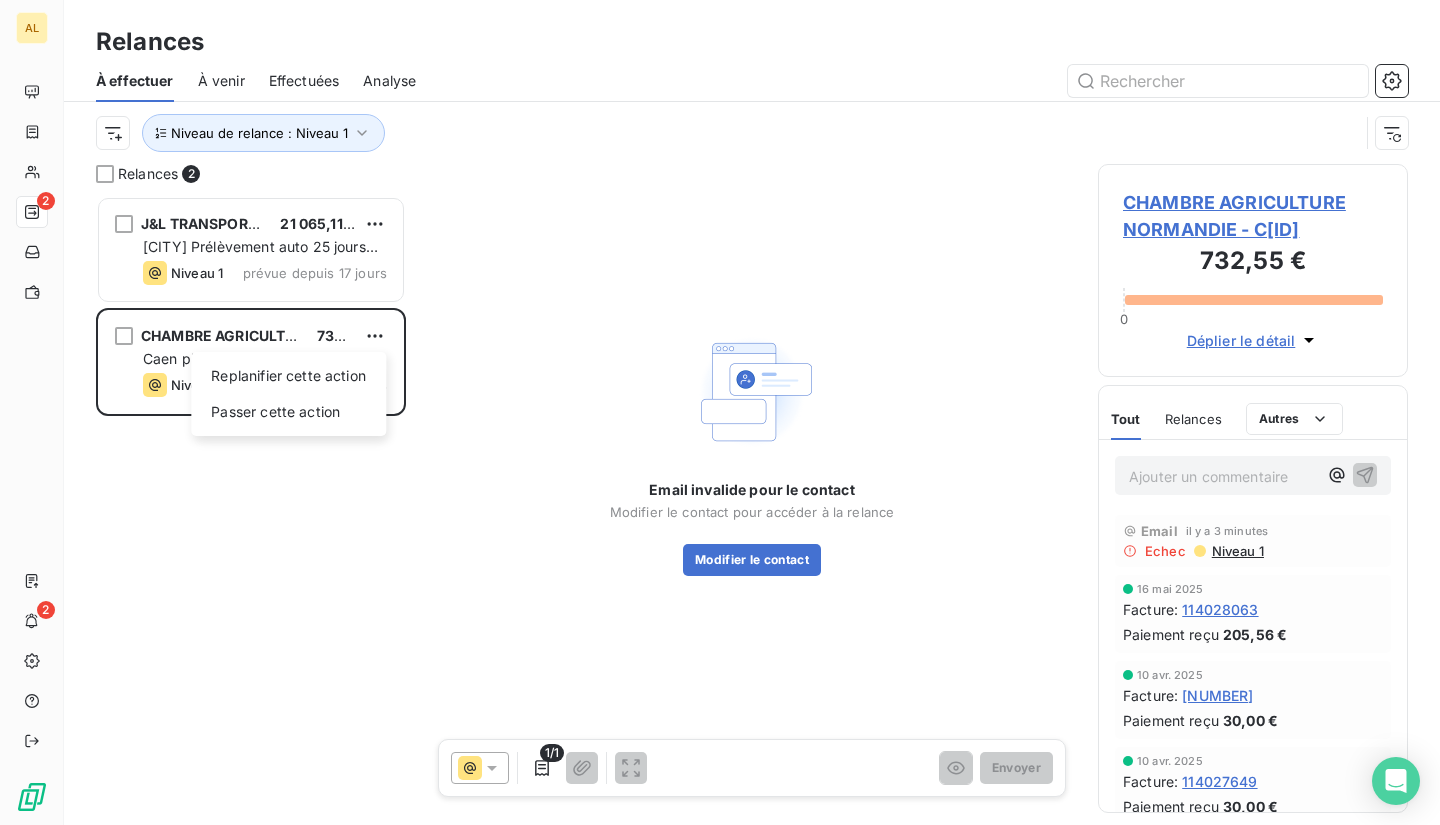 click on "AL 2 2 Relances À effectuer À venir Effectuées Analyse Niveau de relance  : Niveau 1  Relances 2 J&L TRANSPORTS [PRICE] Cannes Prélèvement auto 25 jours FDM Niveau 1 prévue depuis 17 jours CHAMBRE AGRICULTURE NORMANDIE [PRICE] Replanifier cette action Passer cette action Caen plan de relance client standard Niveau 1 prévue depuis 3 jours Email invalide pour le contact Modifier le contact pour accéder à la relance Modifier le contact 1/1 Envoyer CHAMBRE AGRICULTURE NORMANDIE - C[ID] [PRICE] 0 Déplier le détail Tout Relances Commentaires Portail client Creditsafe Tout Relances Autres Ajouter un commentaire ﻿ Email il y a 3 minutes Echec Niveau 1 [DATE] Facture  : [ID] Paiement reçu [PRICE] [DATE] Facture  : [ID] Paiement reçu [PRICE] [DATE] Facture  : [ID] Paiement reçu [PRICE] [DATE] Facture  : [ID] Paiement reçu [PRICE] [DATE] Facture  : [ID] Paiement reçu [PRICE] [DATE] Facture" at bounding box center (720, 412) 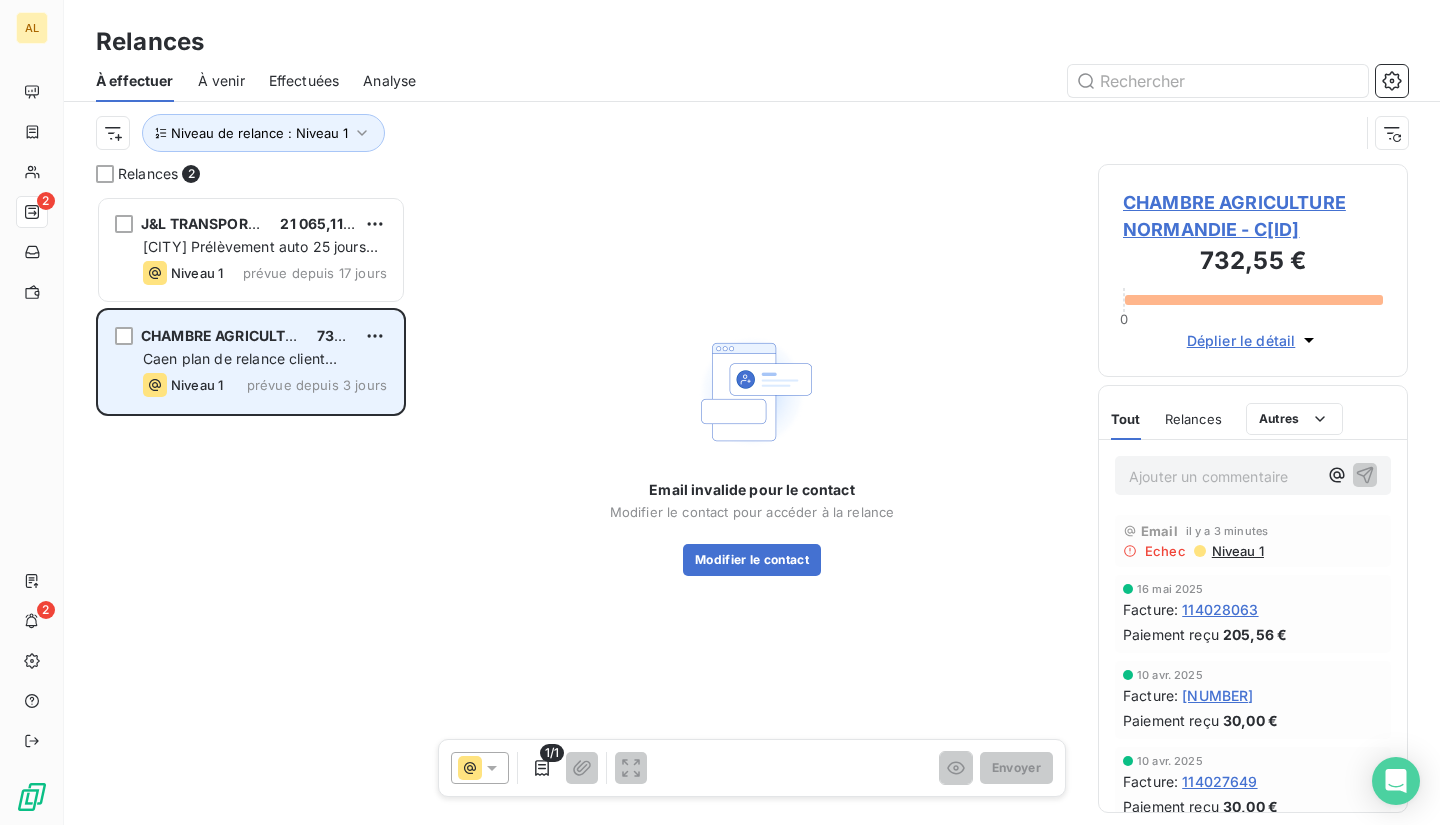 click on "CHAMBRE AGRICULTURE NORMANDIE" at bounding box center [273, 335] 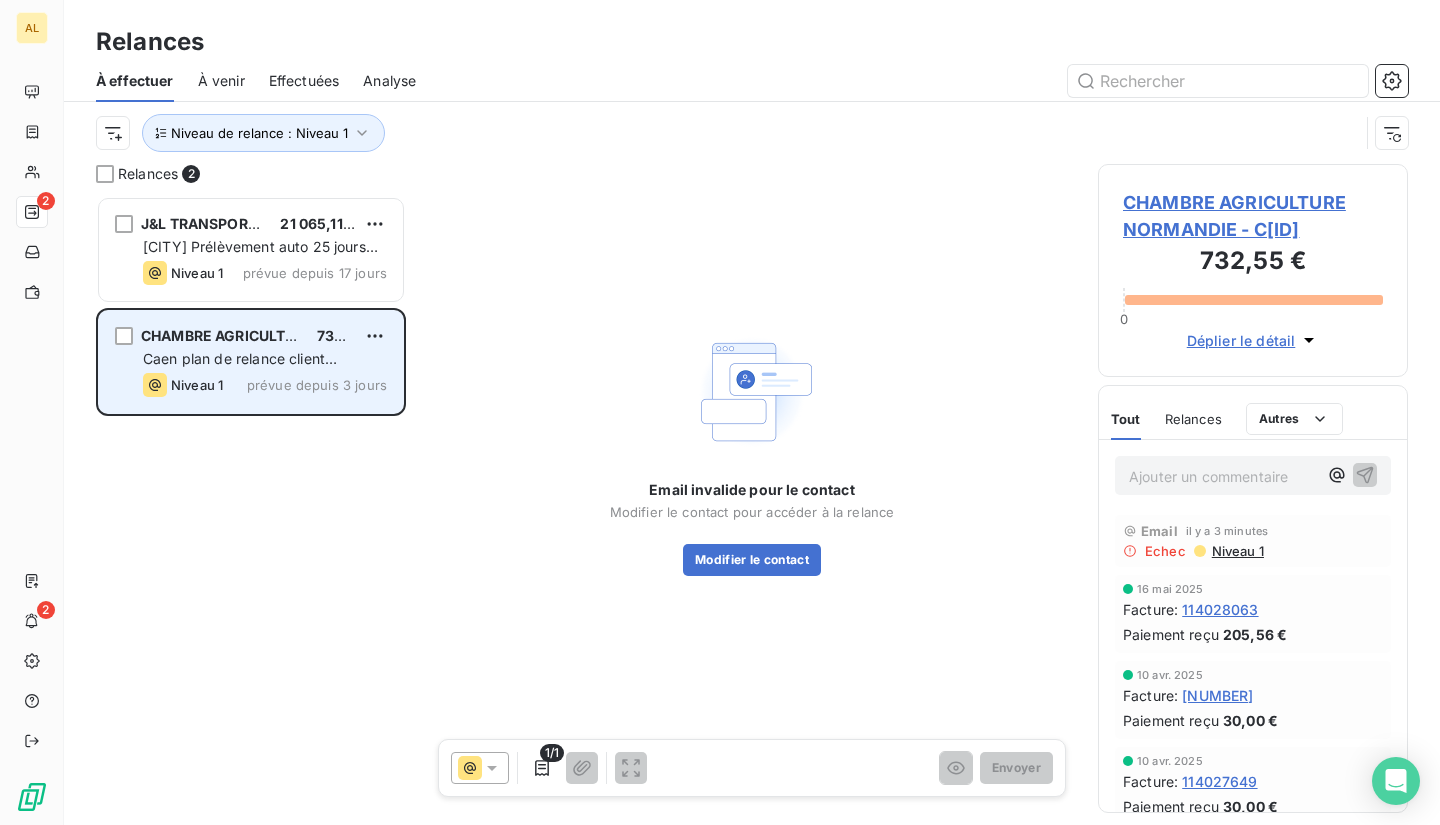 click on "Caen plan de relance client standard" at bounding box center [240, 368] 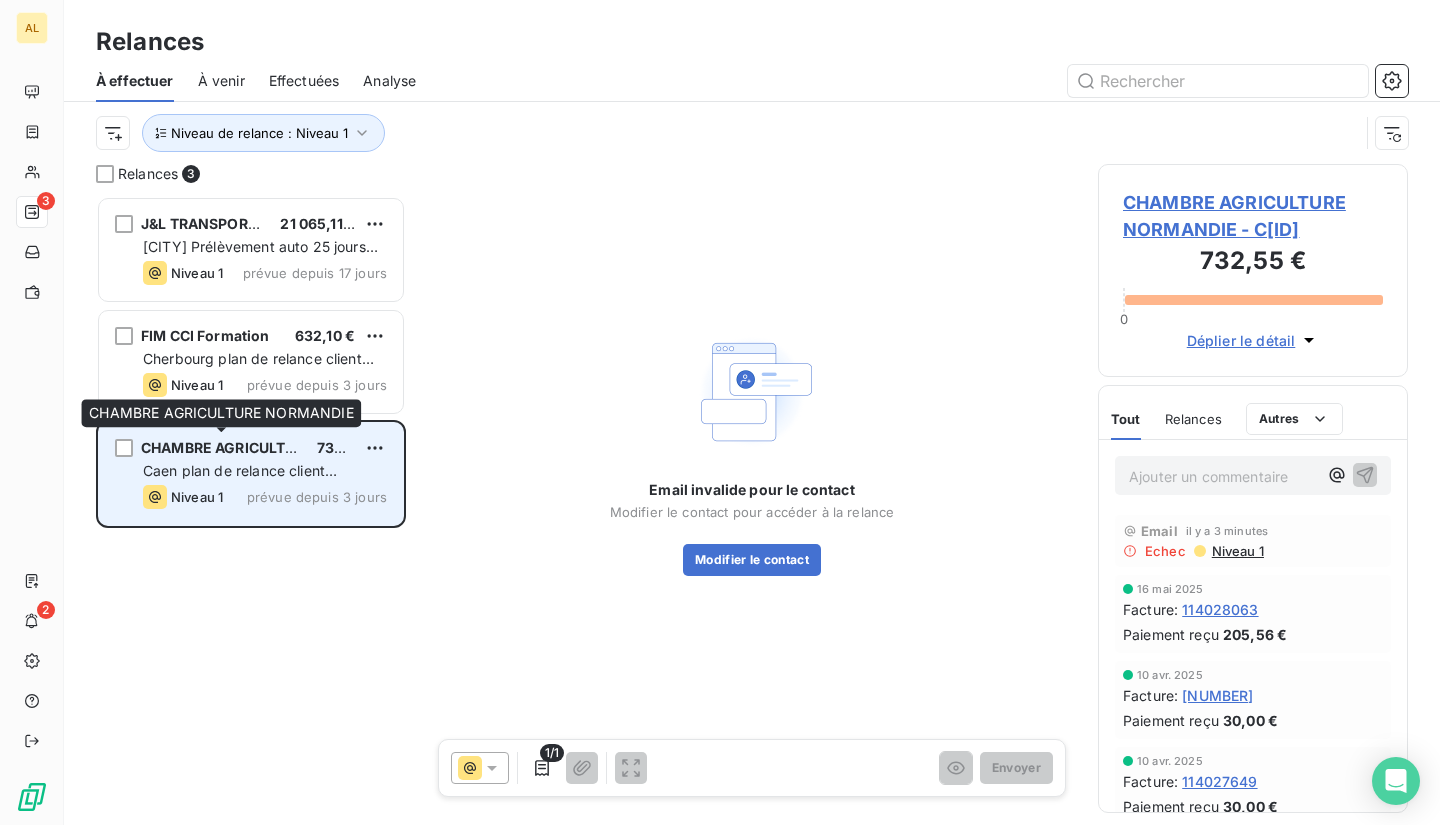 click on "CHAMBRE AGRICULTURE NORMANDIE" at bounding box center [273, 447] 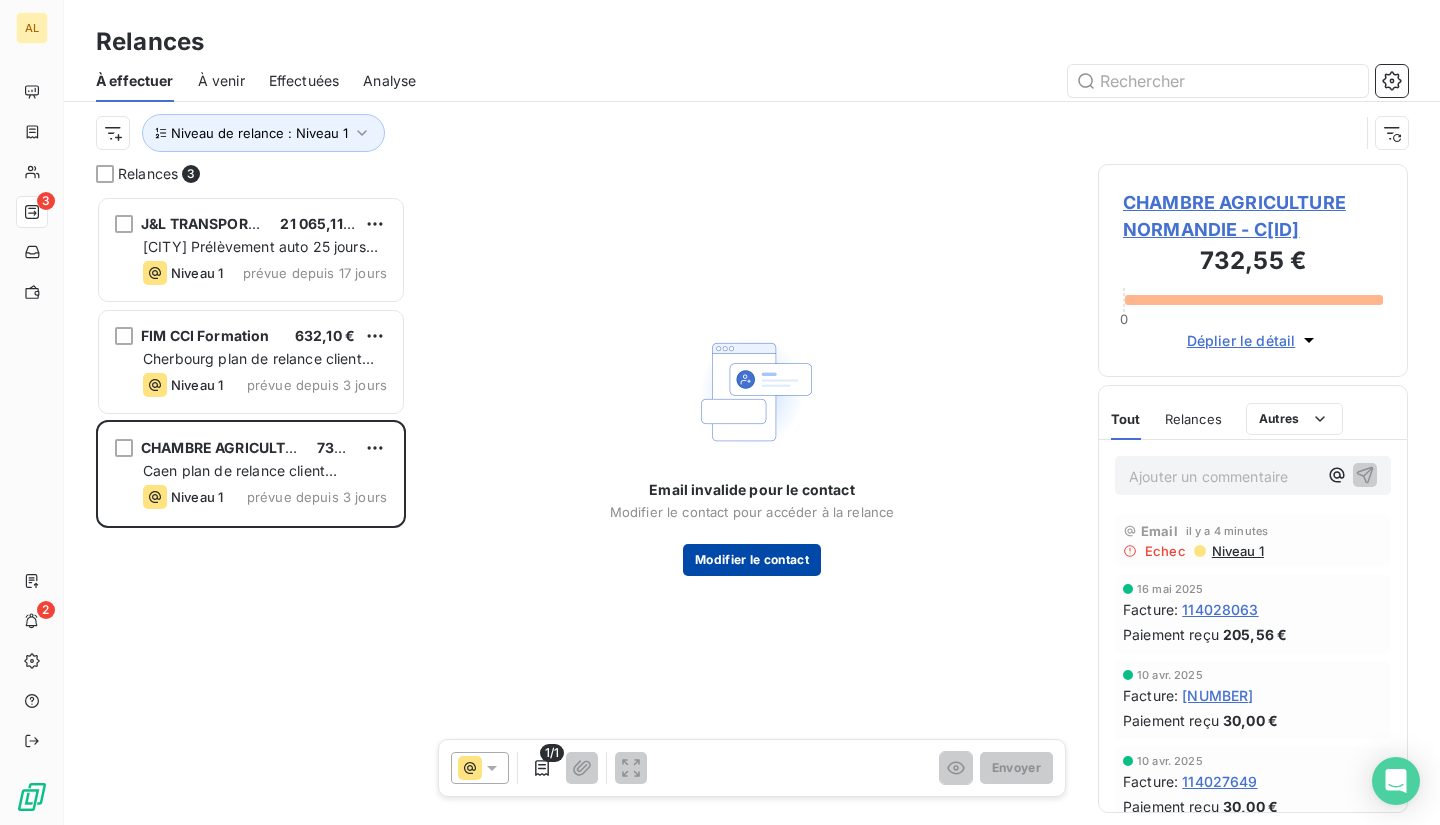 click on "Modifier le contact" at bounding box center (752, 560) 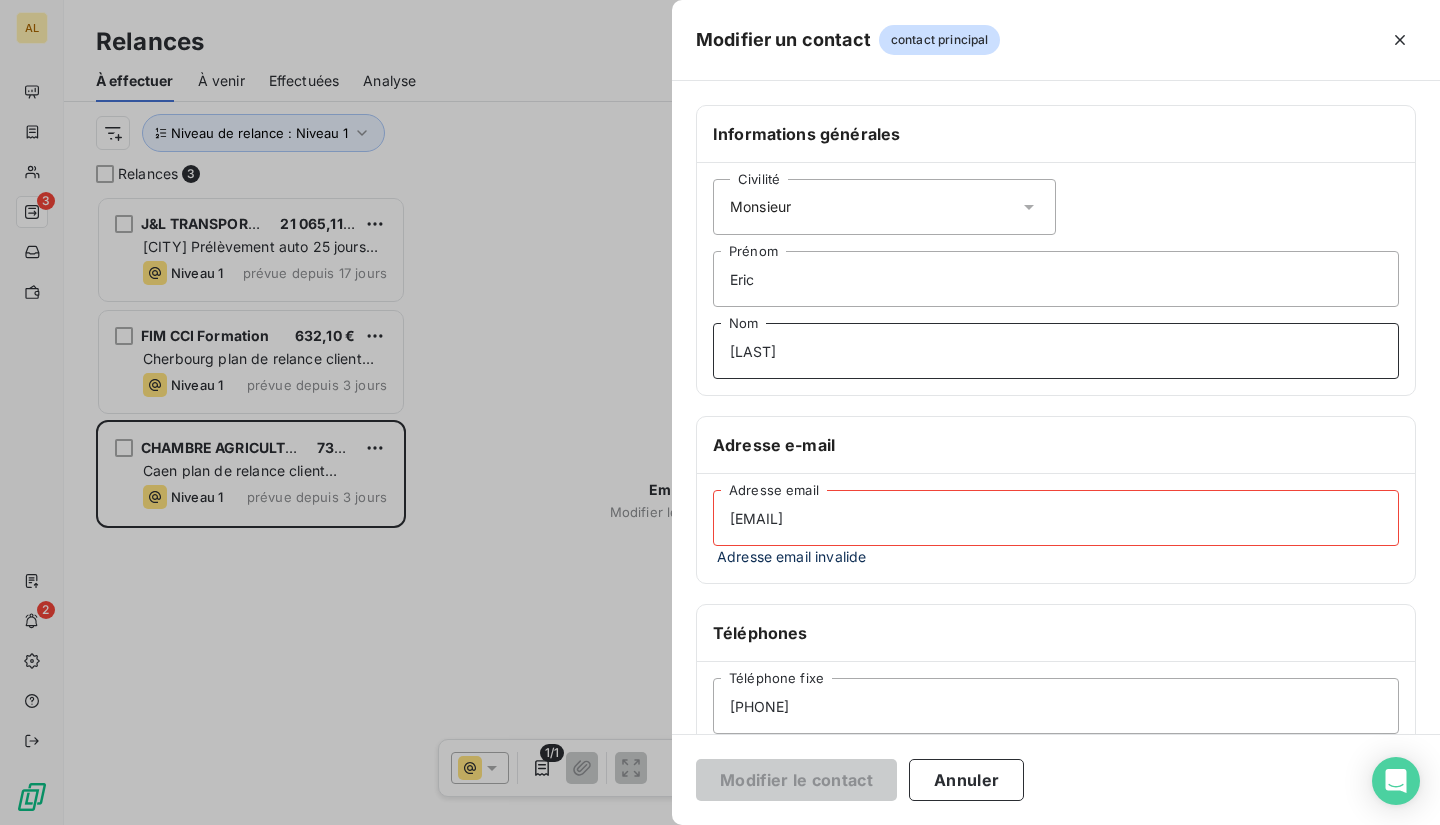 click on "[LAST]" at bounding box center [1056, 351] 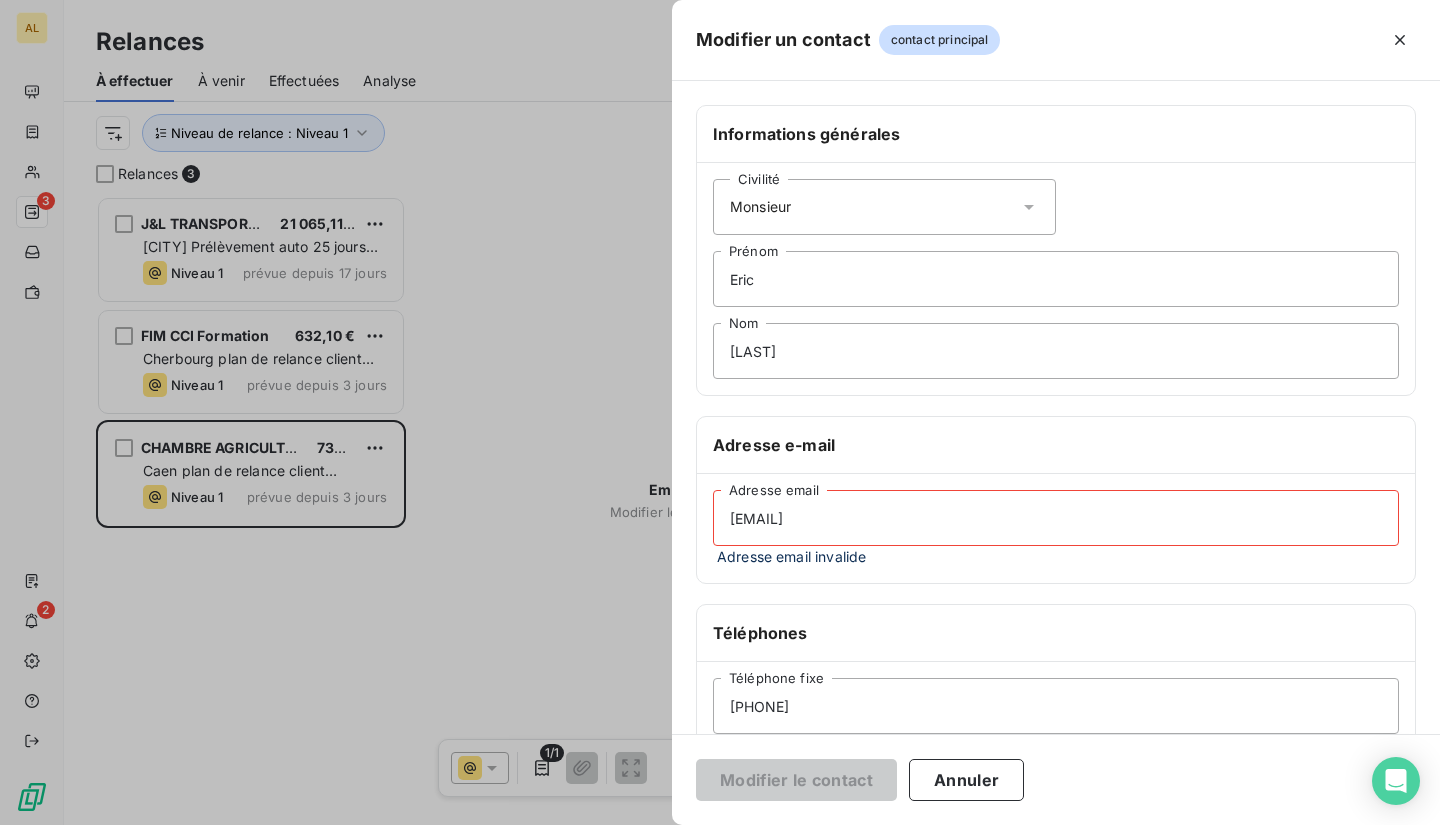 click on "[EMAIL]" at bounding box center [1056, 518] 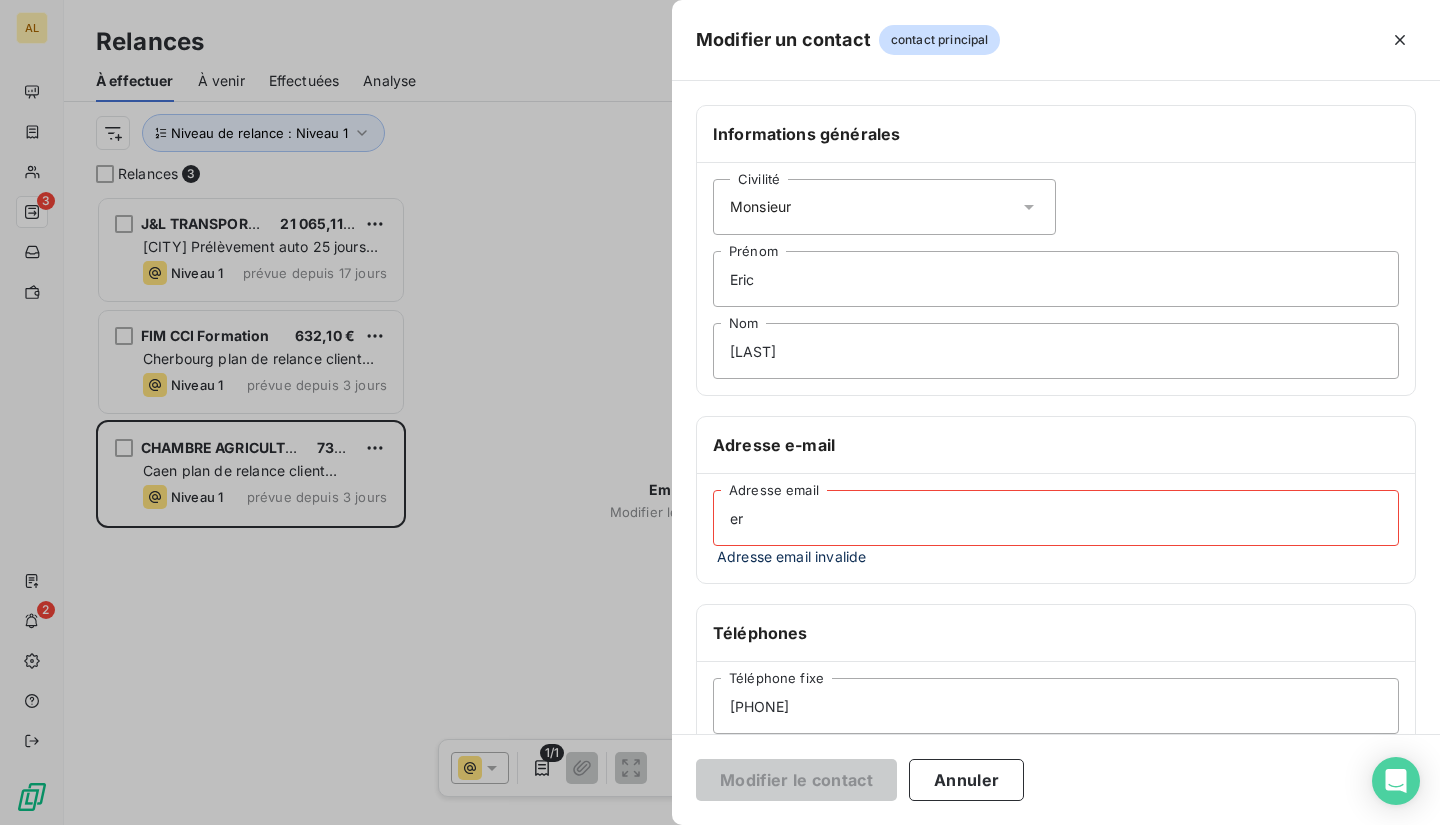 type on "e" 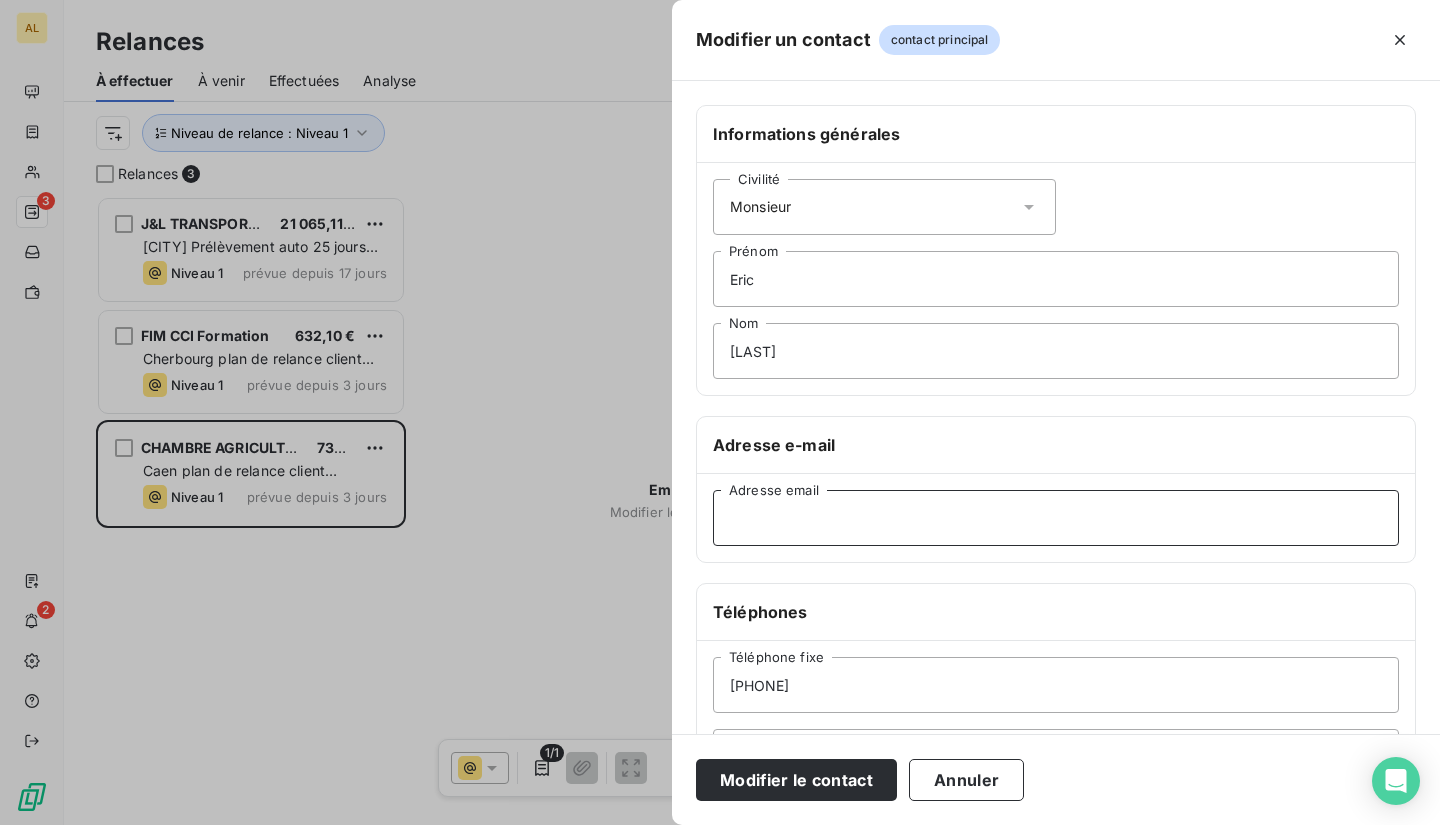 paste on "[EMAIL]" 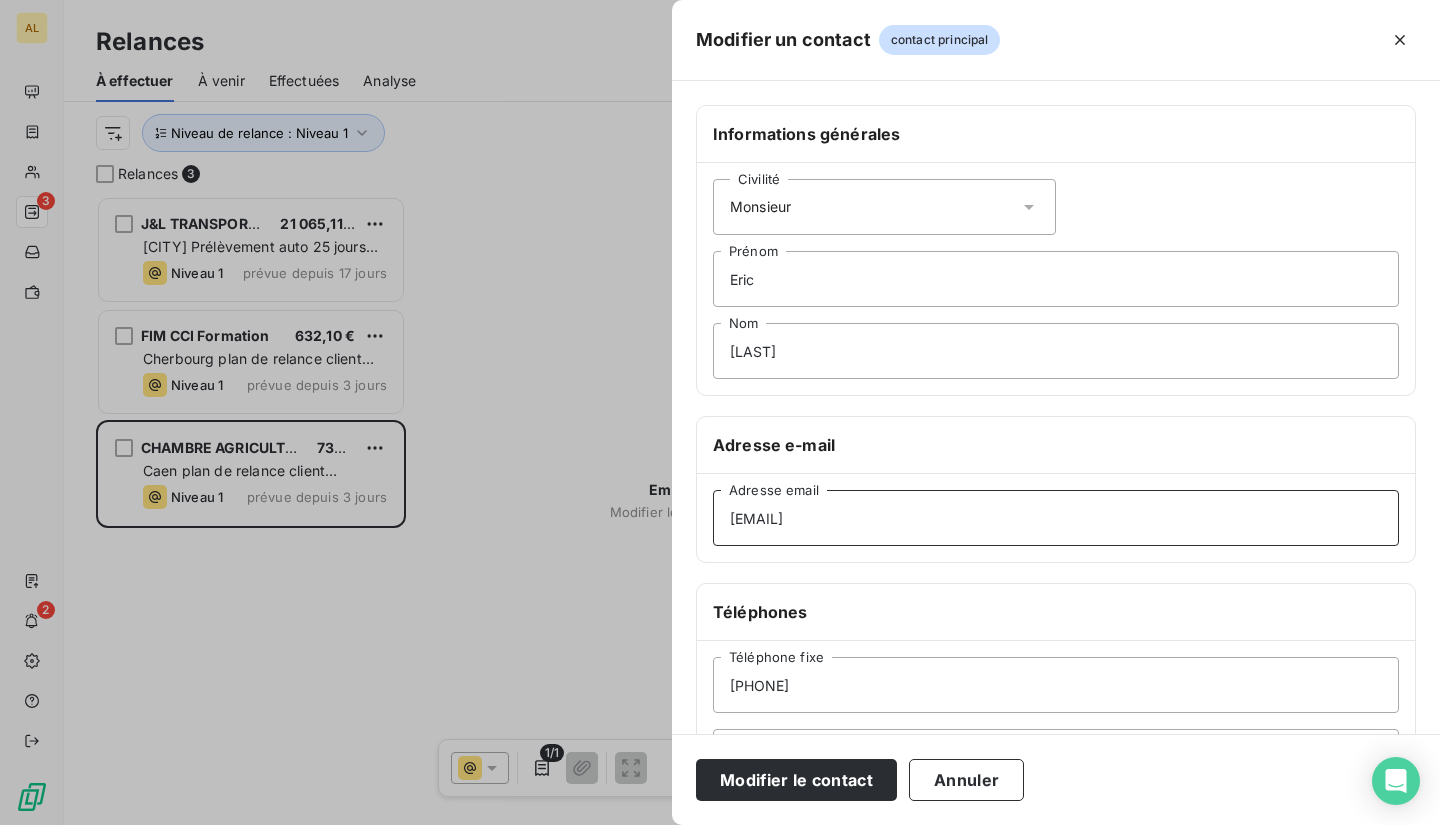 type on "[EMAIL]" 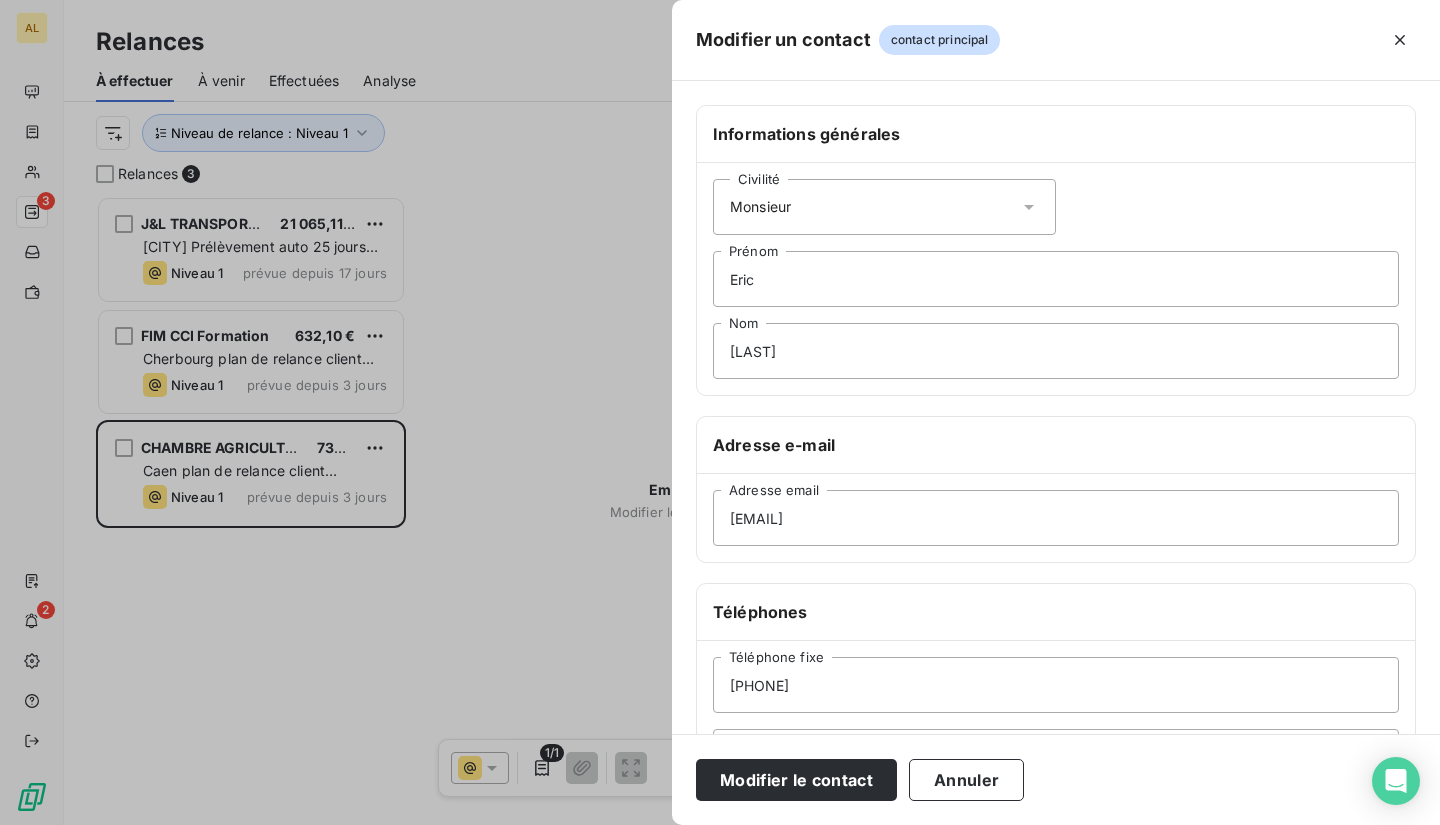 click on "Téléphones" at bounding box center [1056, 612] 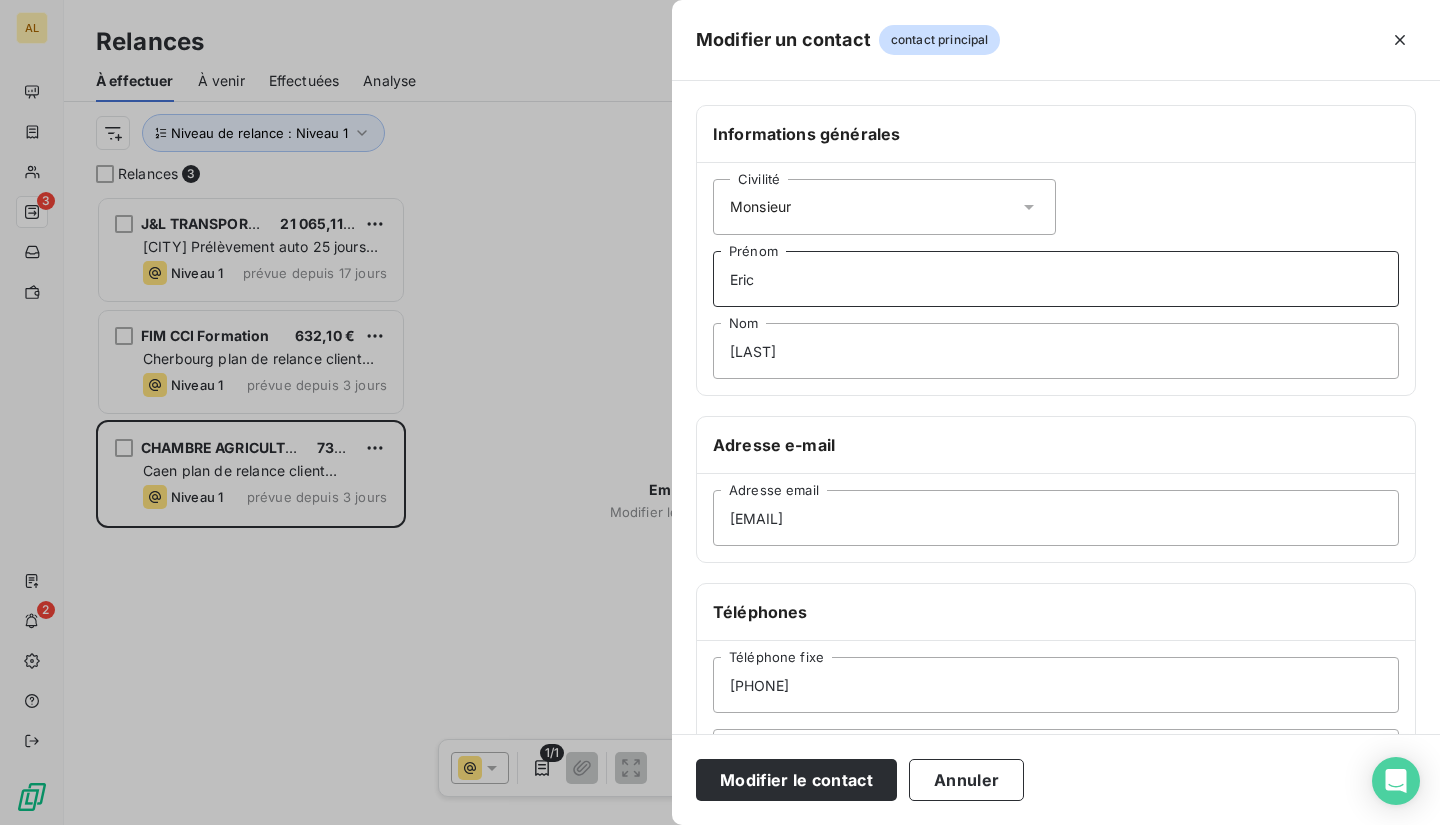 drag, startPoint x: 760, startPoint y: 286, endPoint x: 678, endPoint y: 290, distance: 82.0975 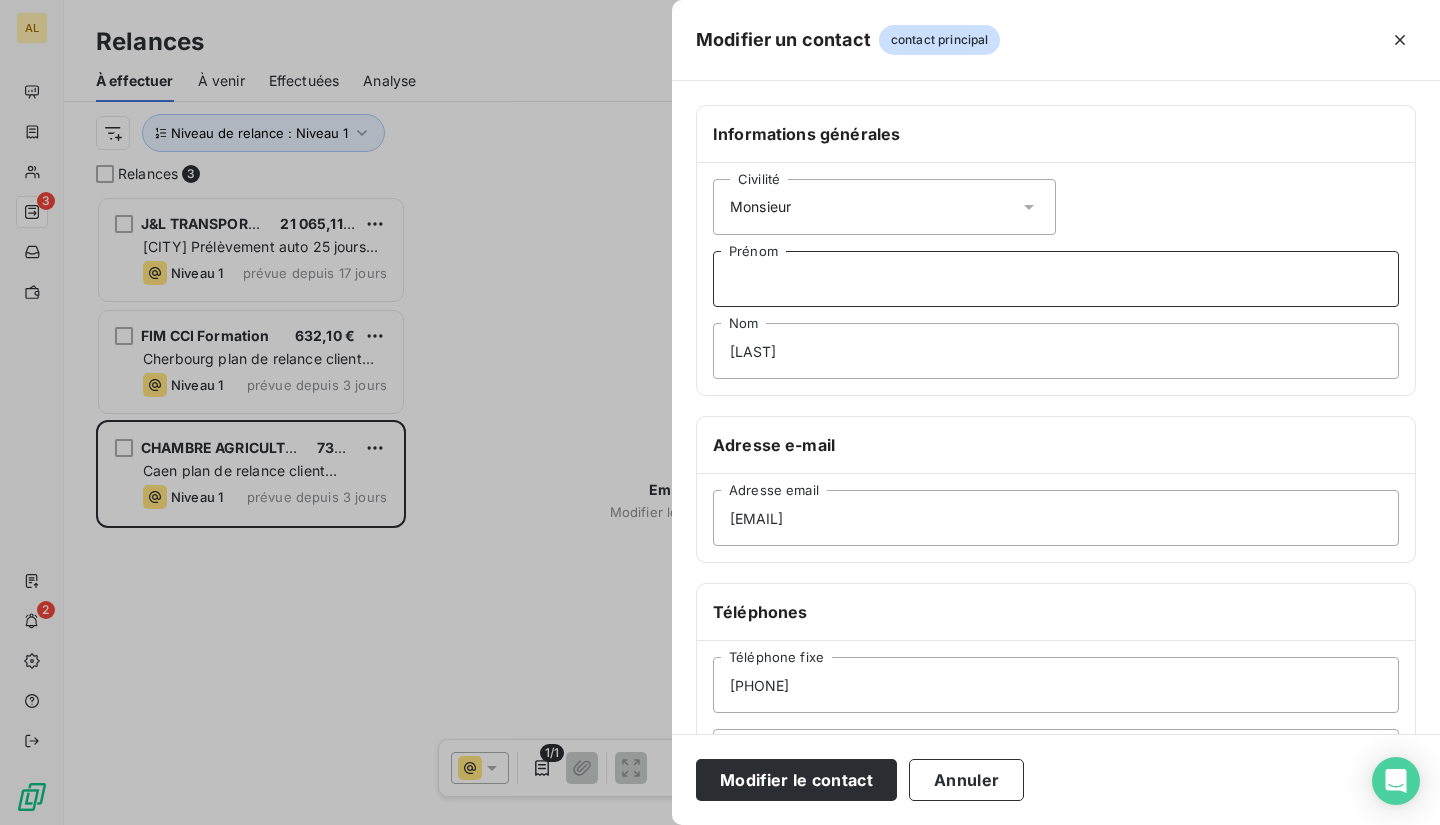 type 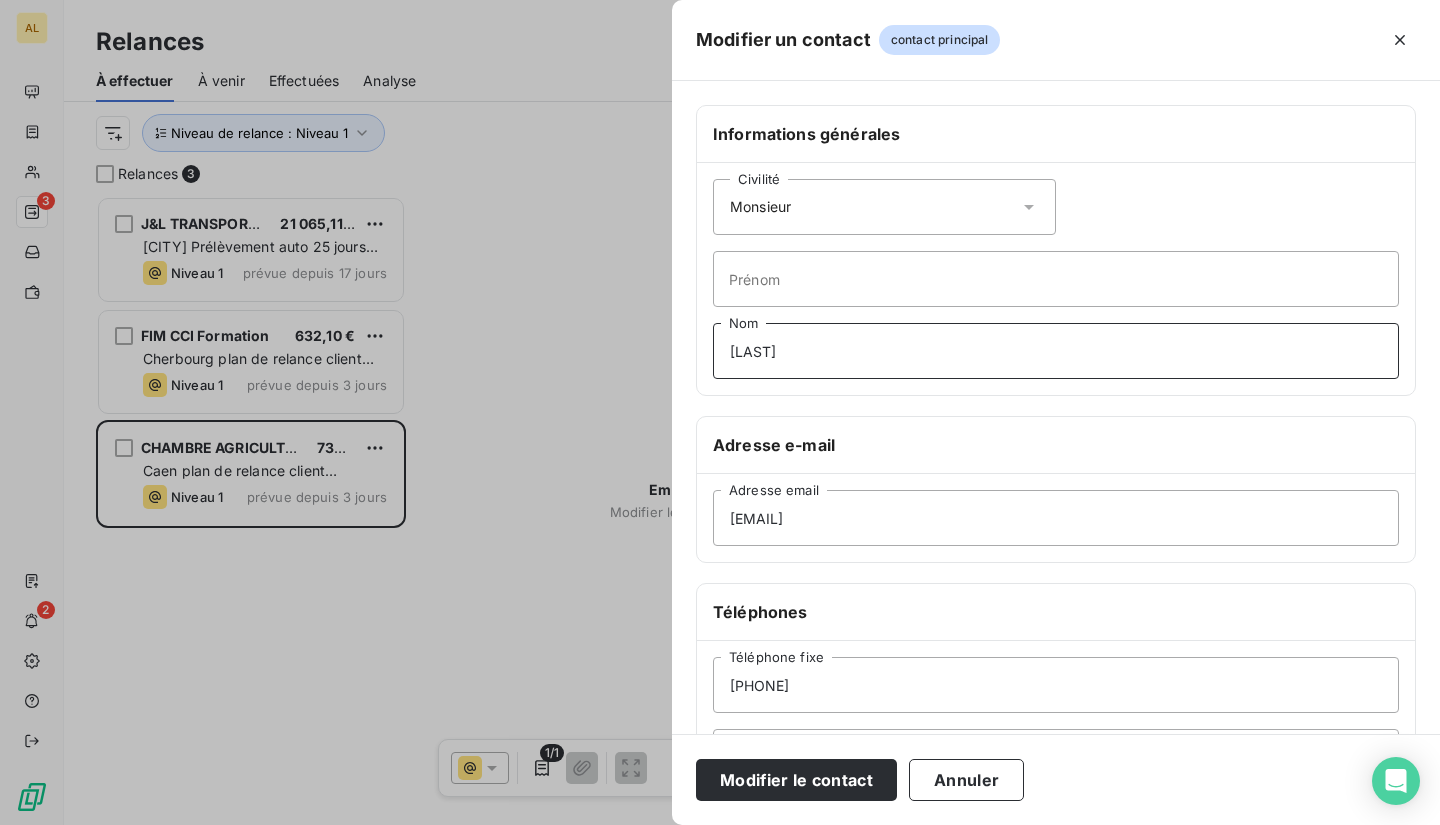 click on "[LAST]" at bounding box center [1056, 351] 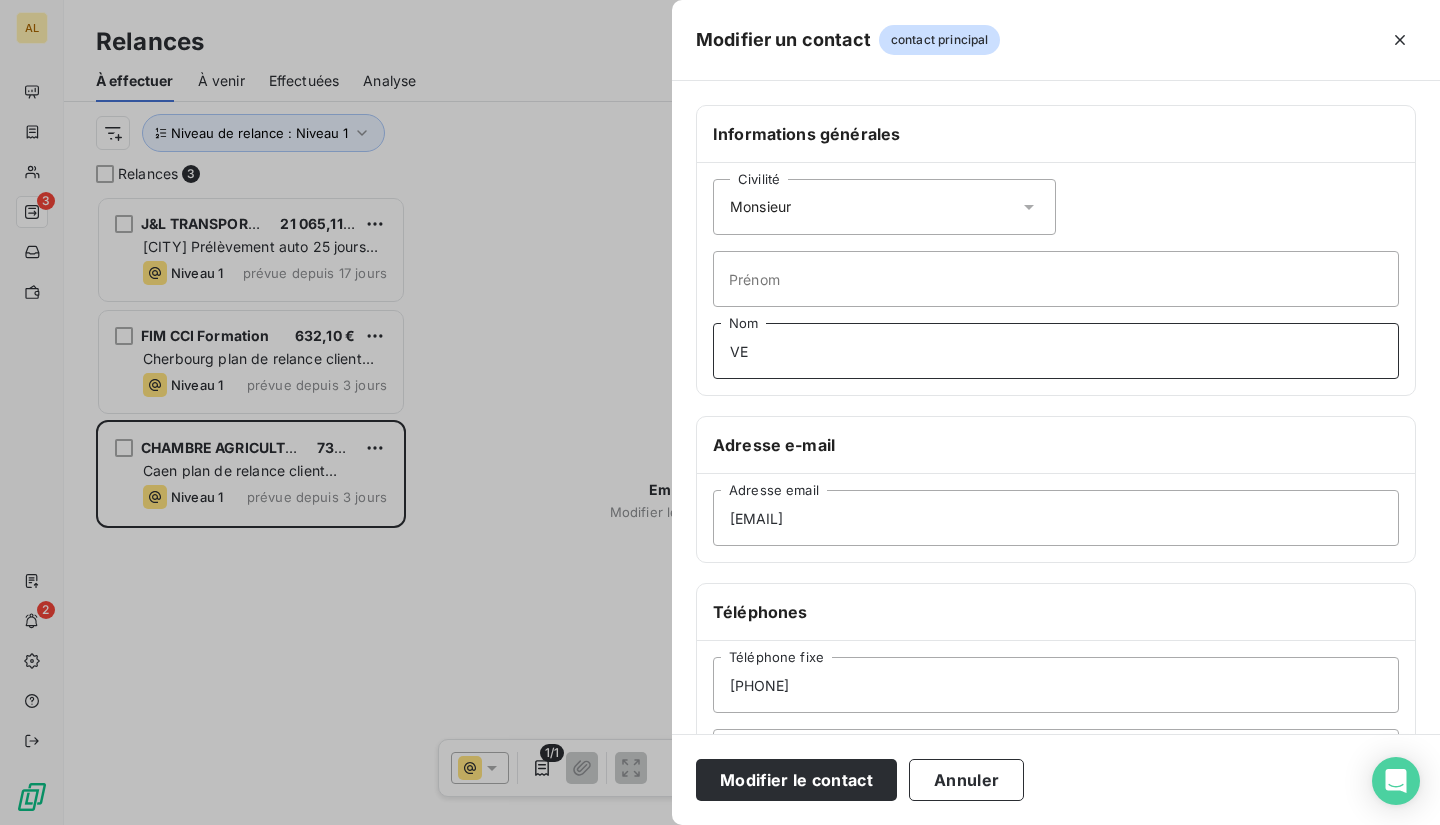 type on "V" 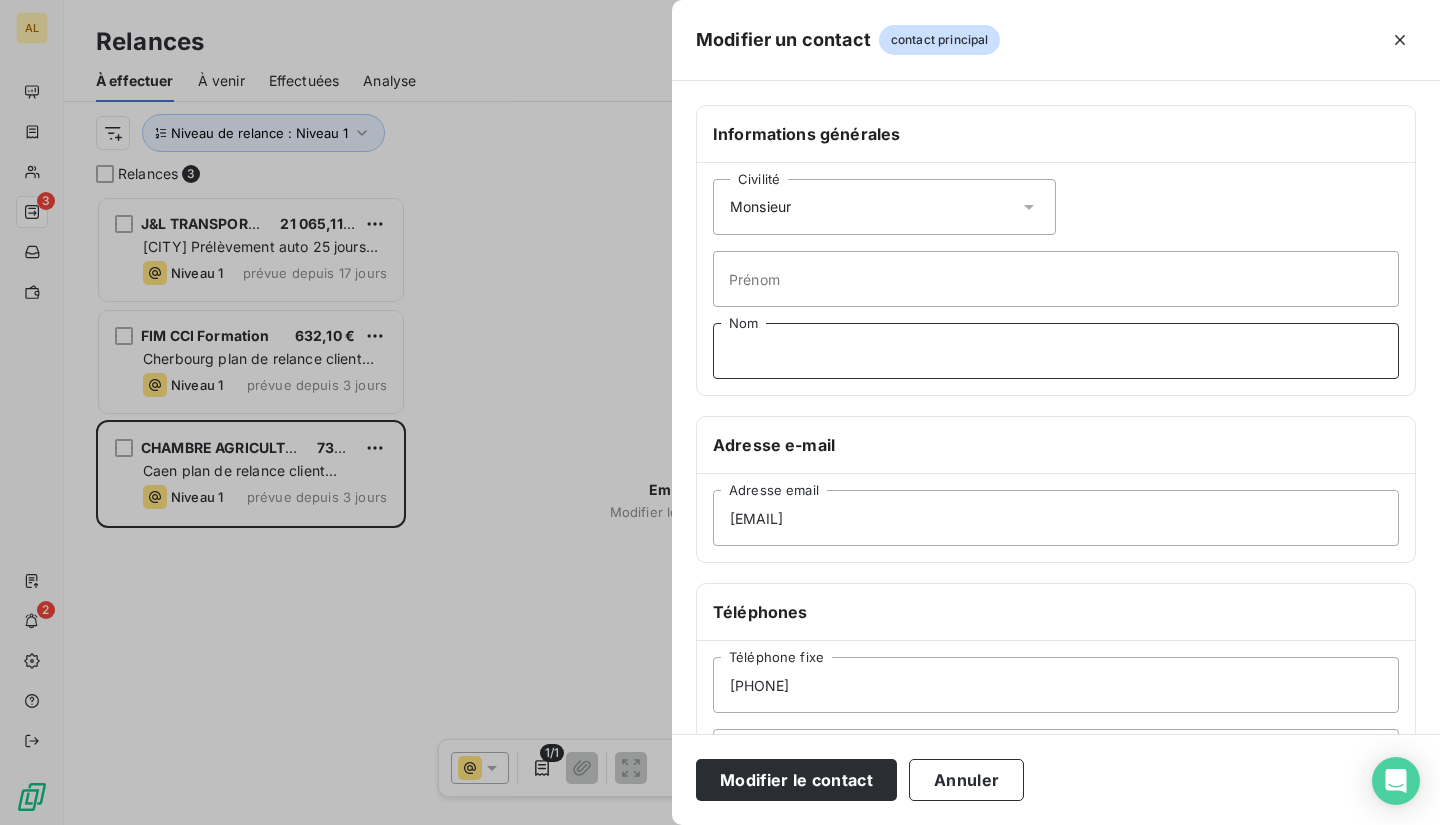 type 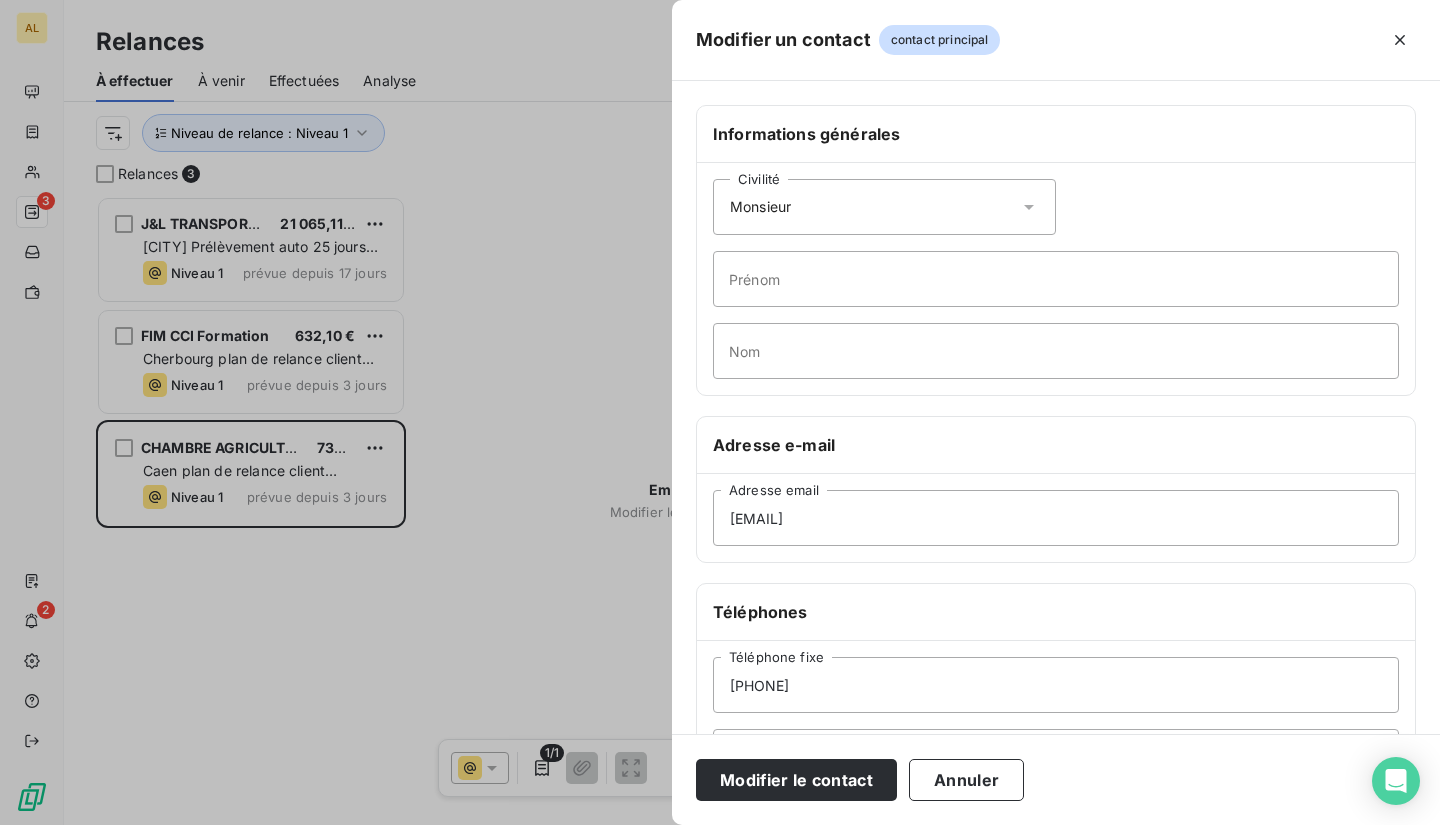 click on "Civilité Monsieur" at bounding box center (884, 207) 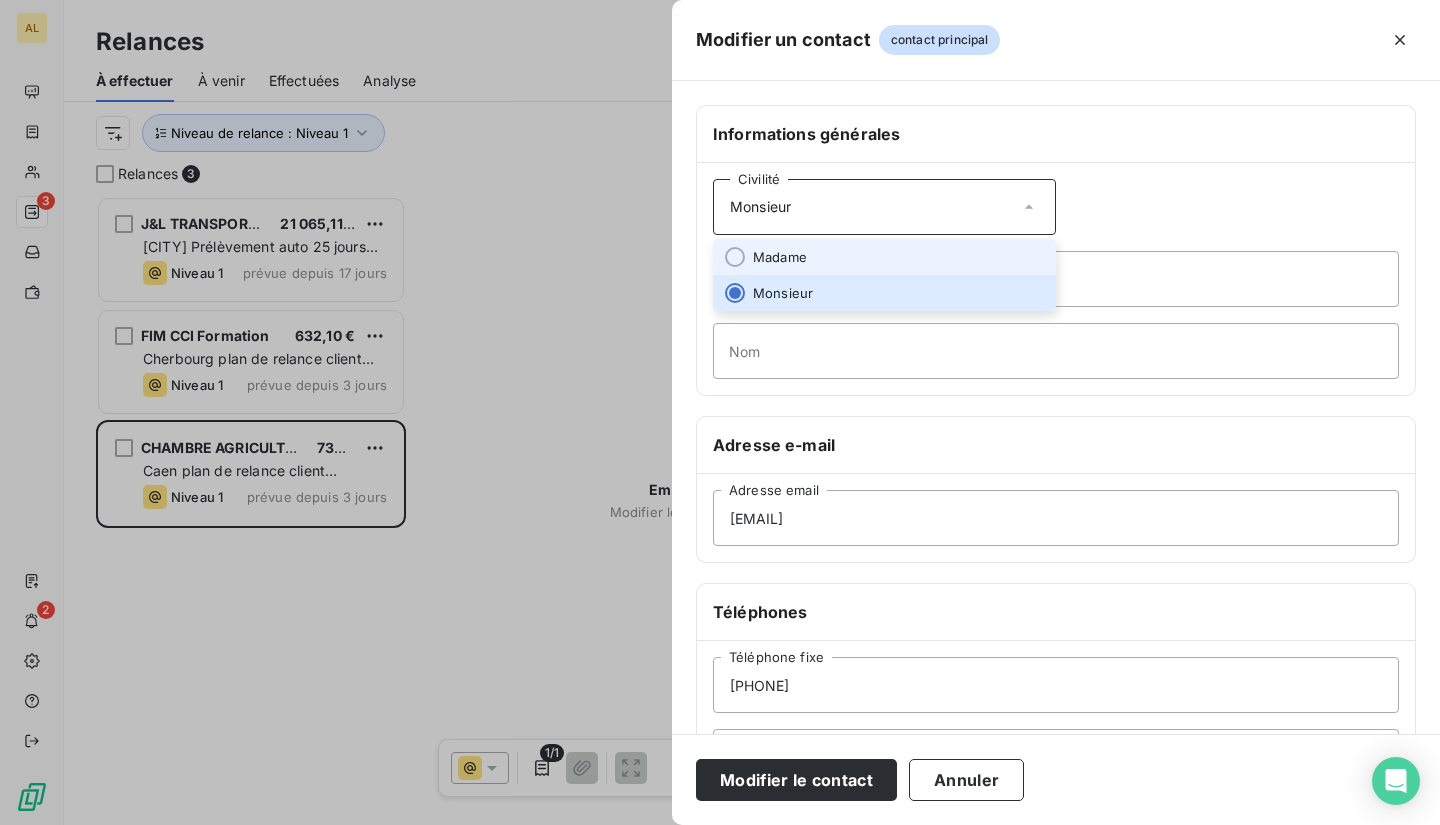 click on "Madame" at bounding box center [780, 257] 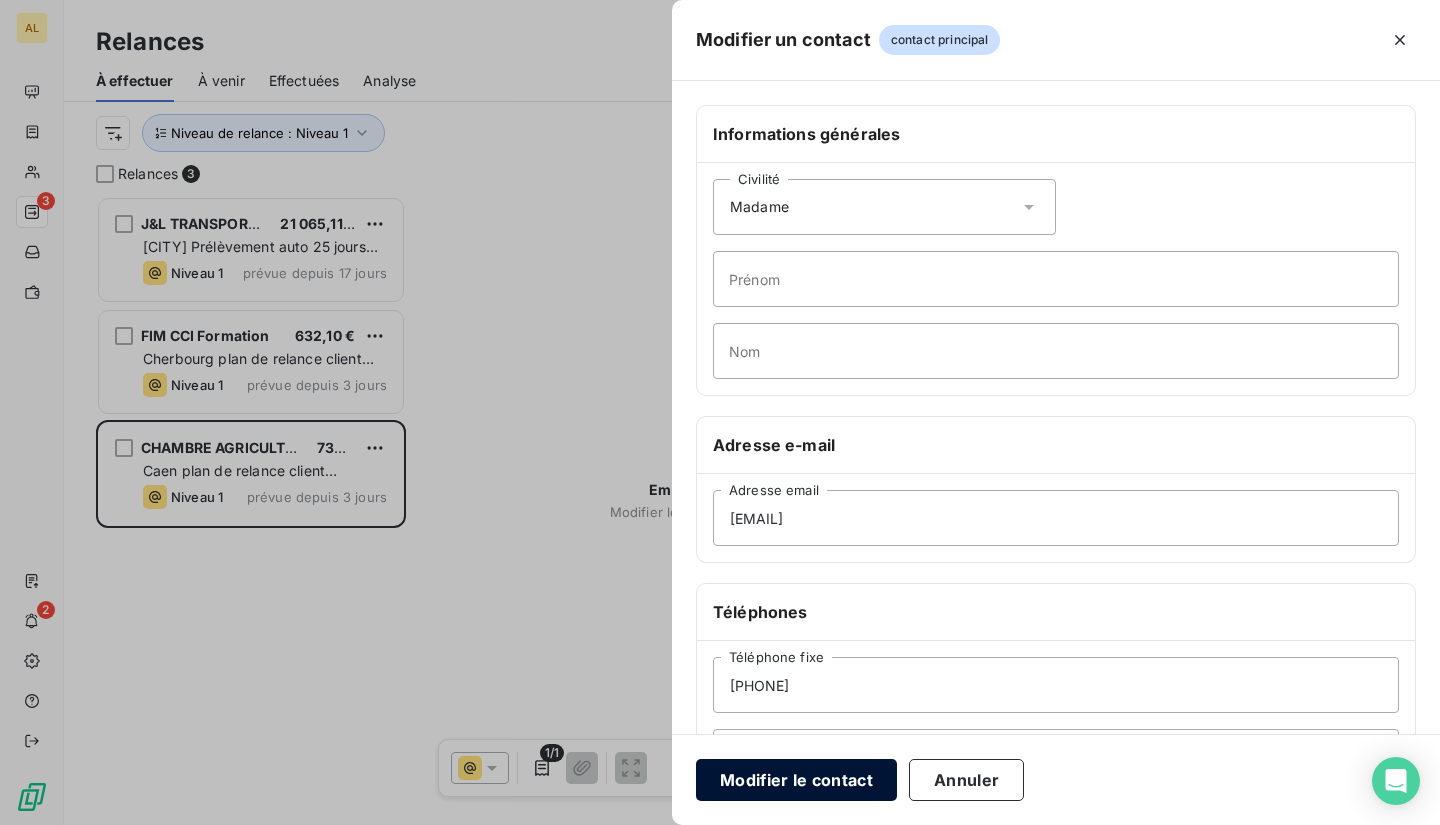 click on "Modifier le contact" at bounding box center [796, 780] 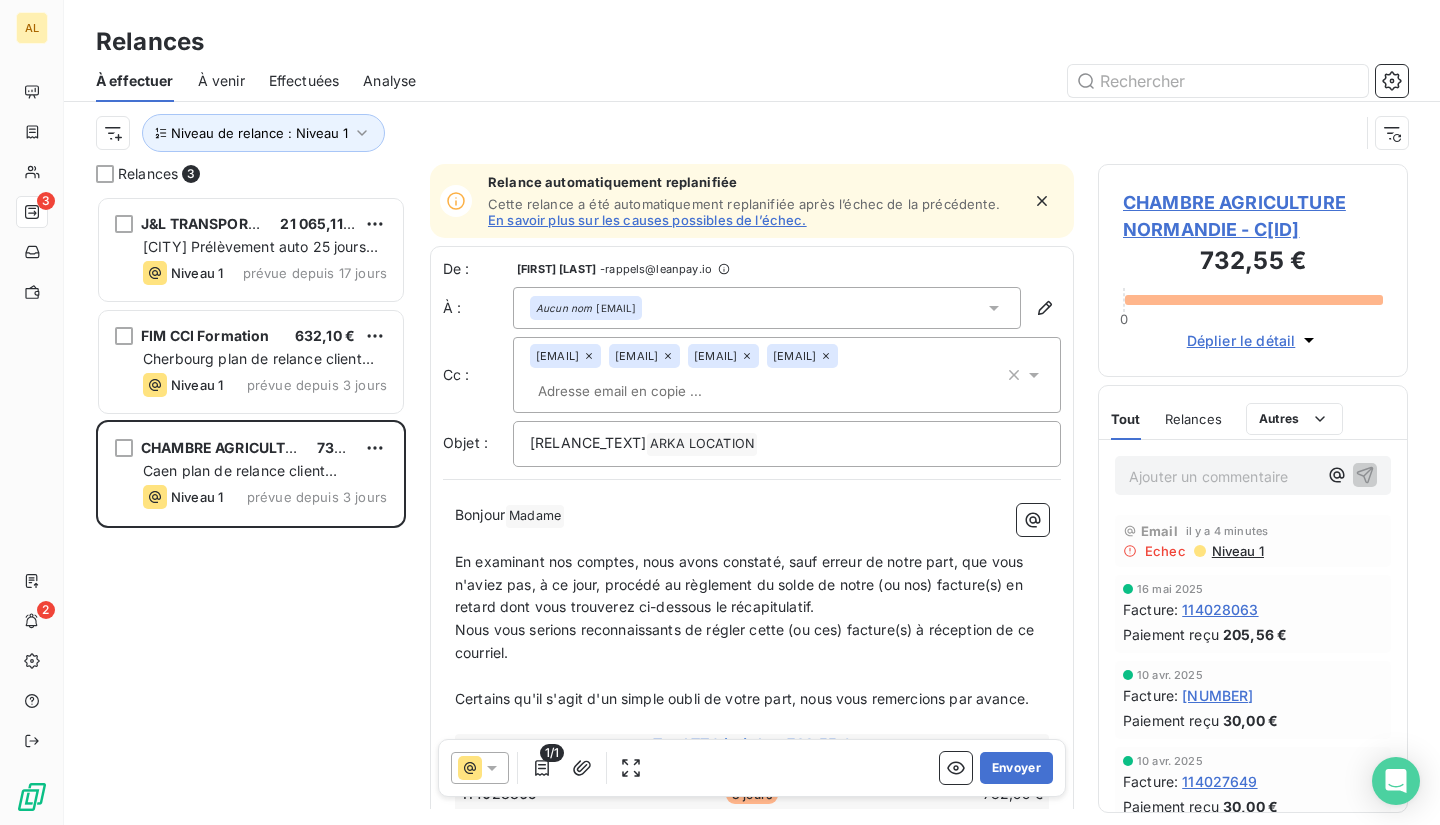 click 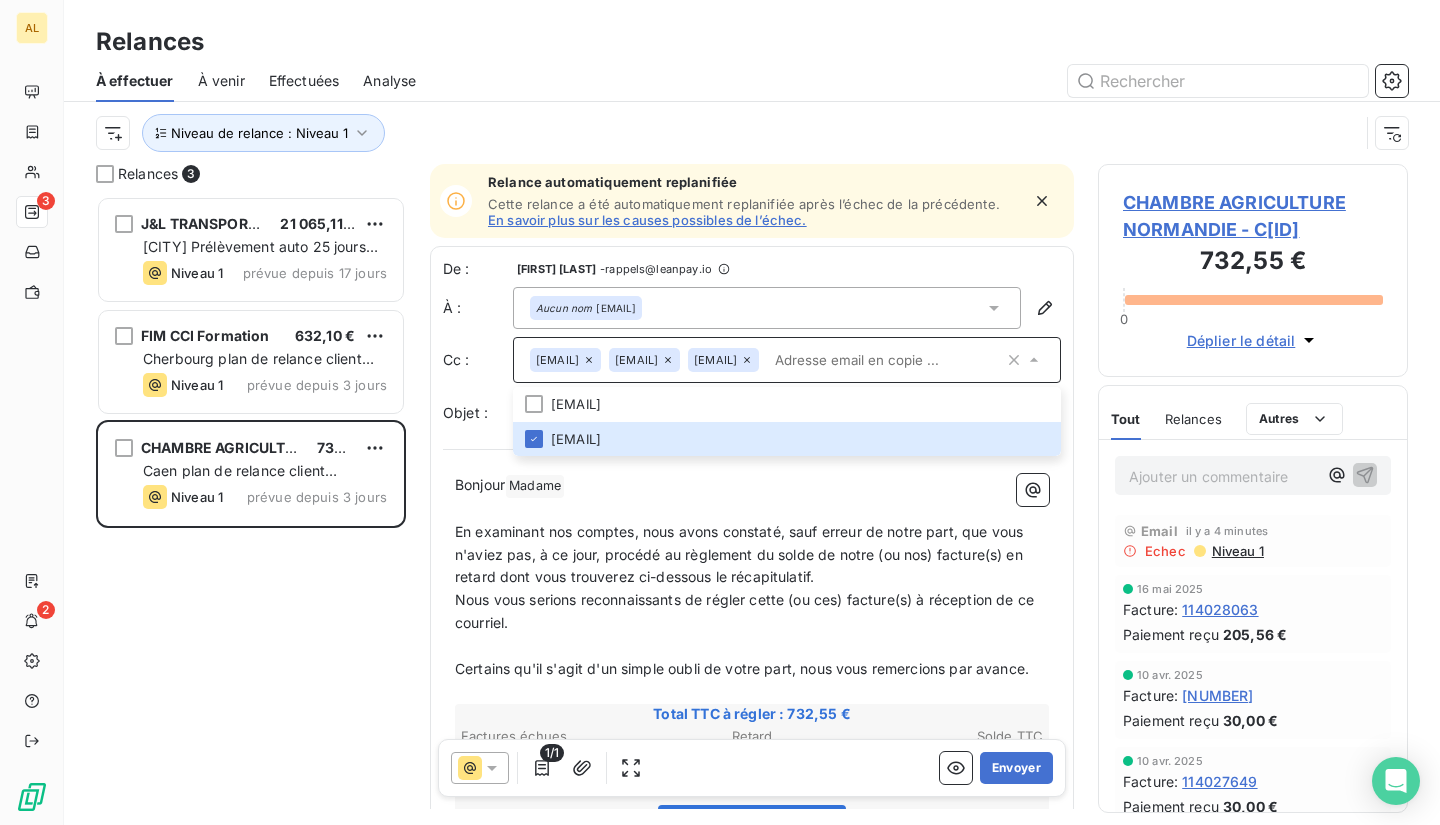 click on "﻿" at bounding box center [752, 509] 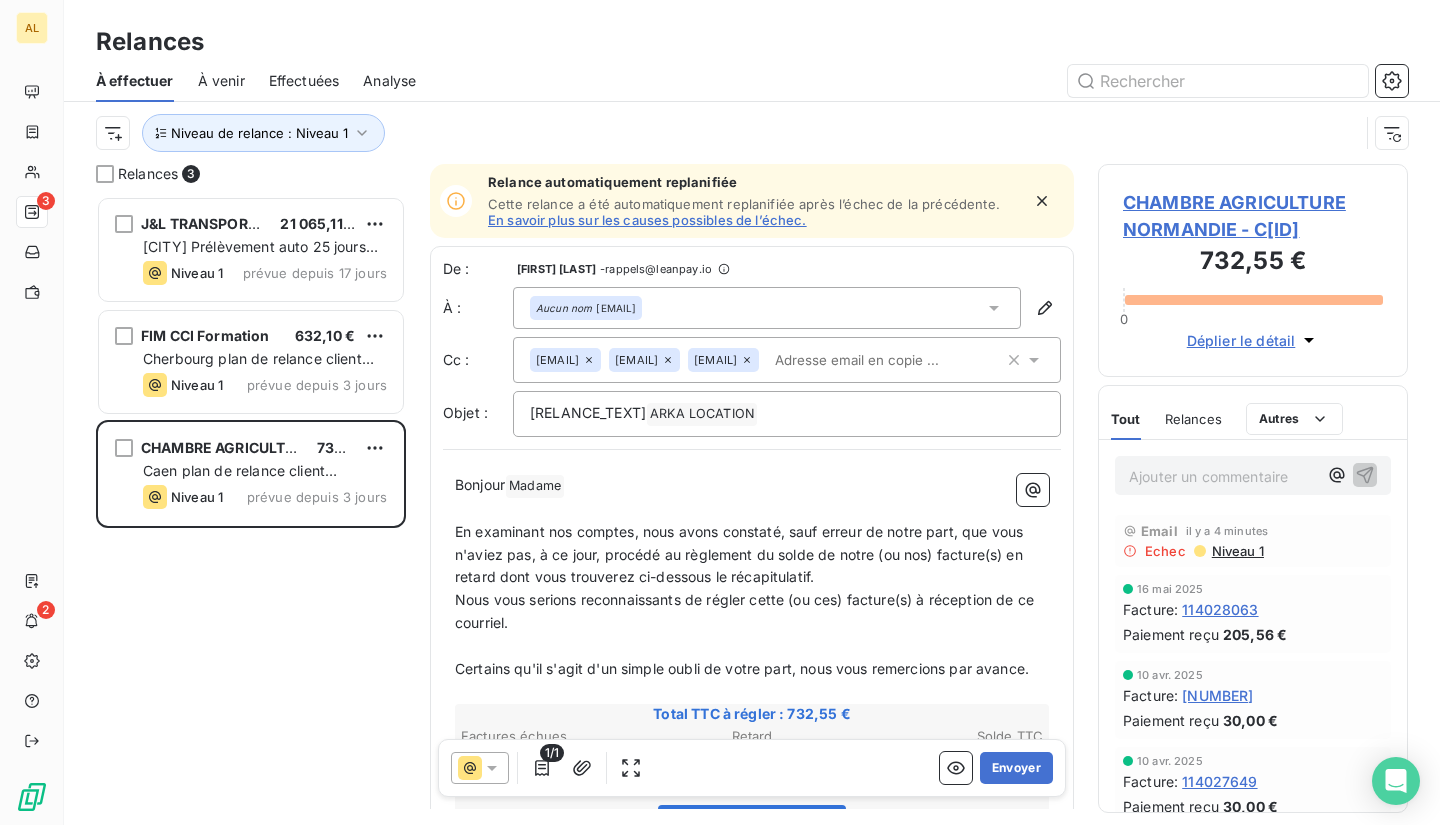 click 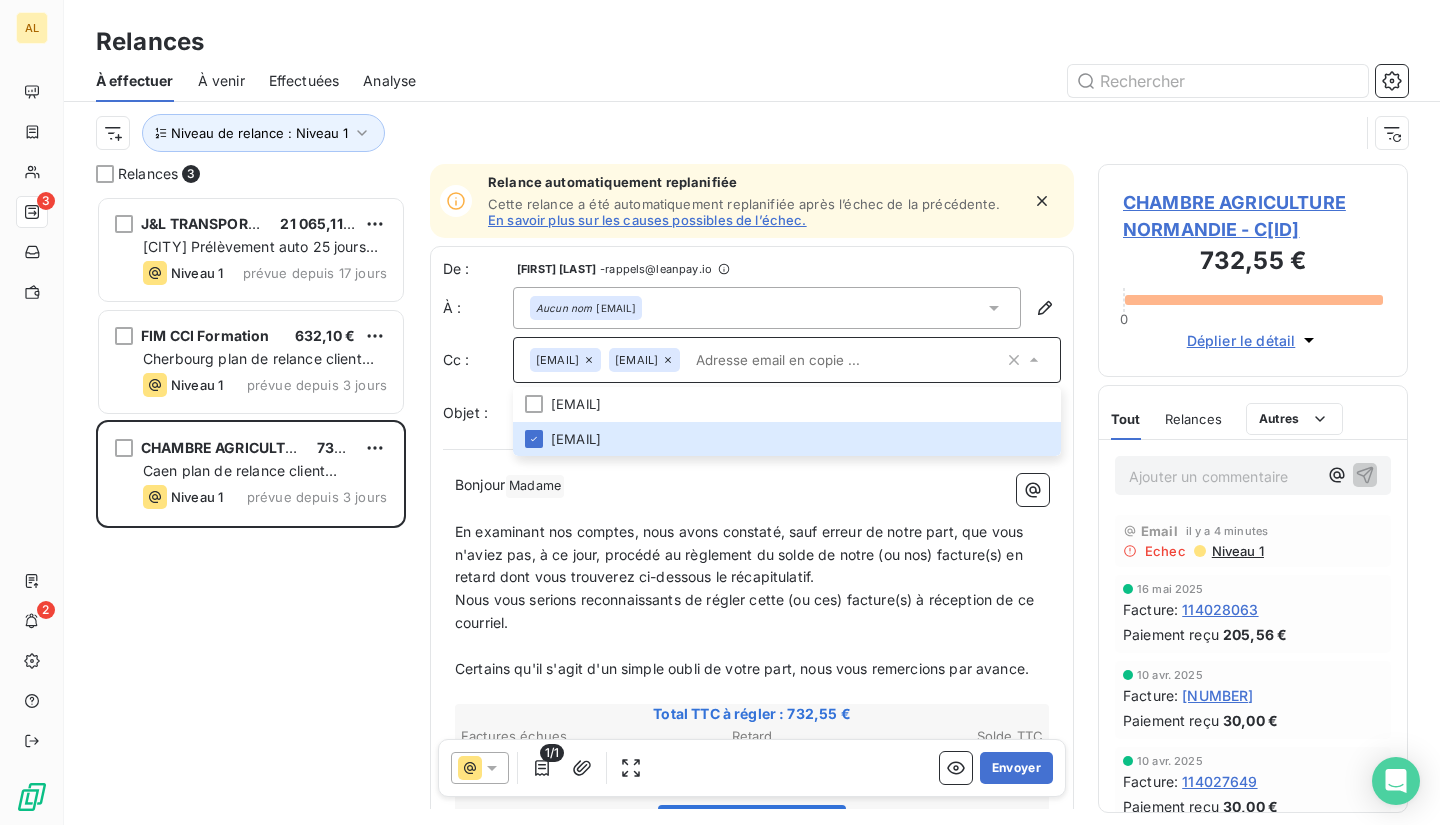 click on "﻿" at bounding box center [752, 509] 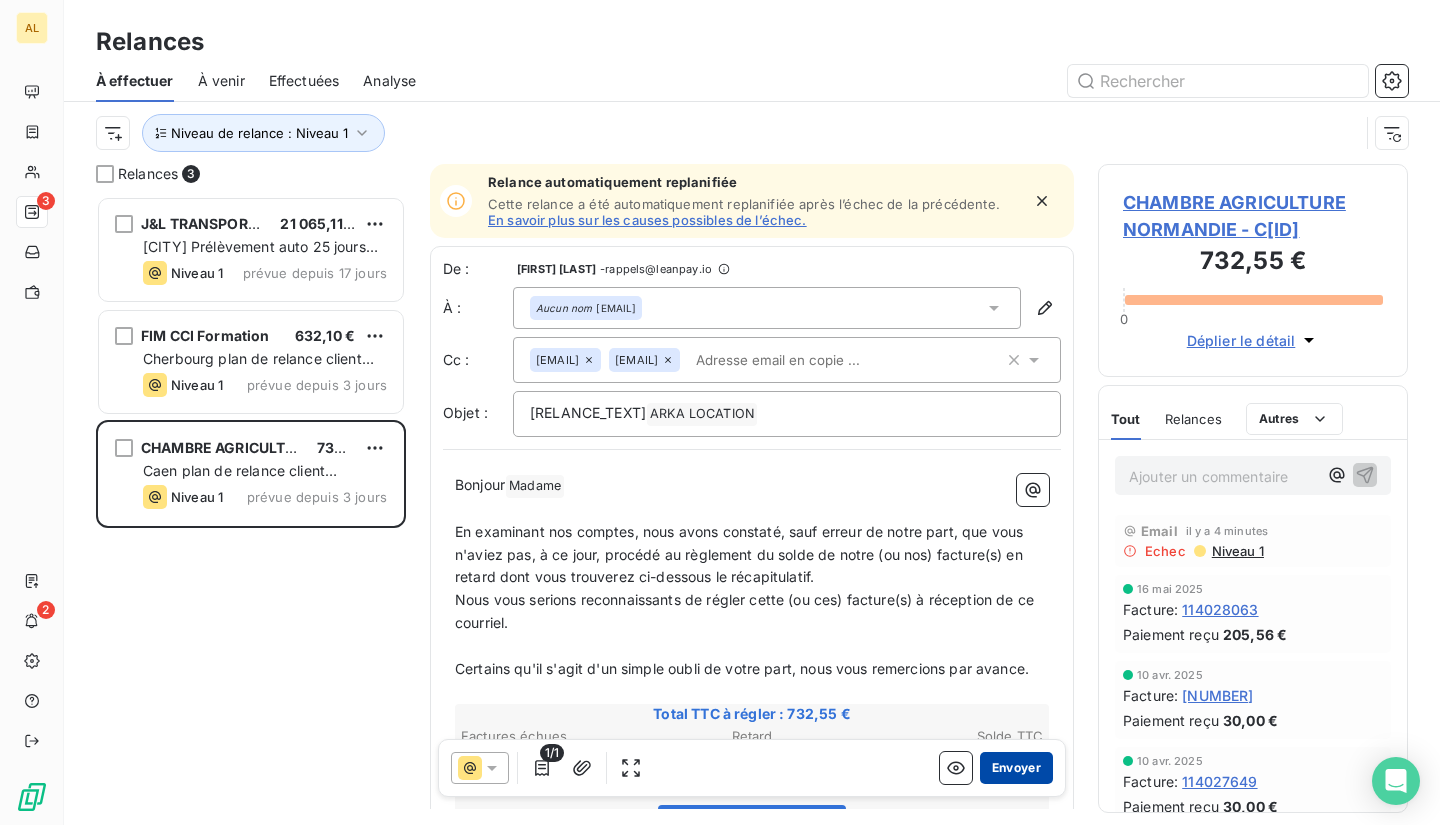 click on "Envoyer" at bounding box center (1016, 768) 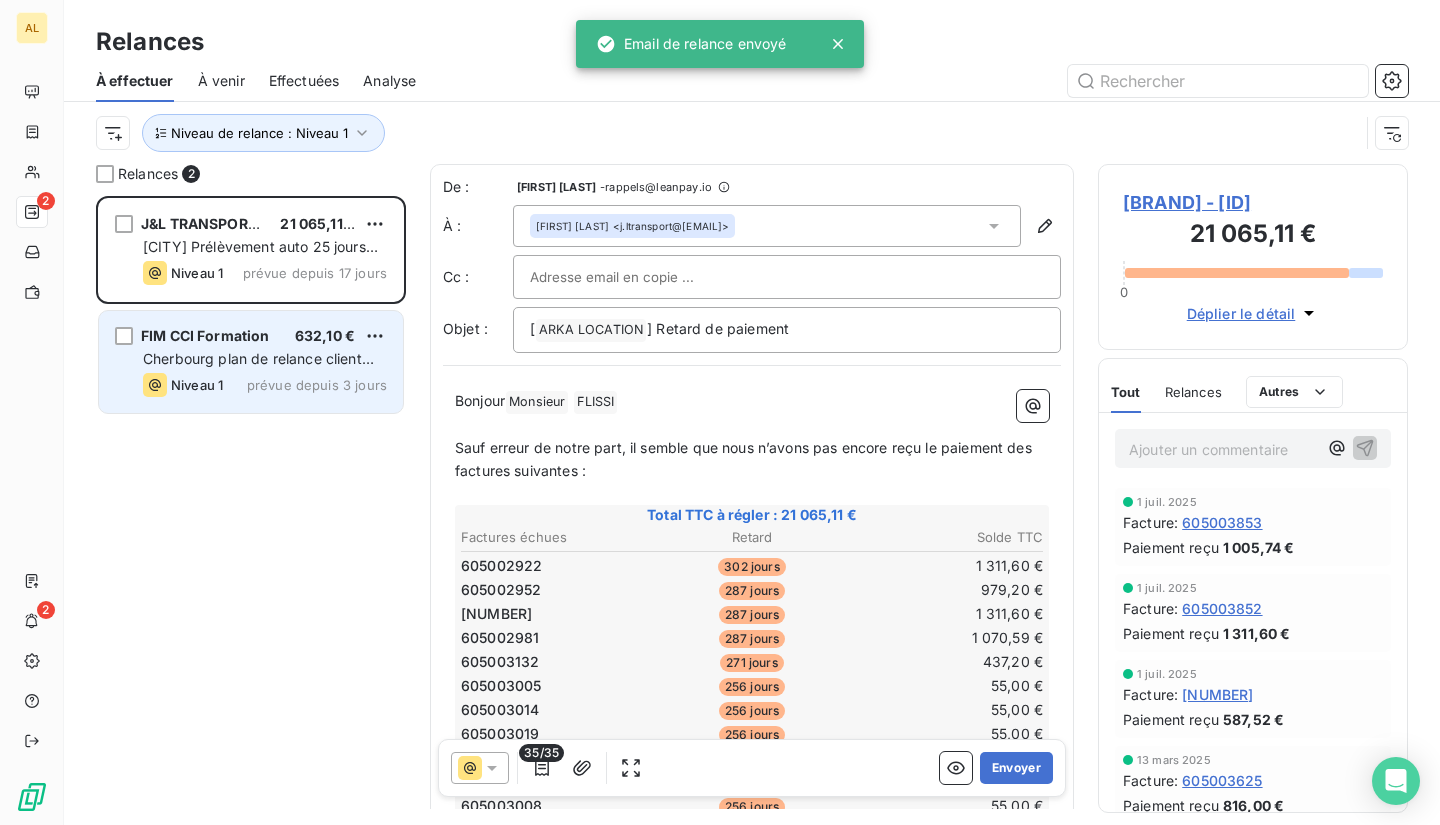 click on "FIM CCI Formation 632,10 € Cherbourg plan de relance client standard Niveau 1 prévue depuis 3 jours" at bounding box center [251, 362] 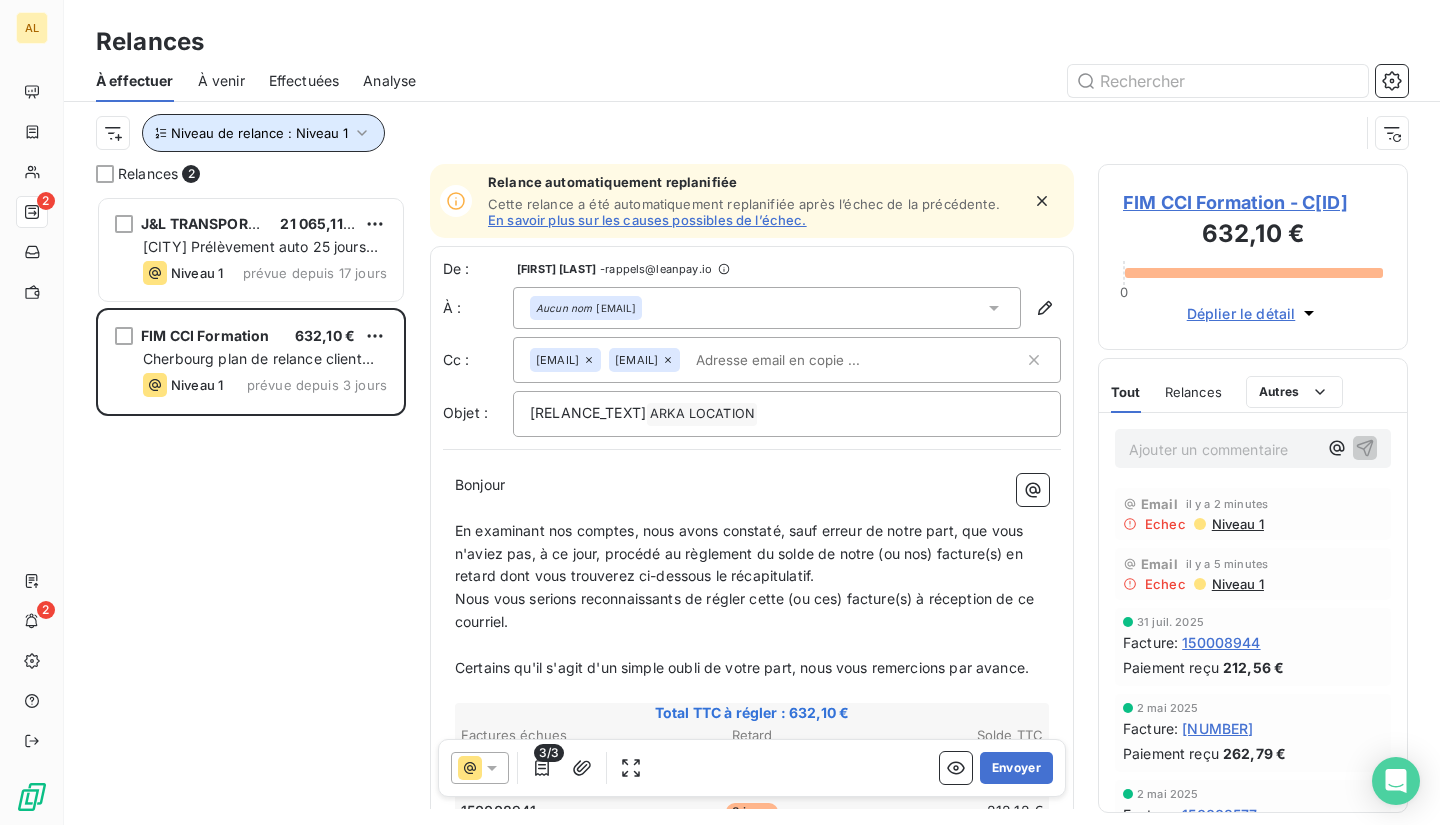 click on "Niveau de relance  : Niveau 1" at bounding box center [259, 133] 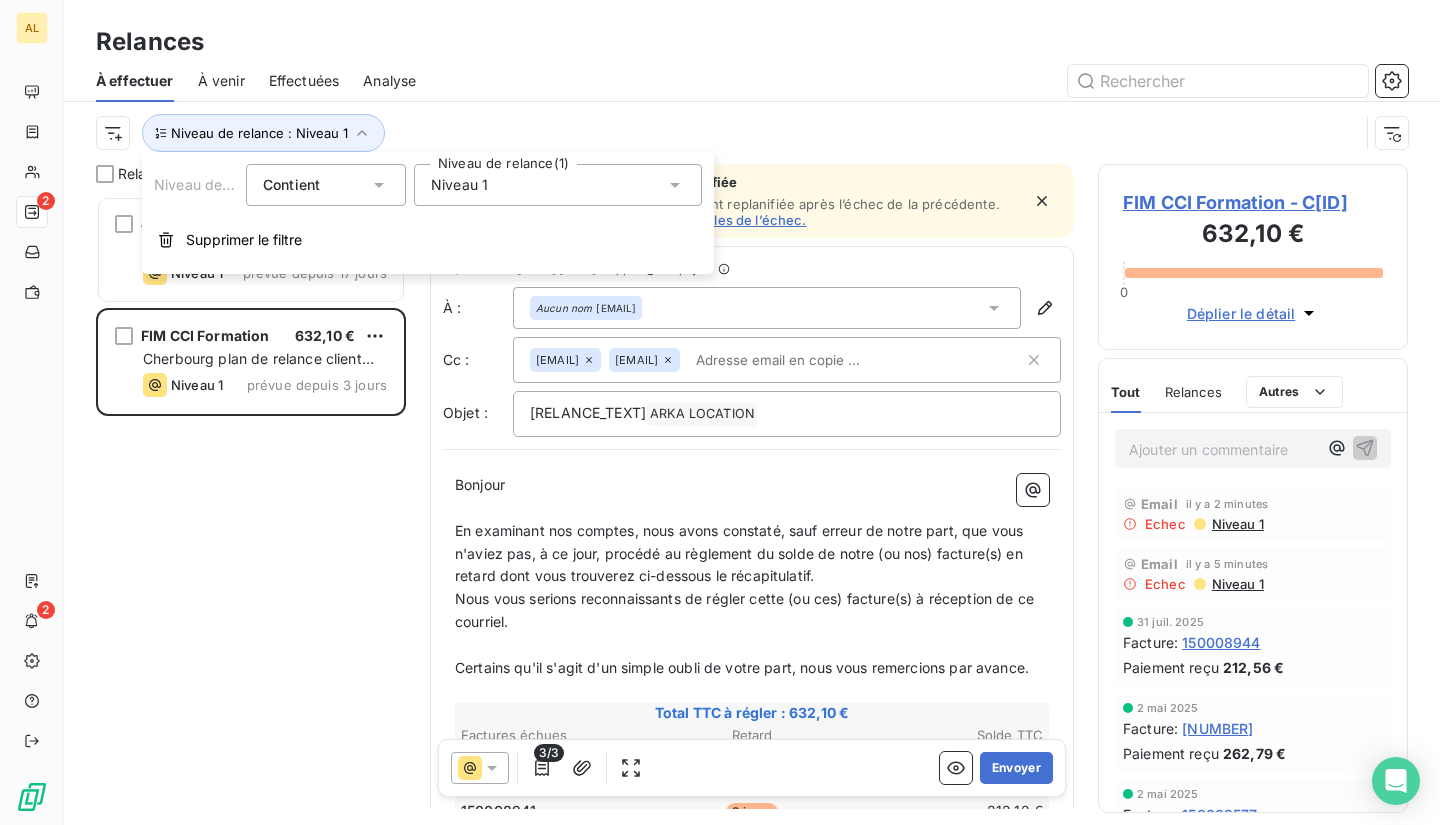 click on "Niveau 1" at bounding box center (558, 185) 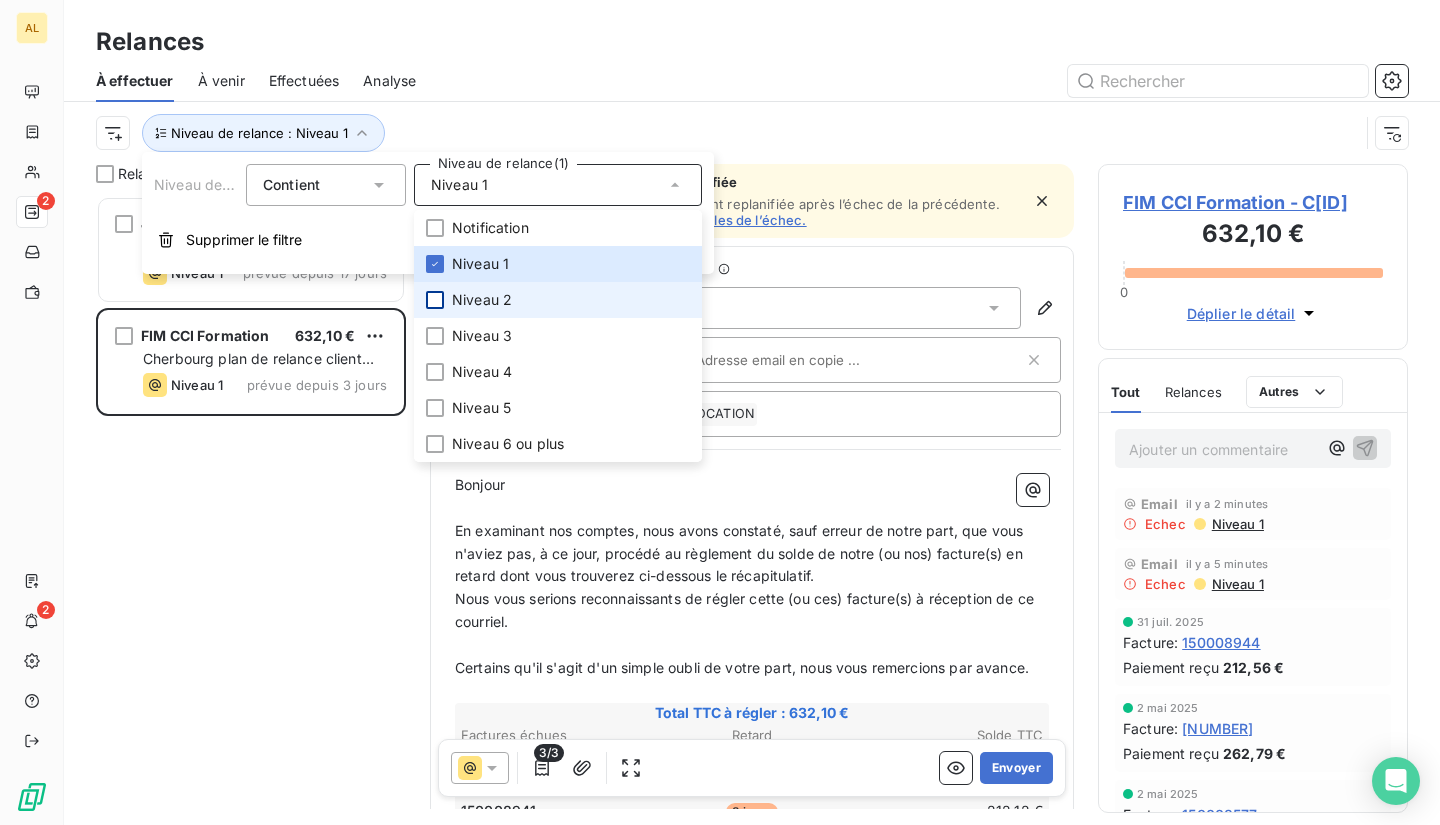 click at bounding box center [435, 300] 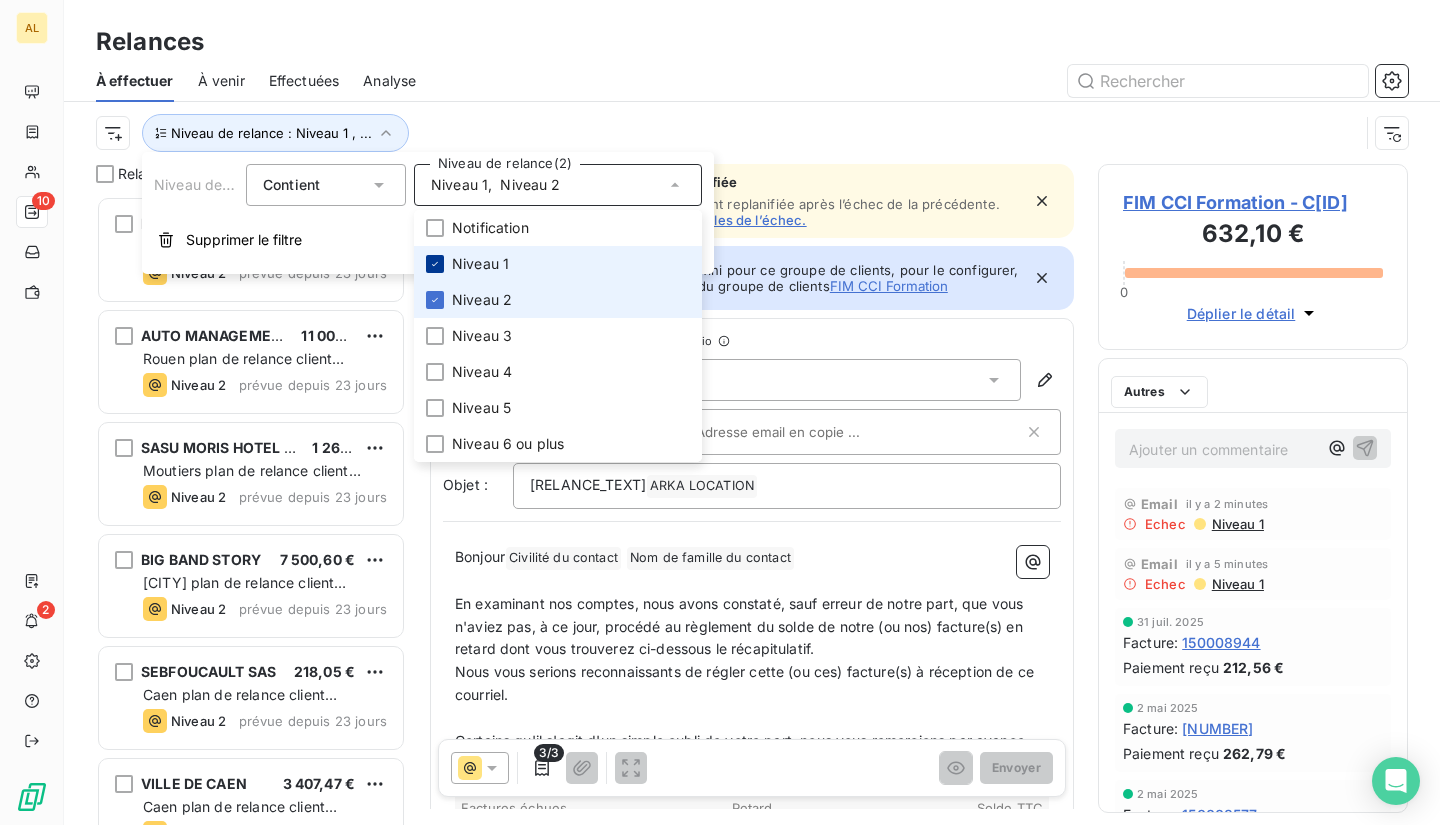 scroll, scrollTop: 16, scrollLeft: 16, axis: both 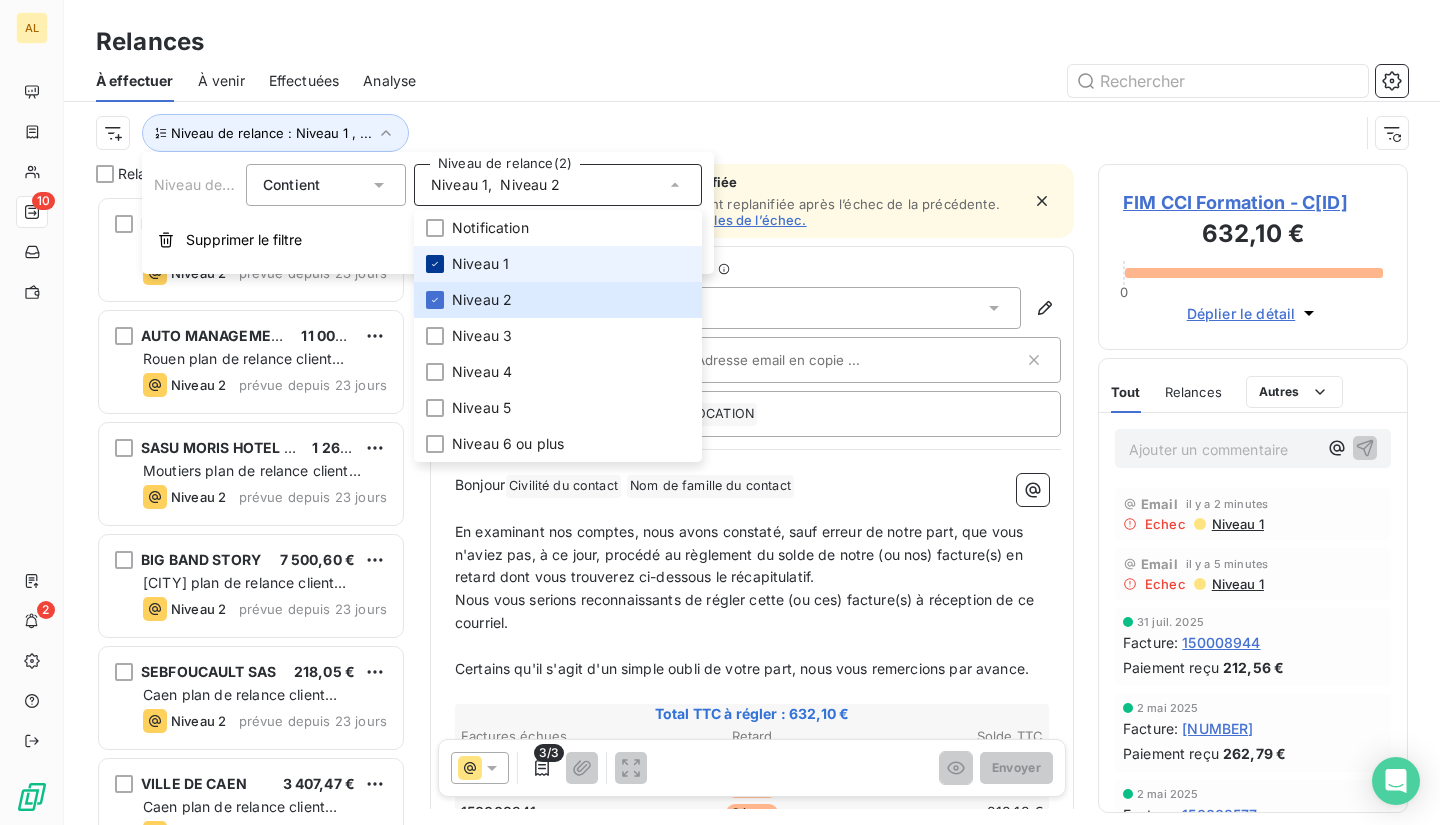click 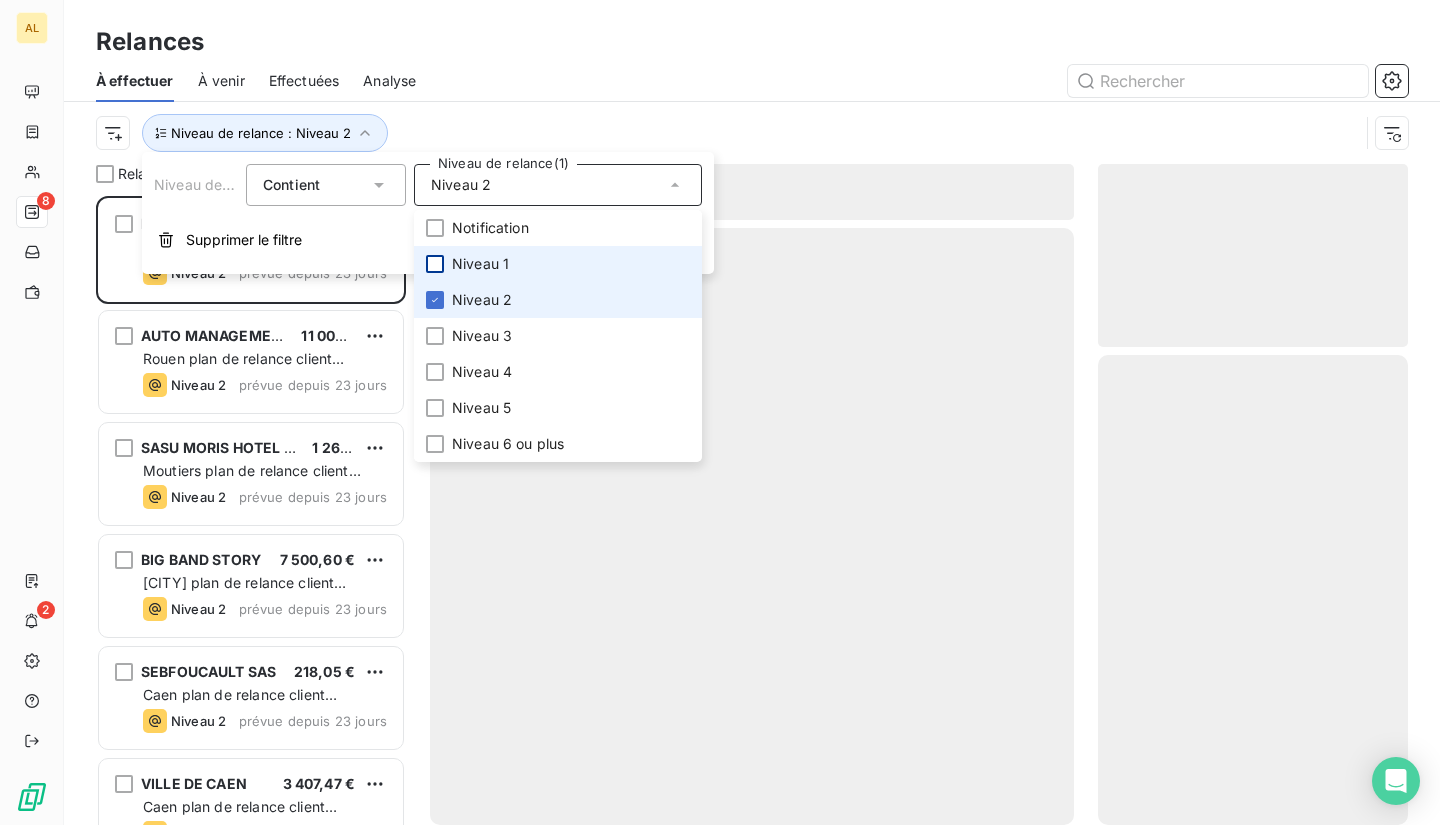 scroll, scrollTop: 16, scrollLeft: 16, axis: both 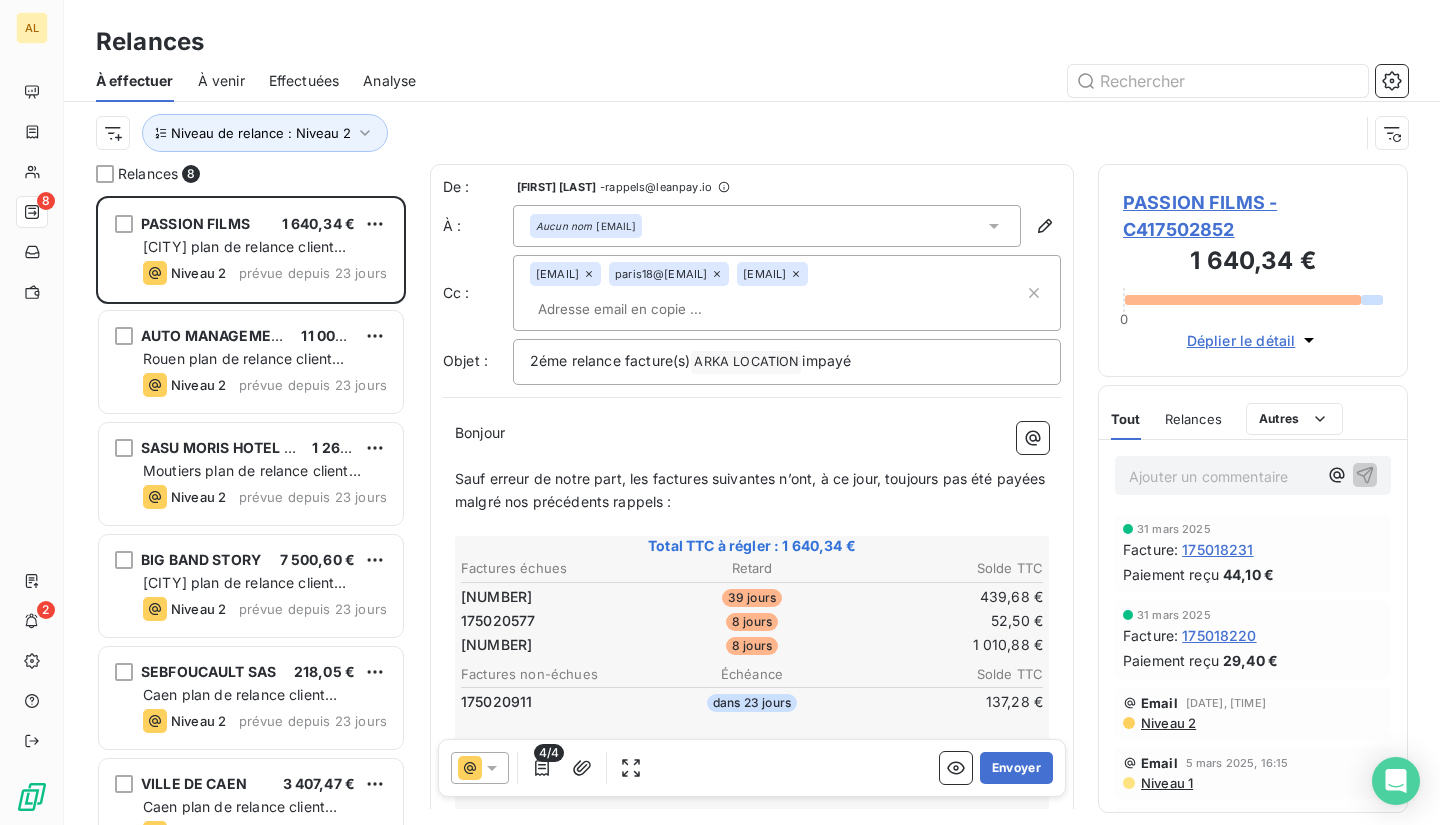 click on "Niveau de relance  : Niveau 2" at bounding box center (727, 133) 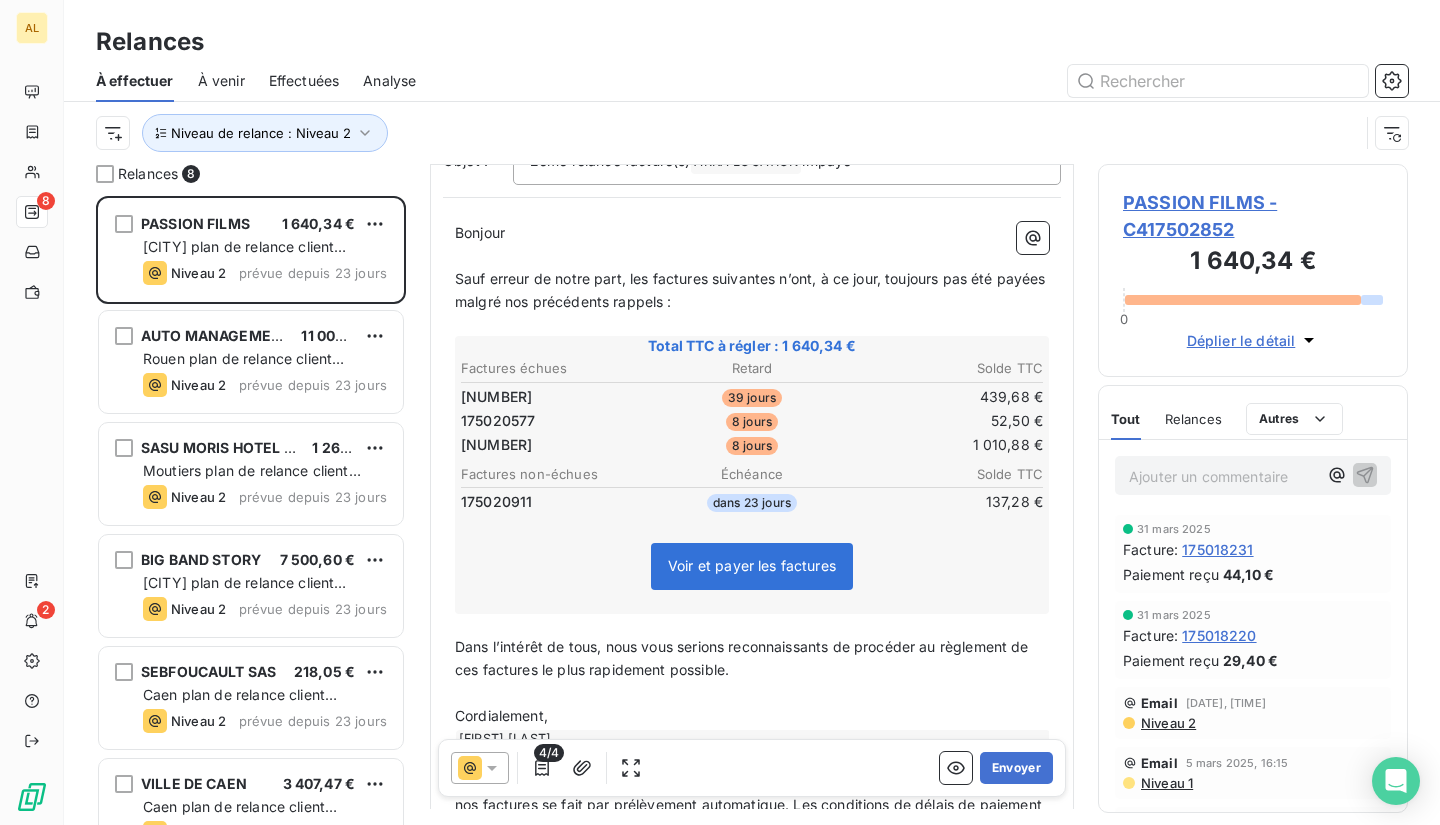 scroll, scrollTop: 202, scrollLeft: 0, axis: vertical 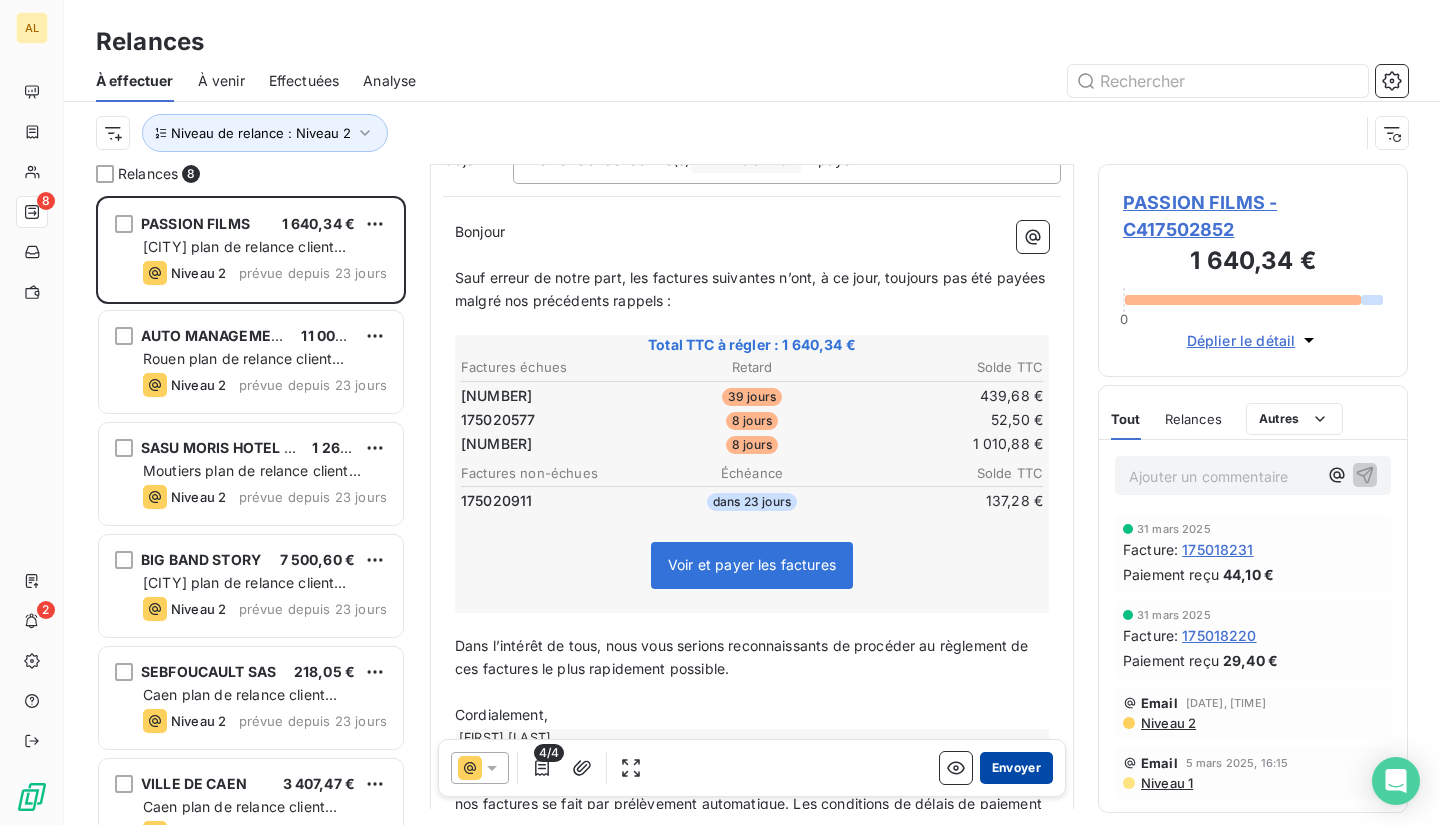 click on "Envoyer" at bounding box center (1016, 768) 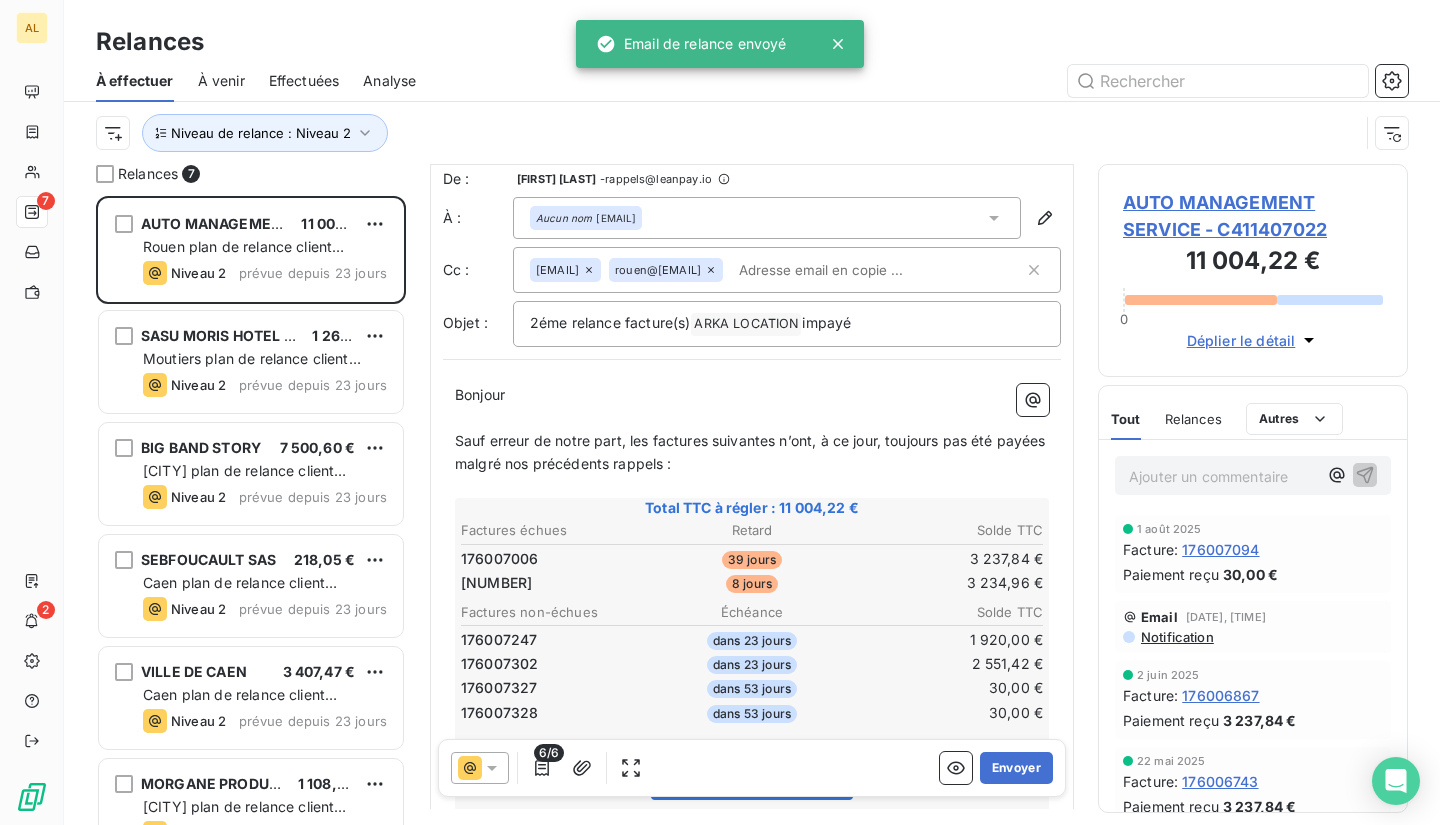 scroll, scrollTop: 102, scrollLeft: 0, axis: vertical 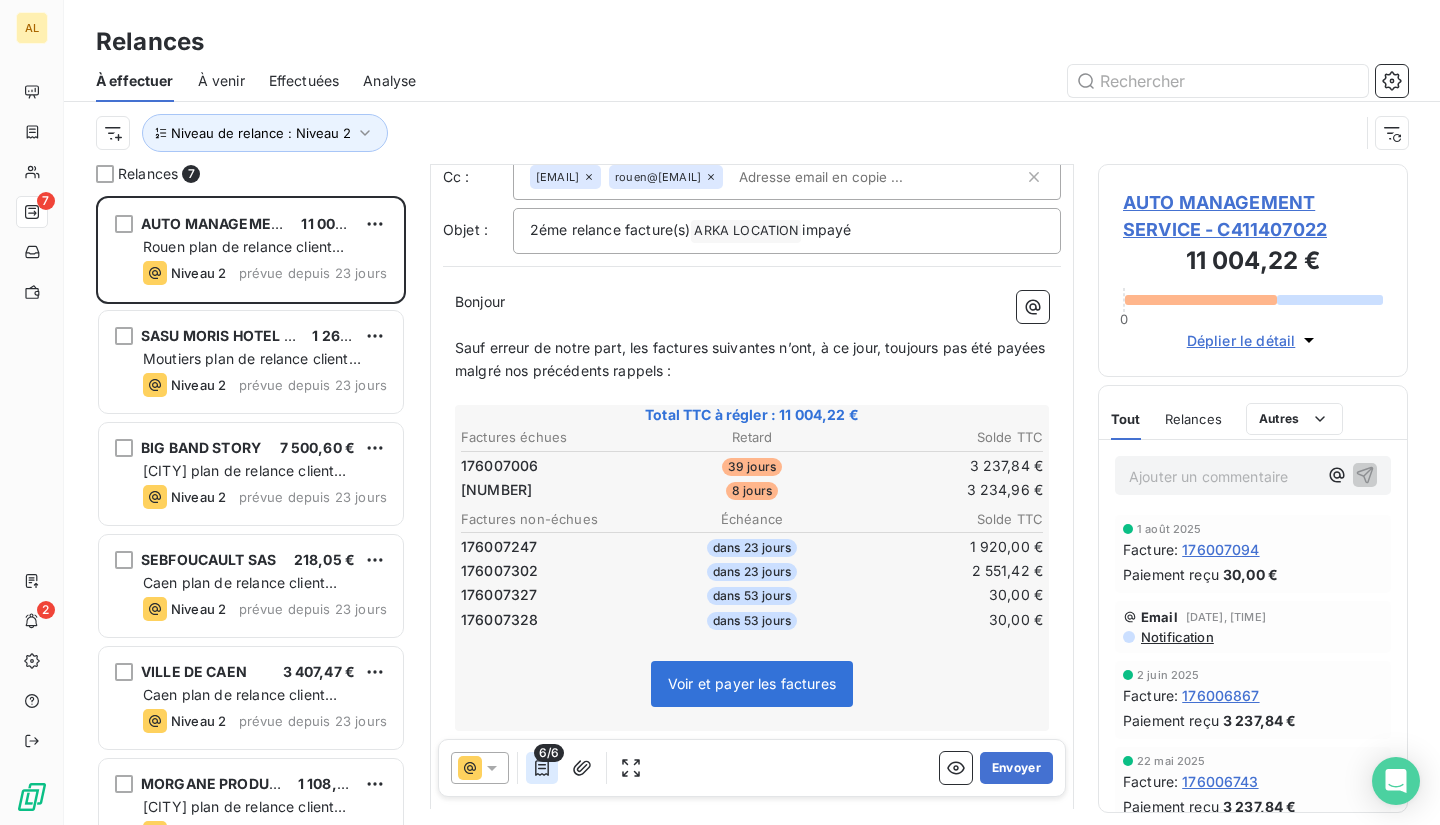 click 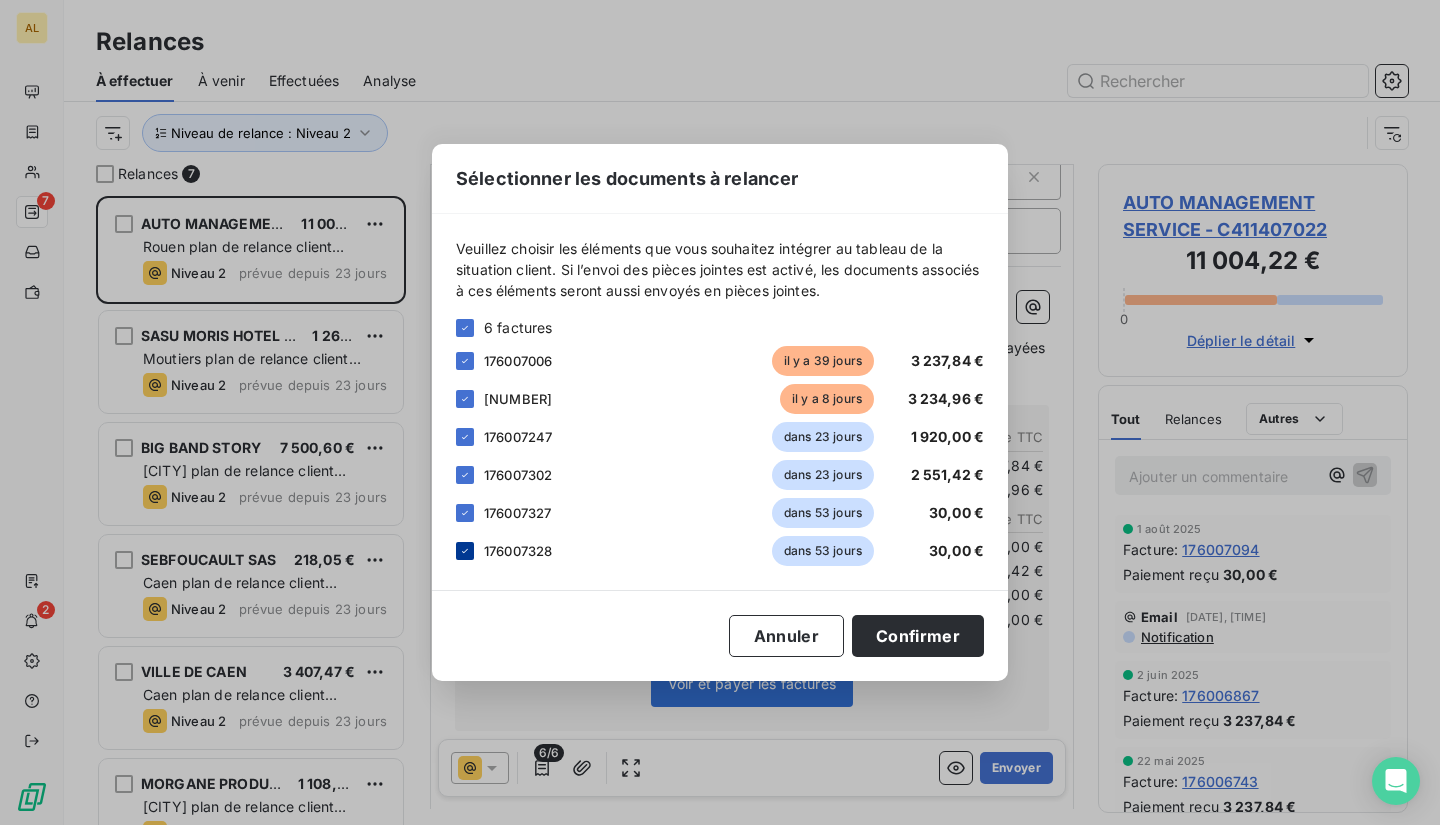 click 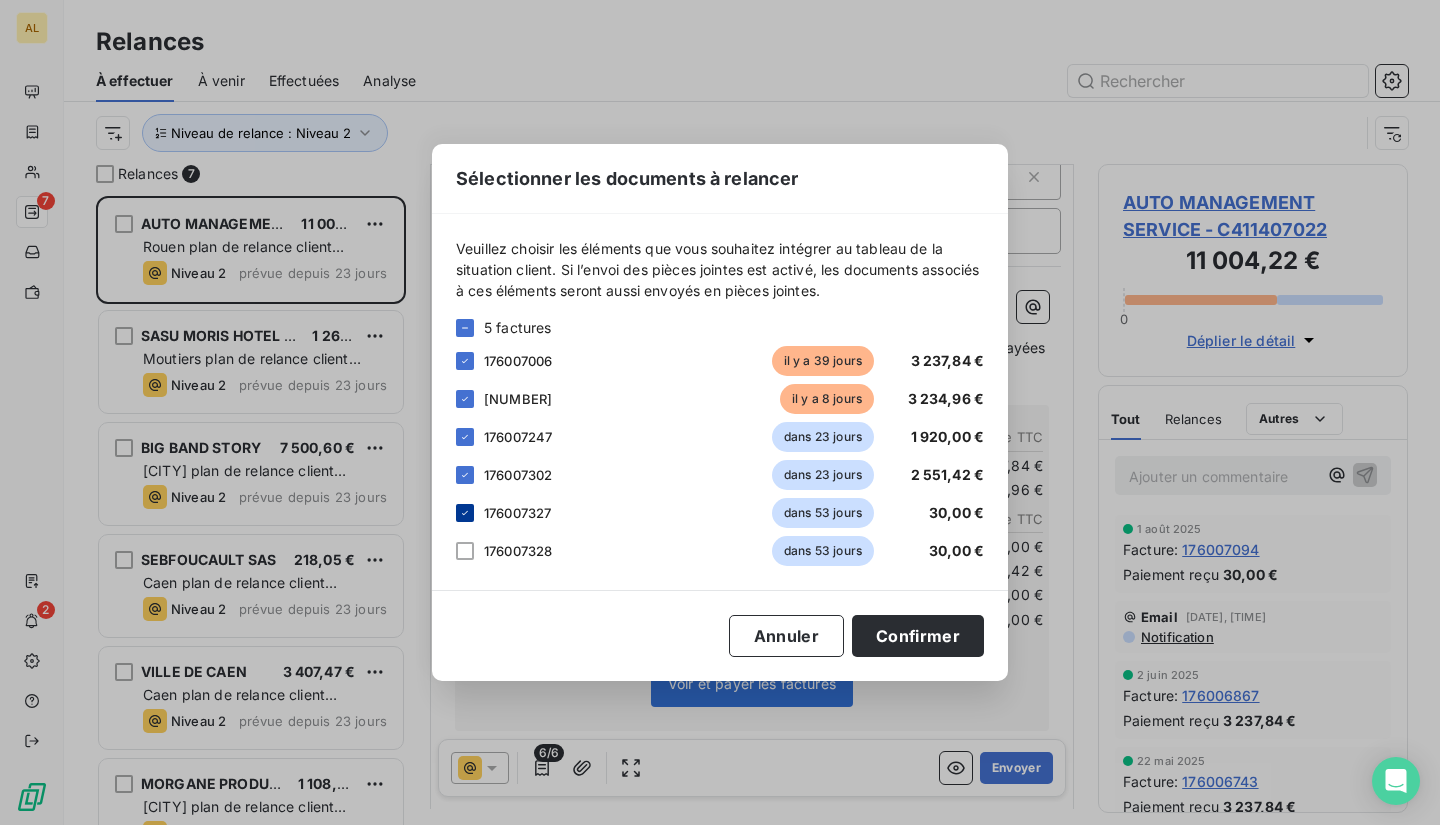 click 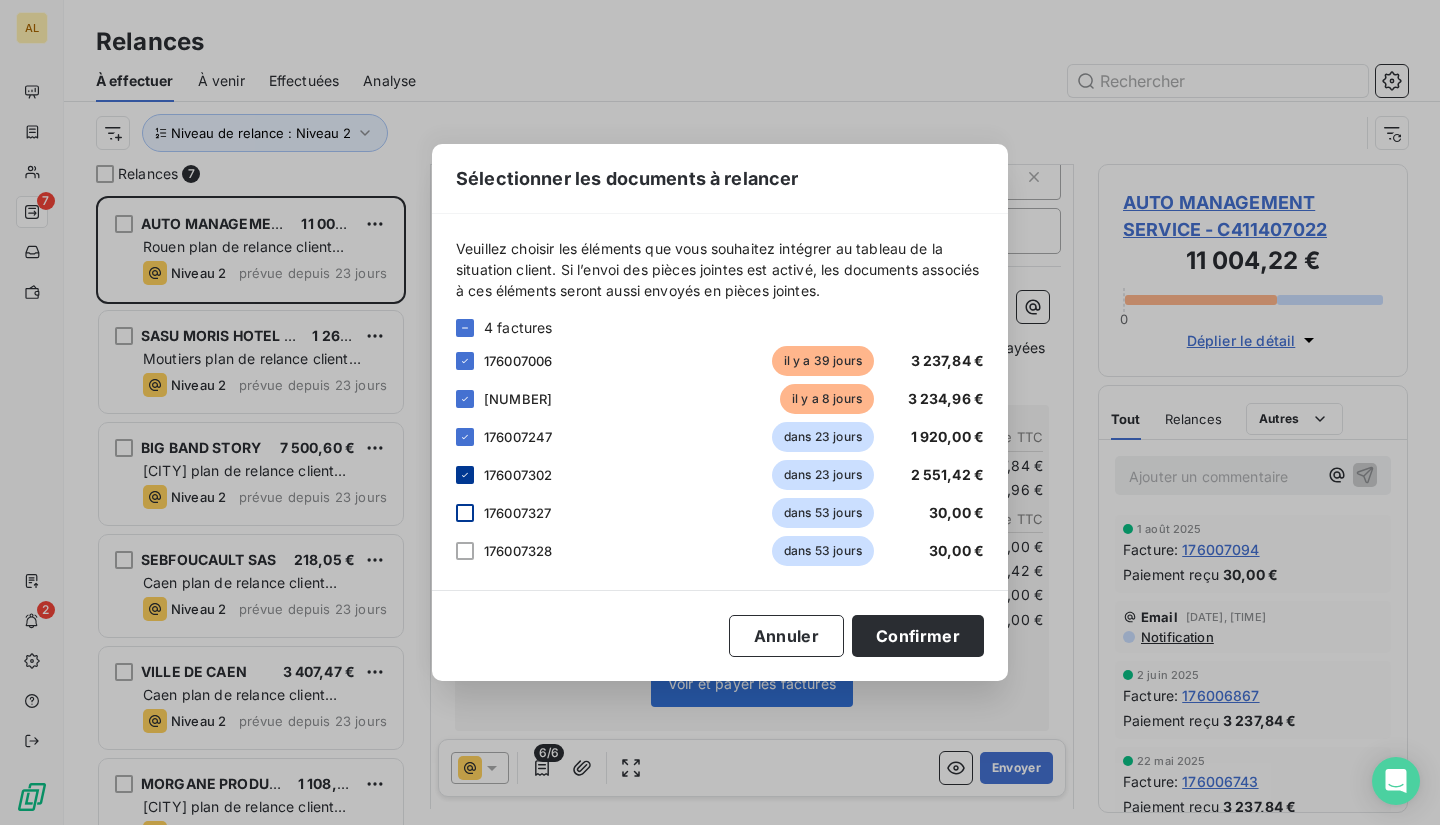 click 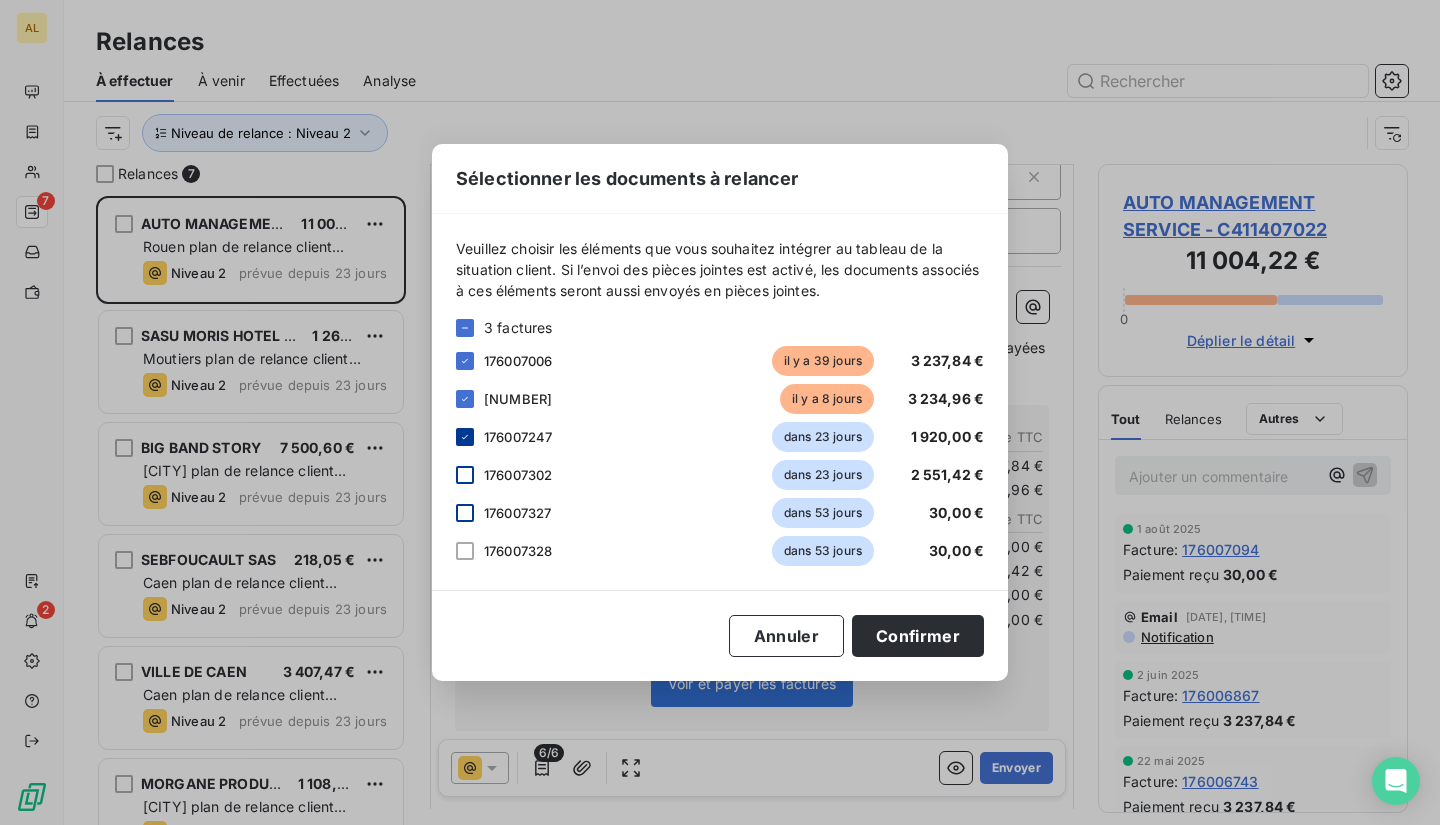 click 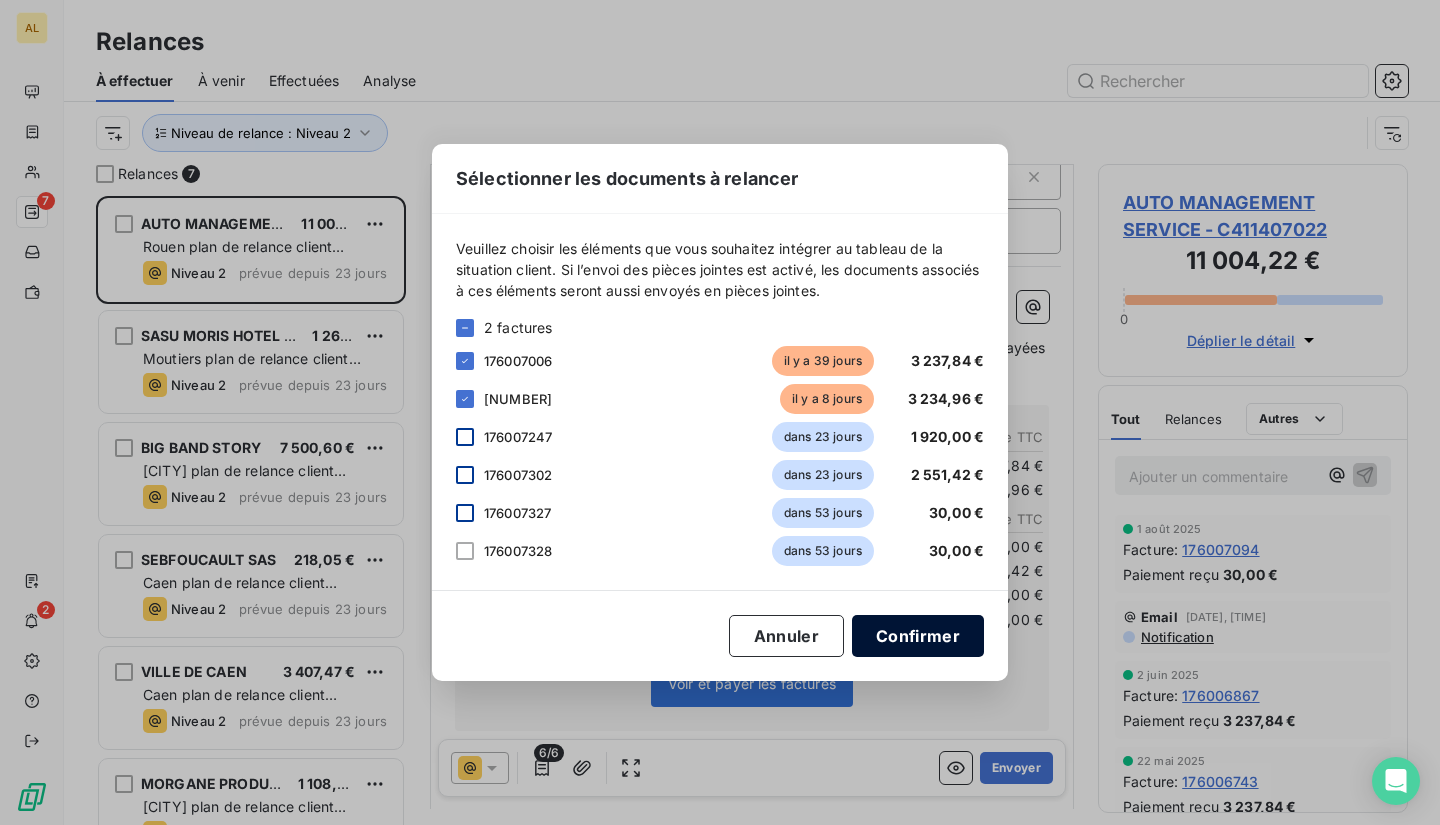 click on "Confirmer" at bounding box center (918, 636) 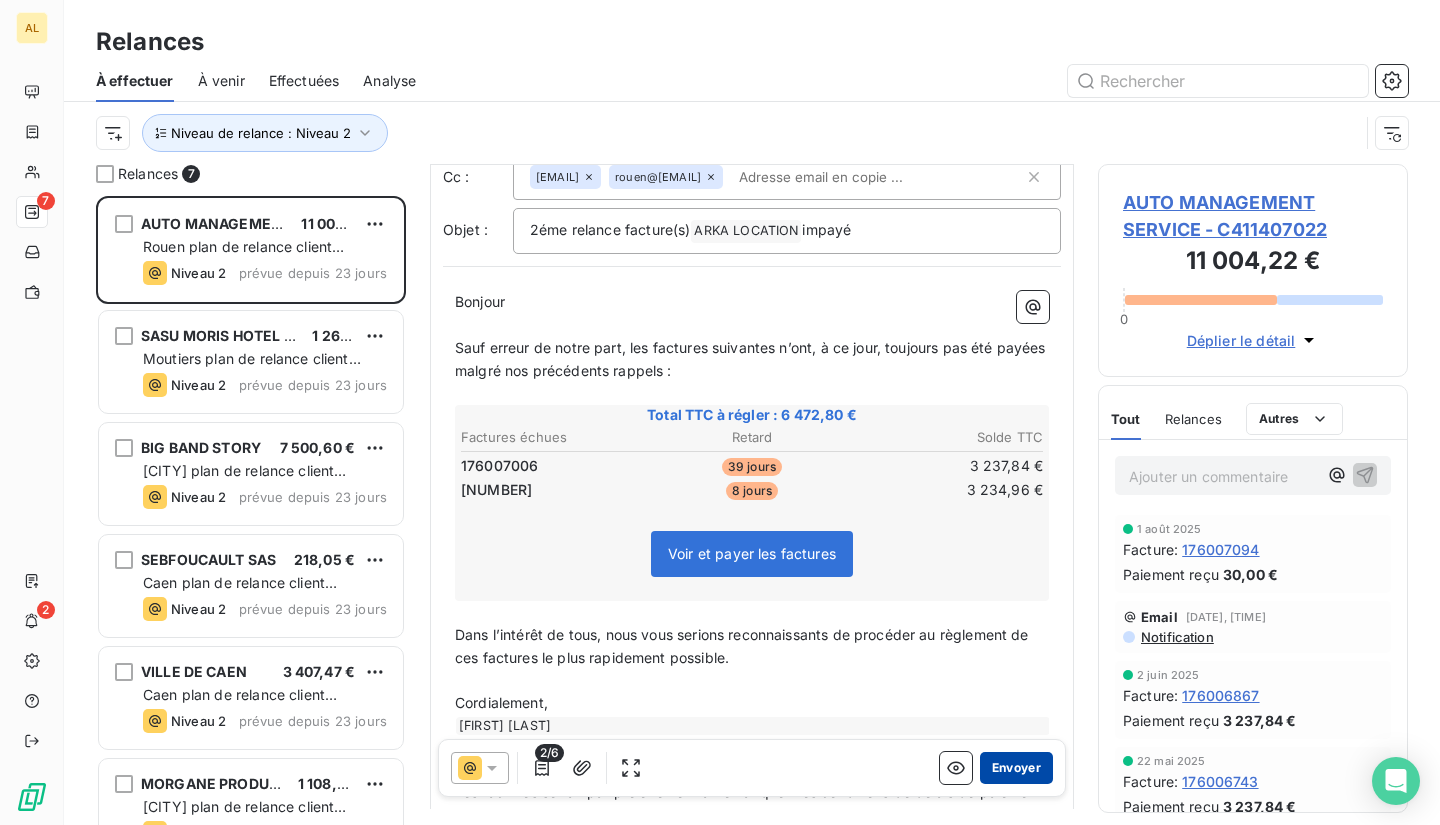 click on "Envoyer" at bounding box center (1016, 768) 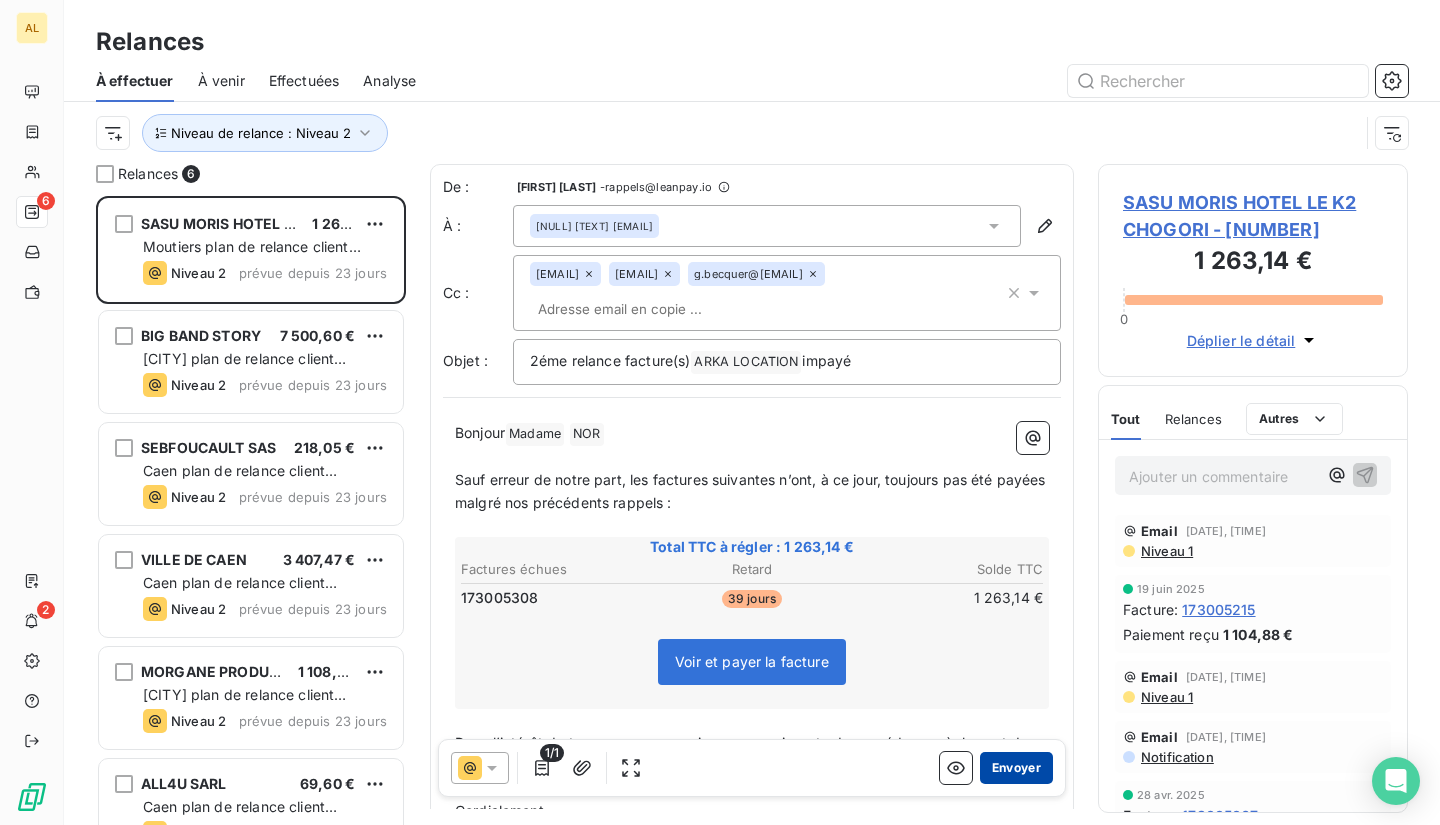 click on "Envoyer" at bounding box center [1016, 768] 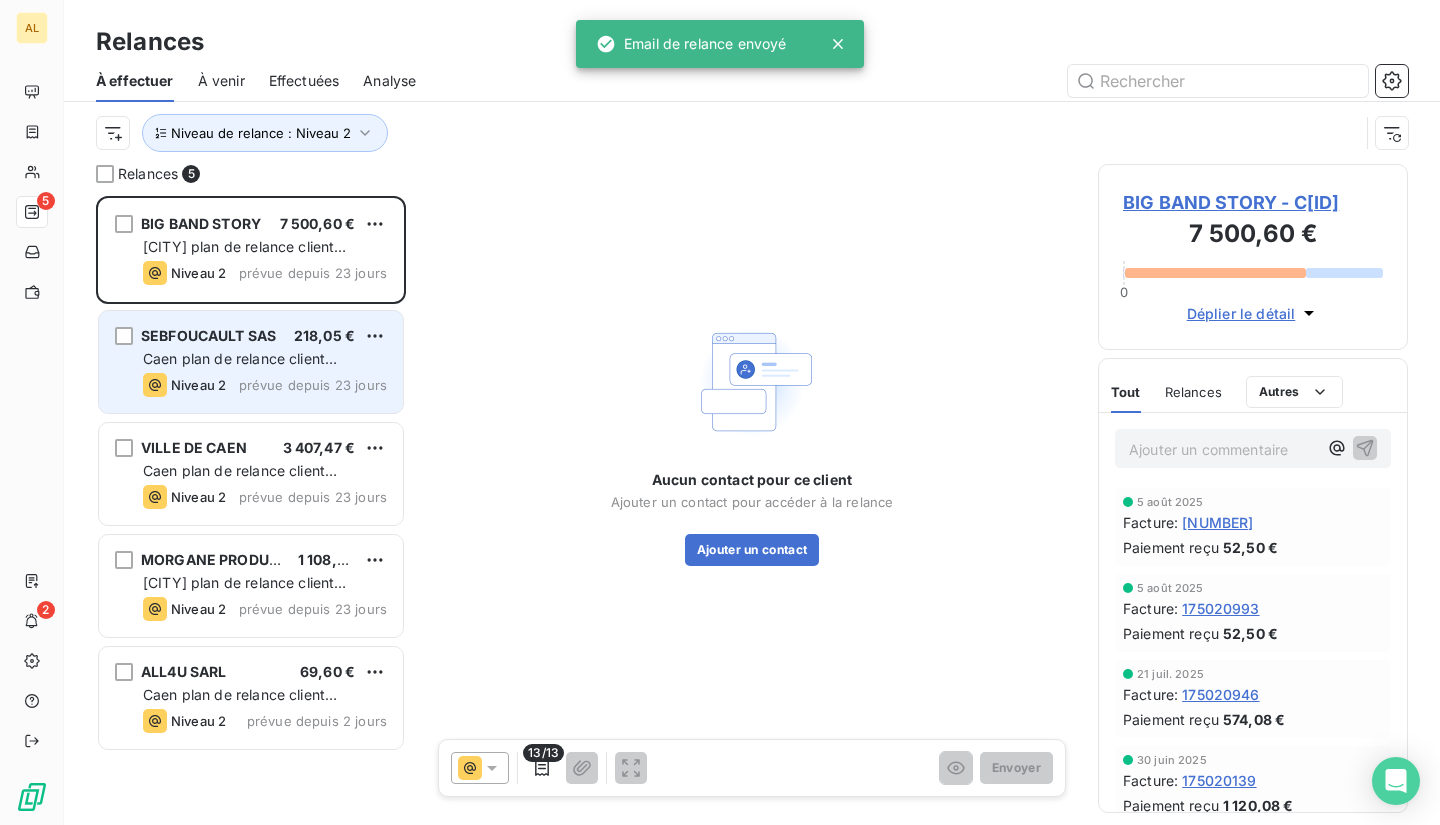 click on "[COMPANY] [PRICE] [CITY] [TEXT] [DAYS]" at bounding box center [251, 362] 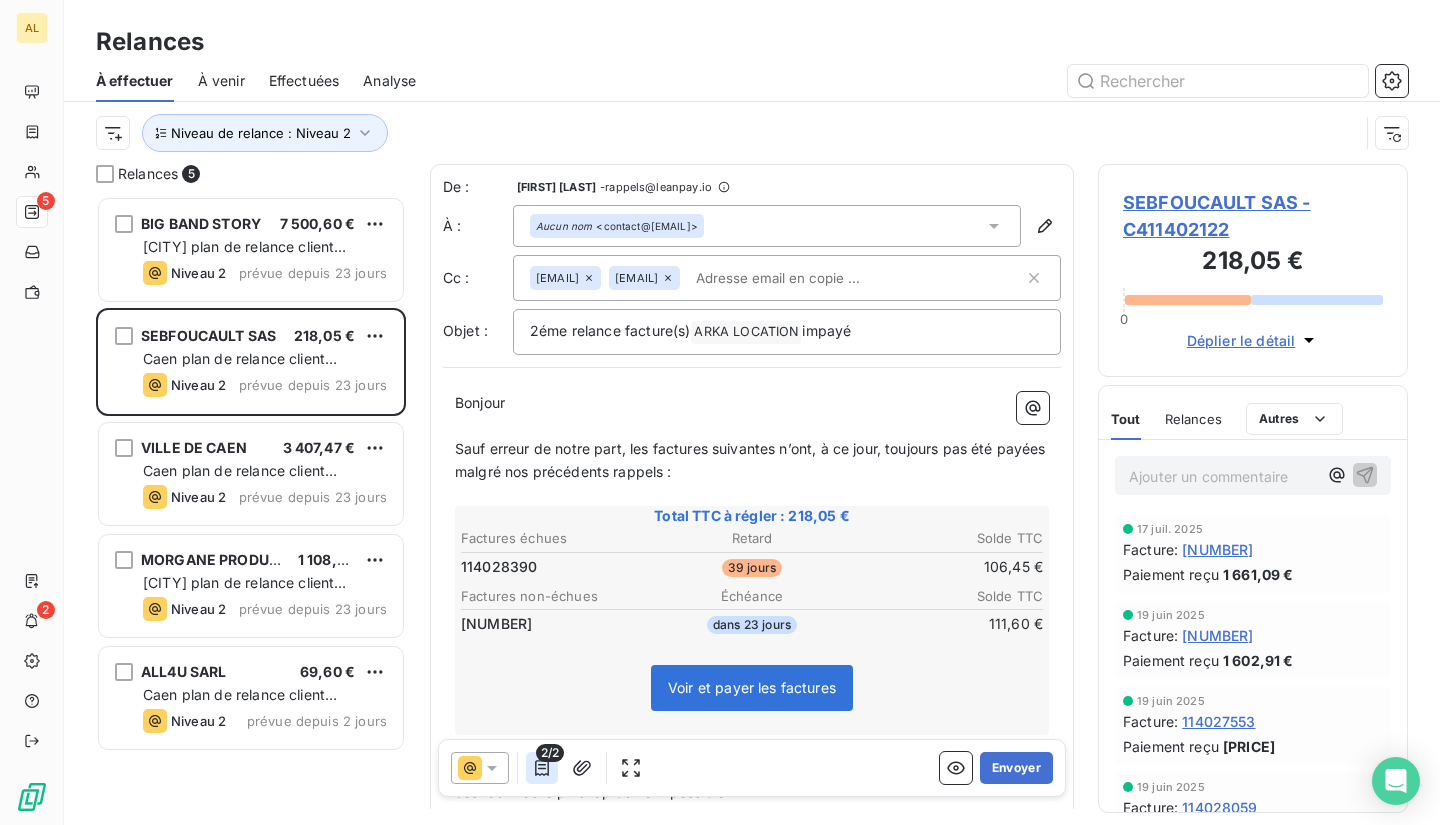 click 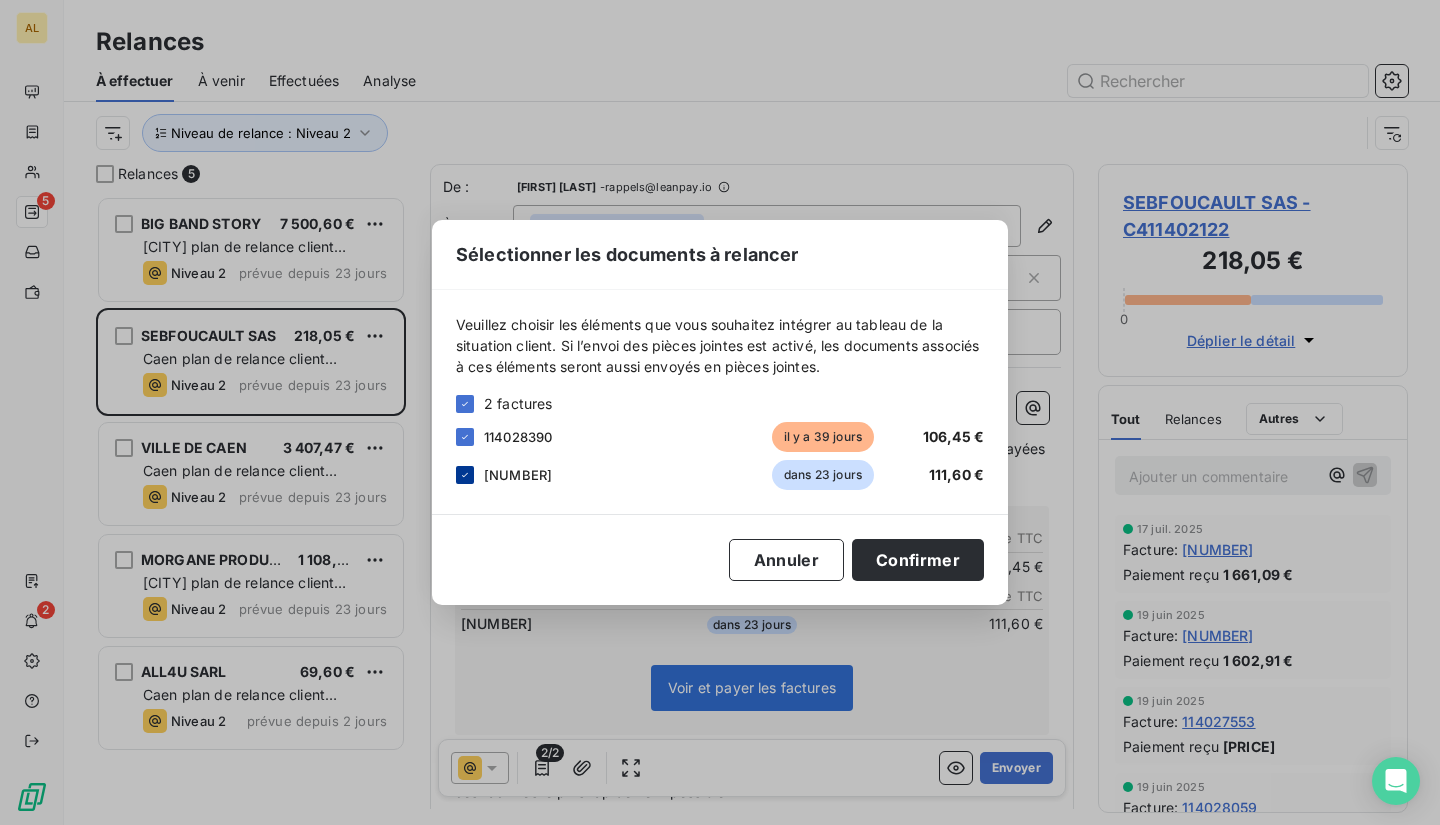 click 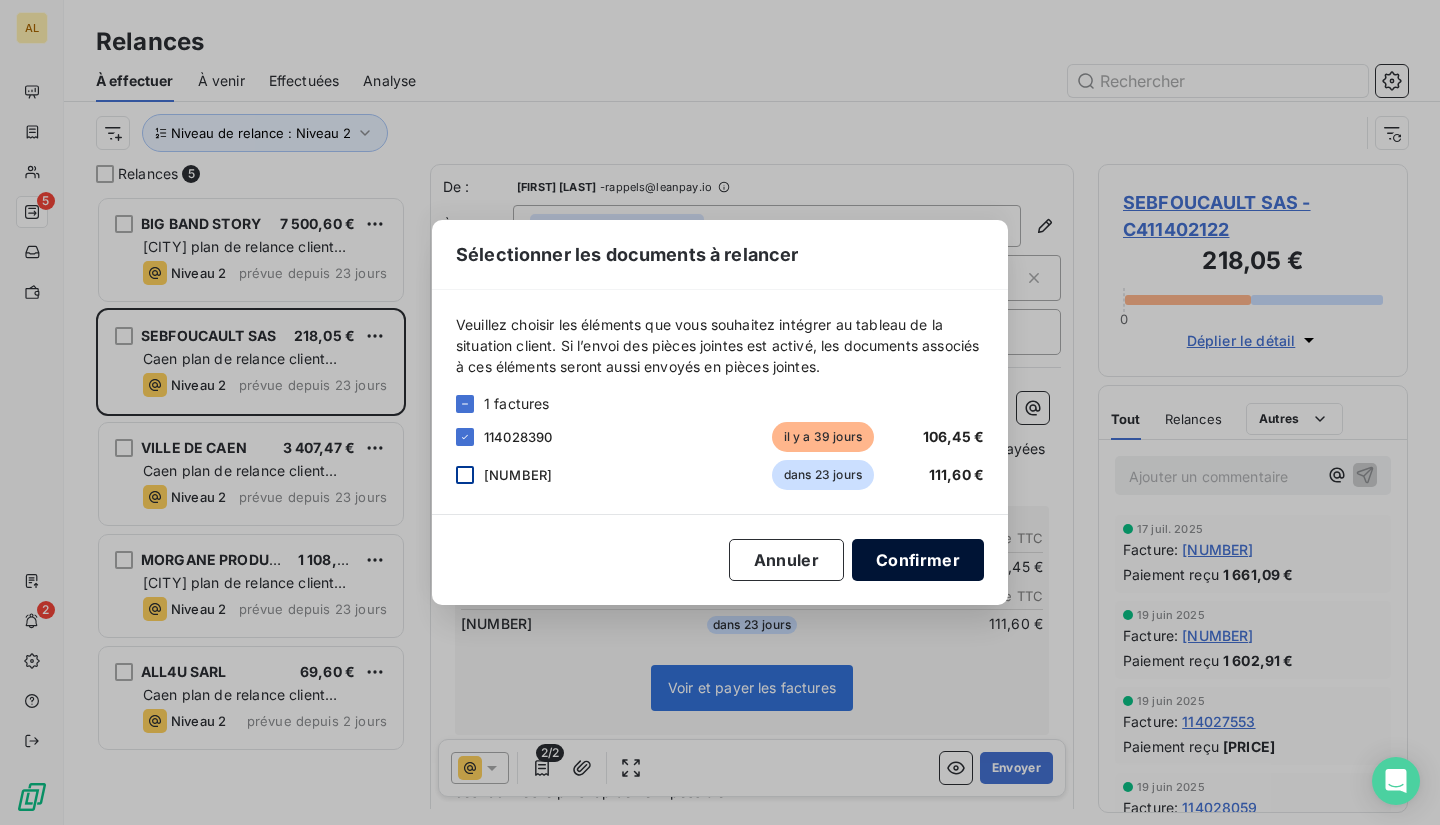 click on "Confirmer" at bounding box center (918, 560) 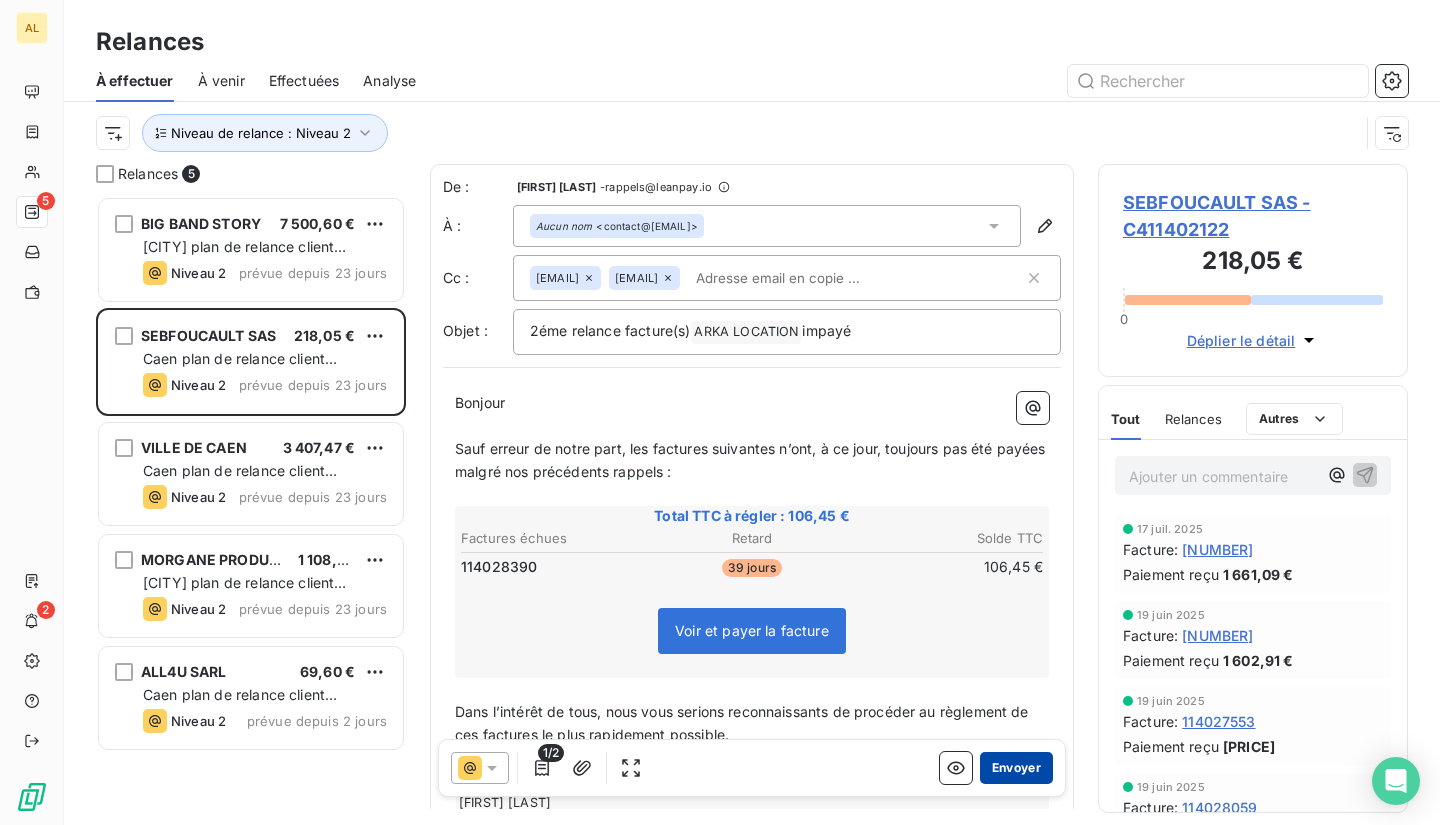 click on "Envoyer" at bounding box center (1016, 768) 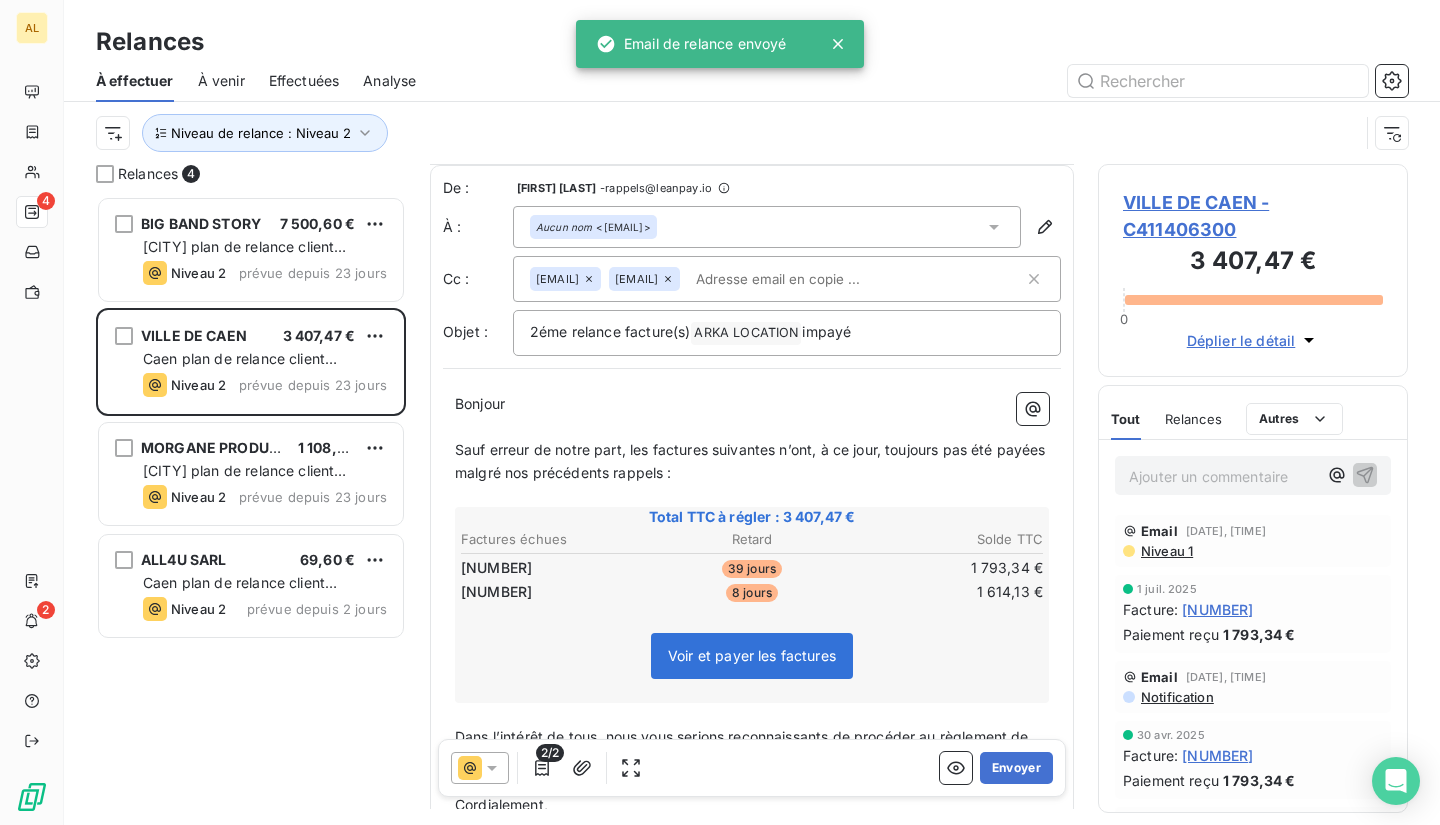 scroll, scrollTop: 2, scrollLeft: 0, axis: vertical 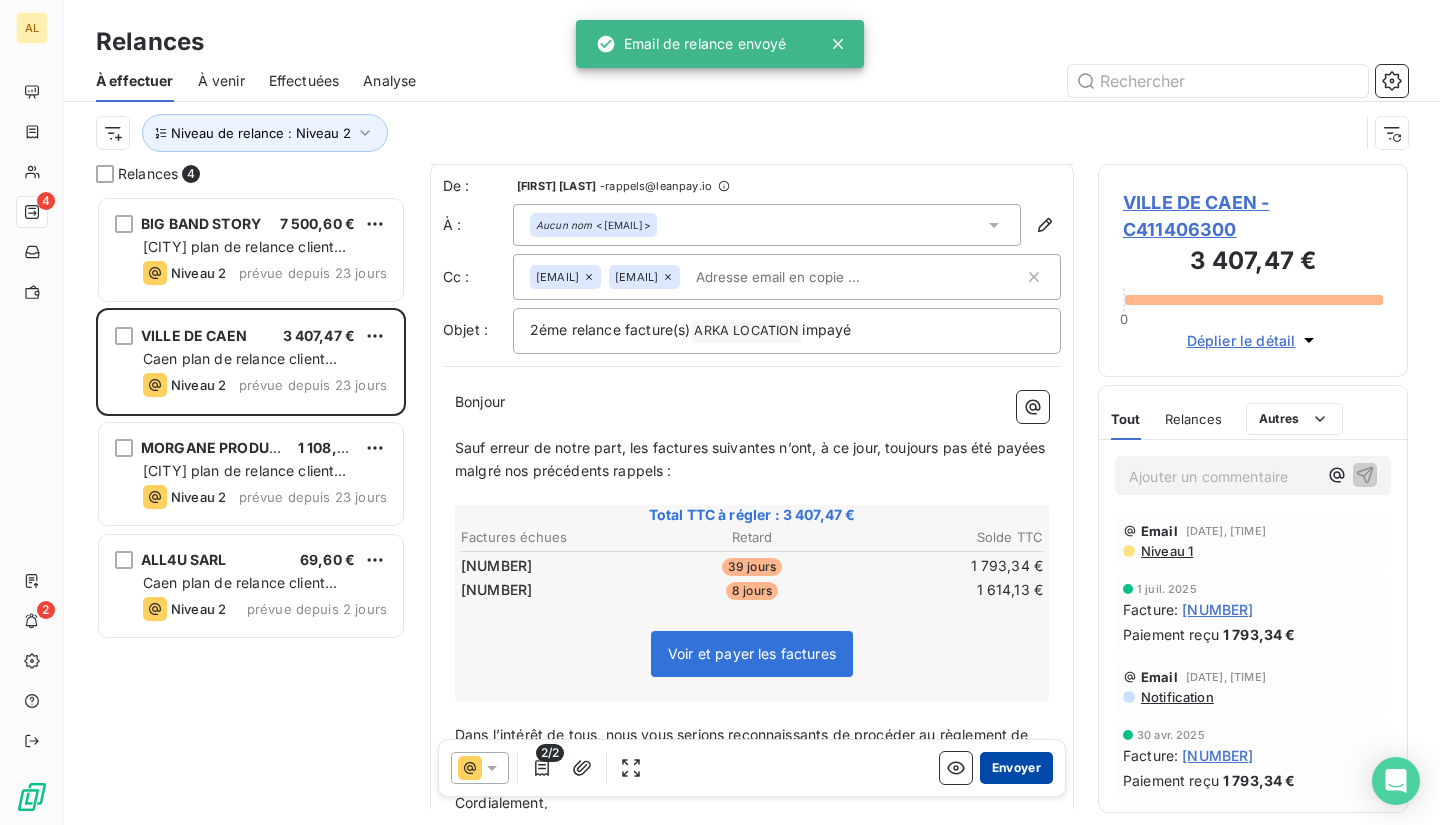 click on "Envoyer" at bounding box center [1016, 768] 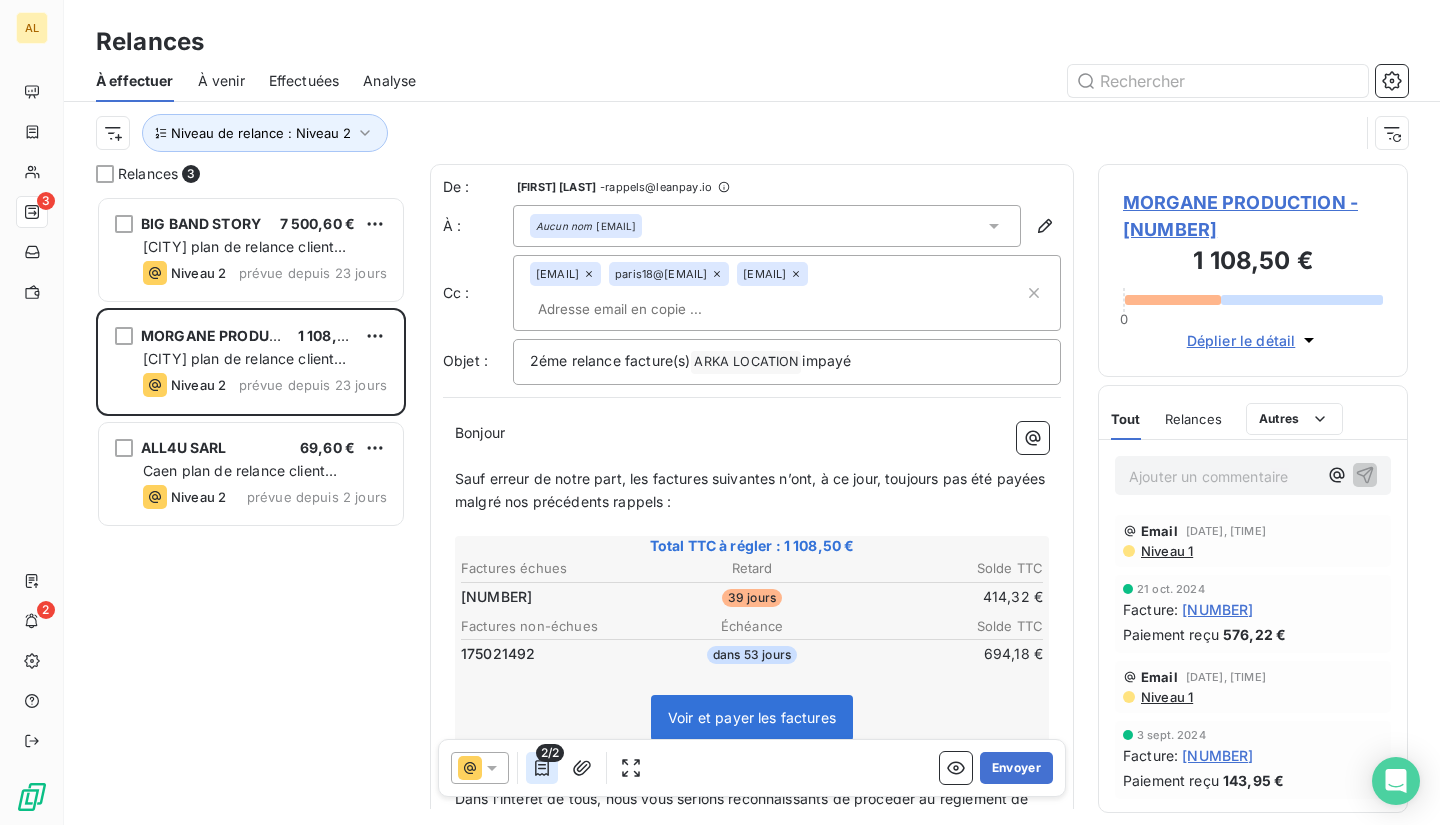 click 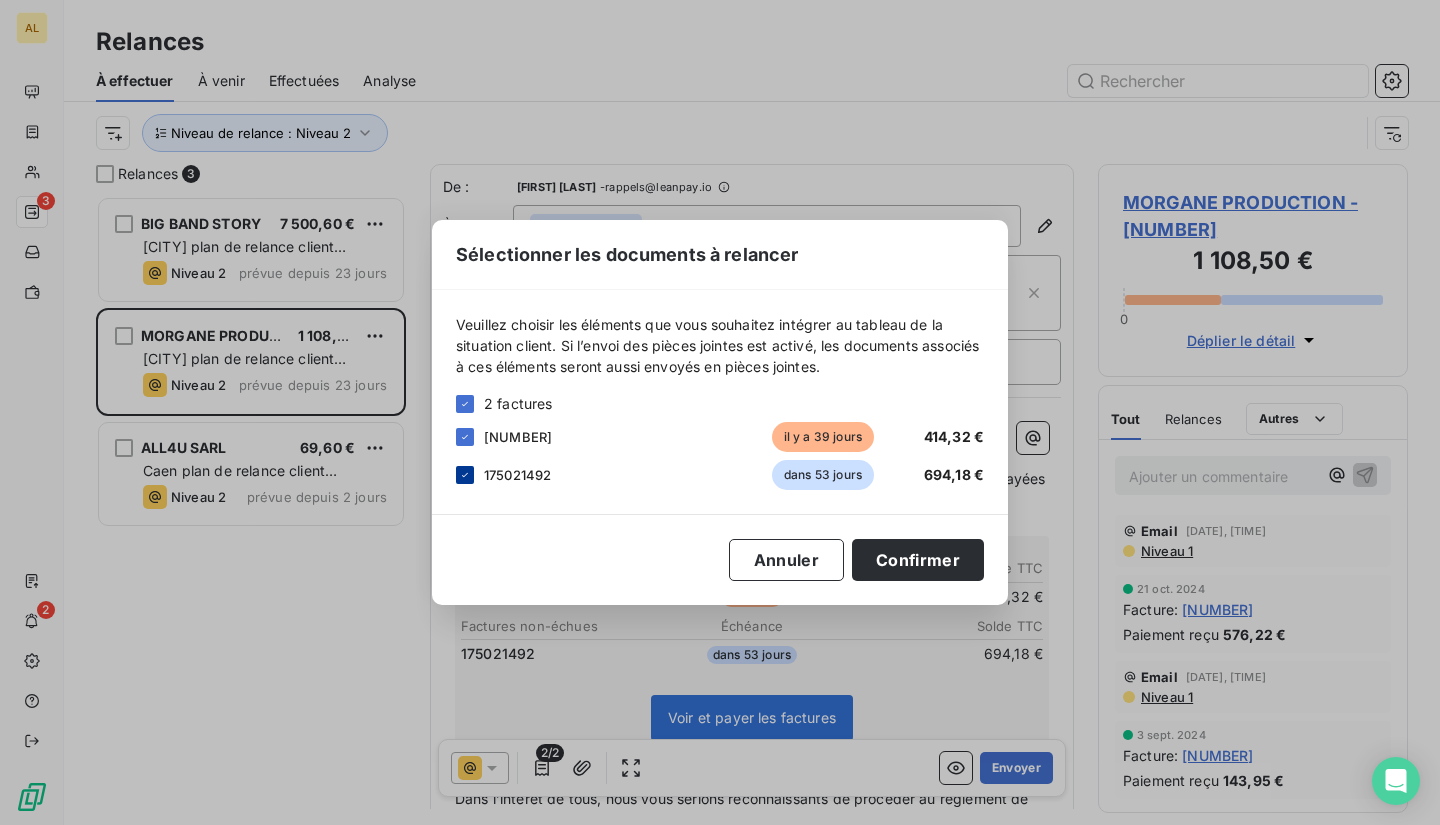 click 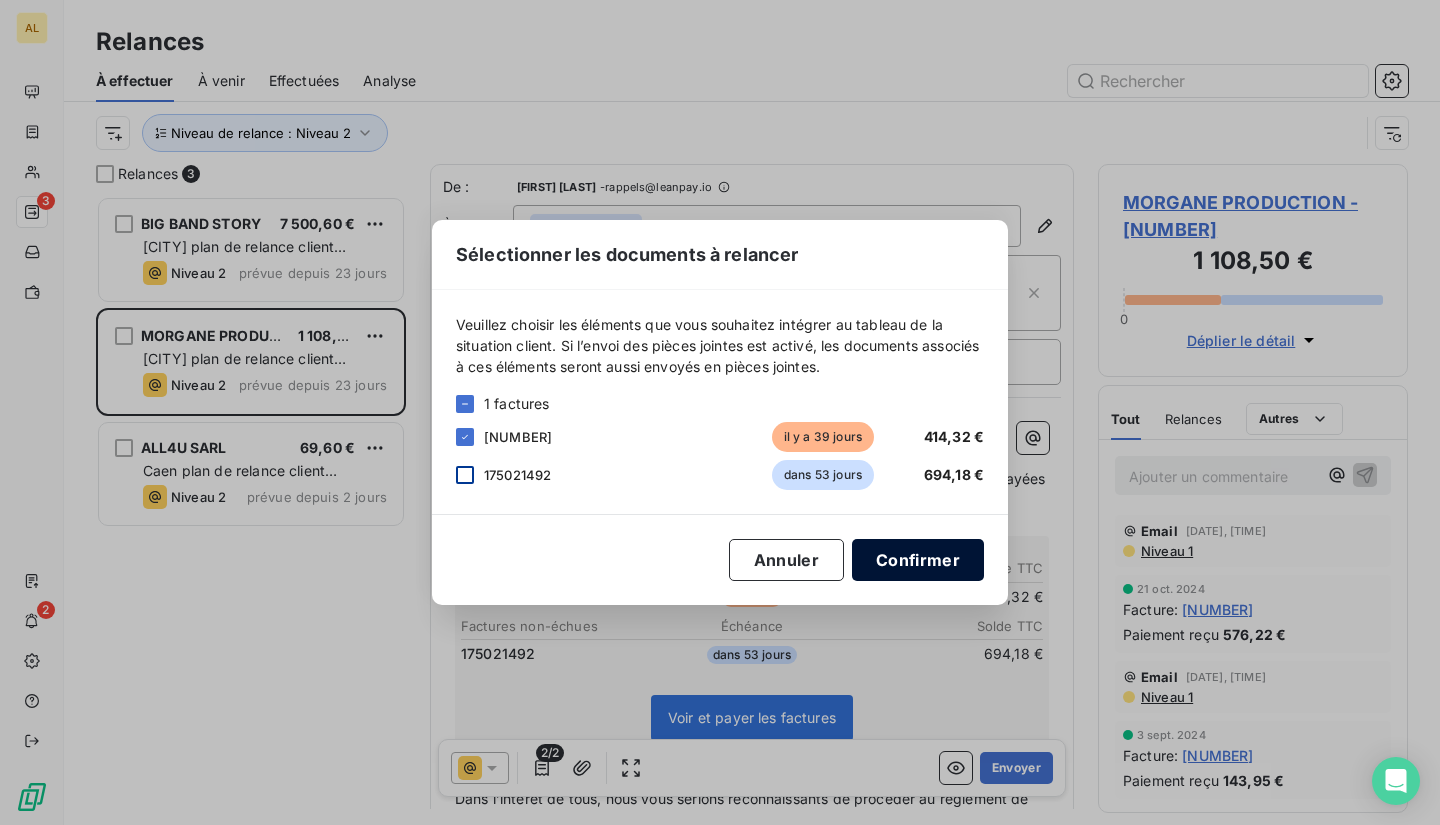 click on "Confirmer" at bounding box center [918, 560] 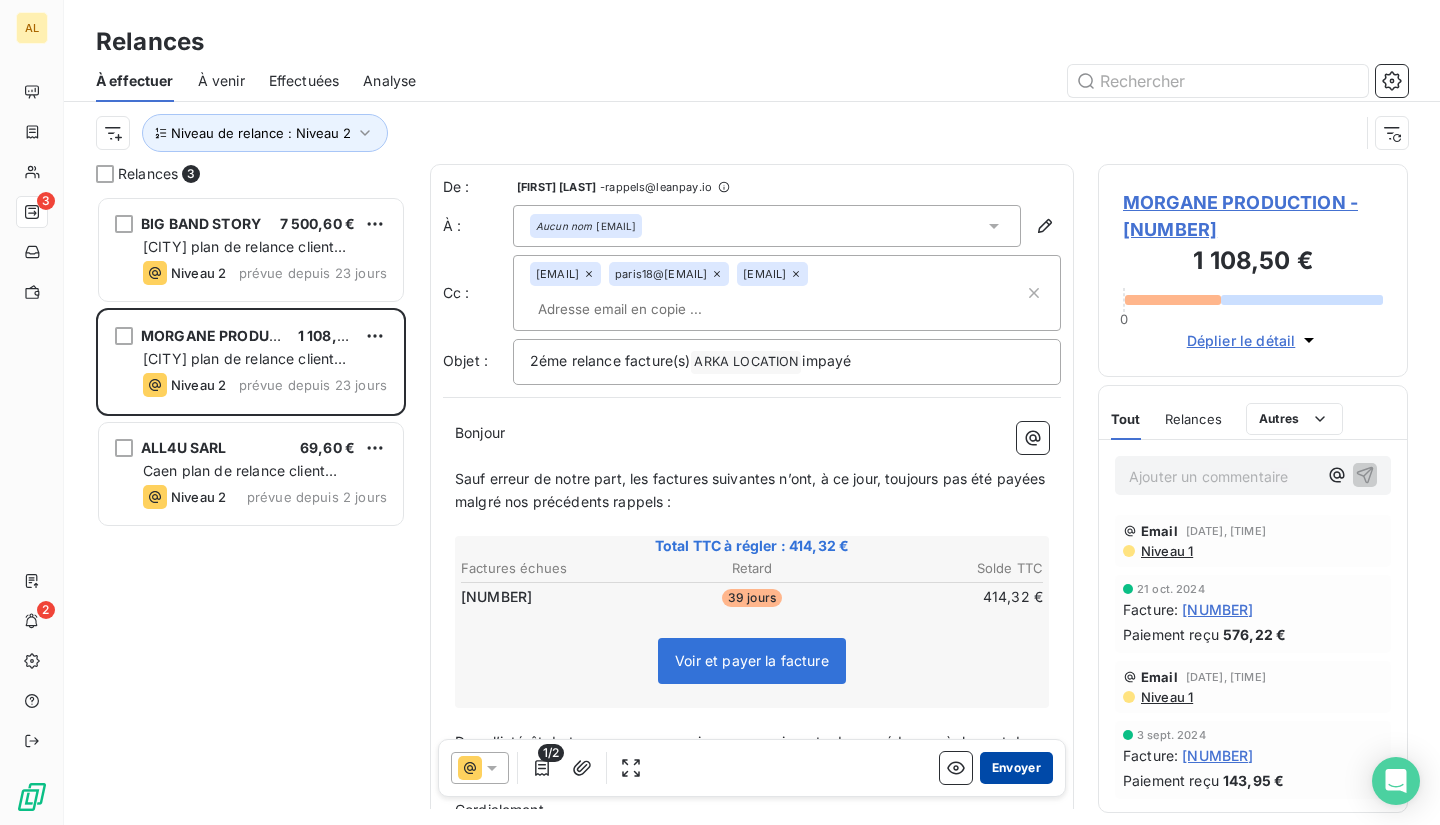click on "Envoyer" at bounding box center (1016, 768) 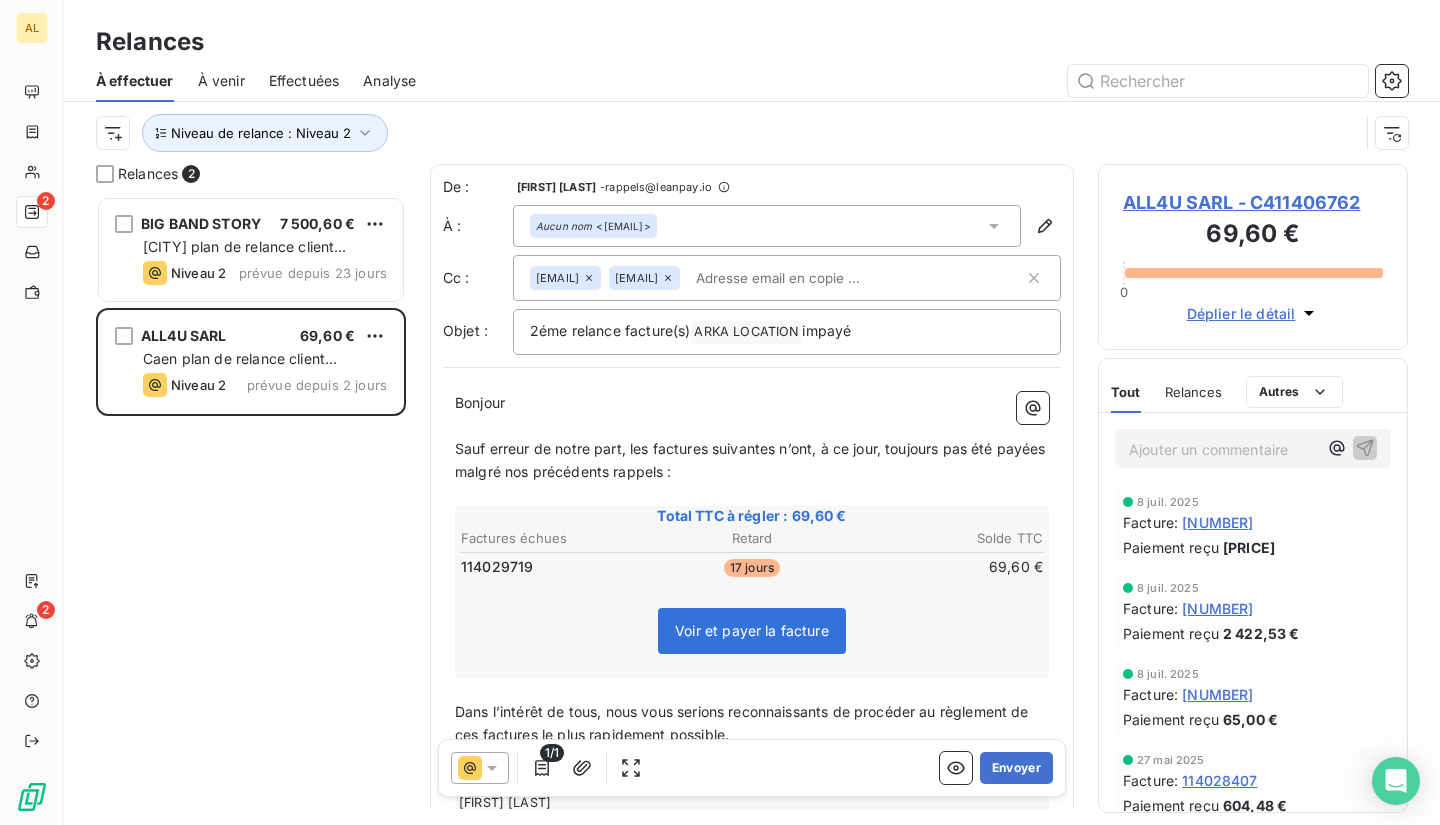 click 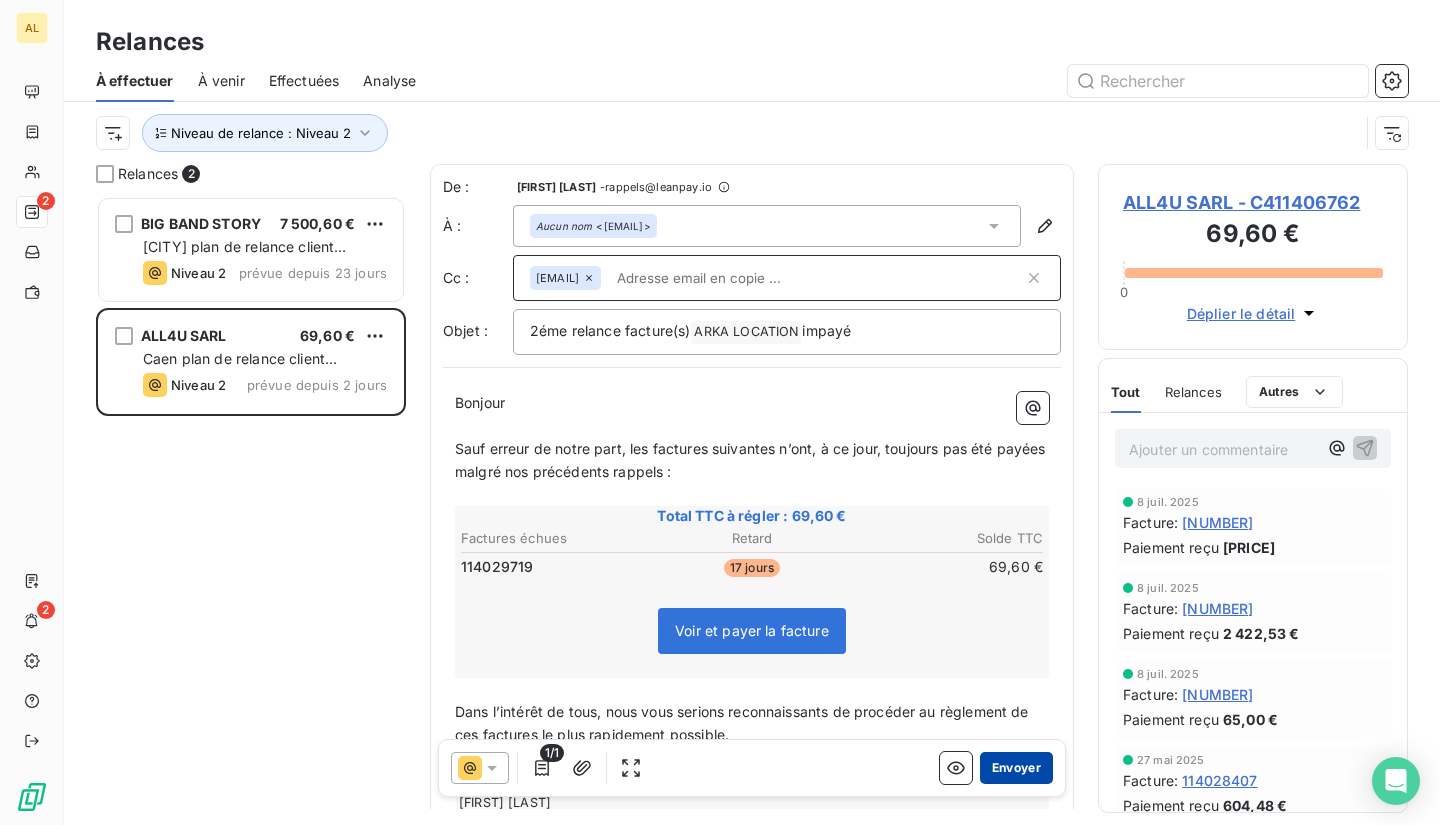 click on "Envoyer" at bounding box center [1016, 768] 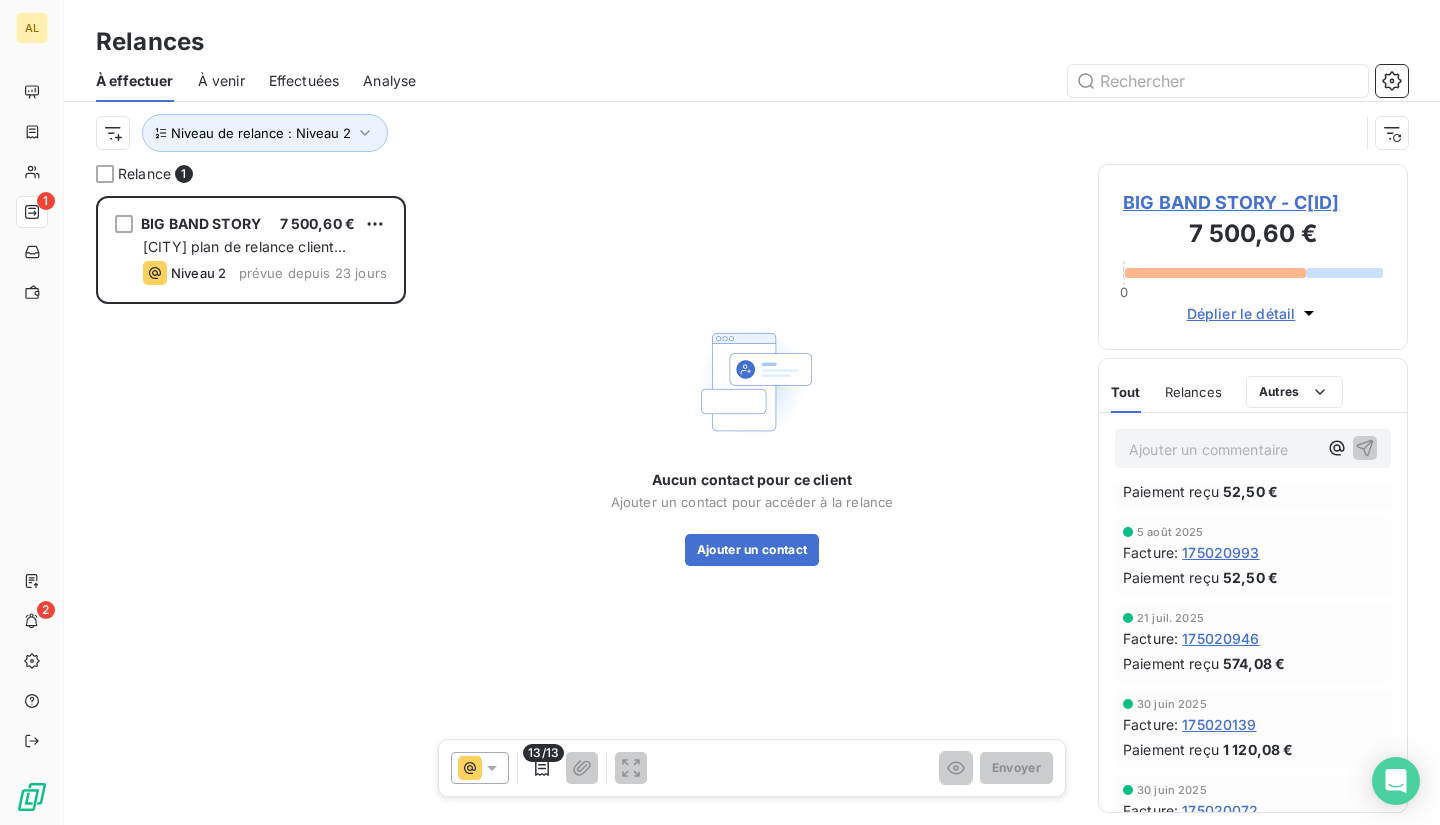 scroll, scrollTop: 0, scrollLeft: 0, axis: both 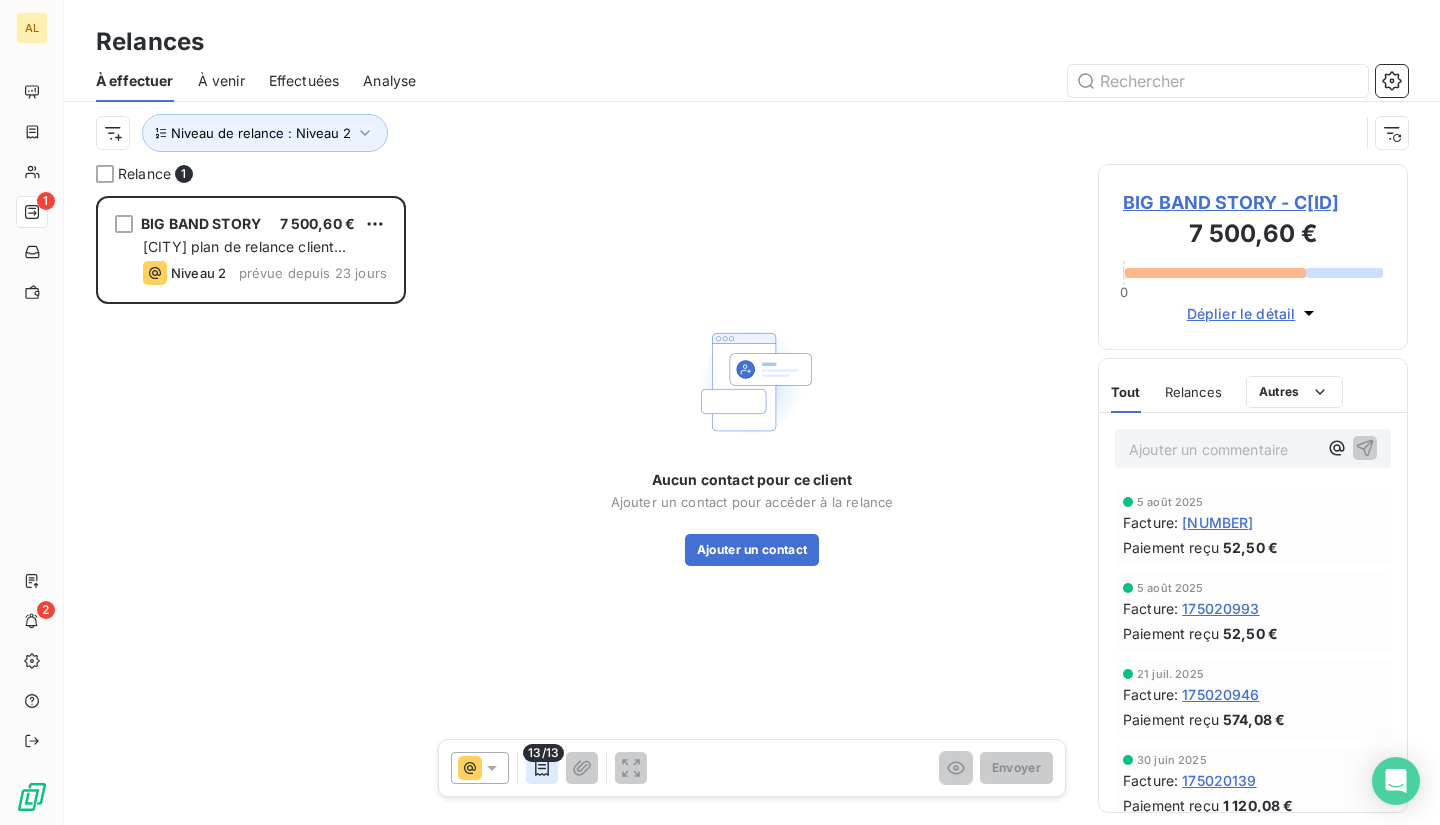 click 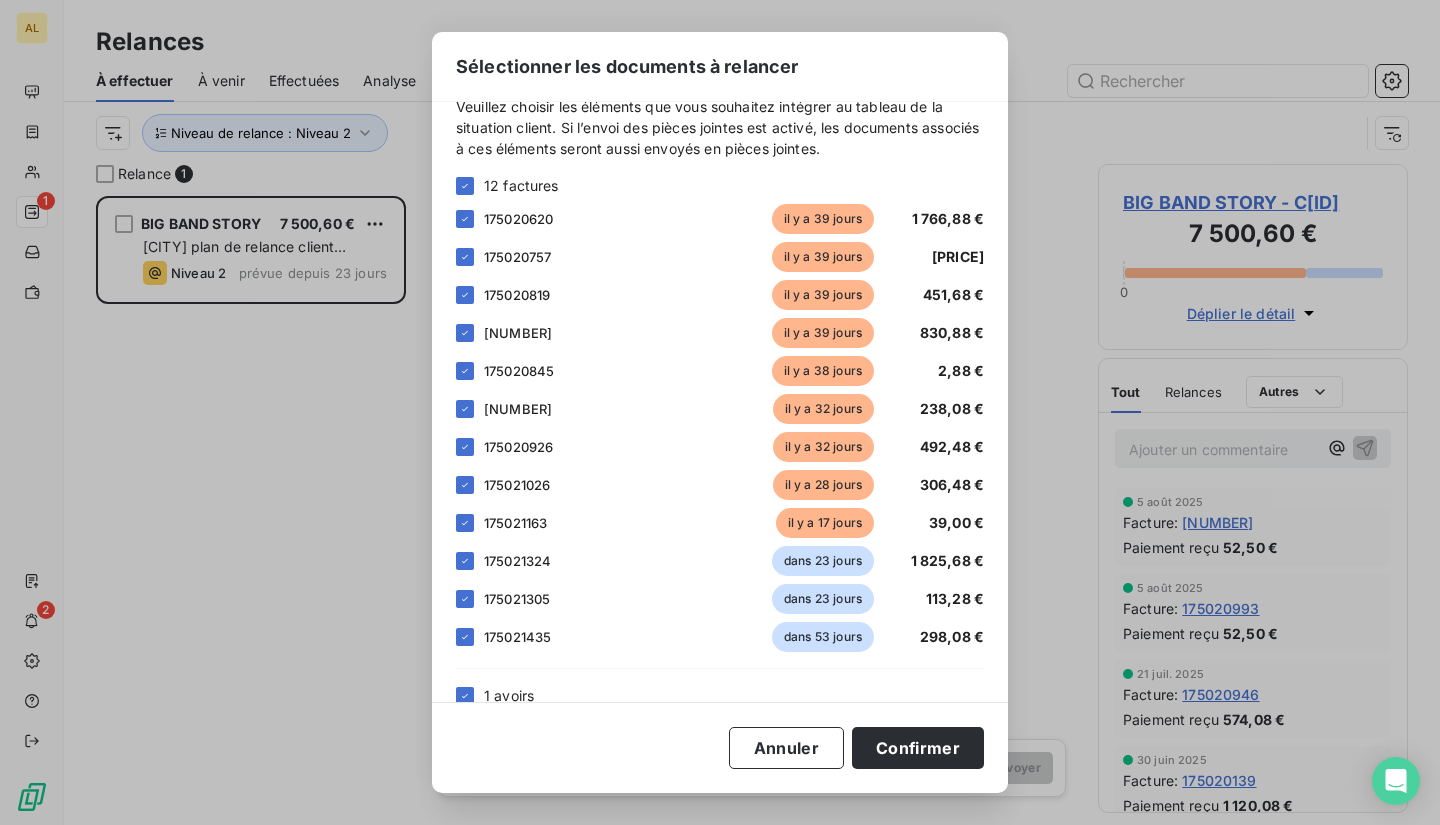 scroll, scrollTop: 0, scrollLeft: 0, axis: both 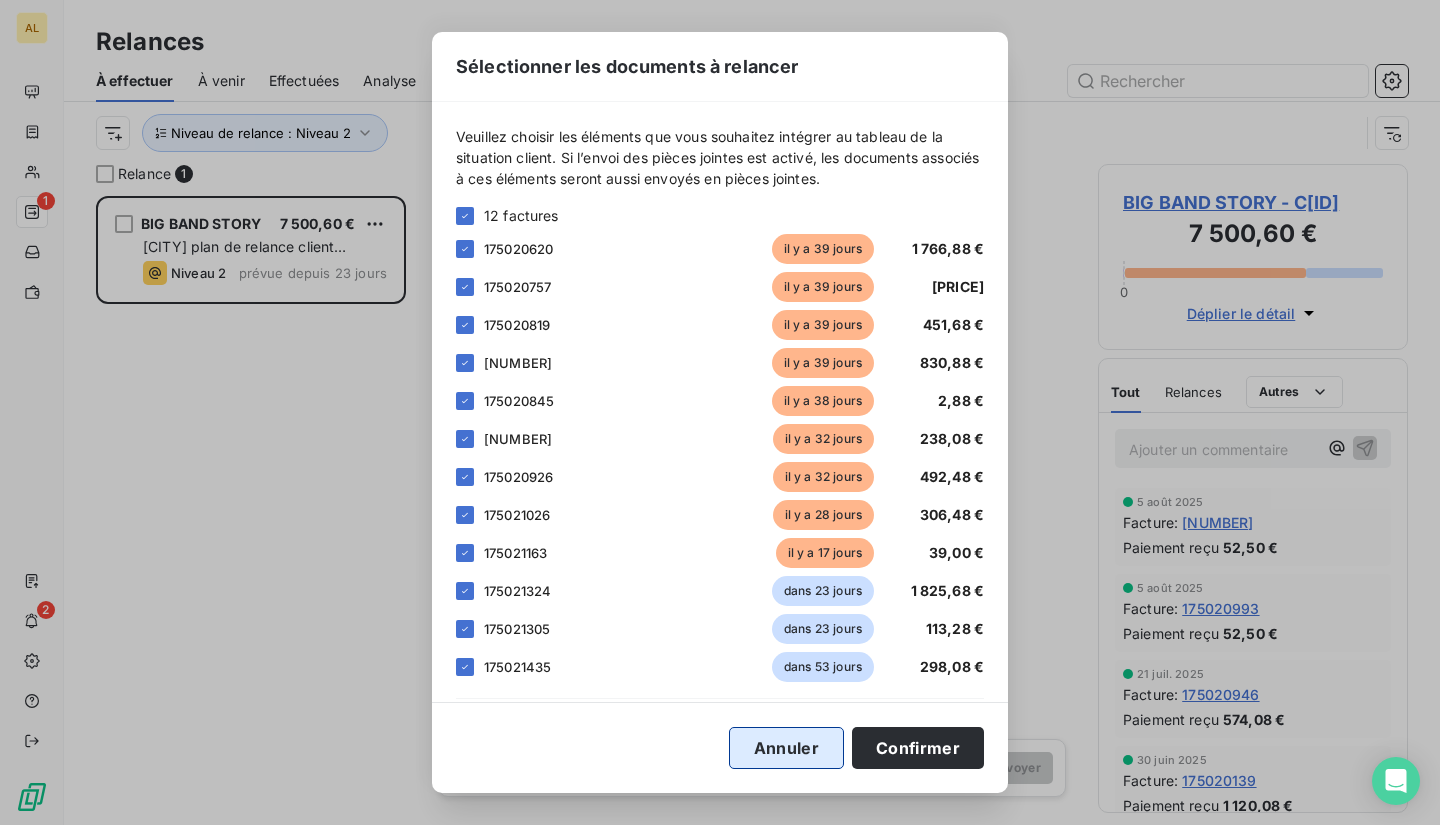 click on "Annuler" at bounding box center (786, 748) 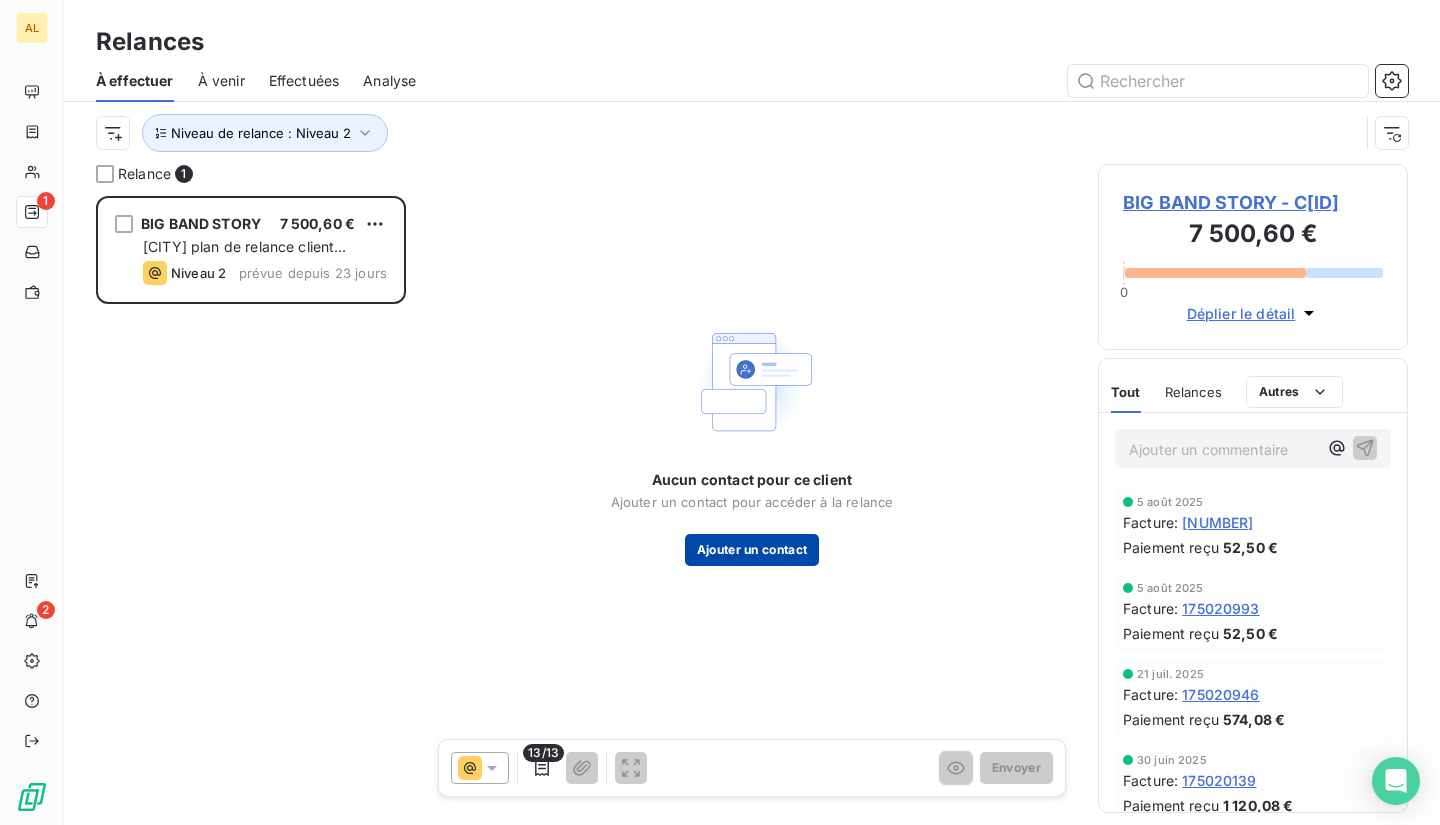 click on "Ajouter un contact" at bounding box center (752, 550) 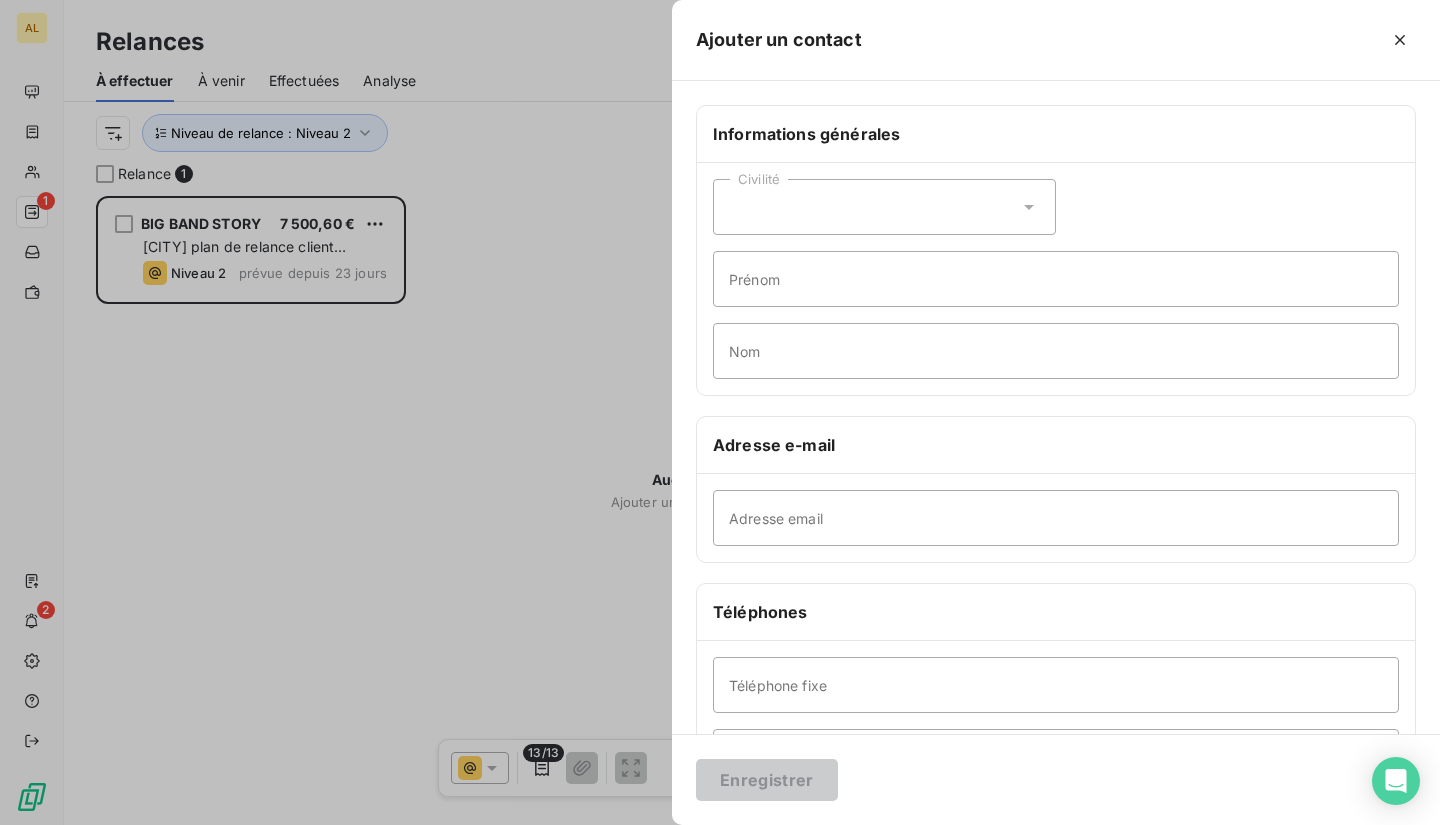 click at bounding box center (720, 412) 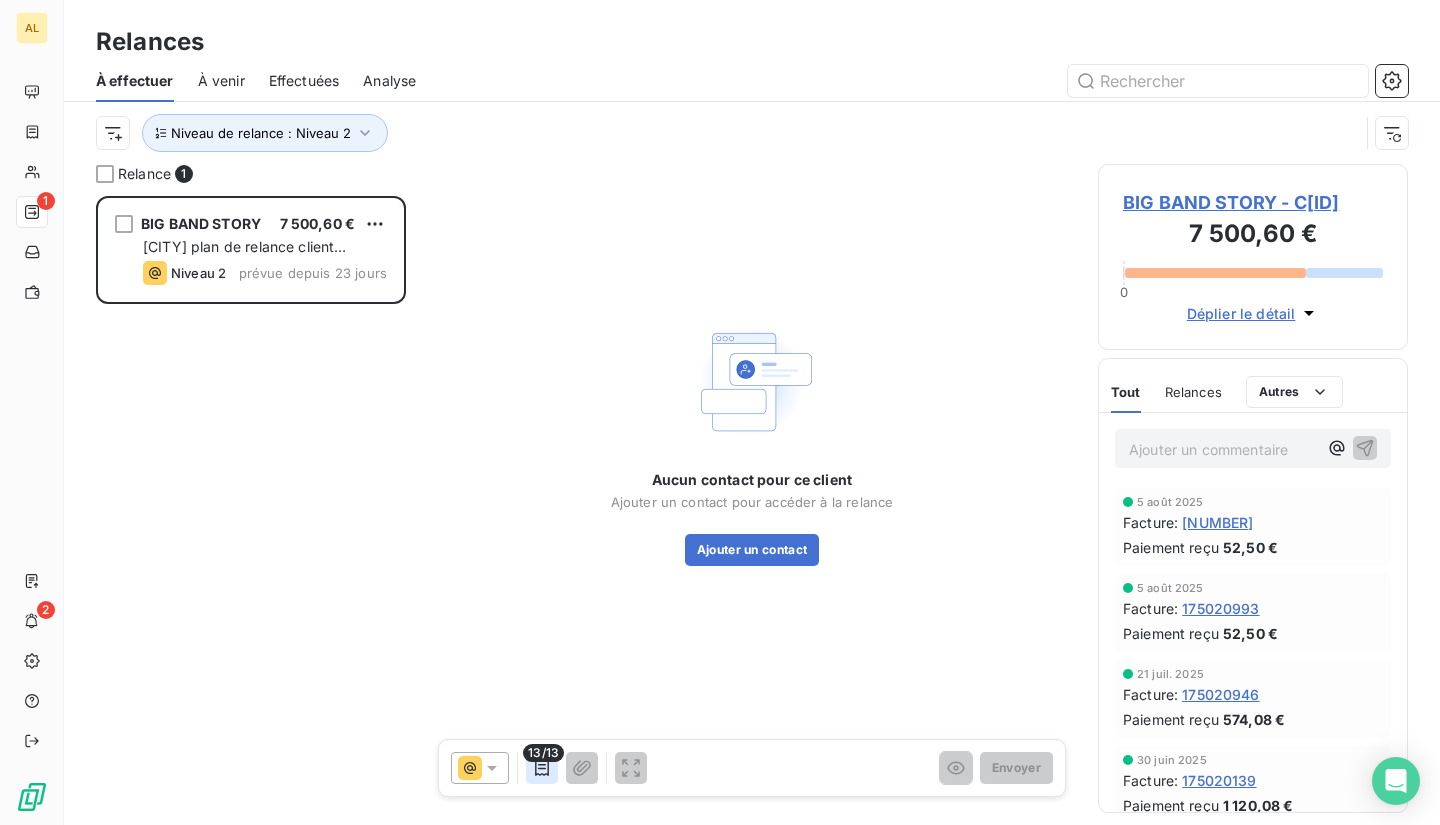 click 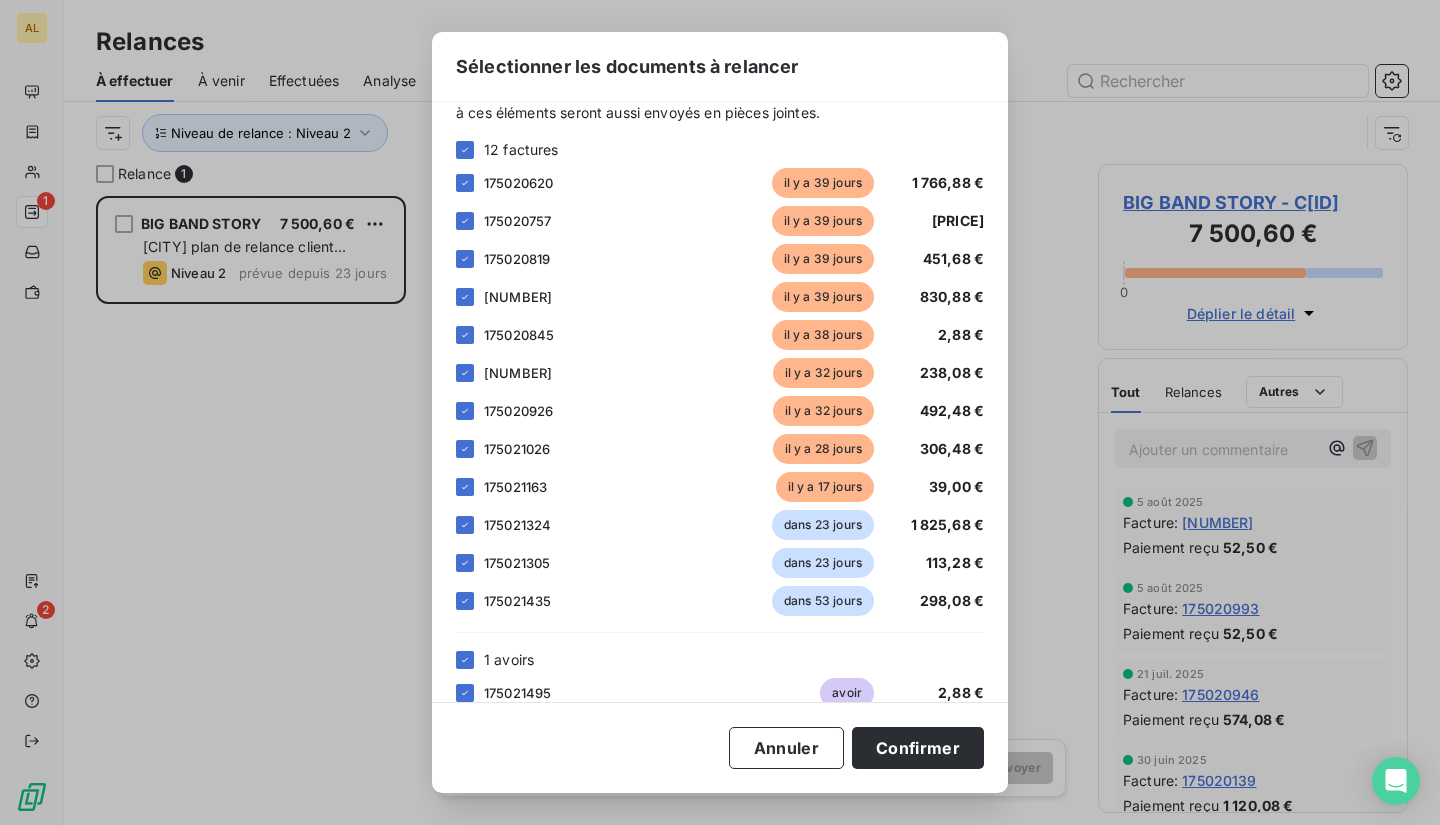 scroll, scrollTop: 95, scrollLeft: 0, axis: vertical 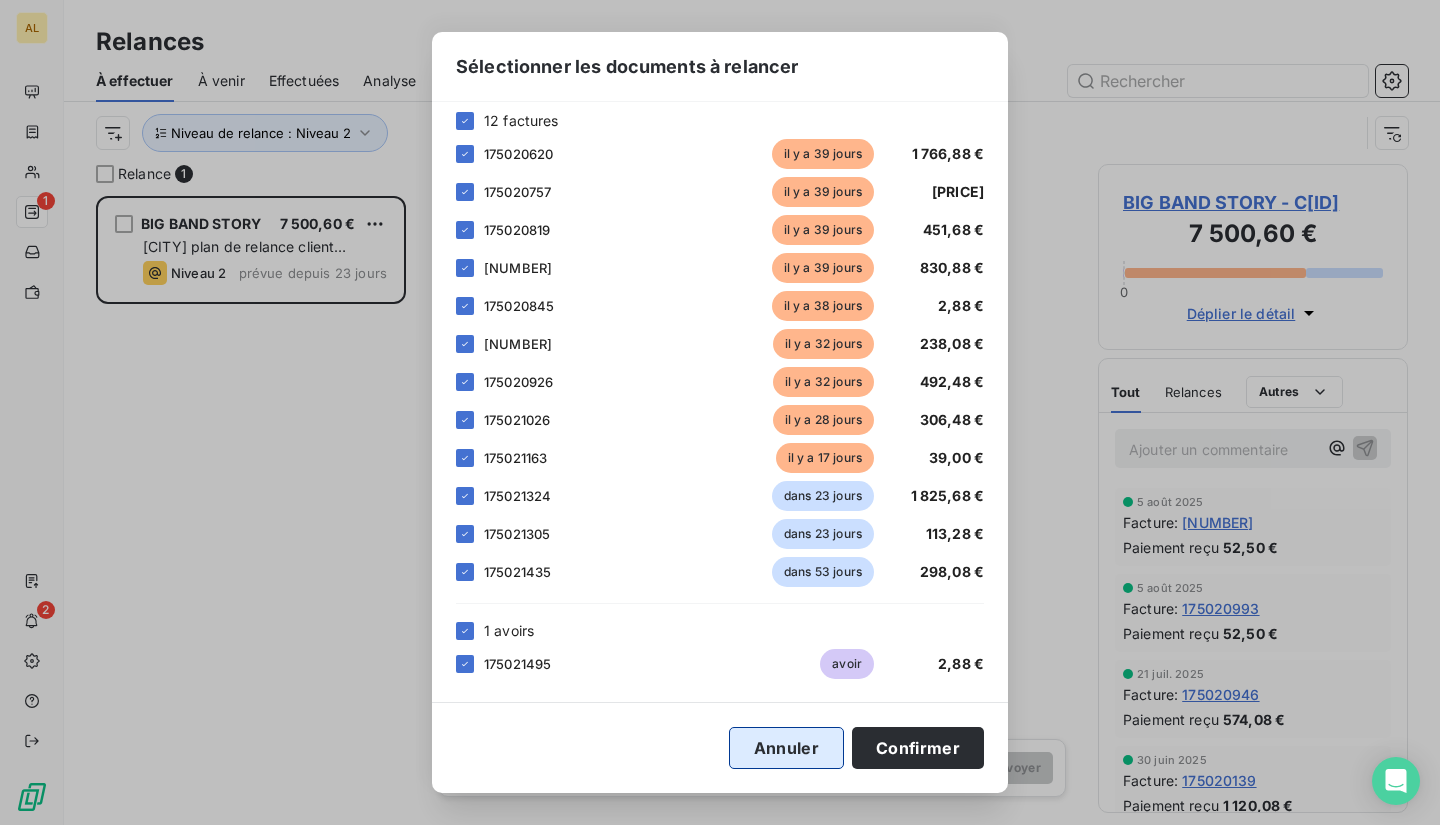 click on "Annuler" at bounding box center (786, 748) 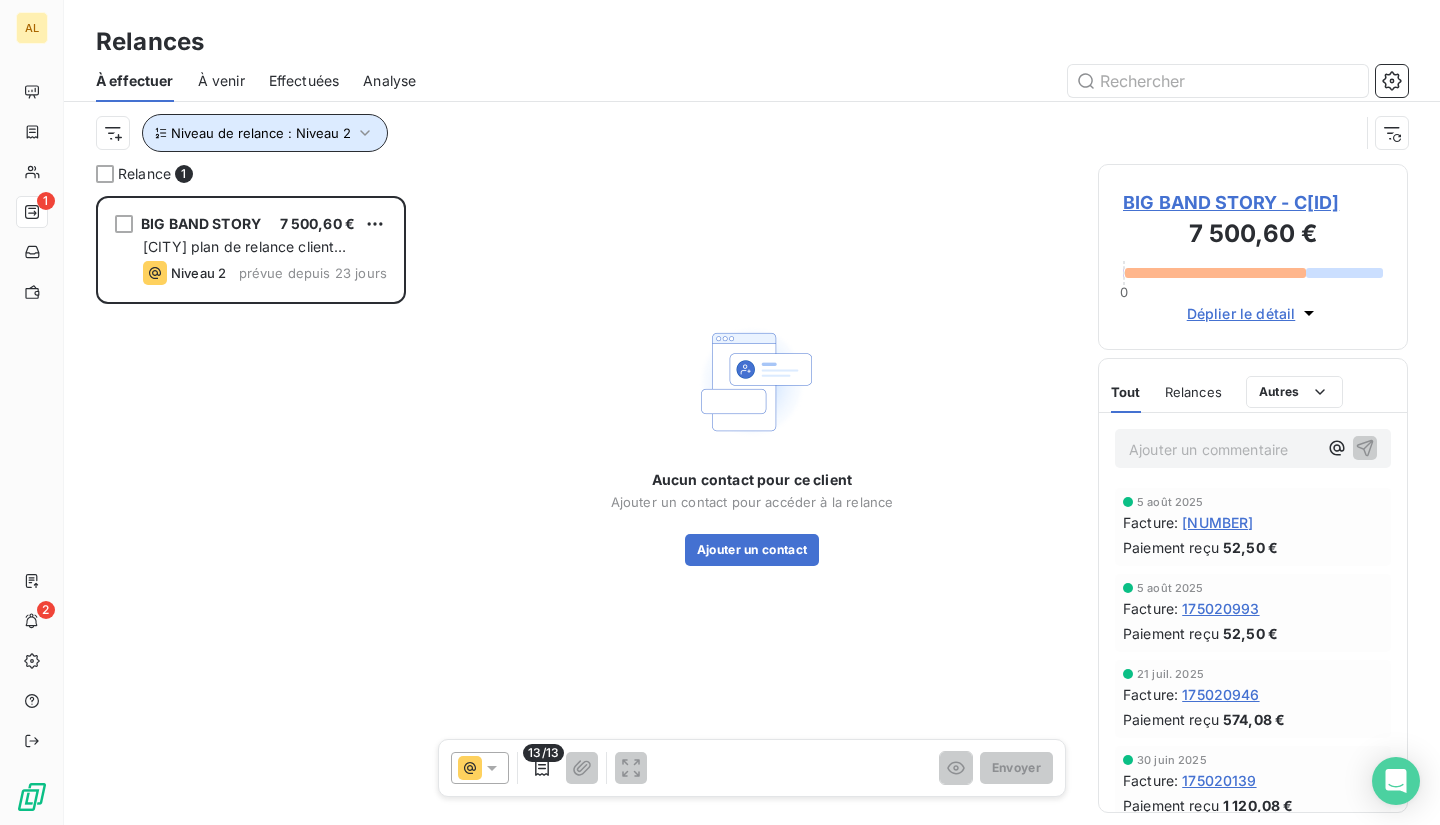click 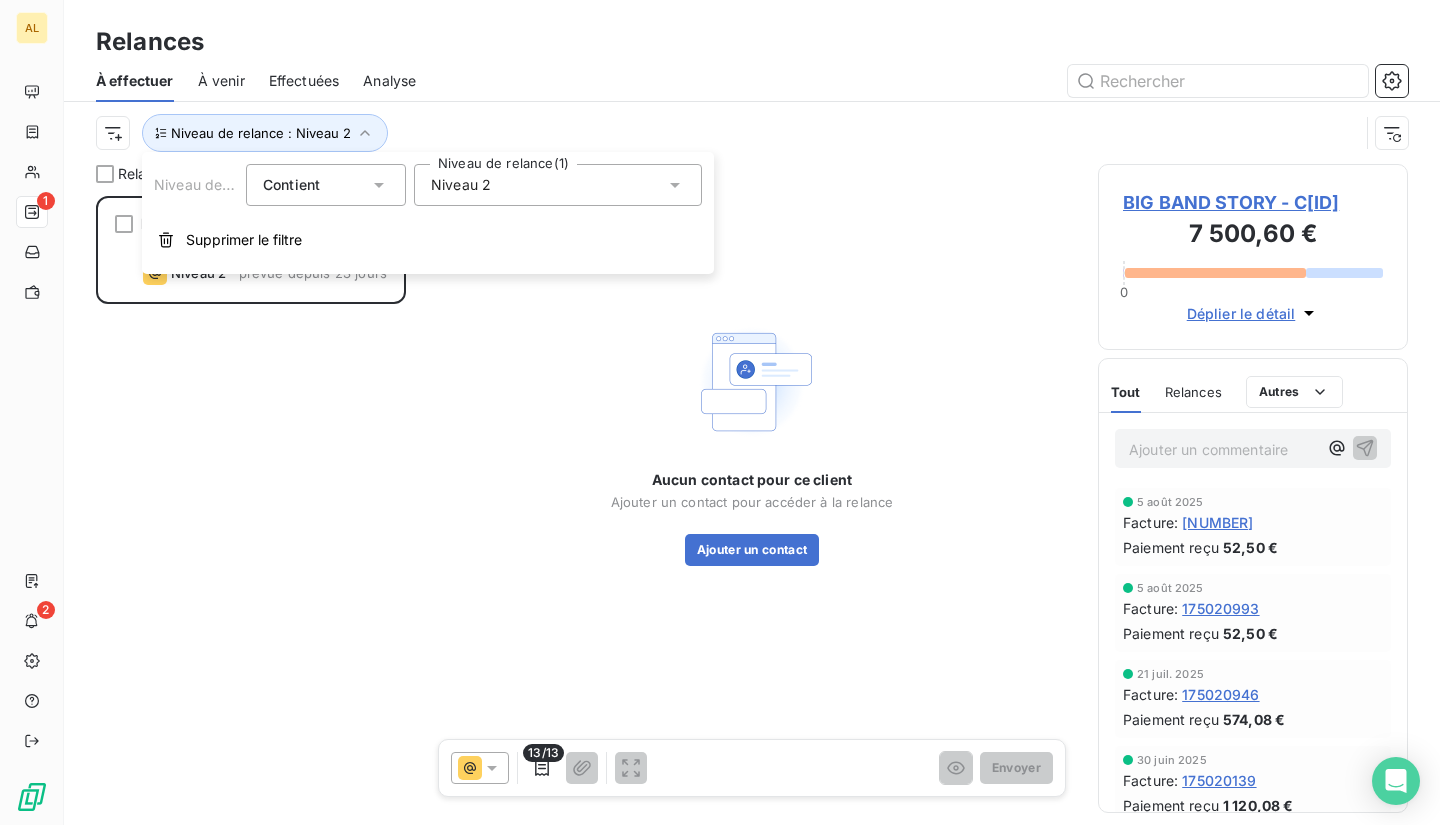 click on "Niveau 2" at bounding box center [558, 185] 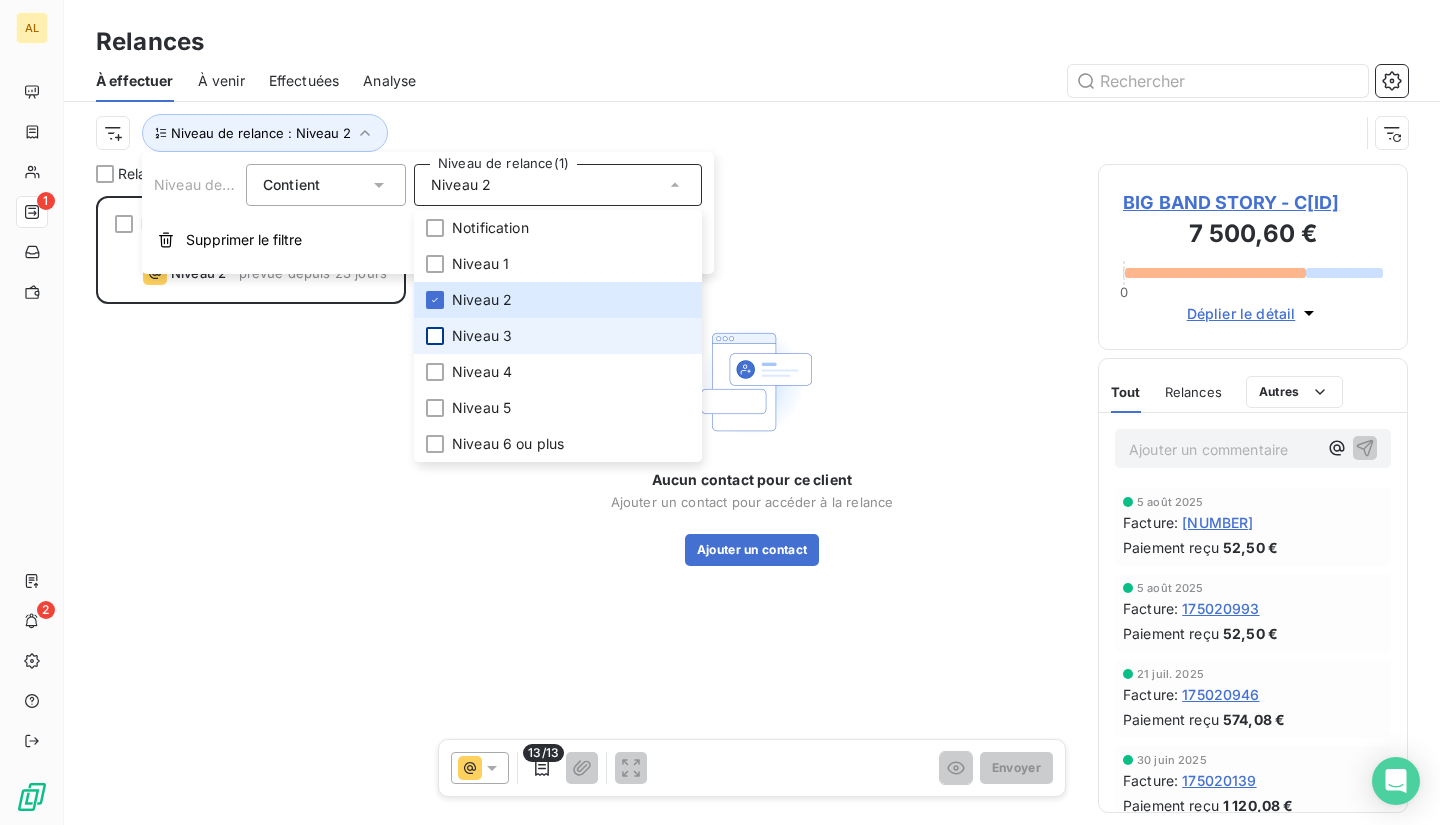 click at bounding box center [435, 336] 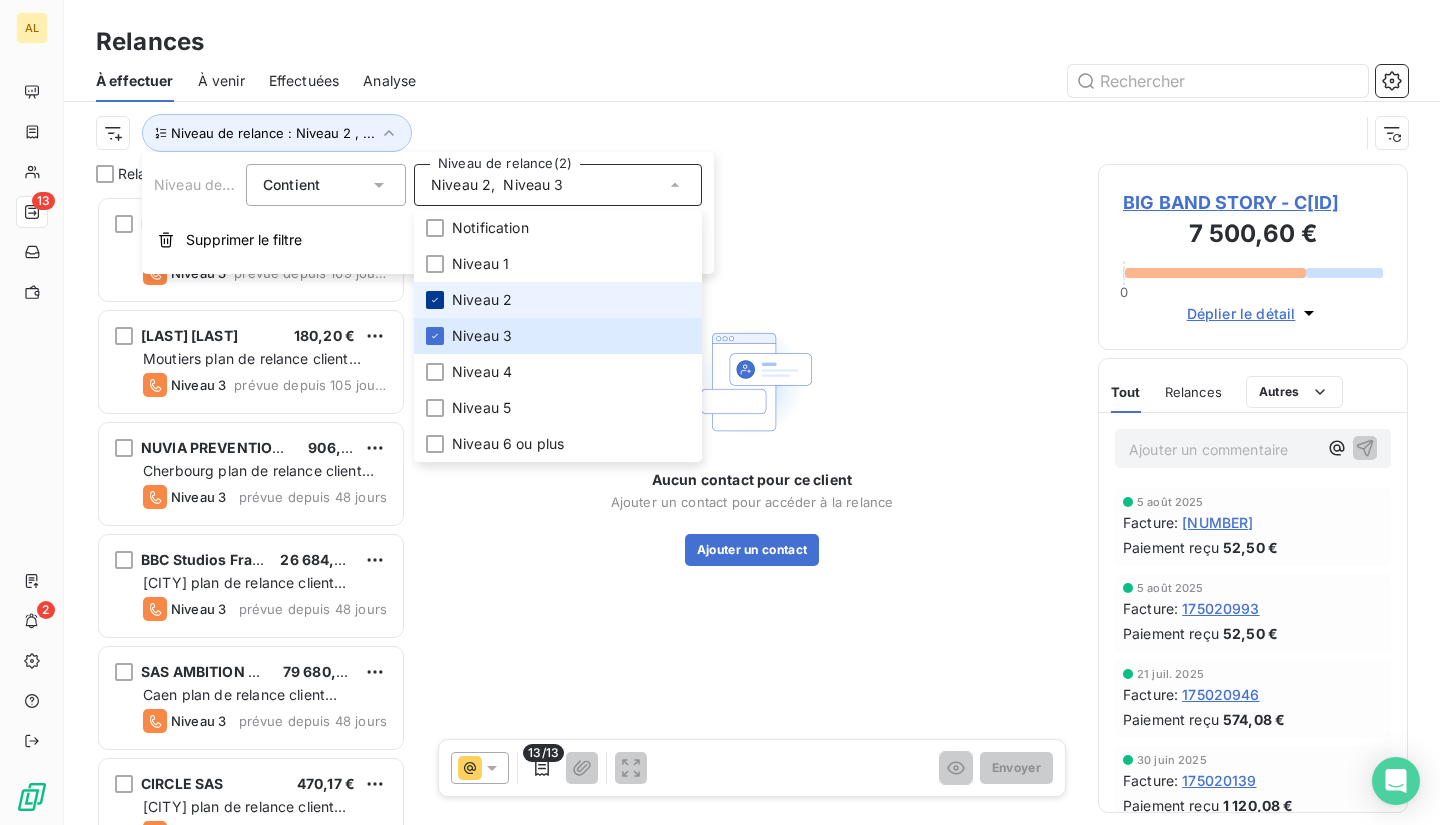 scroll, scrollTop: 16, scrollLeft: 16, axis: both 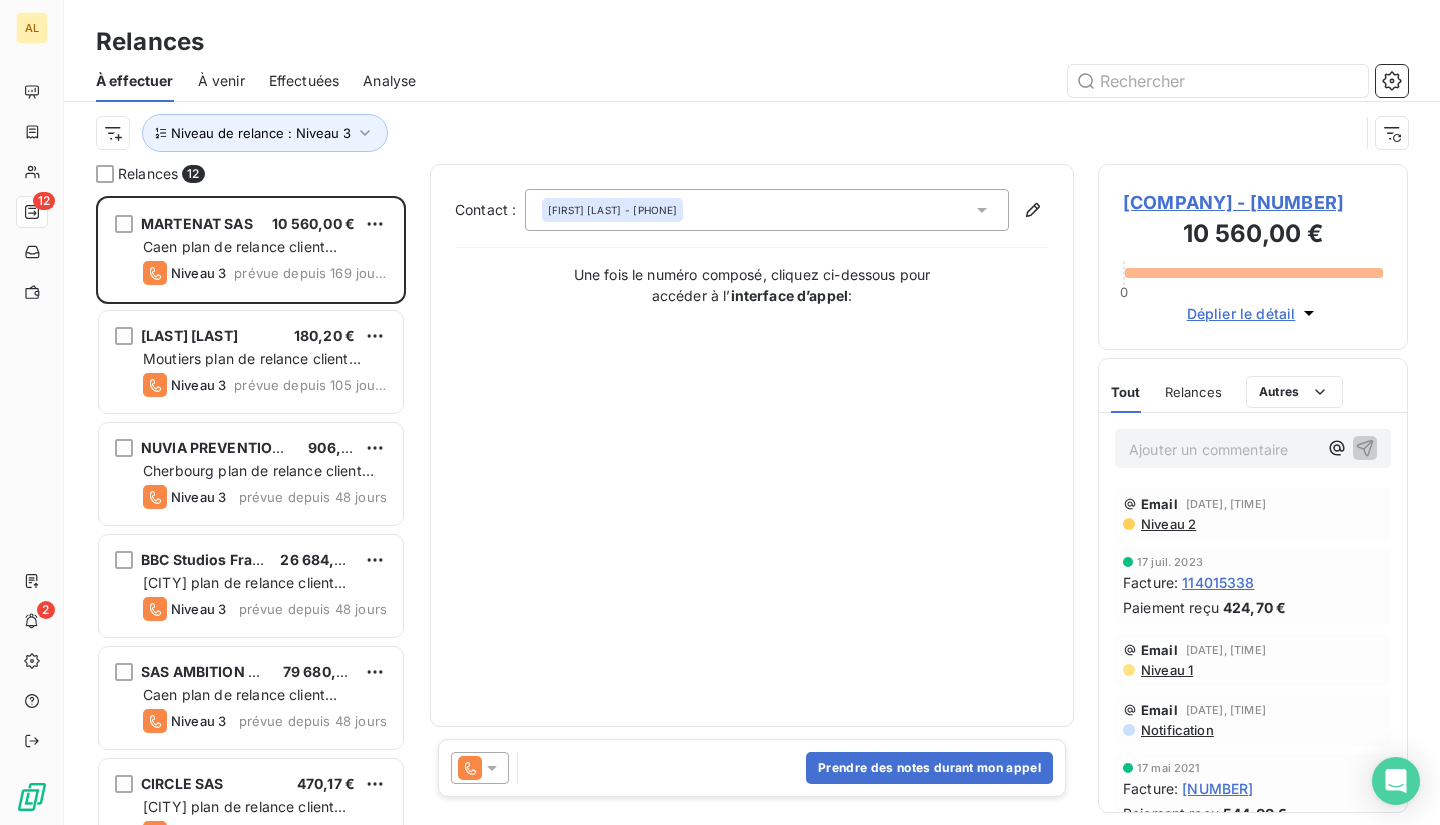 click on "Niveau de relance  : Niveau 3" at bounding box center (752, 133) 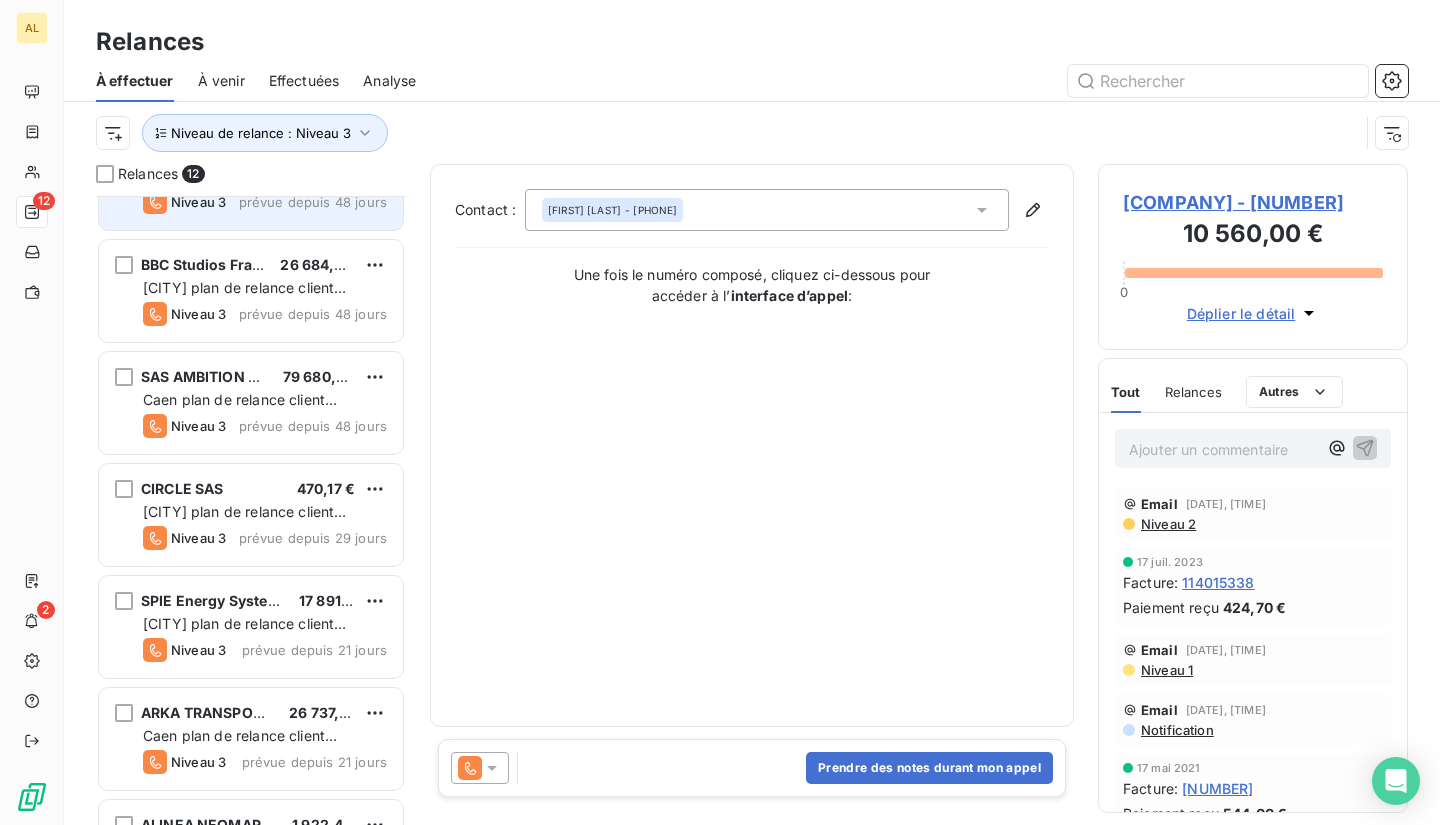 scroll, scrollTop: 400, scrollLeft: 0, axis: vertical 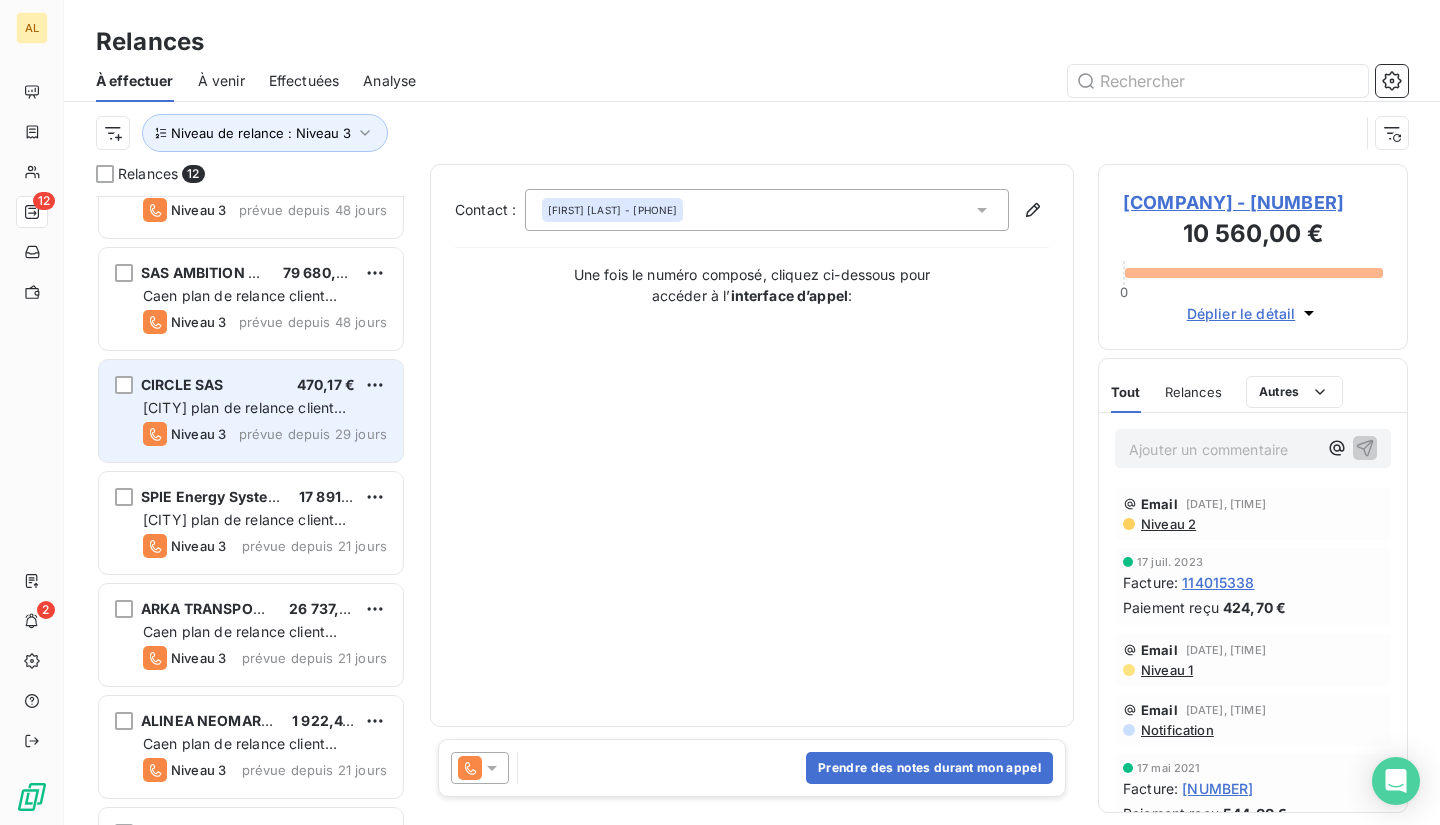 click on "[CITY] plan de relance client standard" at bounding box center (244, 417) 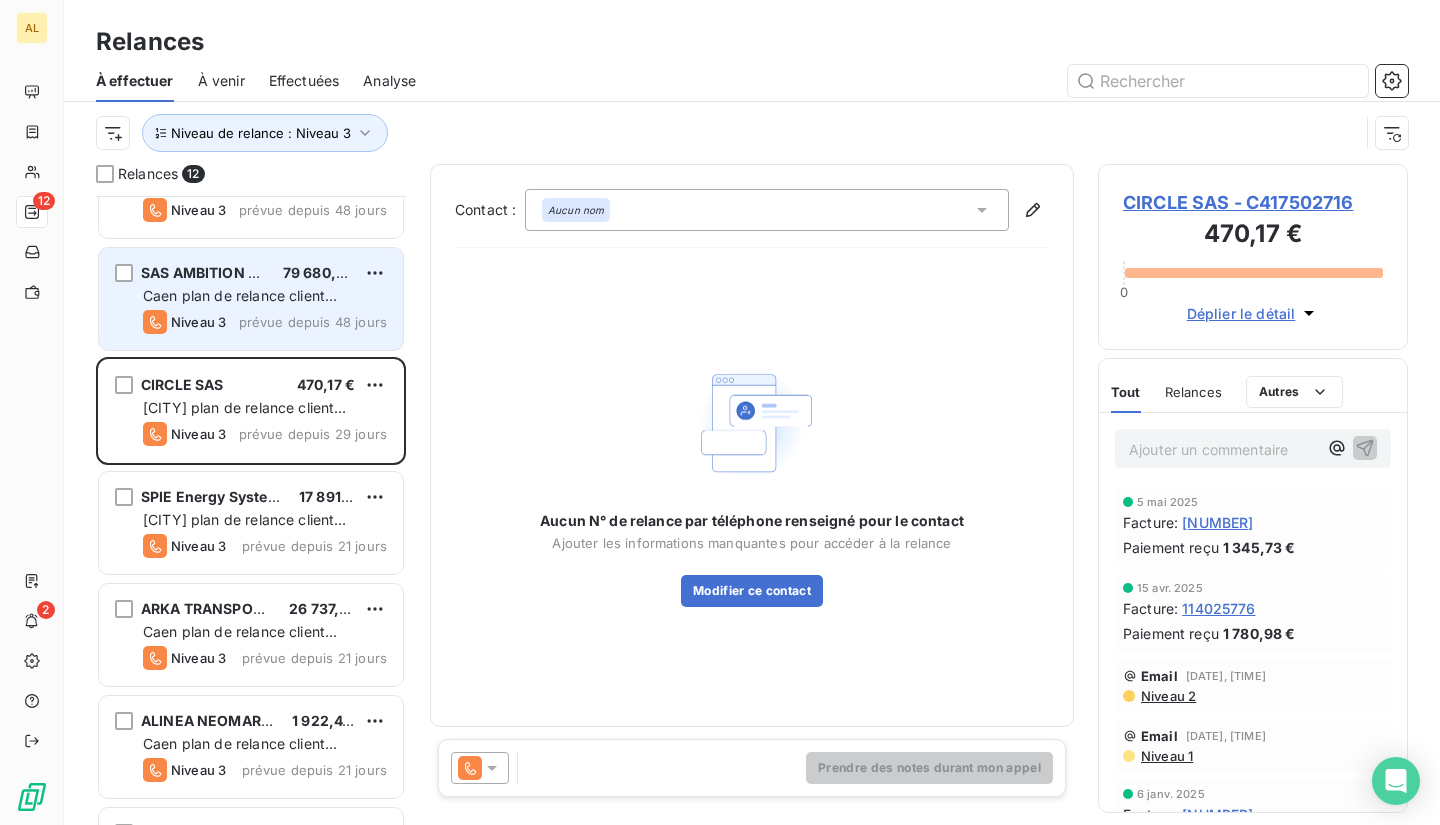 click on "SAS AMBITION AUTO" at bounding box center [215, 272] 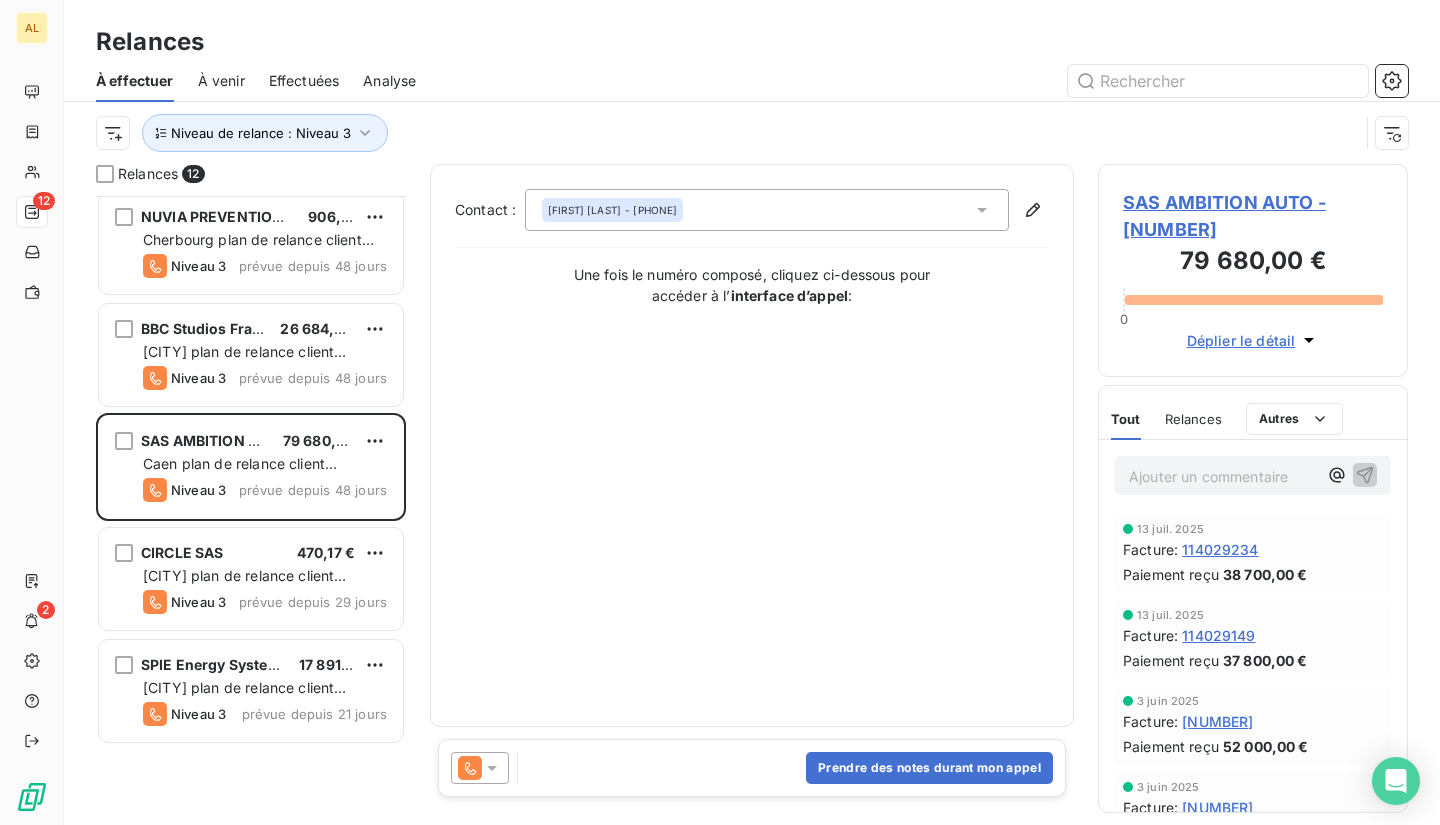scroll, scrollTop: 0, scrollLeft: 0, axis: both 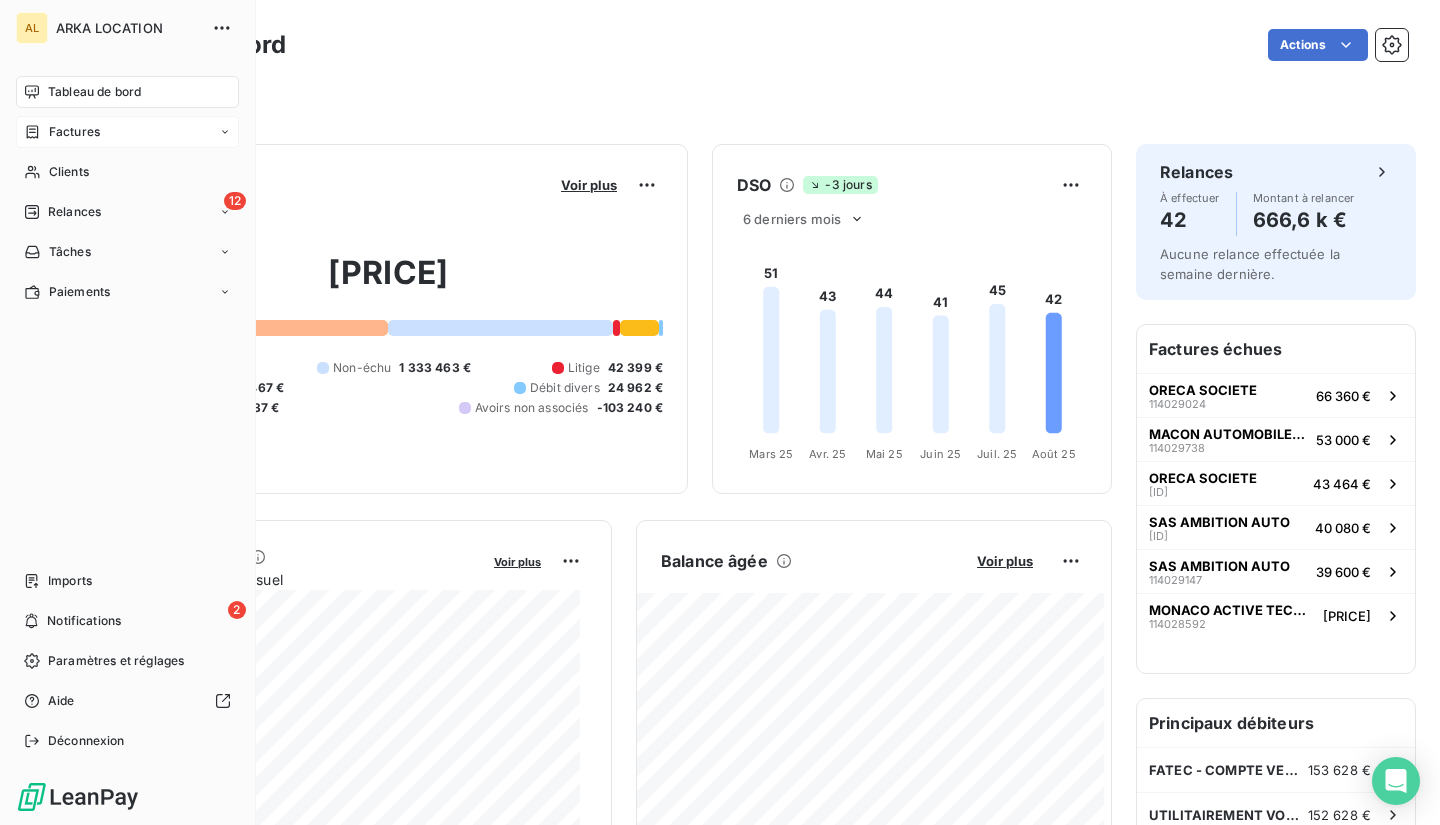click on "Factures" at bounding box center [74, 132] 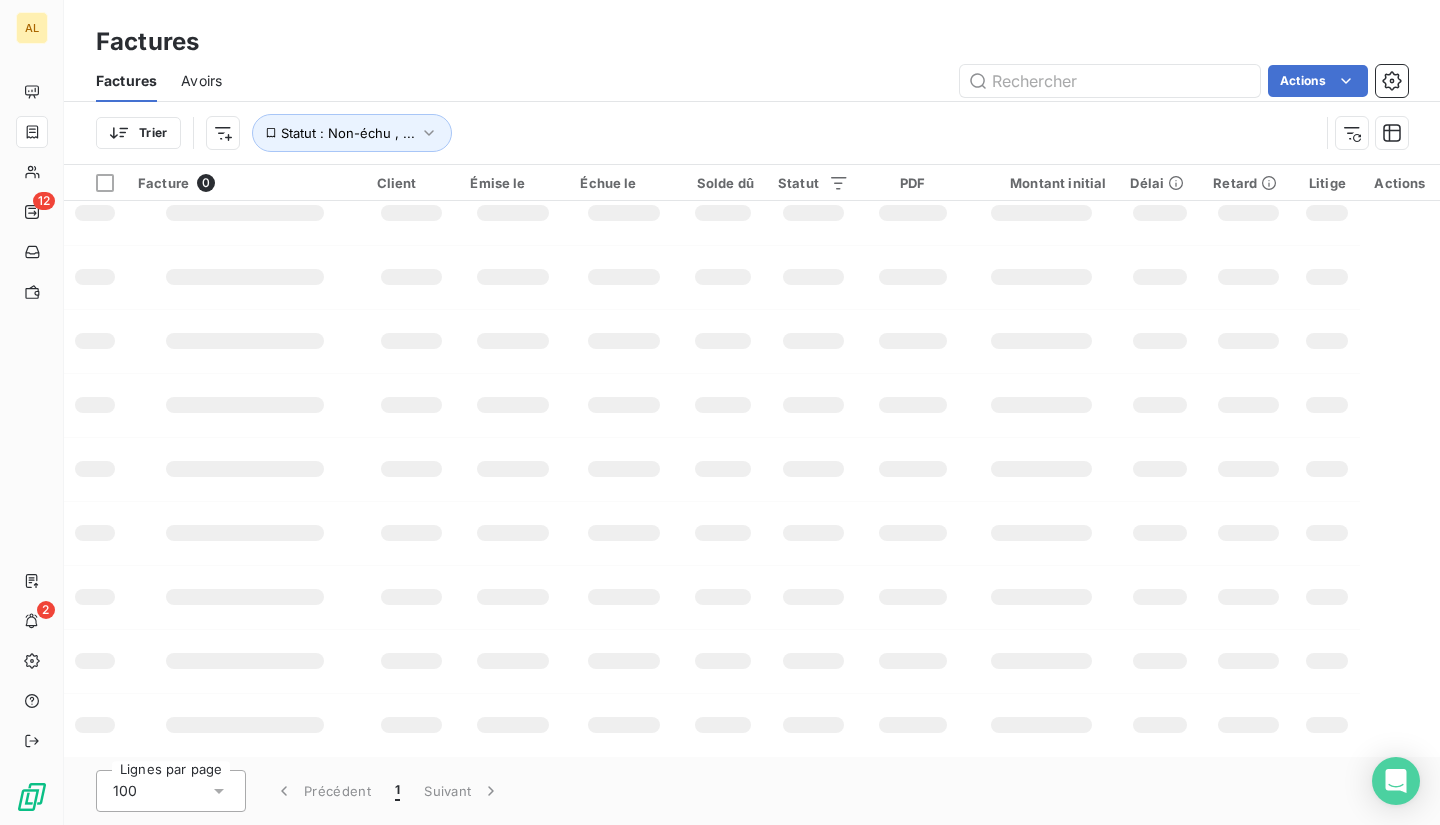 scroll, scrollTop: 0, scrollLeft: 0, axis: both 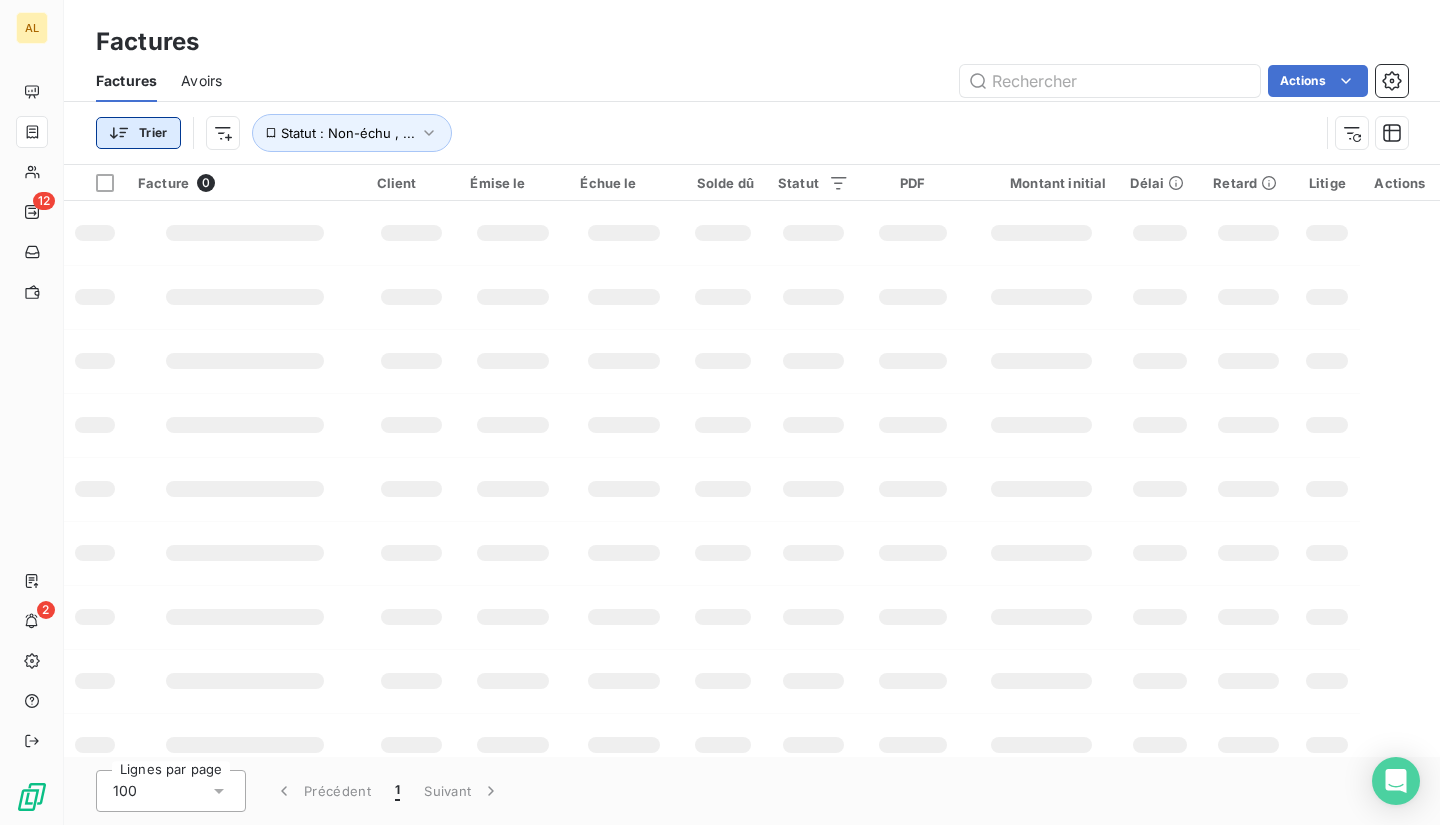 click on "AL 12 2 Factures Factures Avoirs Actions Trier Statut  : Non-échu , ... Facture 0 Client Émise le Échue le Solde dû Statut PDF Montant initial Délai Retard   Litige Actions Lignes par page 100 Précédent 1 Suivant" at bounding box center [720, 412] 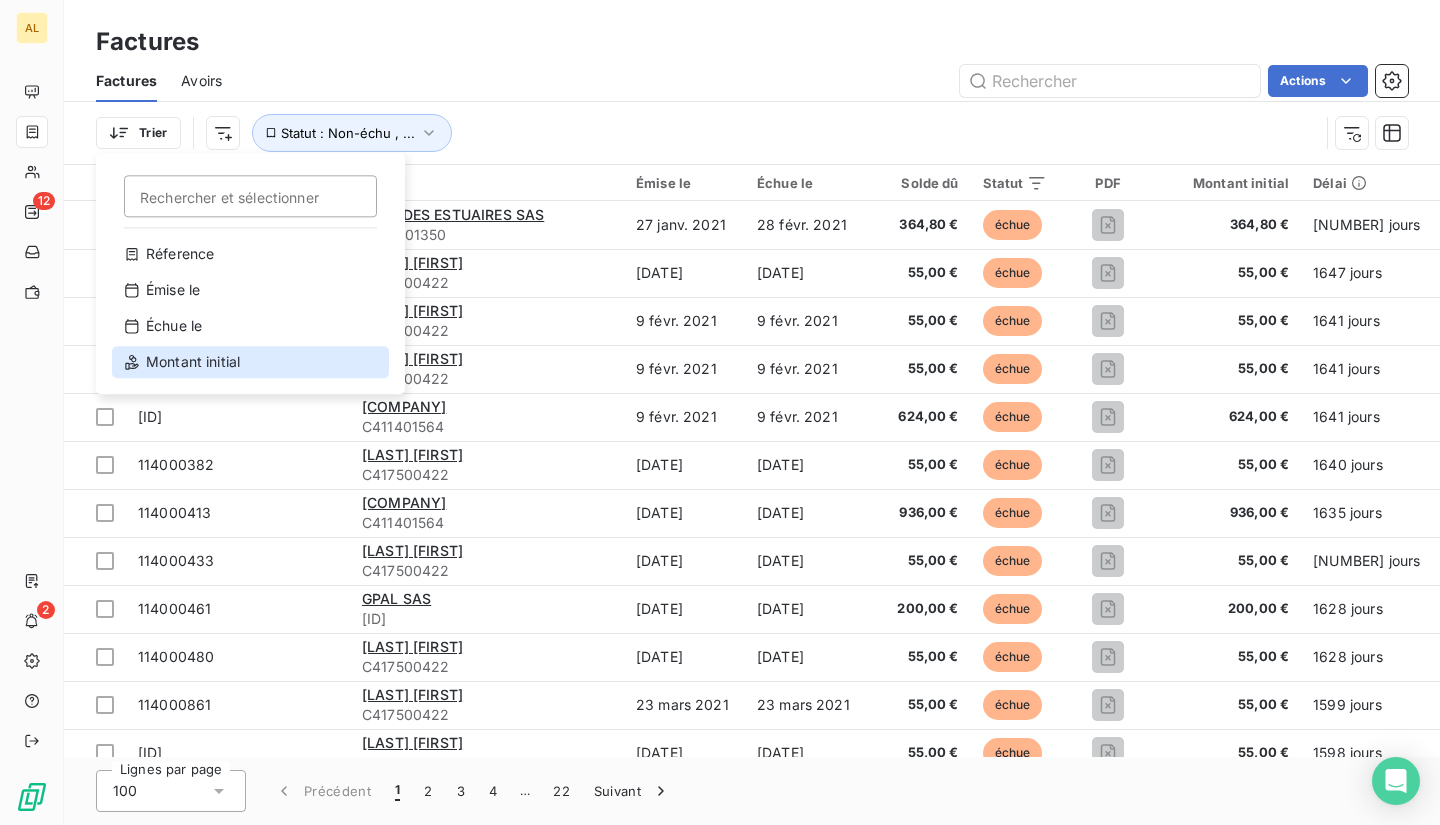 click on "Montant initial" at bounding box center [250, 362] 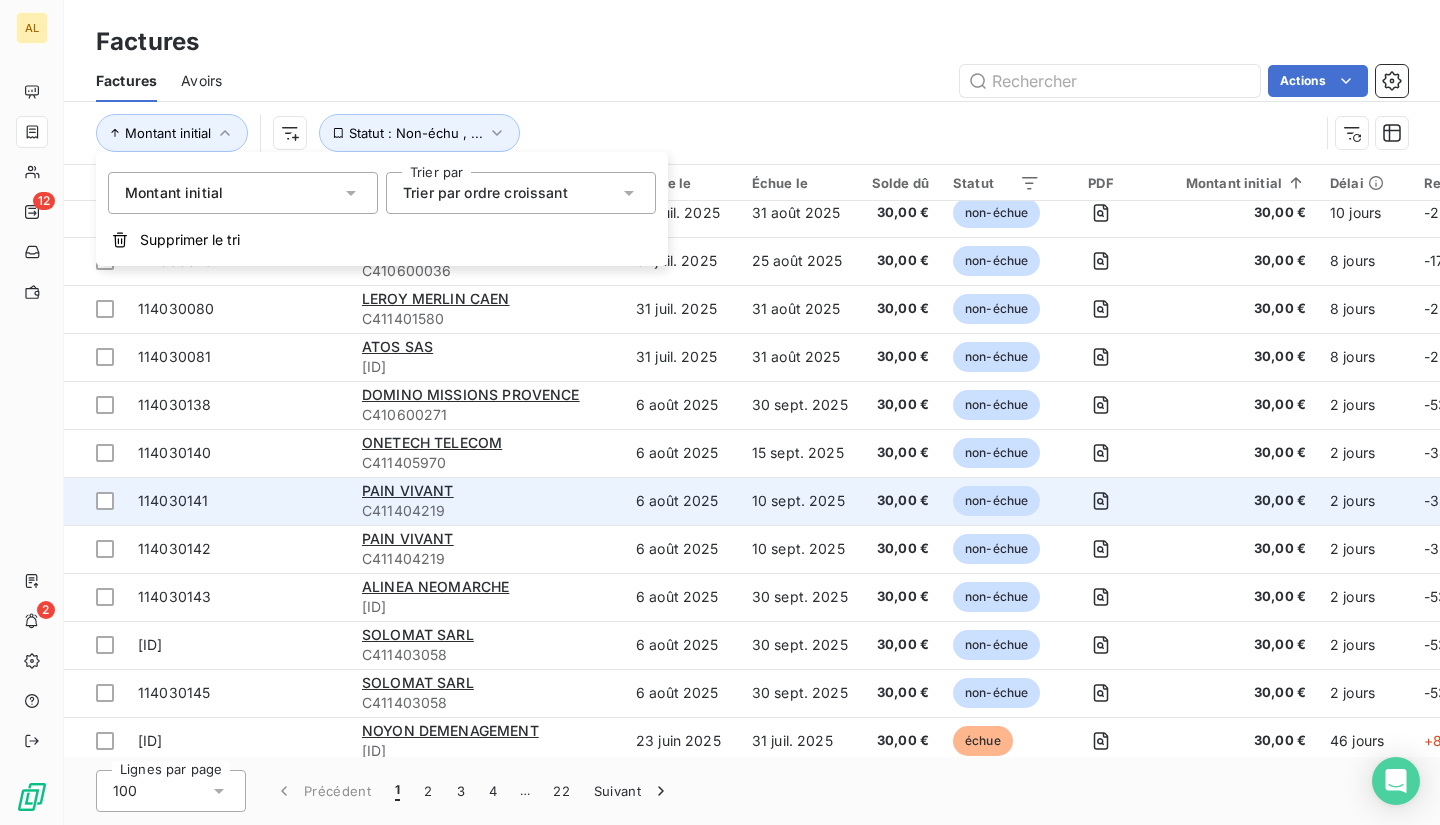scroll, scrollTop: 4252, scrollLeft: 0, axis: vertical 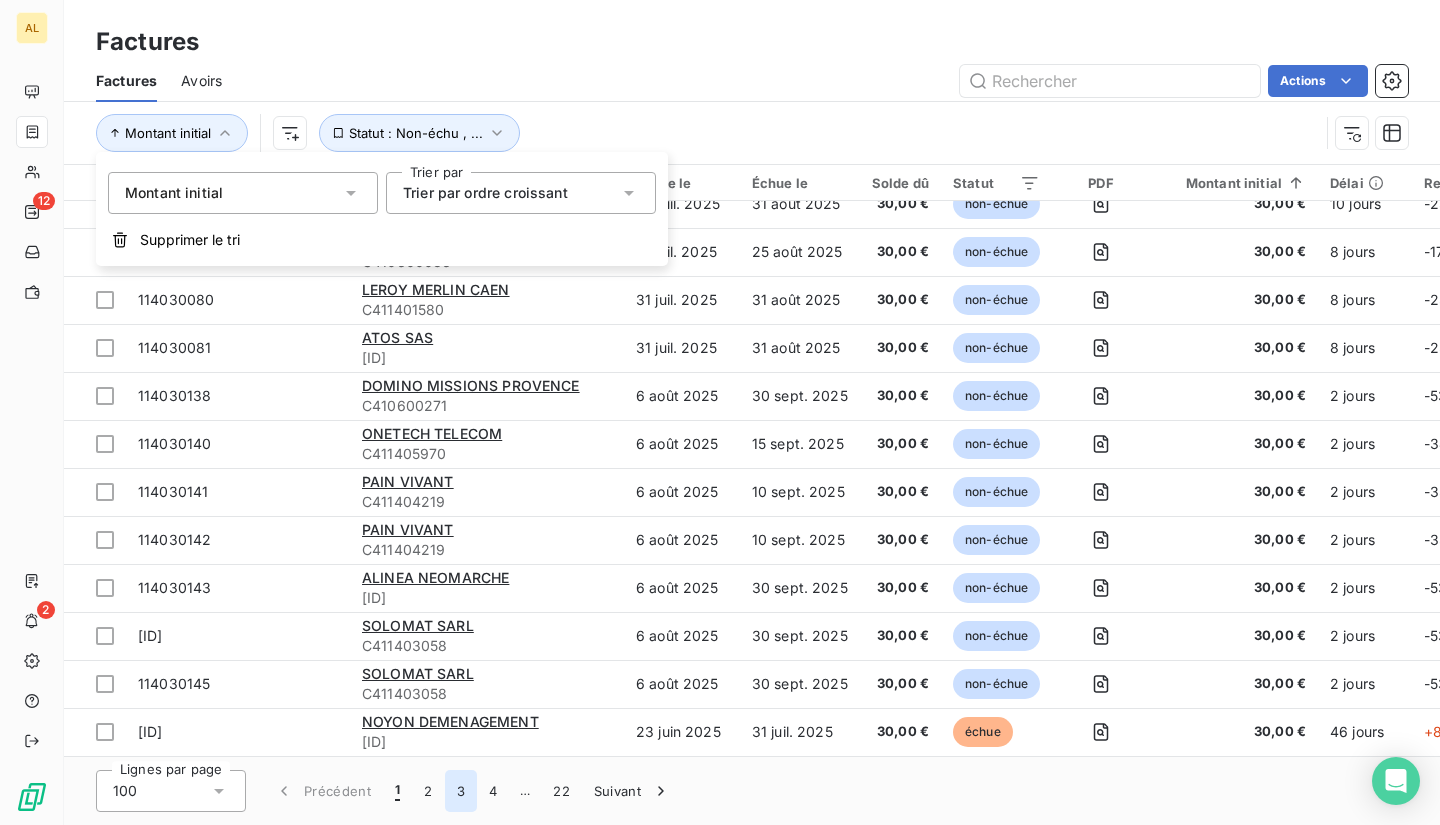 click on "3" at bounding box center [461, 791] 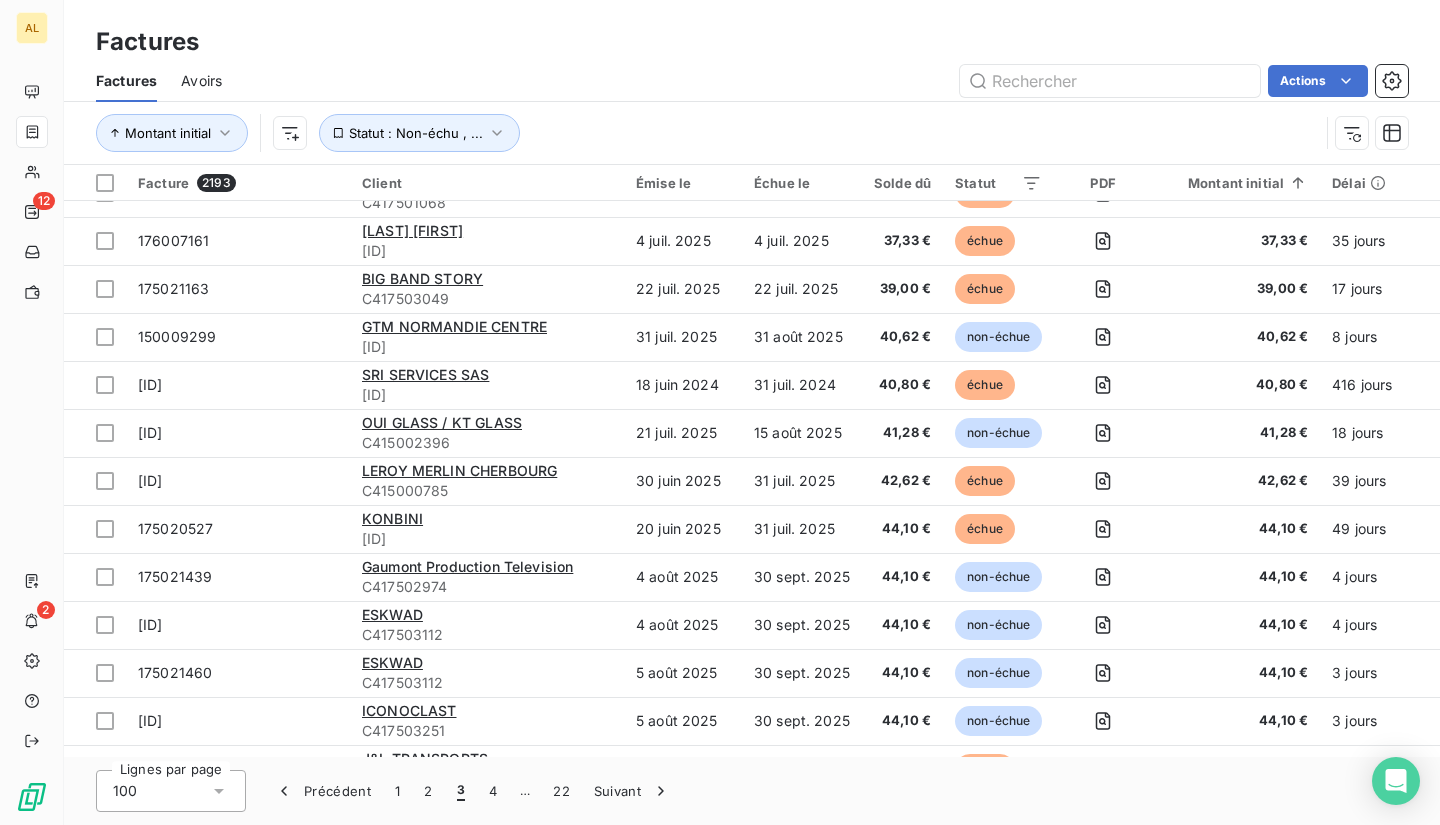 scroll, scrollTop: 1752, scrollLeft: 0, axis: vertical 